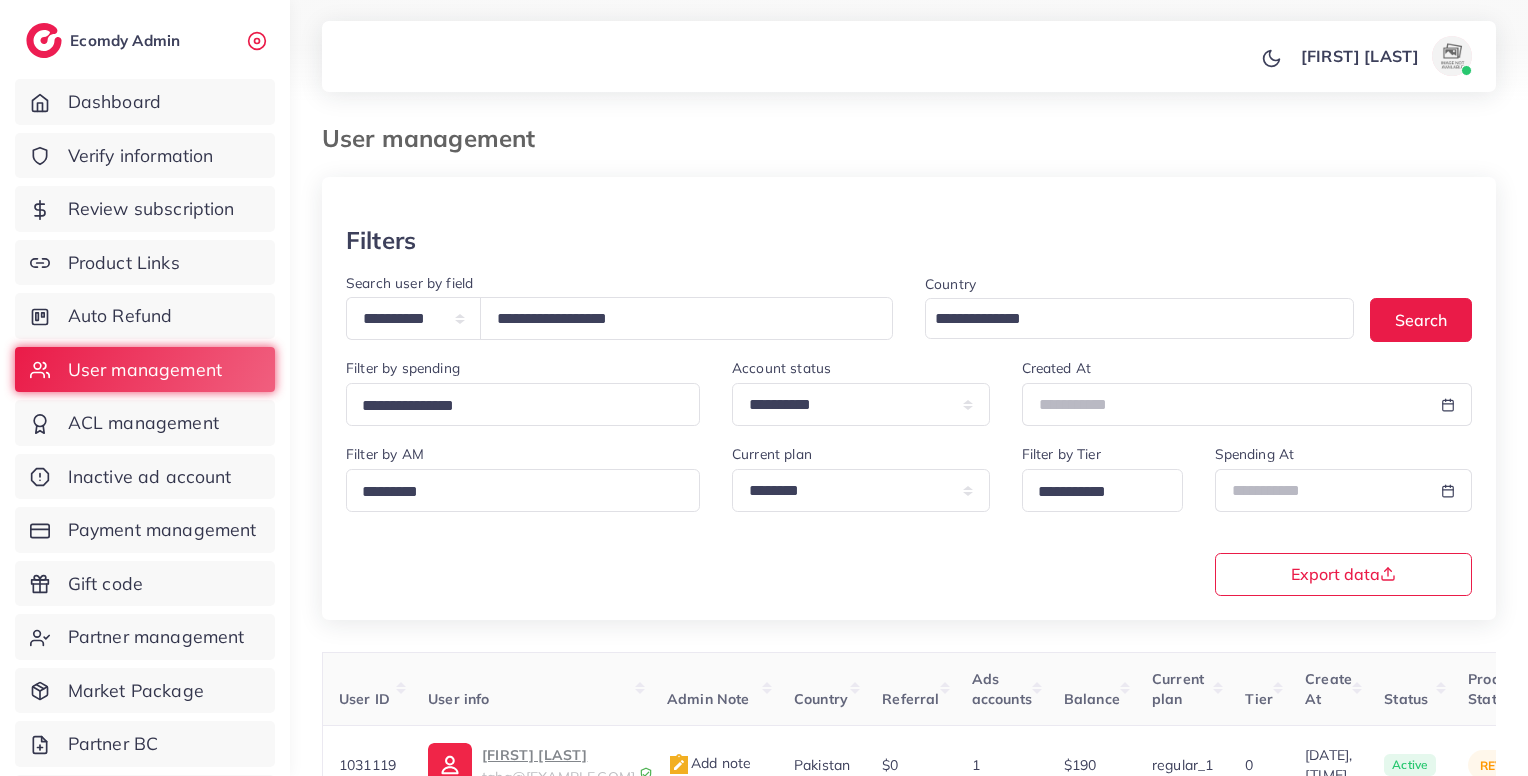 select on "*****" 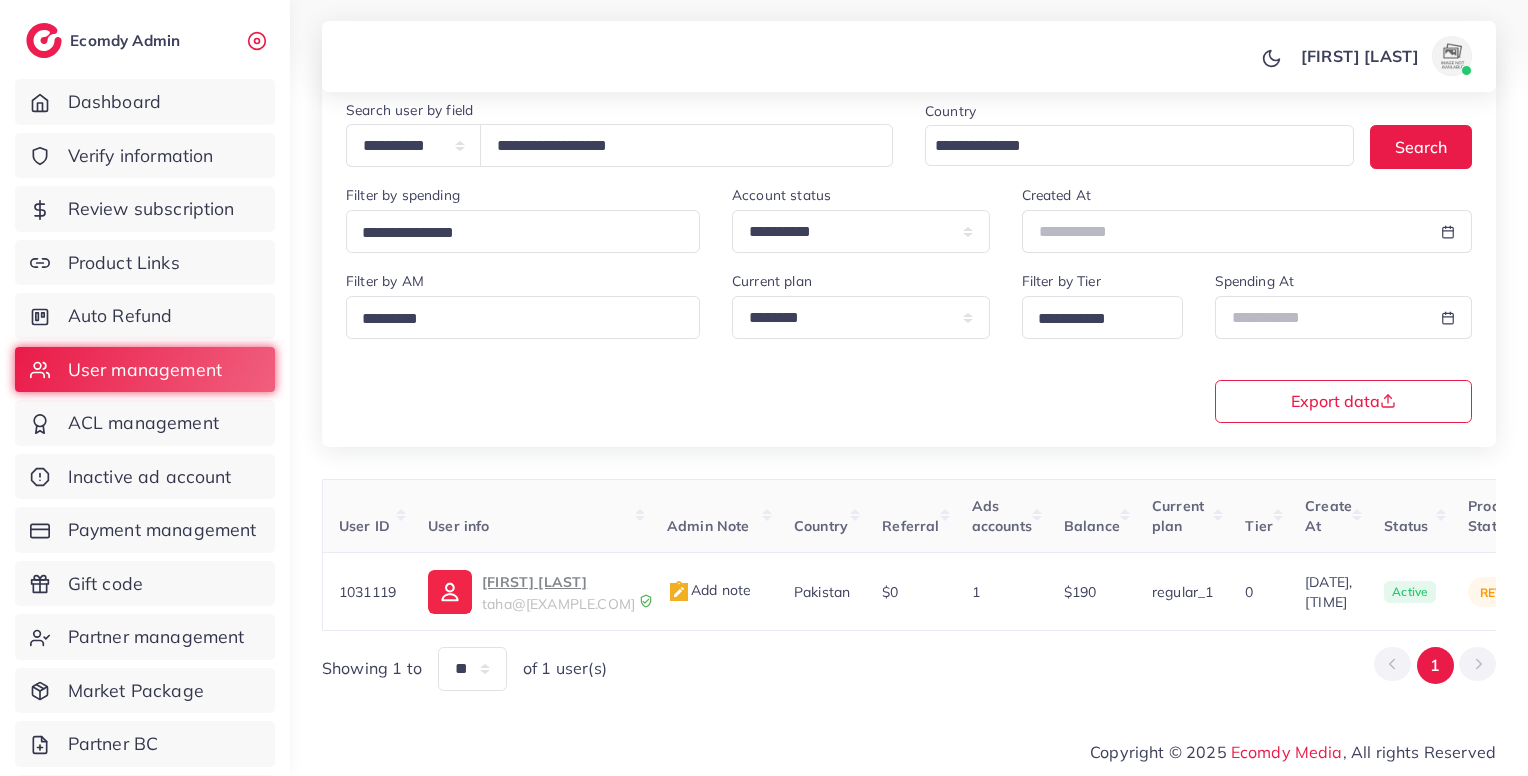 scroll, scrollTop: 0, scrollLeft: 392, axis: horizontal 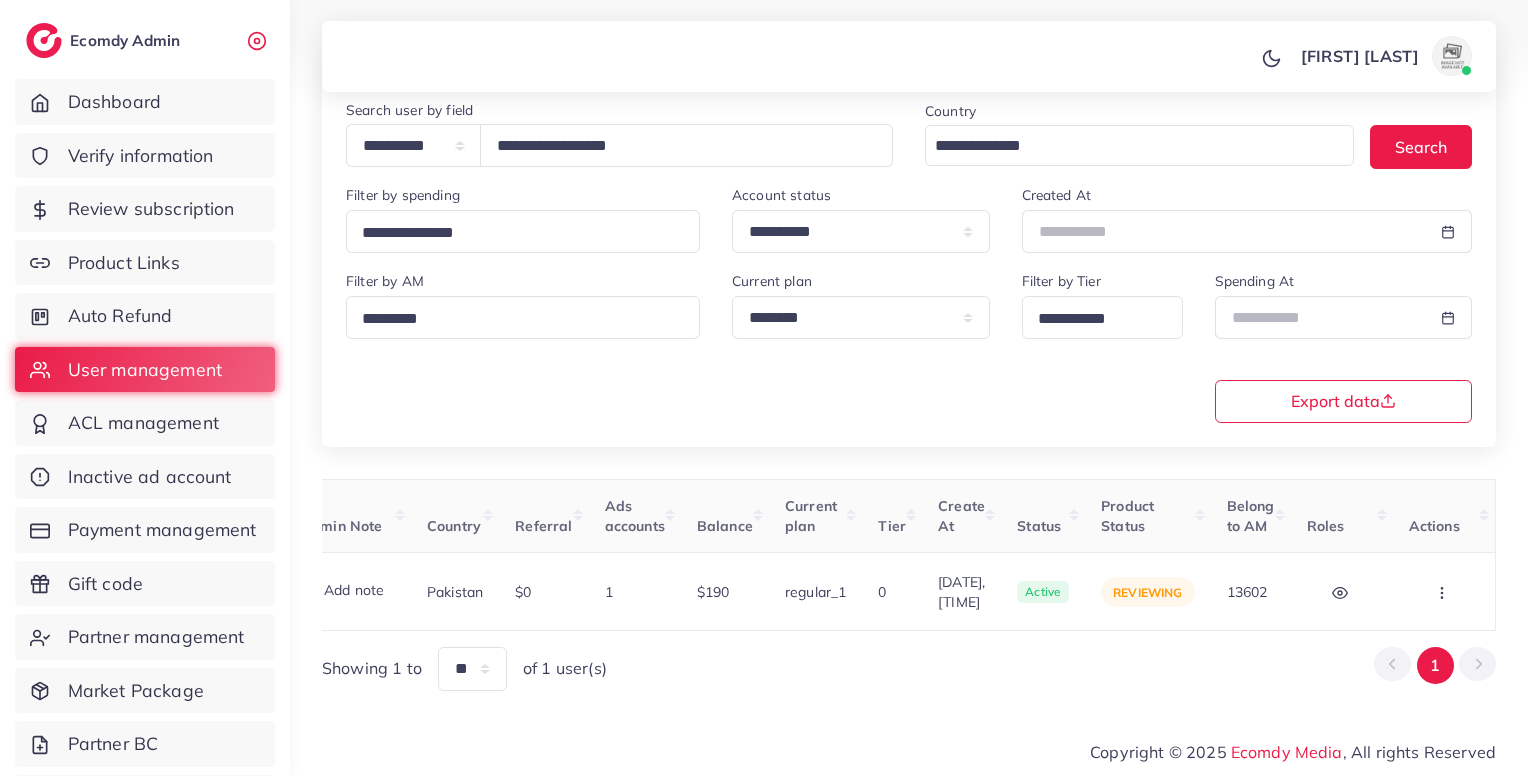 click on "Review subscription" at bounding box center (151, 209) 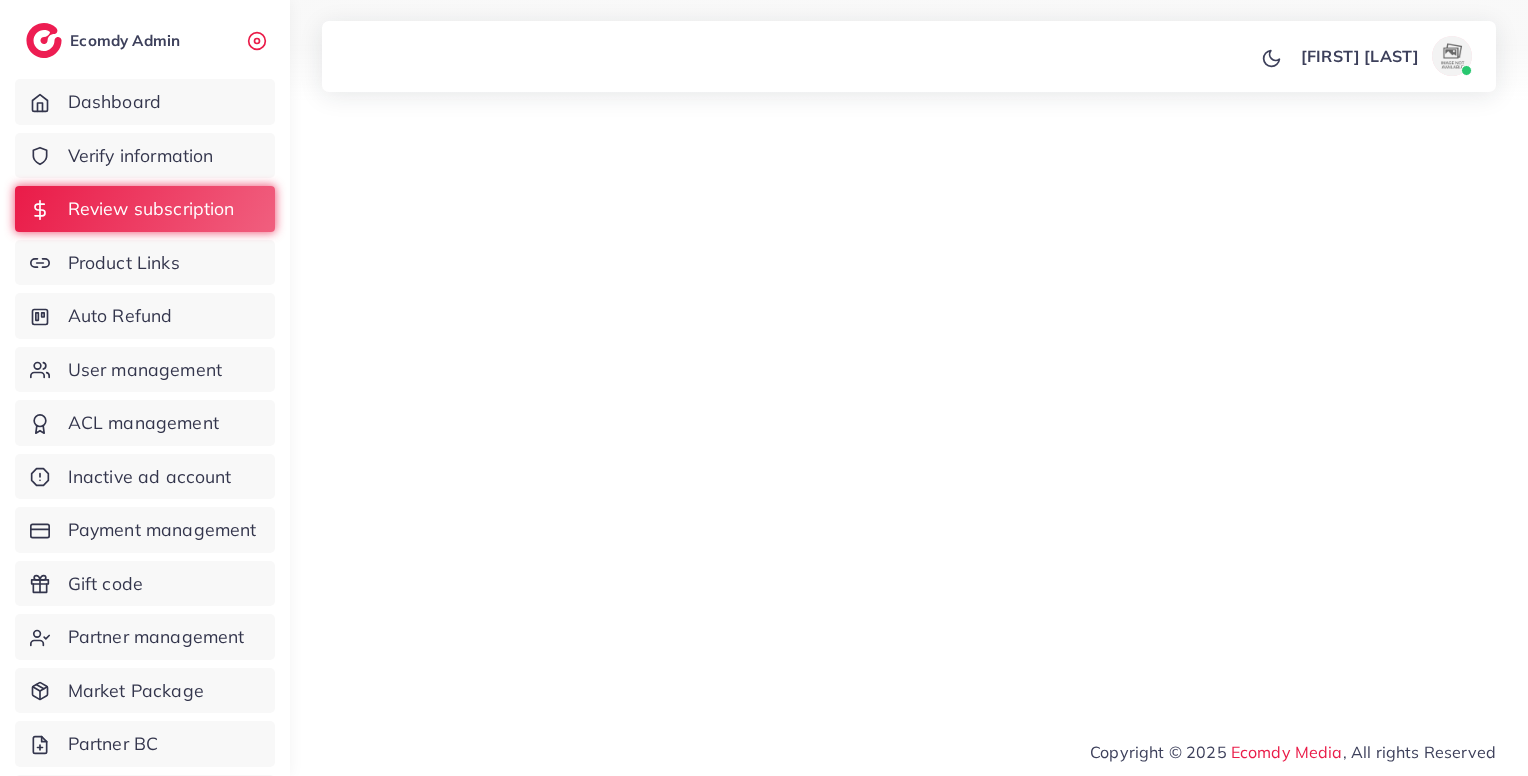 scroll, scrollTop: 0, scrollLeft: 0, axis: both 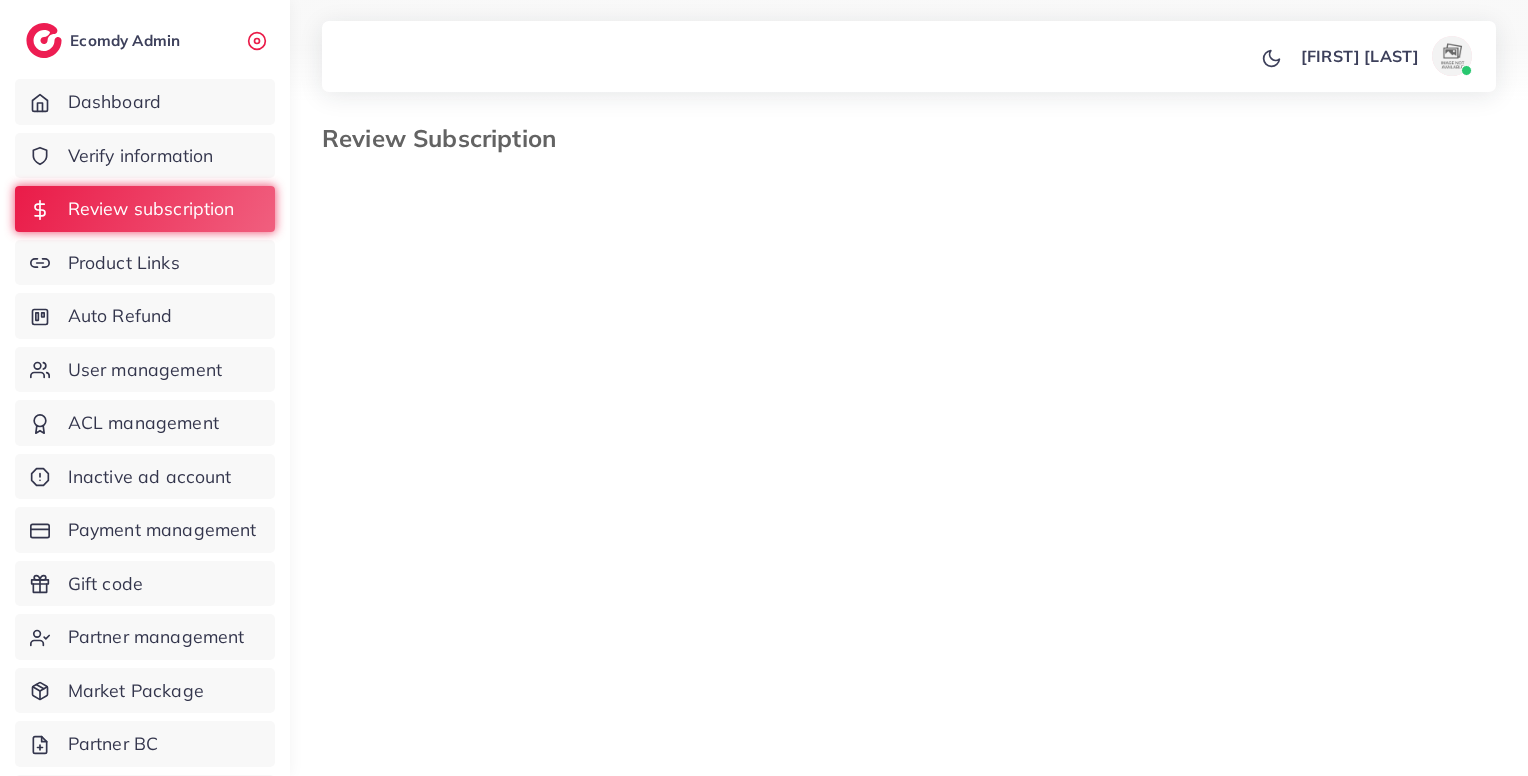 select on "*******" 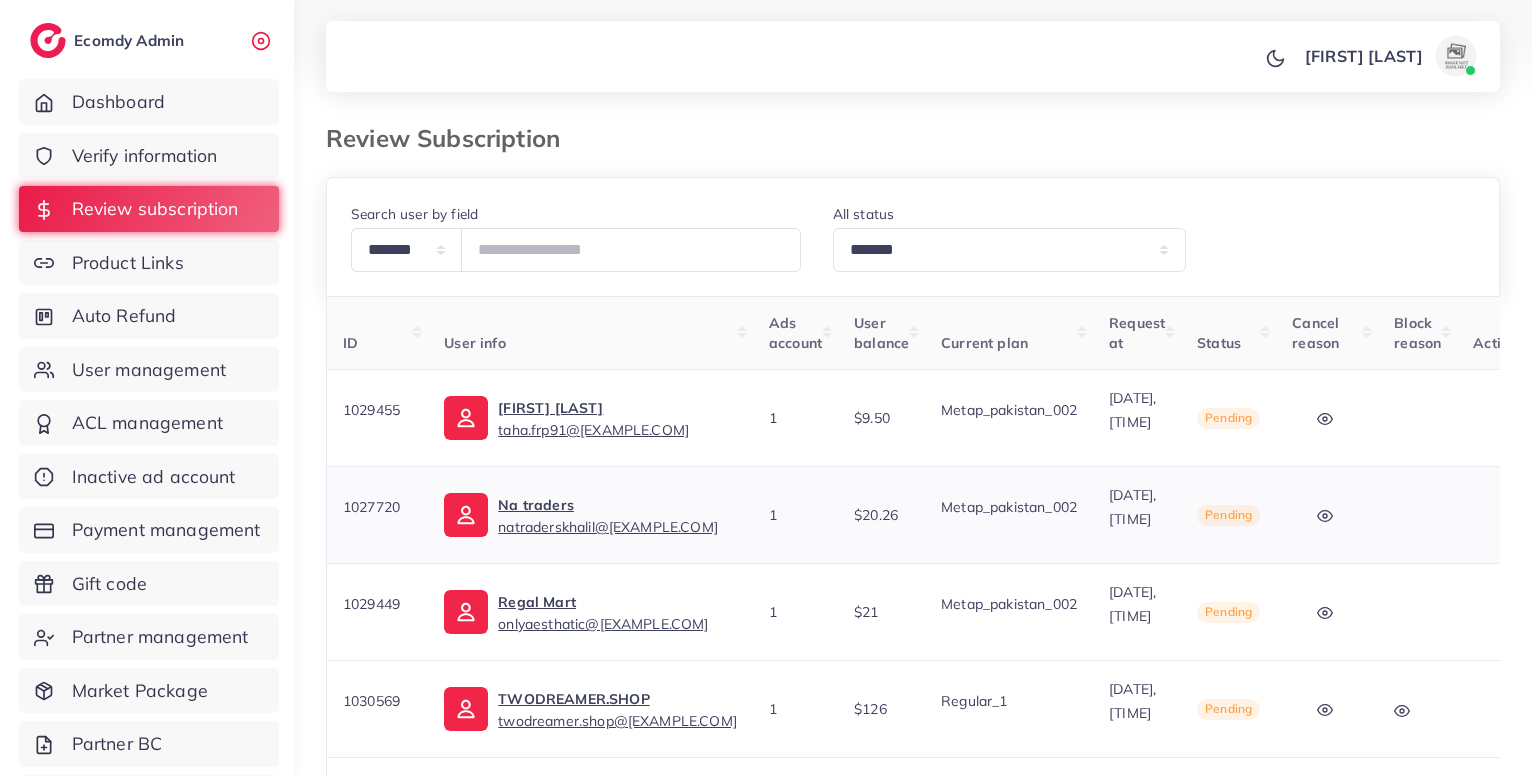 scroll, scrollTop: 0, scrollLeft: 33, axis: horizontal 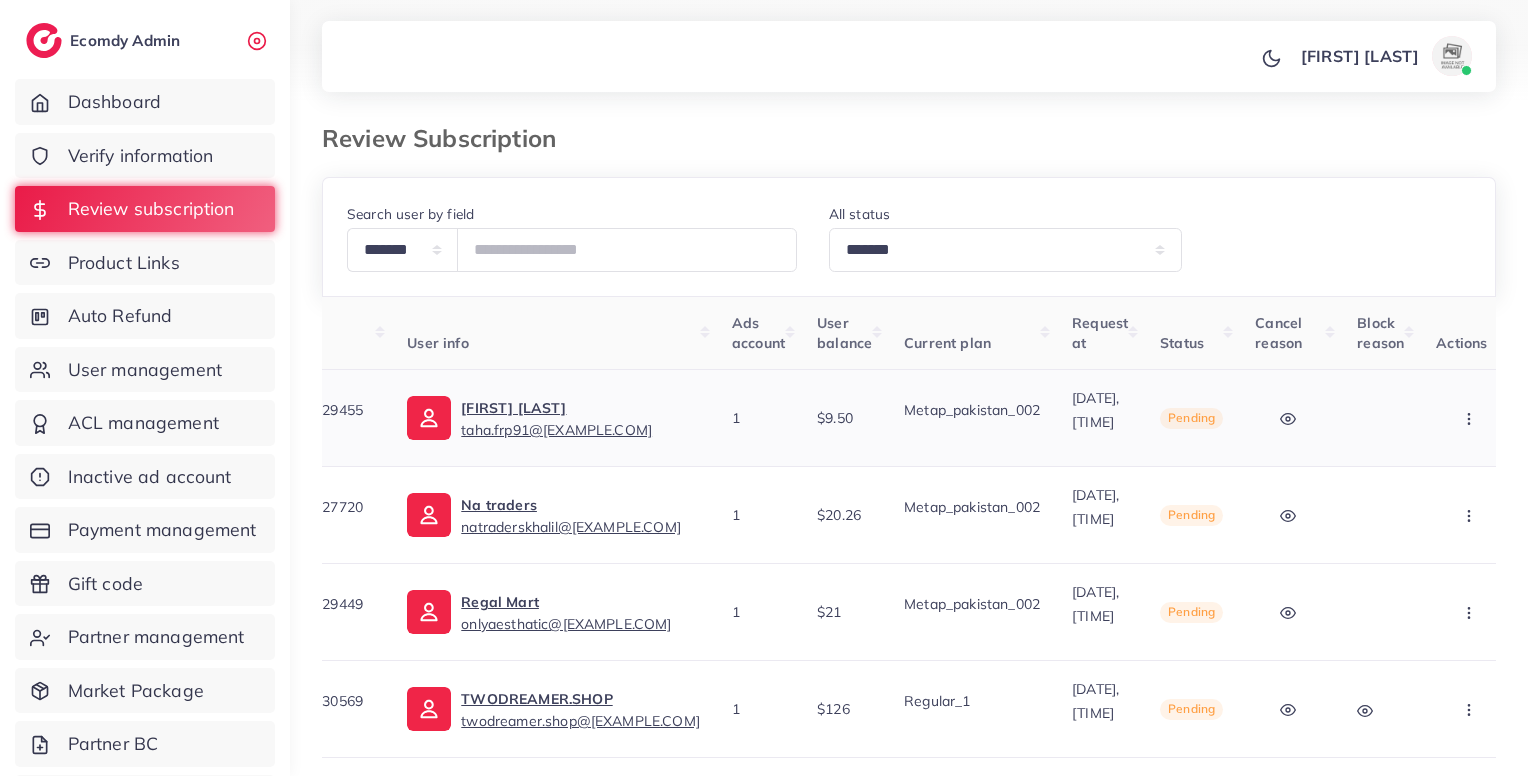 click at bounding box center (1471, 418) 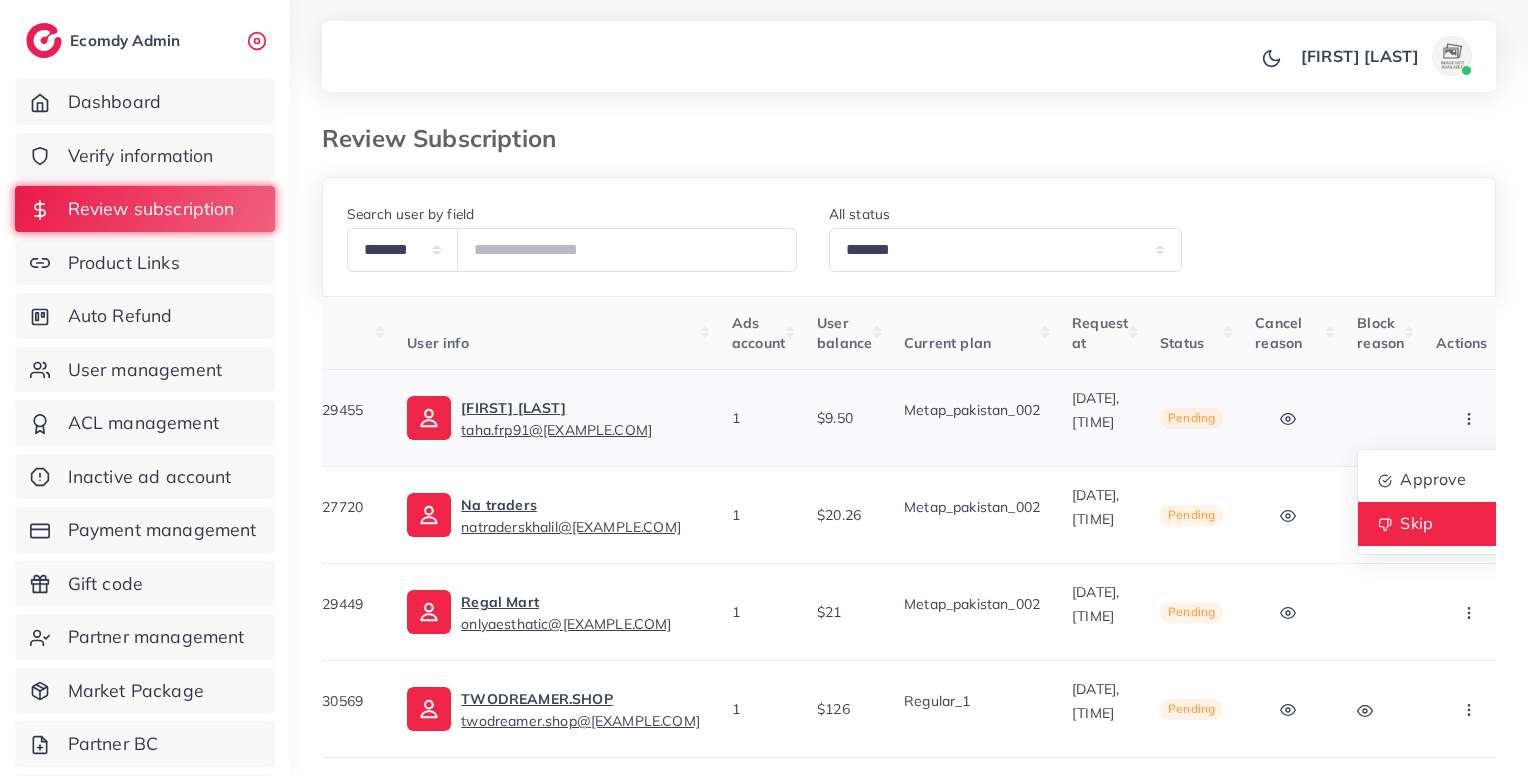 click on "Skip" at bounding box center (1437, 524) 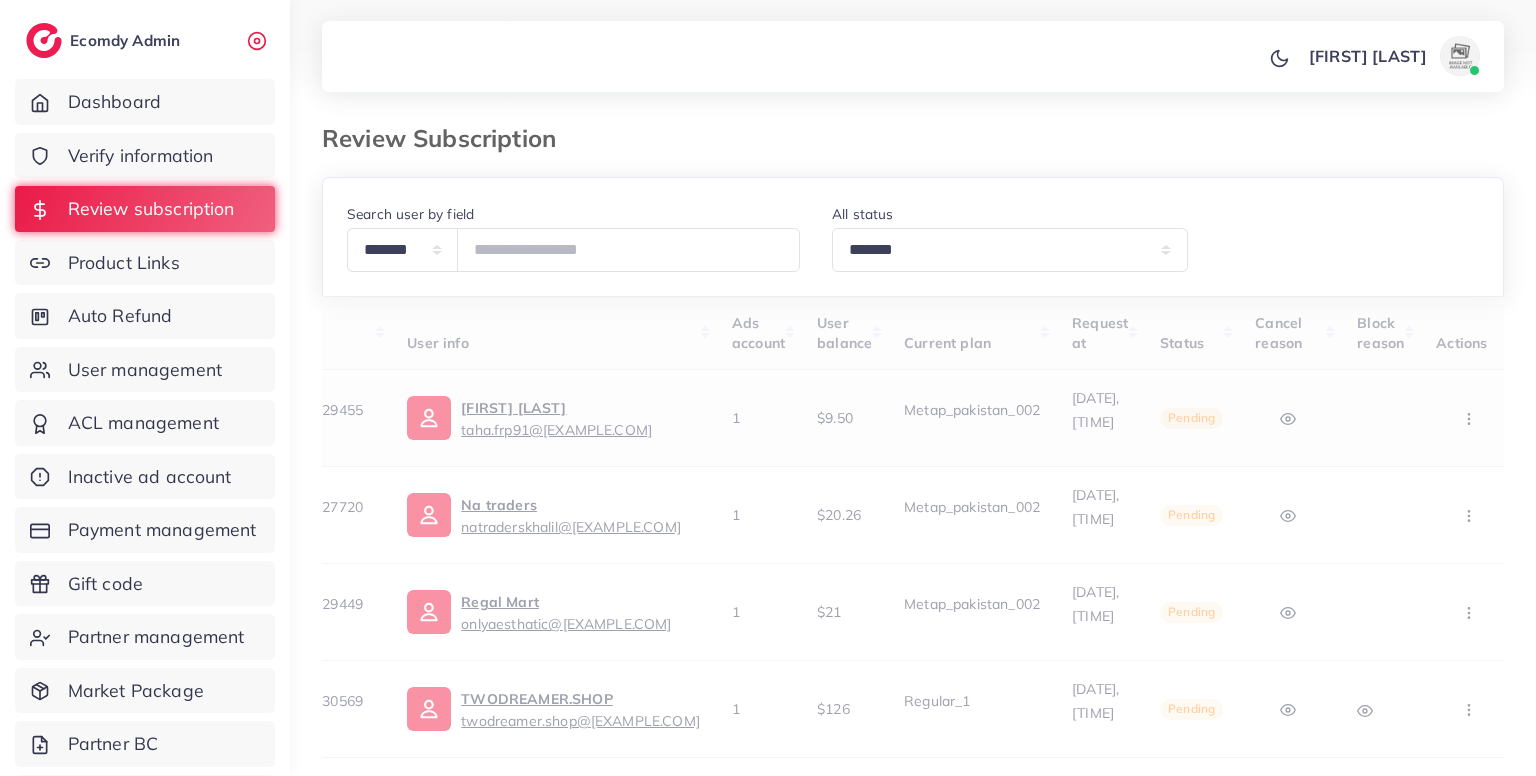 scroll, scrollTop: 0, scrollLeft: 0, axis: both 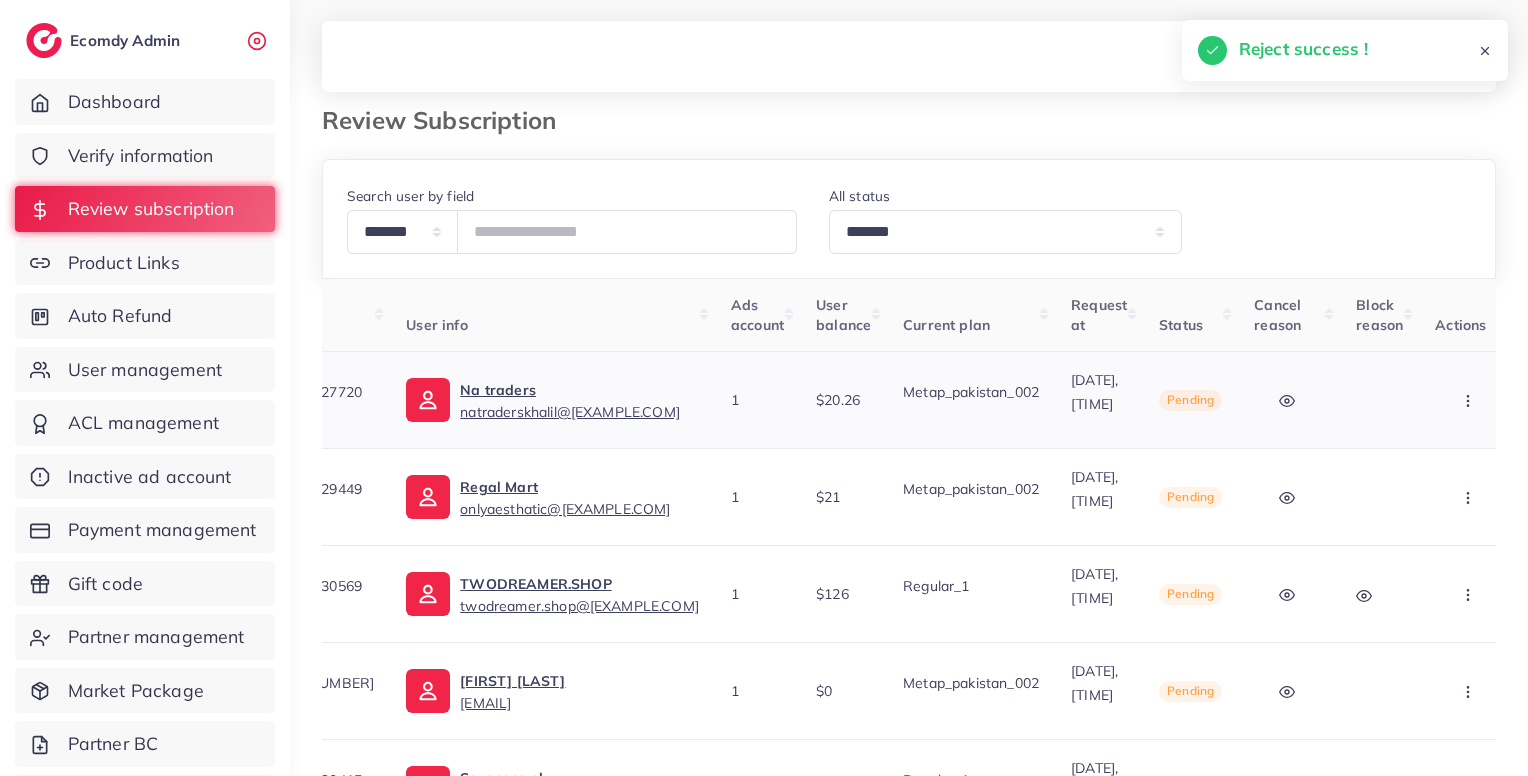 click 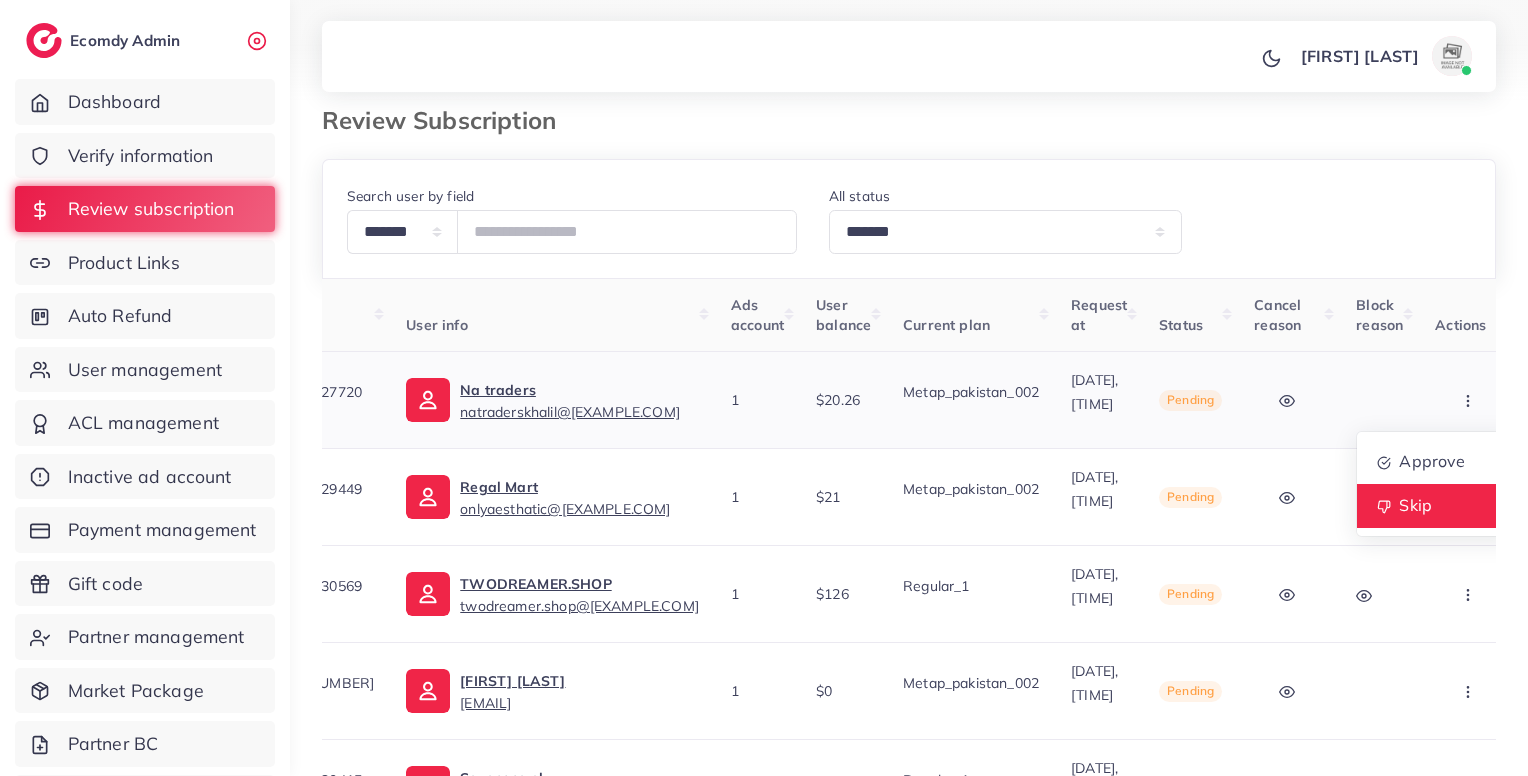 click on "Skip" at bounding box center (1416, 505) 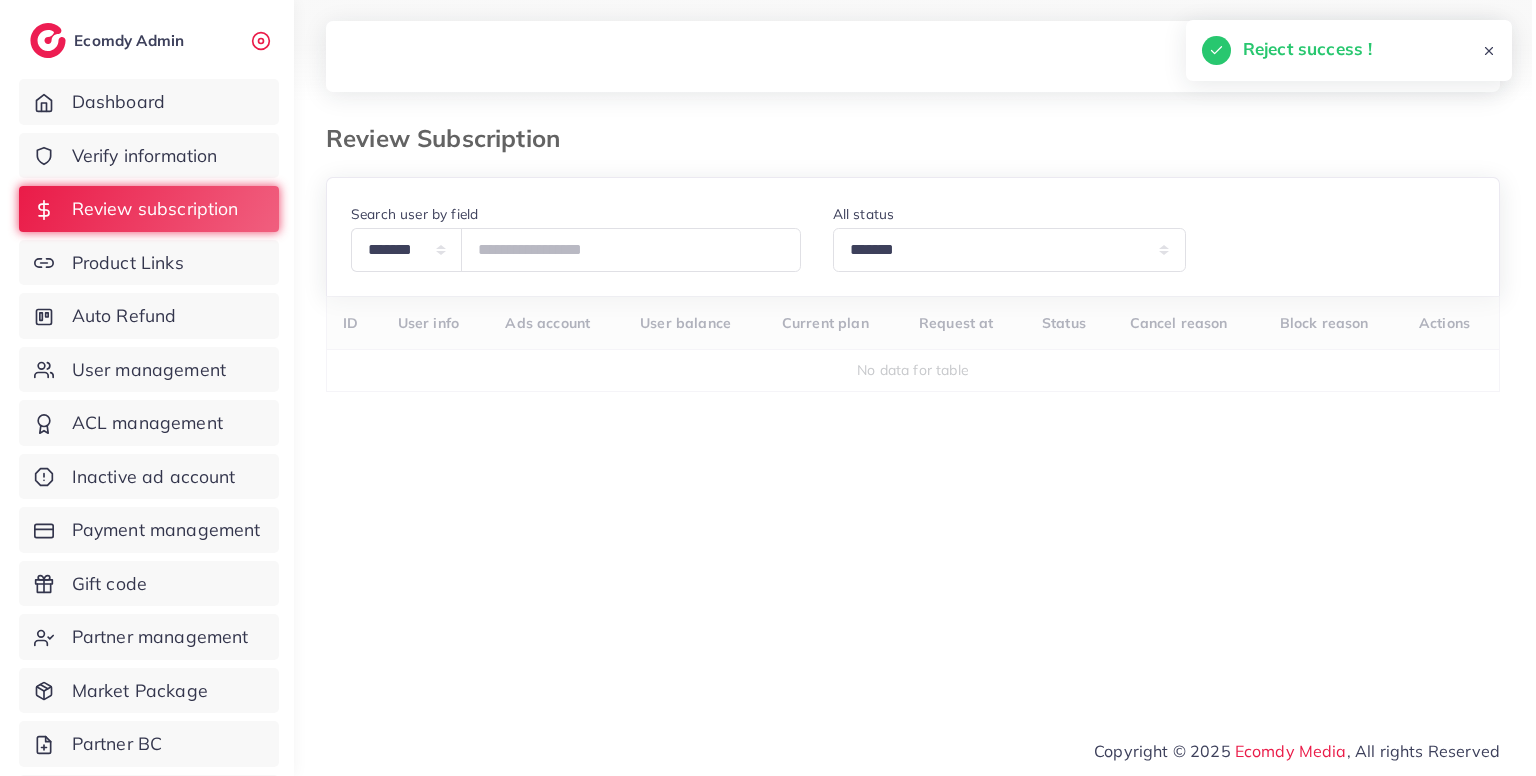 scroll, scrollTop: 0, scrollLeft: 0, axis: both 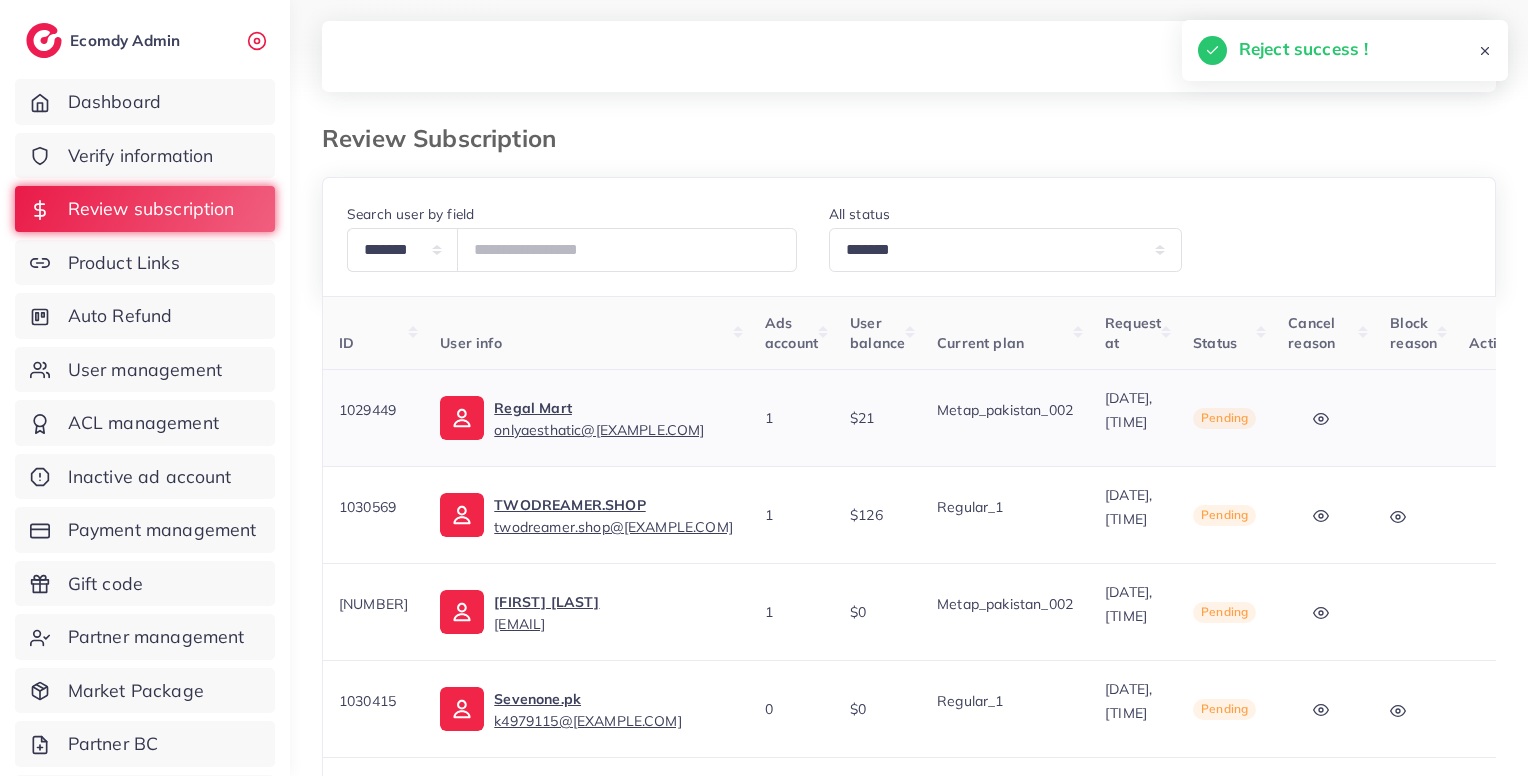 click 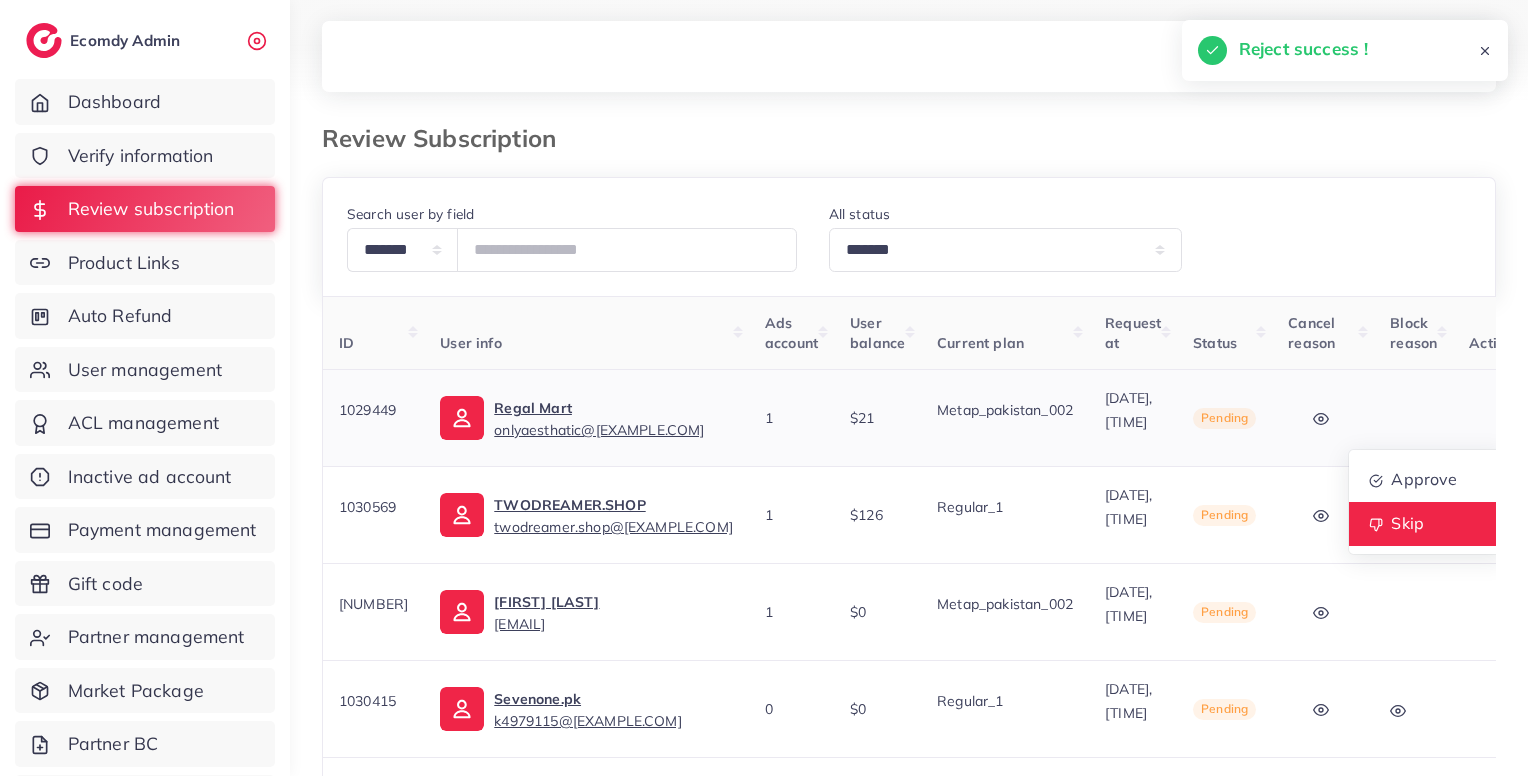 click on "Skip" at bounding box center (1428, 524) 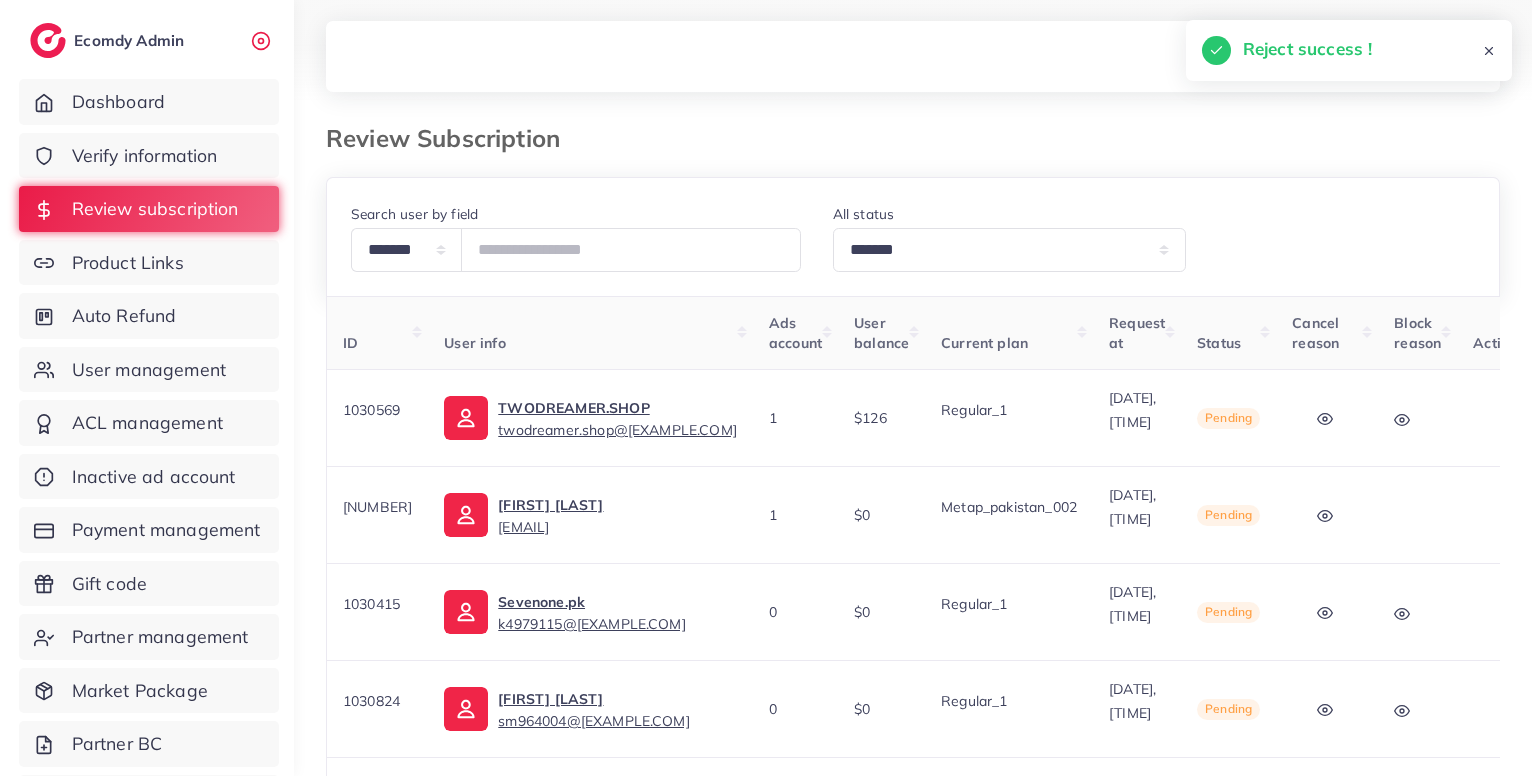 scroll, scrollTop: 0, scrollLeft: 41, axis: horizontal 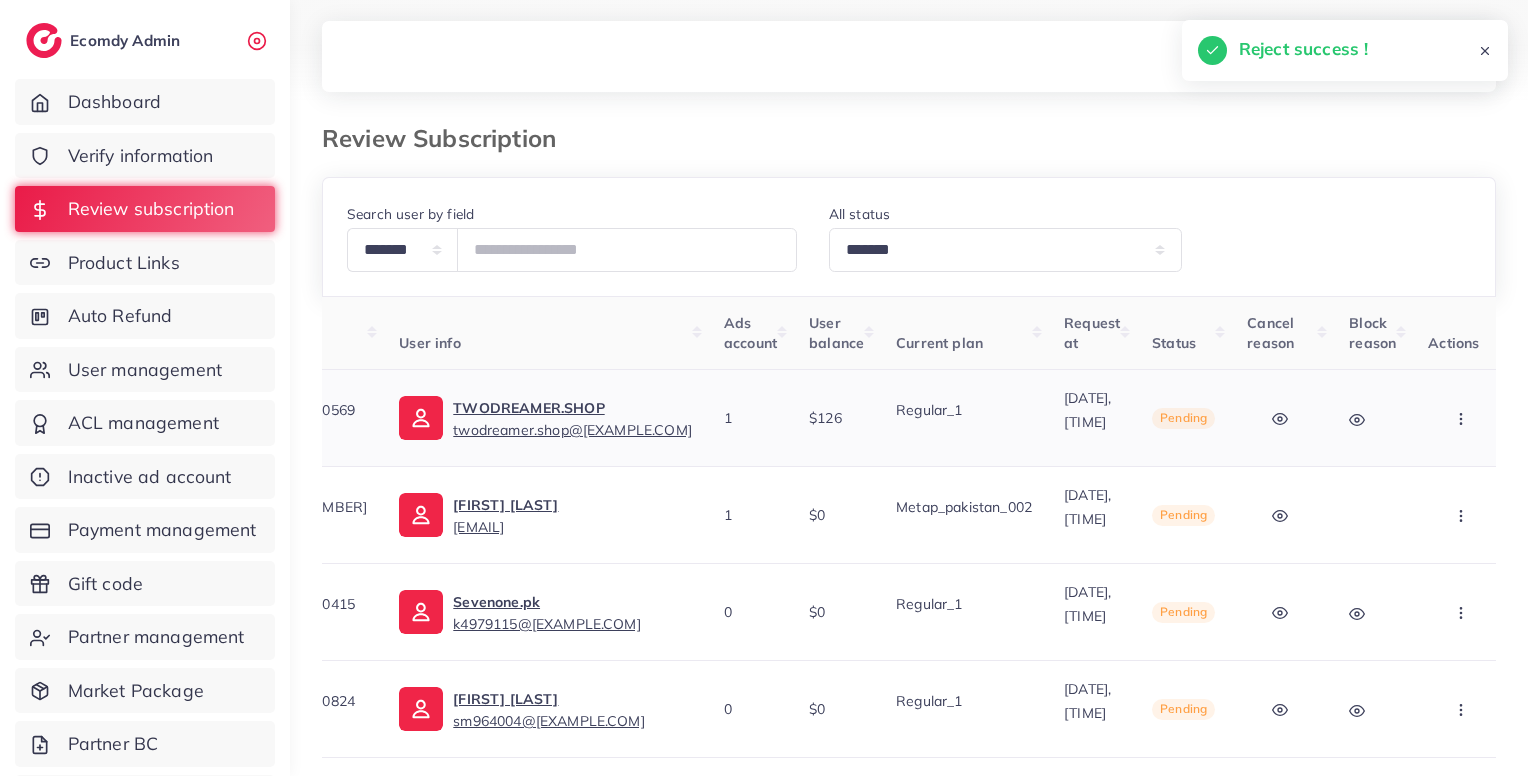 click 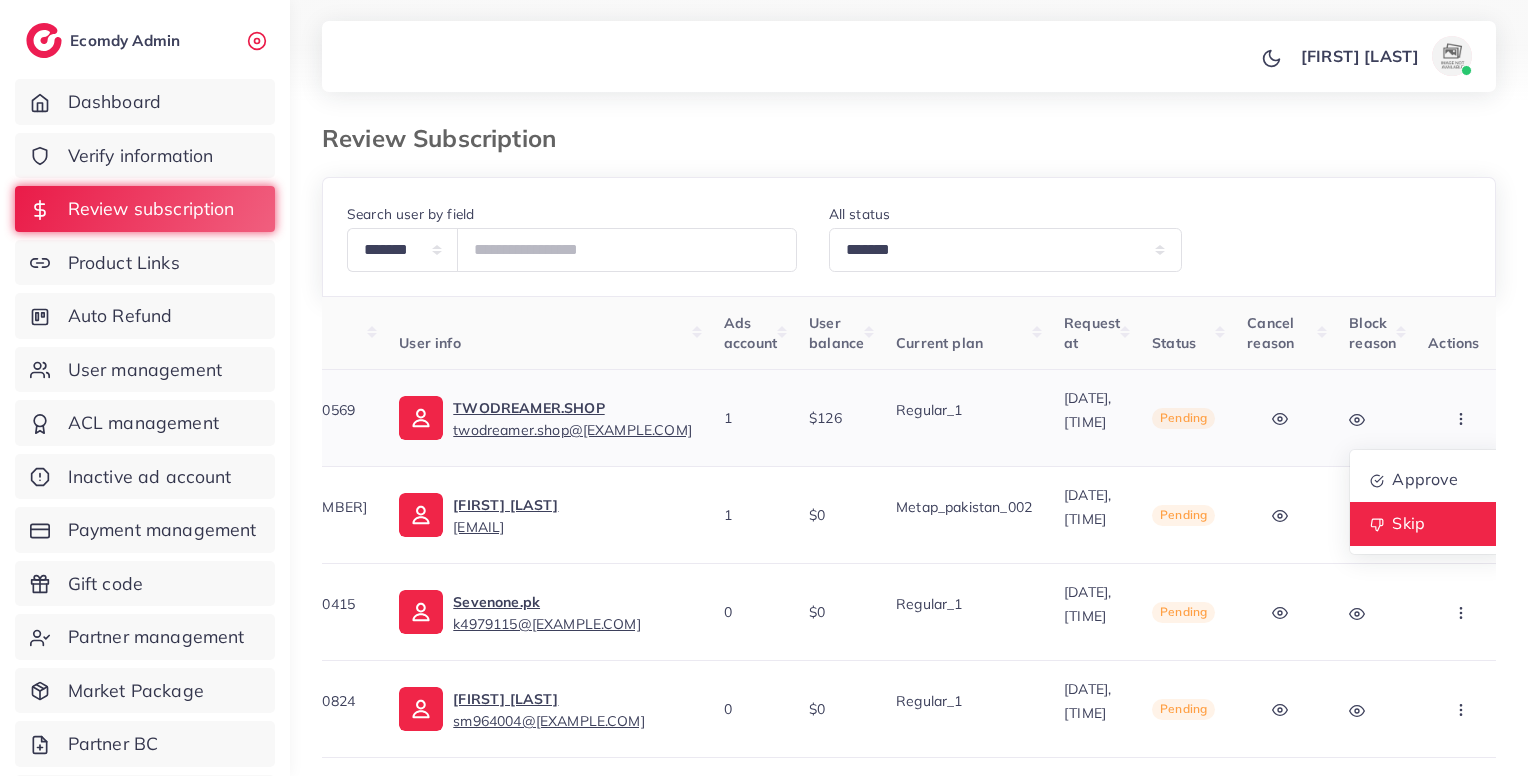 click on "Skip" at bounding box center (1429, 524) 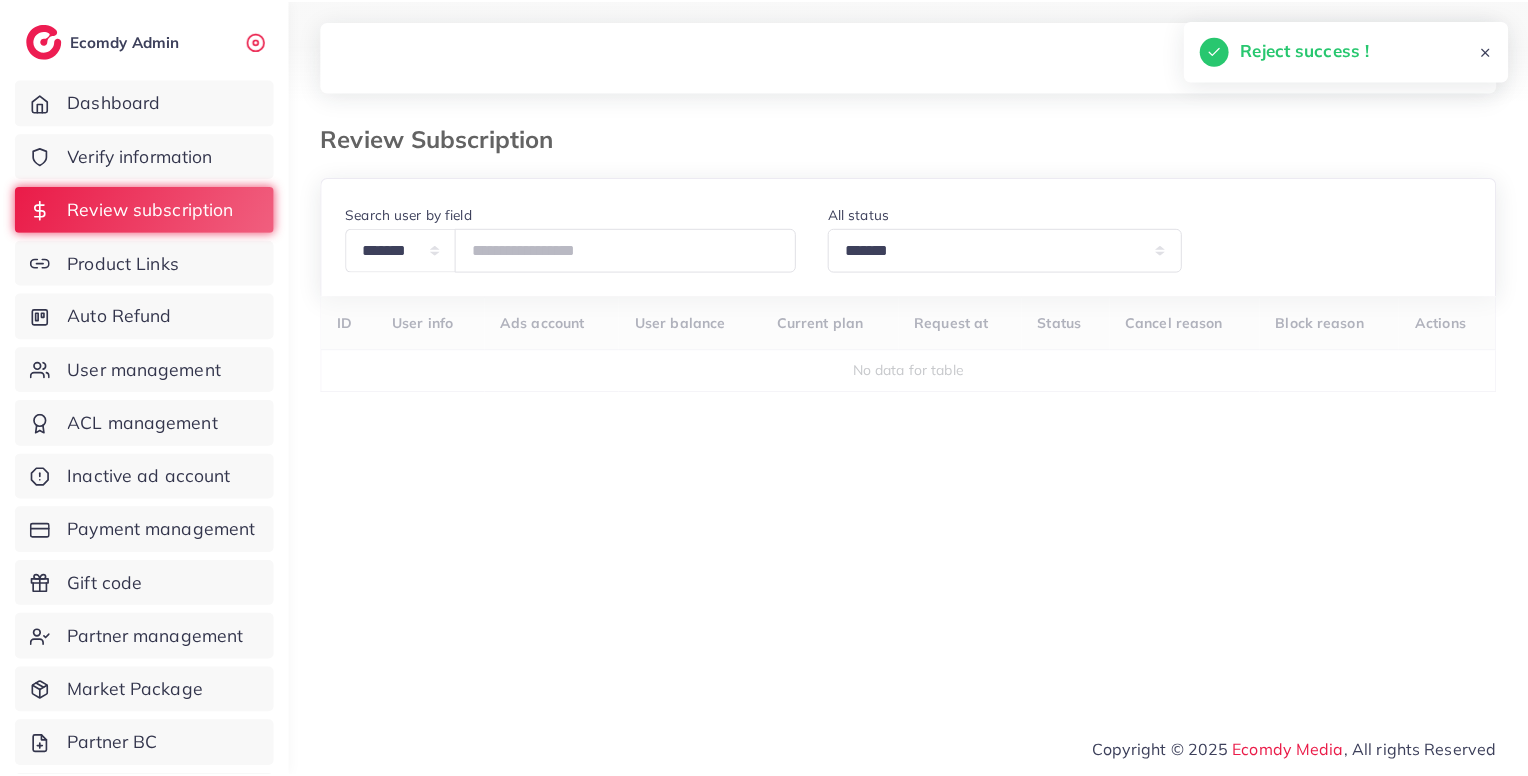 scroll, scrollTop: 0, scrollLeft: 0, axis: both 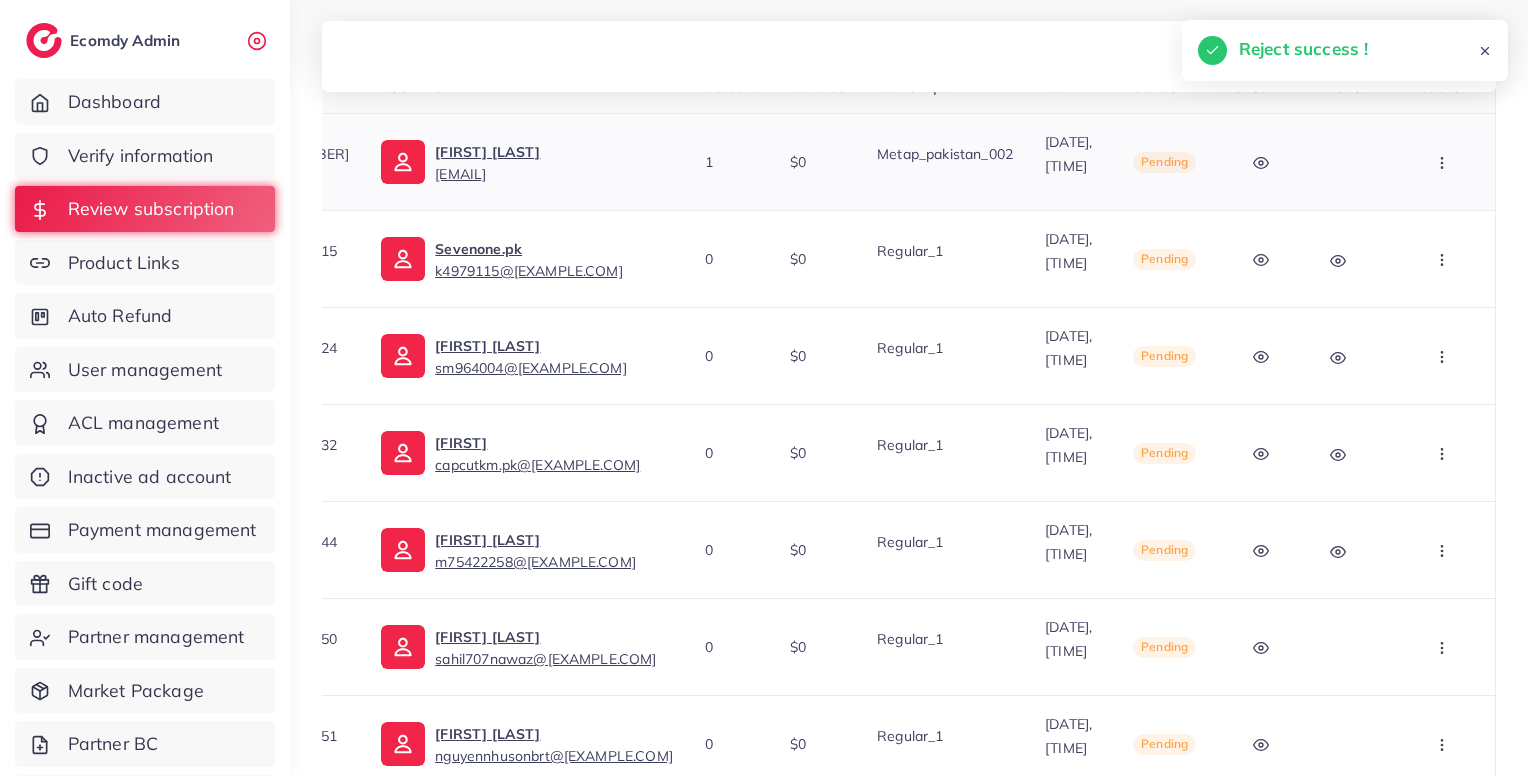 click 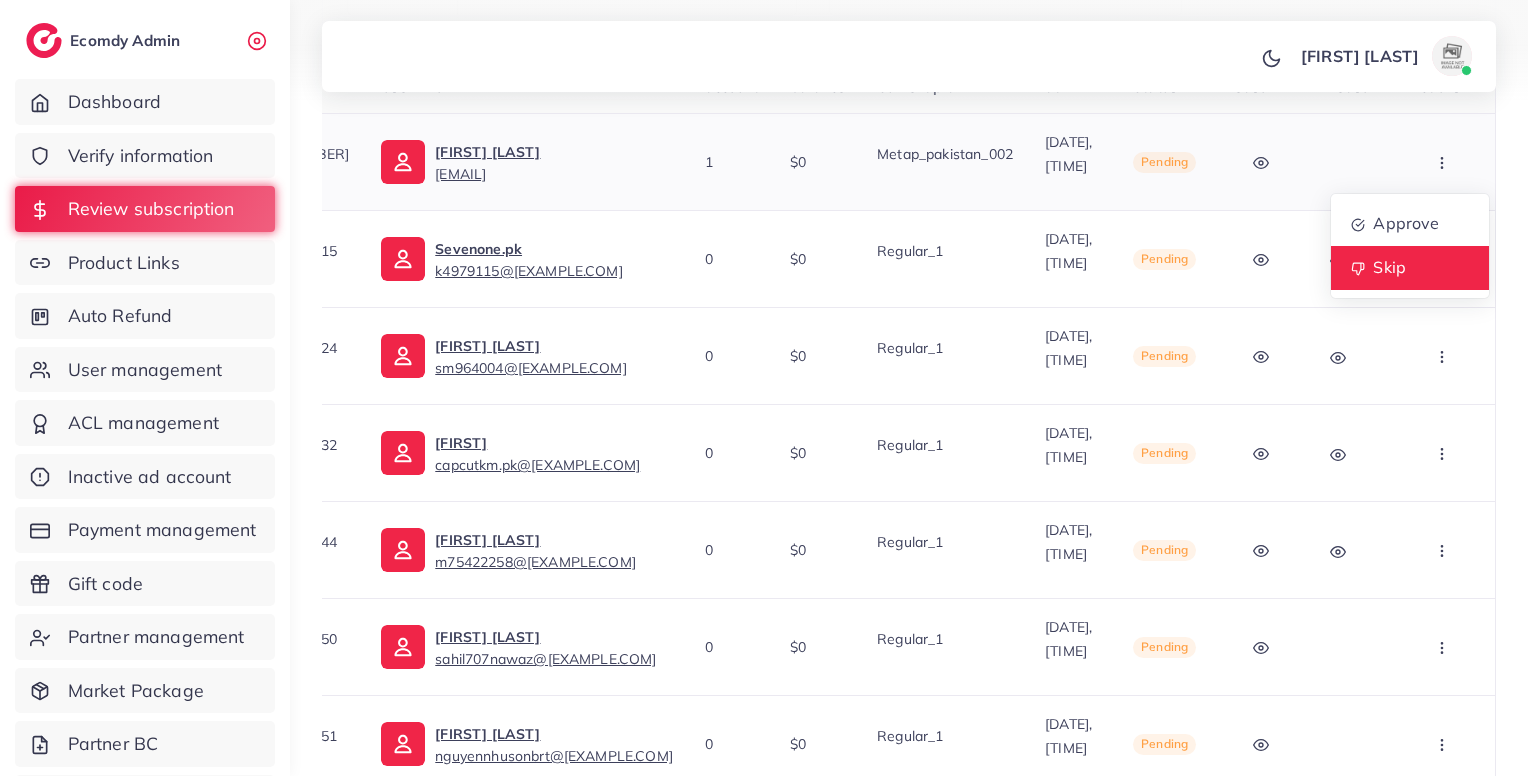 click on "Skip" at bounding box center (1390, 267) 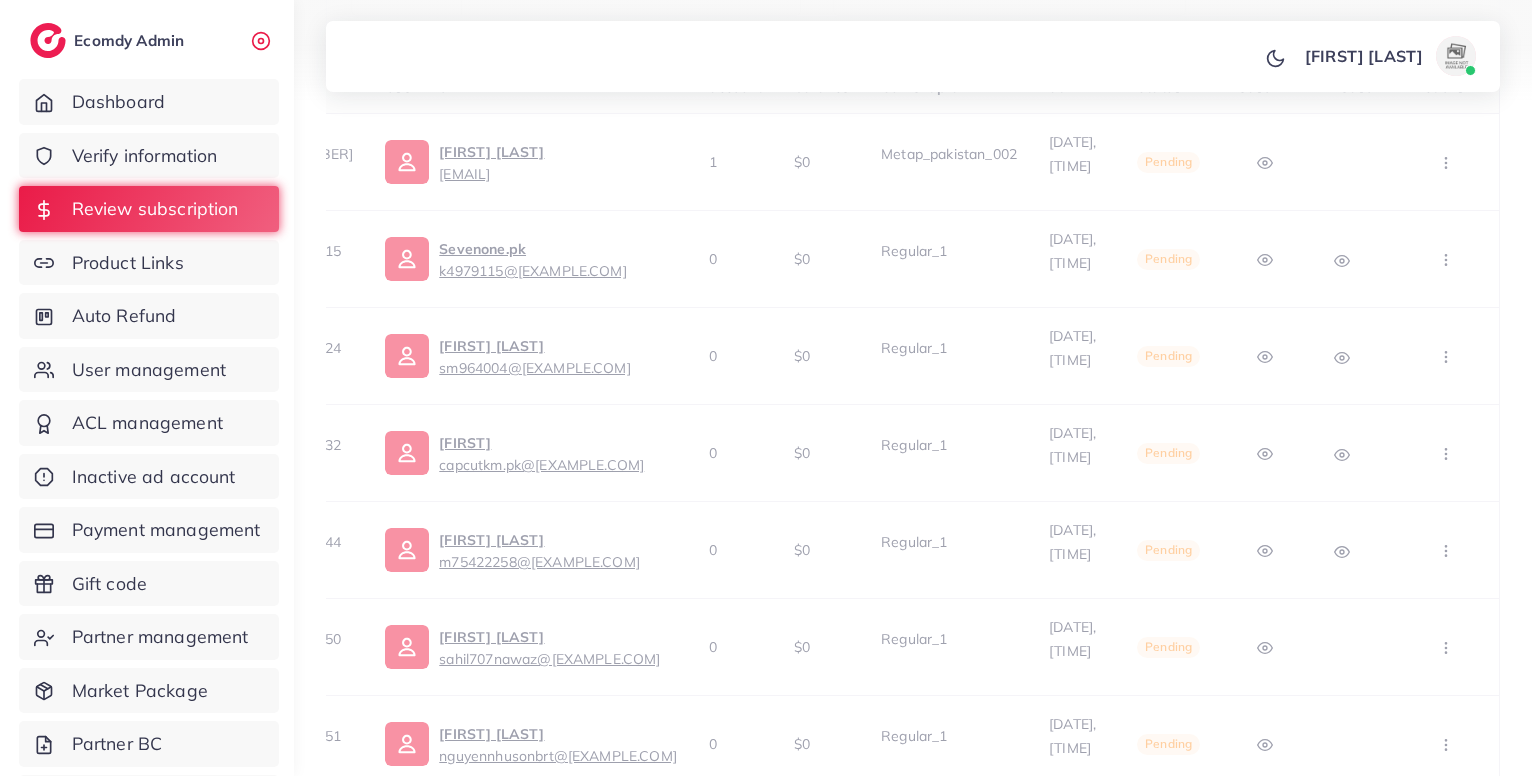 scroll, scrollTop: 0, scrollLeft: 0, axis: both 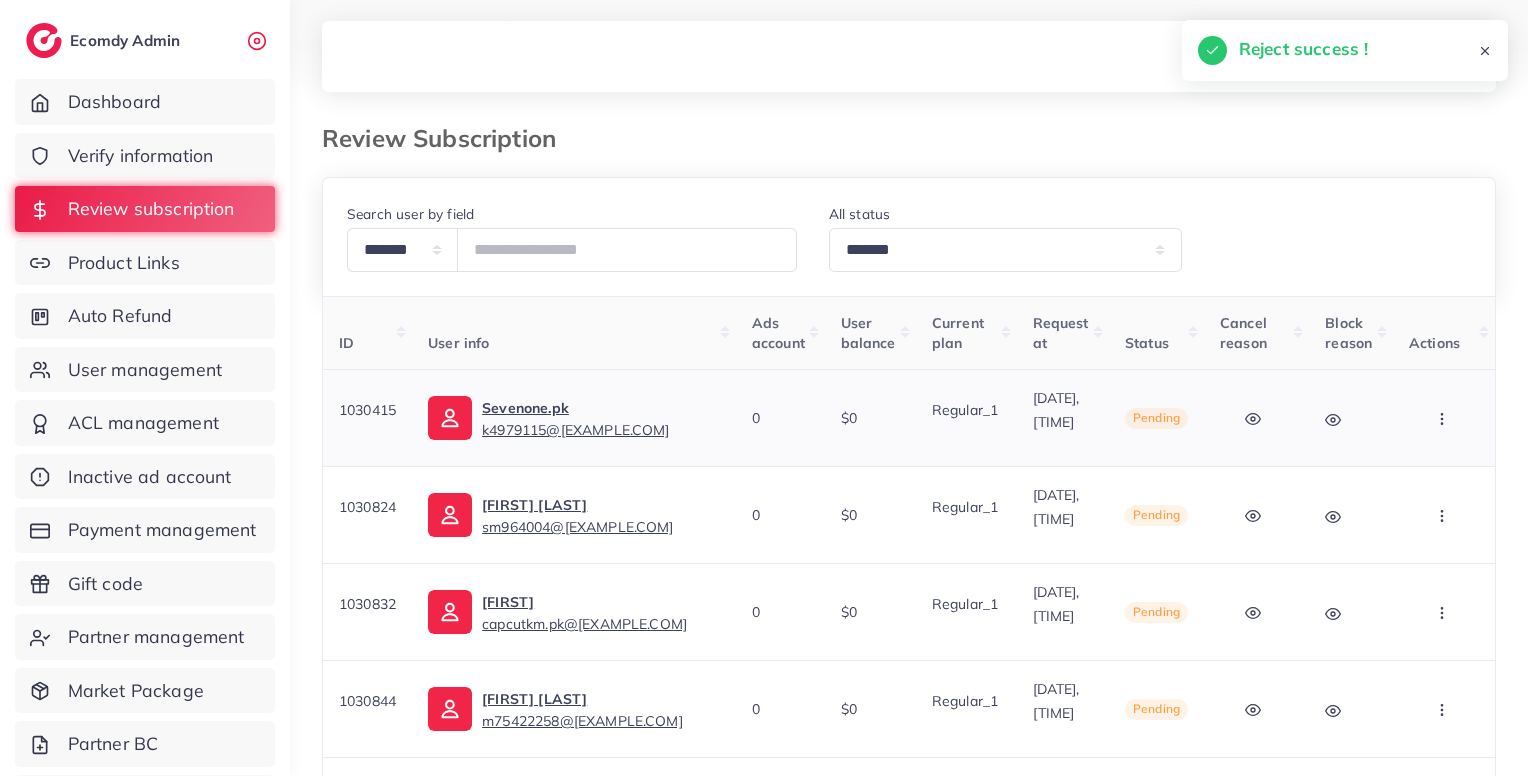 click 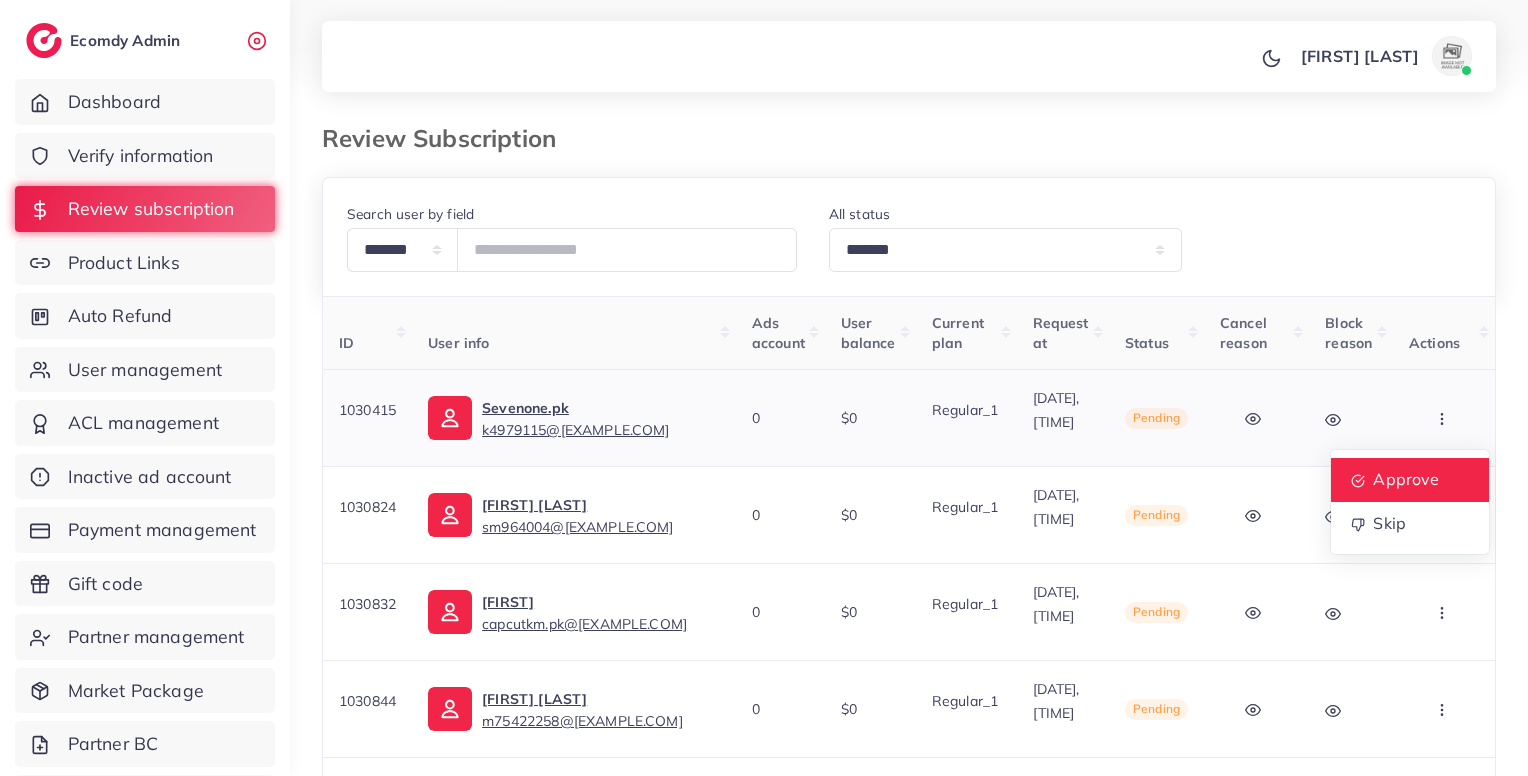 click on "Approve" at bounding box center [1406, 479] 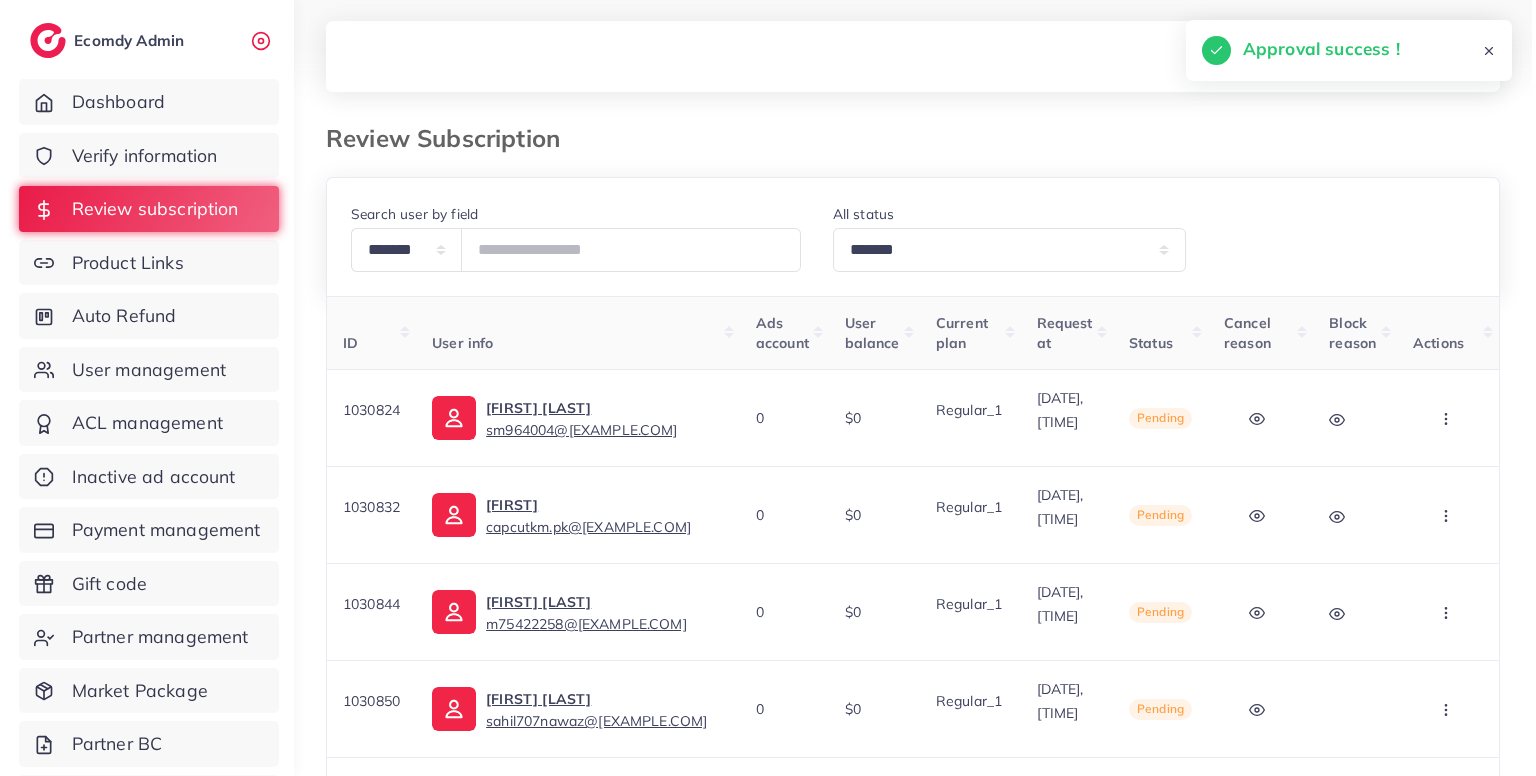 scroll, scrollTop: 0, scrollLeft: 13, axis: horizontal 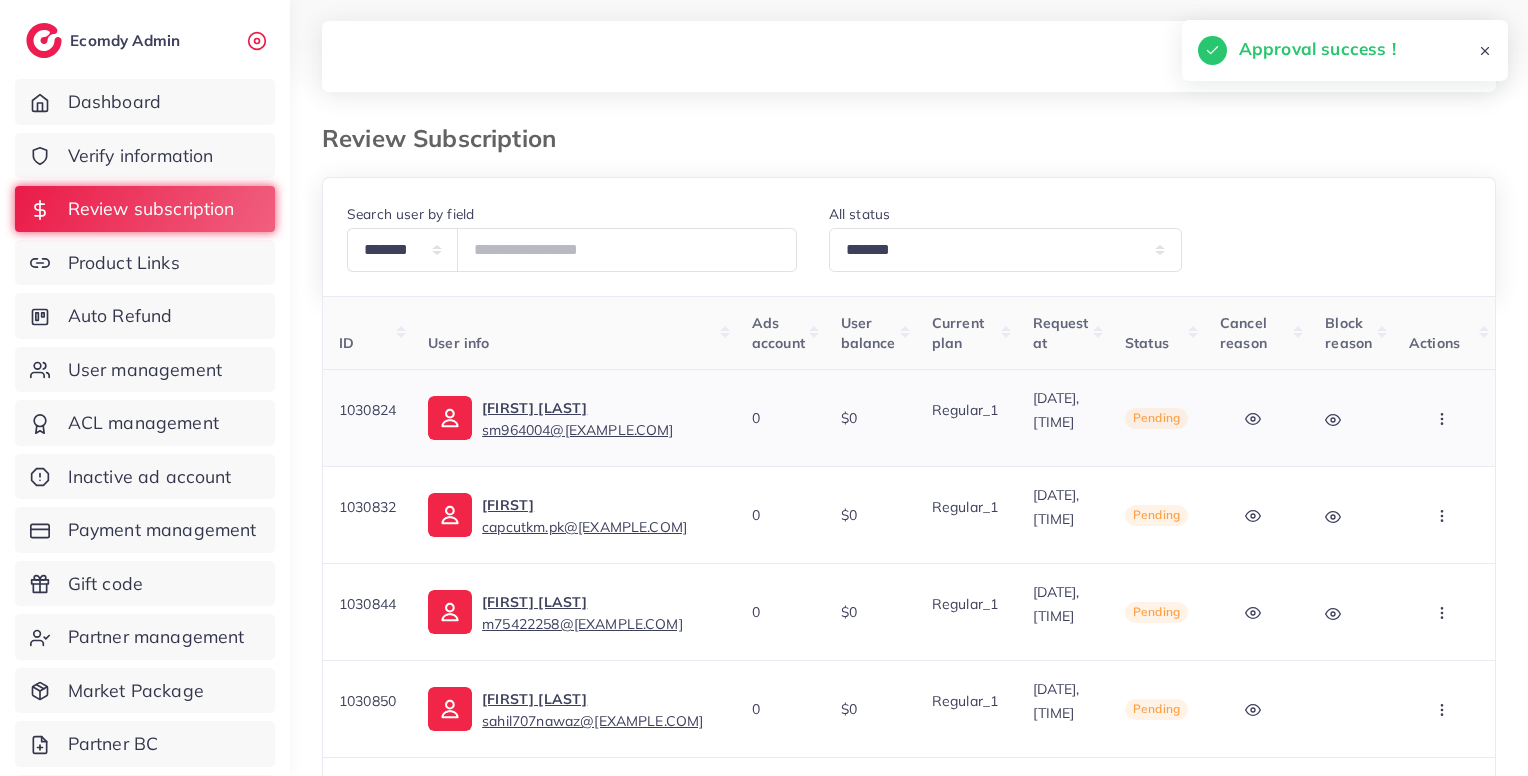 click at bounding box center (1444, 418) 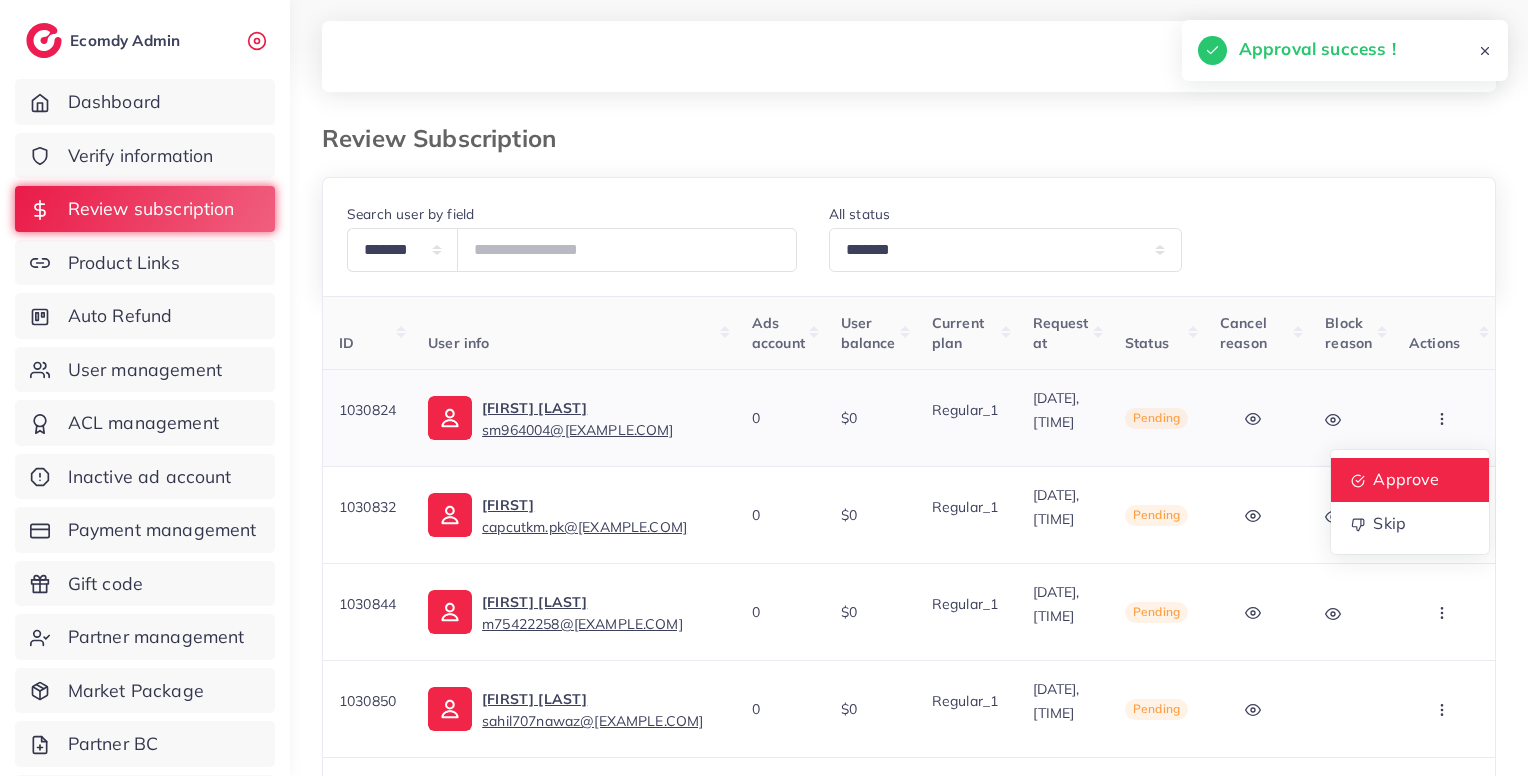 click on "Approve" at bounding box center (1410, 480) 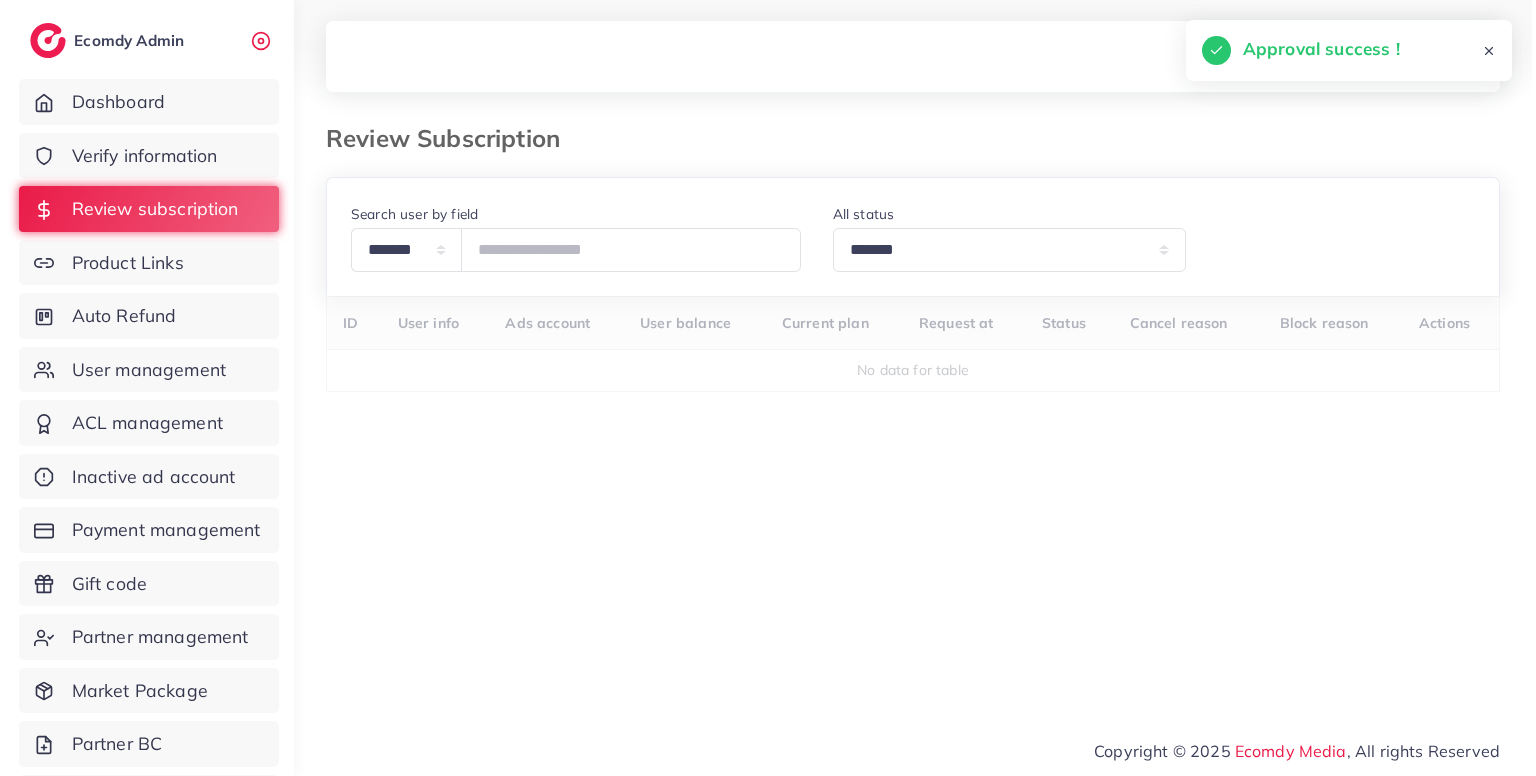 scroll, scrollTop: 0, scrollLeft: 0, axis: both 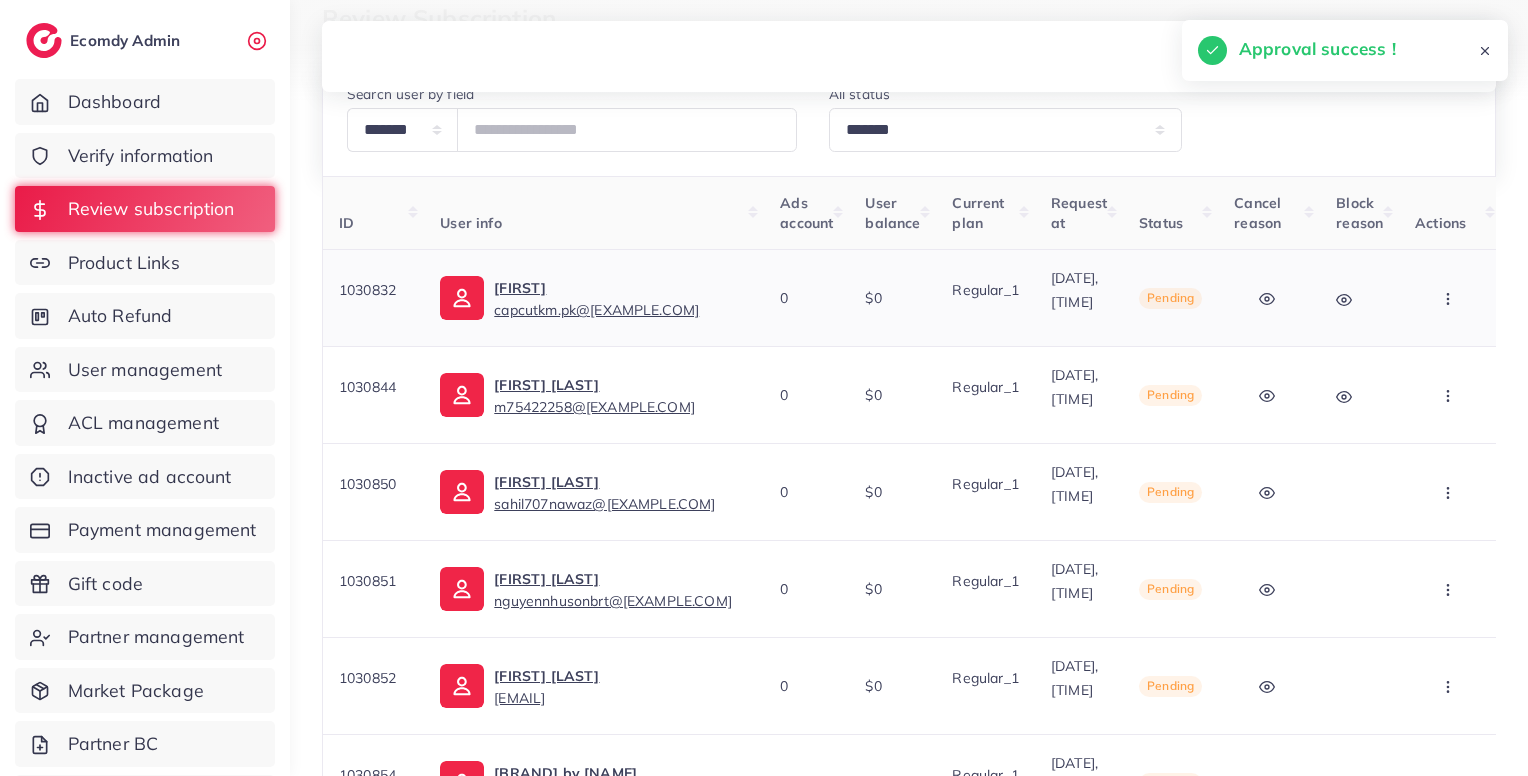 click 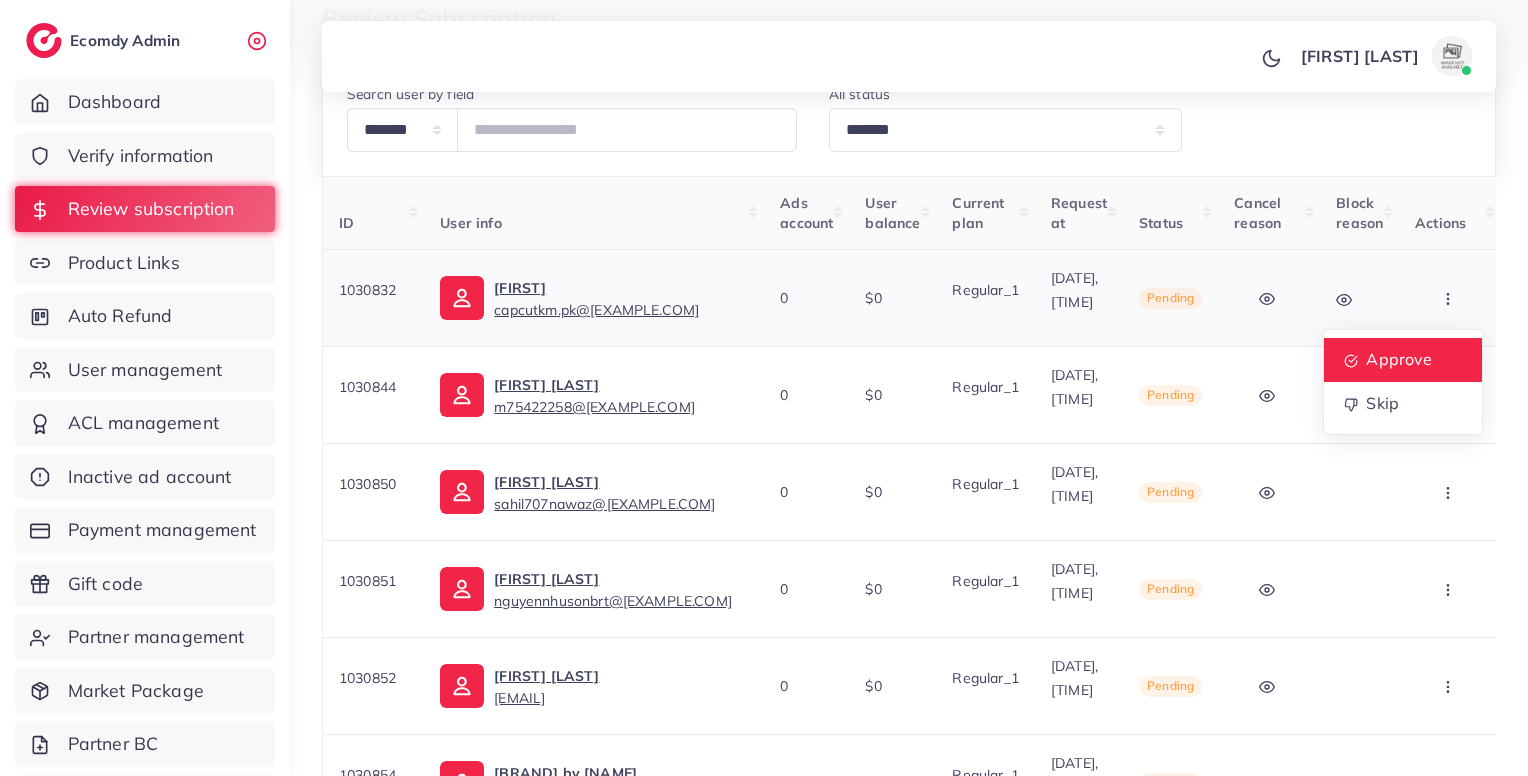 click on "Approve" at bounding box center [1403, 360] 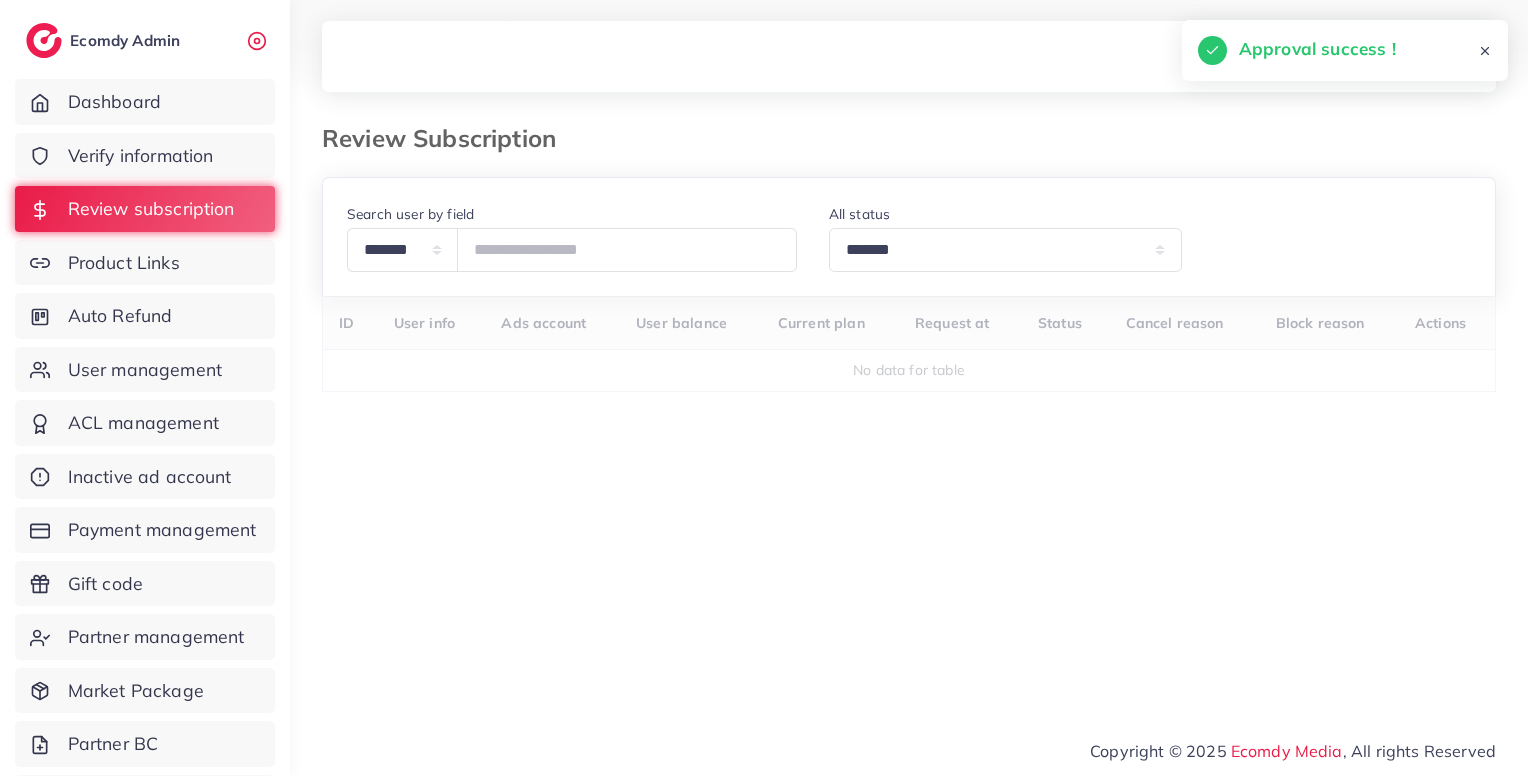 scroll, scrollTop: 0, scrollLeft: 0, axis: both 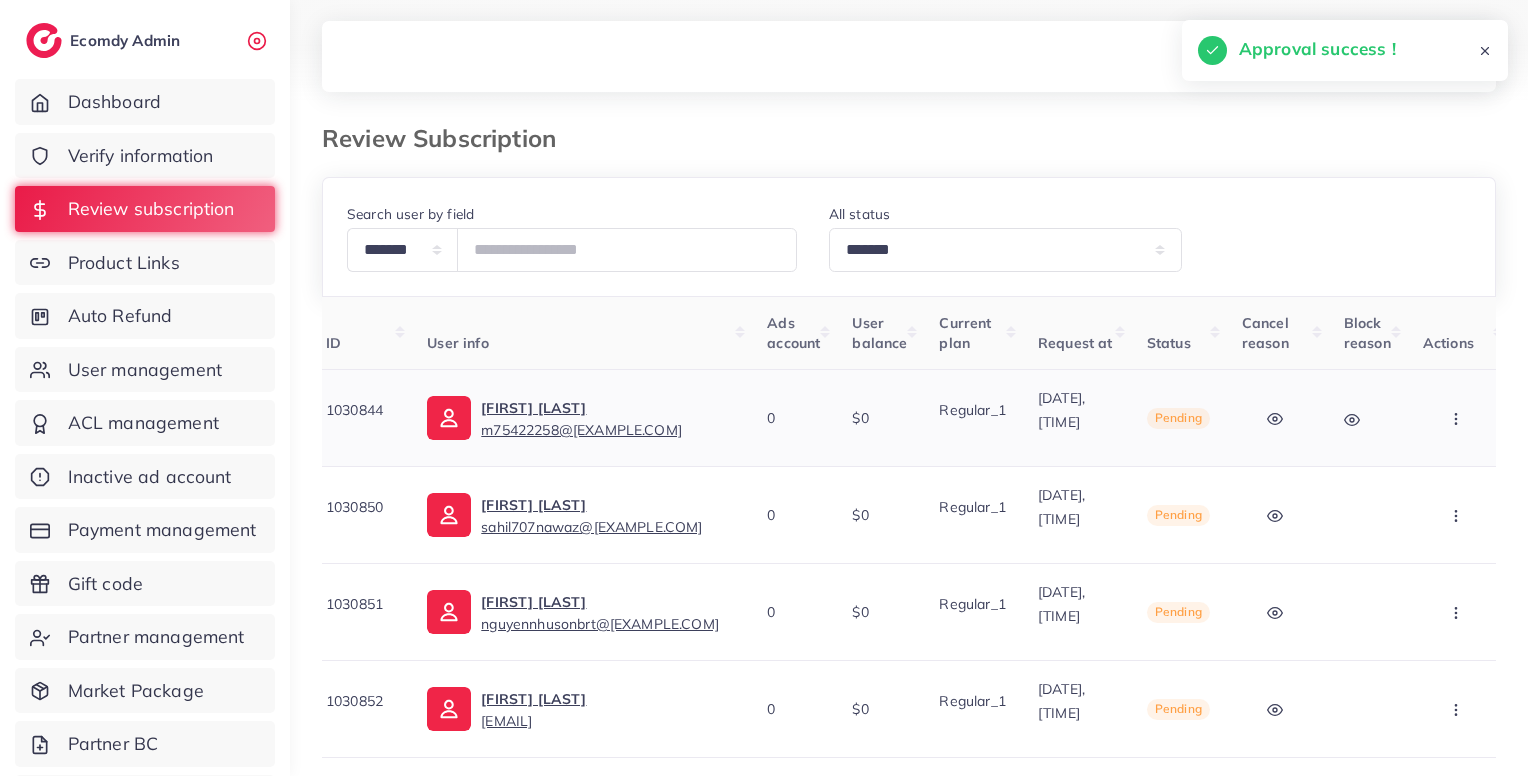click at bounding box center (1458, 418) 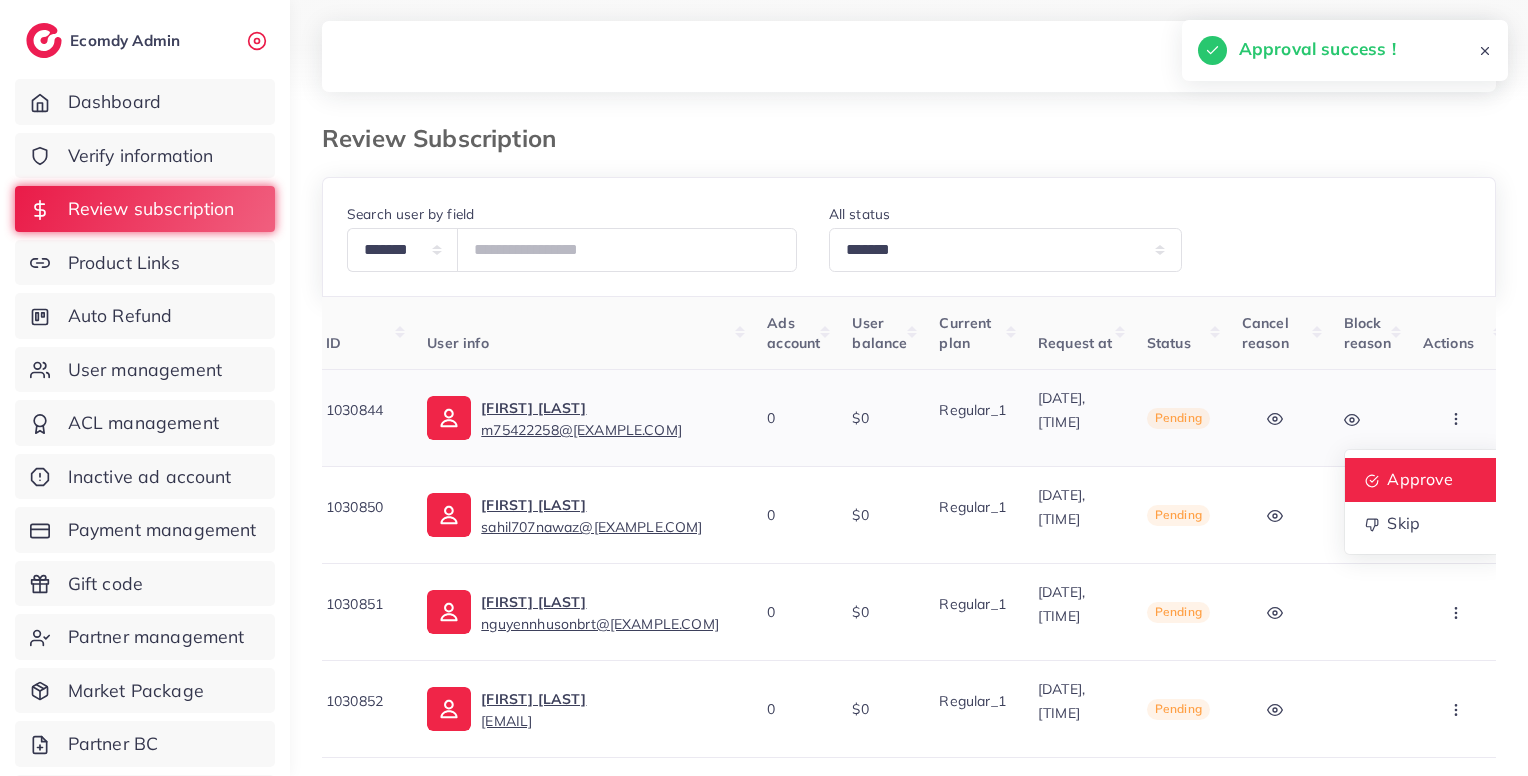 click on "Approve" at bounding box center [1424, 480] 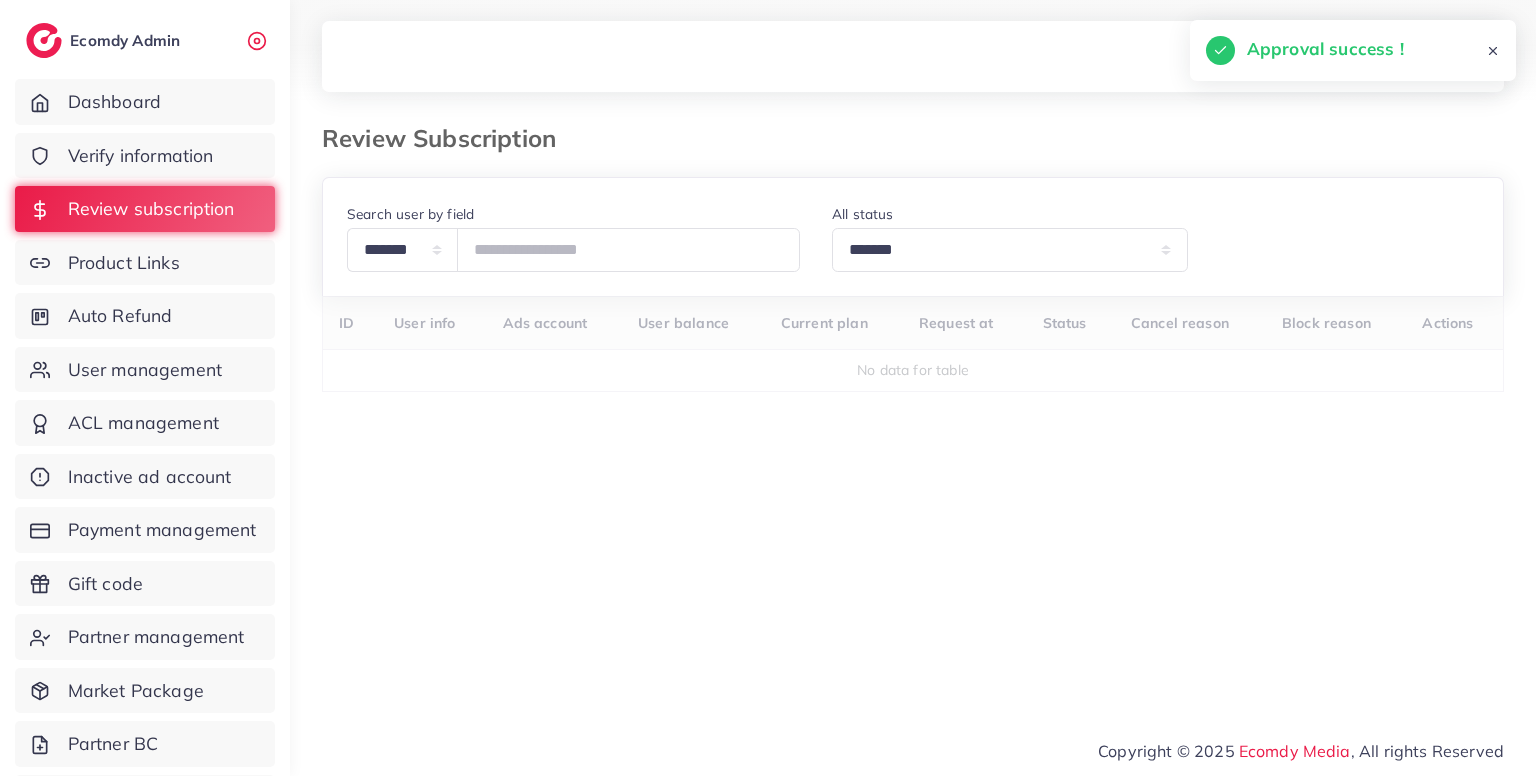 scroll, scrollTop: 0, scrollLeft: 0, axis: both 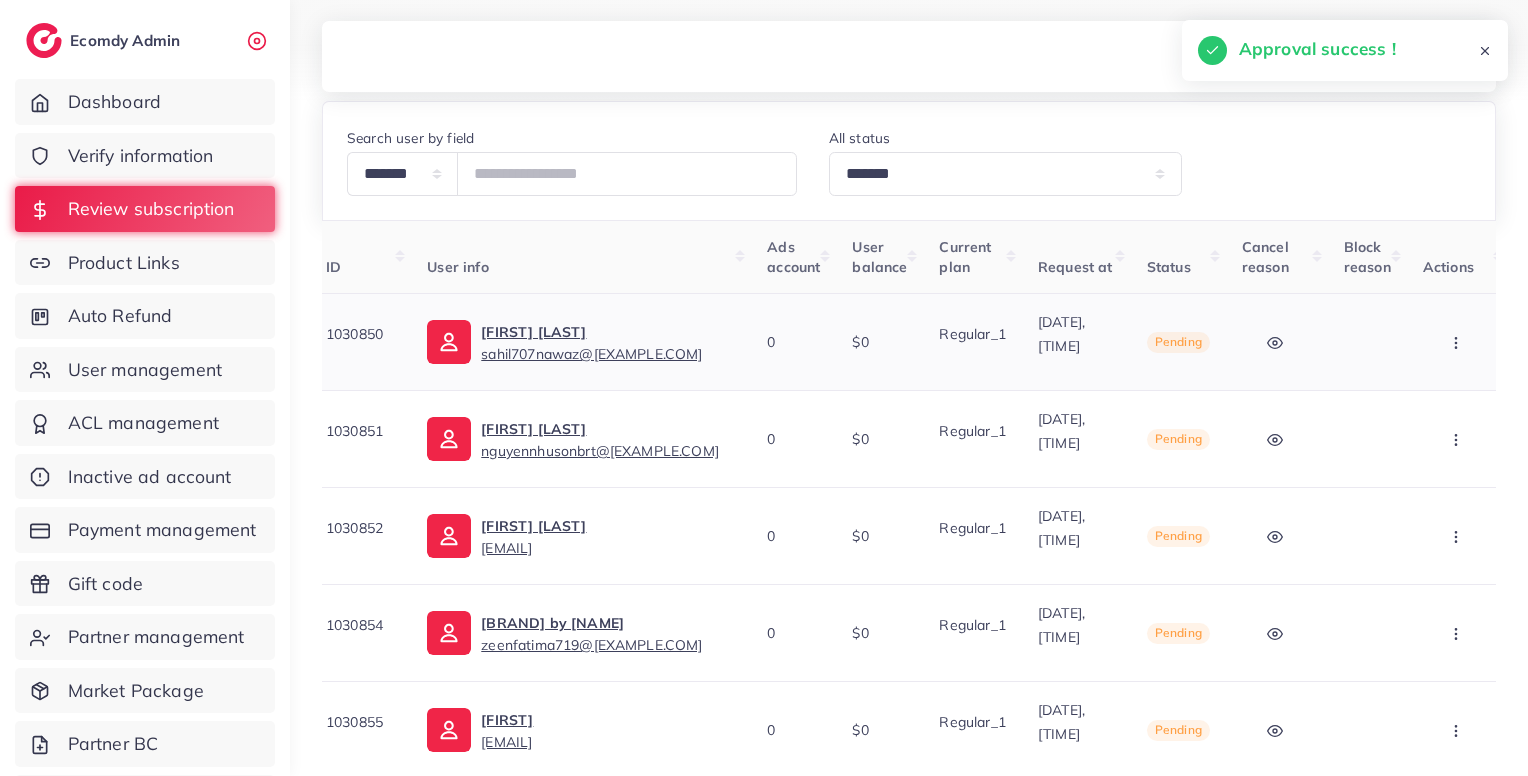 click 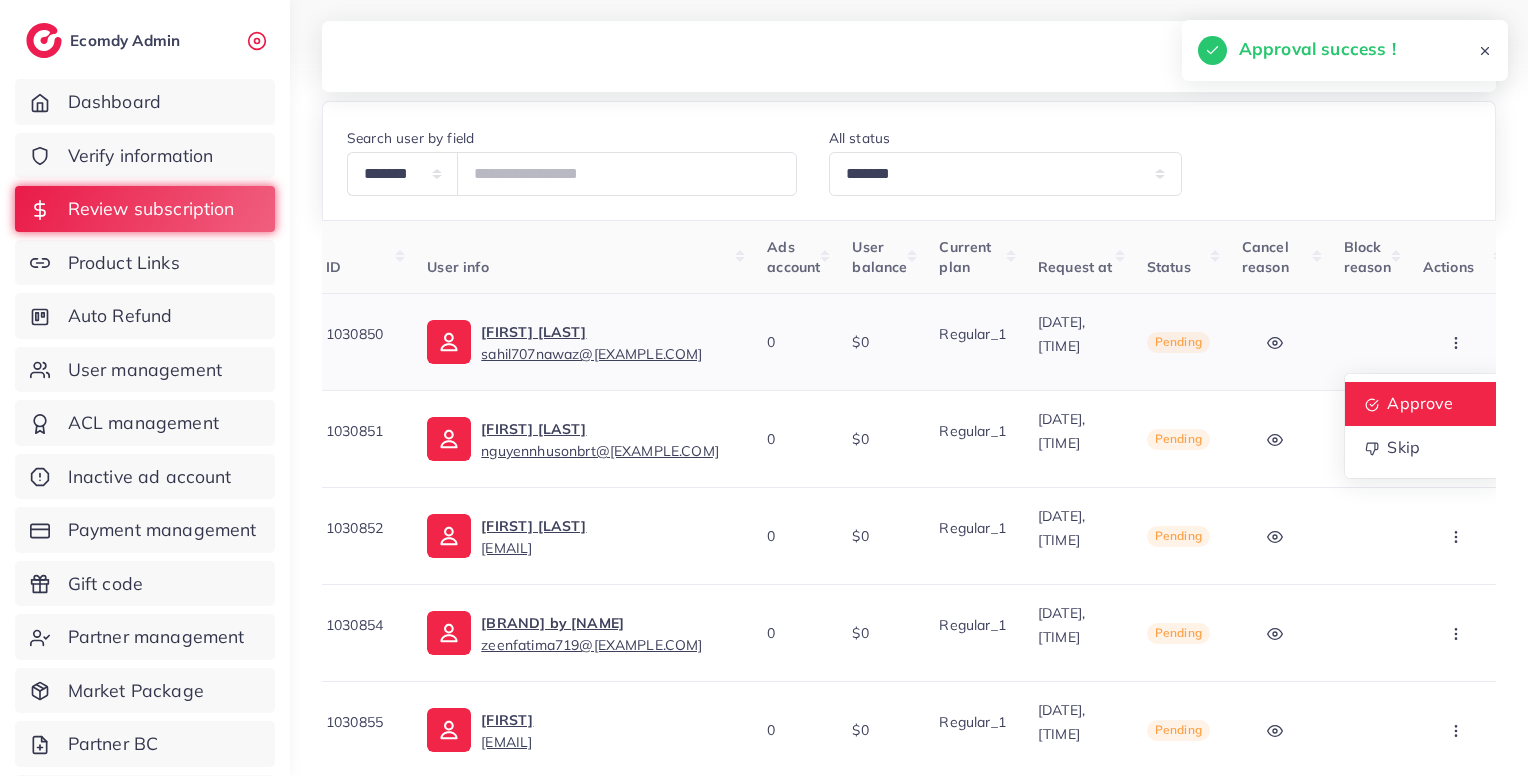 click on "Approve" at bounding box center [1424, 404] 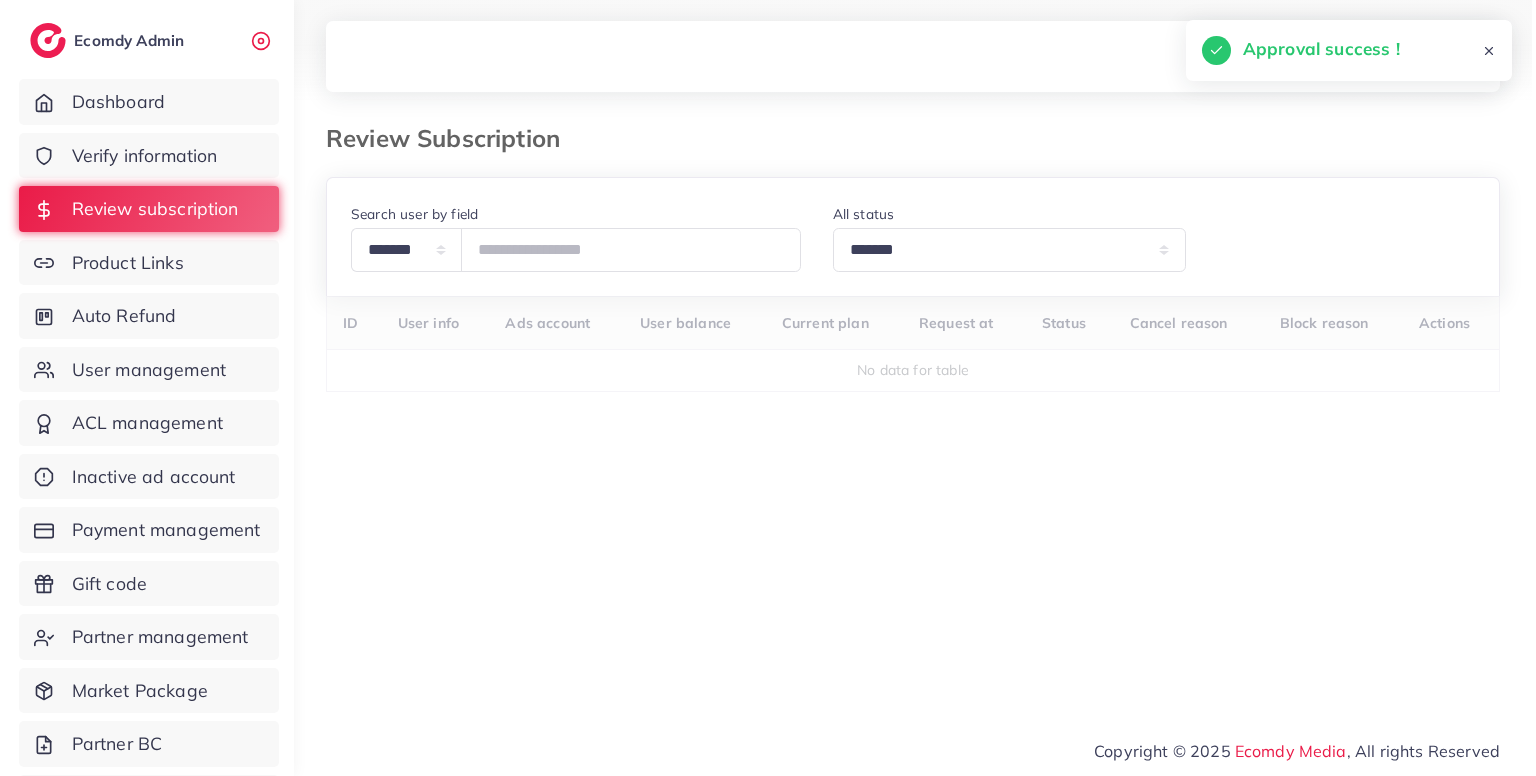 scroll, scrollTop: 0, scrollLeft: 0, axis: both 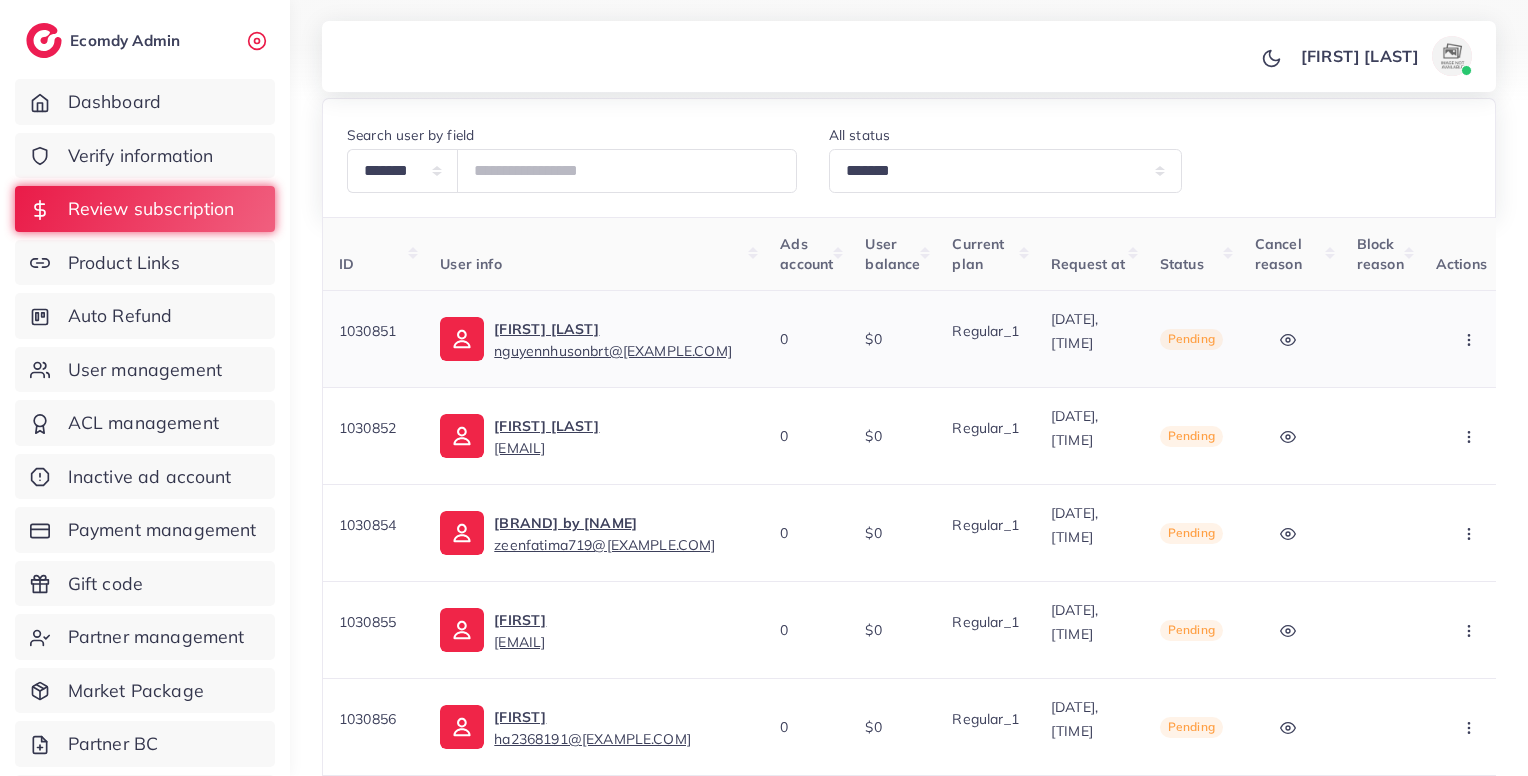 click at bounding box center (1471, 339) 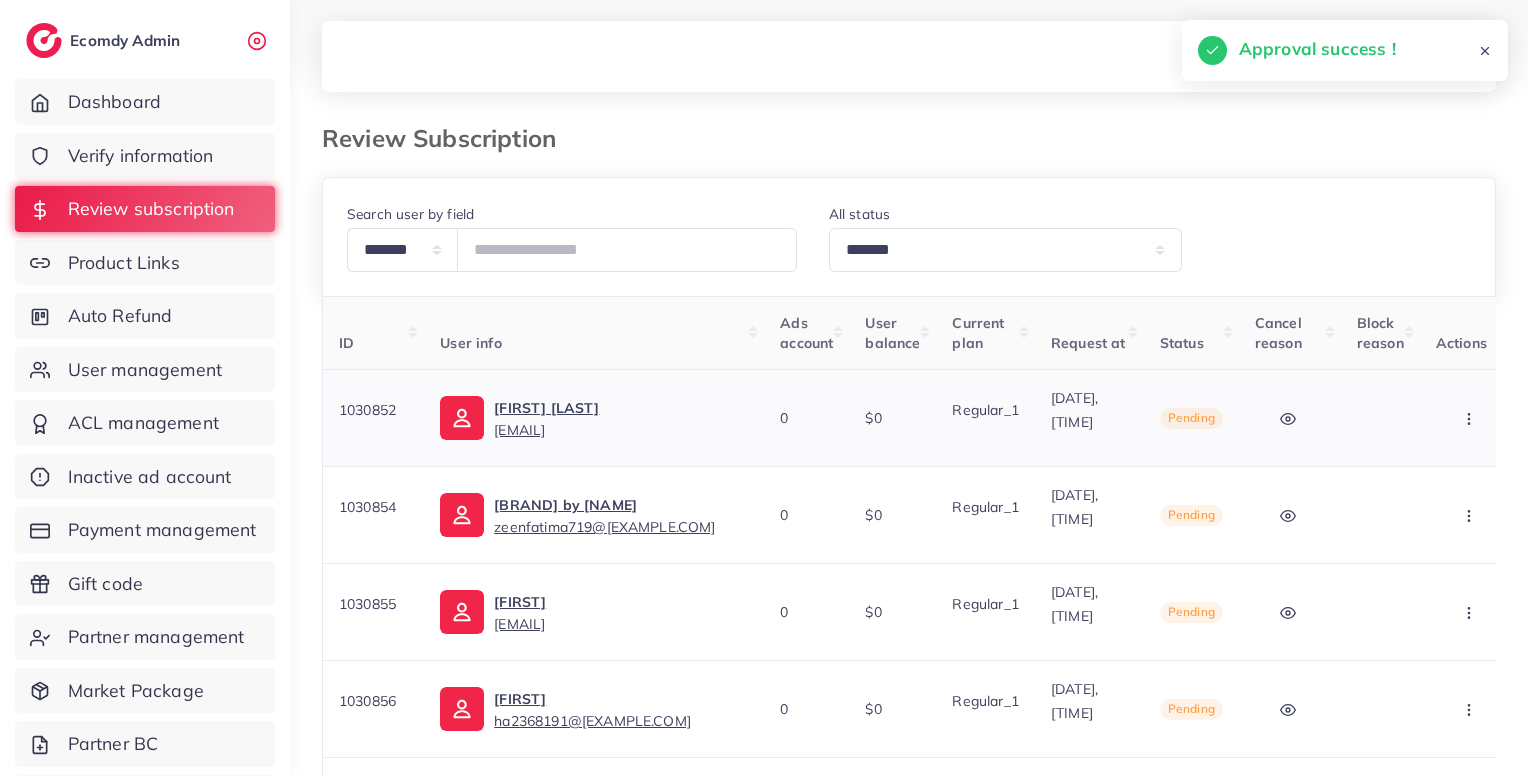 click 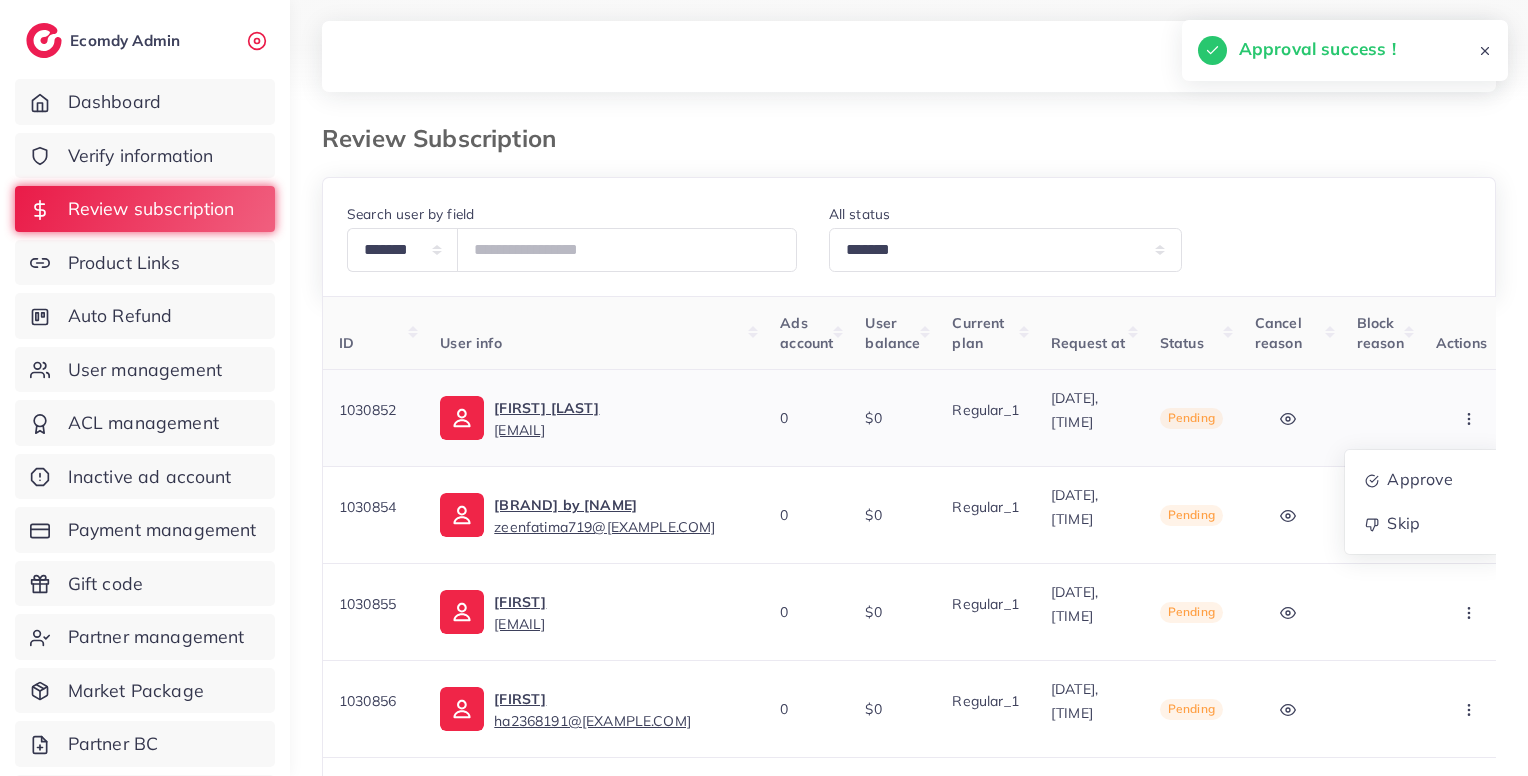 click 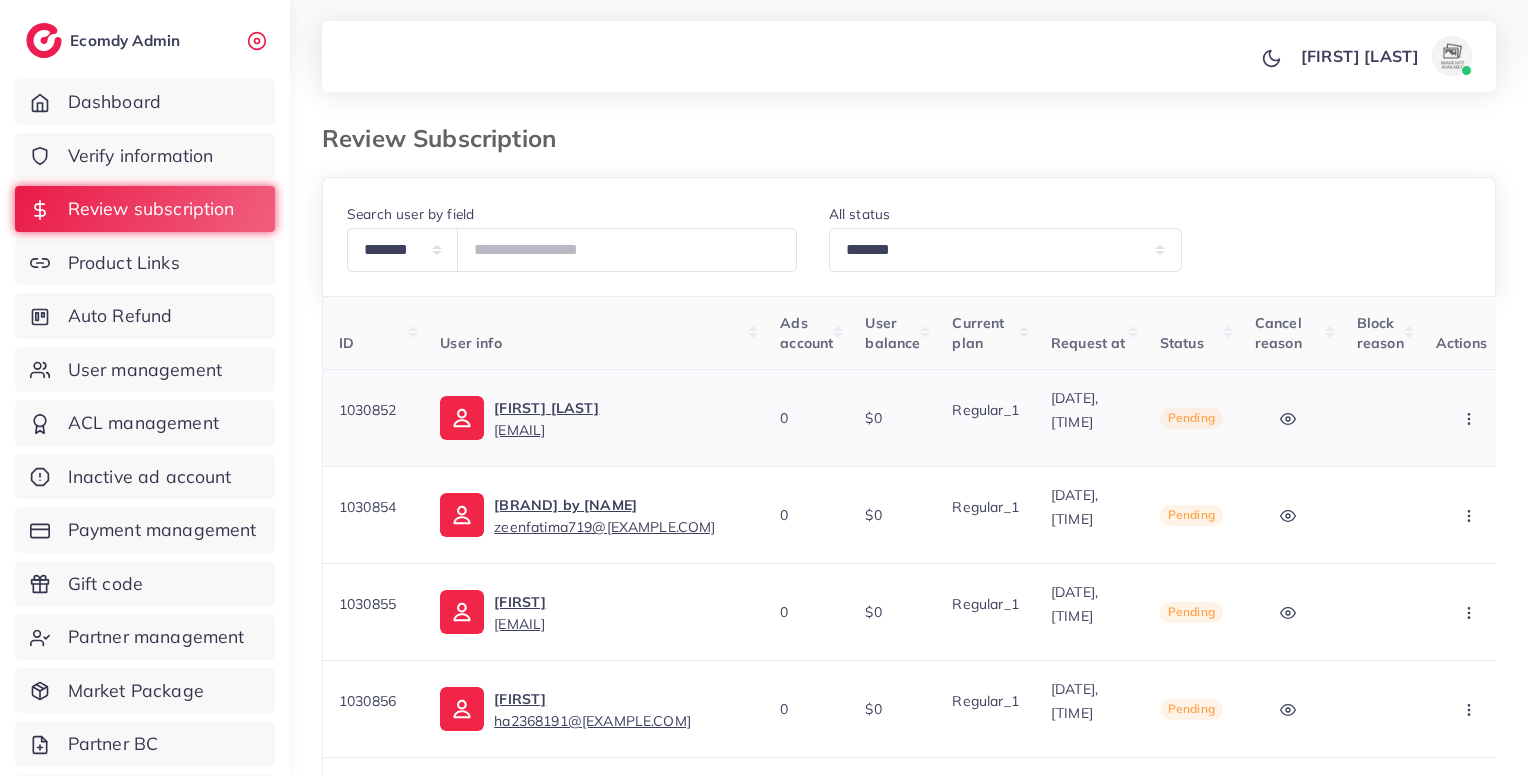 click 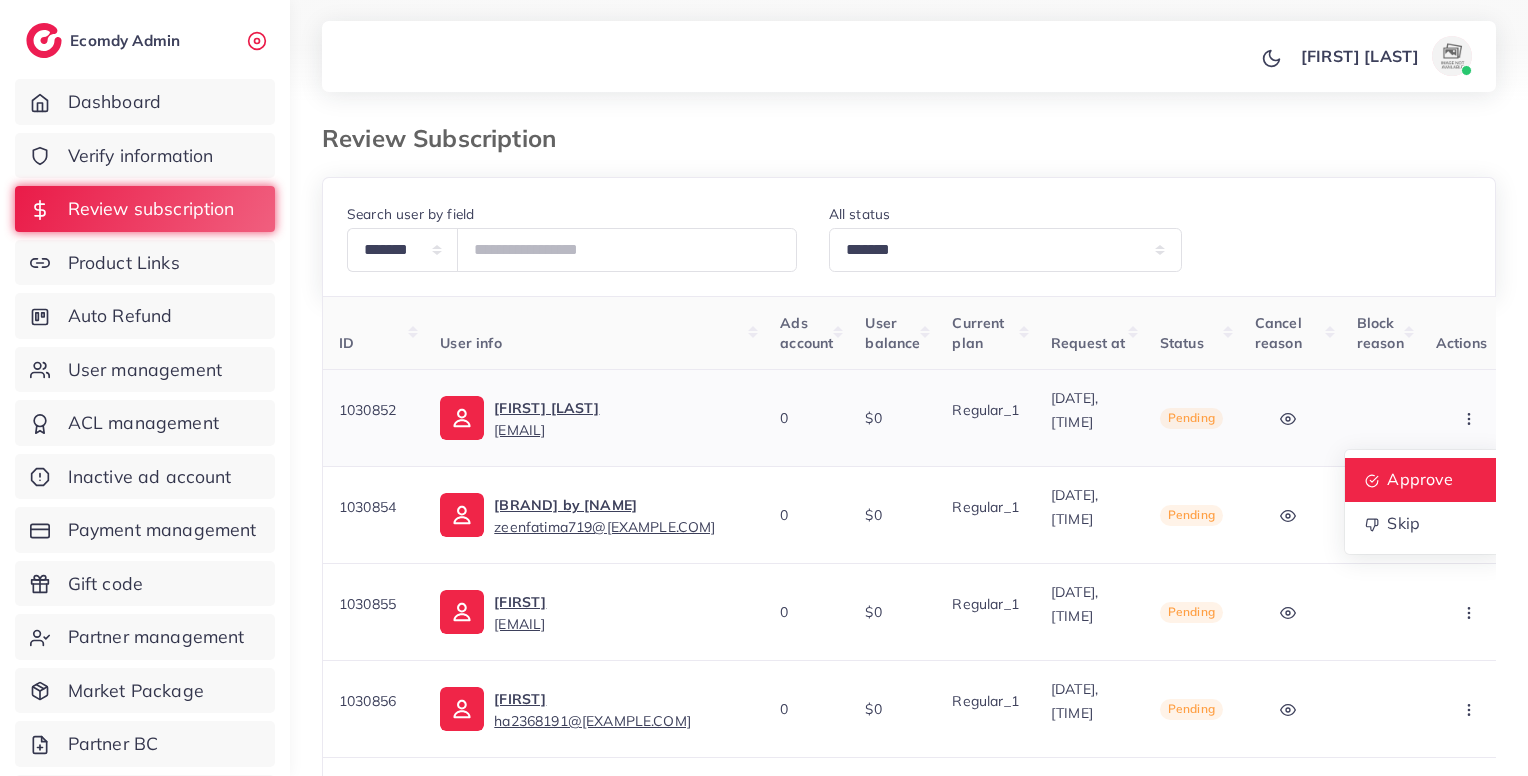 click on "Approve" at bounding box center (1420, 479) 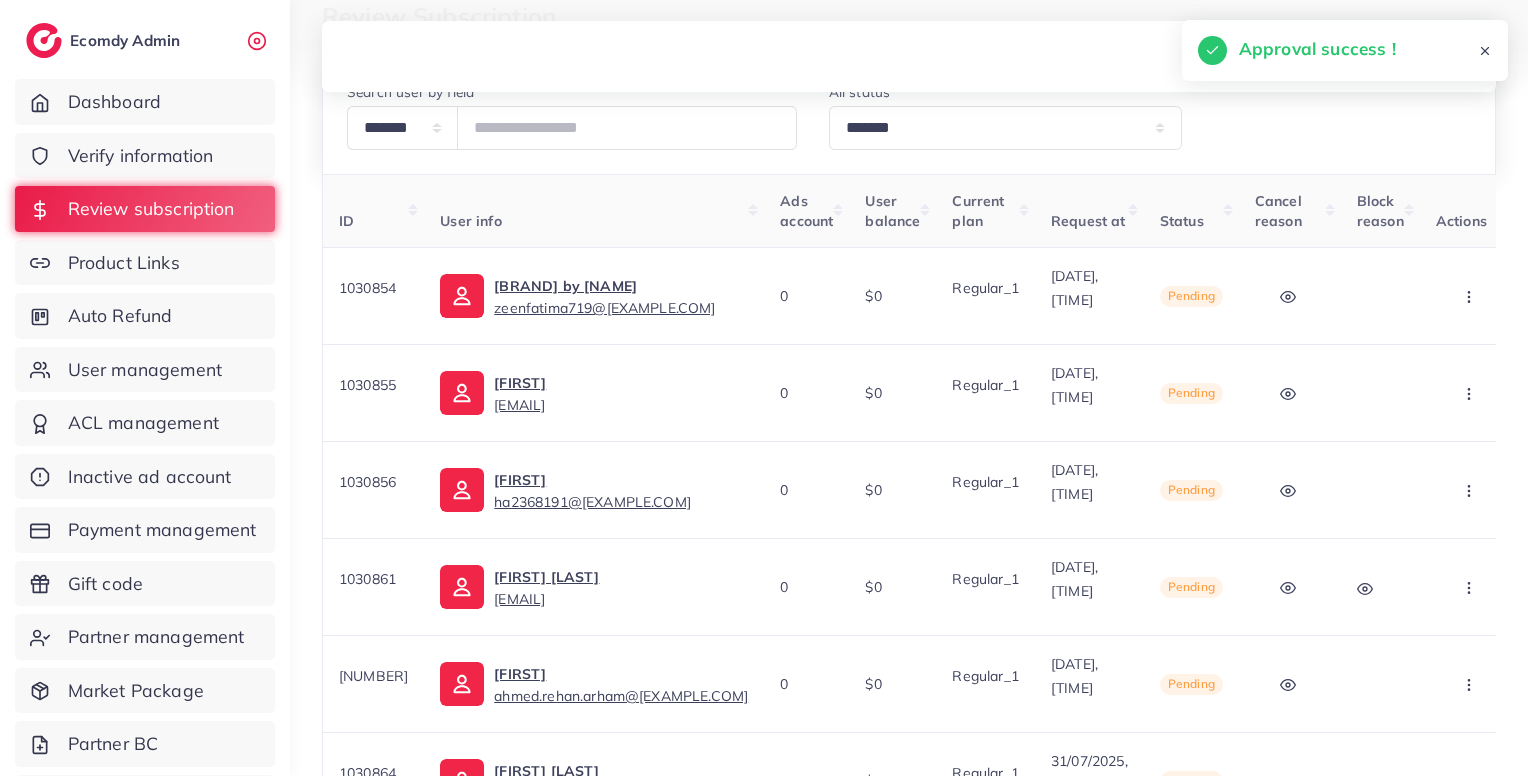 scroll, scrollTop: 123, scrollLeft: 0, axis: vertical 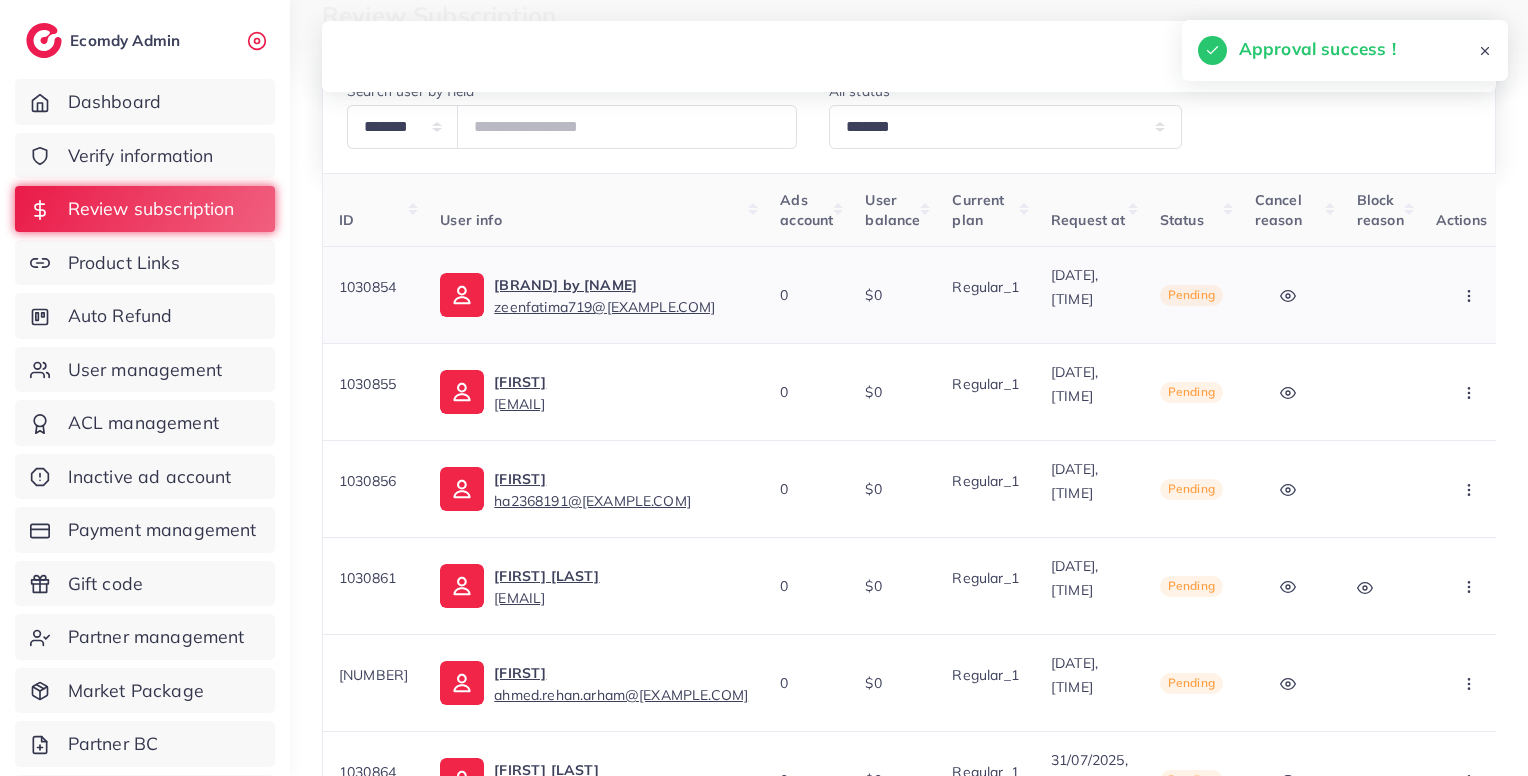 click 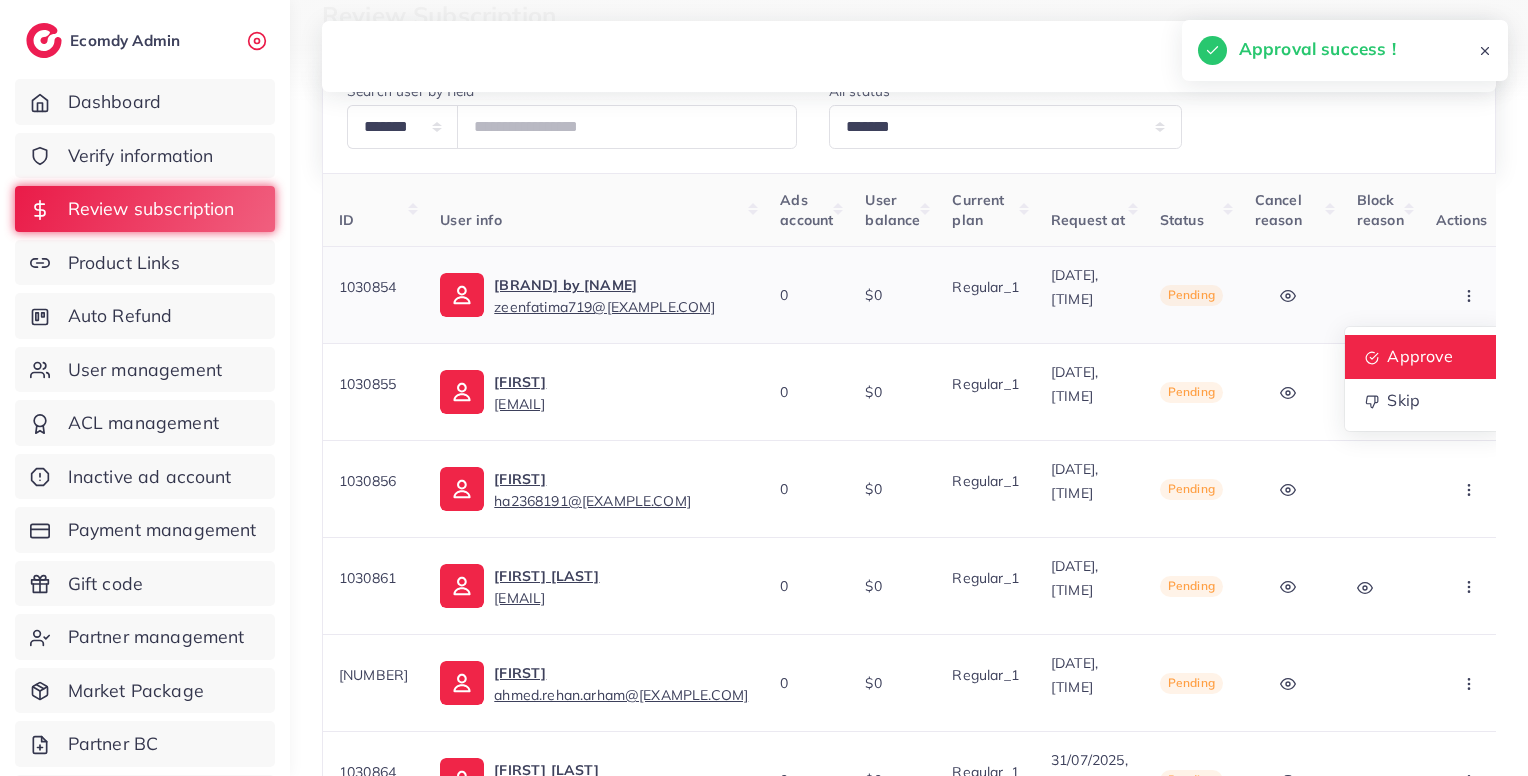 click on "Approve" at bounding box center [1424, 357] 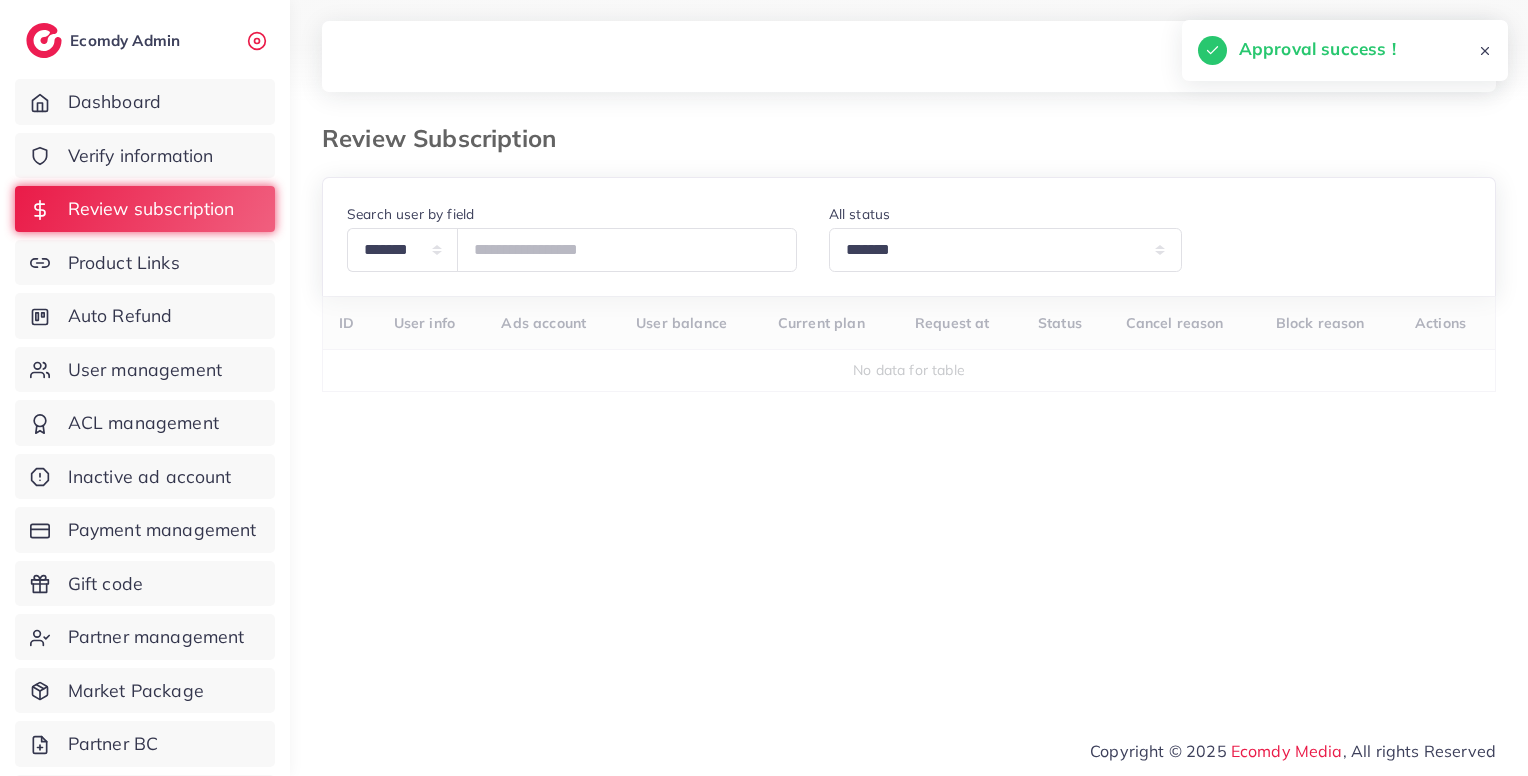 scroll 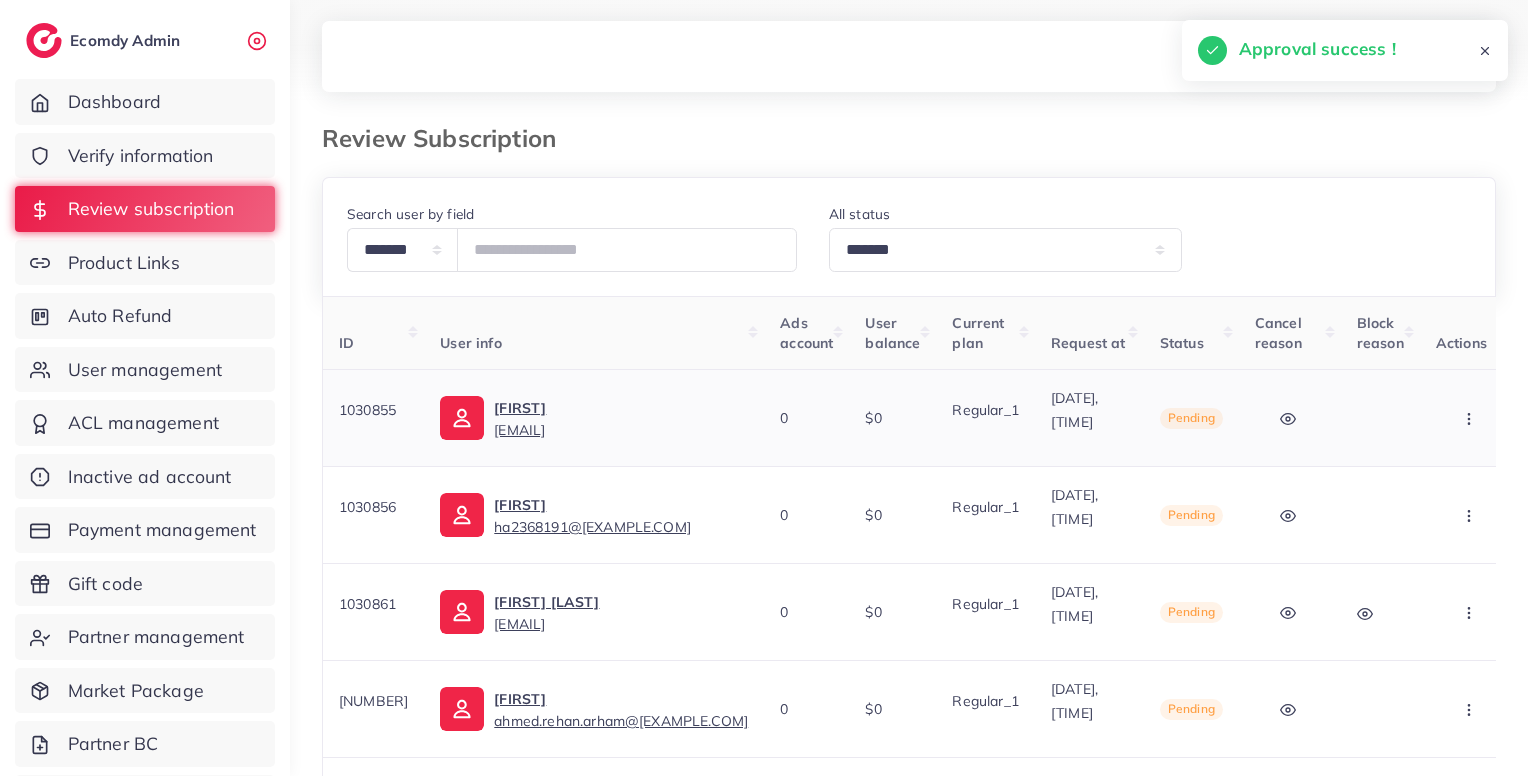 click at bounding box center [1471, 418] 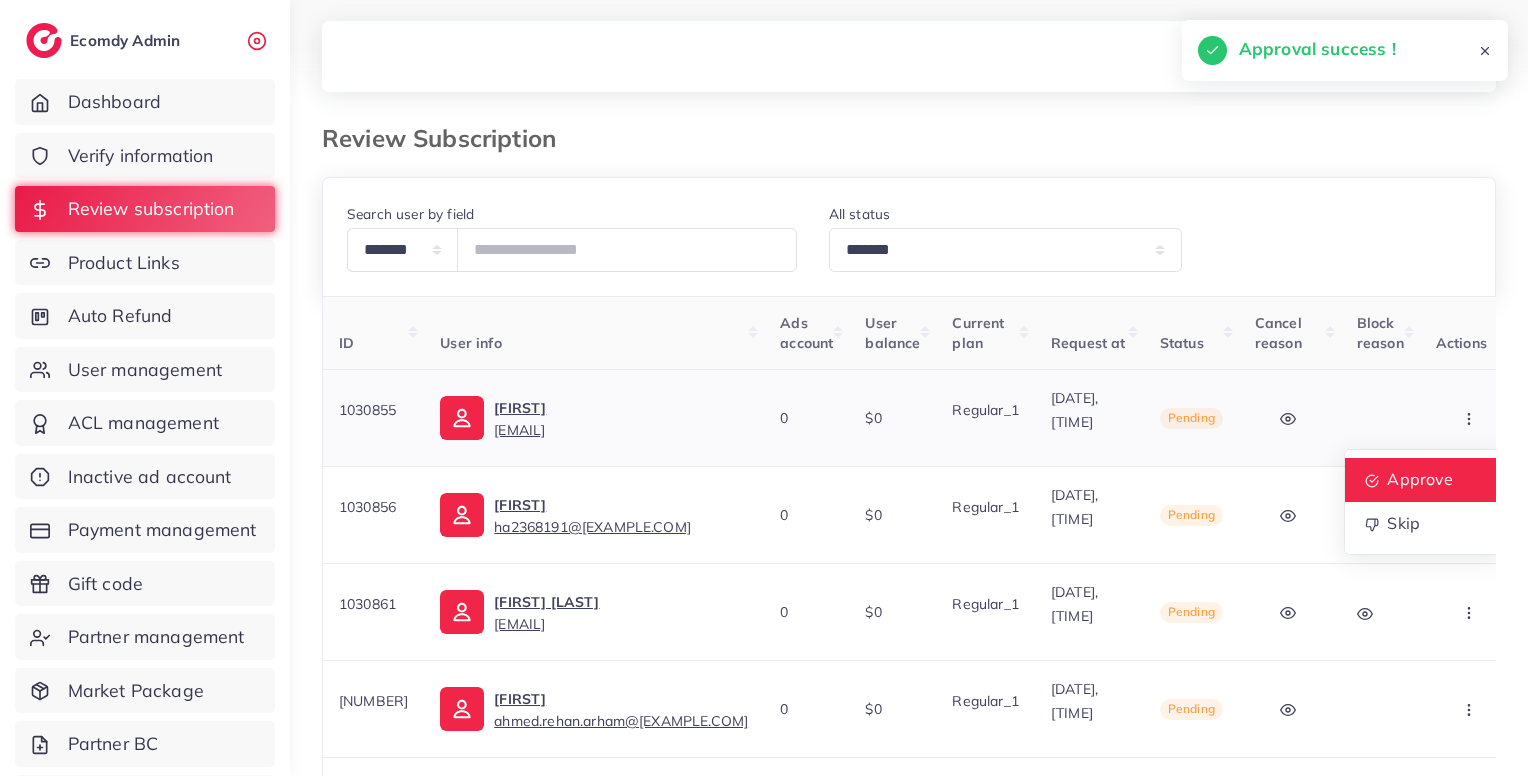 click on "Approve" at bounding box center (1420, 479) 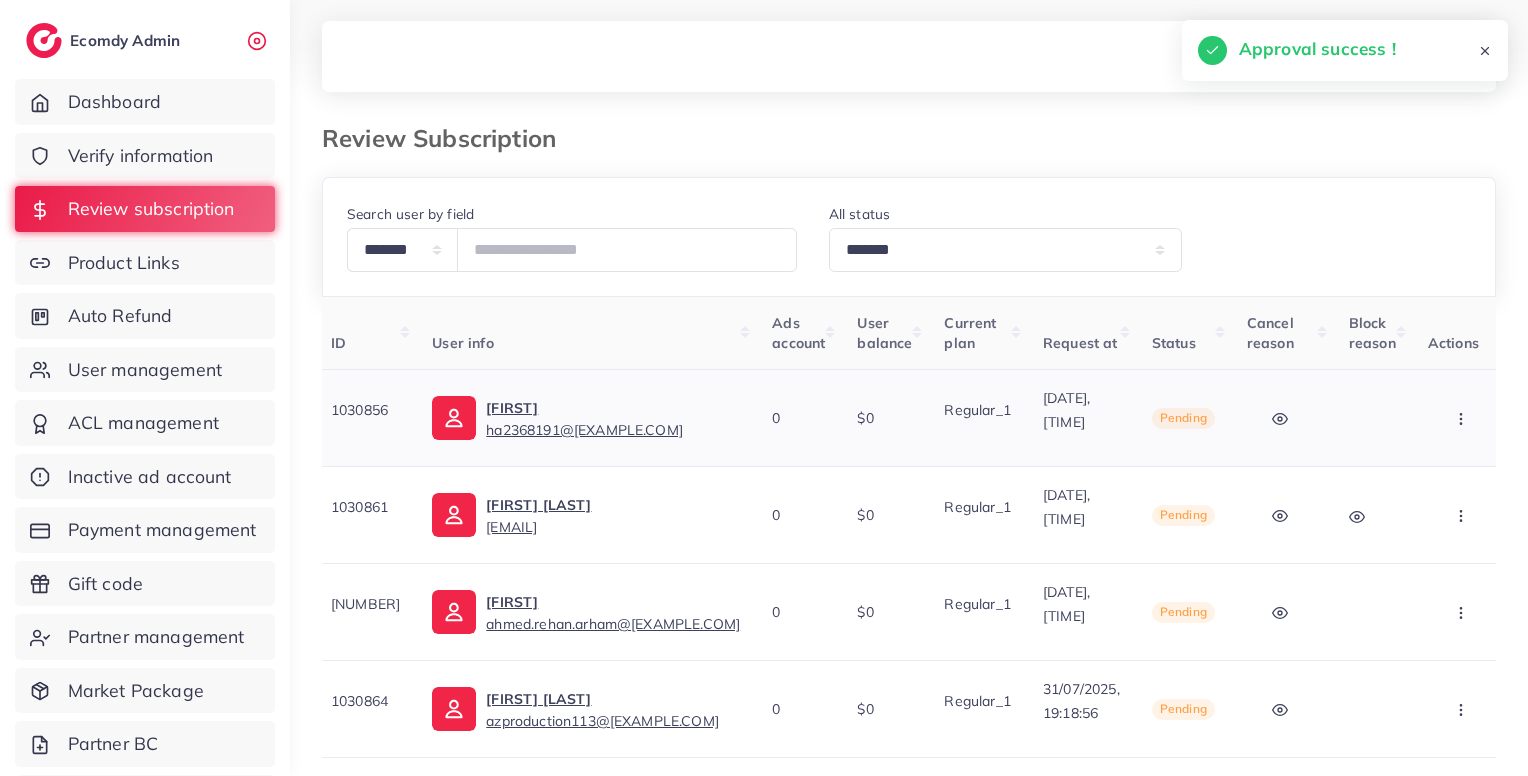 click at bounding box center (1463, 418) 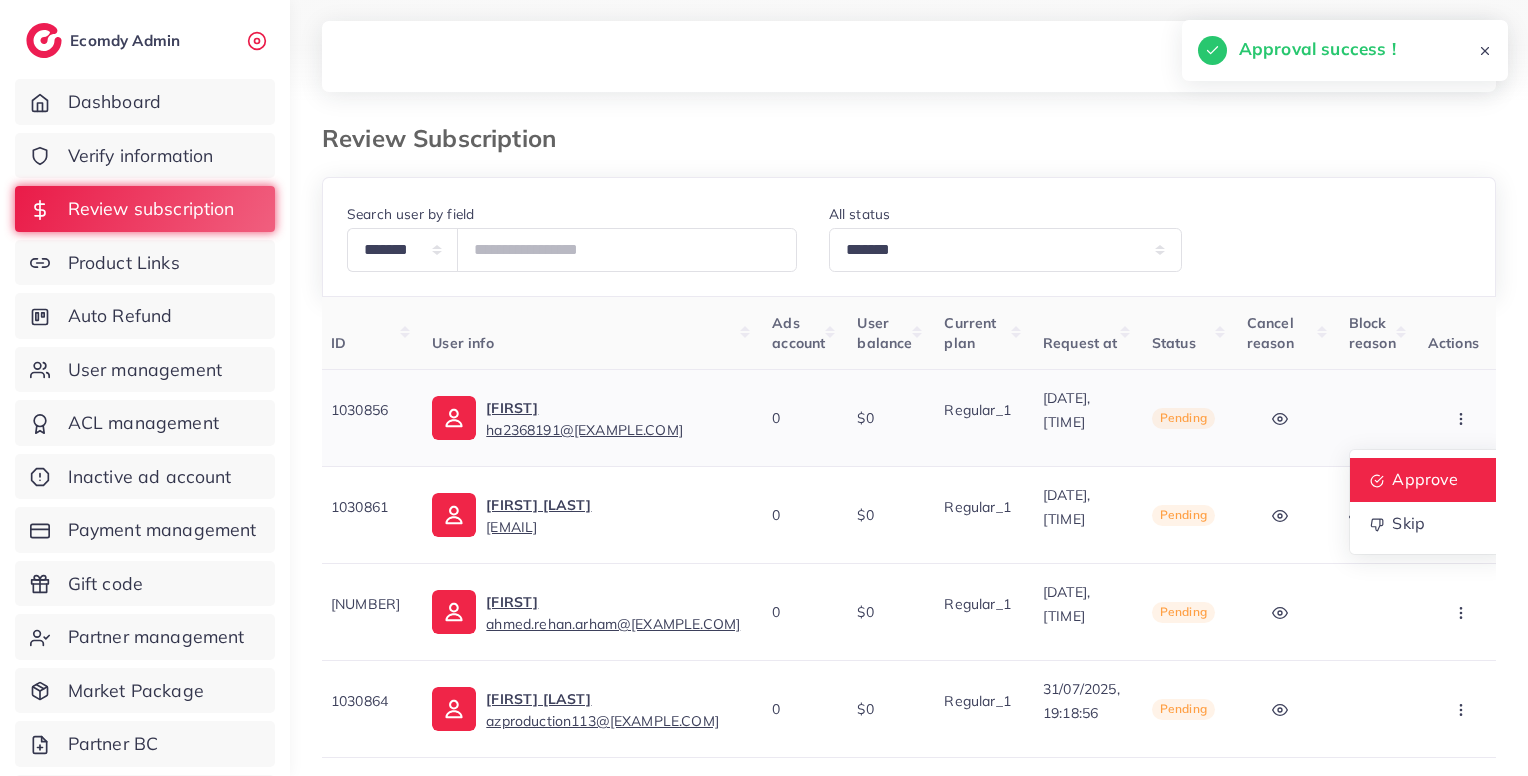 click on "Approve" at bounding box center [1429, 480] 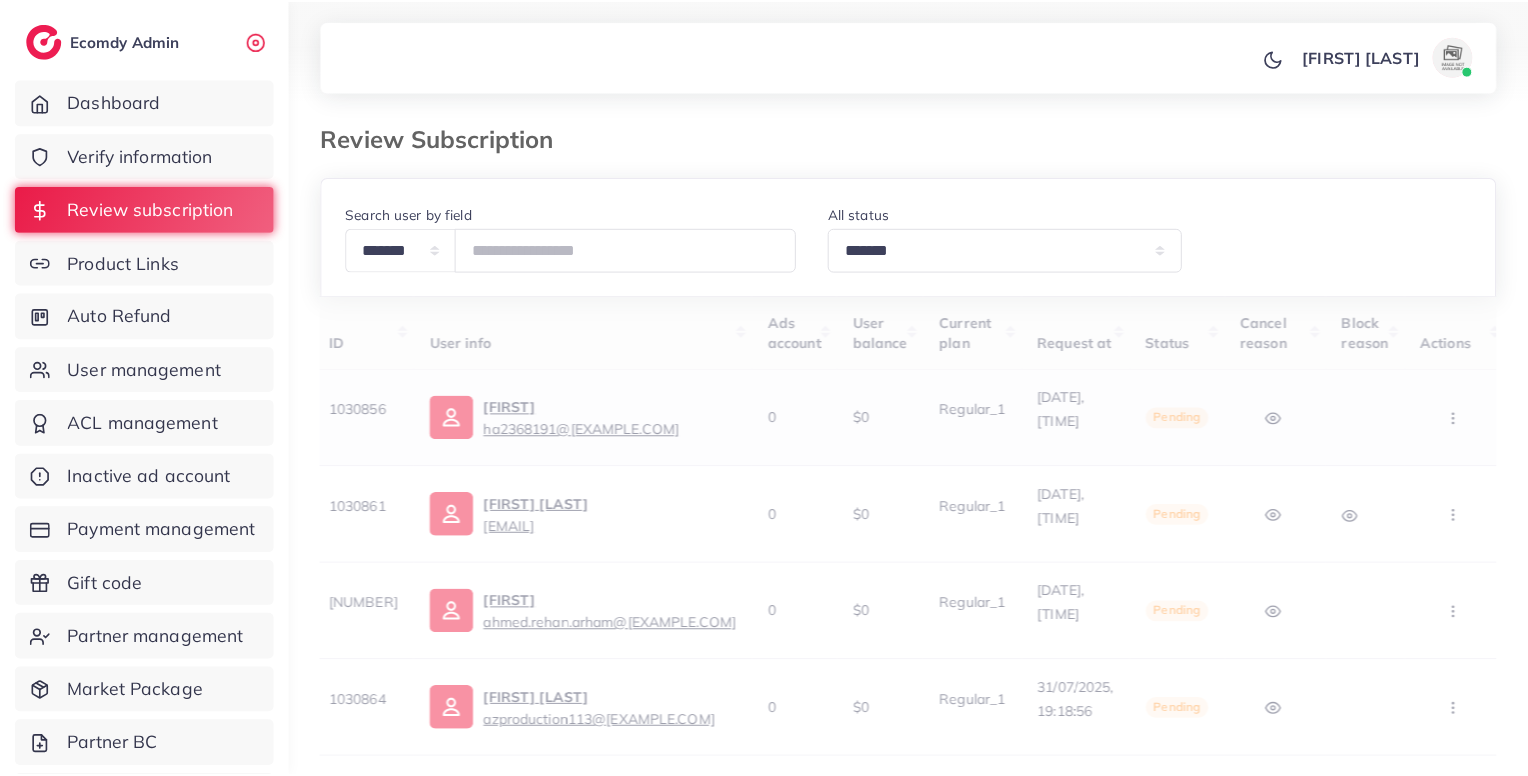 scroll, scrollTop: 0, scrollLeft: 0, axis: both 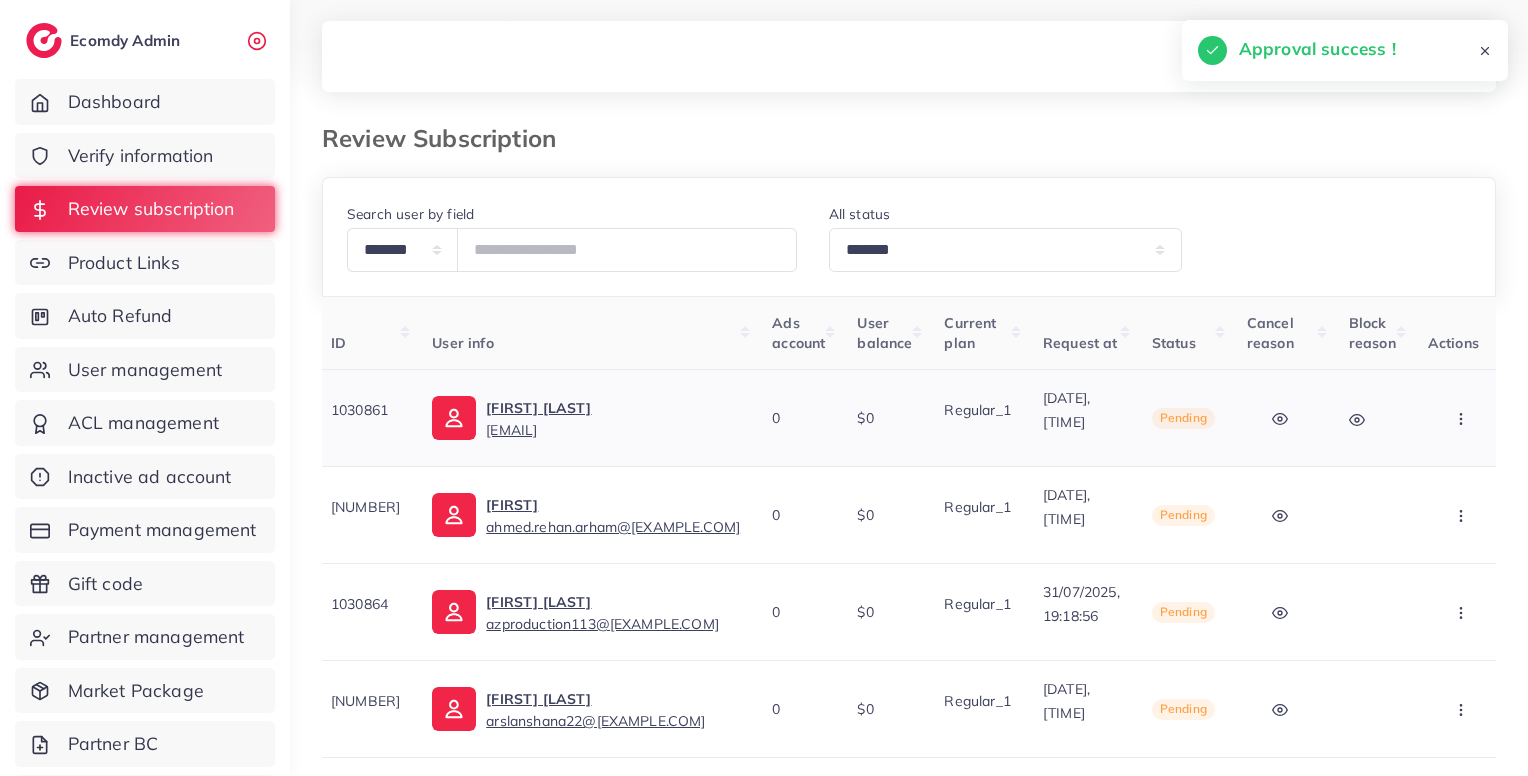 click at bounding box center (1463, 418) 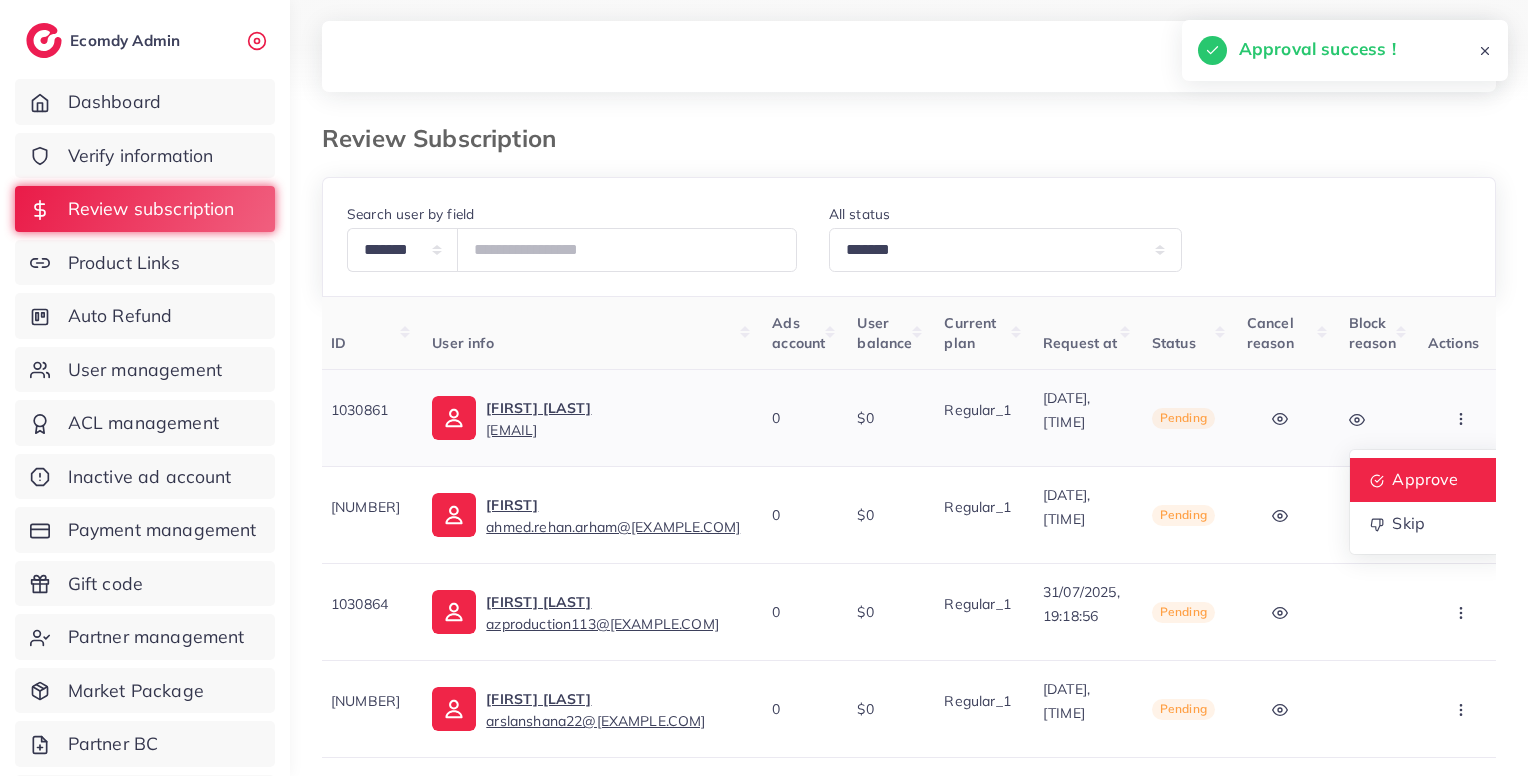 click on "Approve" at bounding box center [1429, 480] 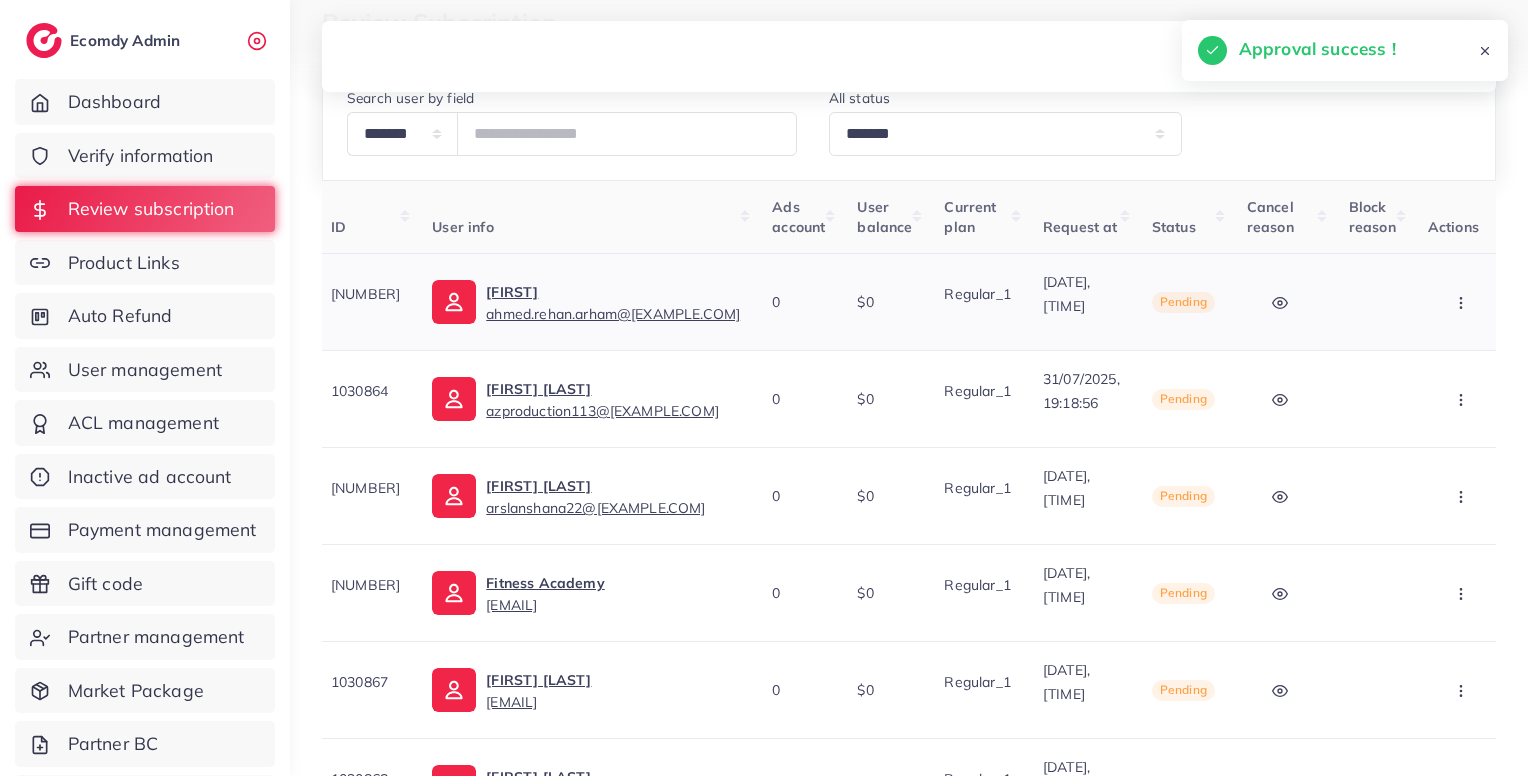 click 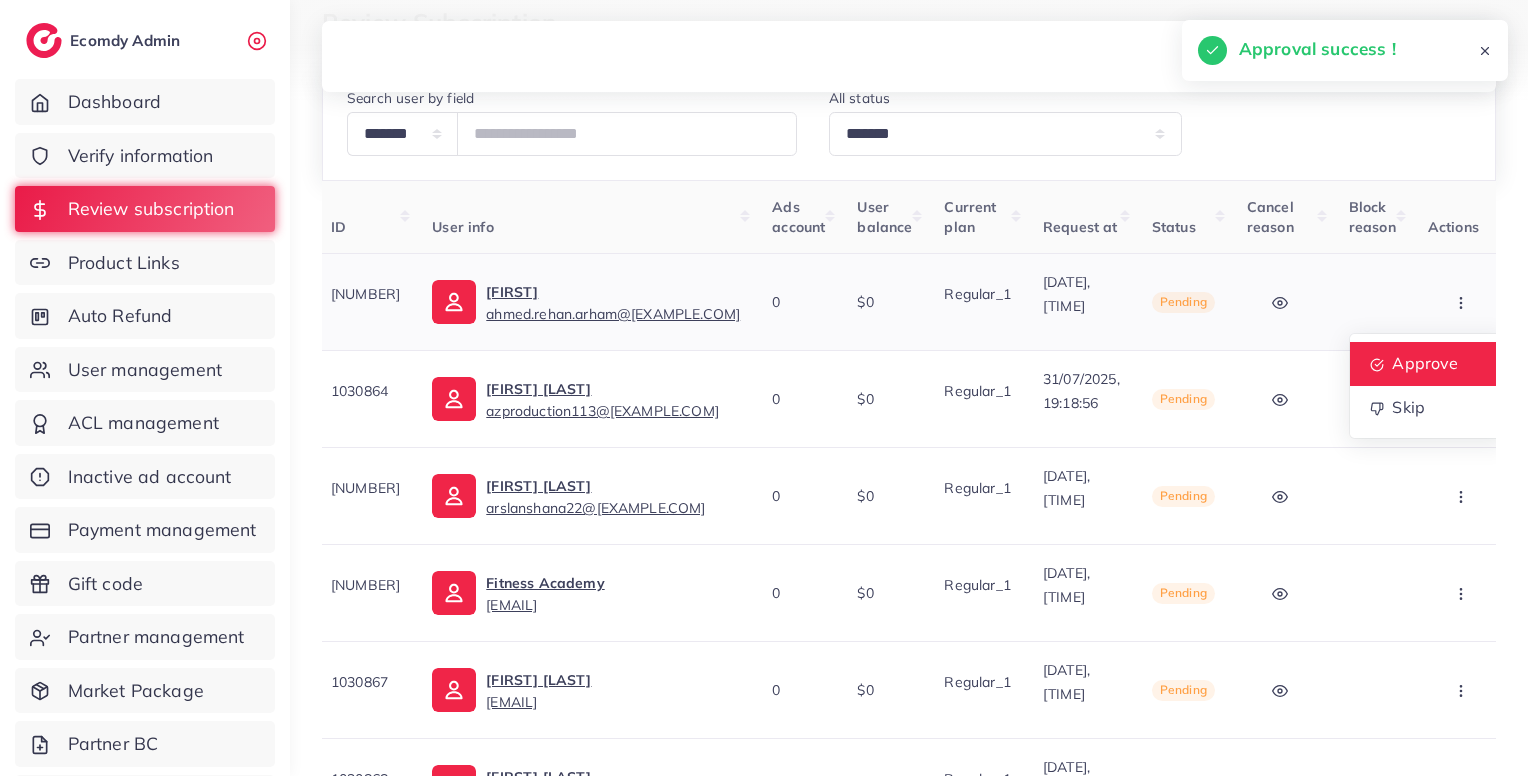 drag, startPoint x: 1442, startPoint y: 296, endPoint x: 1428, endPoint y: 349, distance: 54.81788 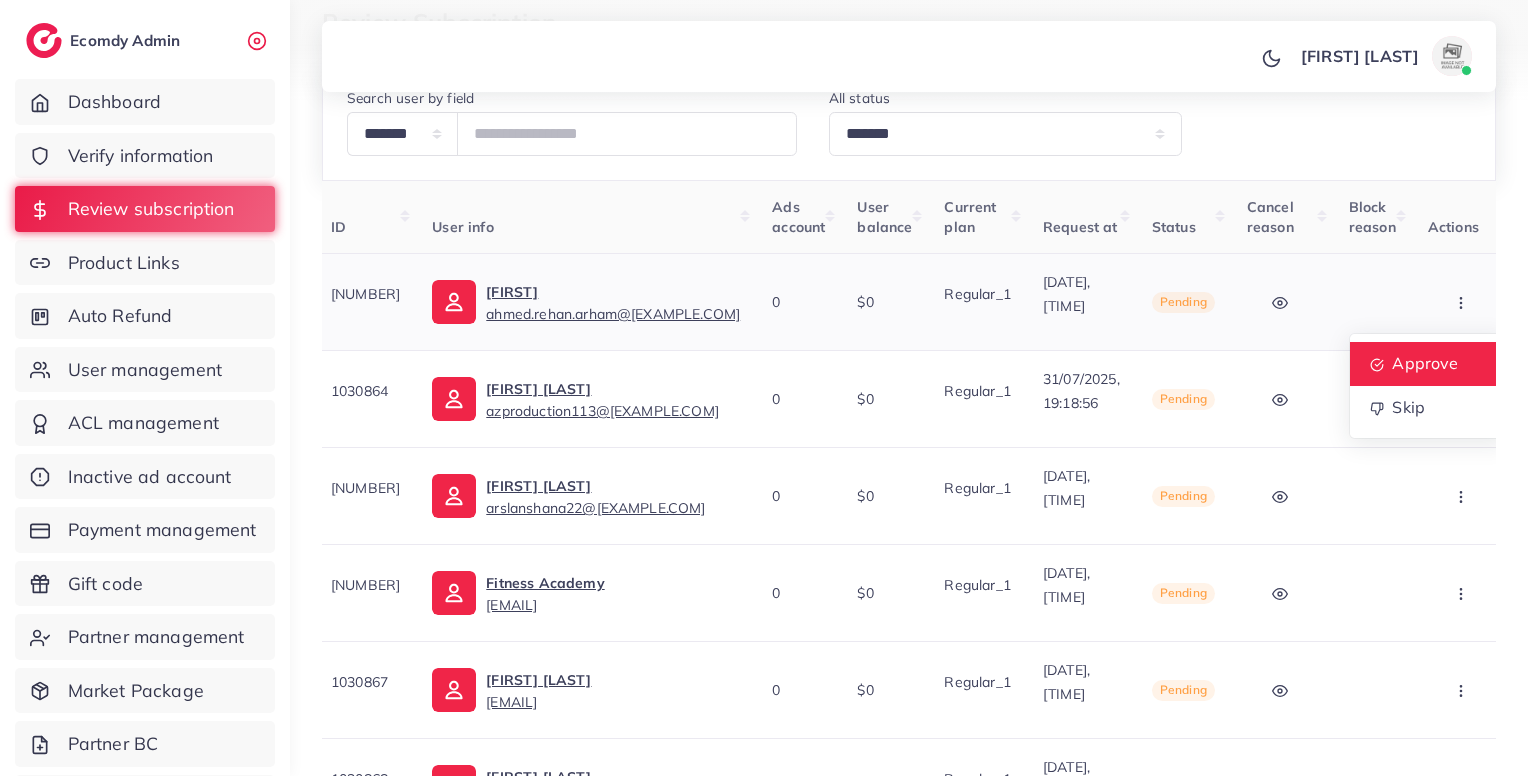 click on "Approve" at bounding box center (1429, 364) 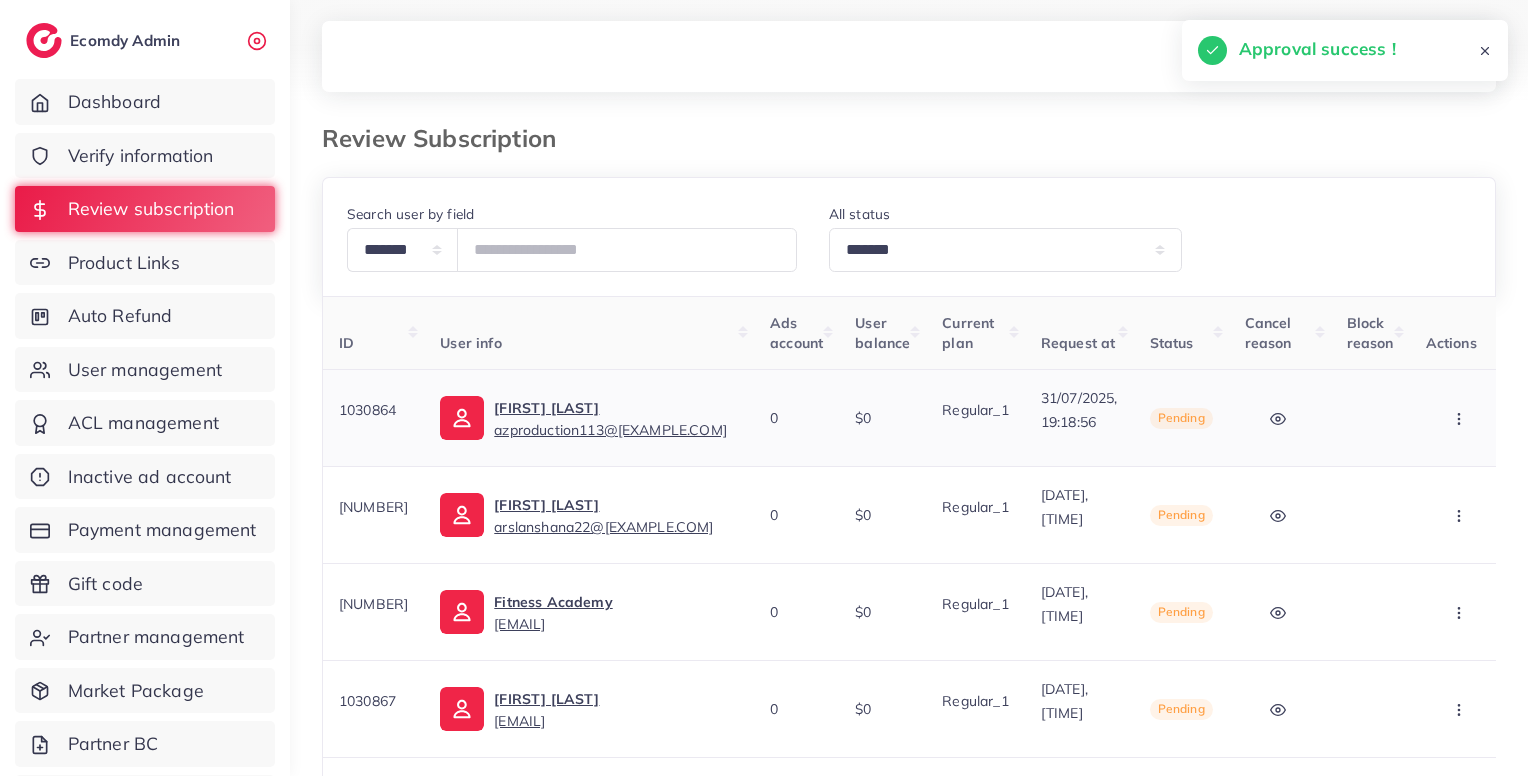 click at bounding box center [1461, 418] 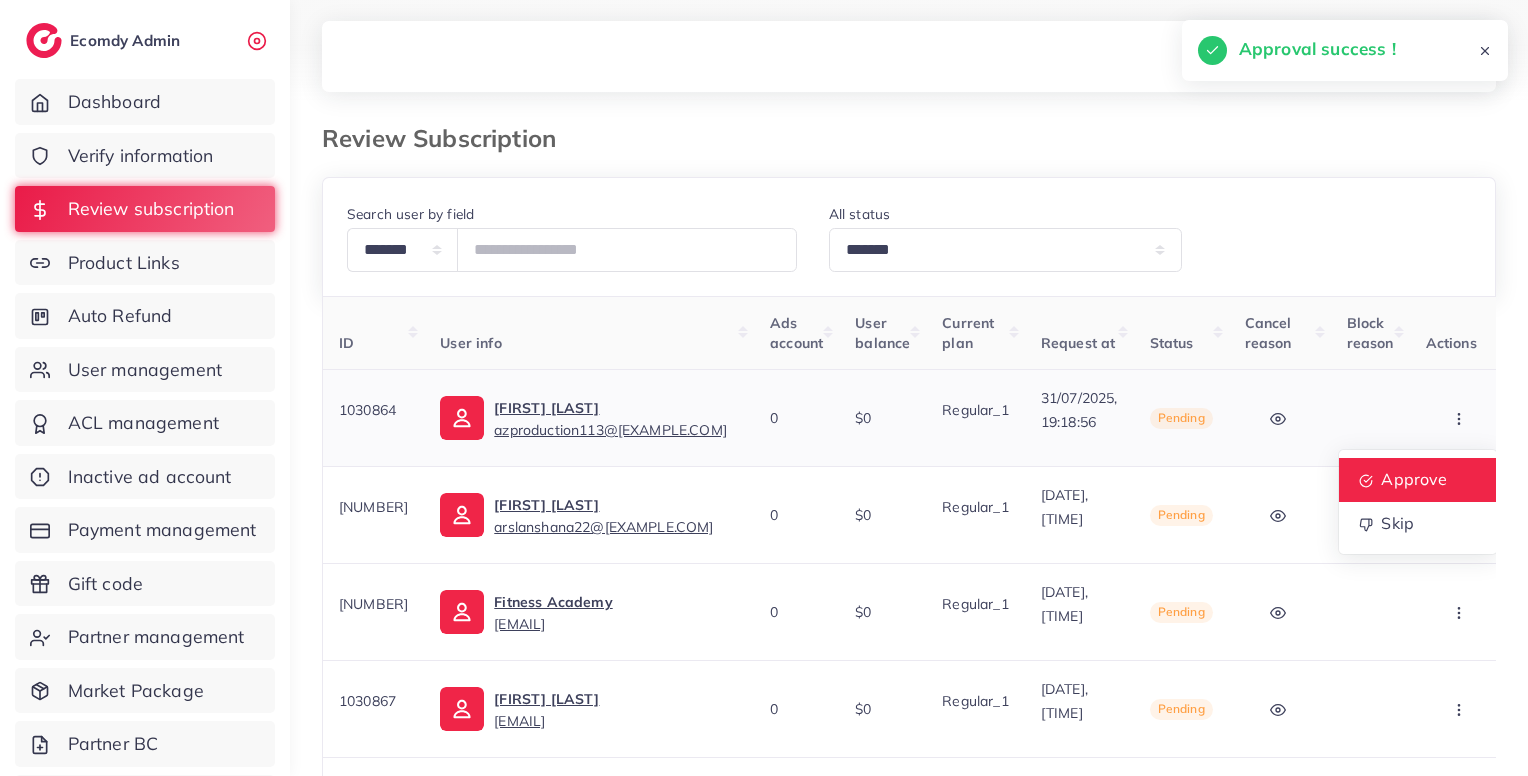 drag, startPoint x: 1454, startPoint y: 409, endPoint x: 1442, endPoint y: 462, distance: 54.34151 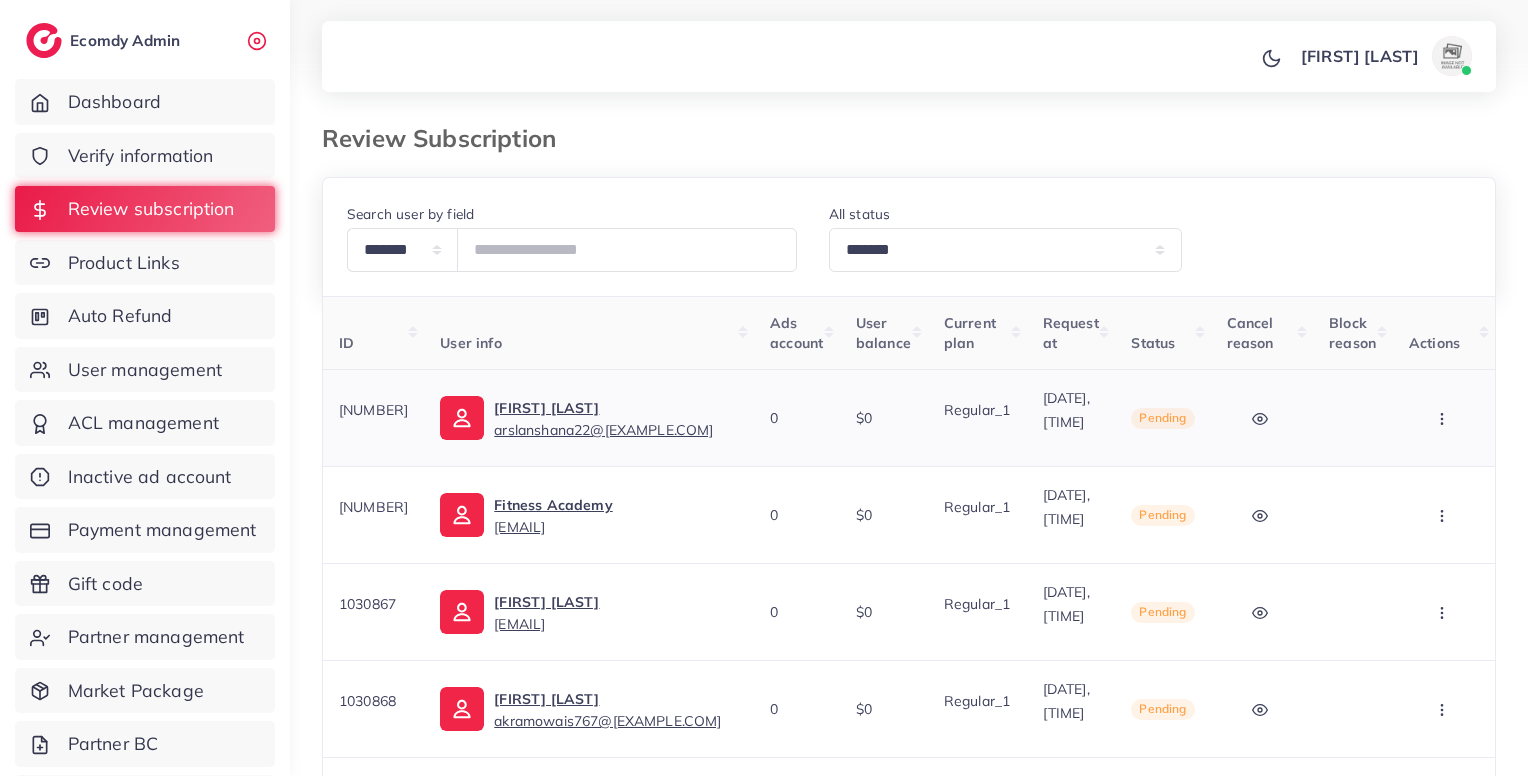 click at bounding box center (1444, 418) 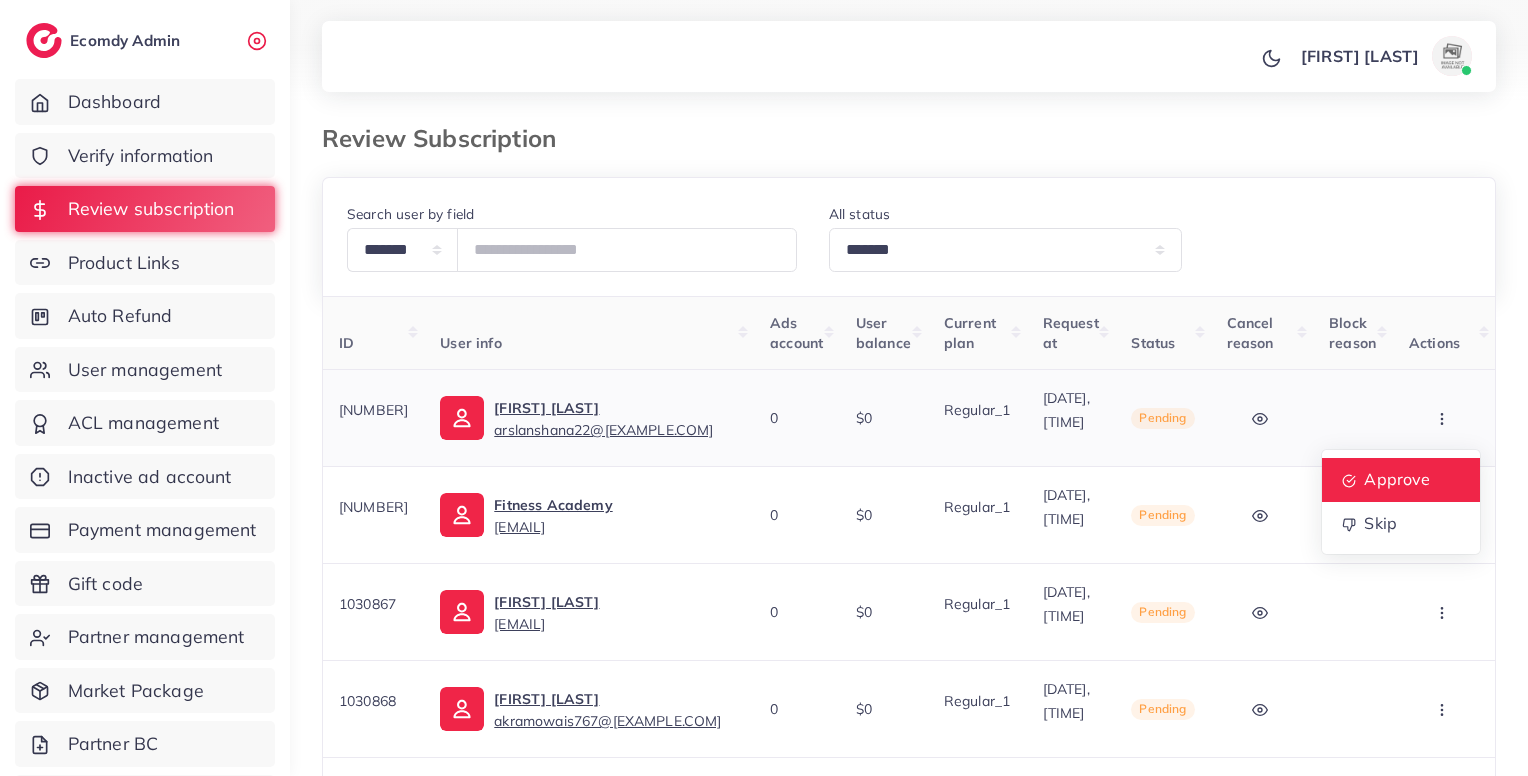 drag, startPoint x: 1450, startPoint y: 429, endPoint x: 1433, endPoint y: 469, distance: 43.462627 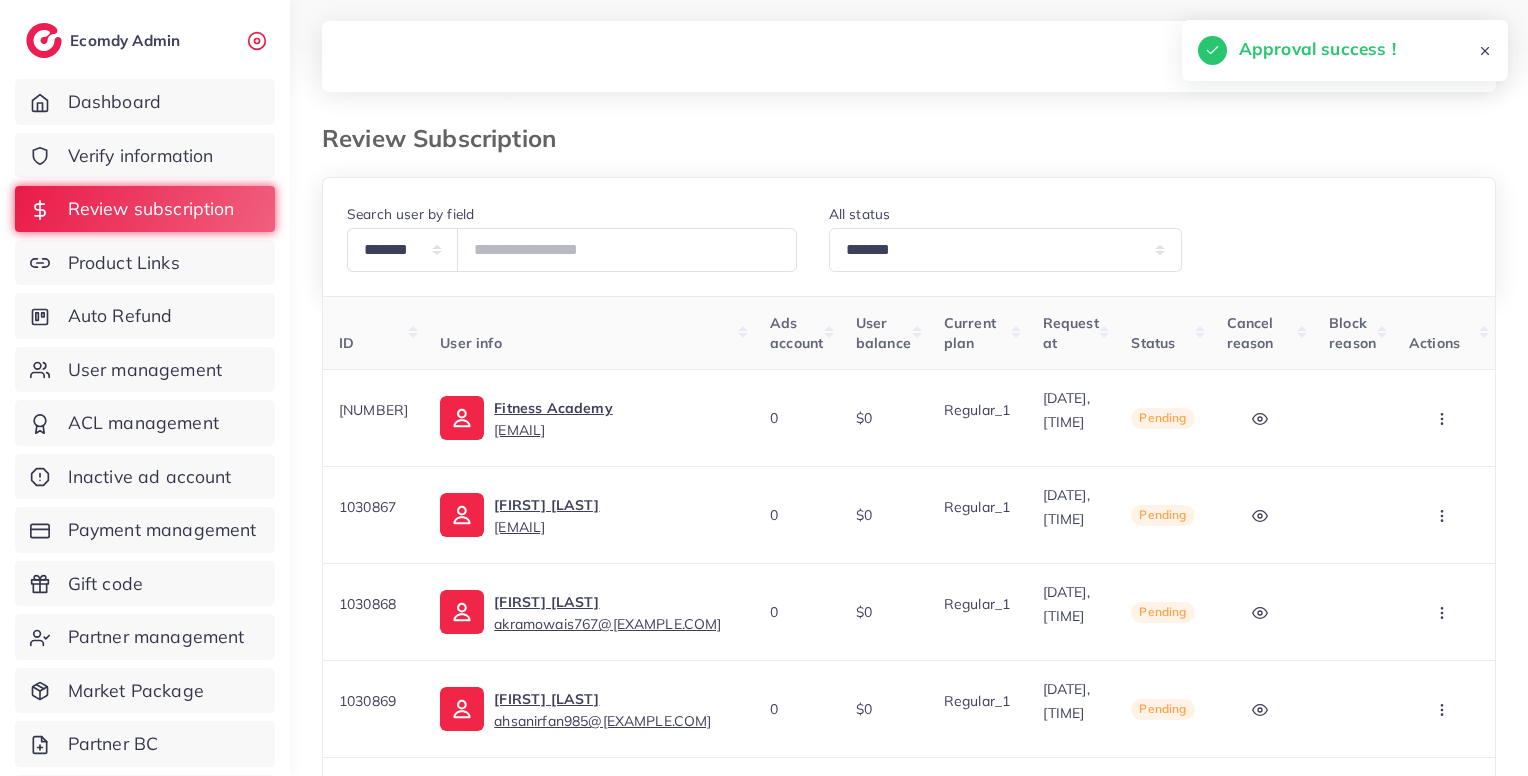 scroll, scrollTop: 148, scrollLeft: 0, axis: vertical 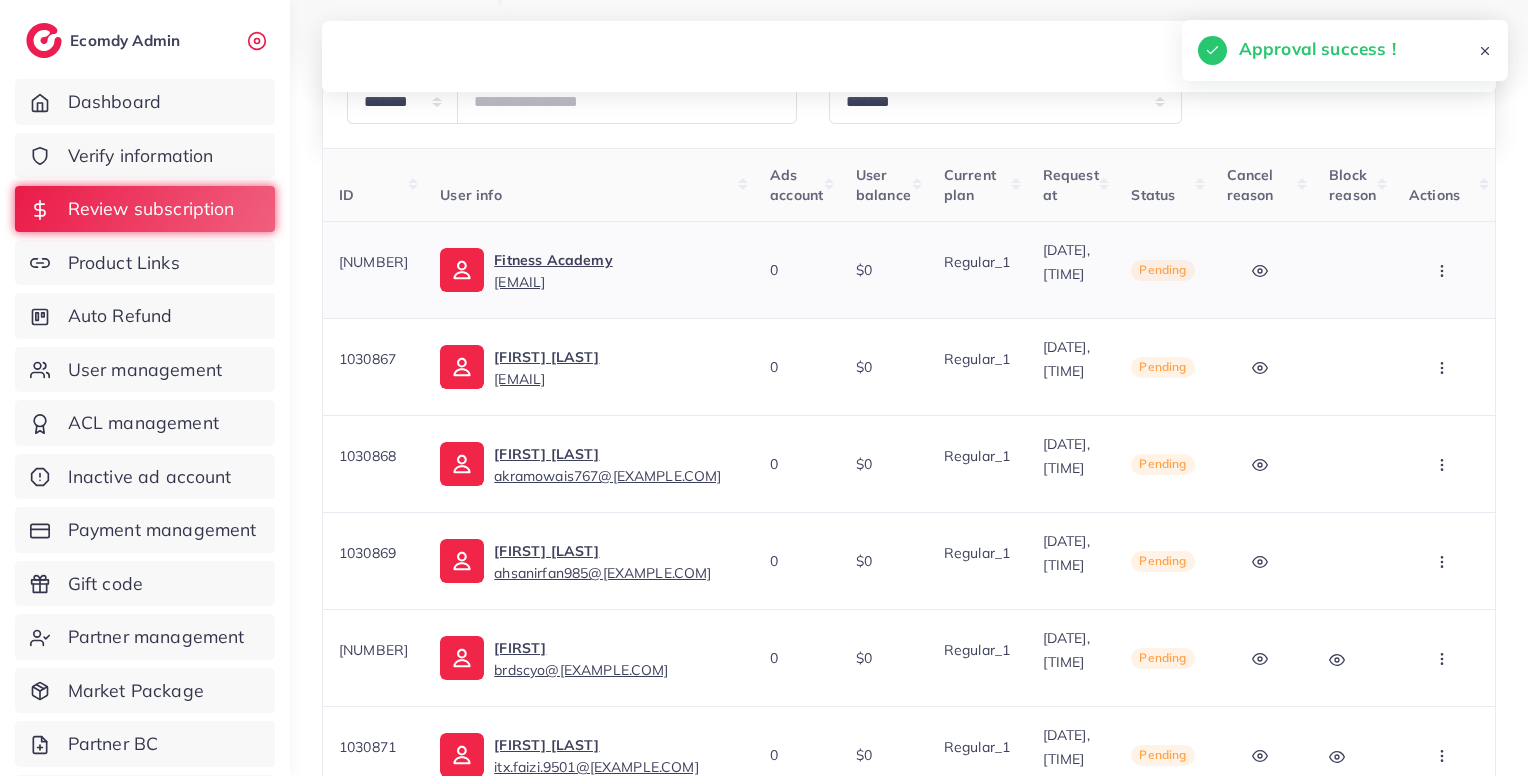 click at bounding box center [1444, 270] 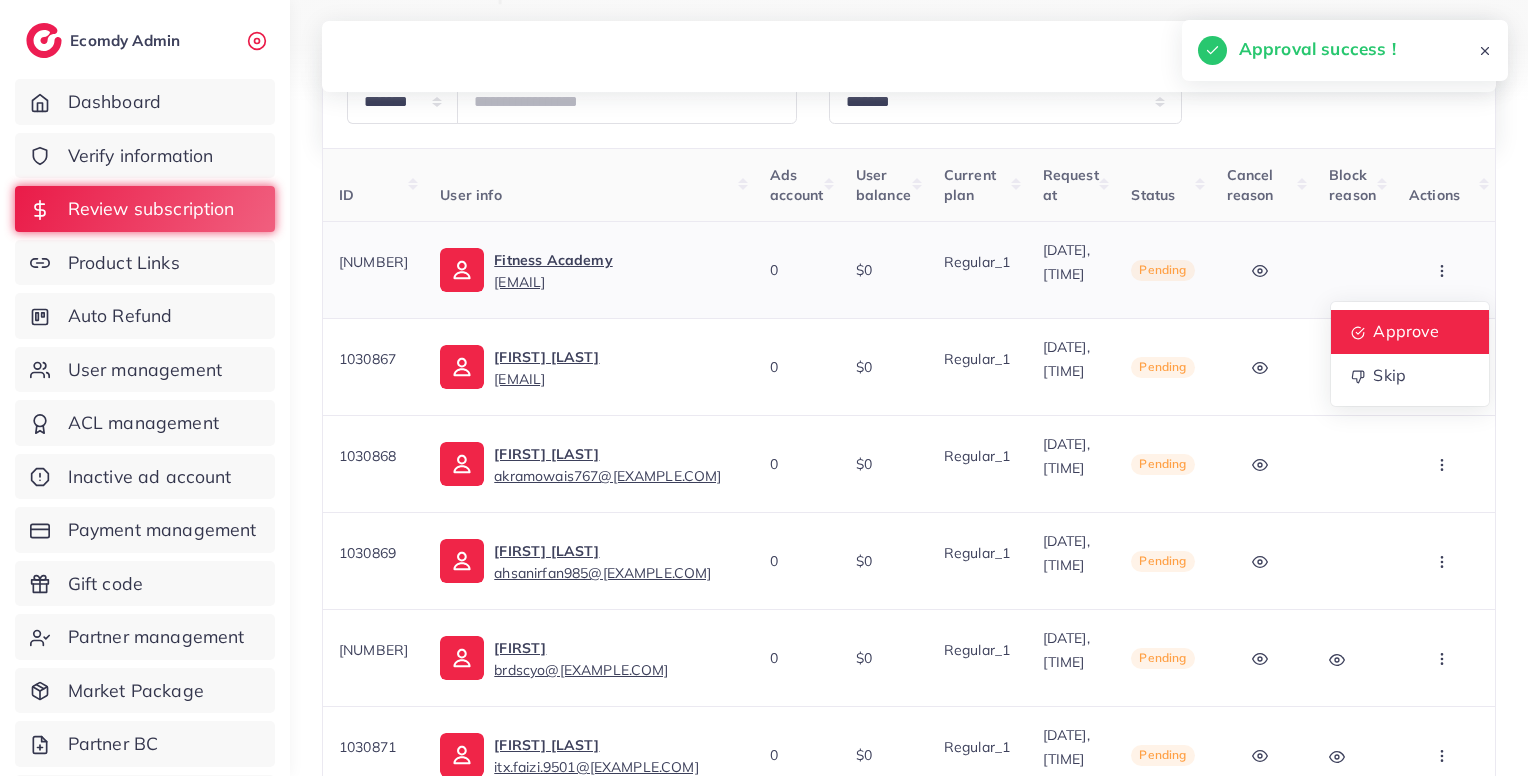 click on "Approve" at bounding box center (1406, 331) 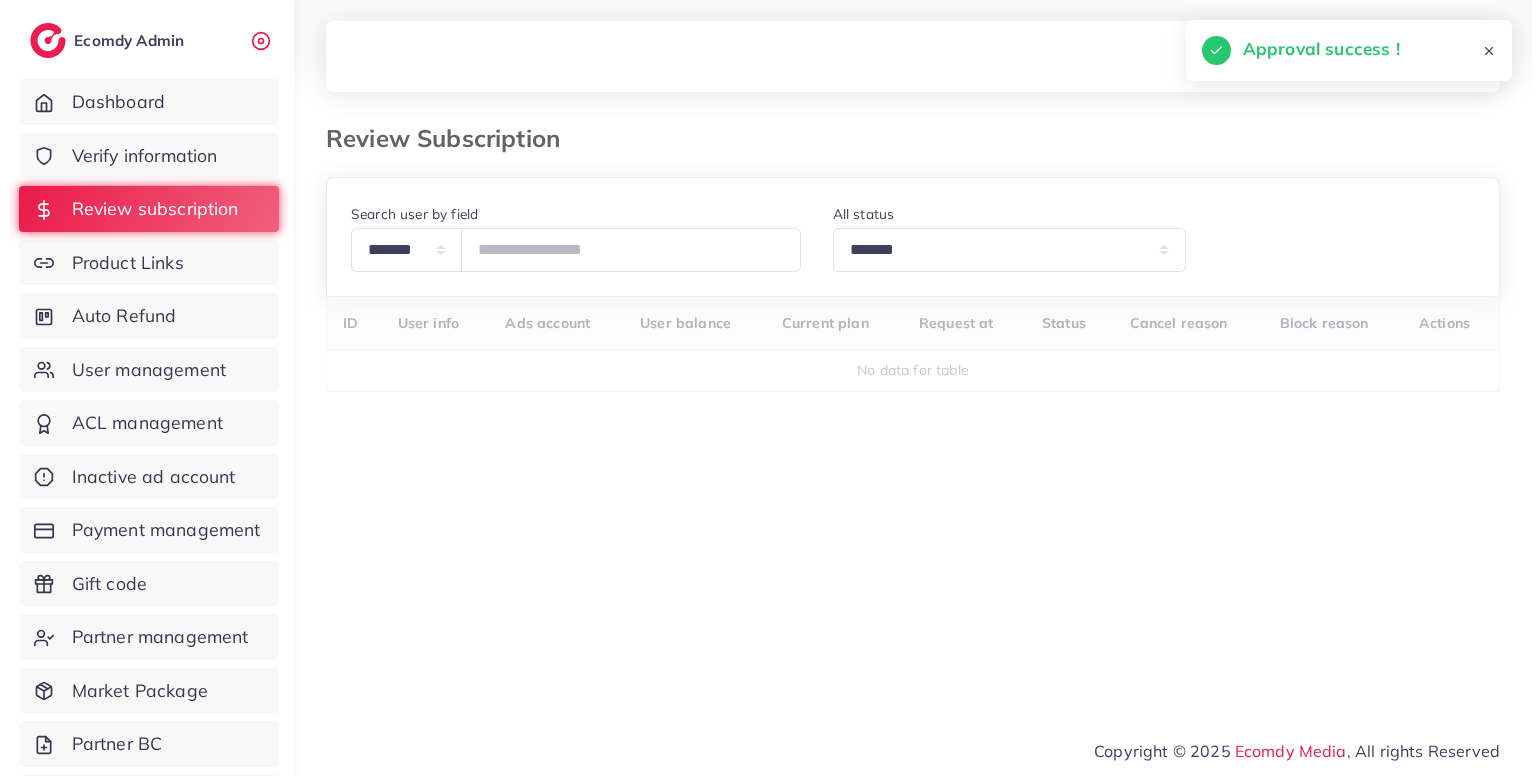 scroll, scrollTop: 0, scrollLeft: 0, axis: both 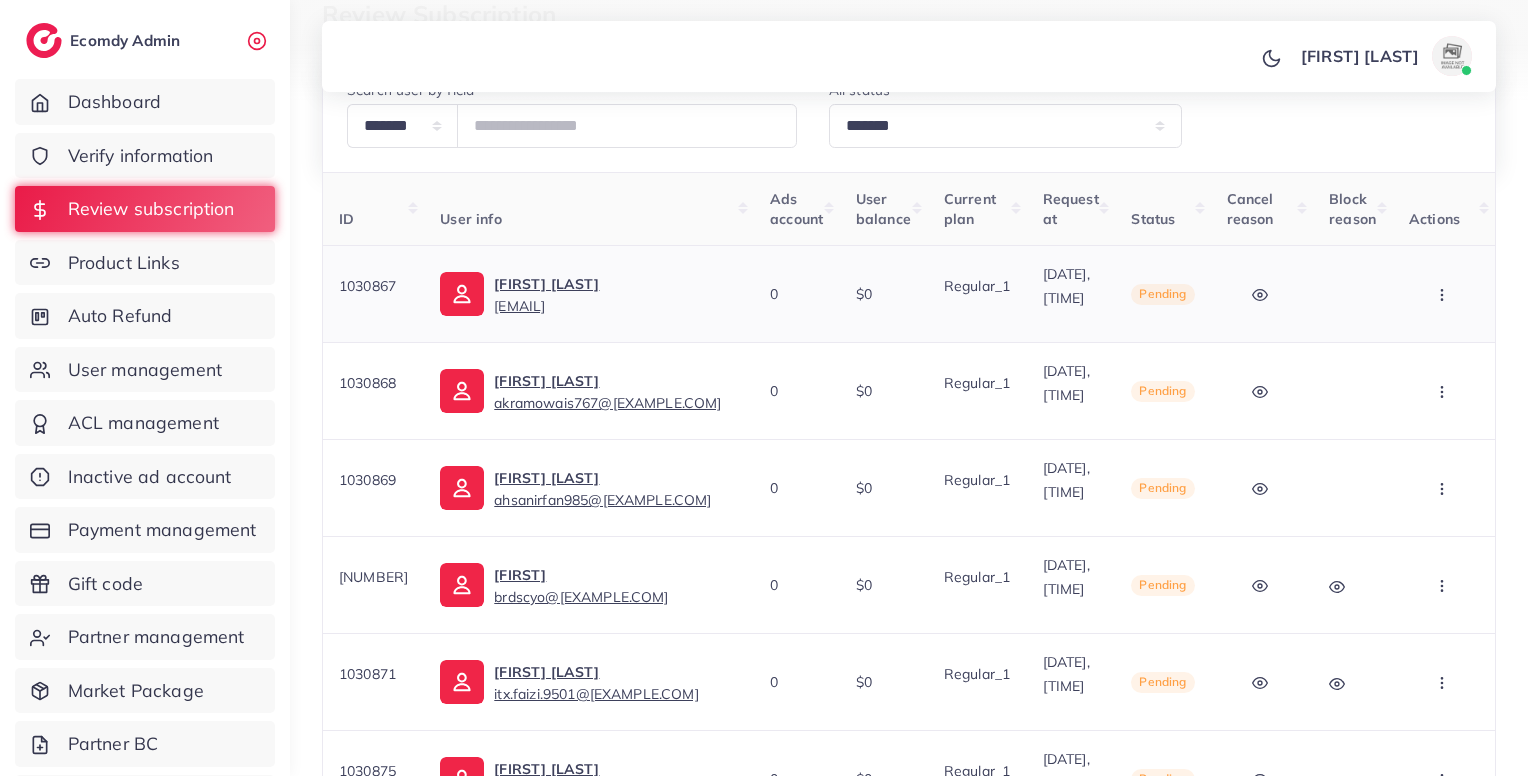 click at bounding box center (1444, 294) 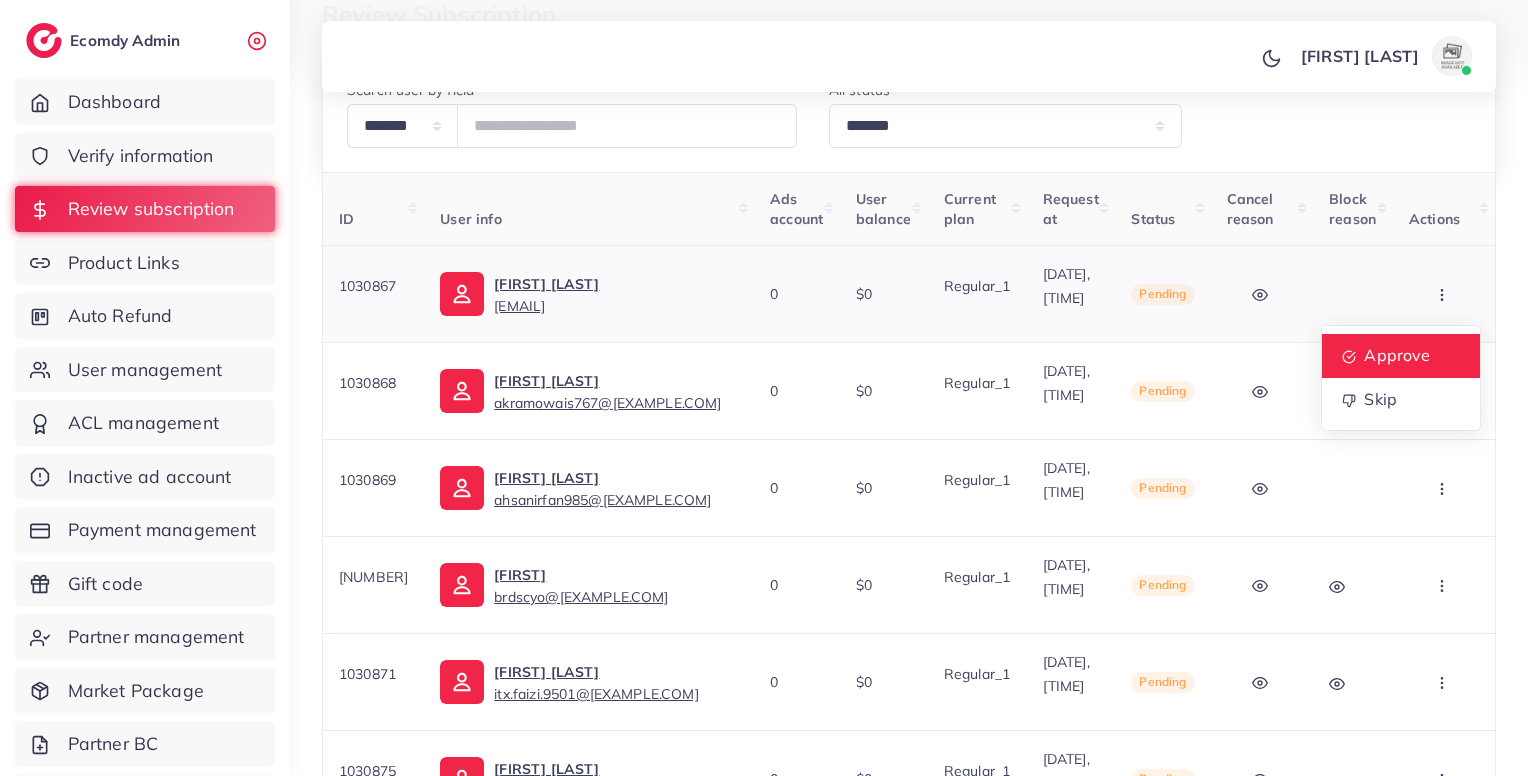 click on "Approve" at bounding box center [1397, 355] 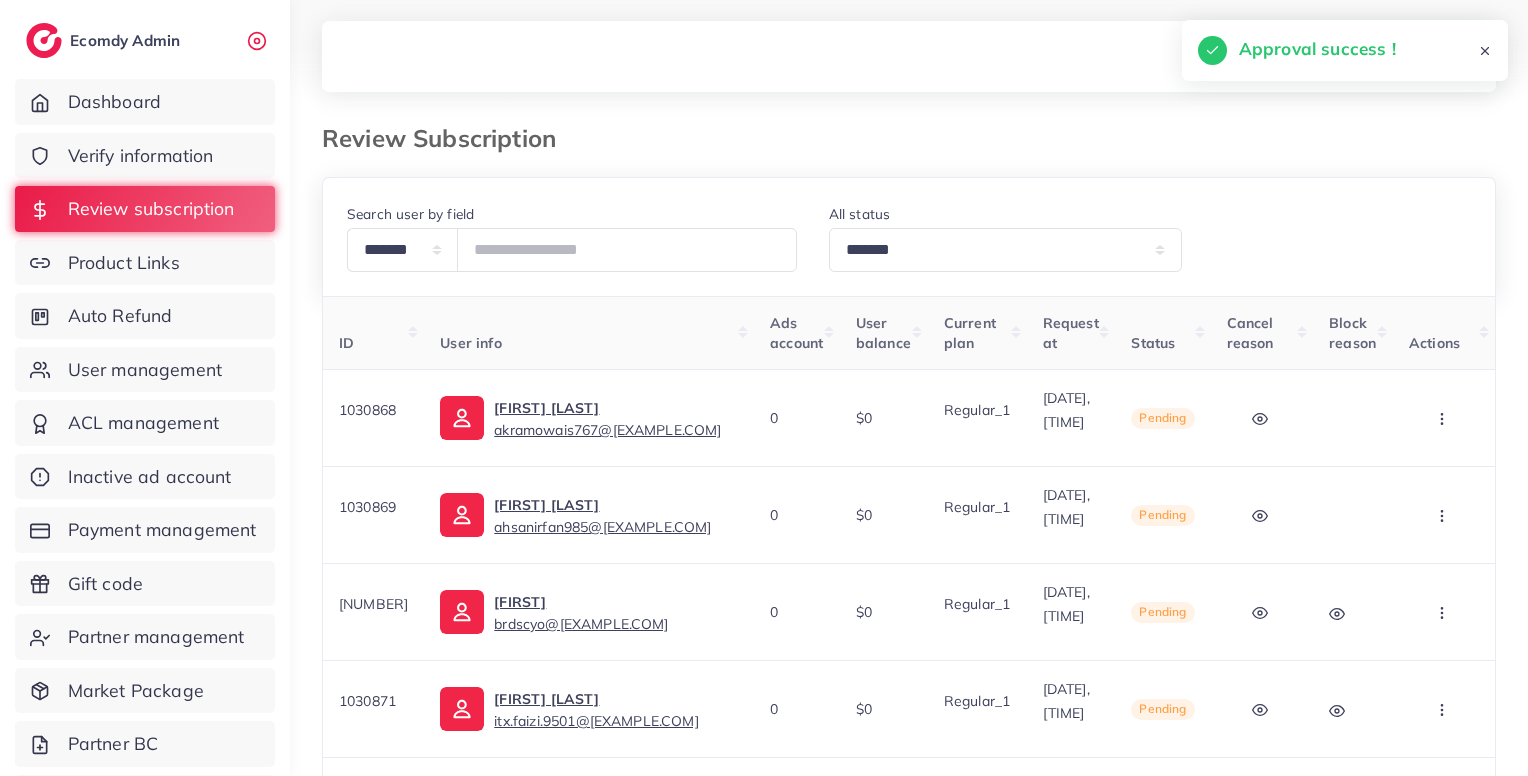 scroll, scrollTop: 235, scrollLeft: 0, axis: vertical 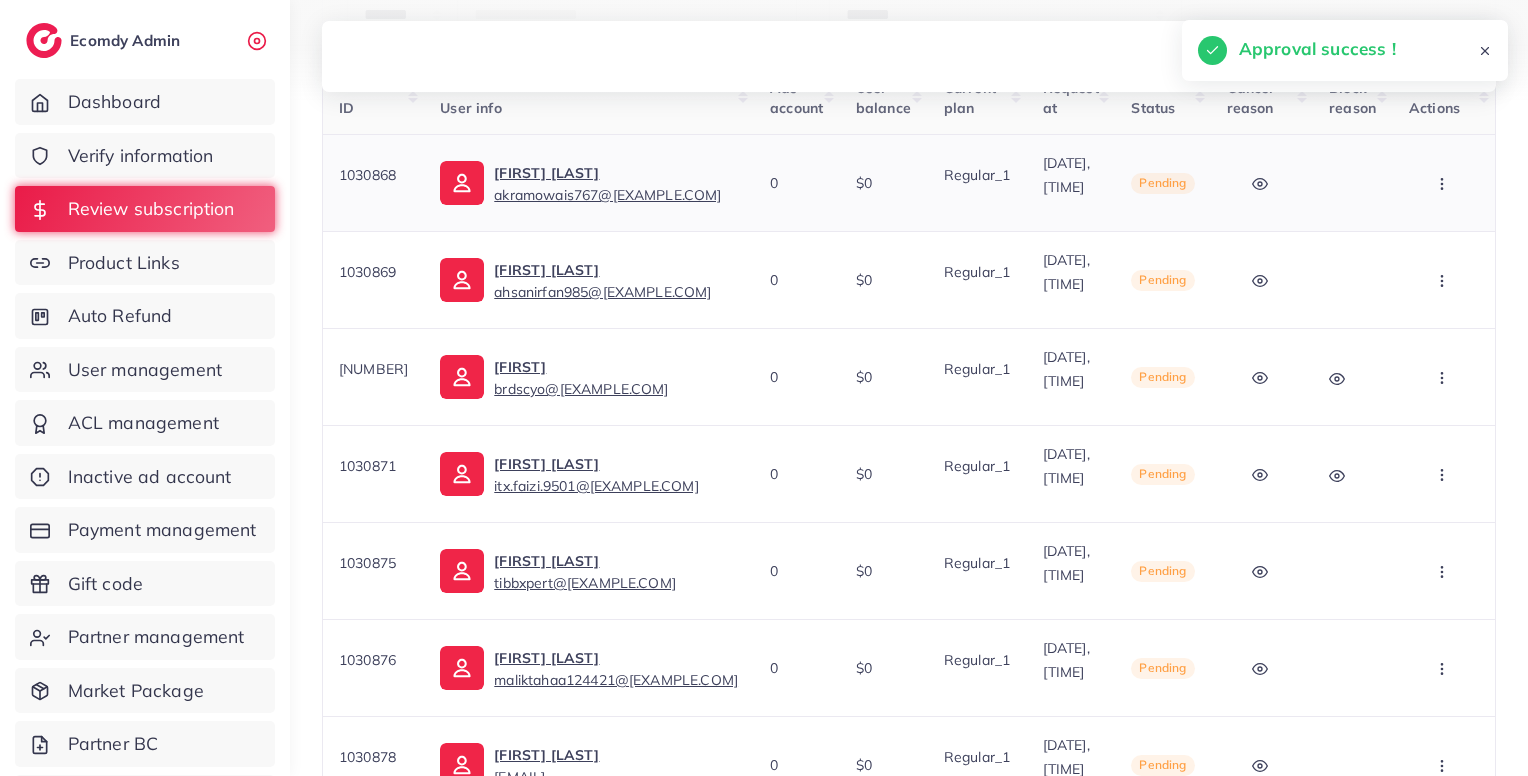 click 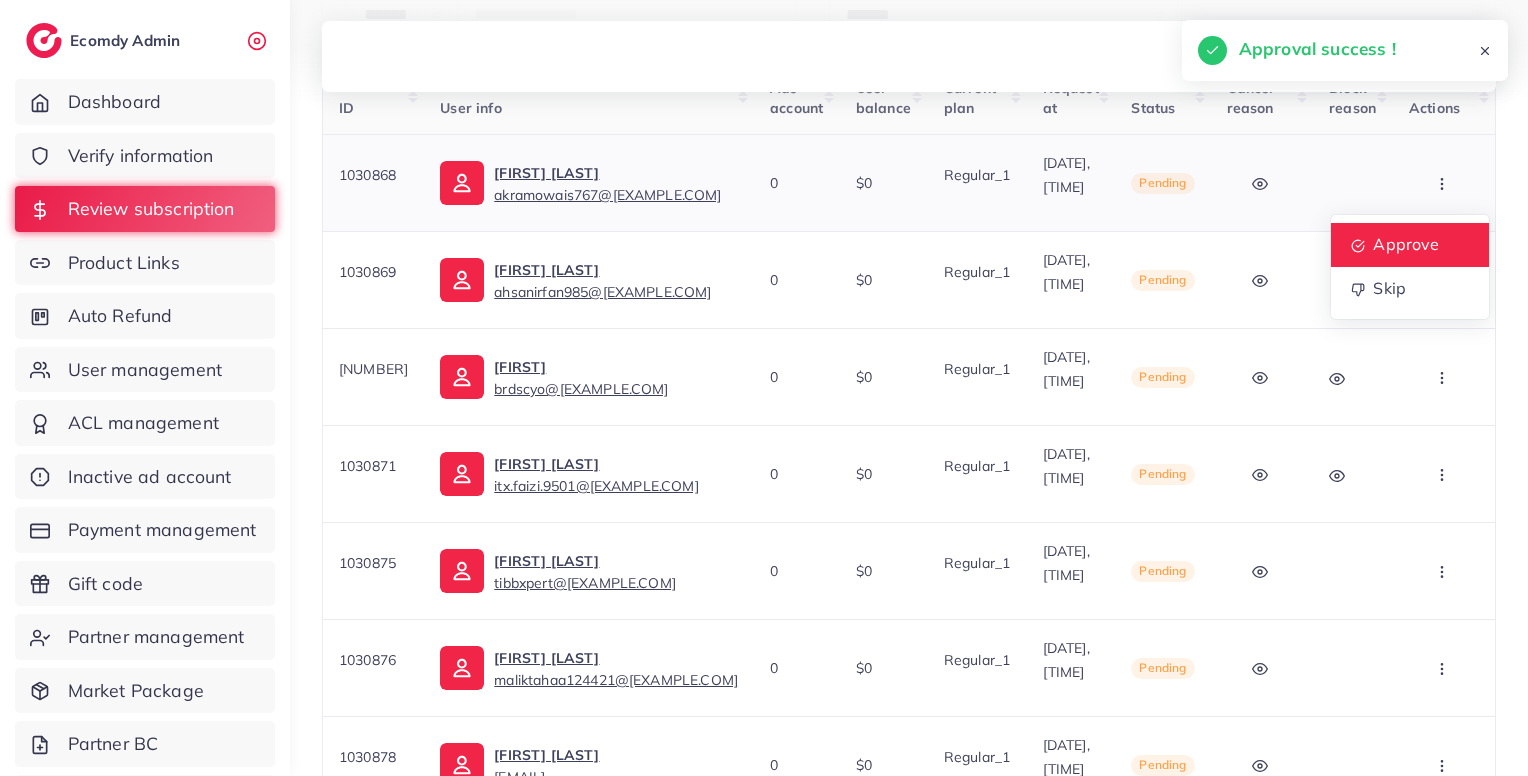 click on "Approve" at bounding box center (1410, 245) 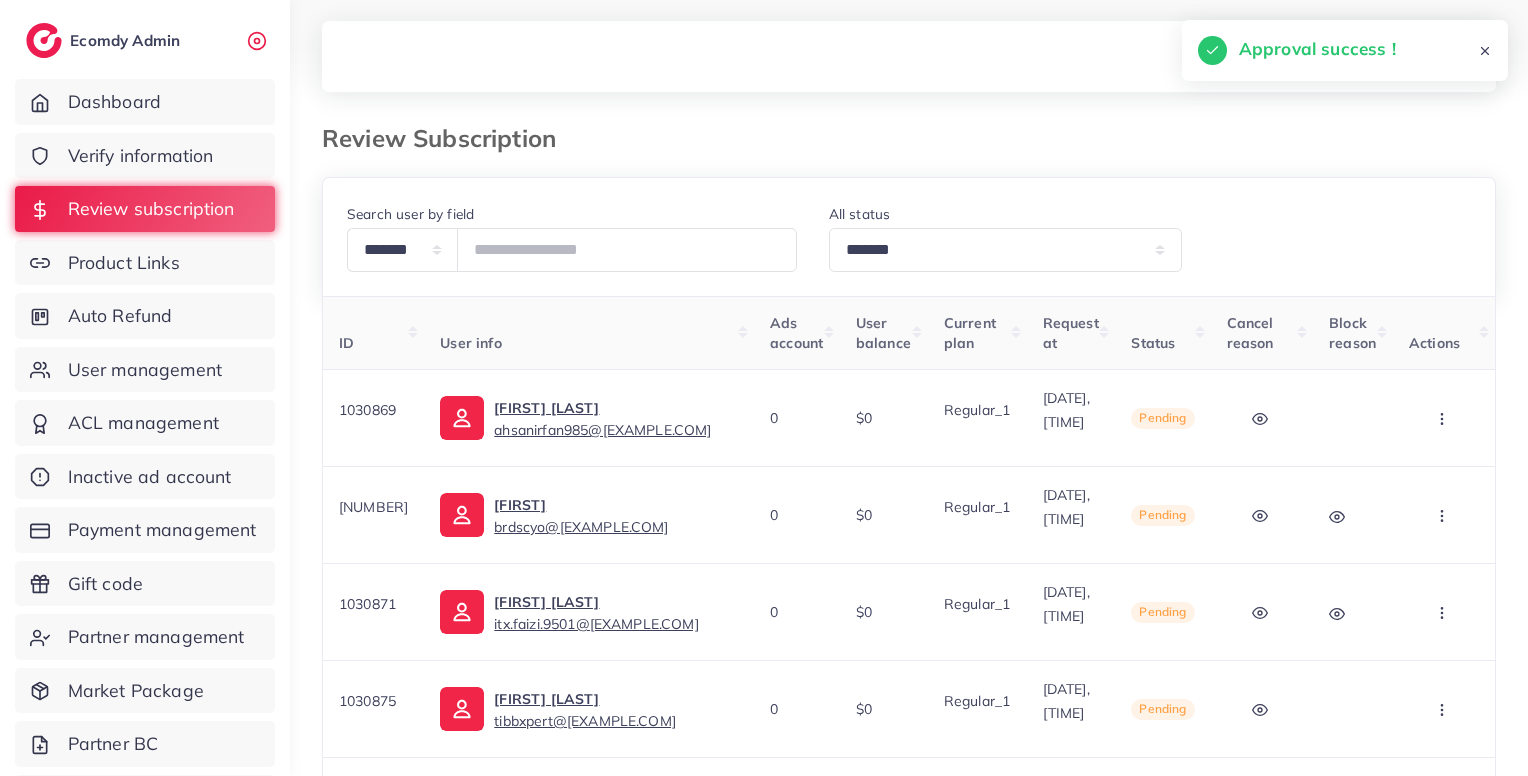 scroll, scrollTop: 90, scrollLeft: 0, axis: vertical 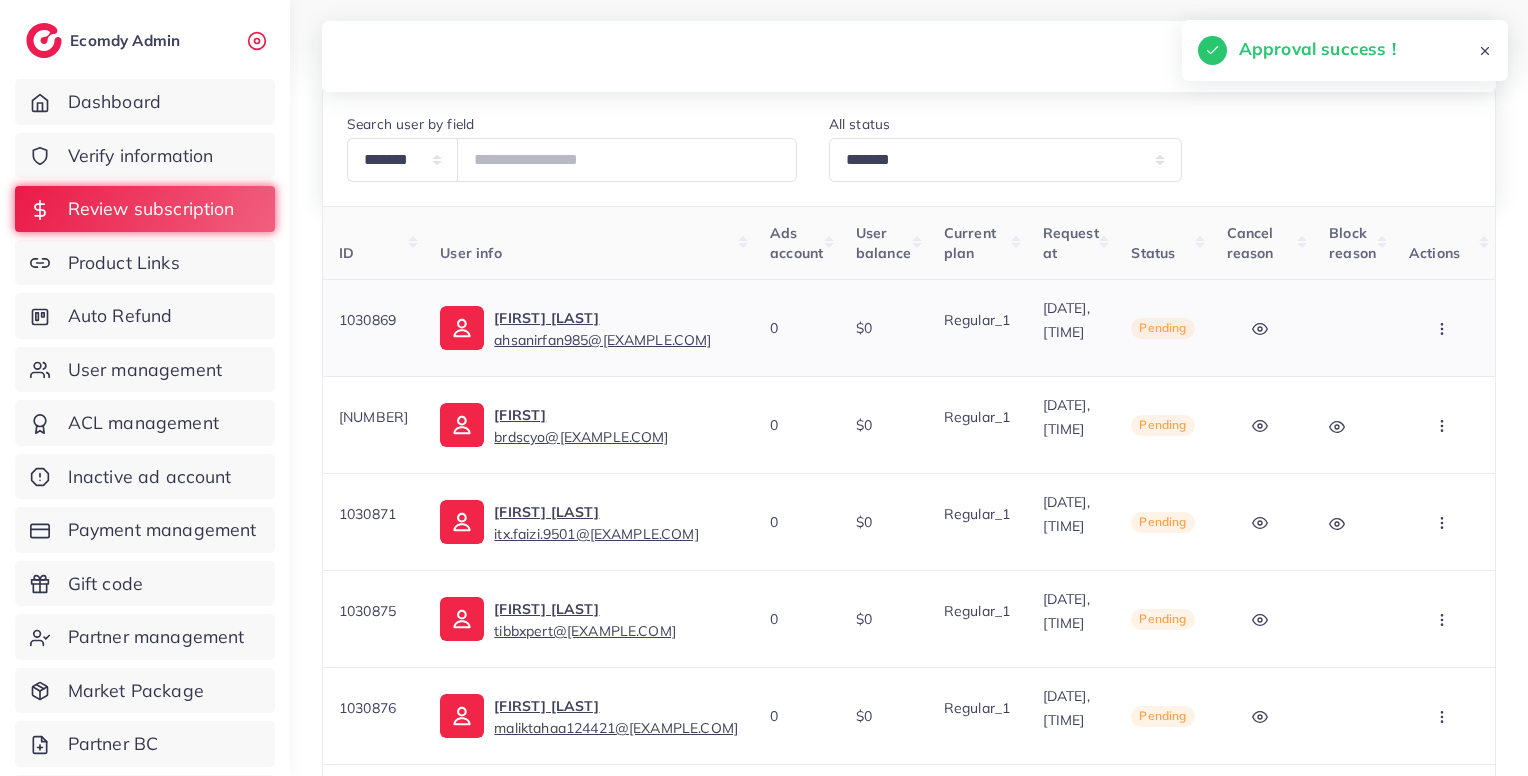 click 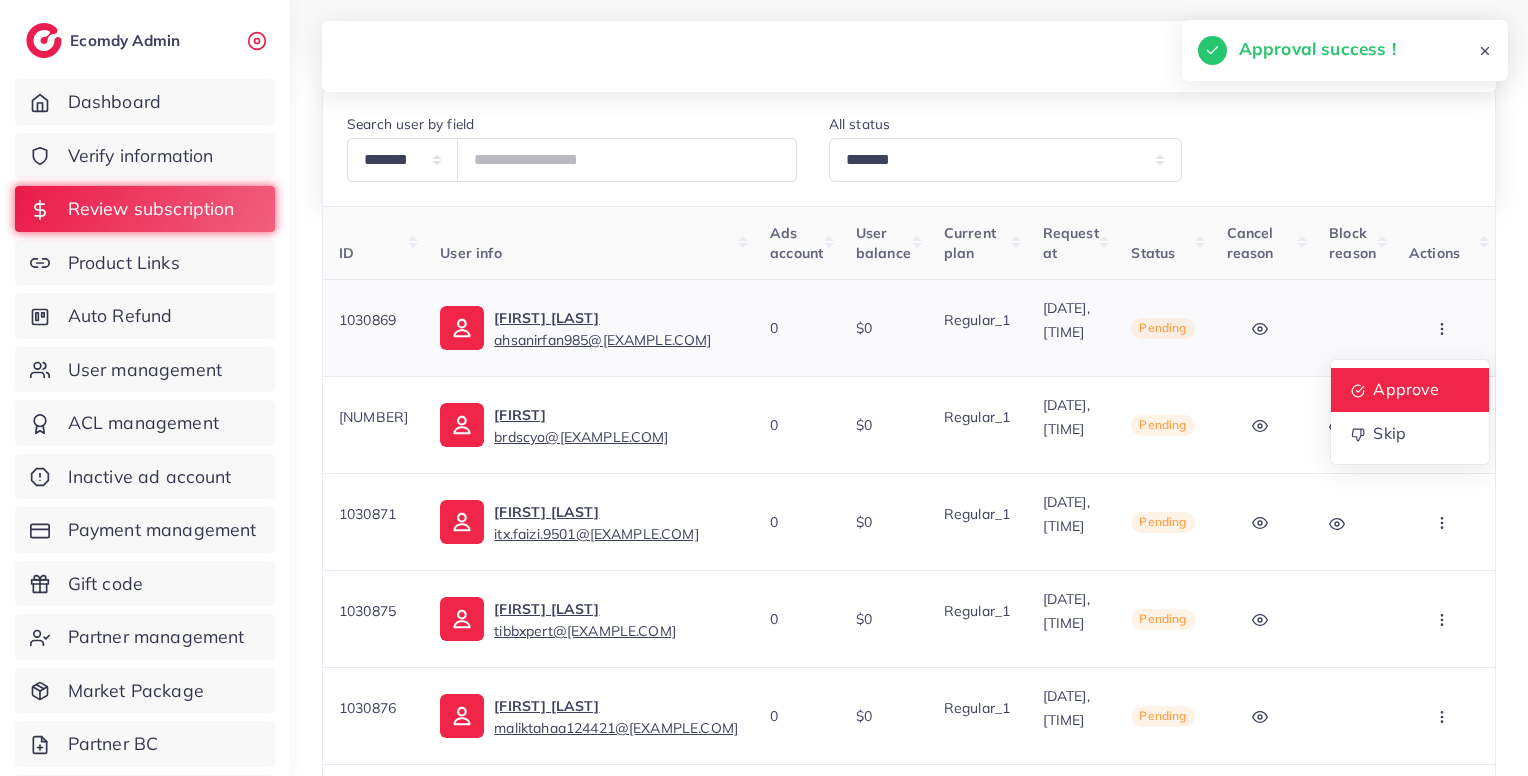 click on "Approve" at bounding box center [1406, 389] 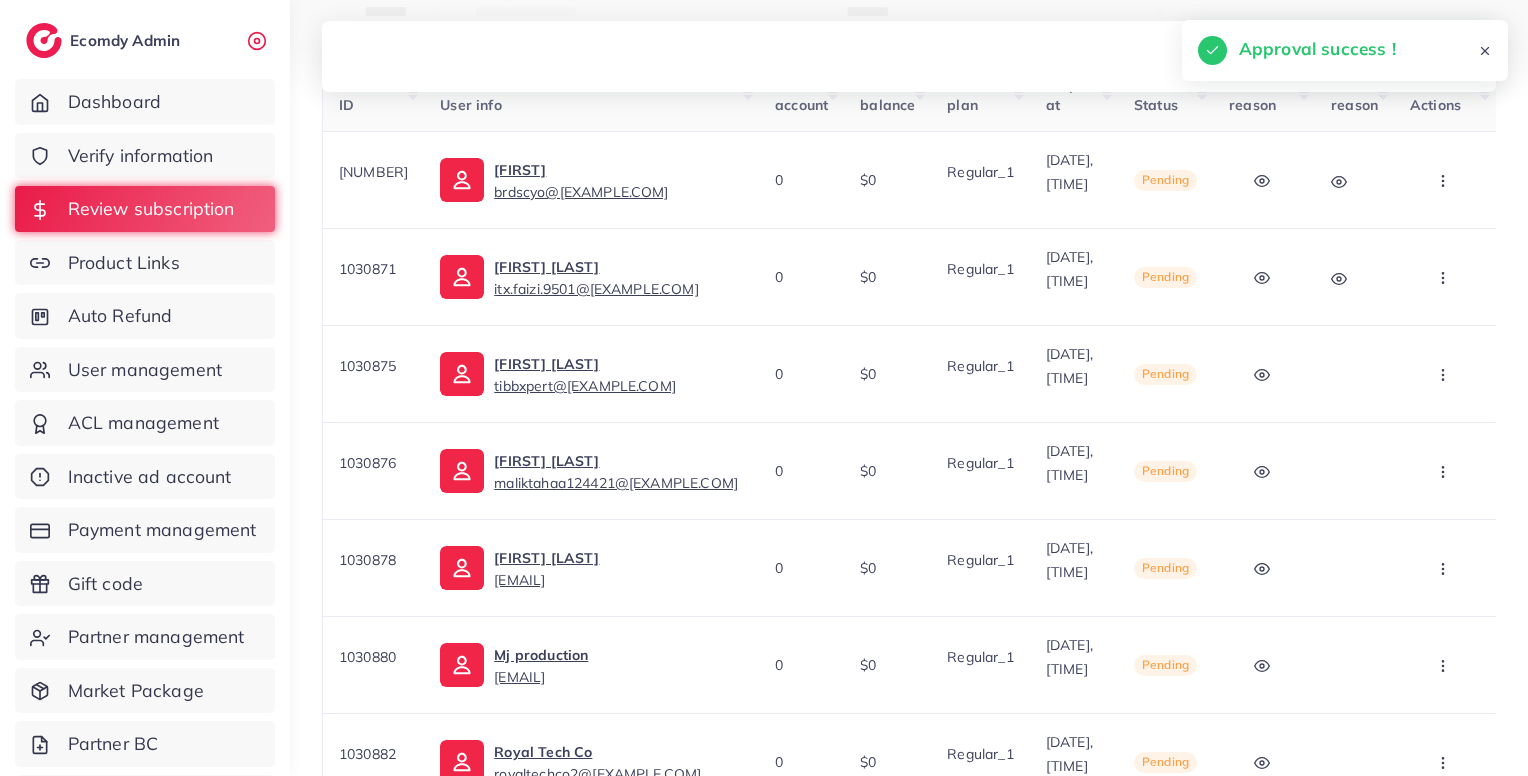 scroll, scrollTop: 236, scrollLeft: 0, axis: vertical 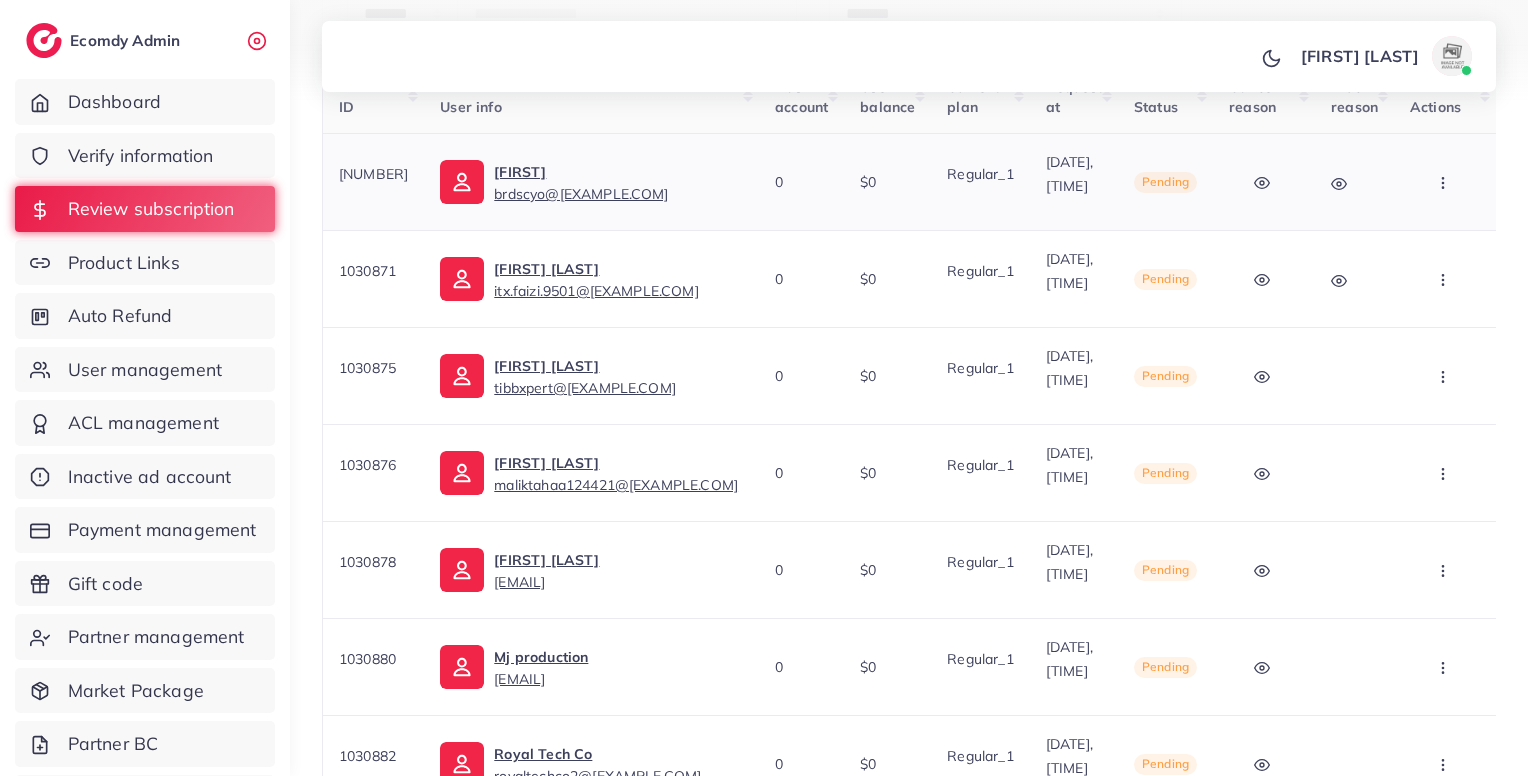 click at bounding box center [1445, 182] 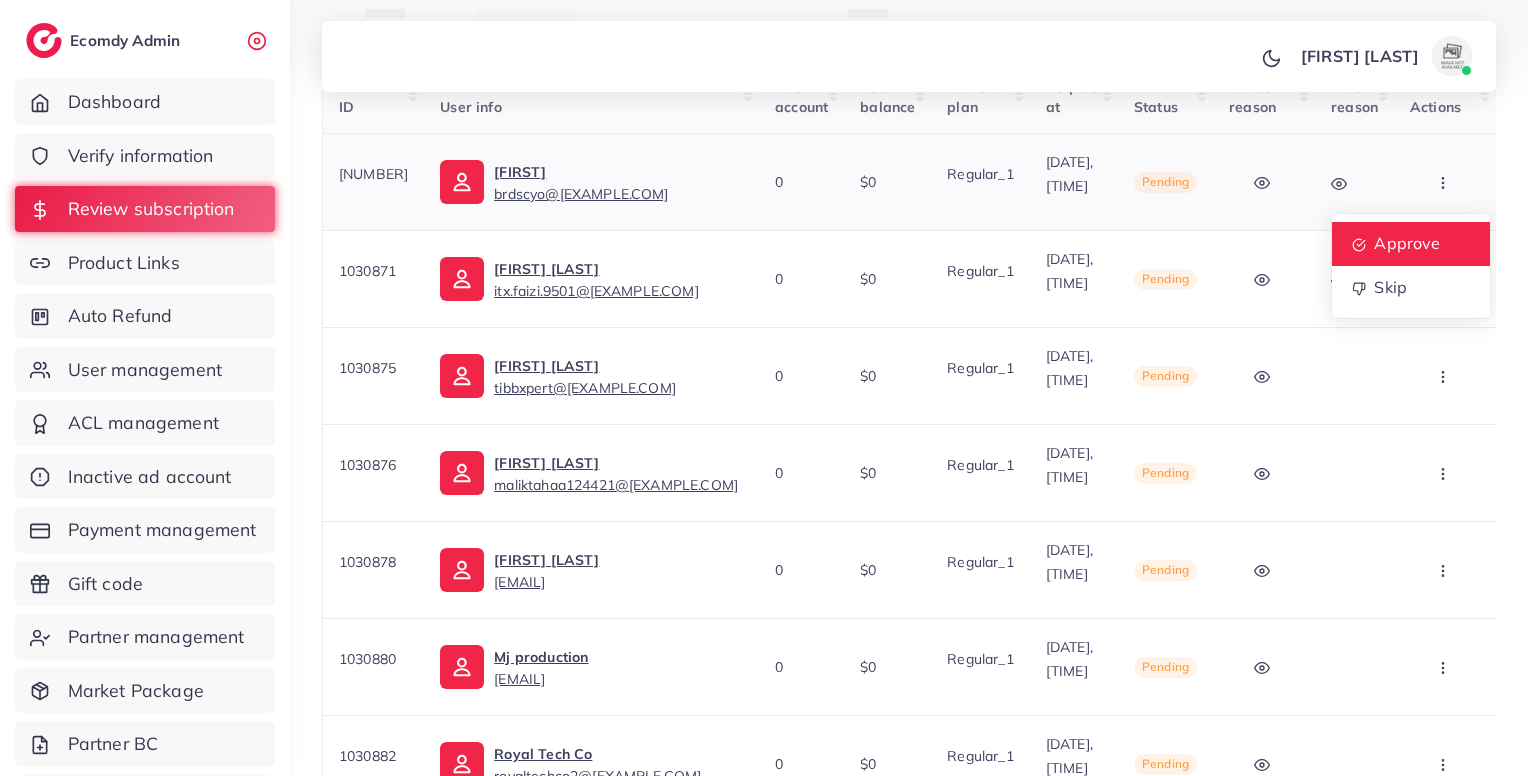 click on "Approve" at bounding box center [1407, 243] 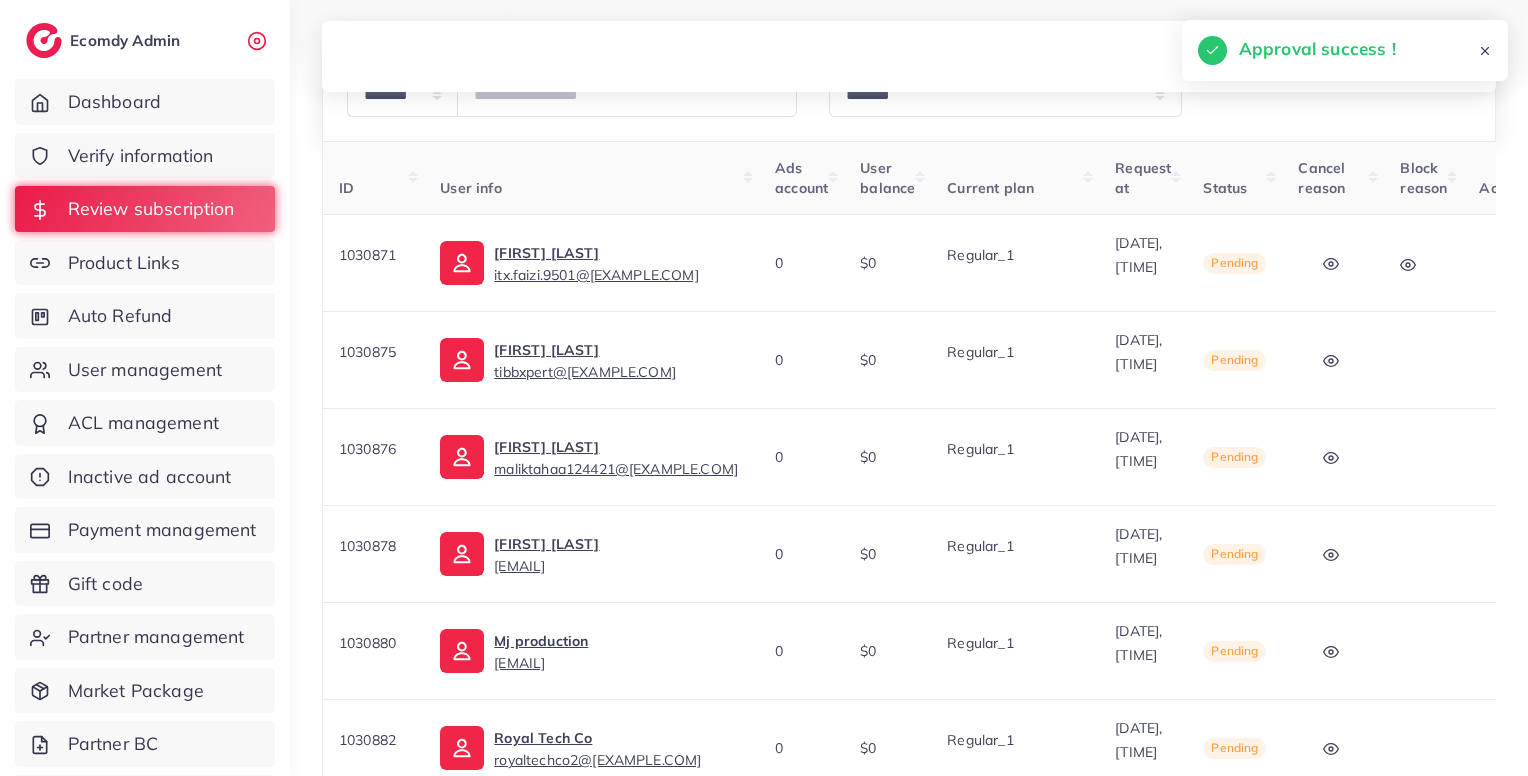scroll, scrollTop: 156, scrollLeft: 0, axis: vertical 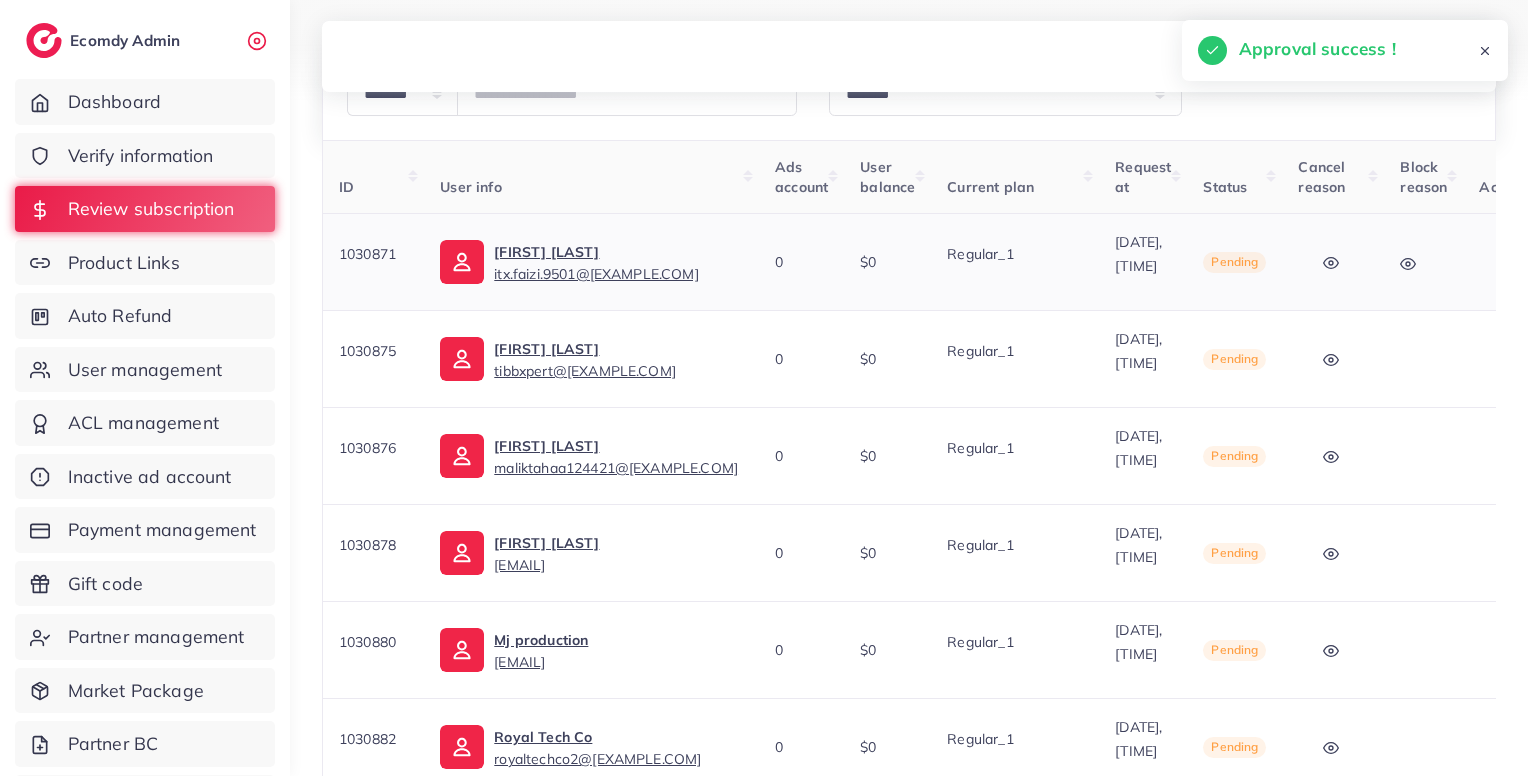 click 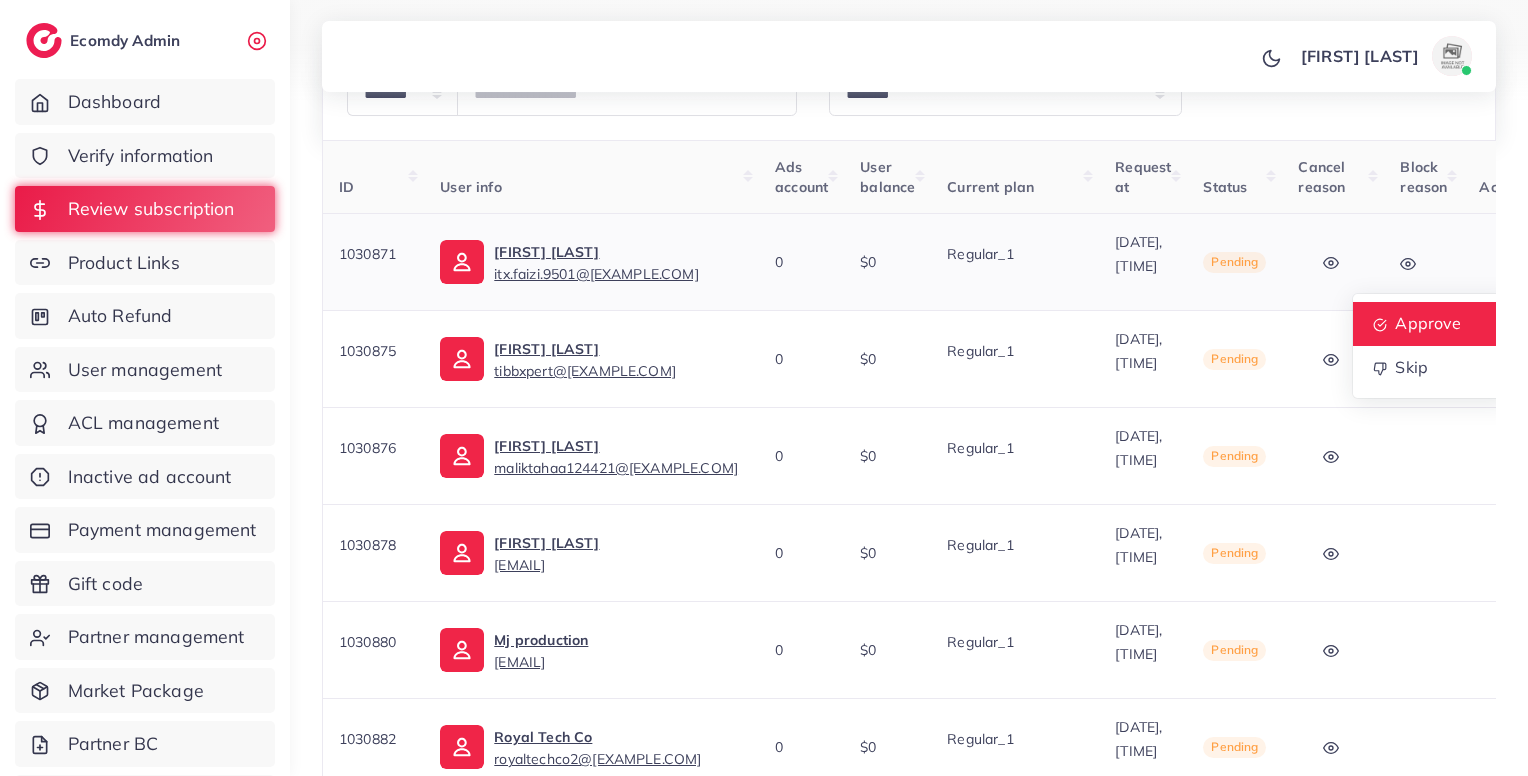 click on "Approve" at bounding box center (1432, 324) 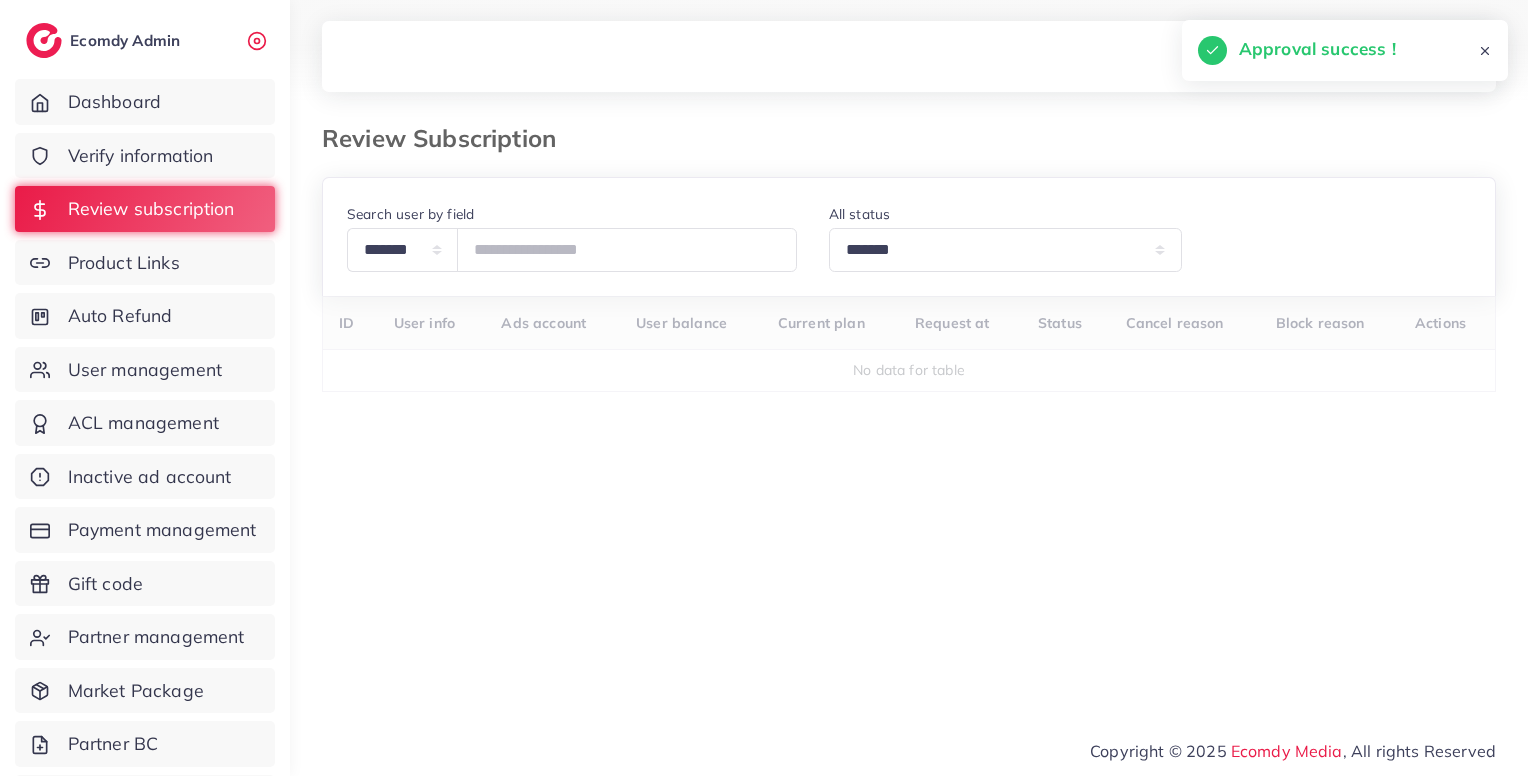 scroll, scrollTop: 0, scrollLeft: 0, axis: both 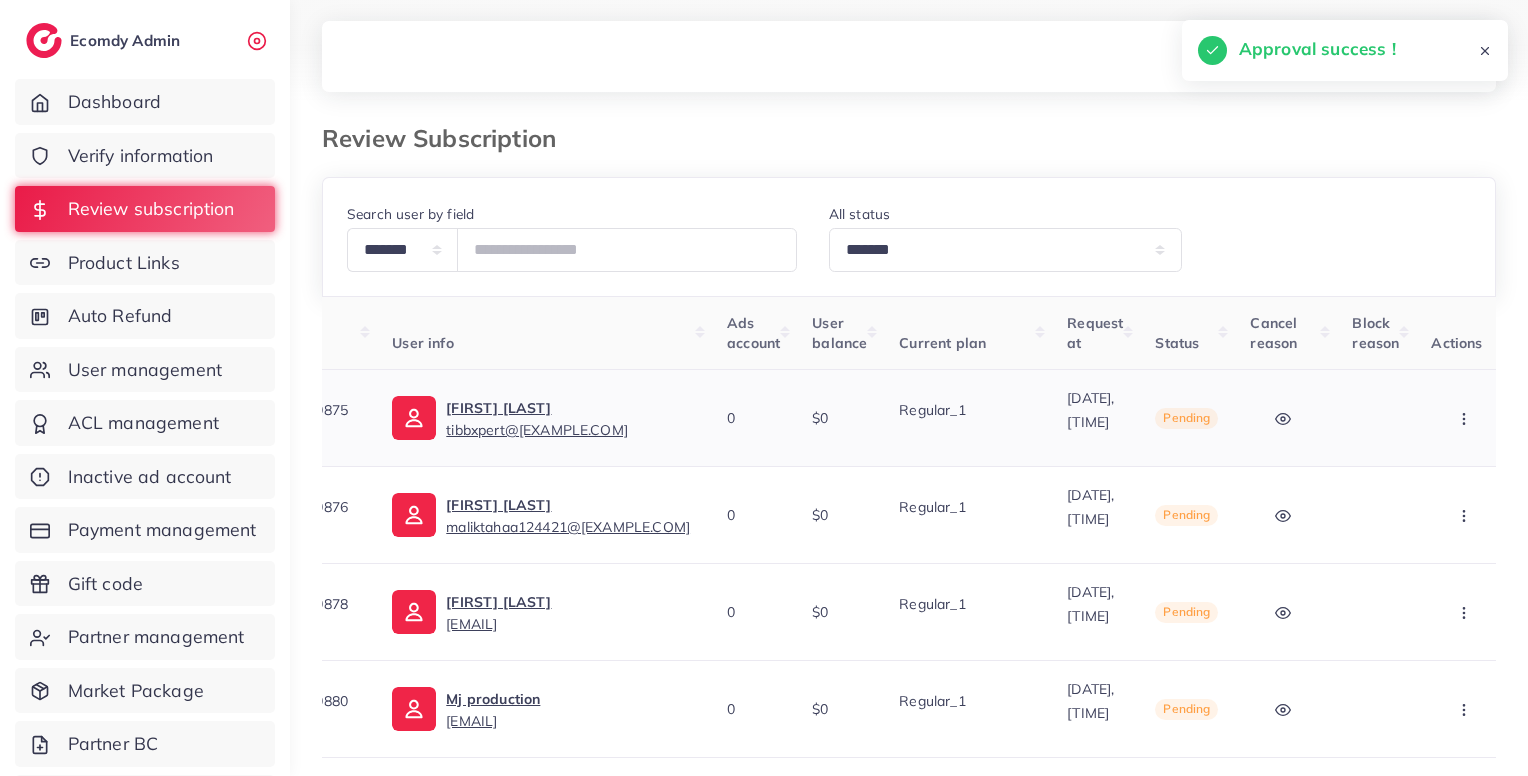 click 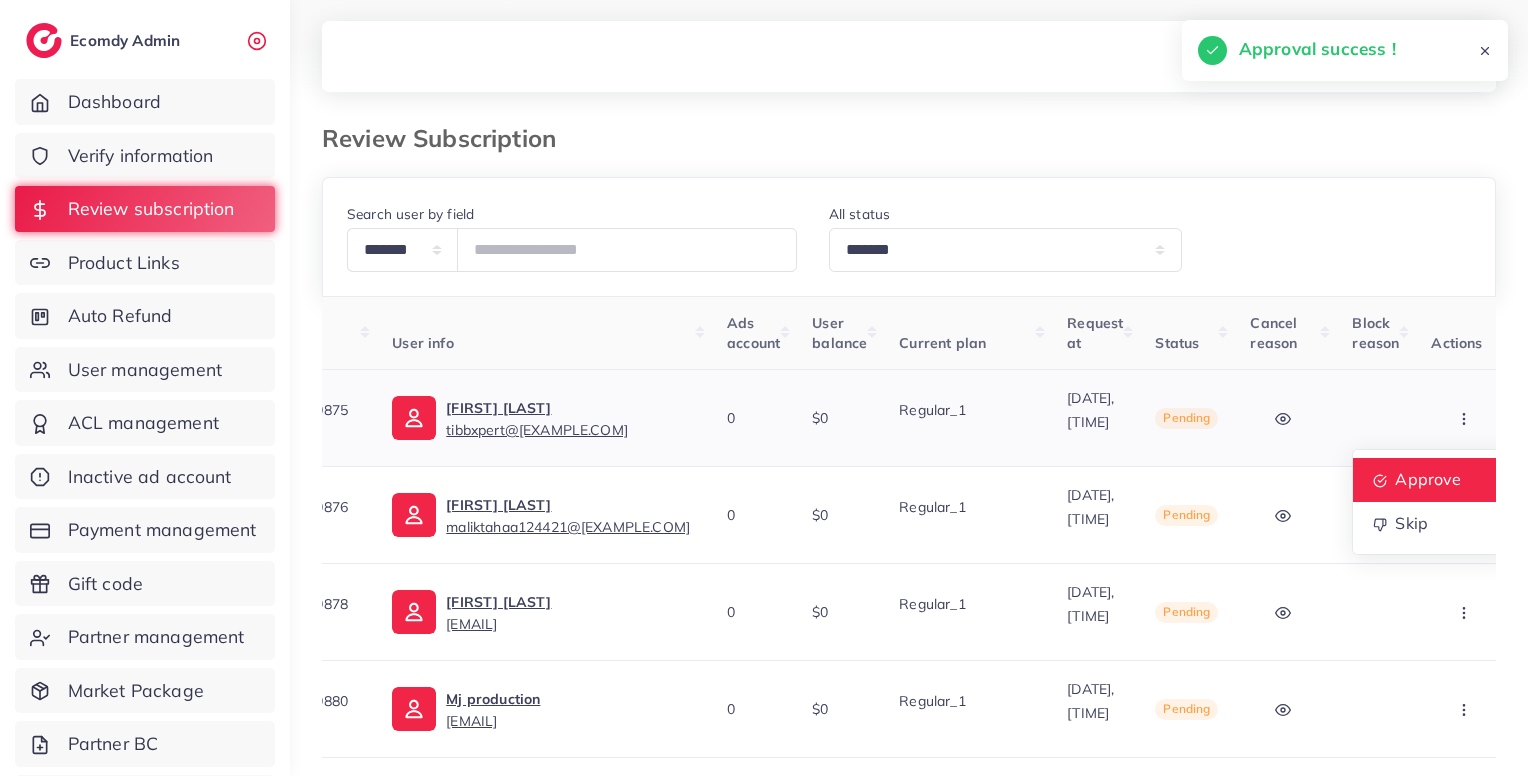 click on "Approve" at bounding box center (1432, 480) 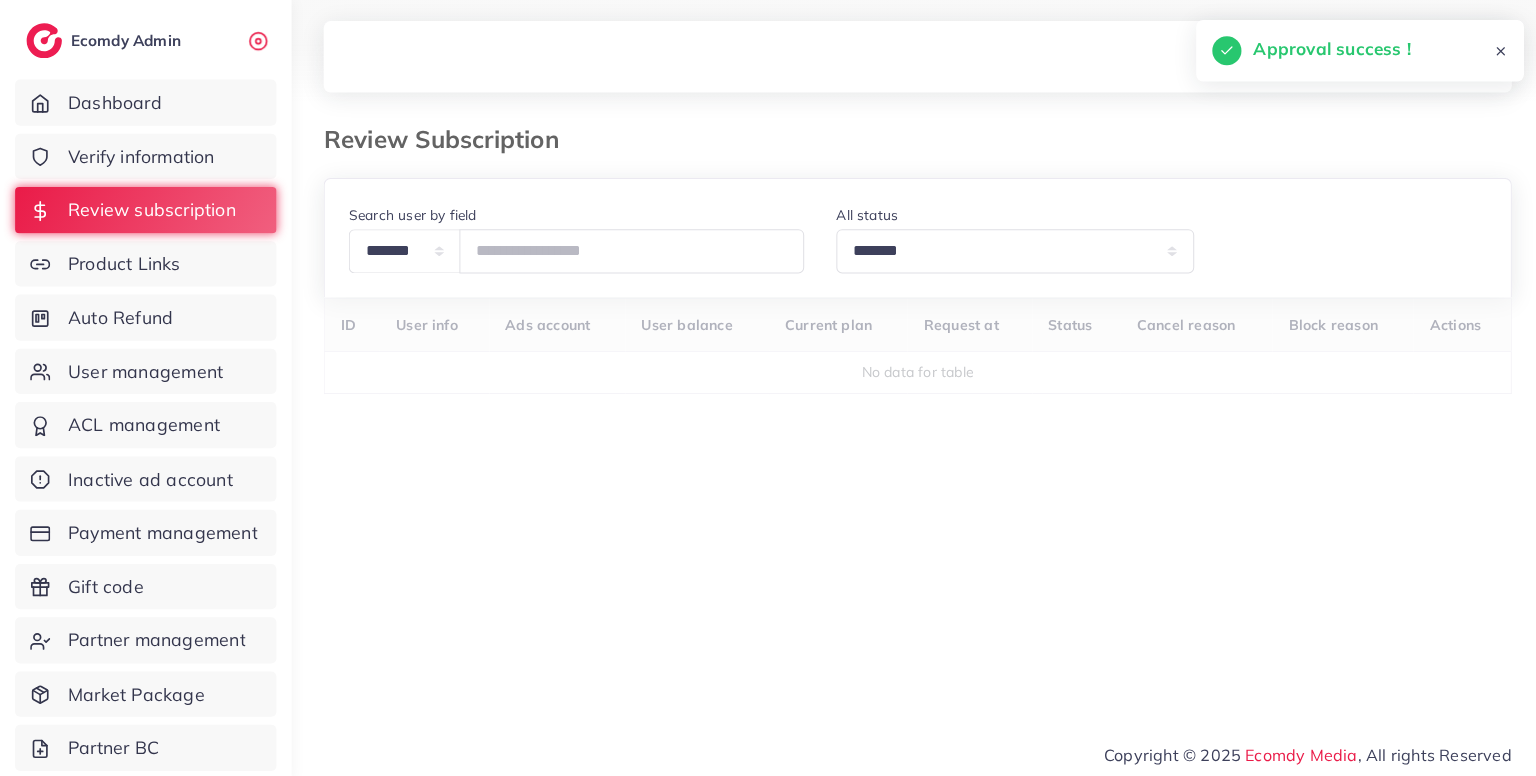 scroll, scrollTop: 0, scrollLeft: 0, axis: both 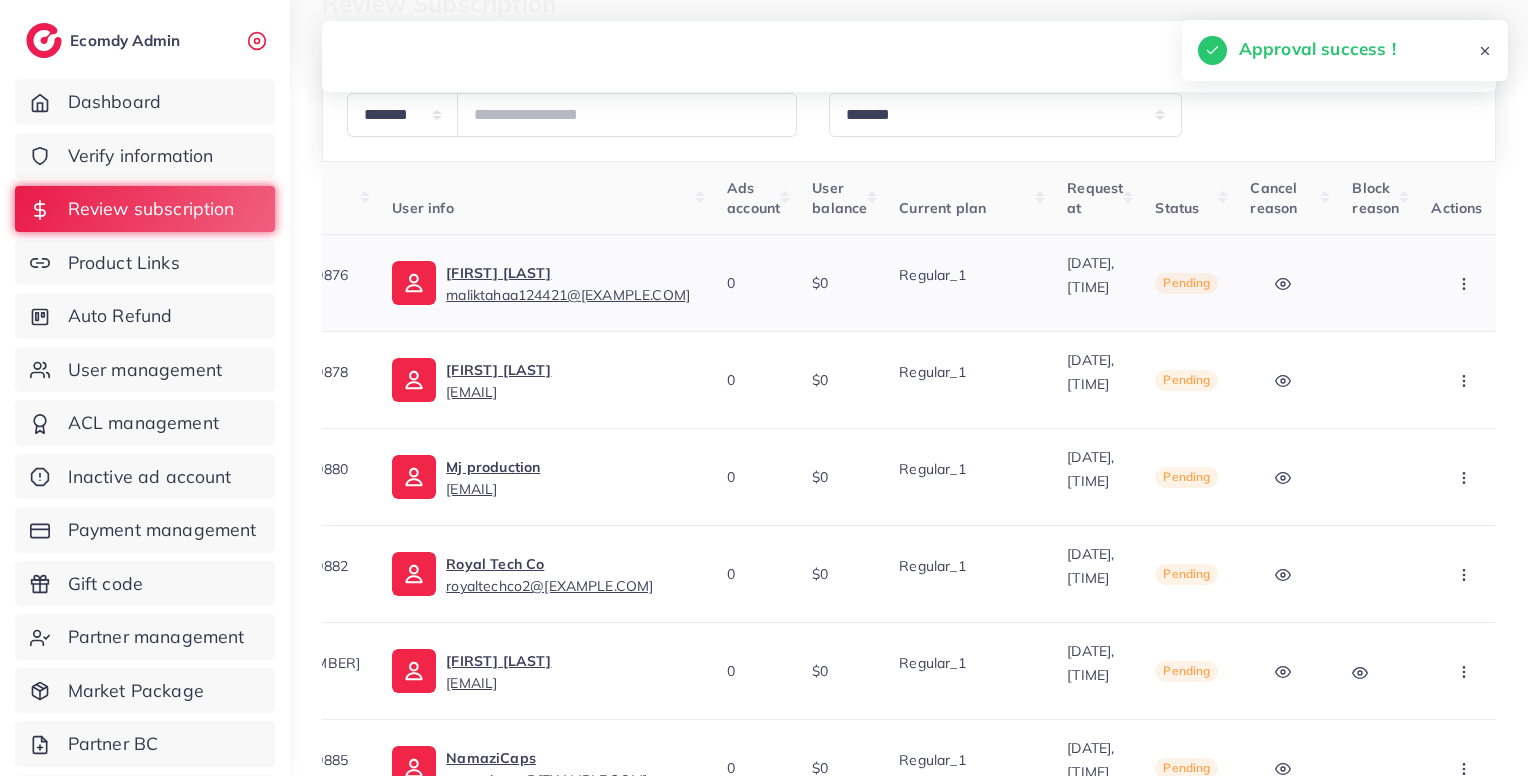 click 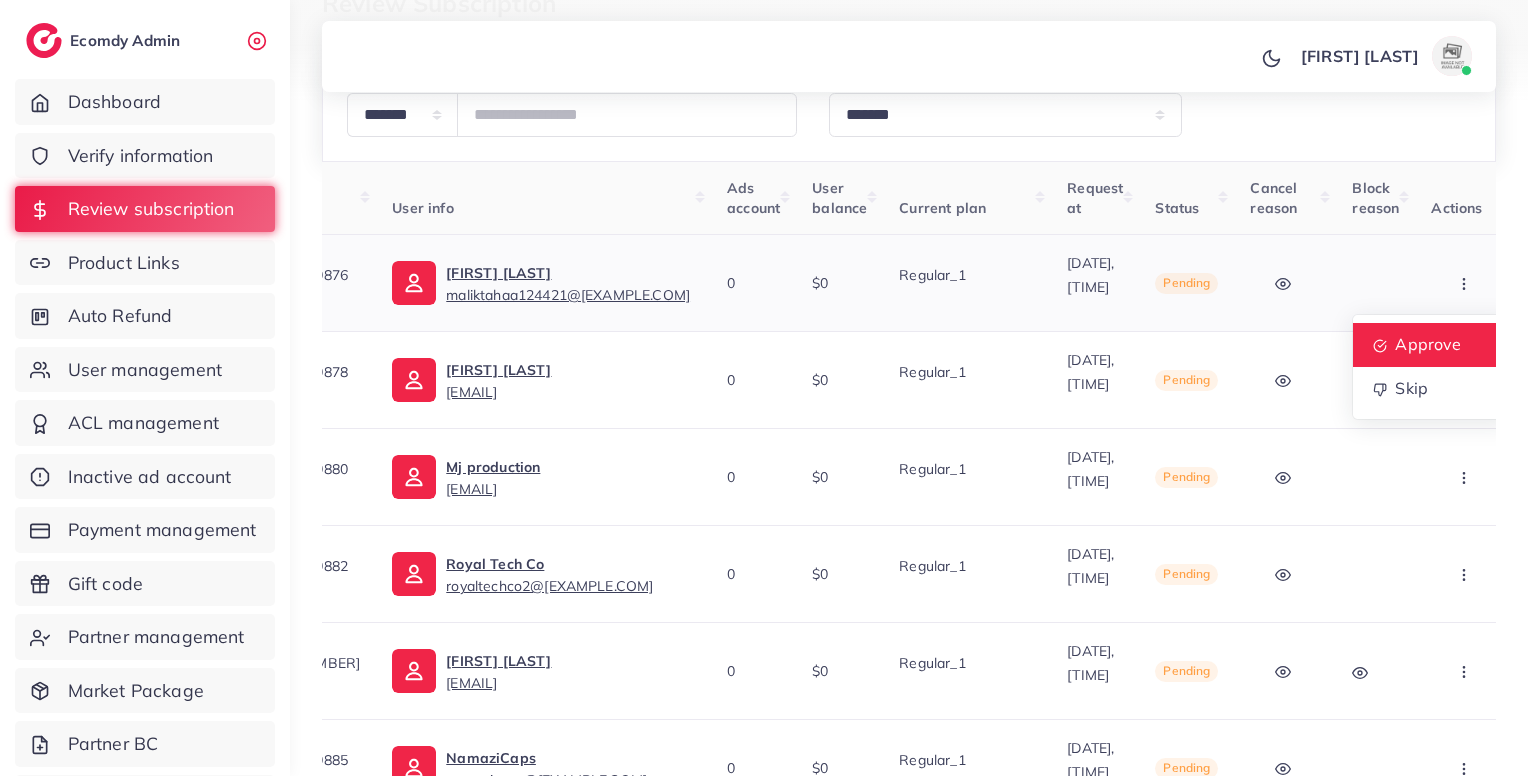 click on "Approve" at bounding box center [1432, 345] 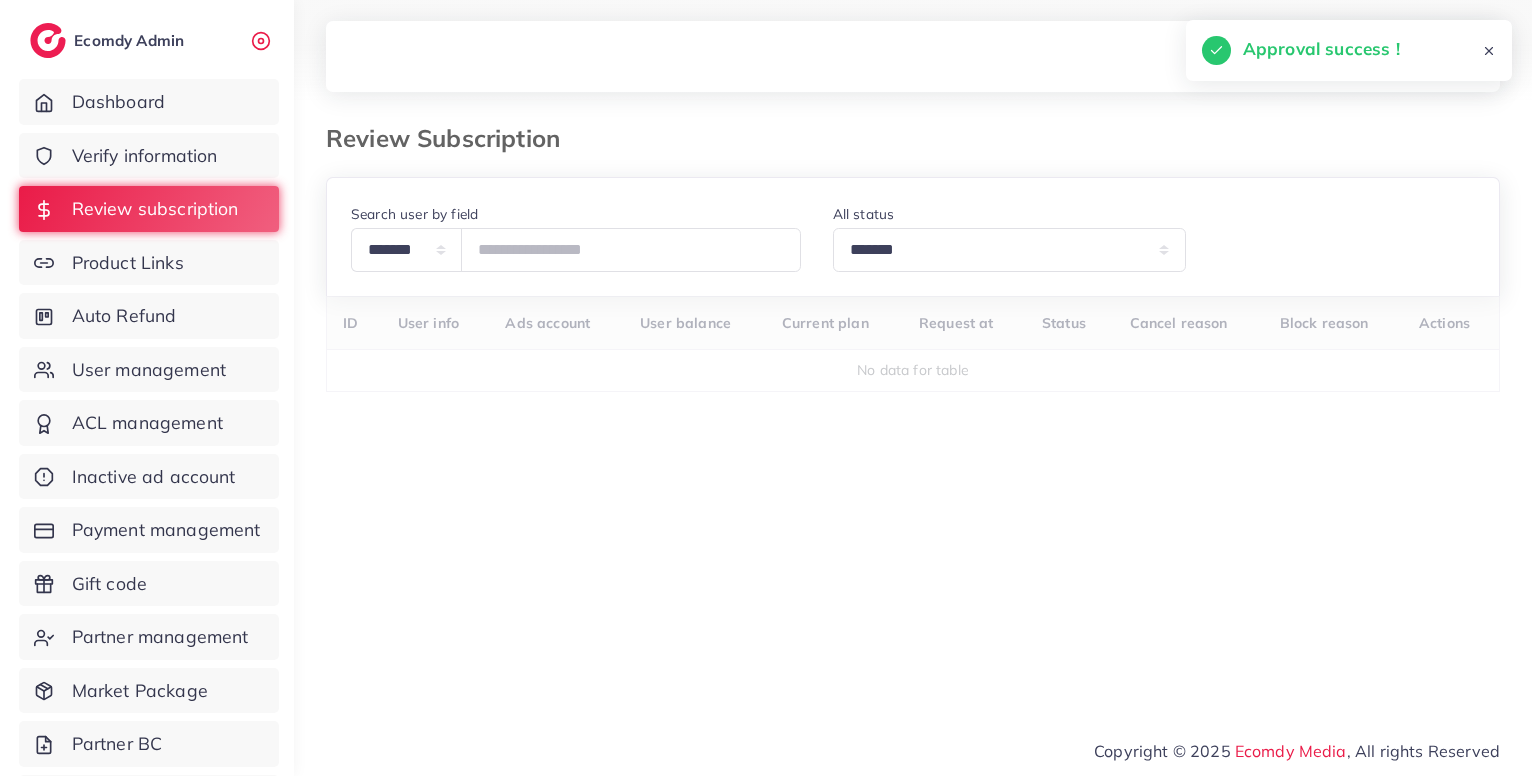scroll, scrollTop: 0, scrollLeft: 0, axis: both 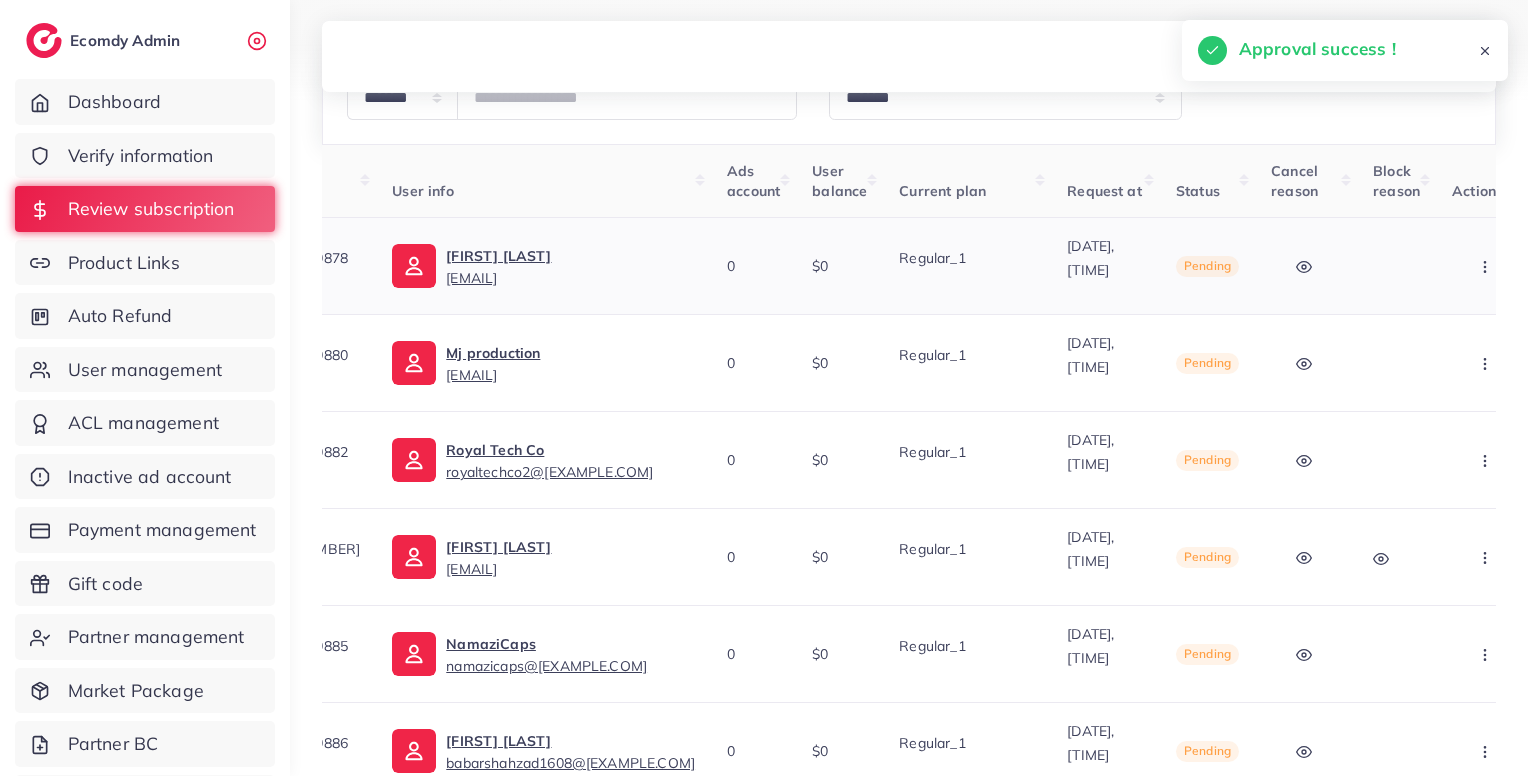 click 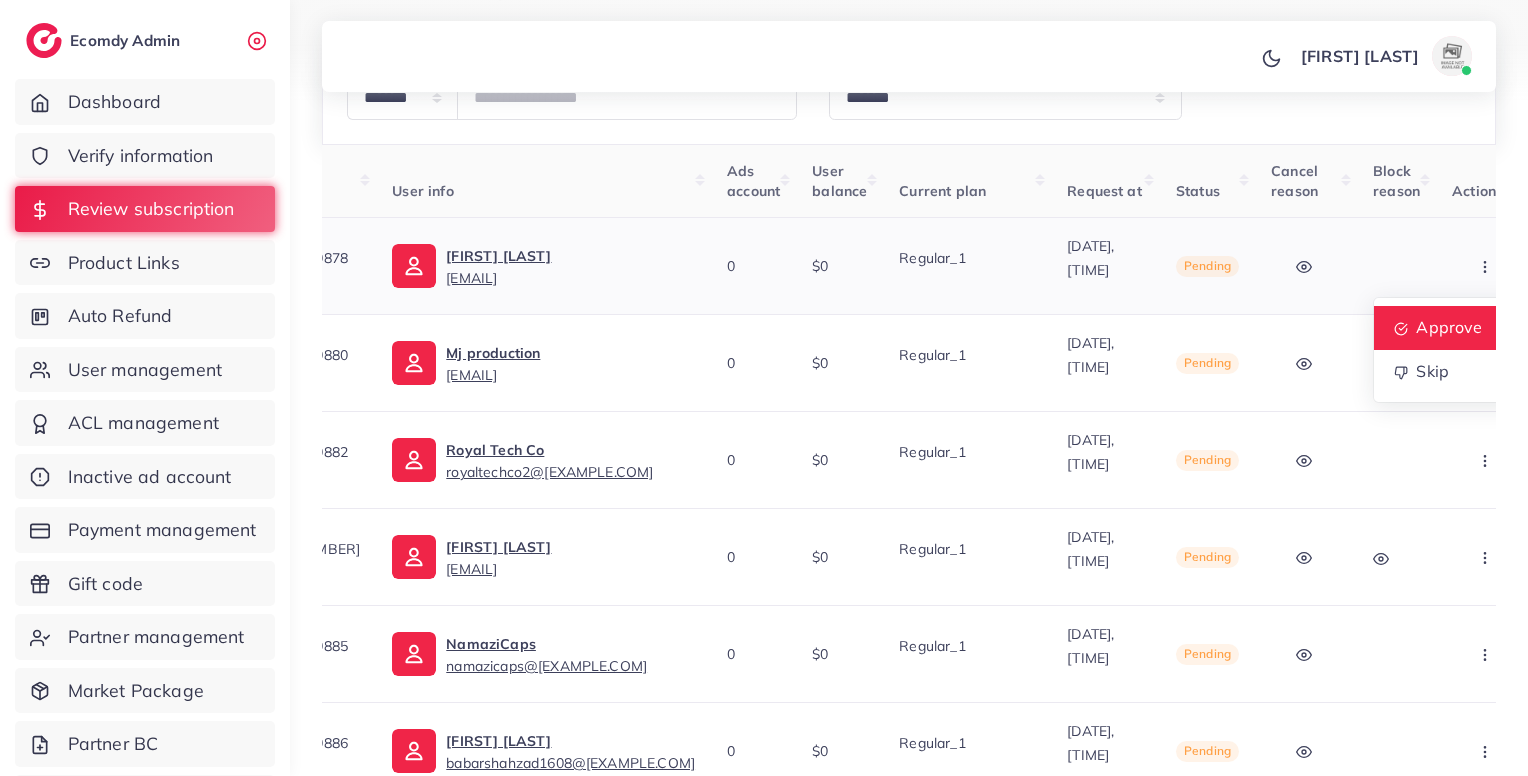 click on "Approve" at bounding box center [1450, 327] 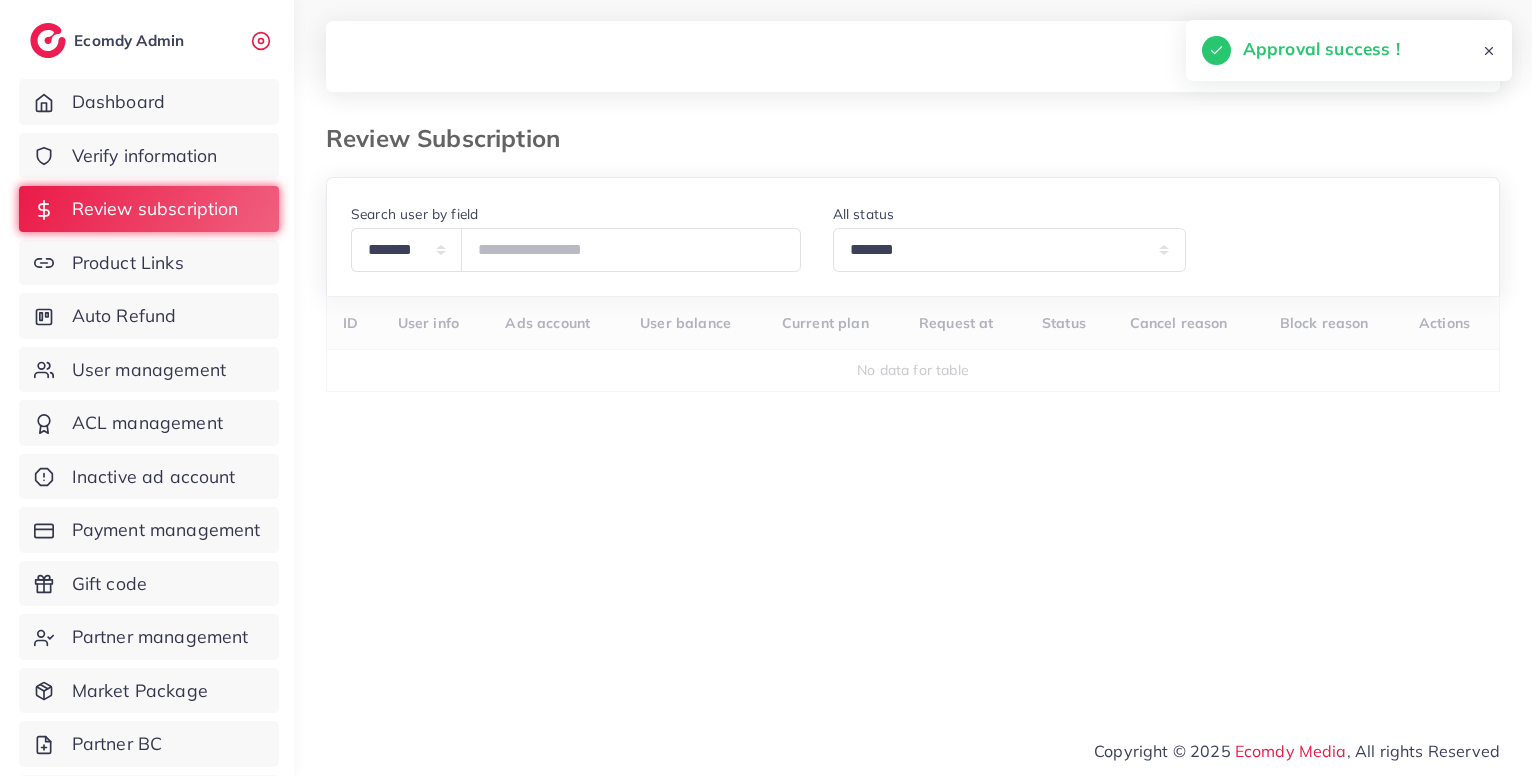 scroll, scrollTop: 0, scrollLeft: 0, axis: both 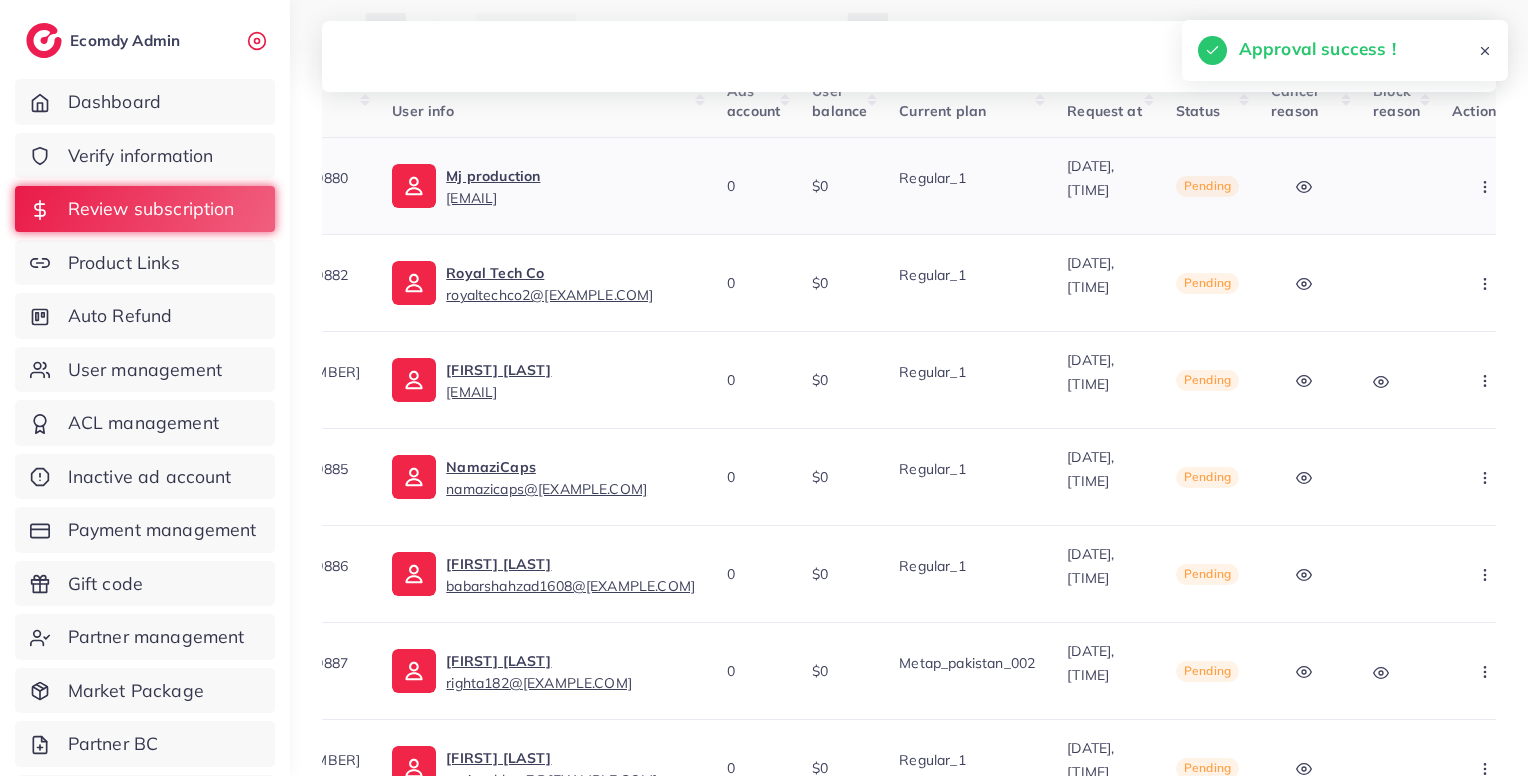 click 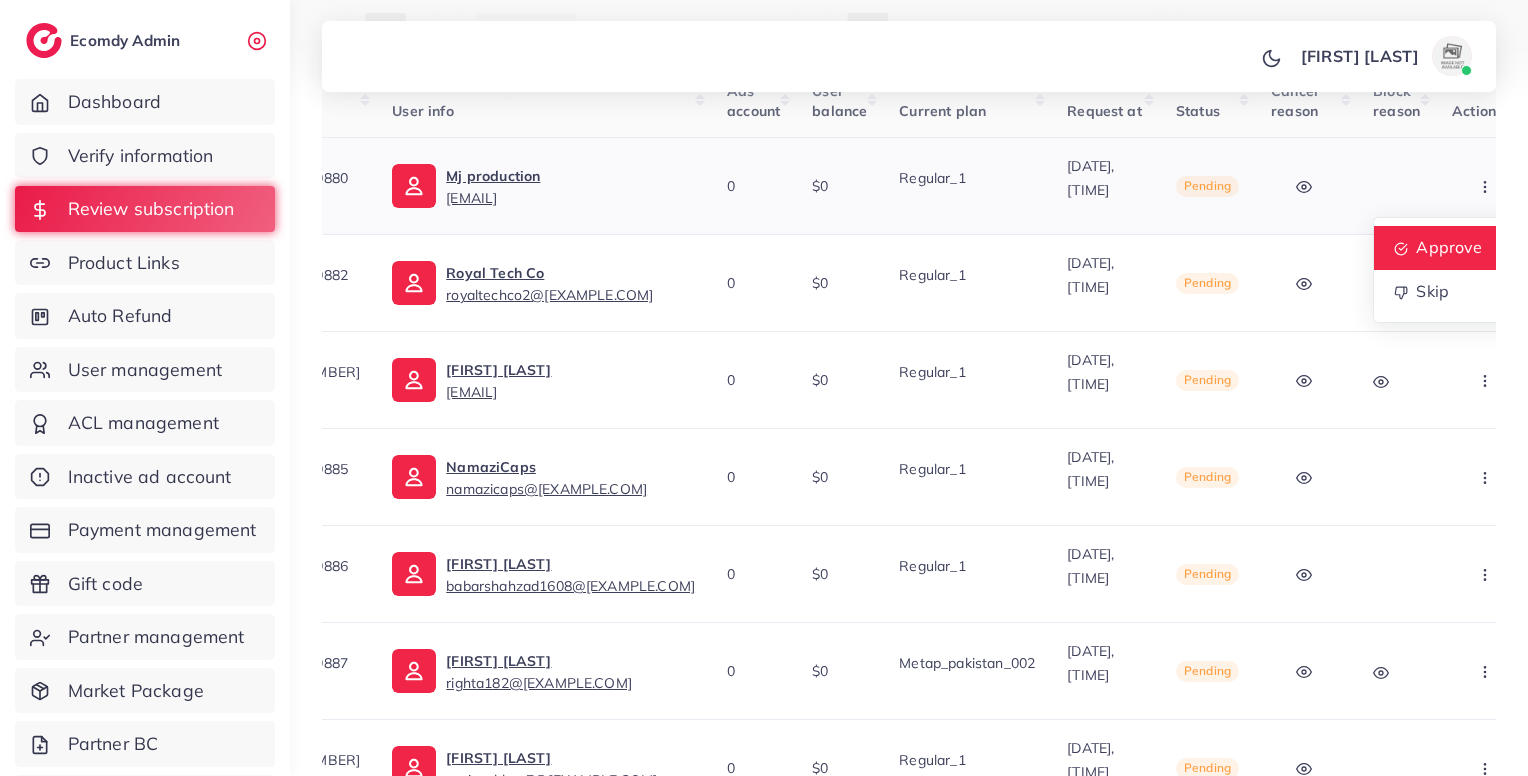 click on "Approve" at bounding box center (1450, 247) 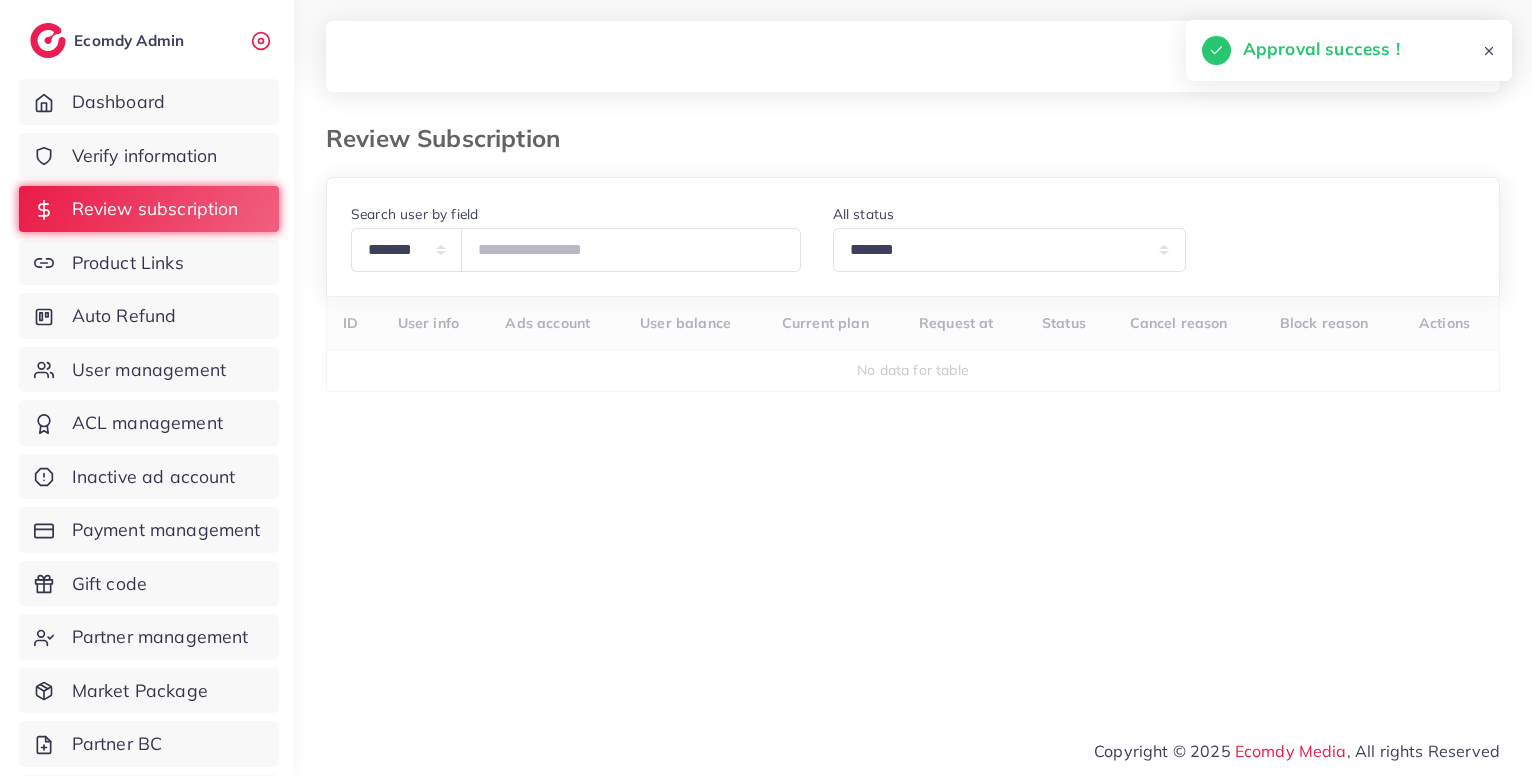 scroll, scrollTop: 0, scrollLeft: 0, axis: both 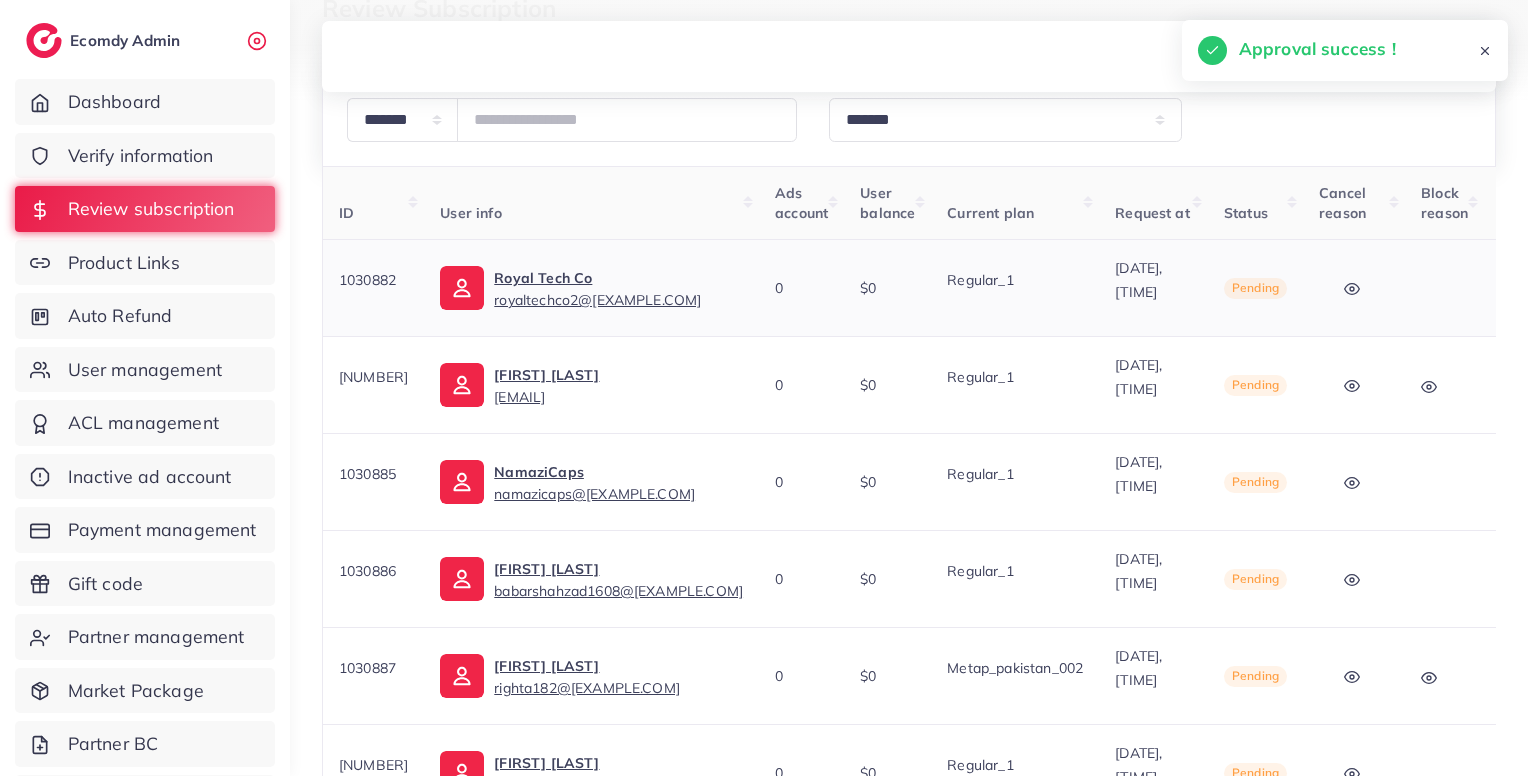click 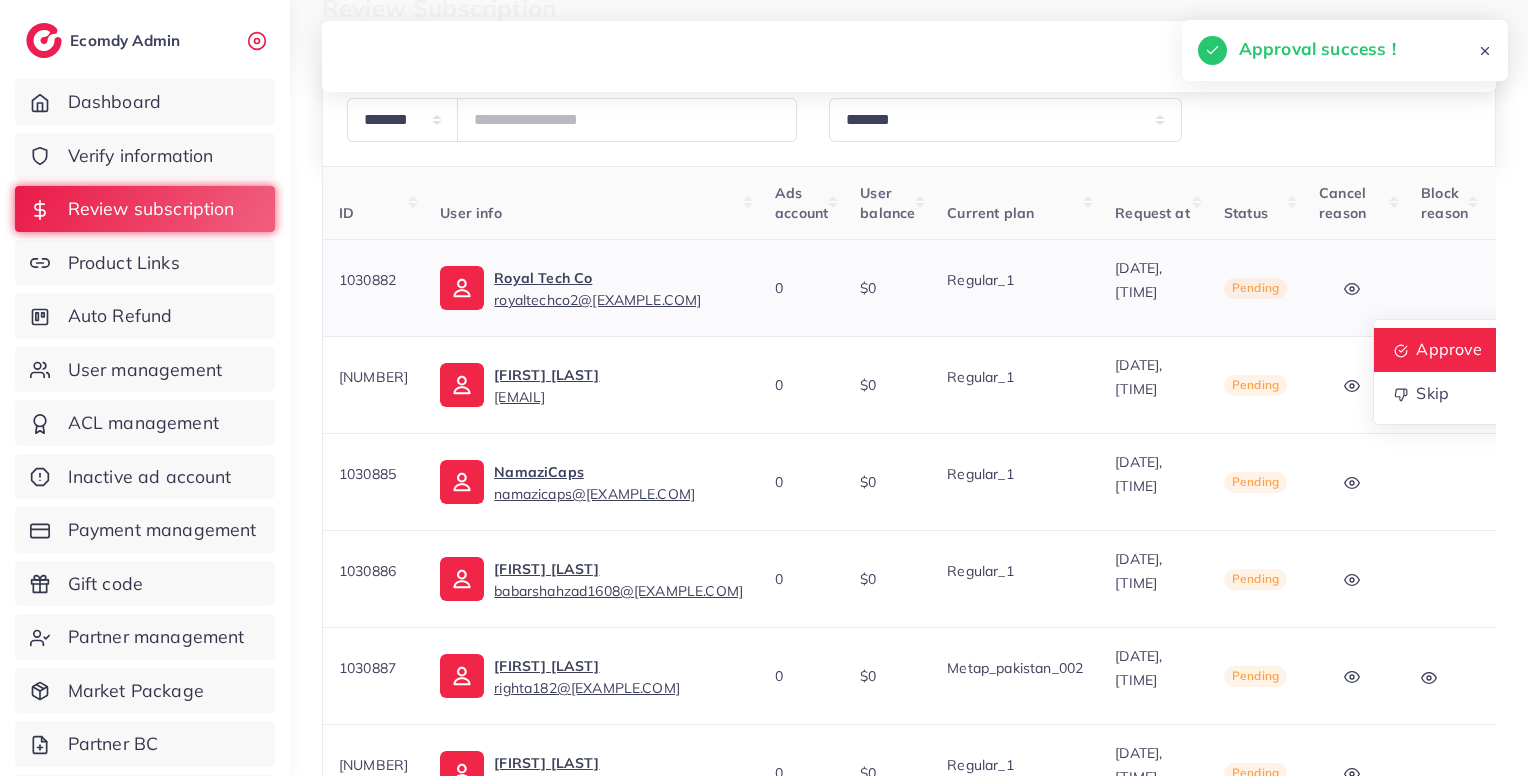 click on "Approve" at bounding box center (1453, 350) 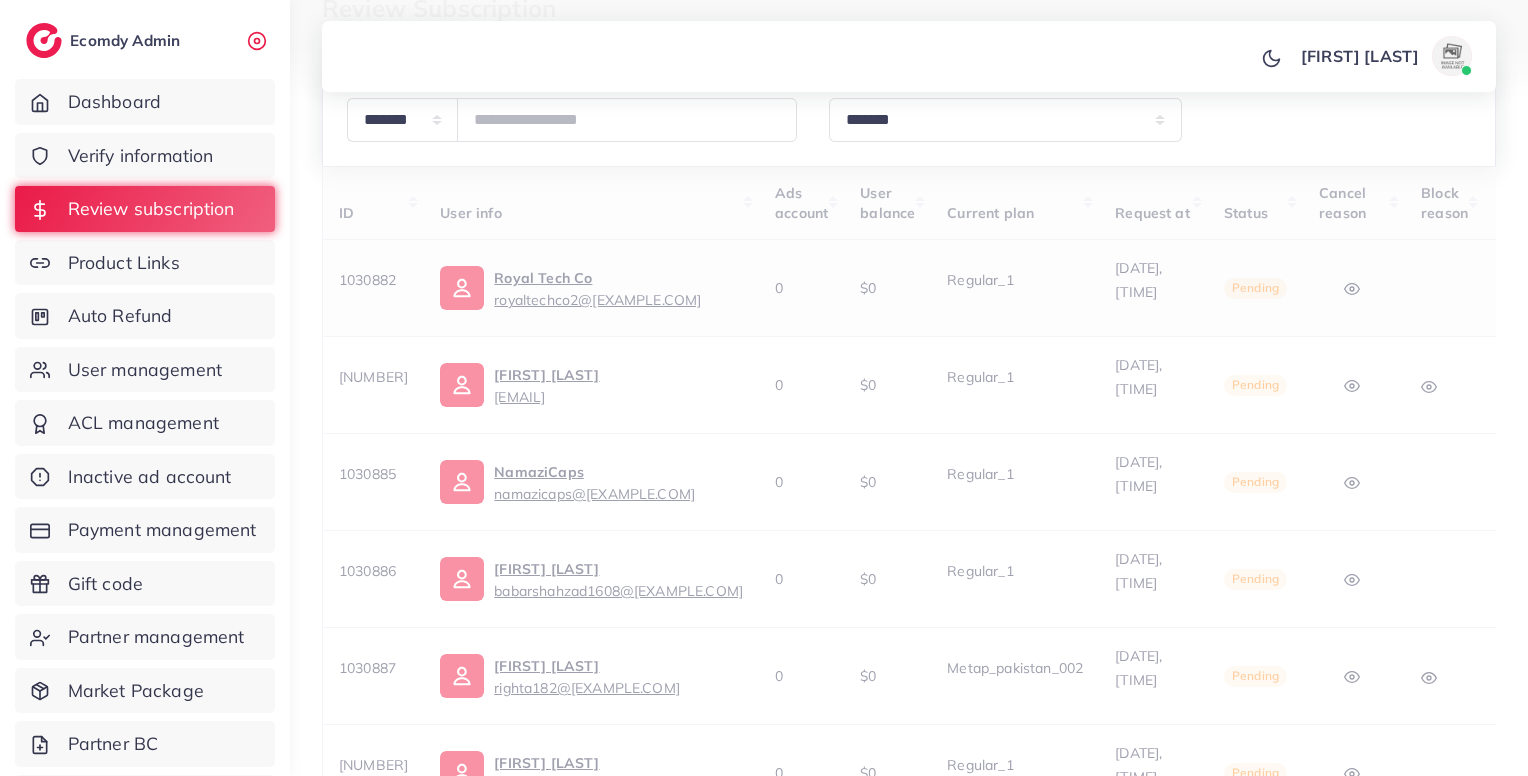 scroll, scrollTop: 0, scrollLeft: 0, axis: both 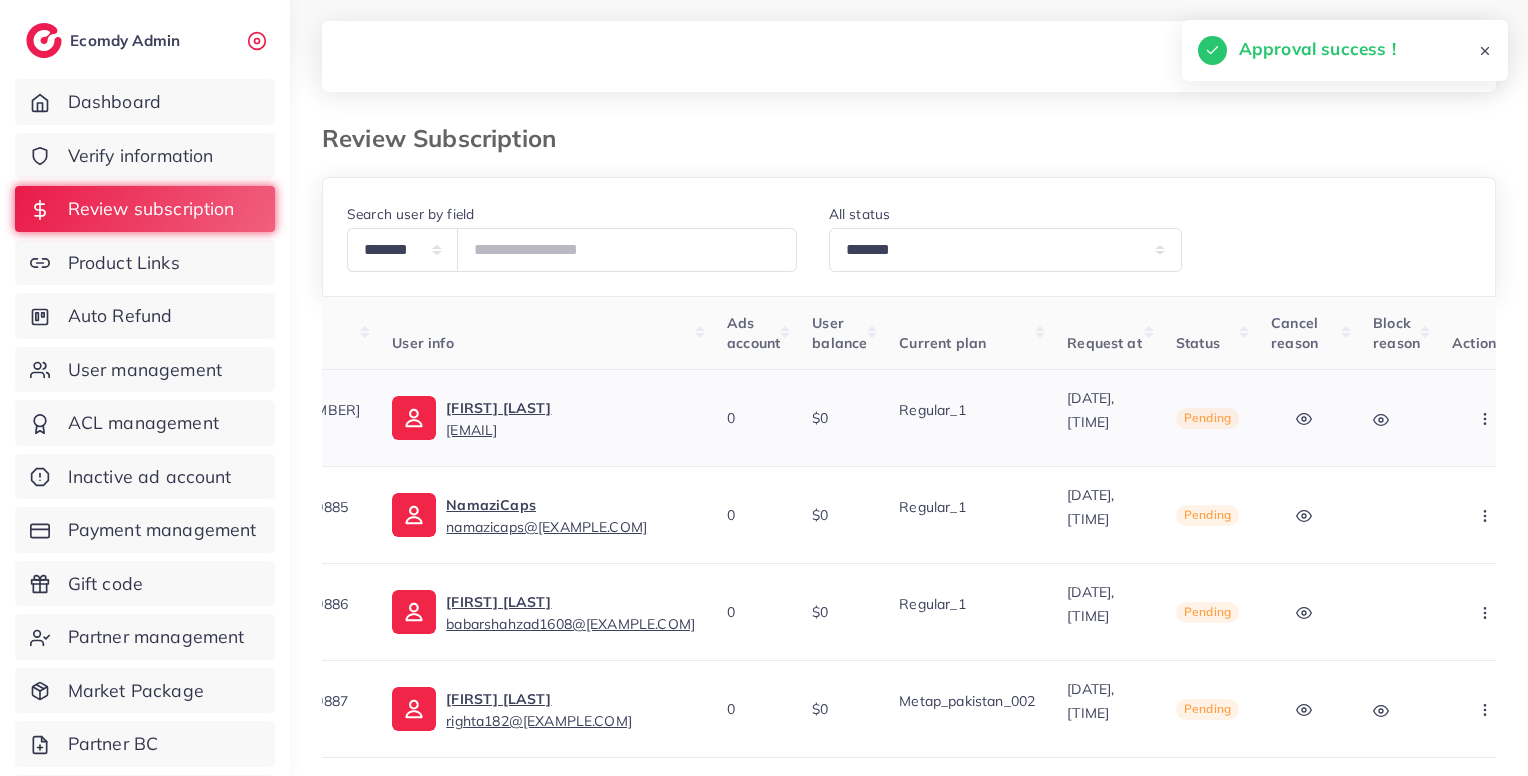 click at bounding box center (1487, 418) 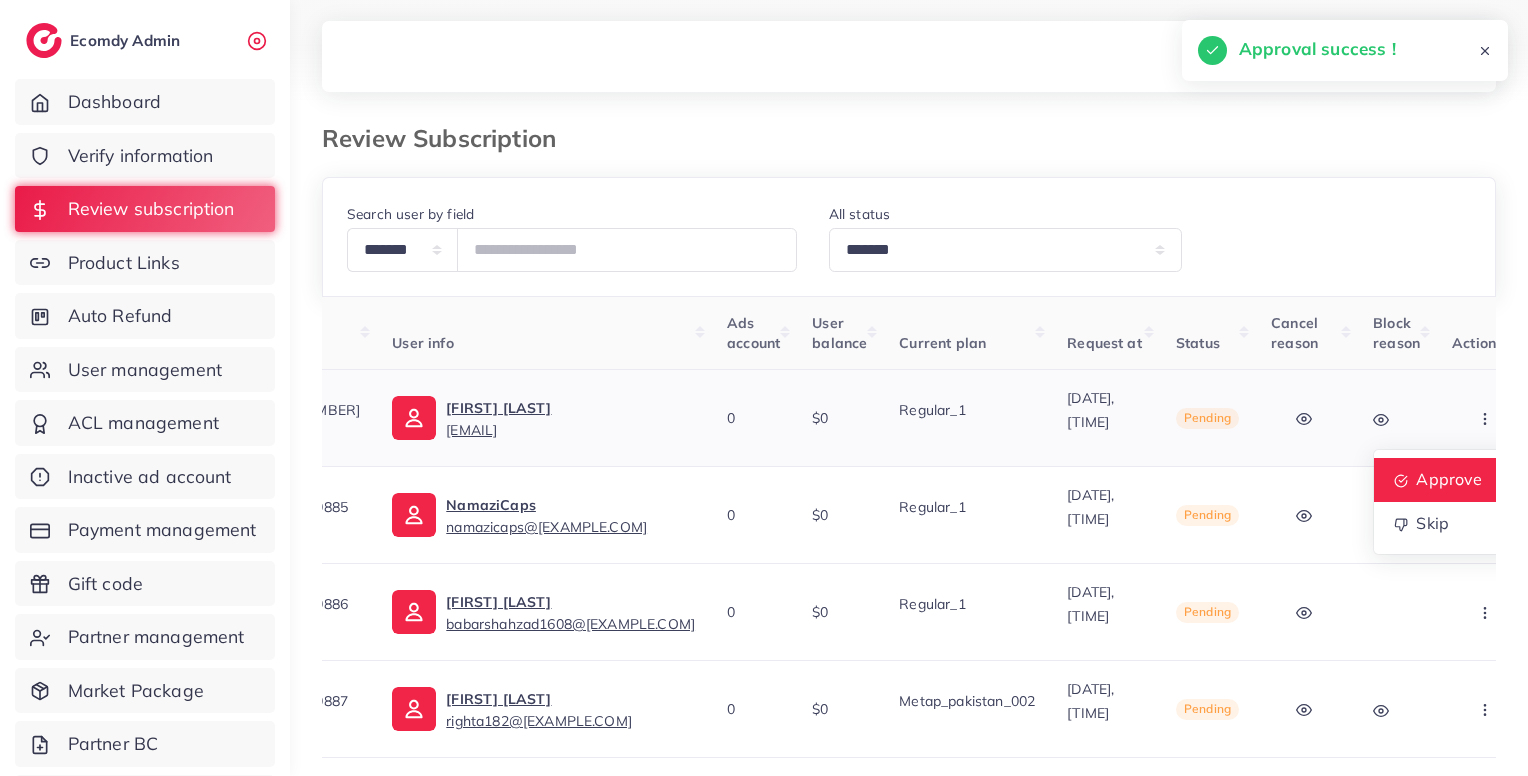 click on "Approve" at bounding box center (1453, 480) 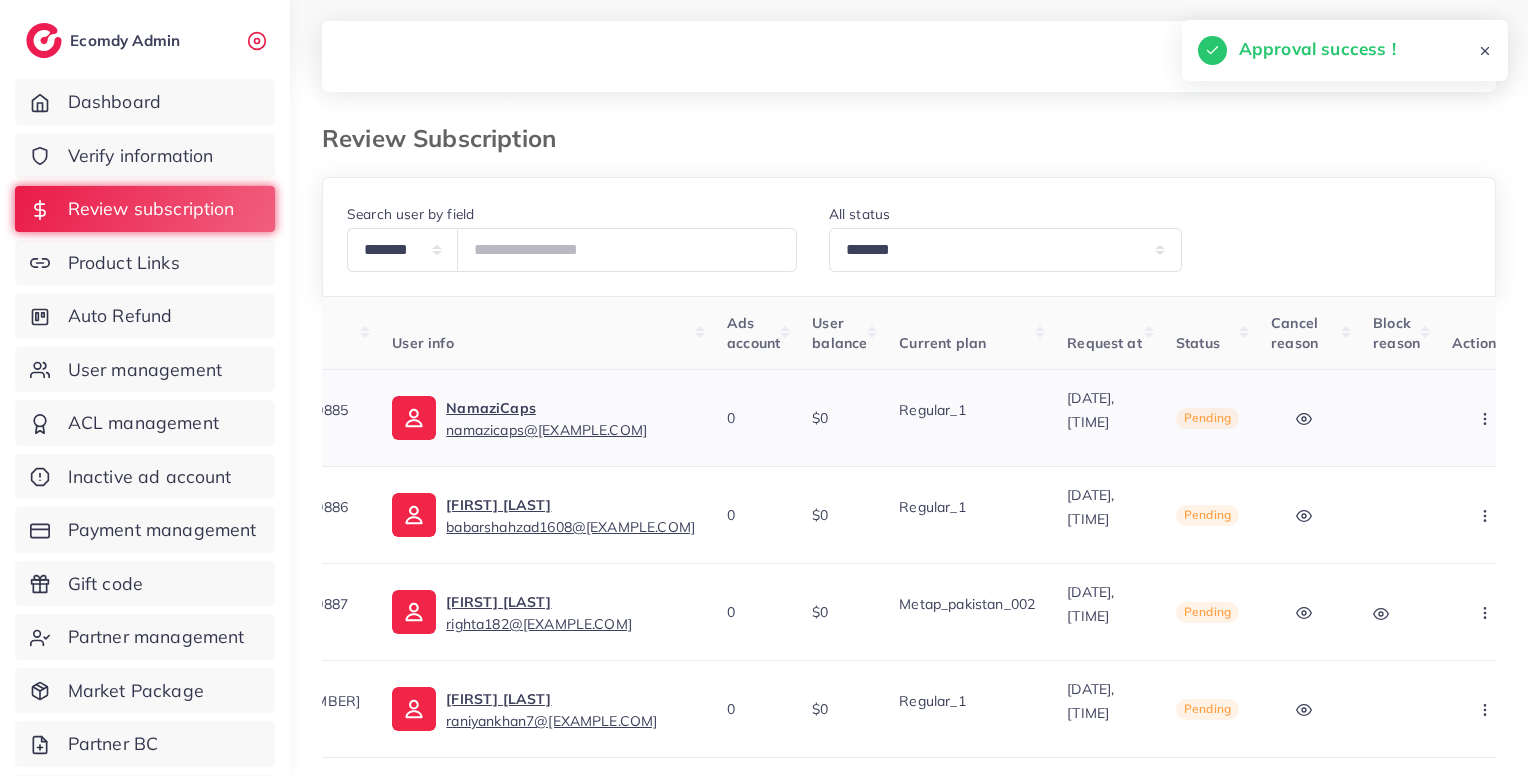 click at bounding box center [1487, 418] 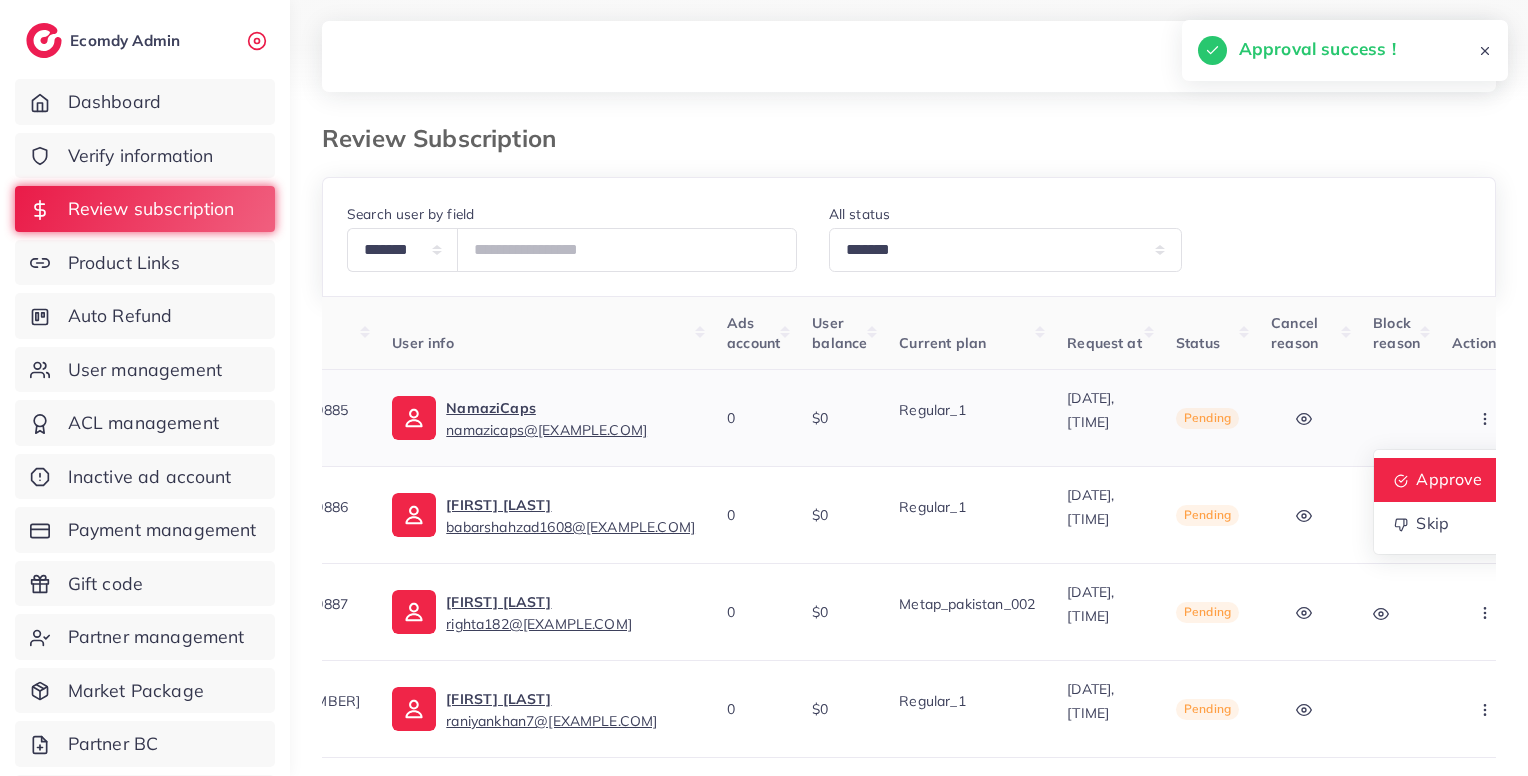 click on "Approve" at bounding box center (1450, 479) 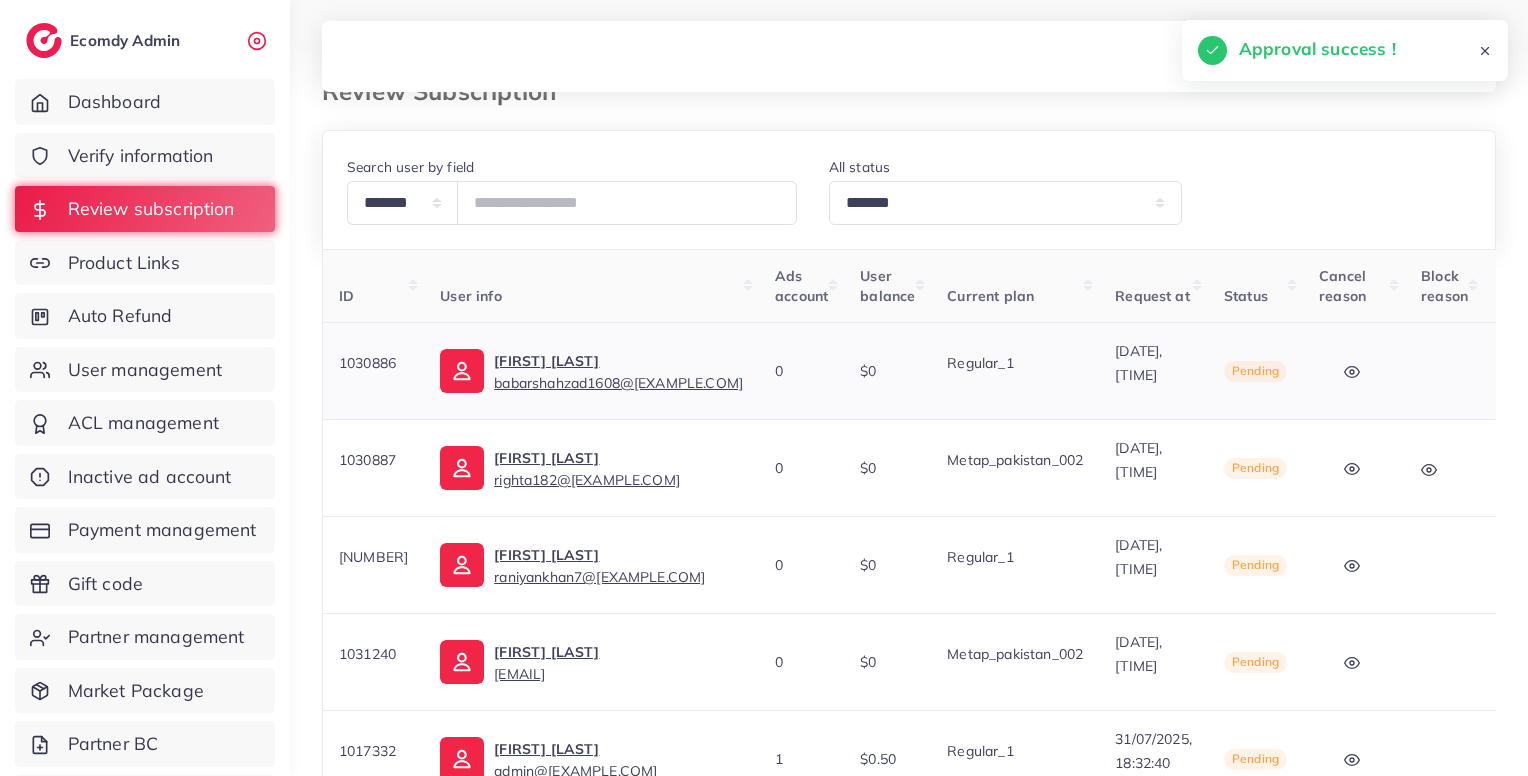 click at bounding box center [1535, 371] 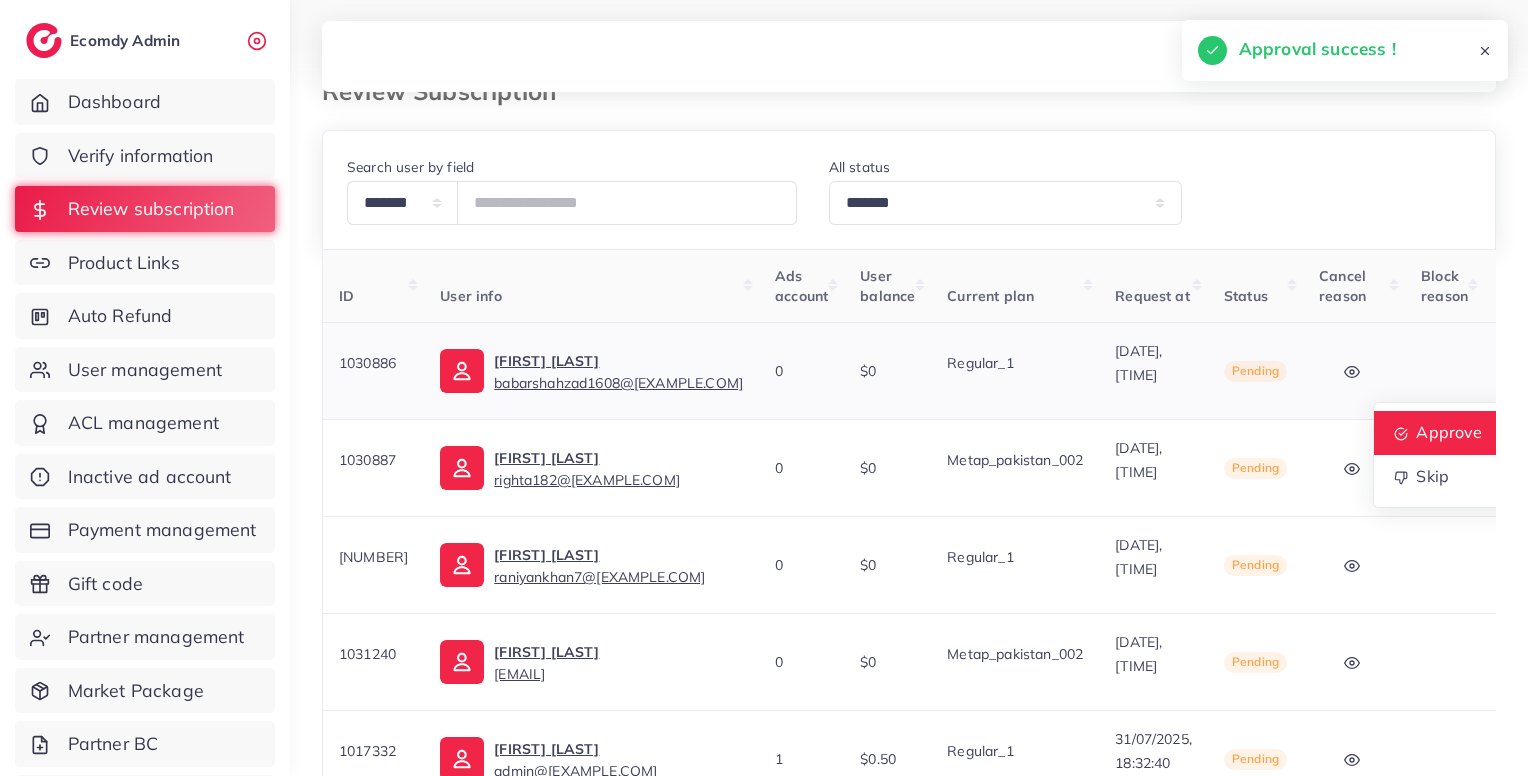 click on "Approve" at bounding box center [1453, 433] 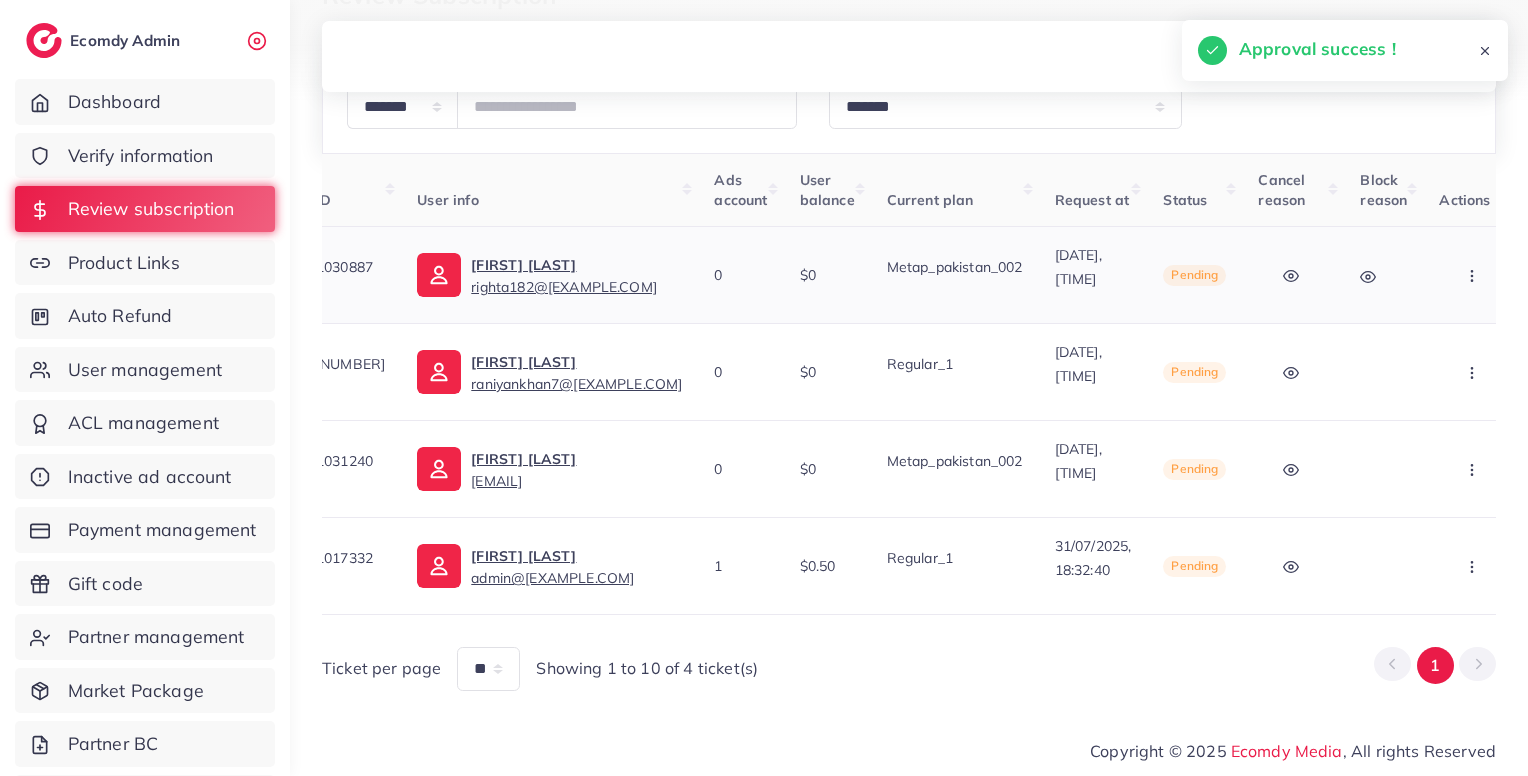 click 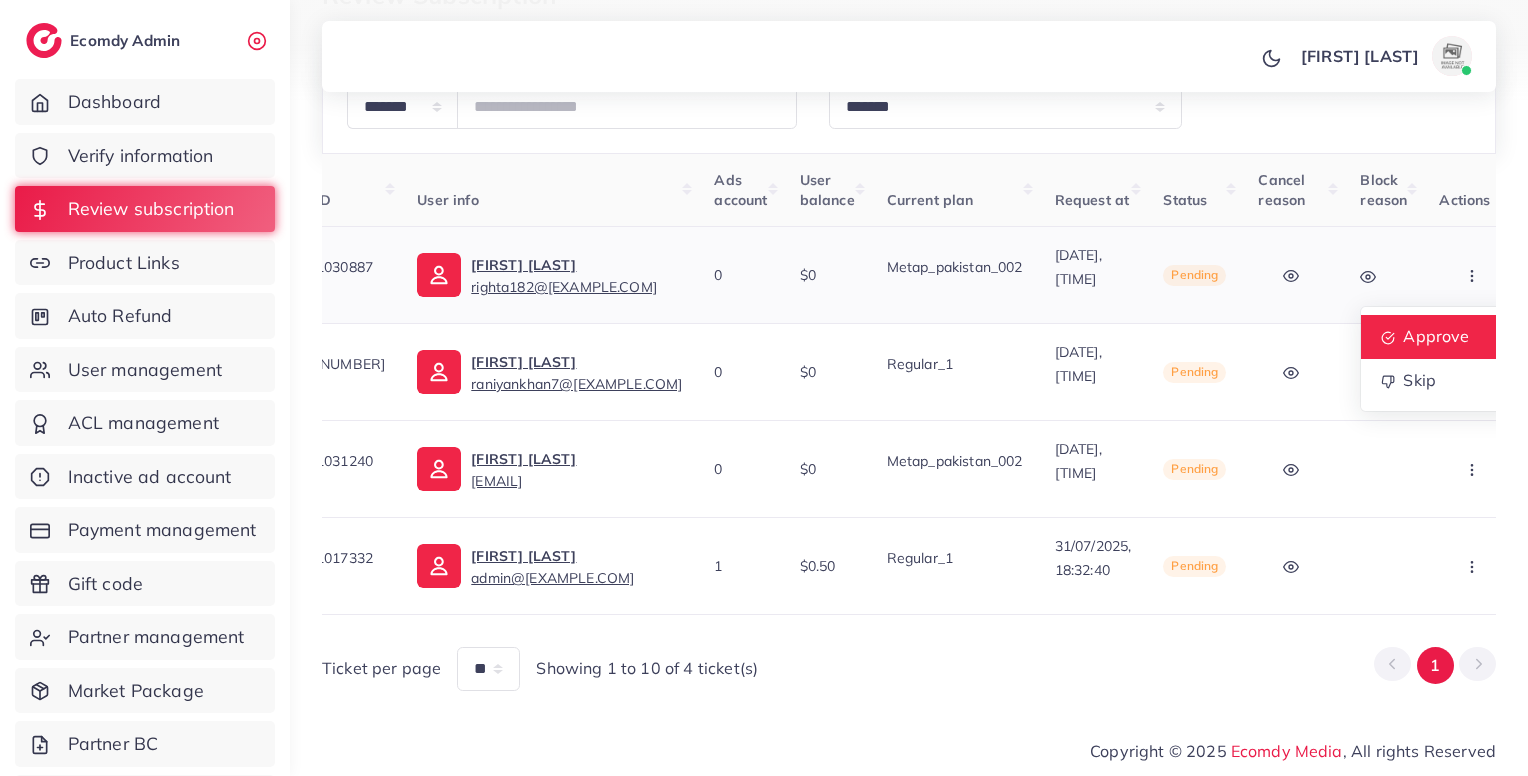 click on "Approve" at bounding box center (1440, 337) 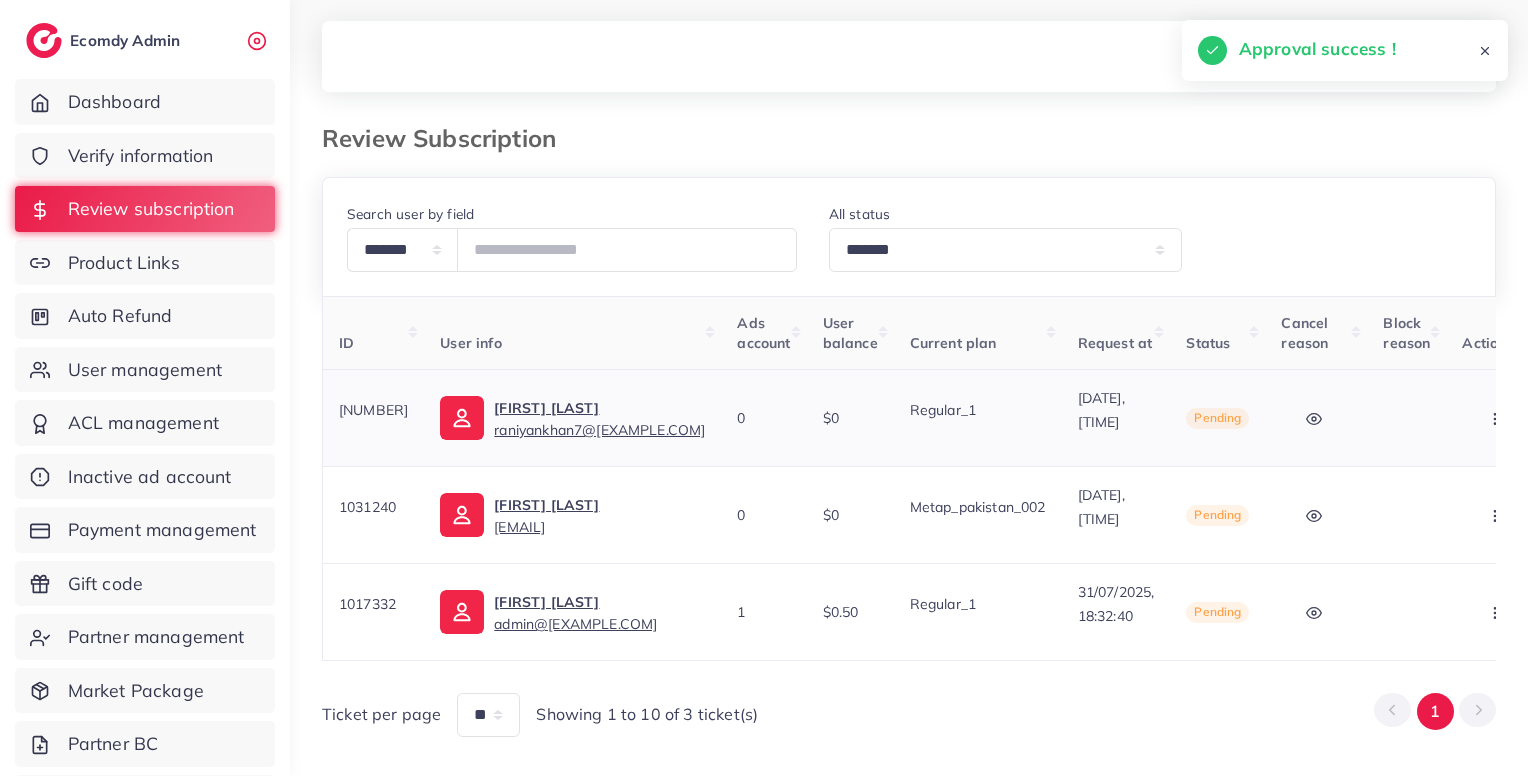 click 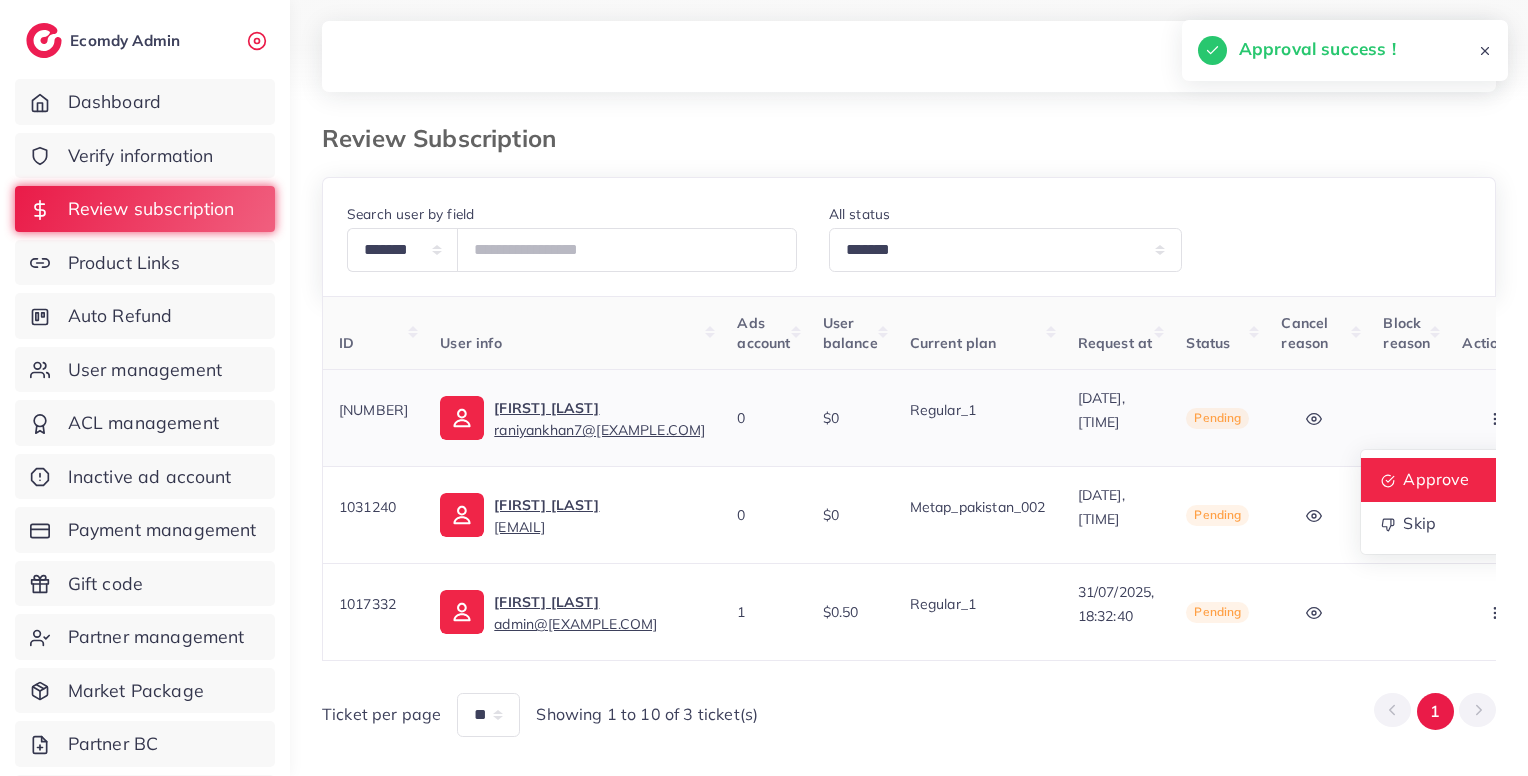 click on "Approve" at bounding box center (1440, 480) 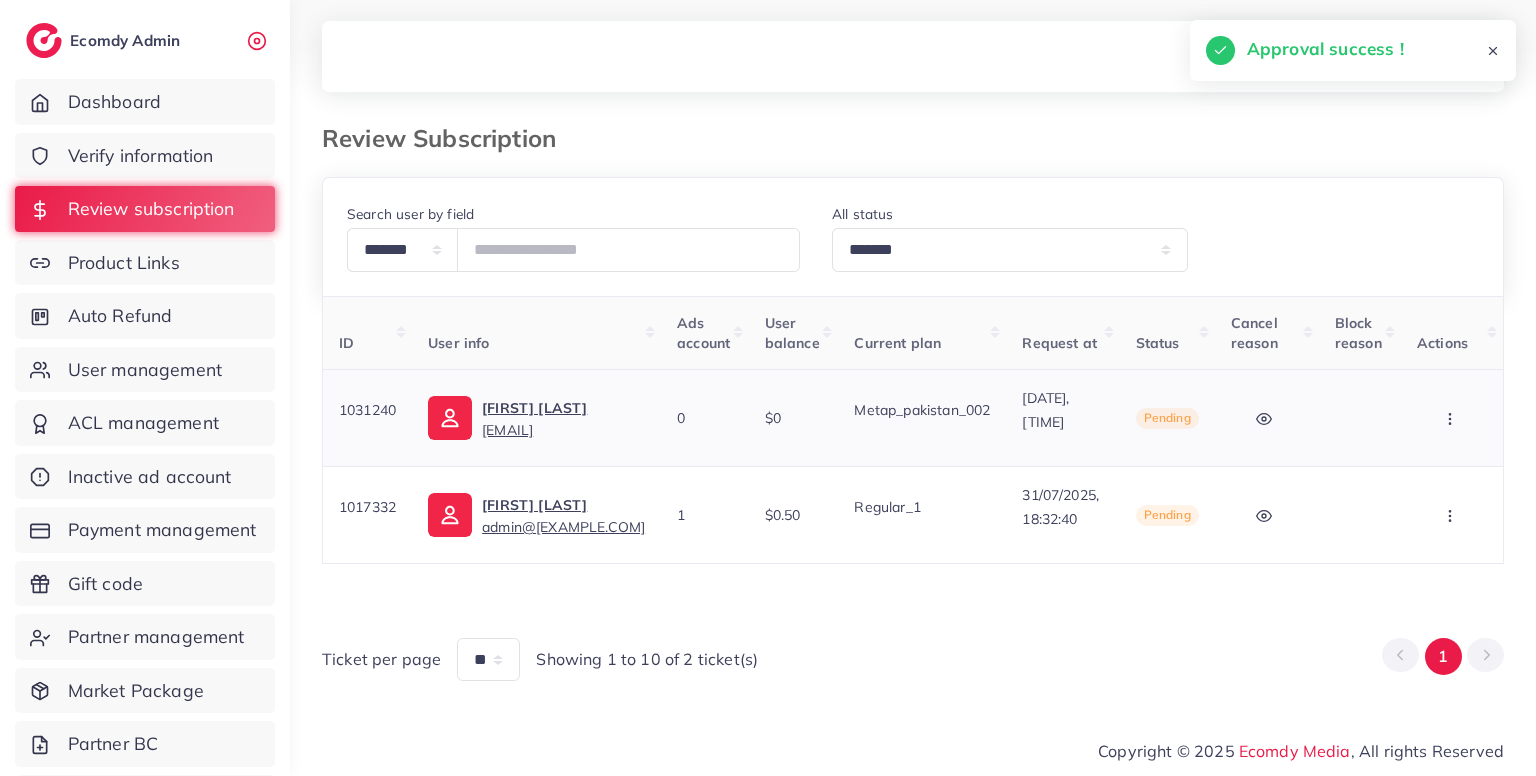 click 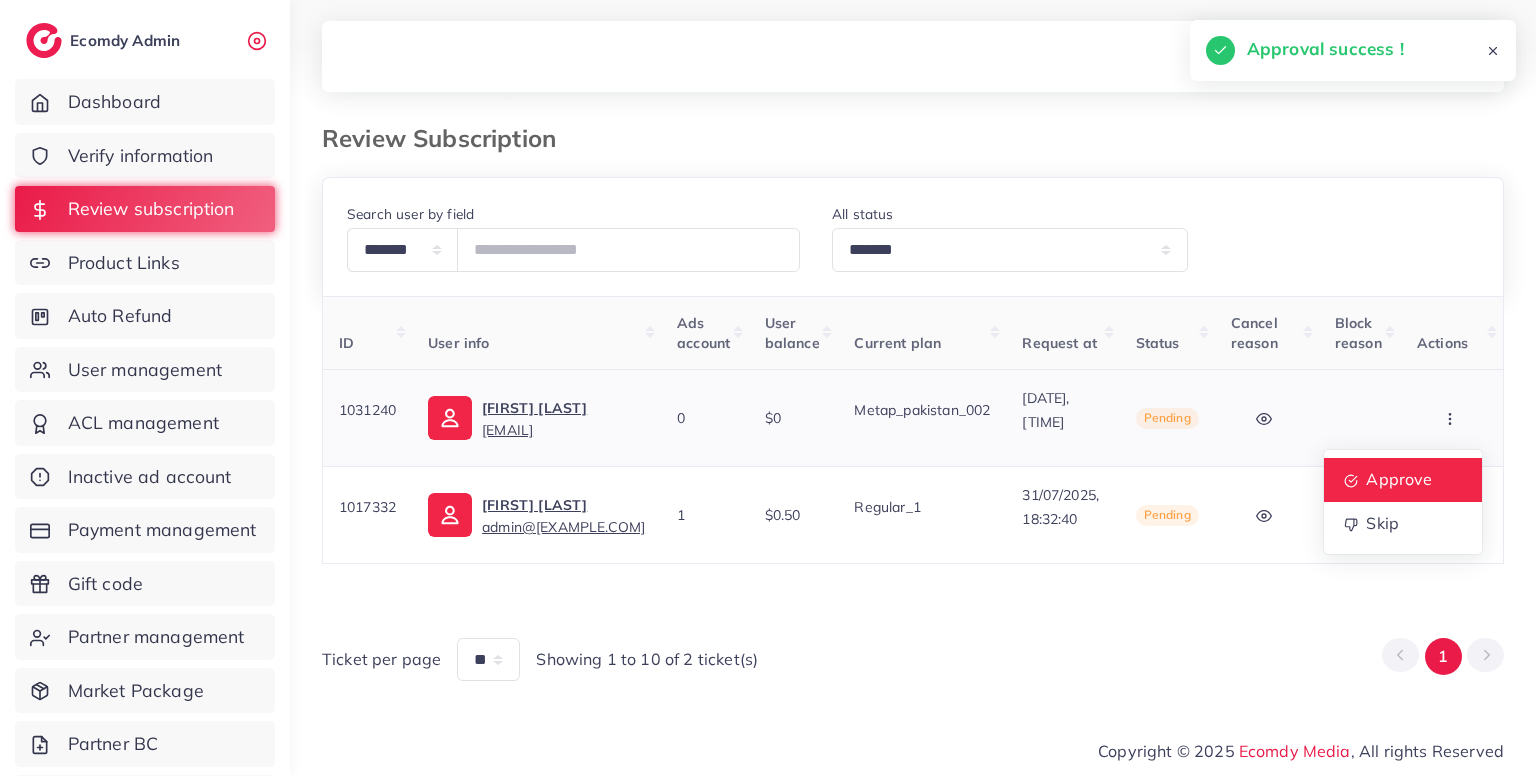 click on "Approve" at bounding box center [1403, 480] 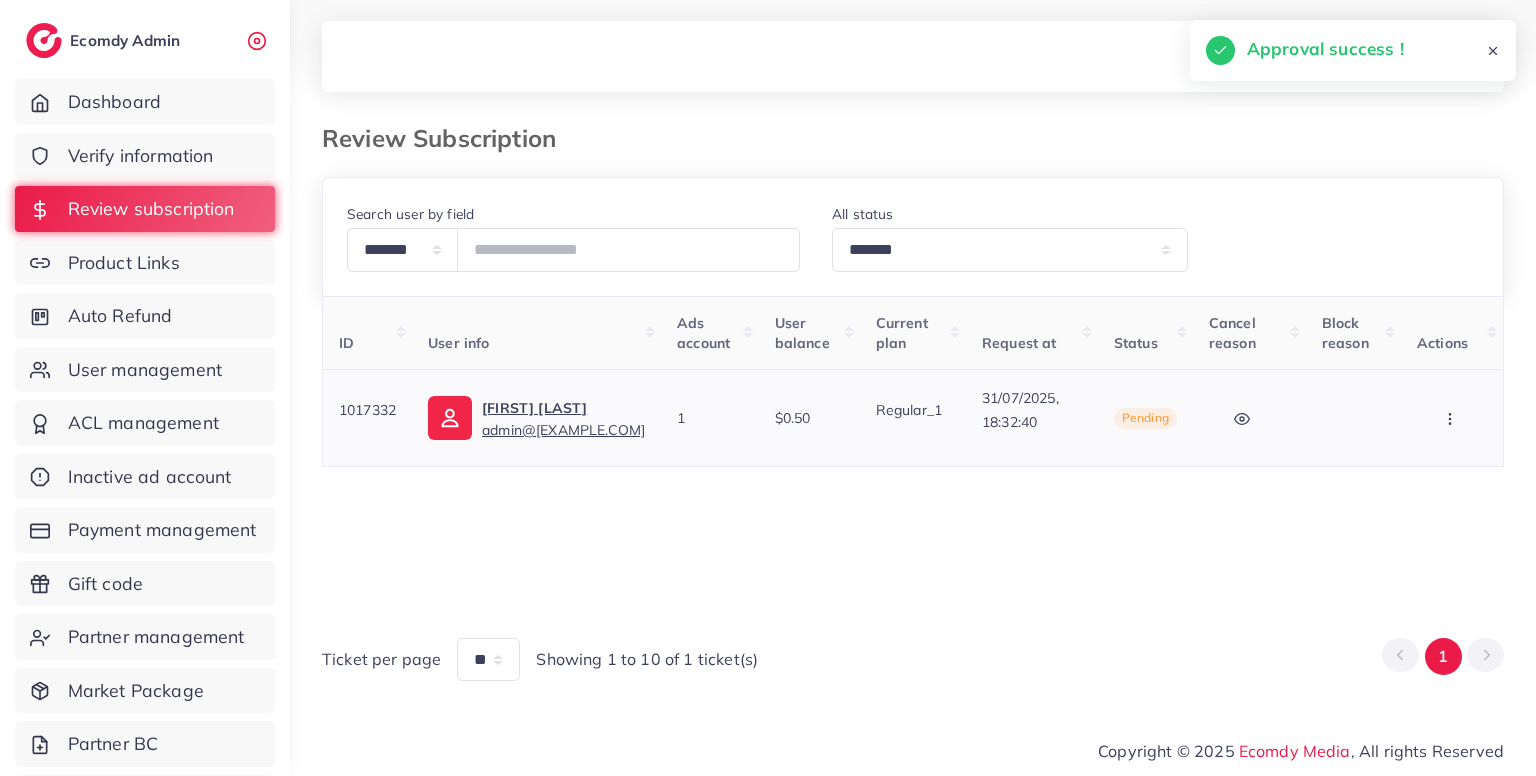 click at bounding box center (1452, 418) 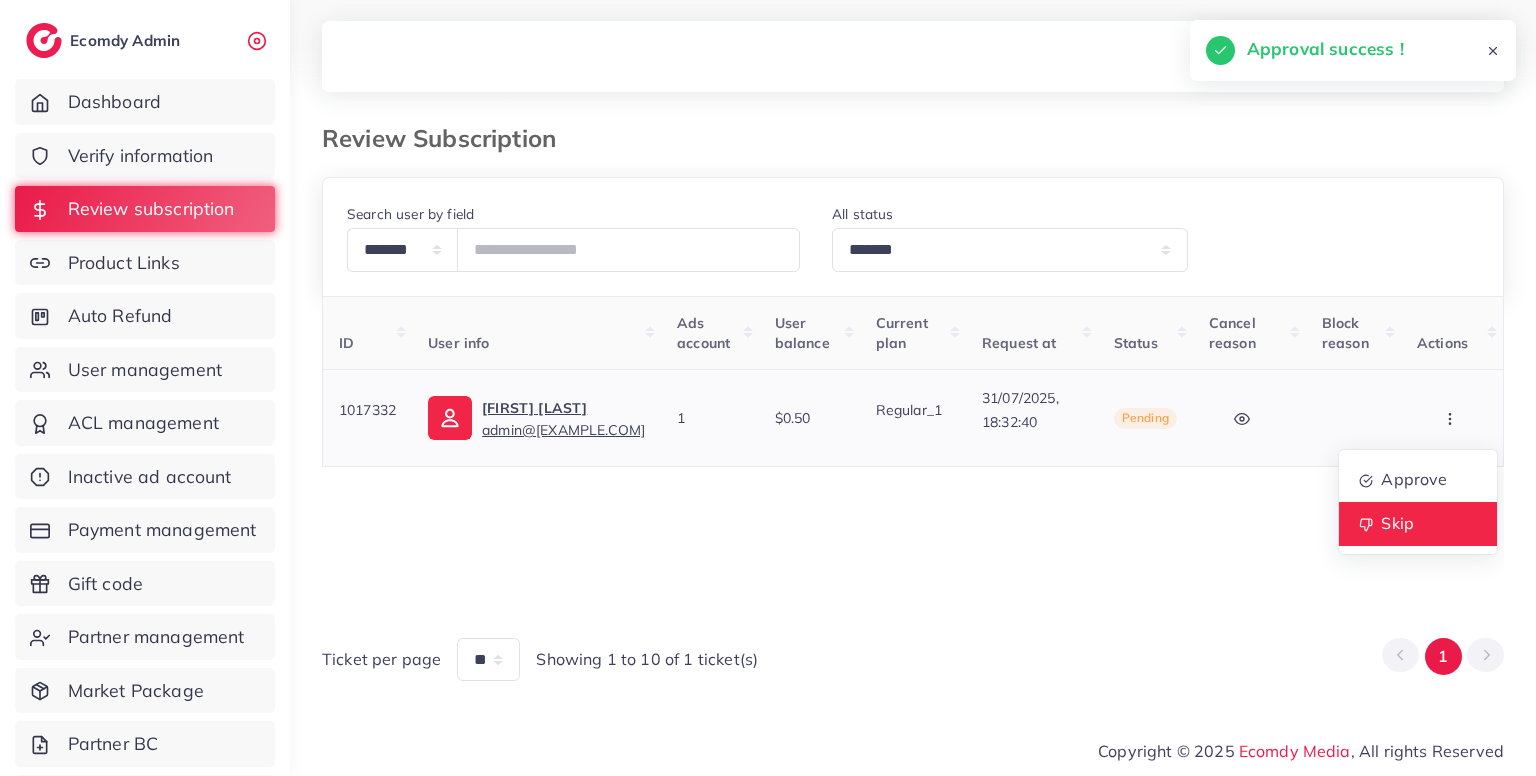 click on "Skip" at bounding box center (1418, 524) 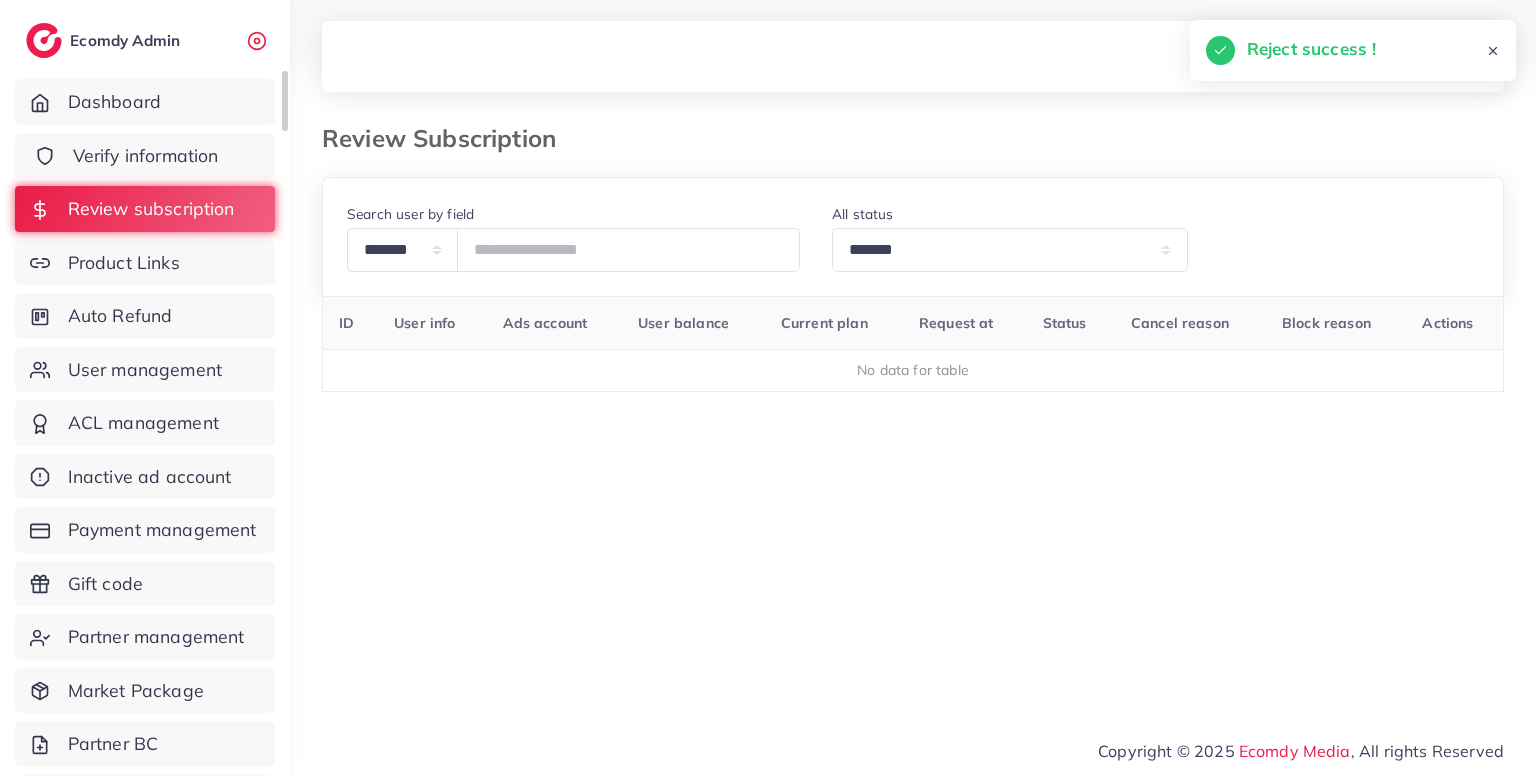 click on "Verify information" at bounding box center [146, 156] 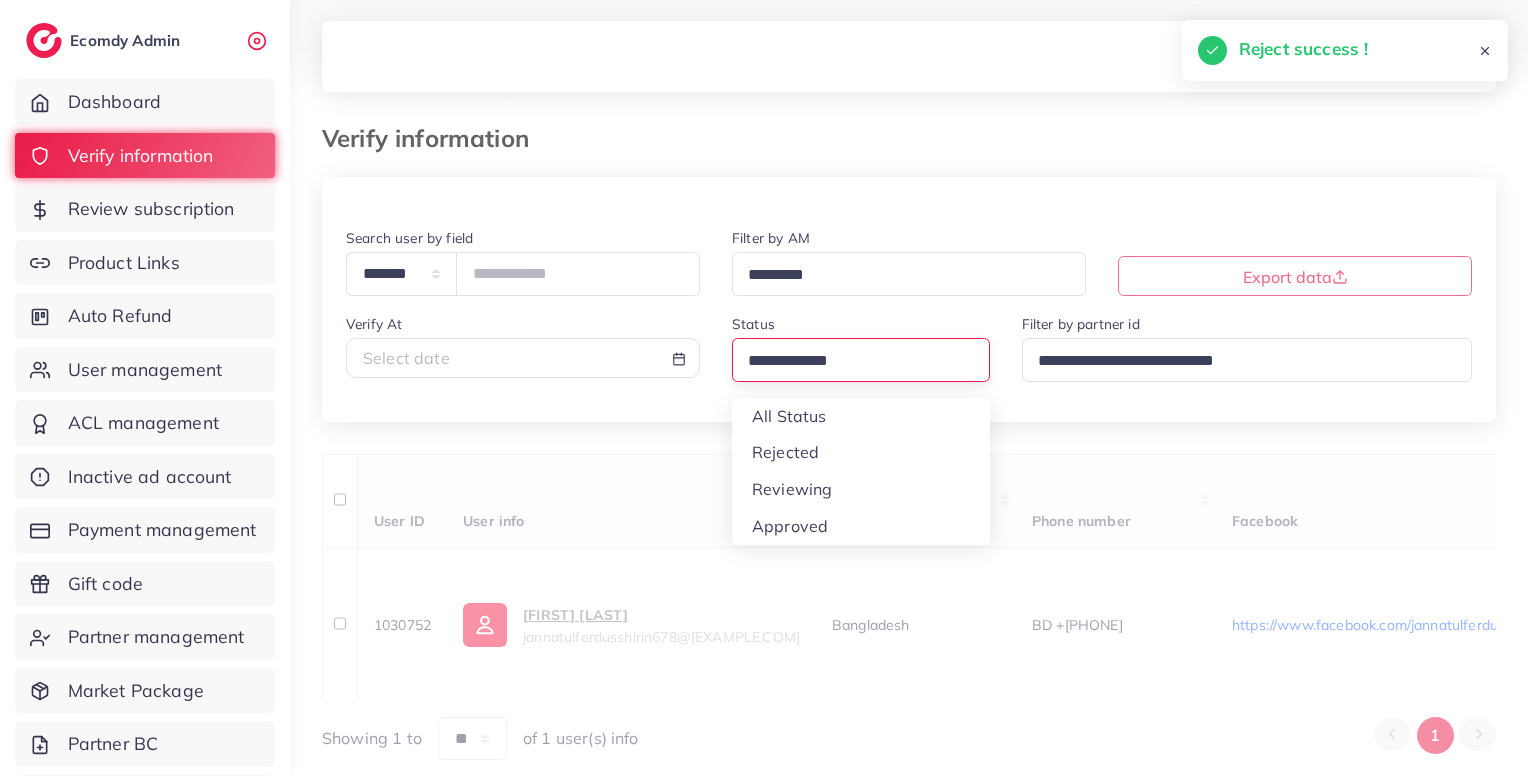 click at bounding box center (852, 361) 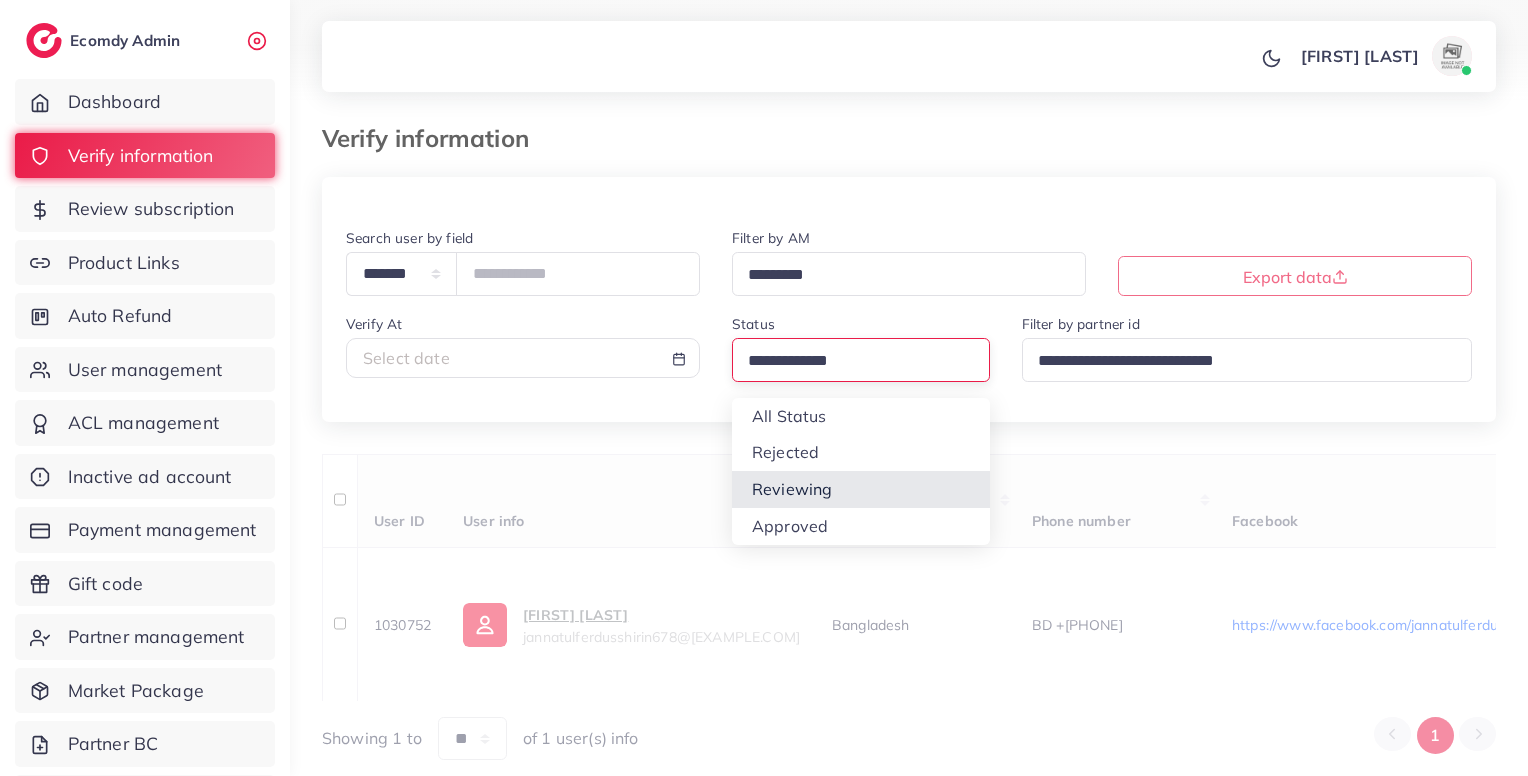 click on "**********" at bounding box center (909, 469) 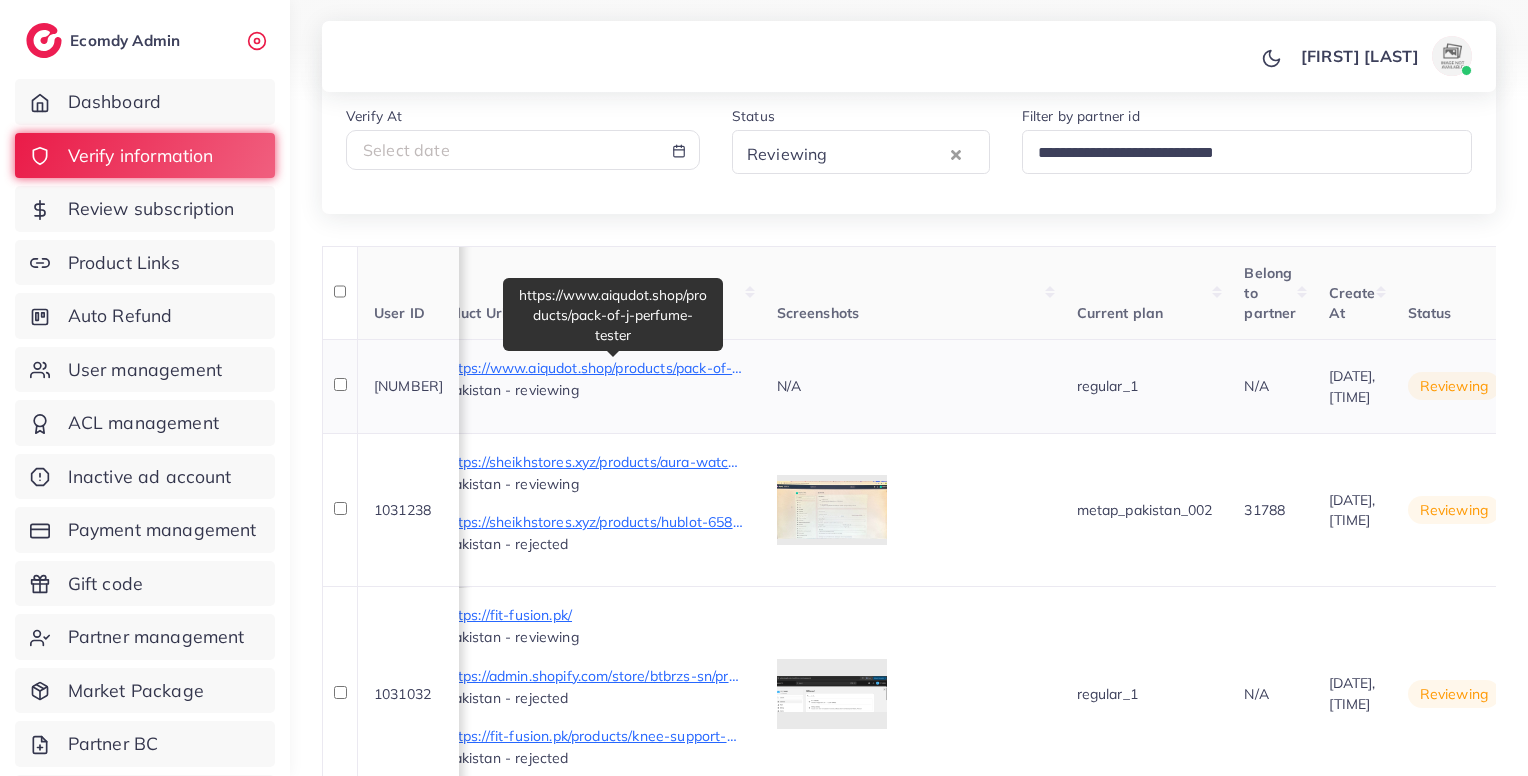 click on "https://www.aiqudot.shop/products/pack-of-j-perfume-tester" at bounding box center [595, 368] 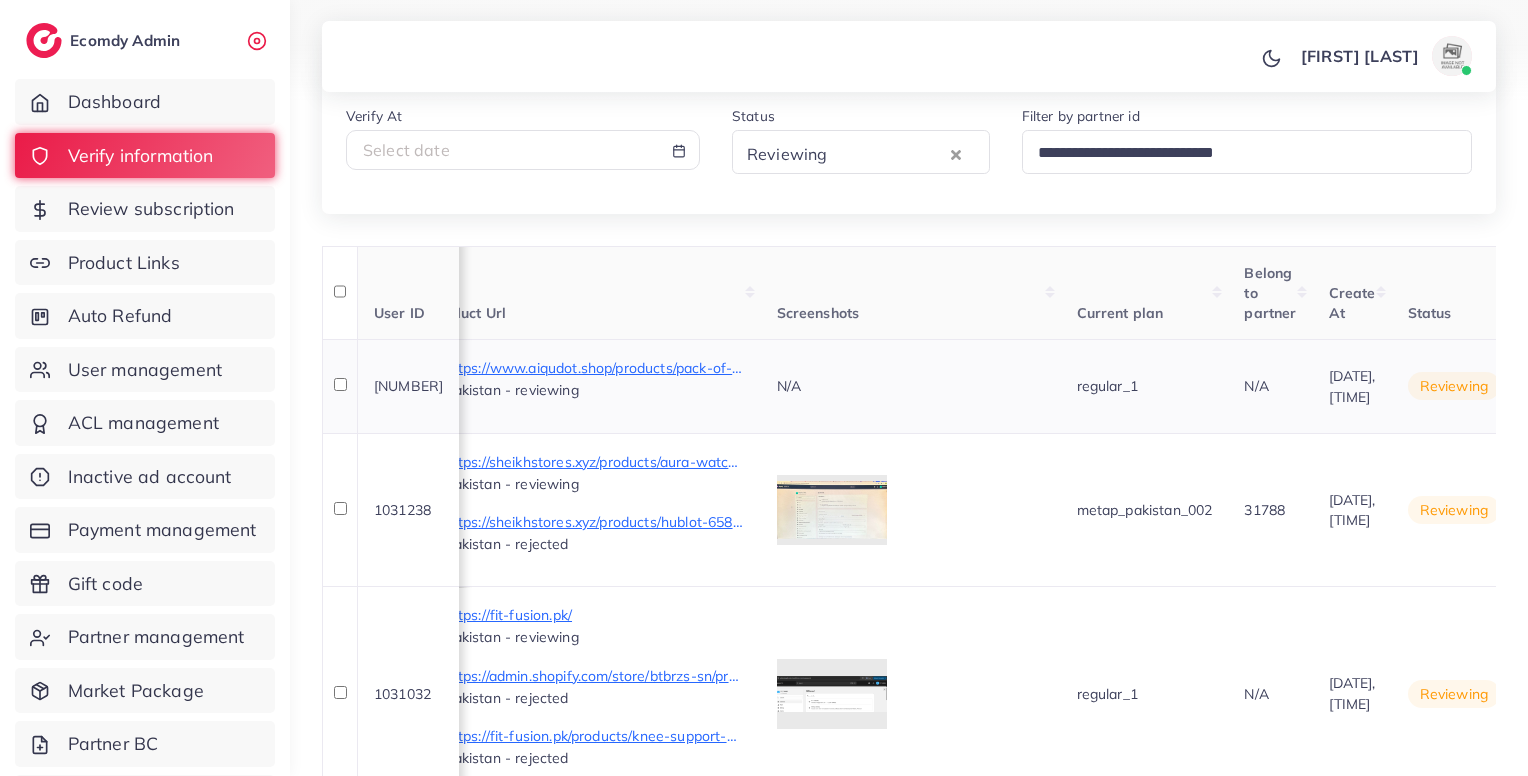 scroll, scrollTop: 0, scrollLeft: 1824, axis: horizontal 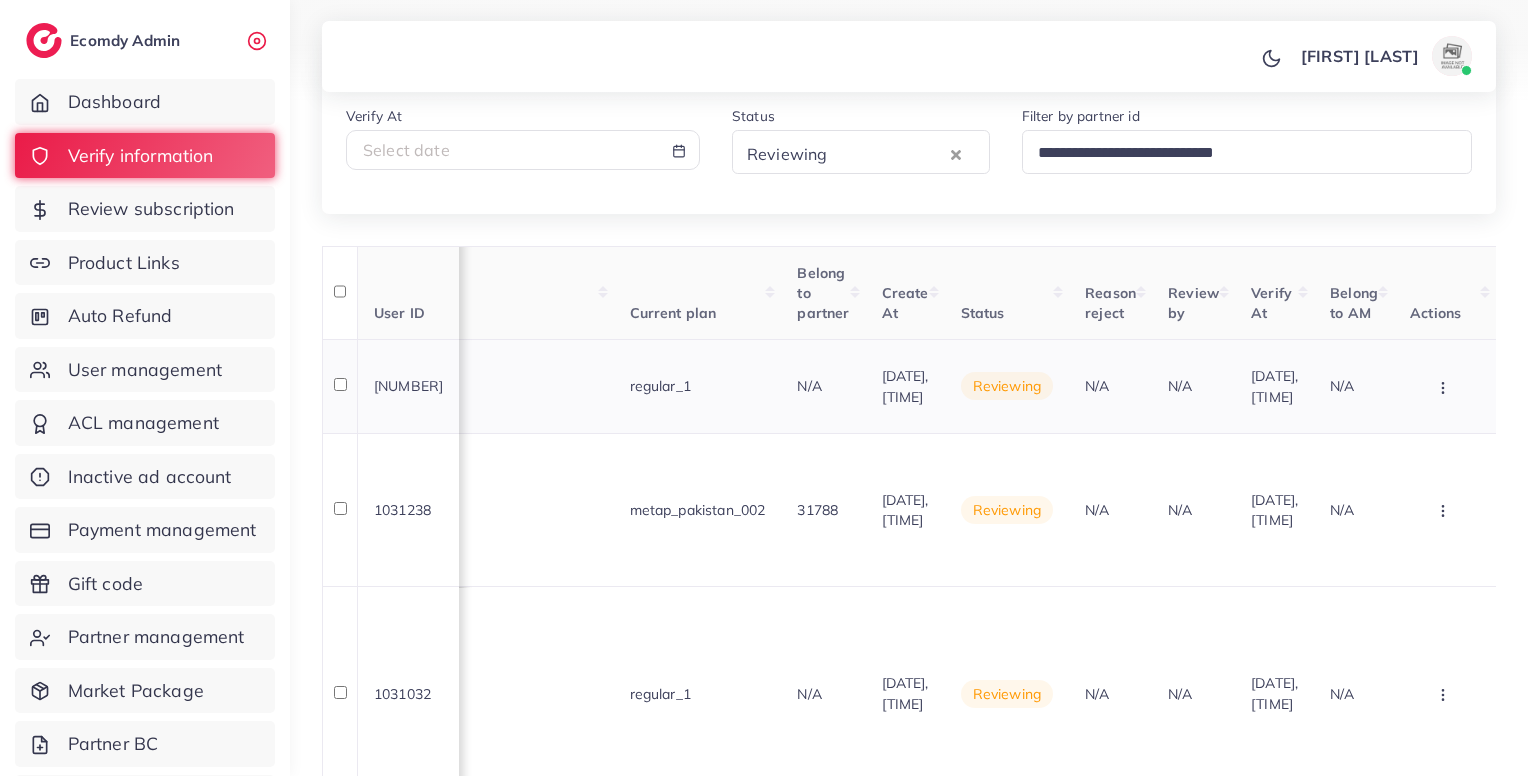 click 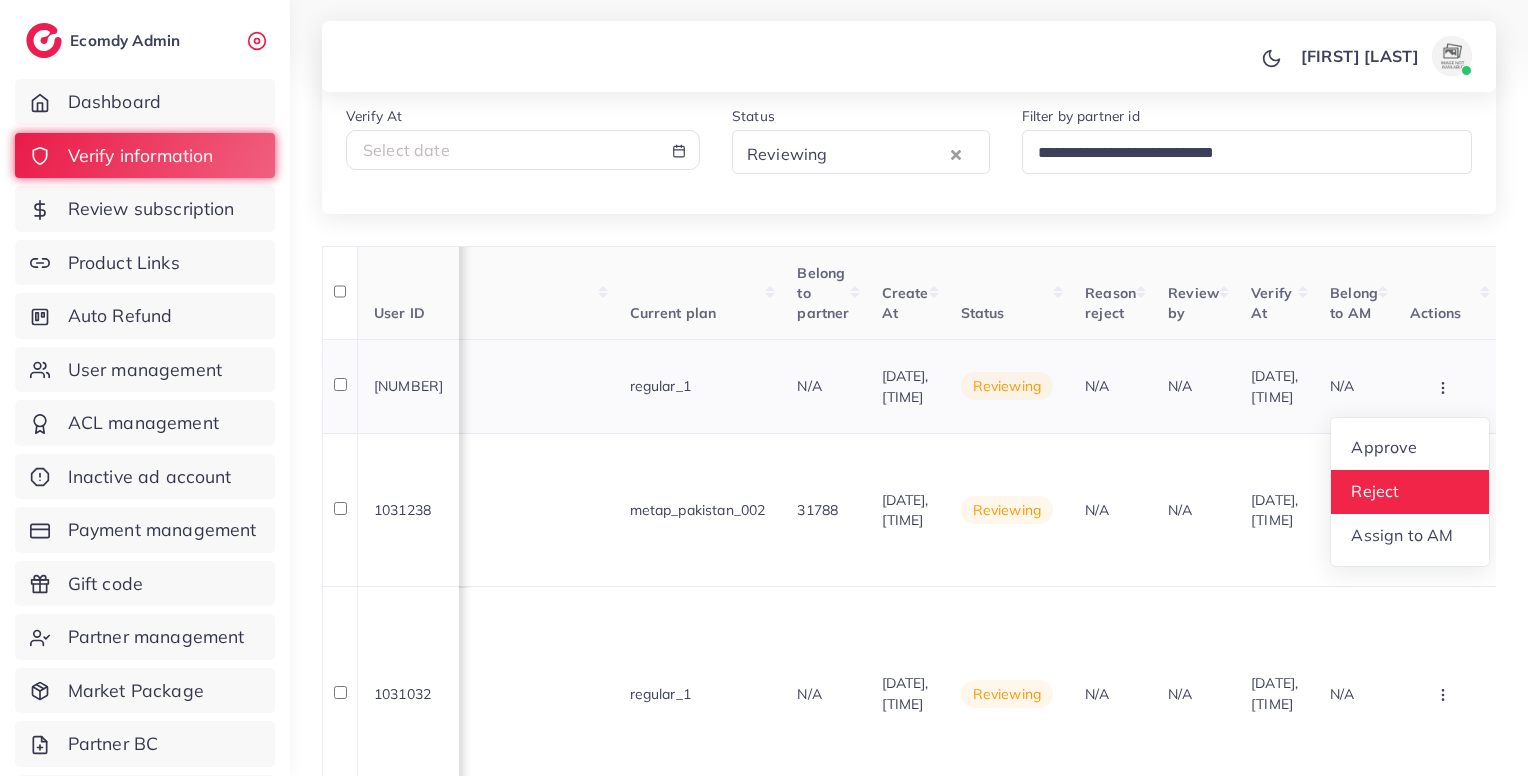 click on "Reject" at bounding box center (1410, 492) 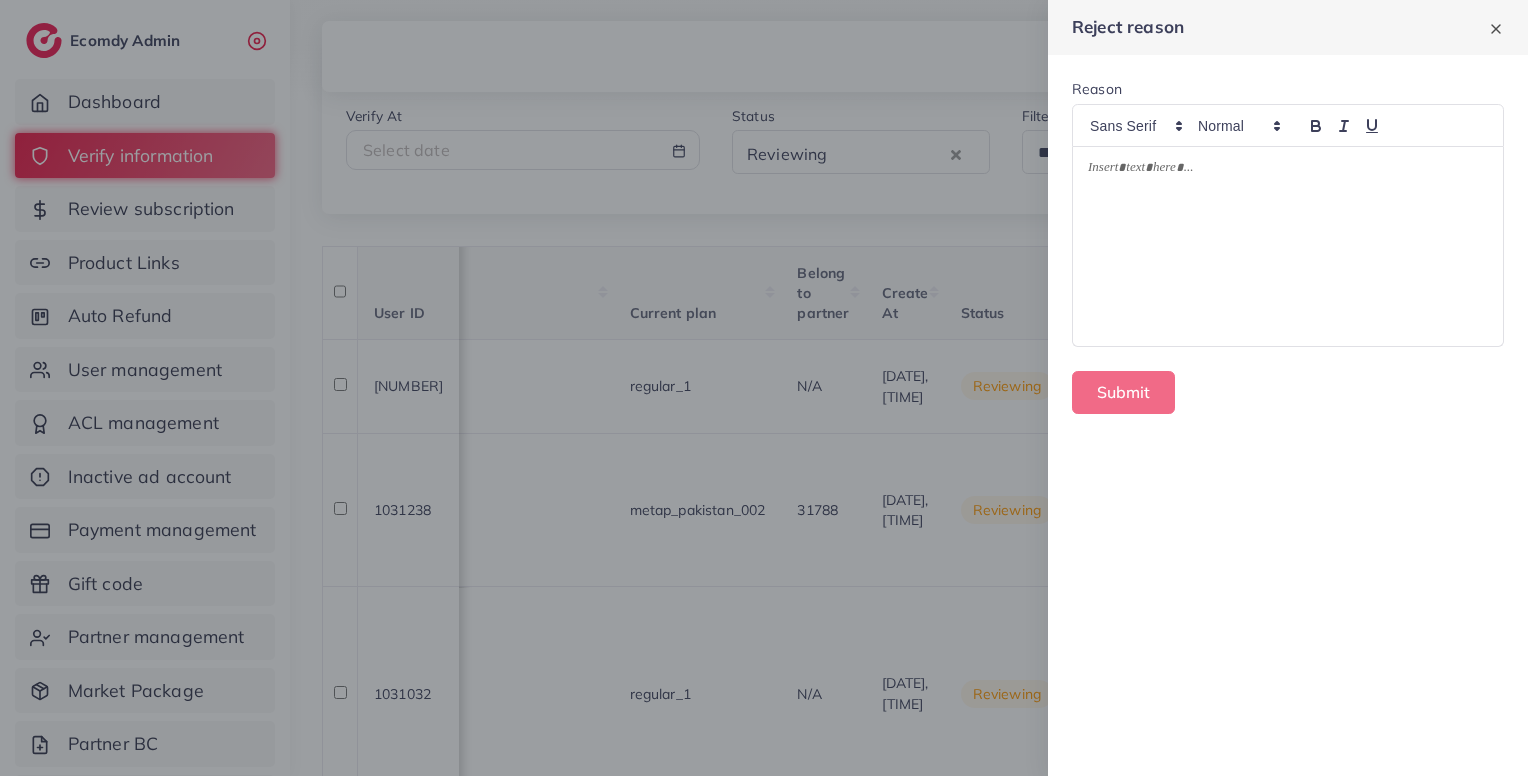 click at bounding box center [1288, 246] 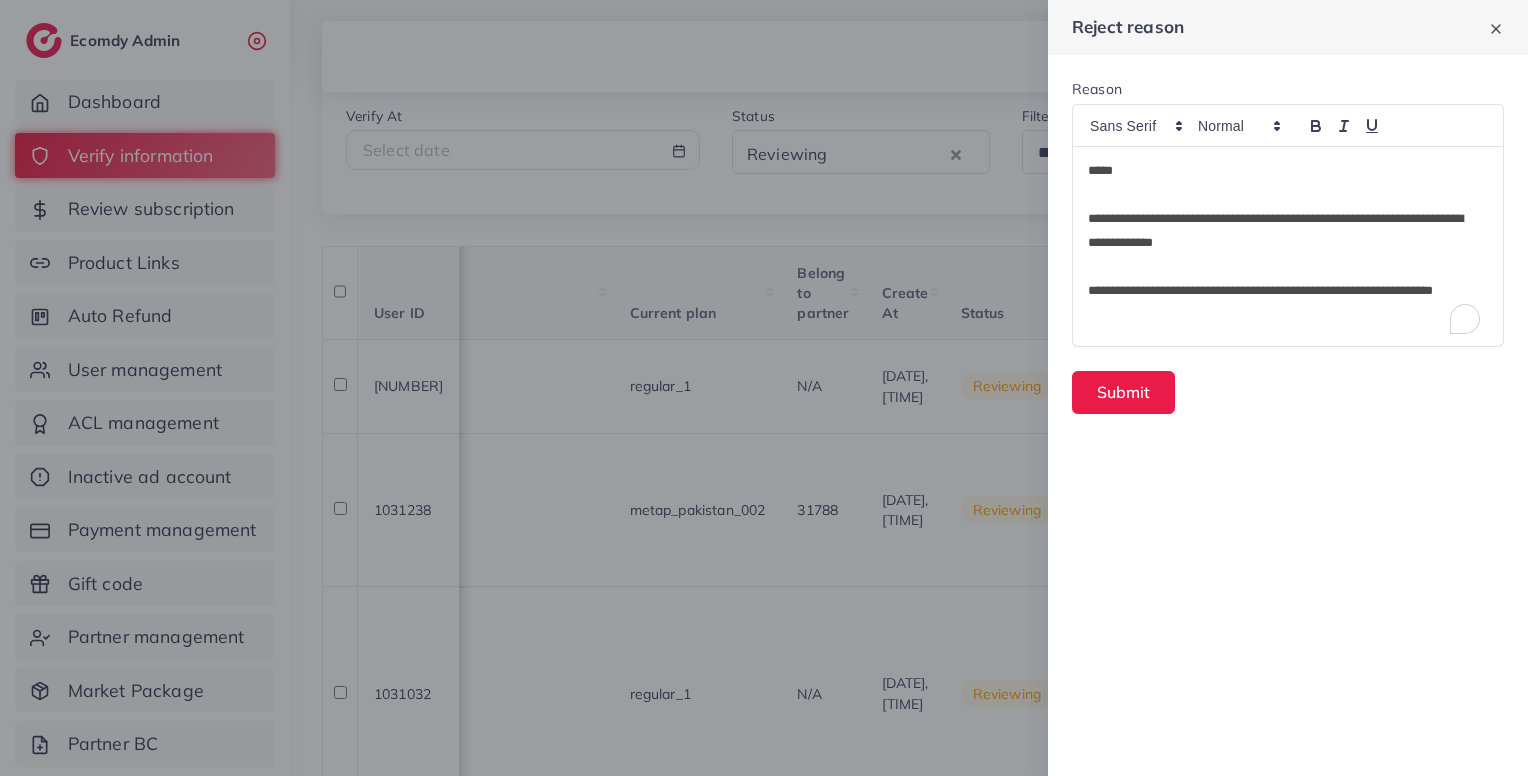 scroll, scrollTop: 0, scrollLeft: 0, axis: both 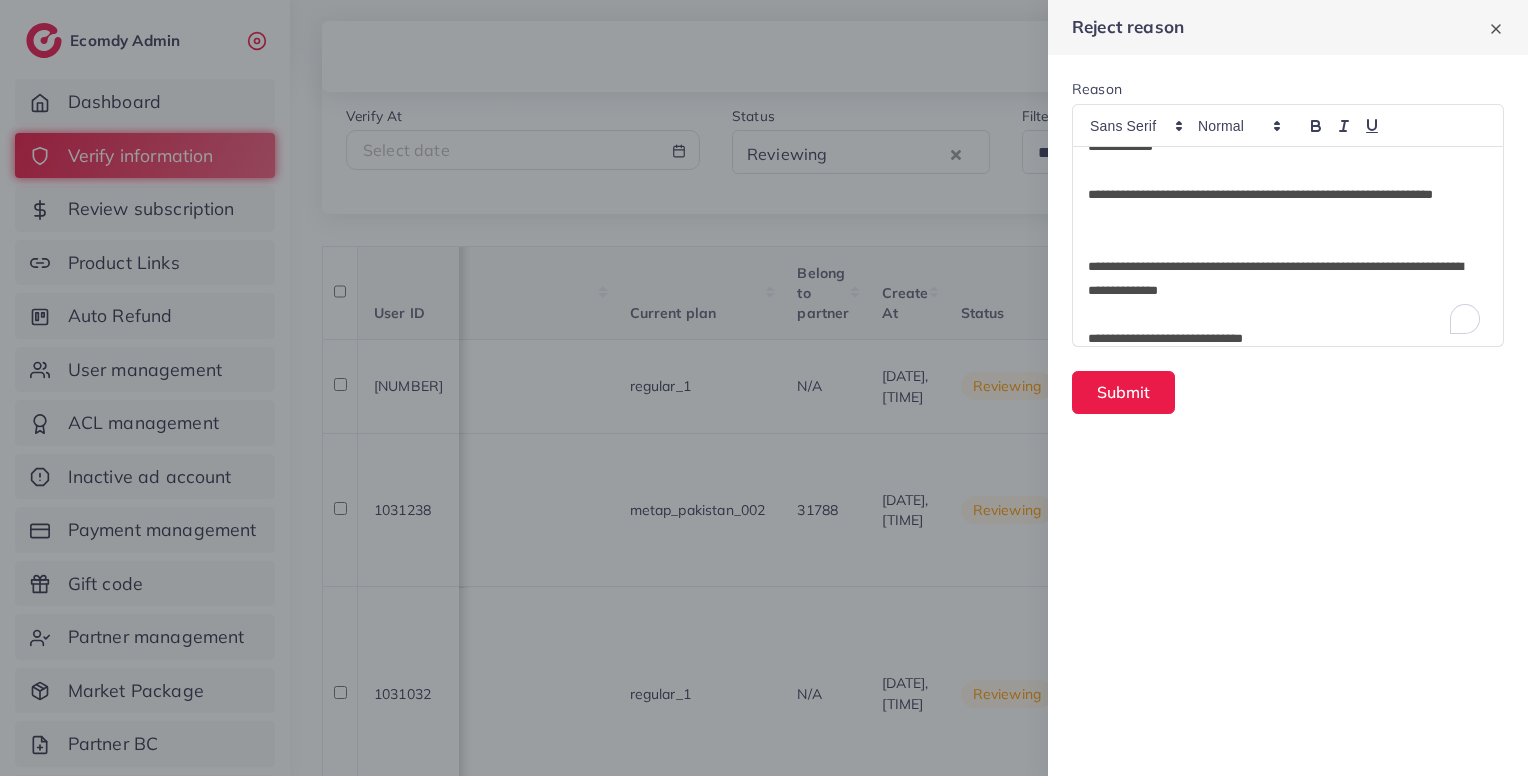 type 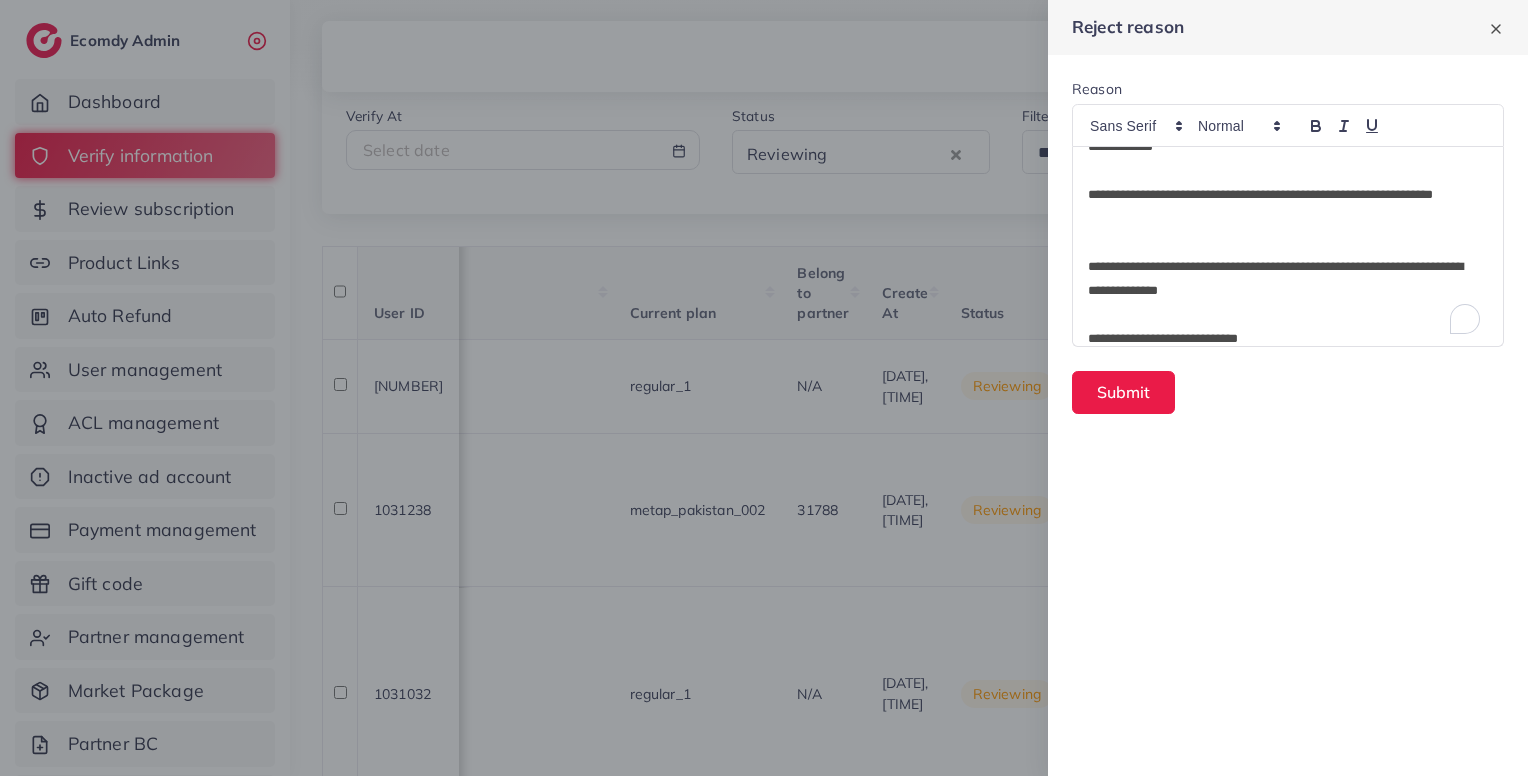scroll, scrollTop: 0, scrollLeft: 0, axis: both 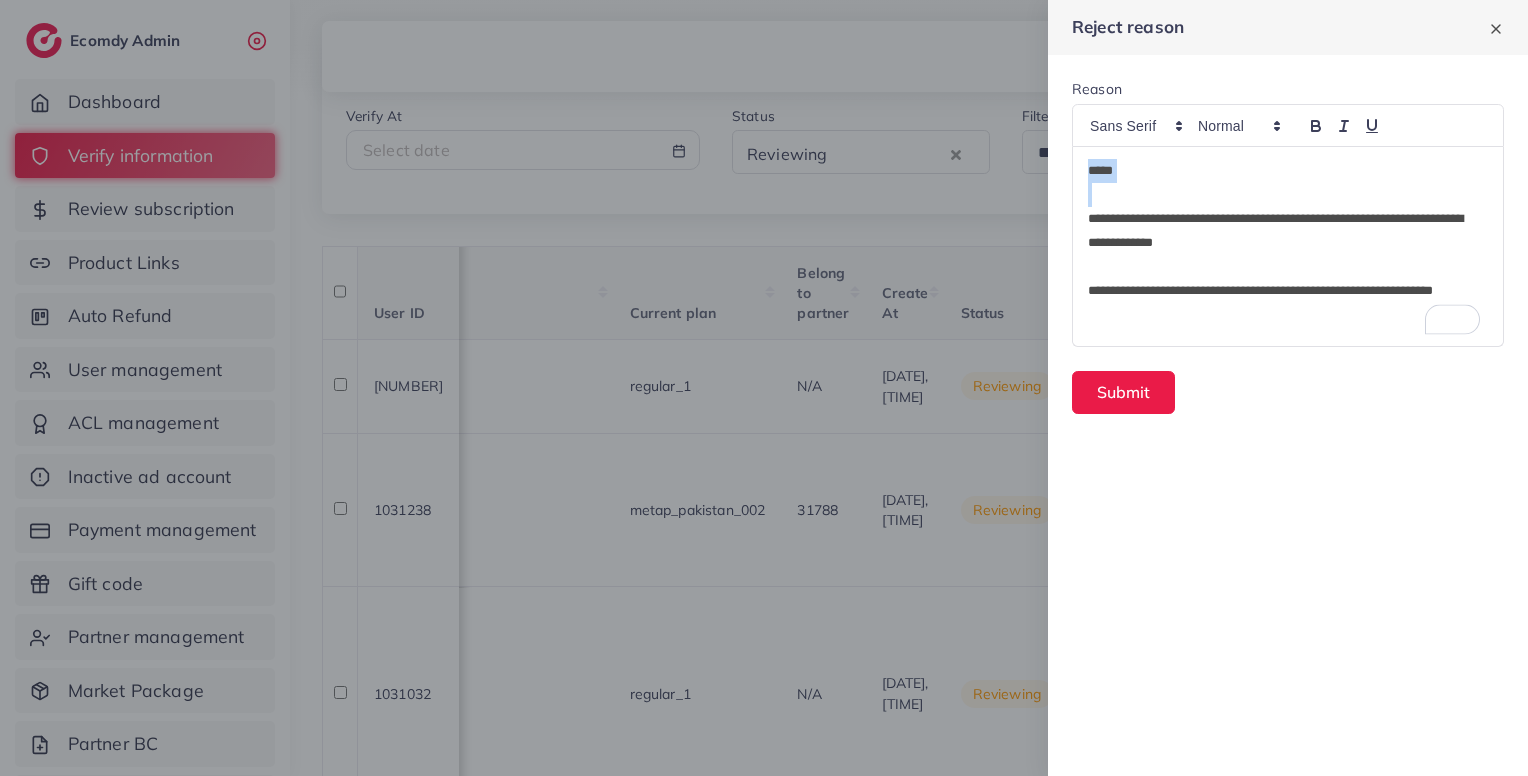 drag, startPoint x: 1160, startPoint y: 185, endPoint x: 997, endPoint y: 170, distance: 163.68874 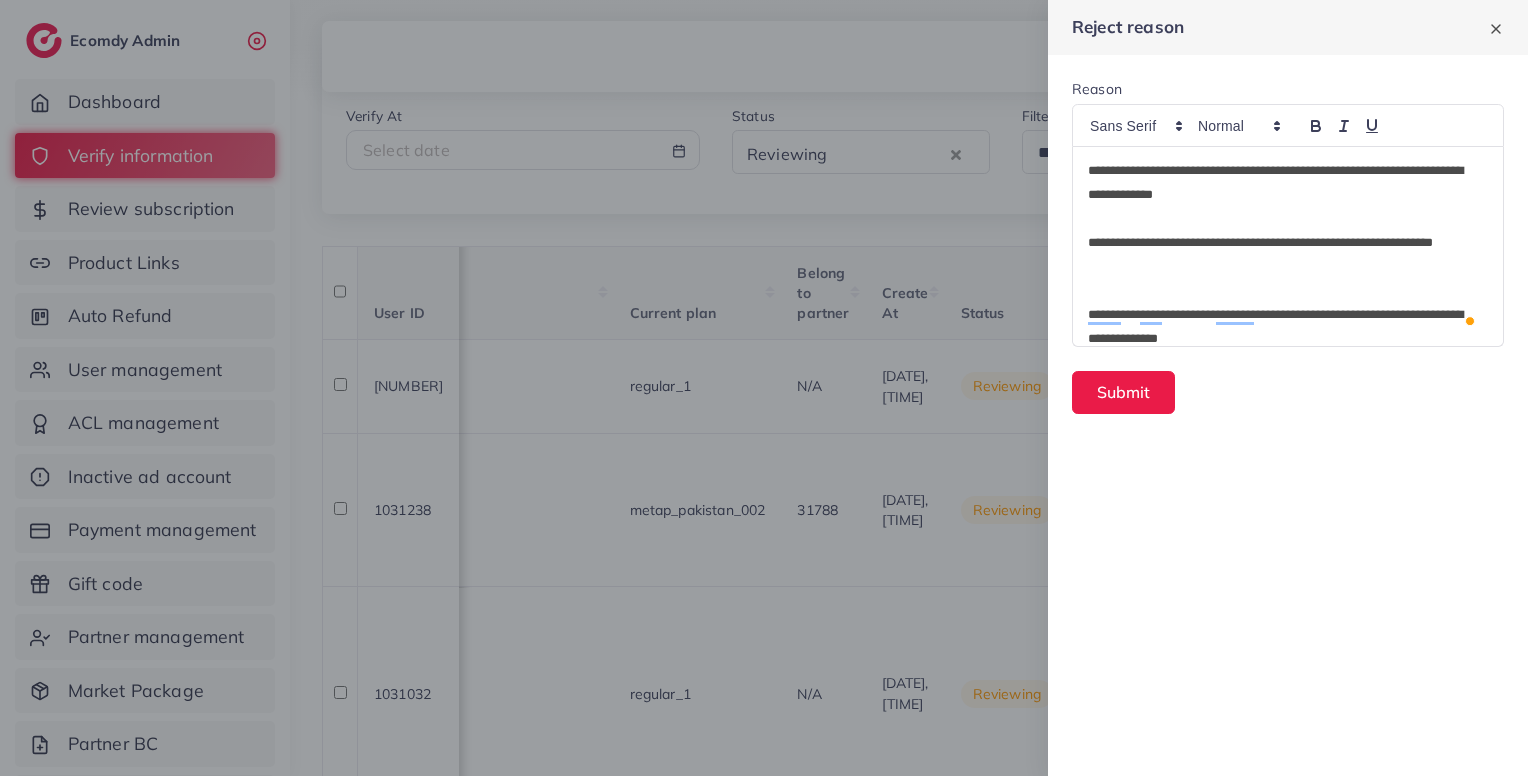click at bounding box center (1288, 219) 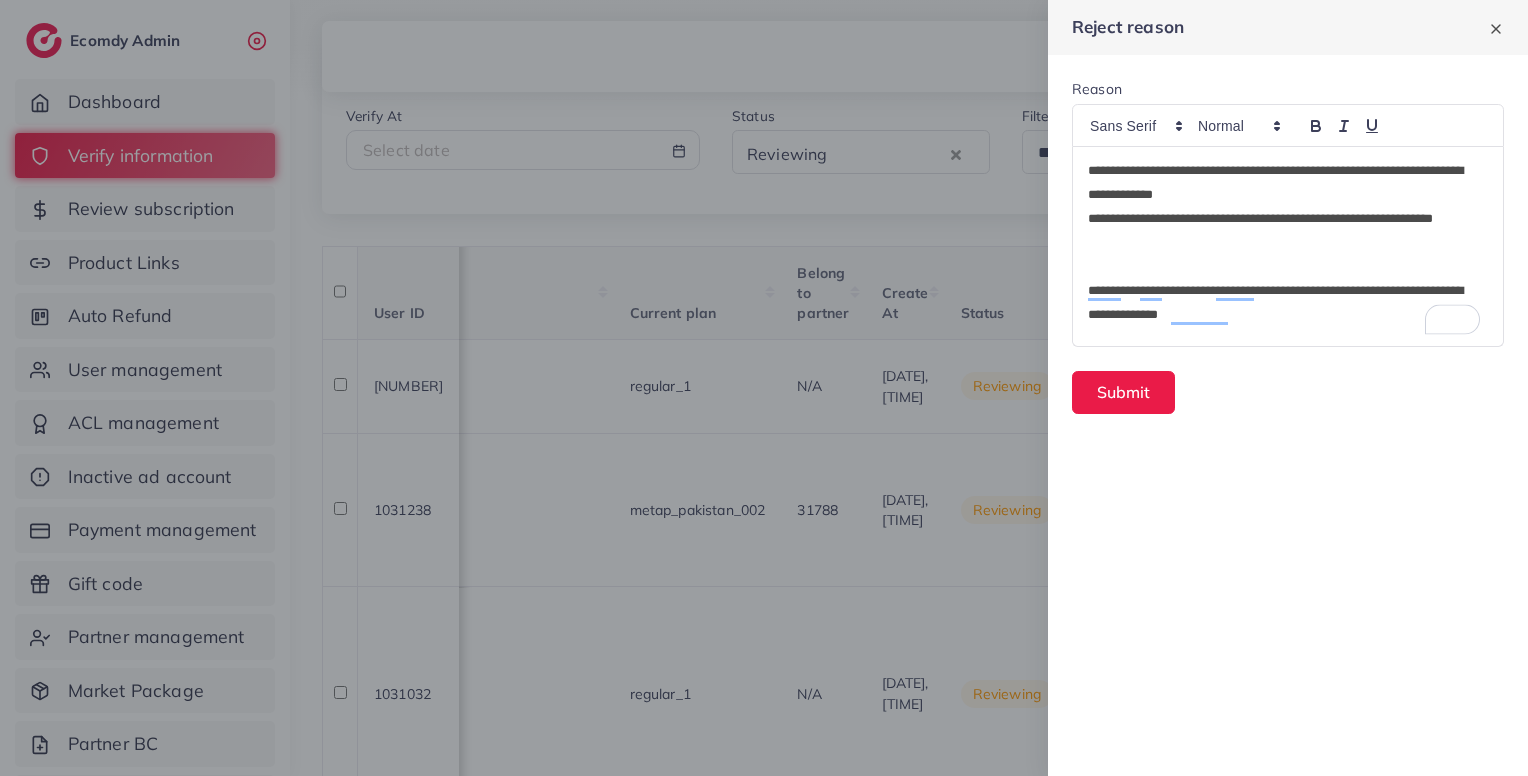 click at bounding box center [1288, 267] 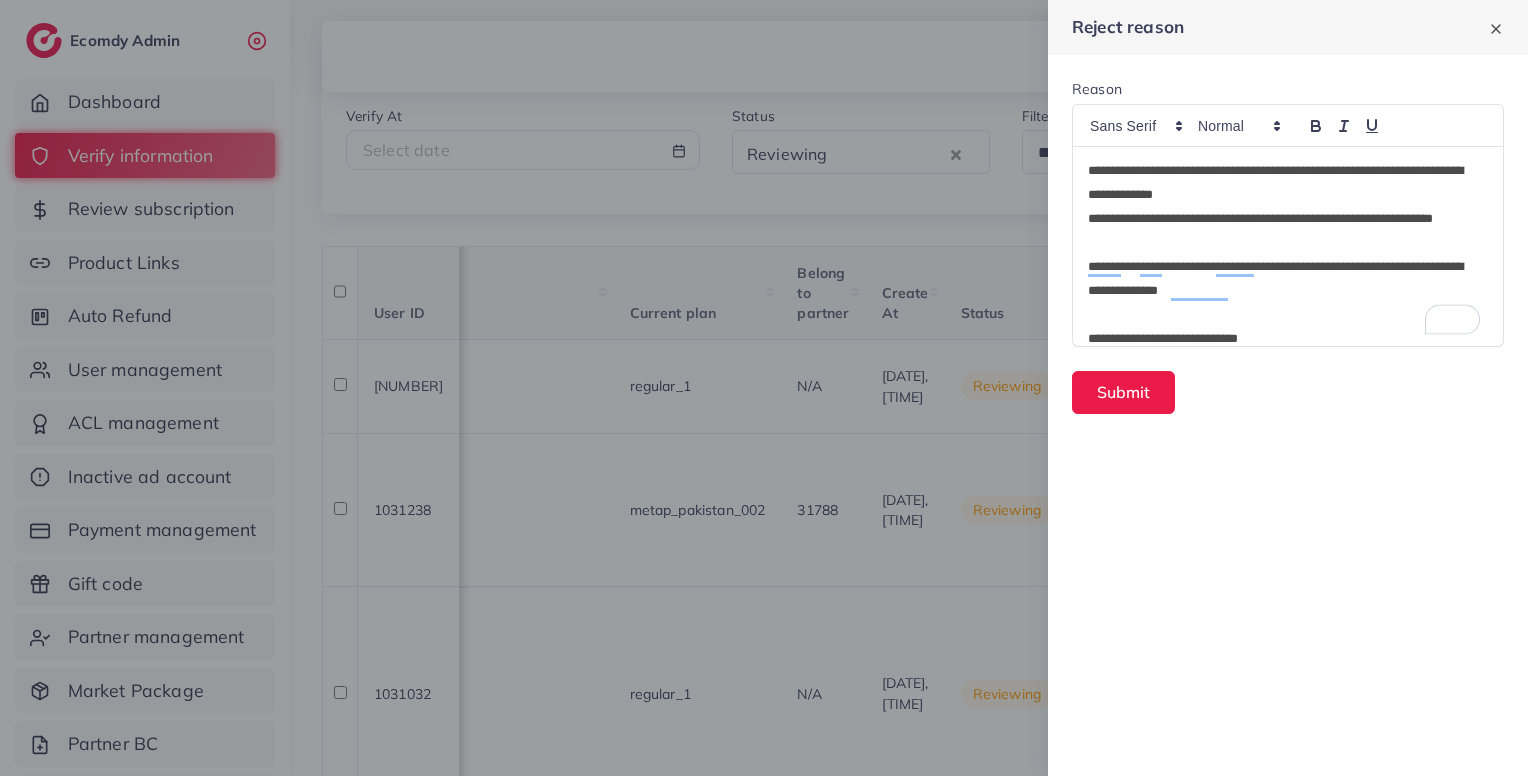 click at bounding box center (1288, 315) 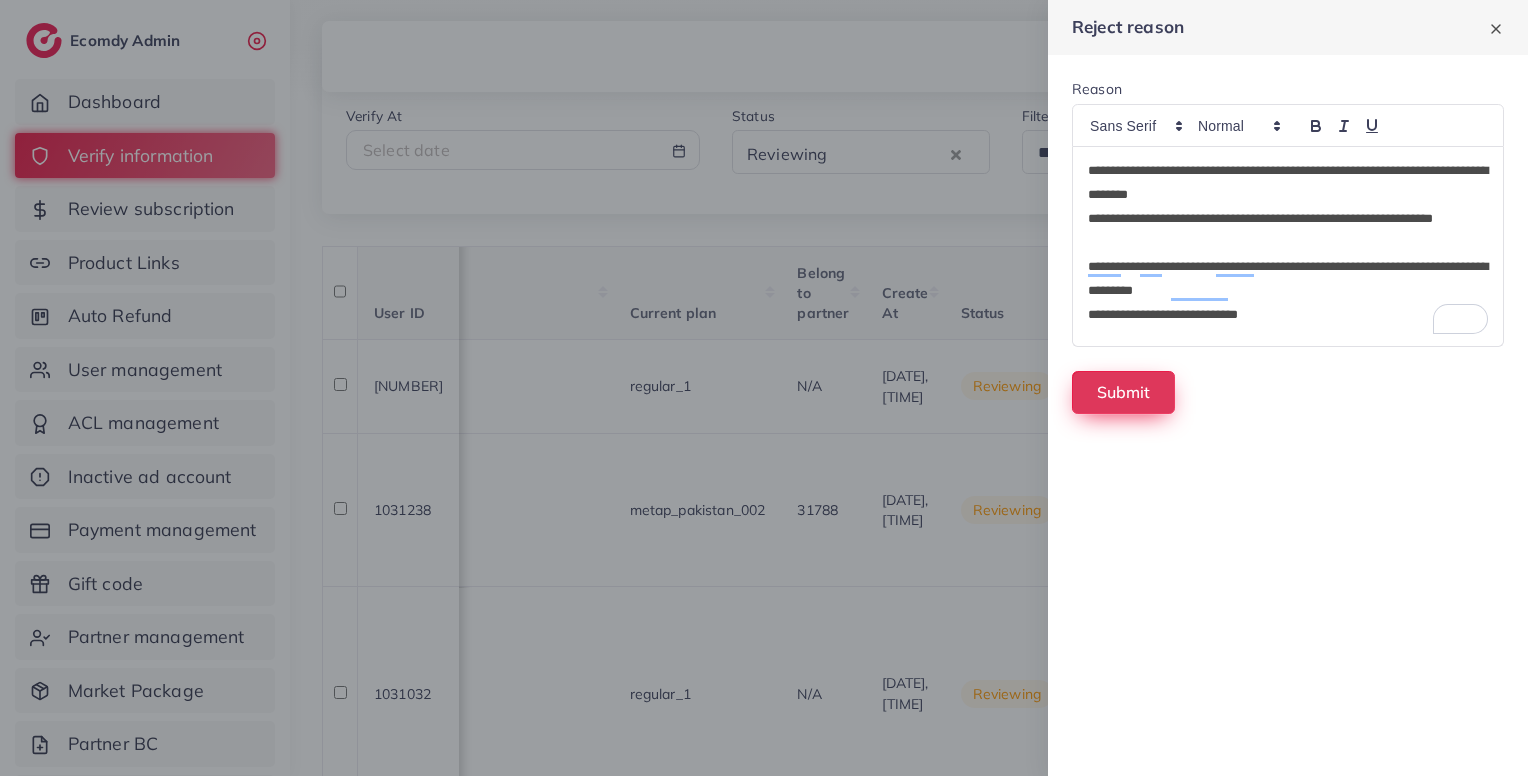 click on "Submit" at bounding box center (1123, 392) 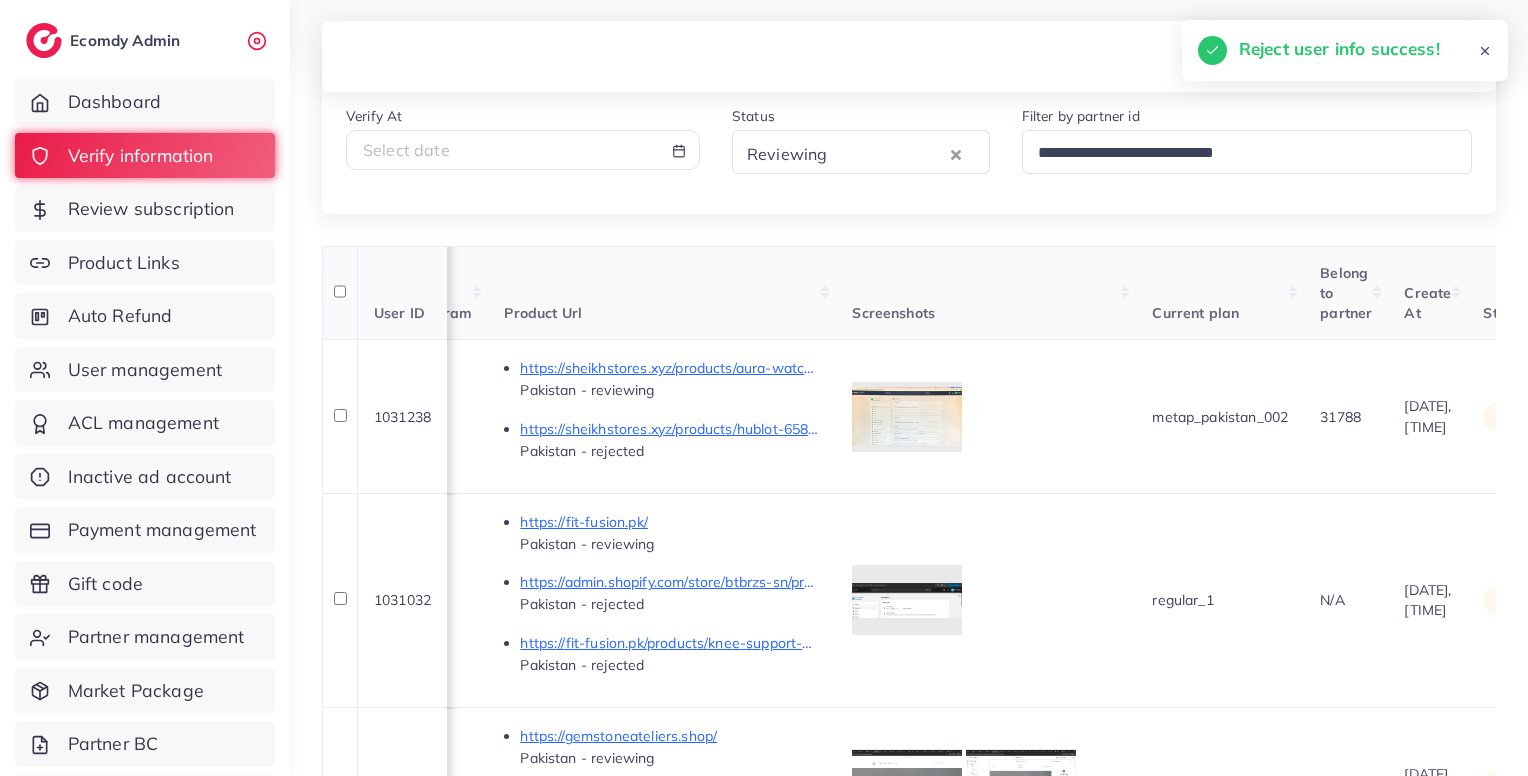 scroll, scrollTop: 0, scrollLeft: 1204, axis: horizontal 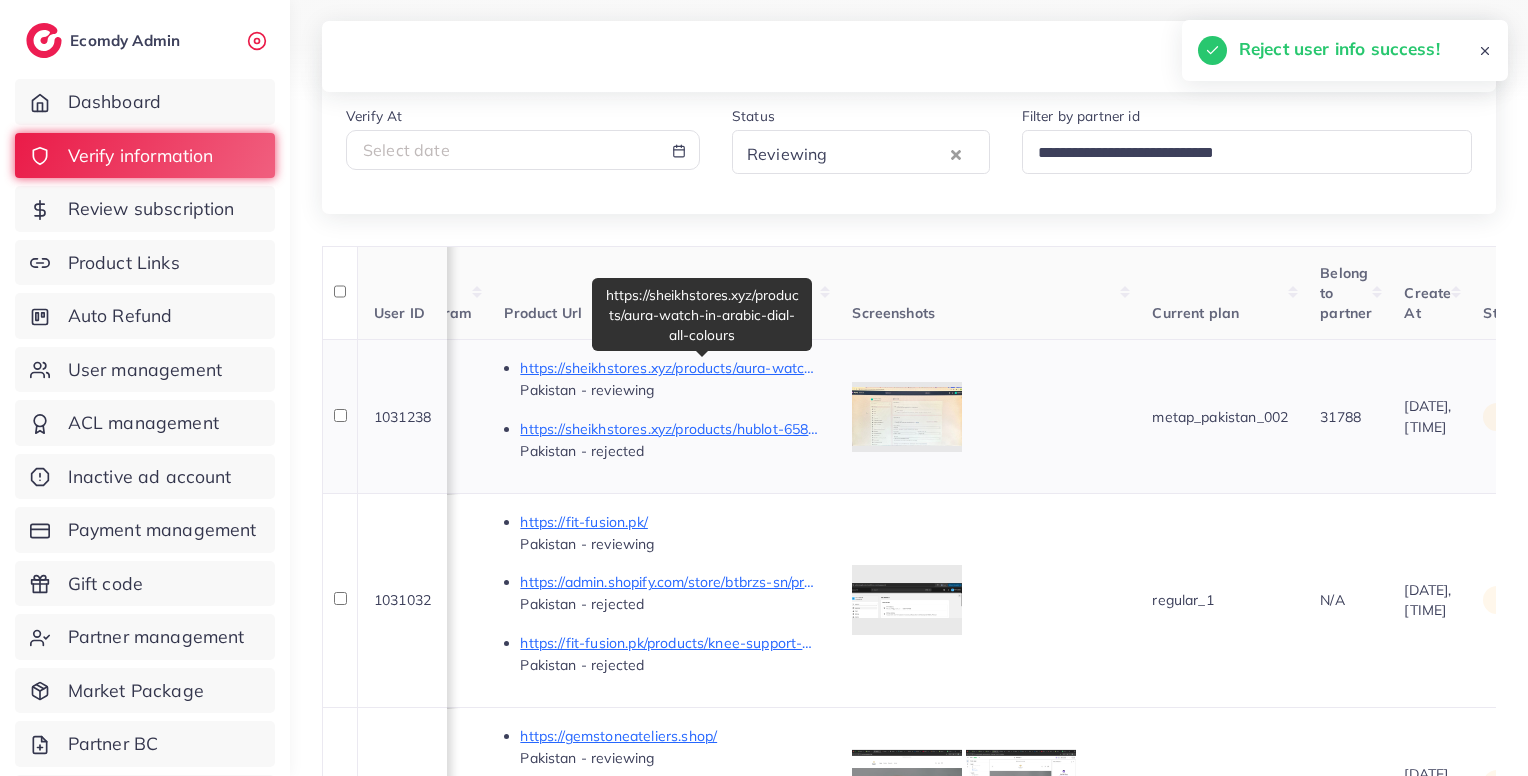 click on "https://sheikhstores.xyz/products/aura-watch-in-arabic-dial-all-colours" at bounding box center (670, 368) 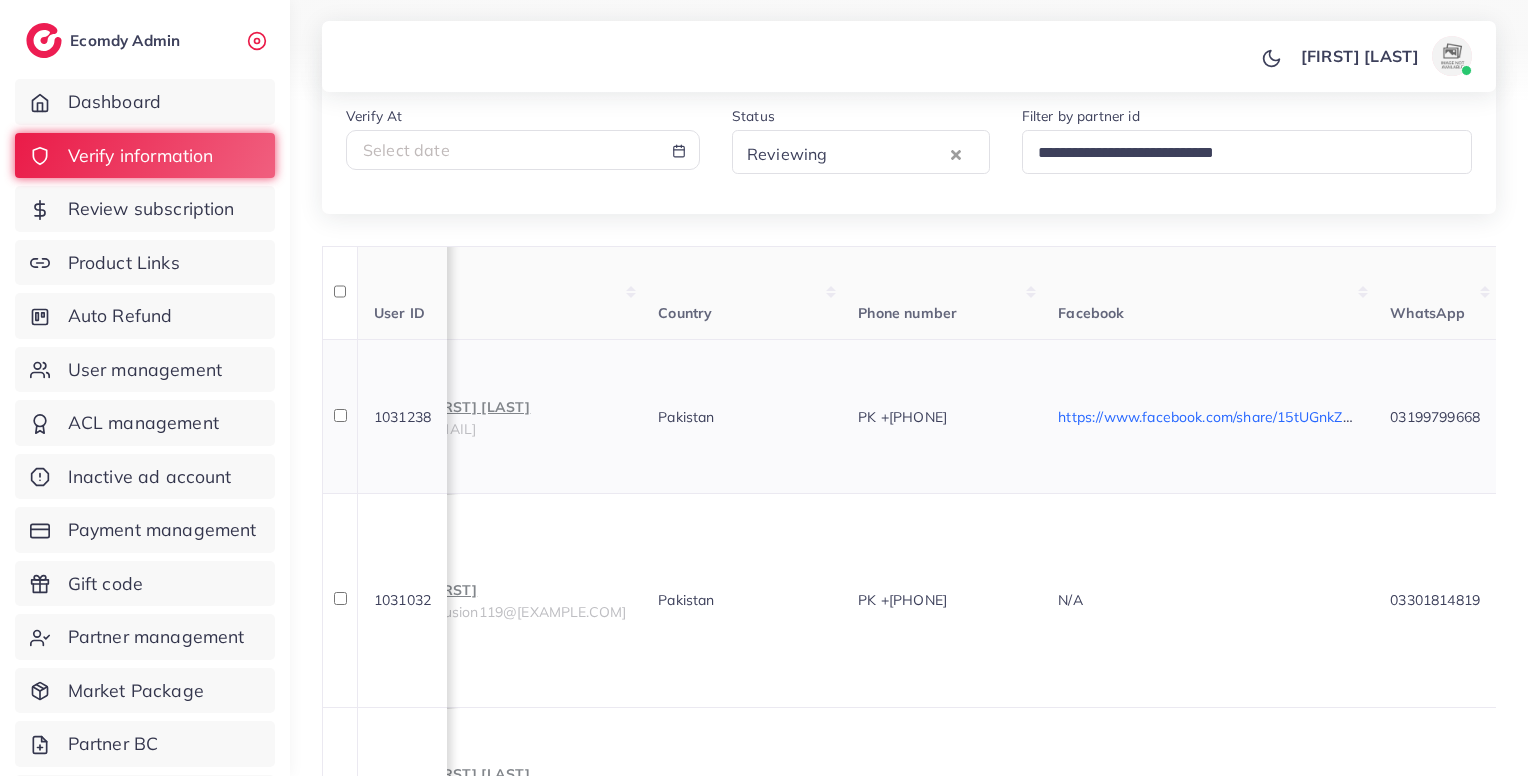 scroll, scrollTop: 0, scrollLeft: 0, axis: both 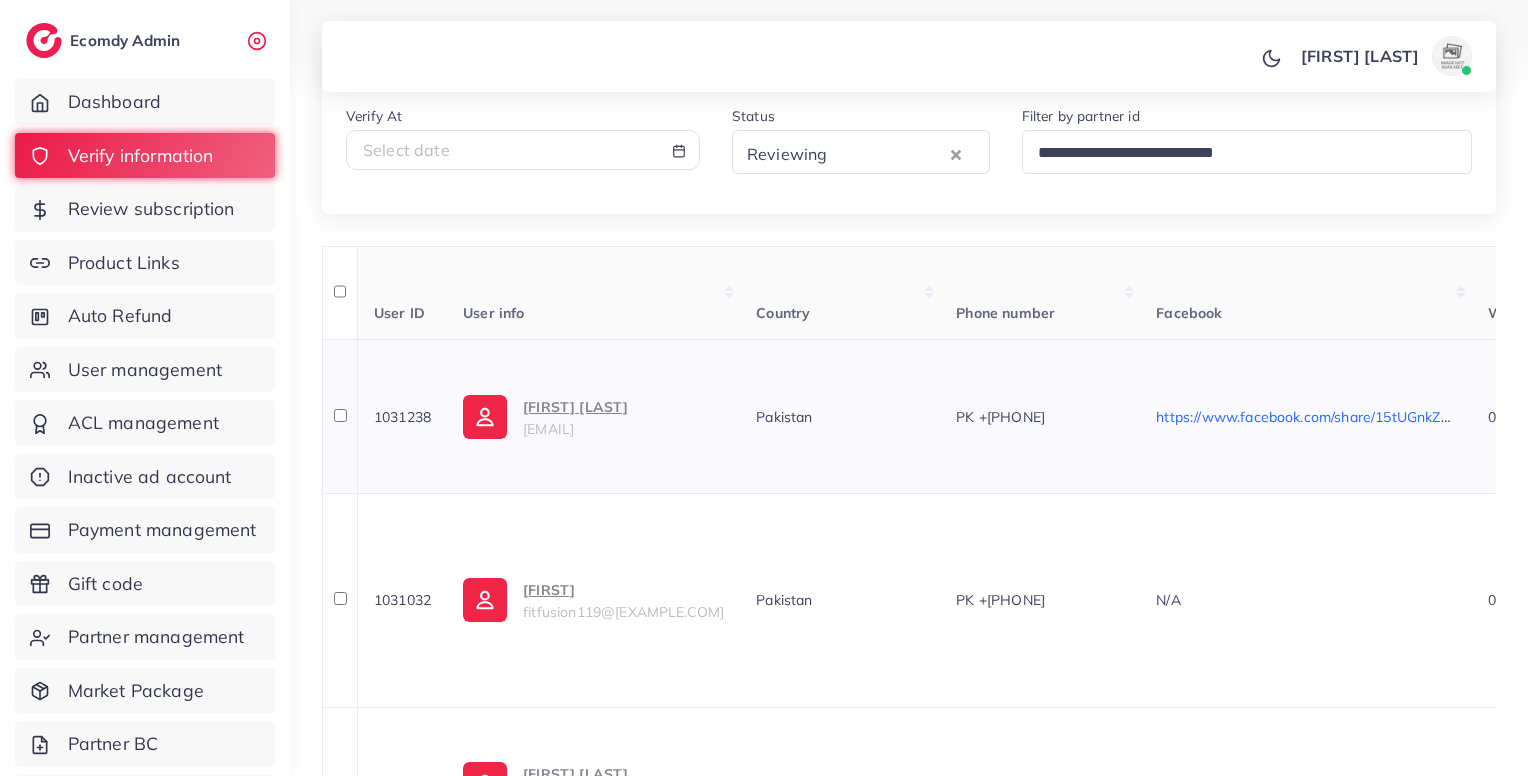 click on "waleed shahzad" at bounding box center (575, 407) 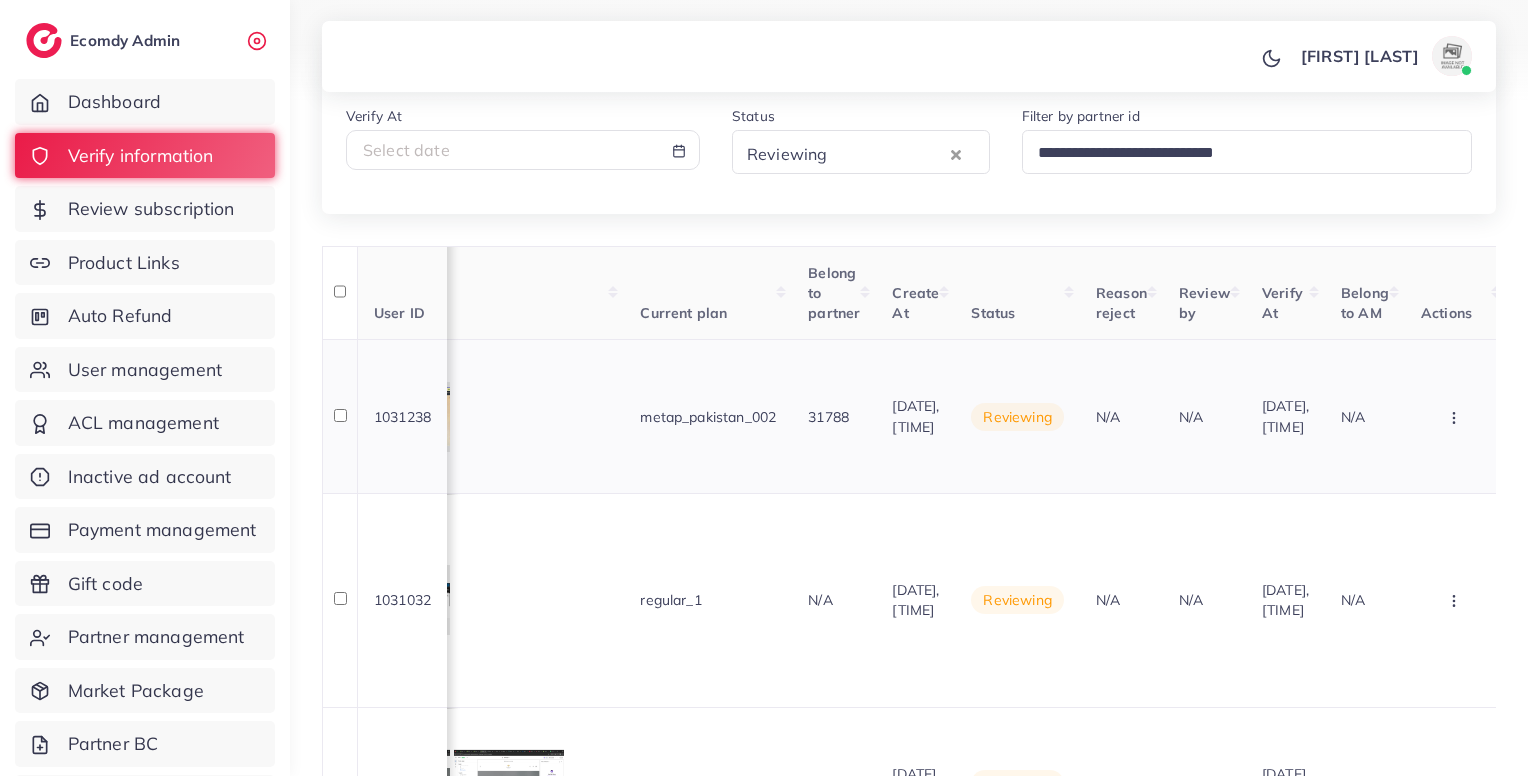 scroll, scrollTop: 0, scrollLeft: 1824, axis: horizontal 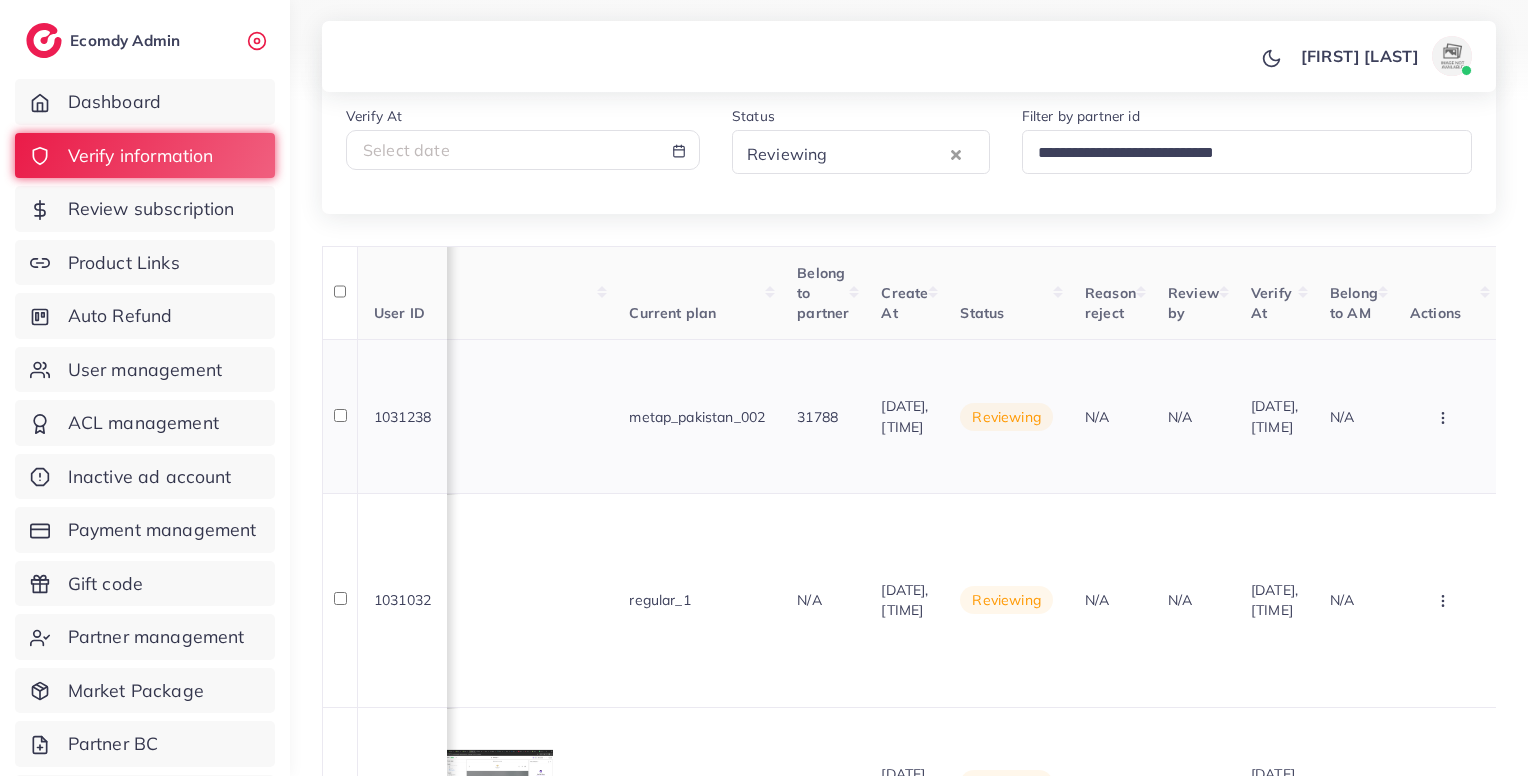 click 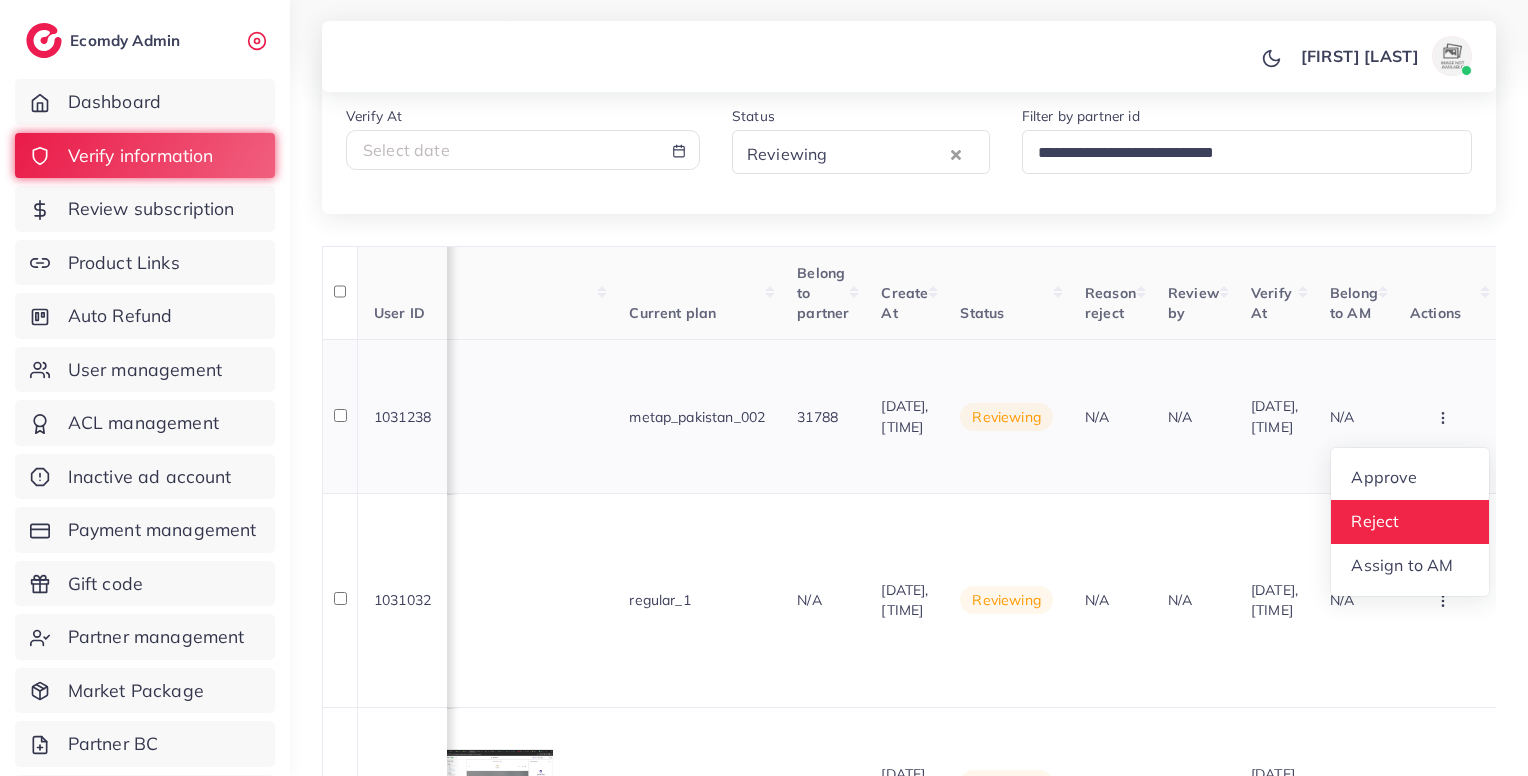 click on "Reject" at bounding box center (1410, 522) 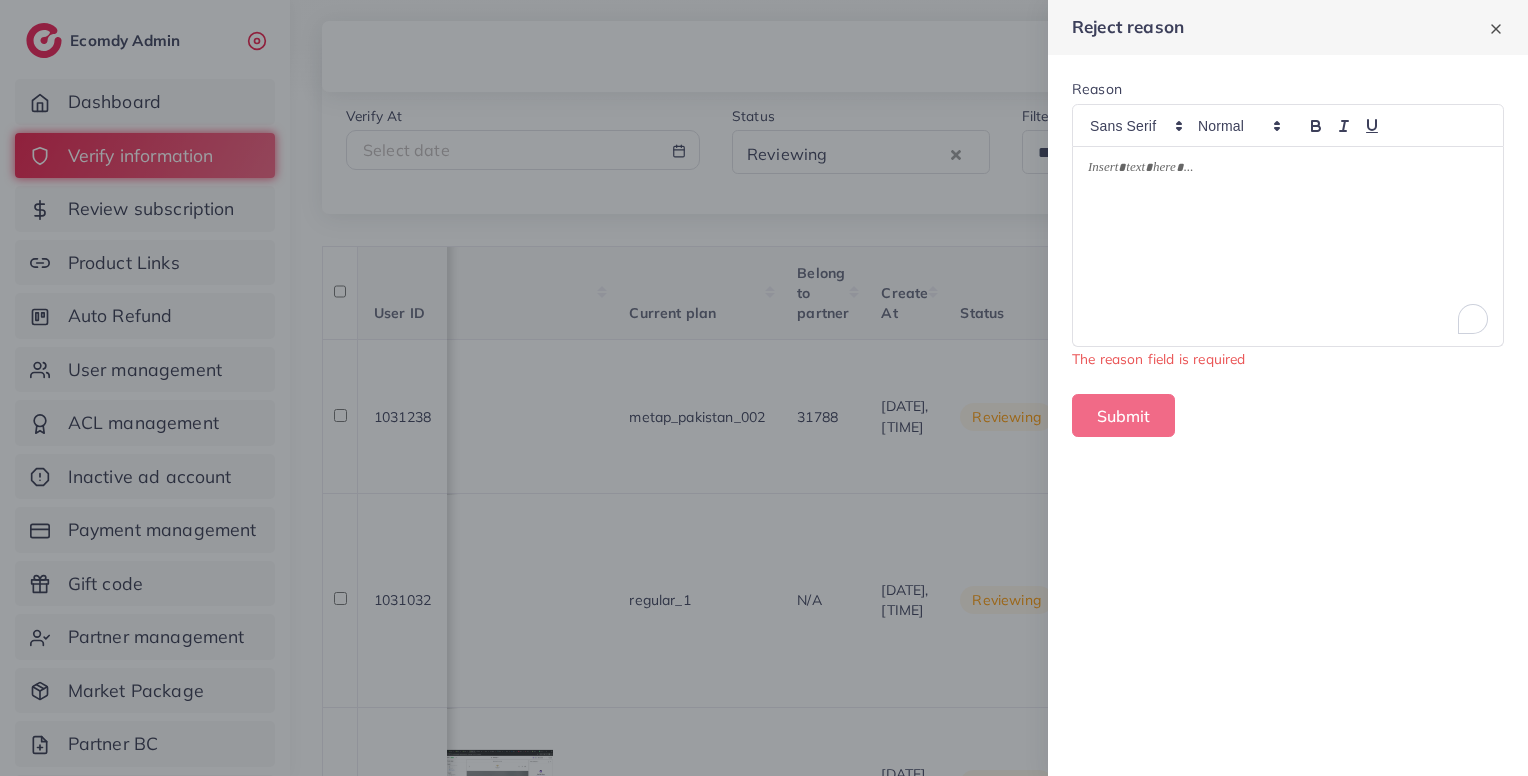 click at bounding box center (1288, 246) 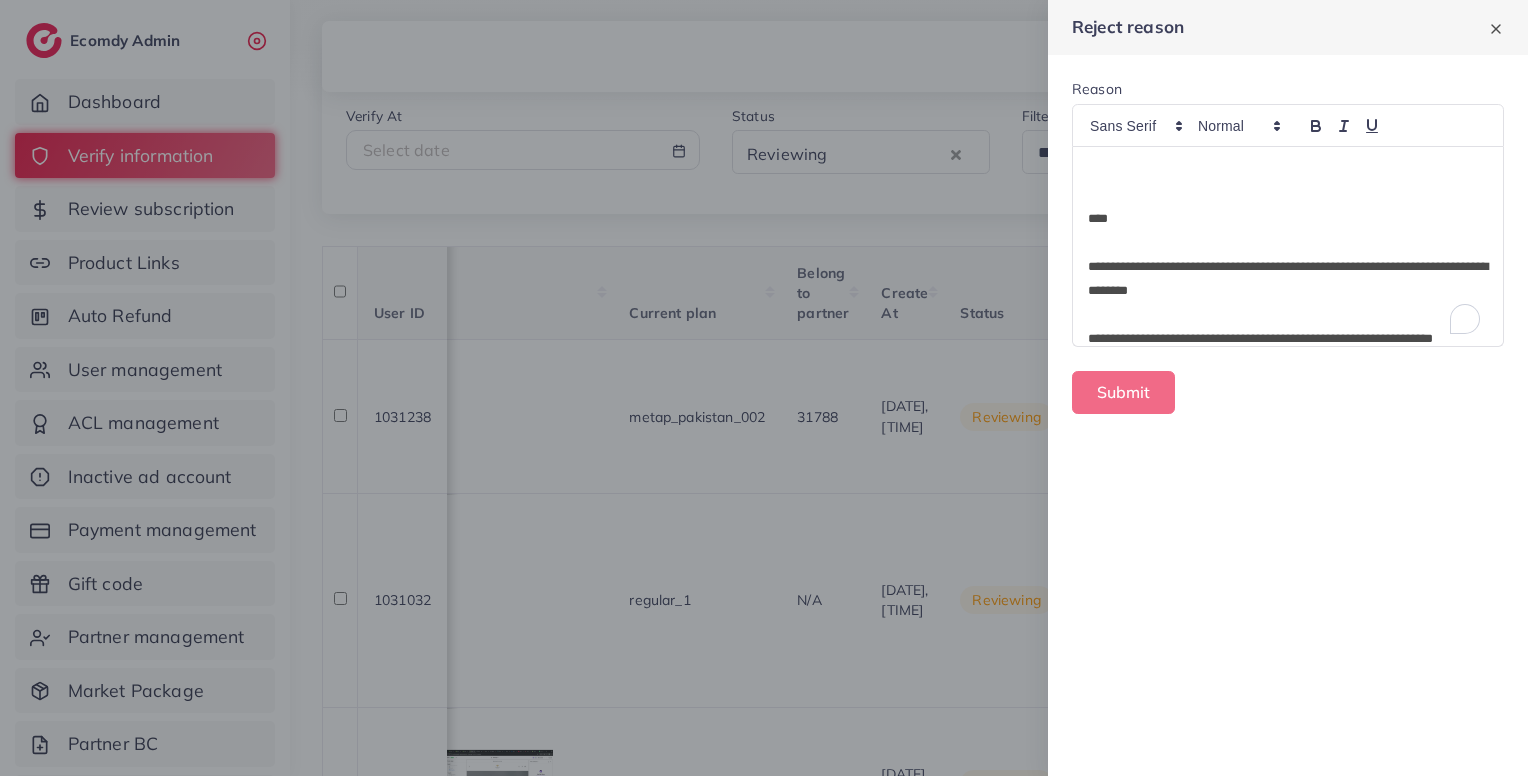 scroll, scrollTop: 0, scrollLeft: 0, axis: both 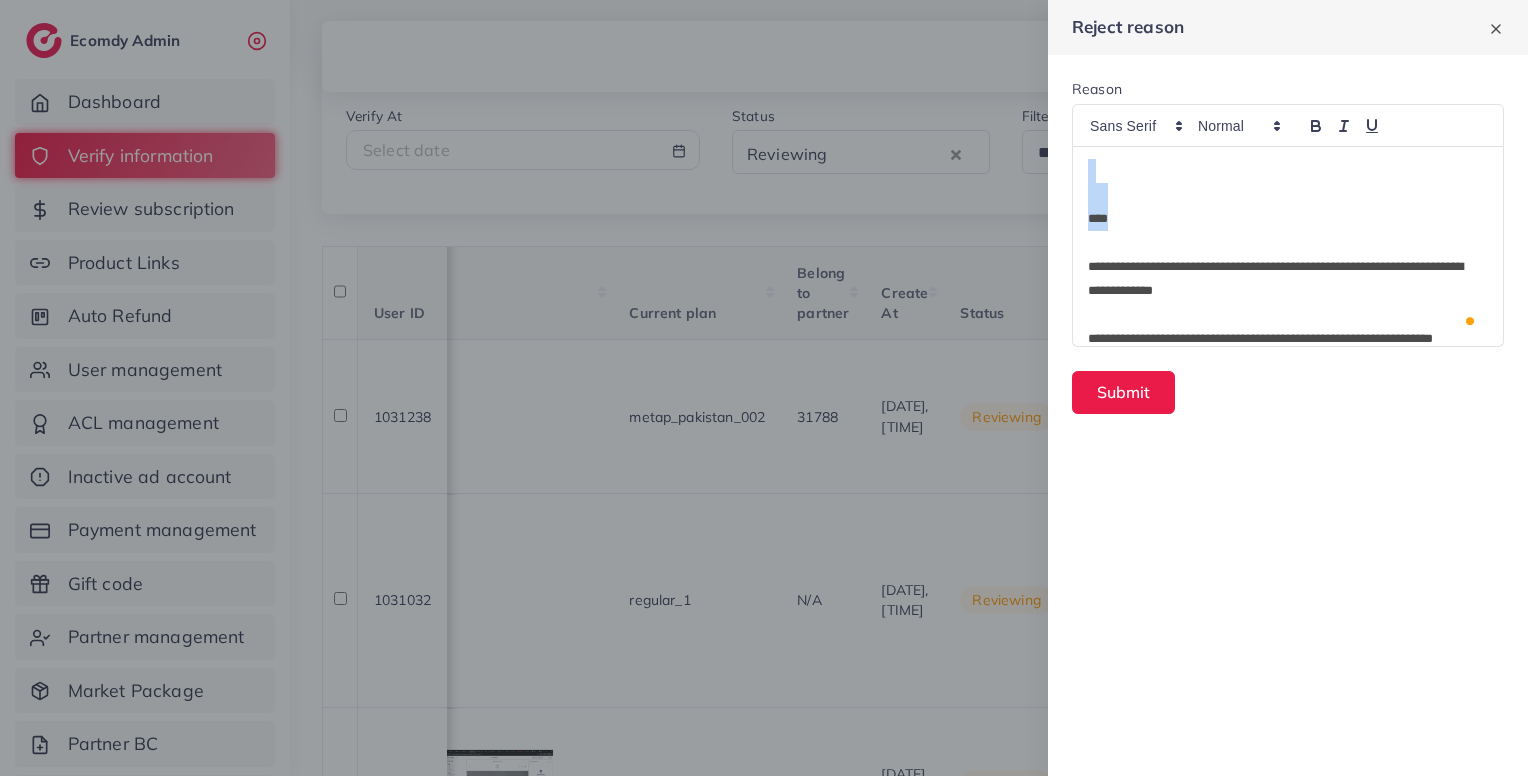 drag, startPoint x: 1135, startPoint y: 228, endPoint x: 1086, endPoint y: 139, distance: 101.597244 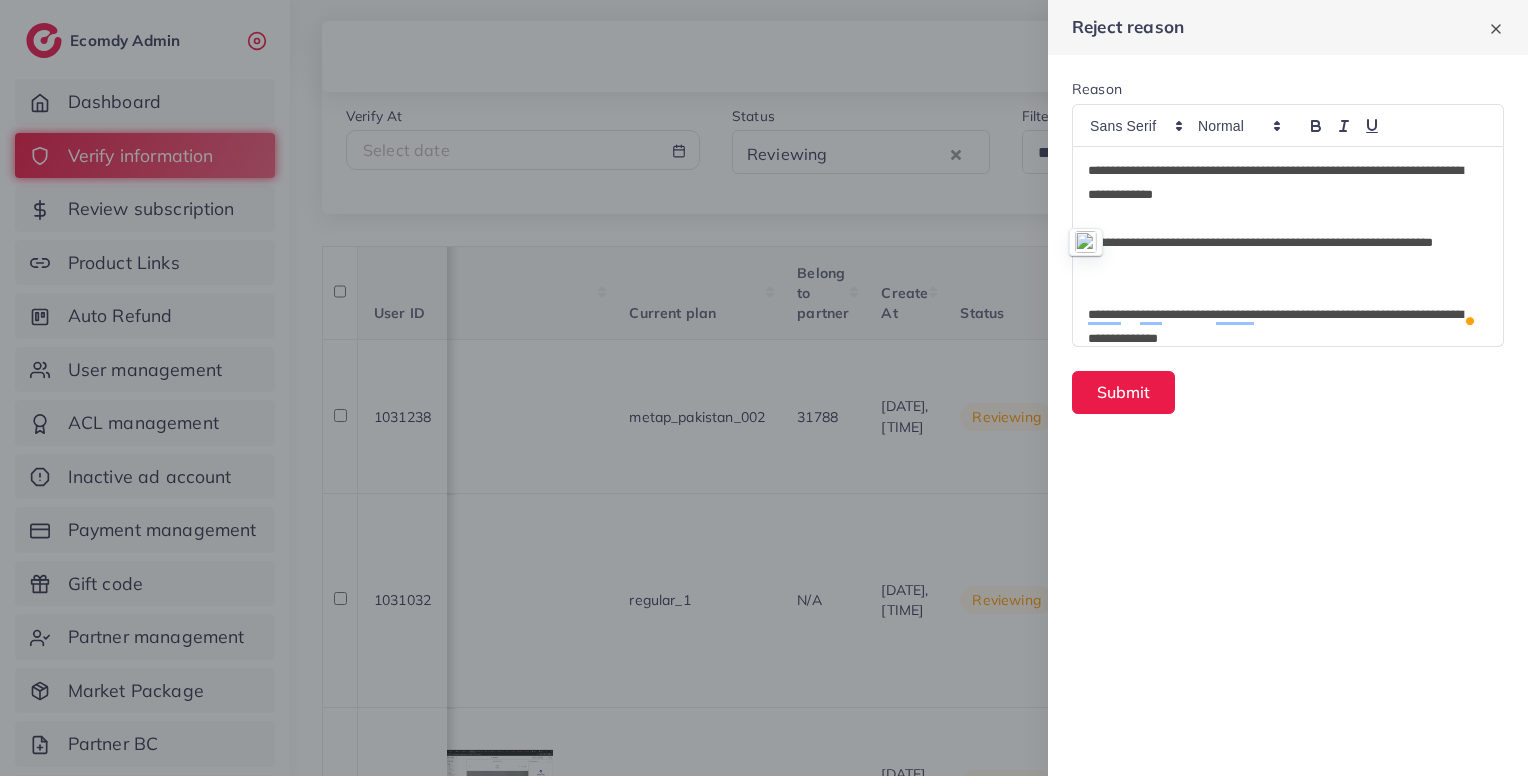 click at bounding box center [1288, 219] 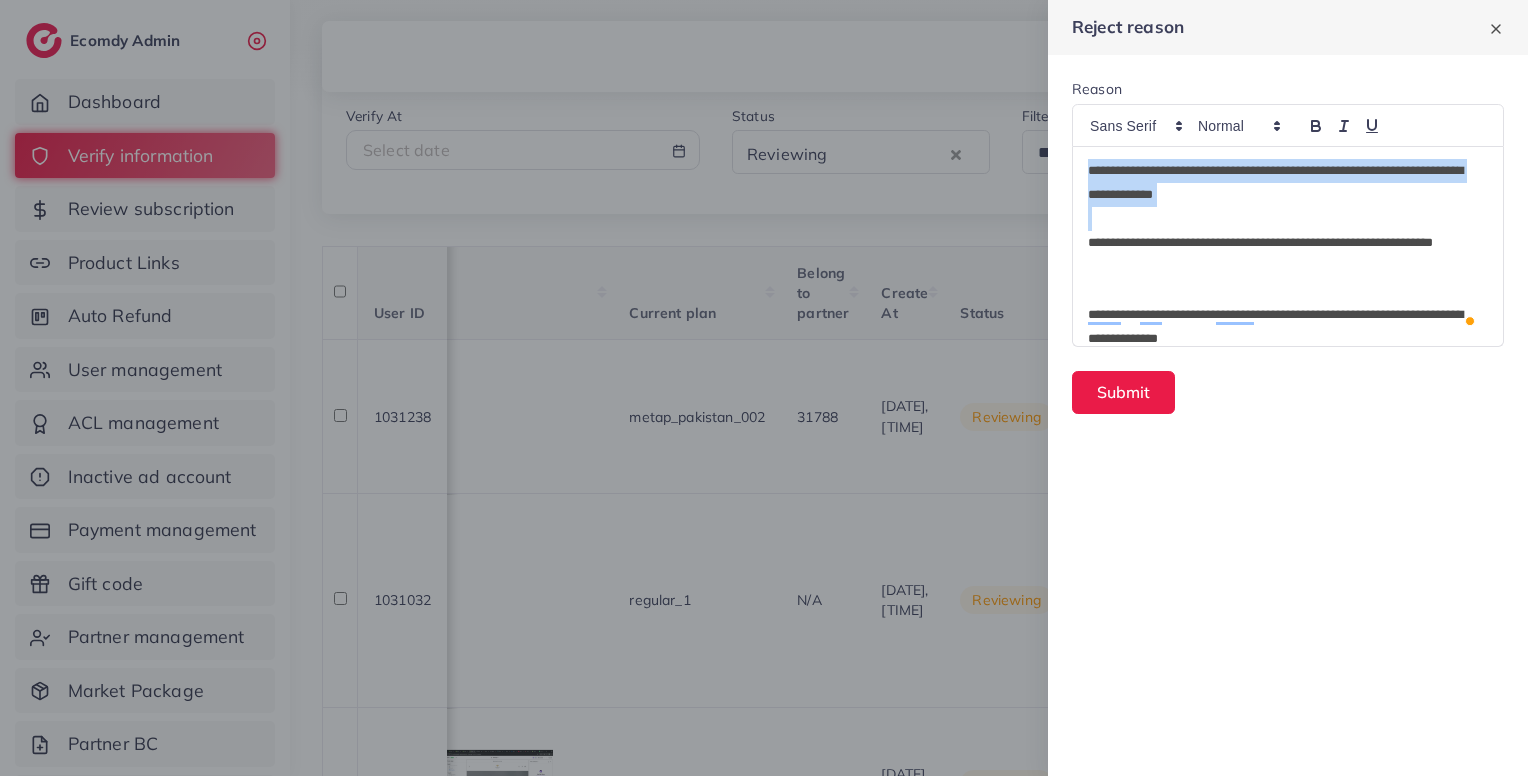 drag, startPoint x: 1182, startPoint y: 224, endPoint x: 1064, endPoint y: 182, distance: 125.25175 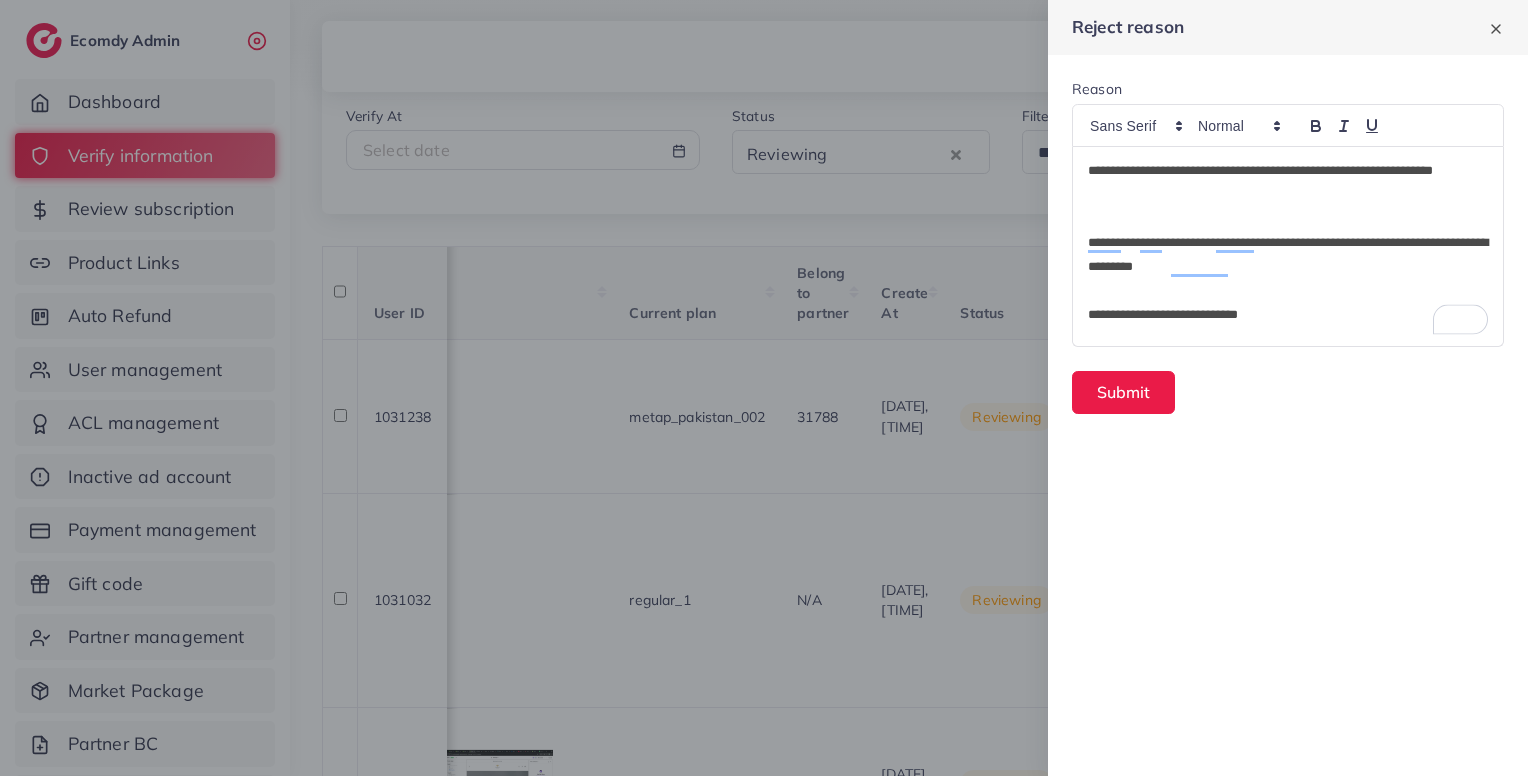 click on "**********" at bounding box center (1288, 183) 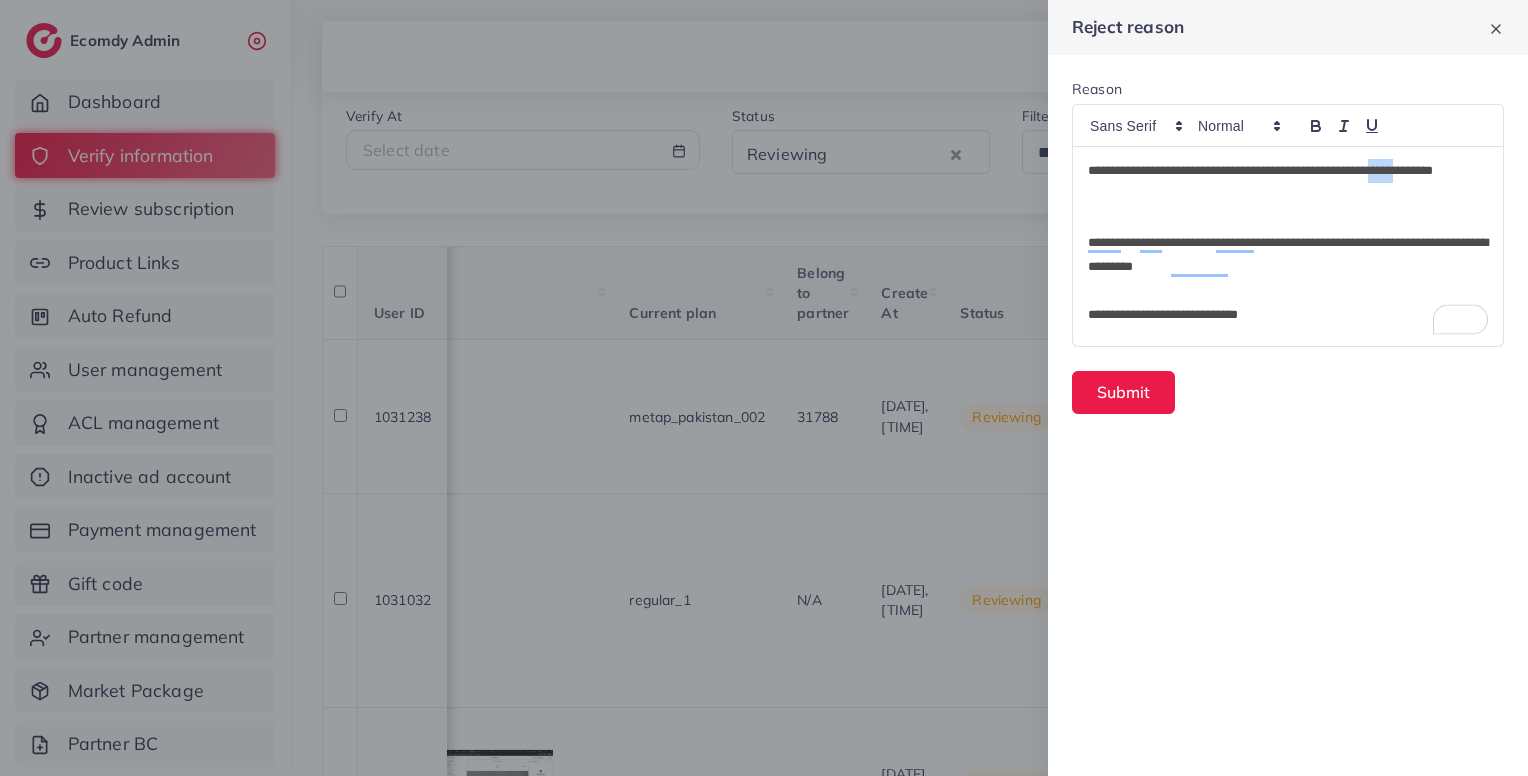 click on "**********" at bounding box center [1288, 183] 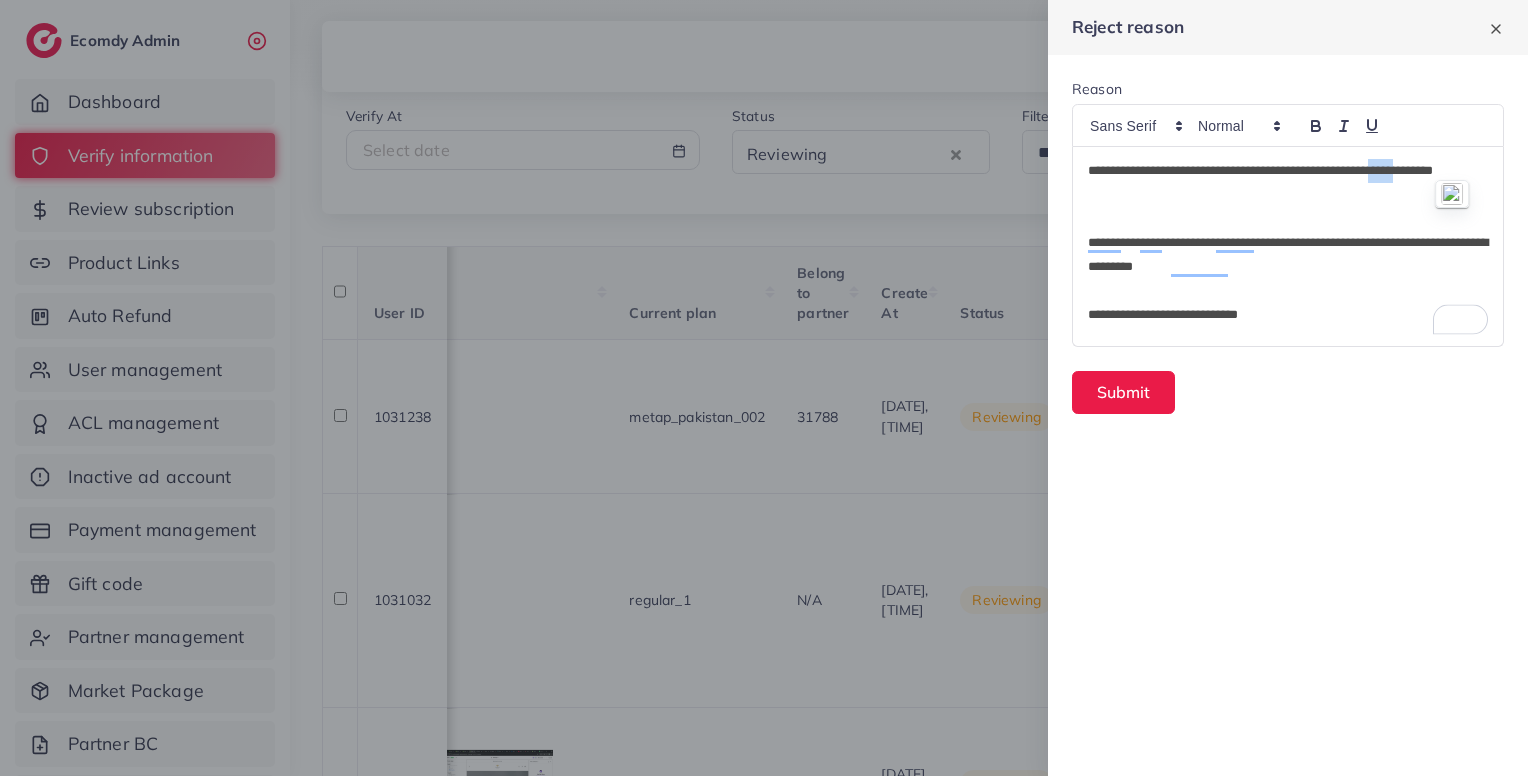 type 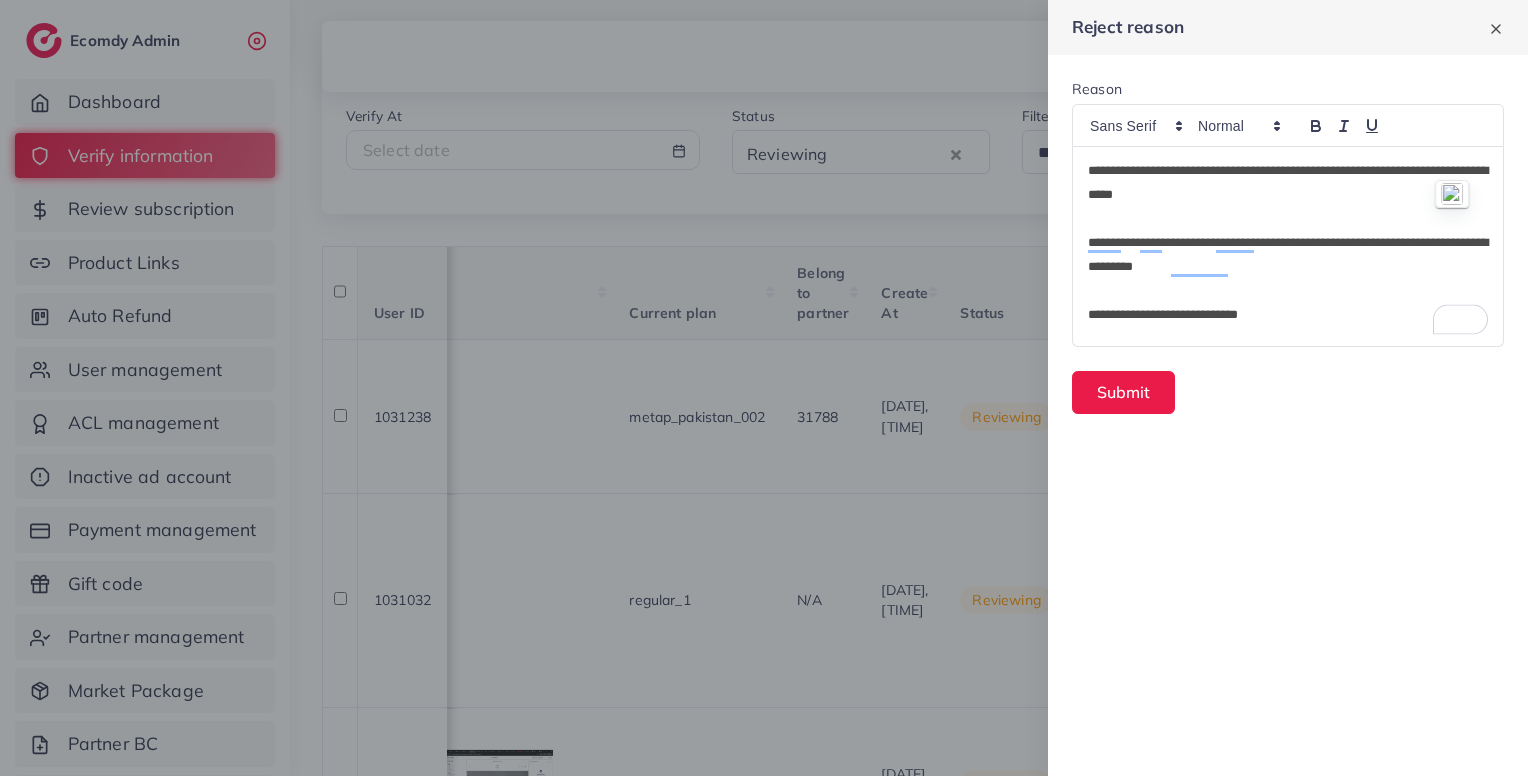 click at bounding box center (1288, 219) 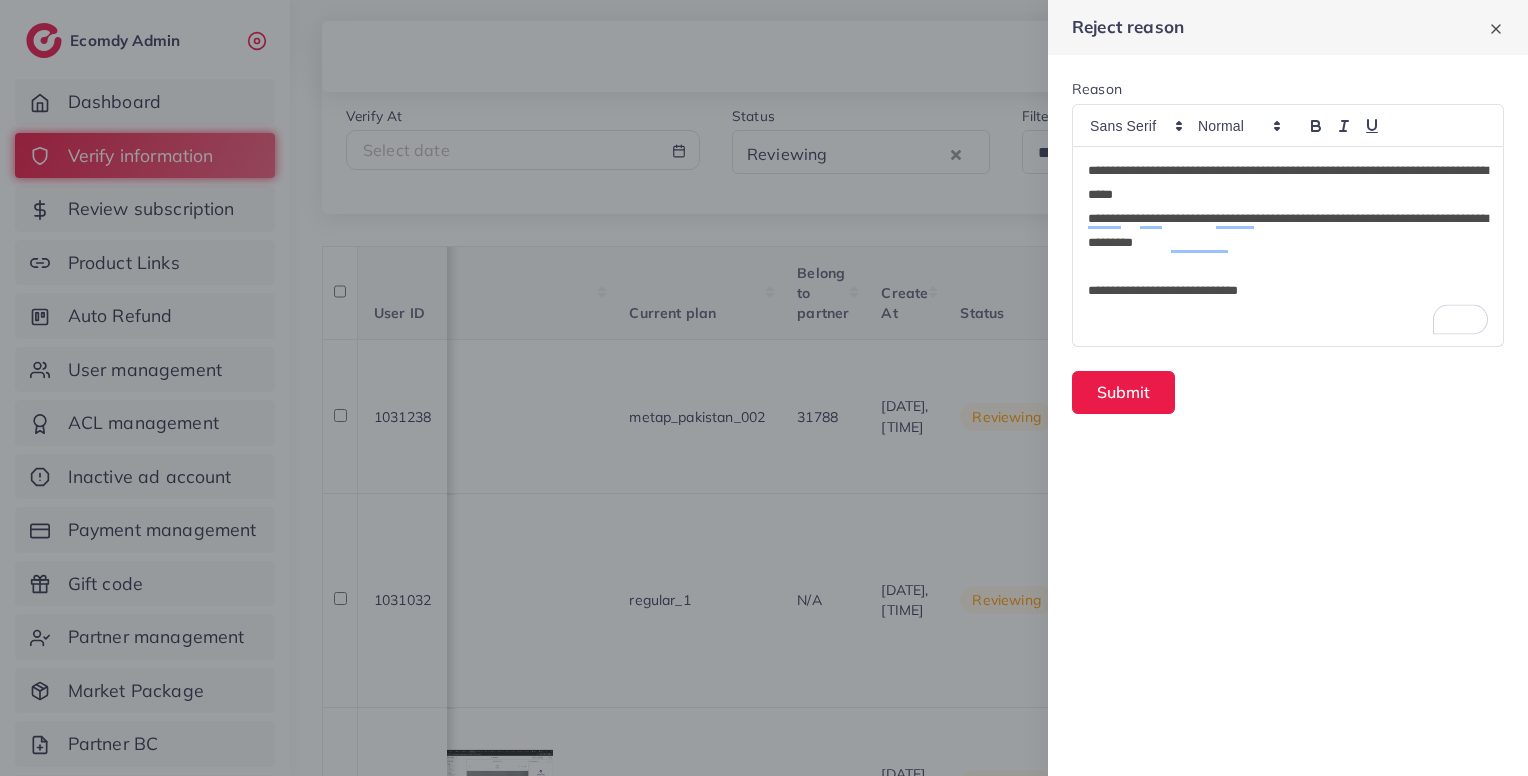 click on "**********" at bounding box center (1288, 231) 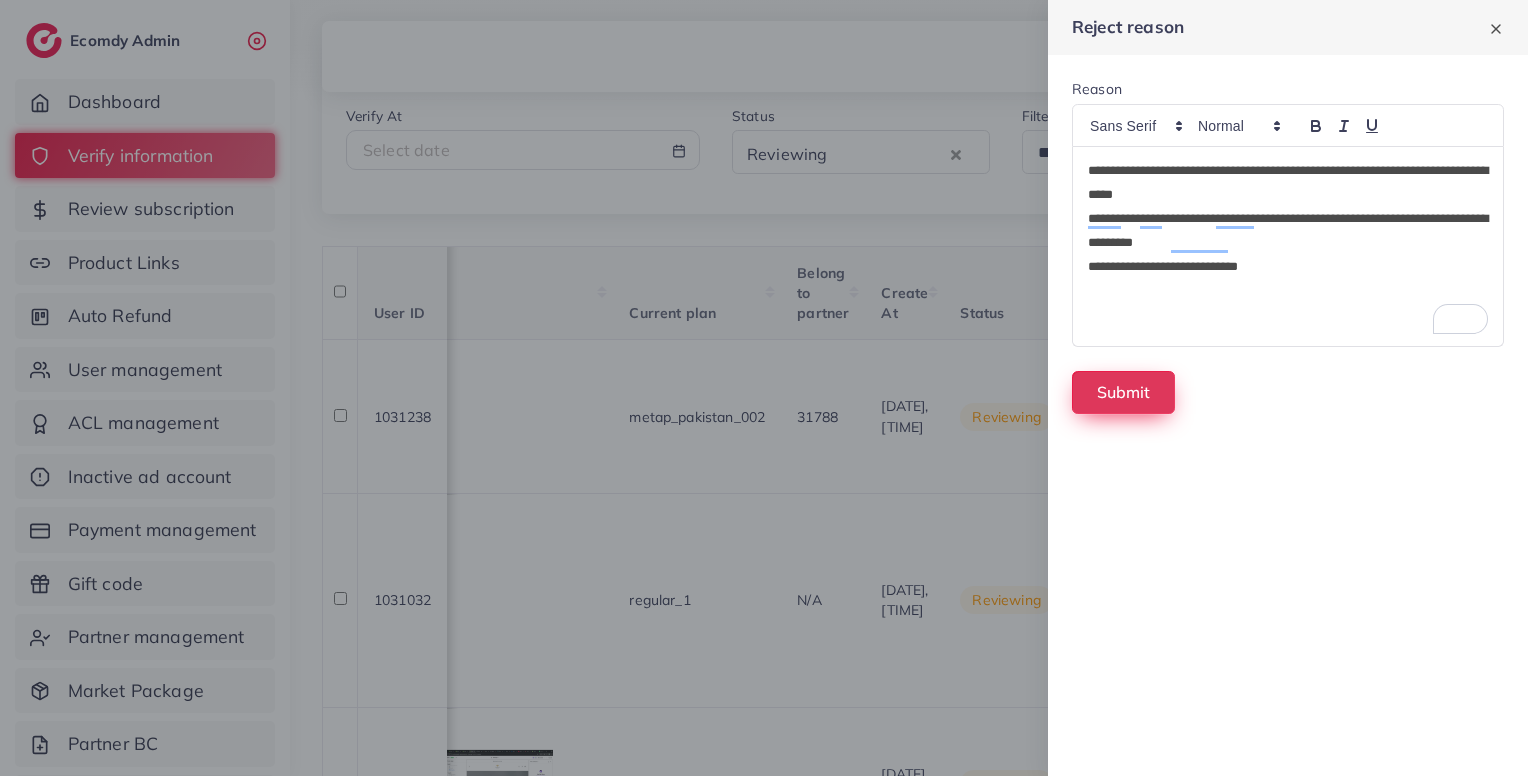 click on "Submit" at bounding box center (1123, 392) 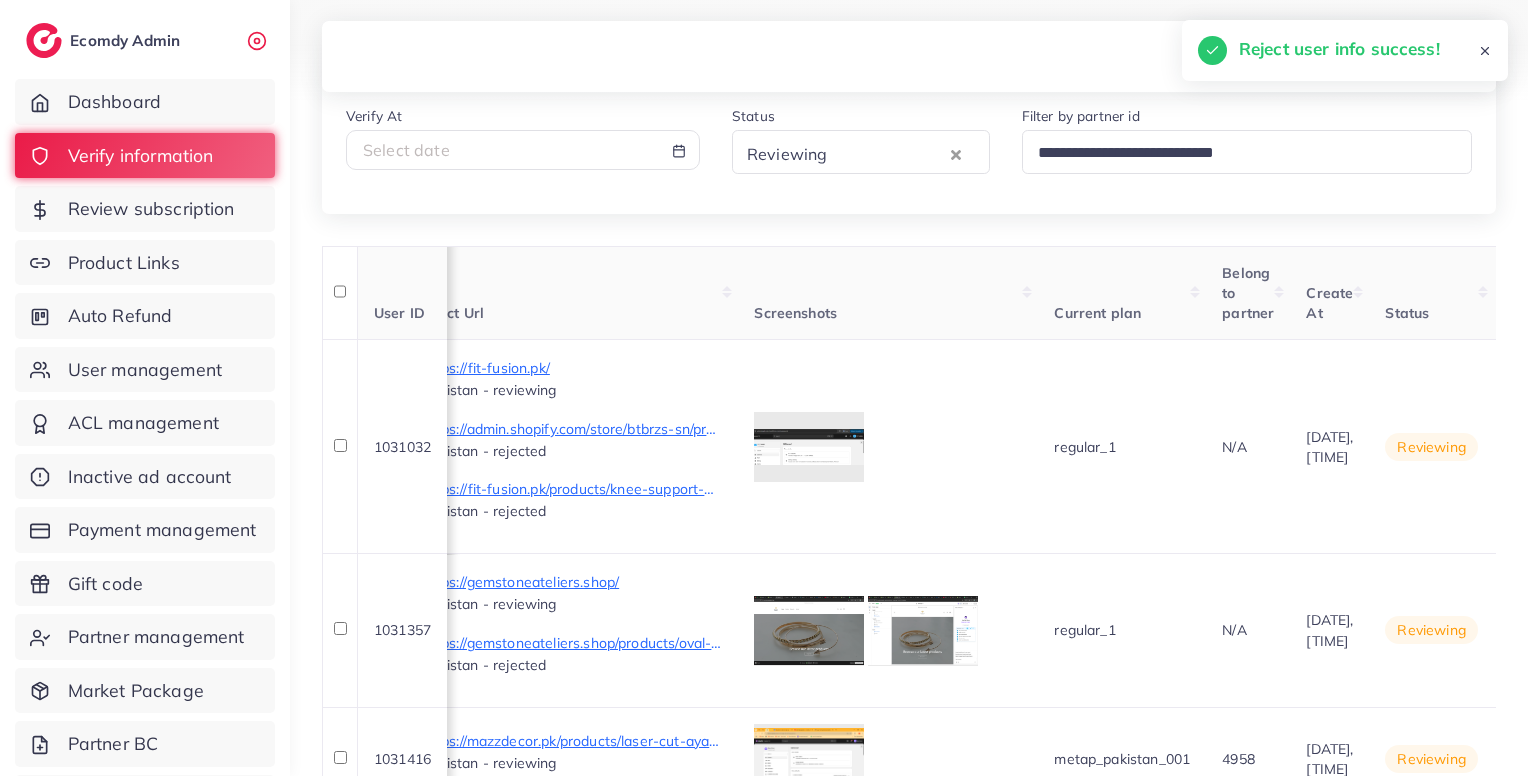 scroll, scrollTop: 0, scrollLeft: 1070, axis: horizontal 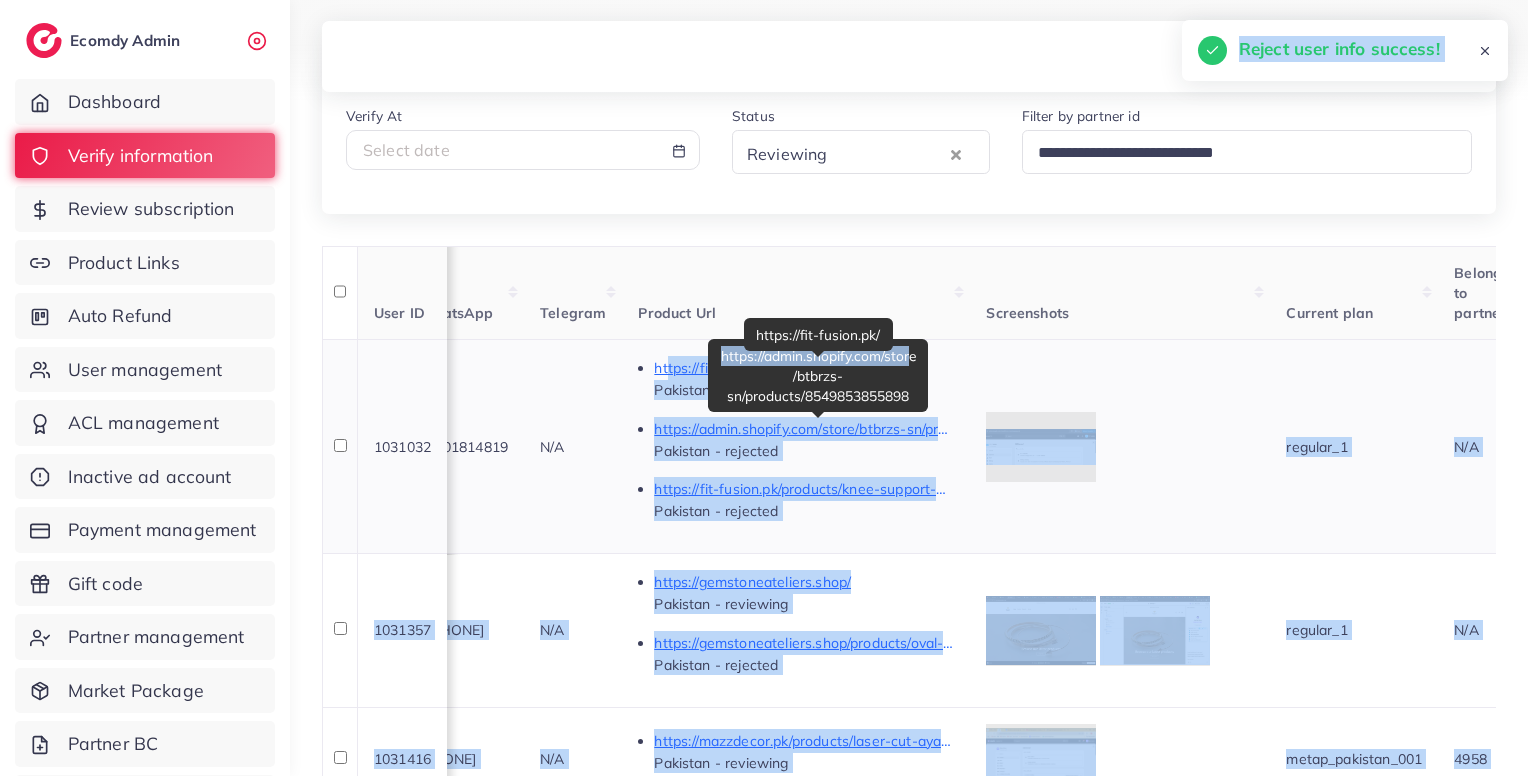 drag, startPoint x: 730, startPoint y: 368, endPoint x: 678, endPoint y: 374, distance: 52.34501 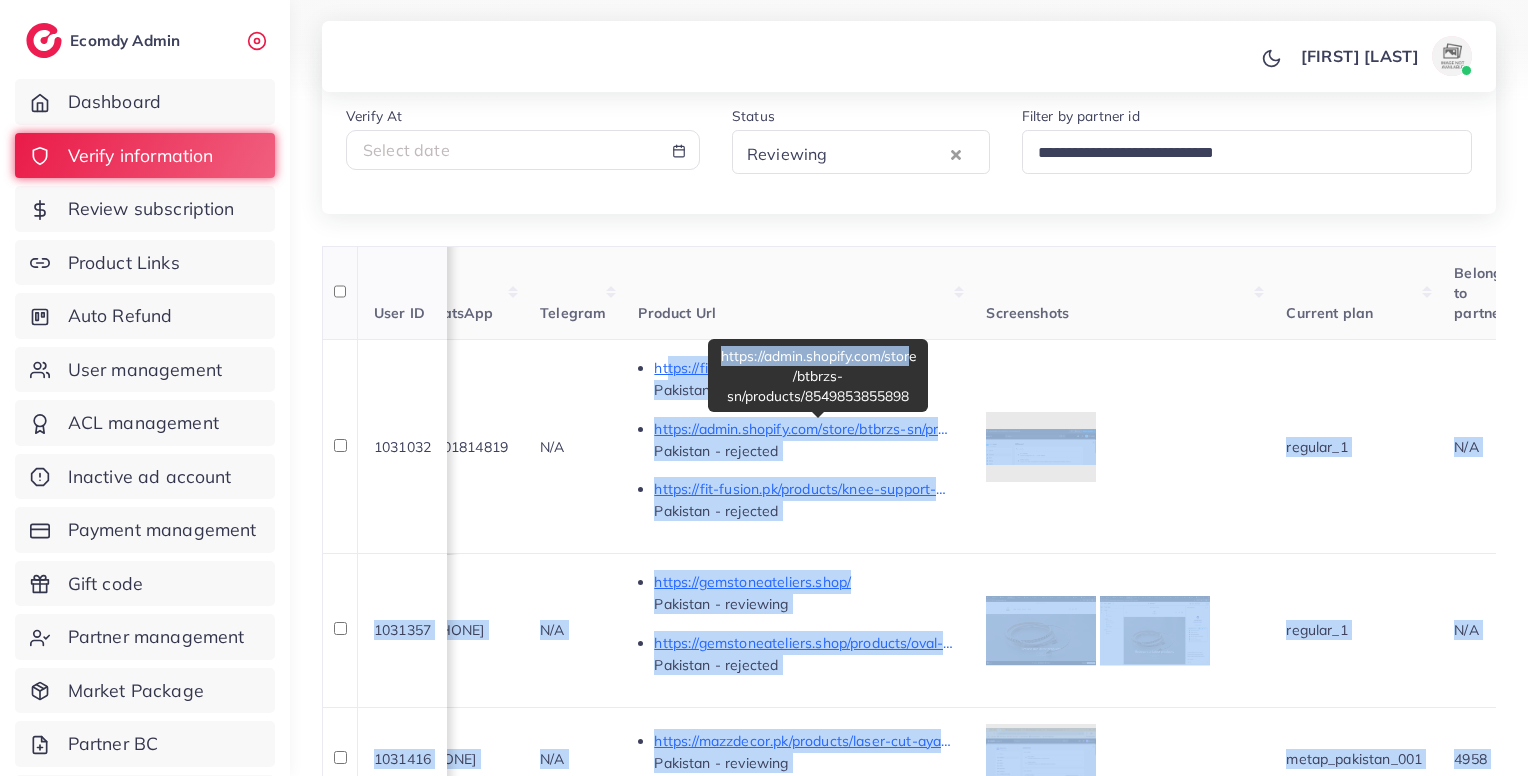 scroll, scrollTop: 498, scrollLeft: 0, axis: vertical 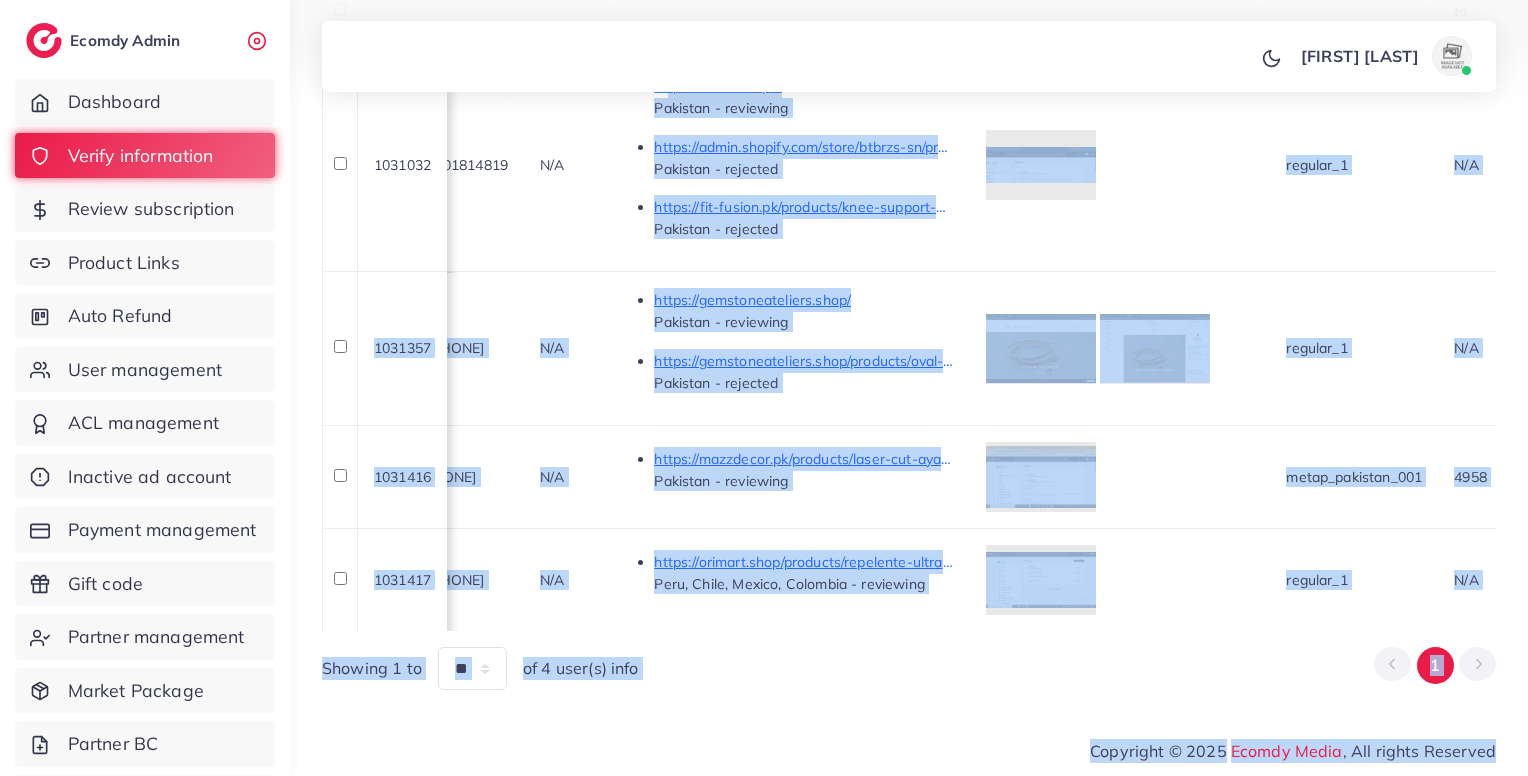 click on "Showing 1 to  ** ** ** ***  of 4 user(s) info  1" at bounding box center (909, 668) 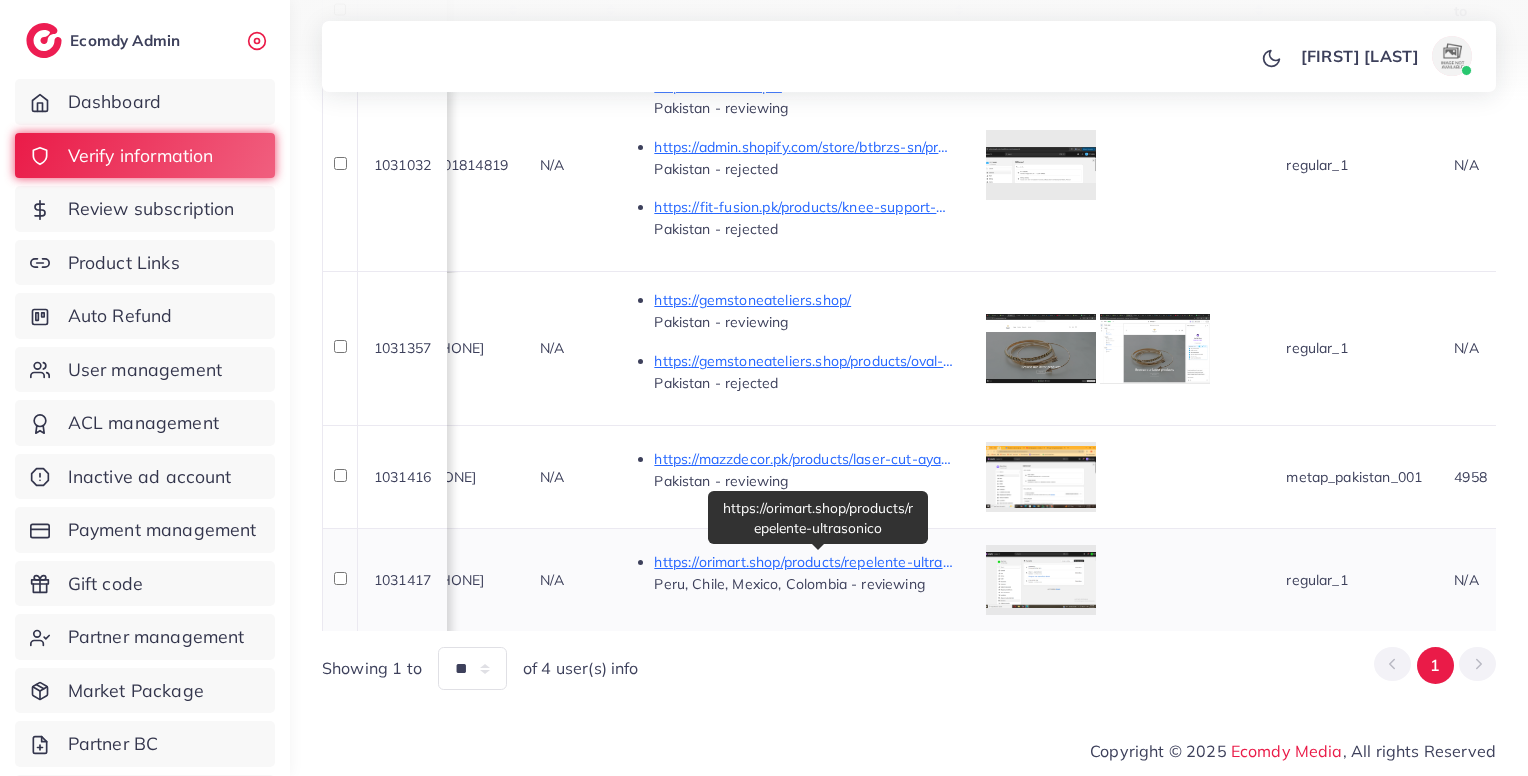 click on "https://orimart.shop/products/repelente-ultrasonico" at bounding box center [804, 562] 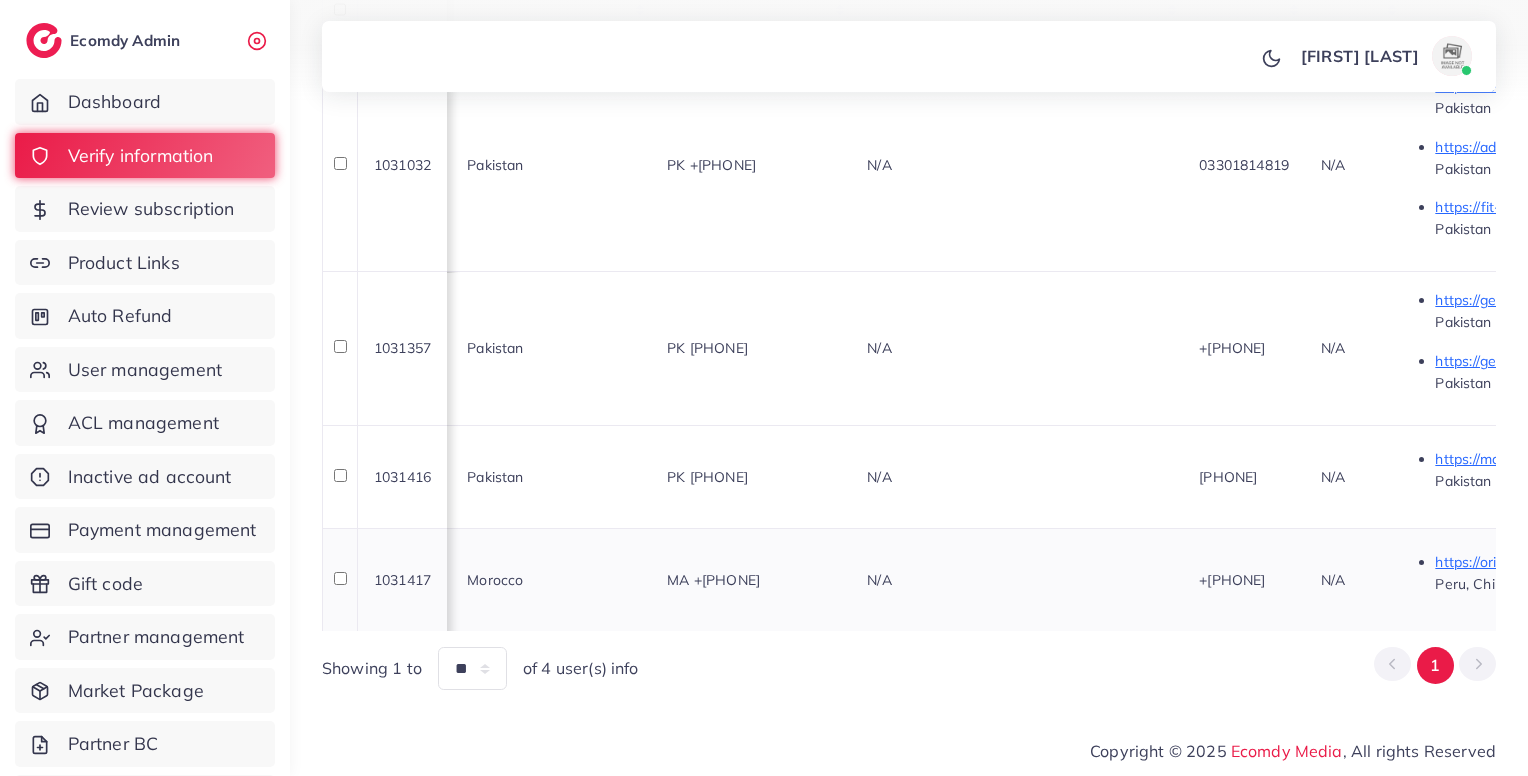 scroll, scrollTop: 0, scrollLeft: 288, axis: horizontal 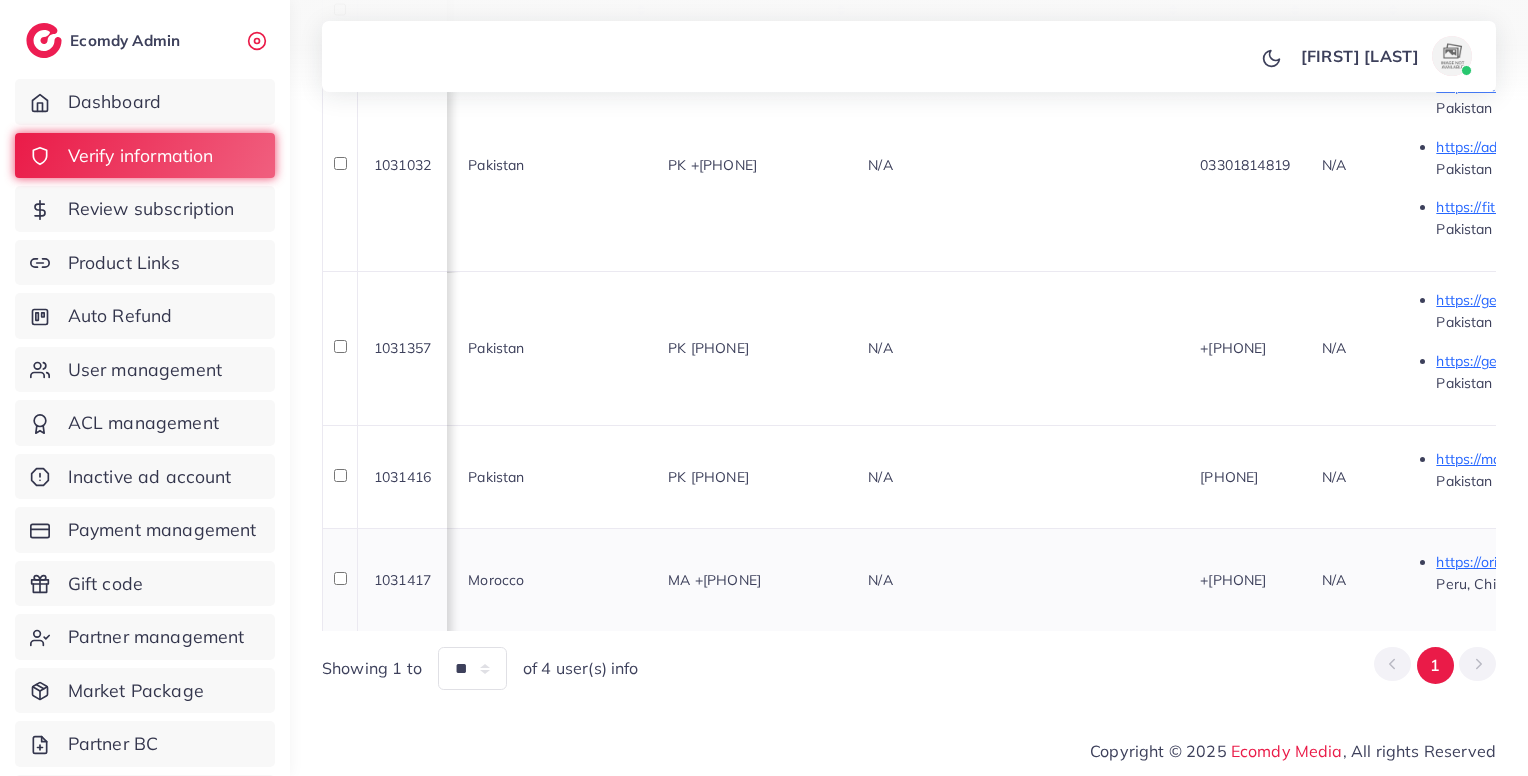 click on "MA +212682375756" at bounding box center (752, 580) 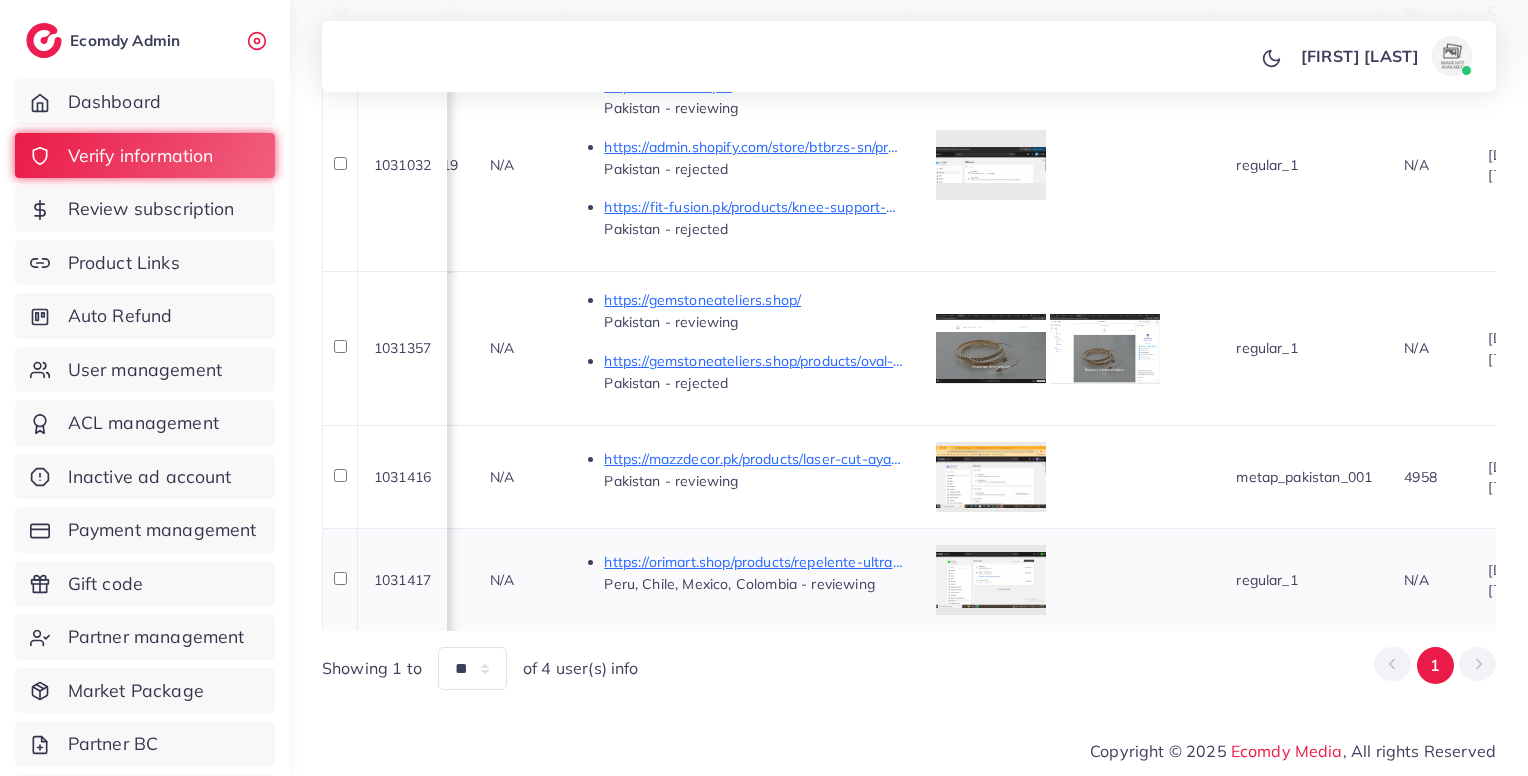 scroll, scrollTop: 0, scrollLeft: 1147, axis: horizontal 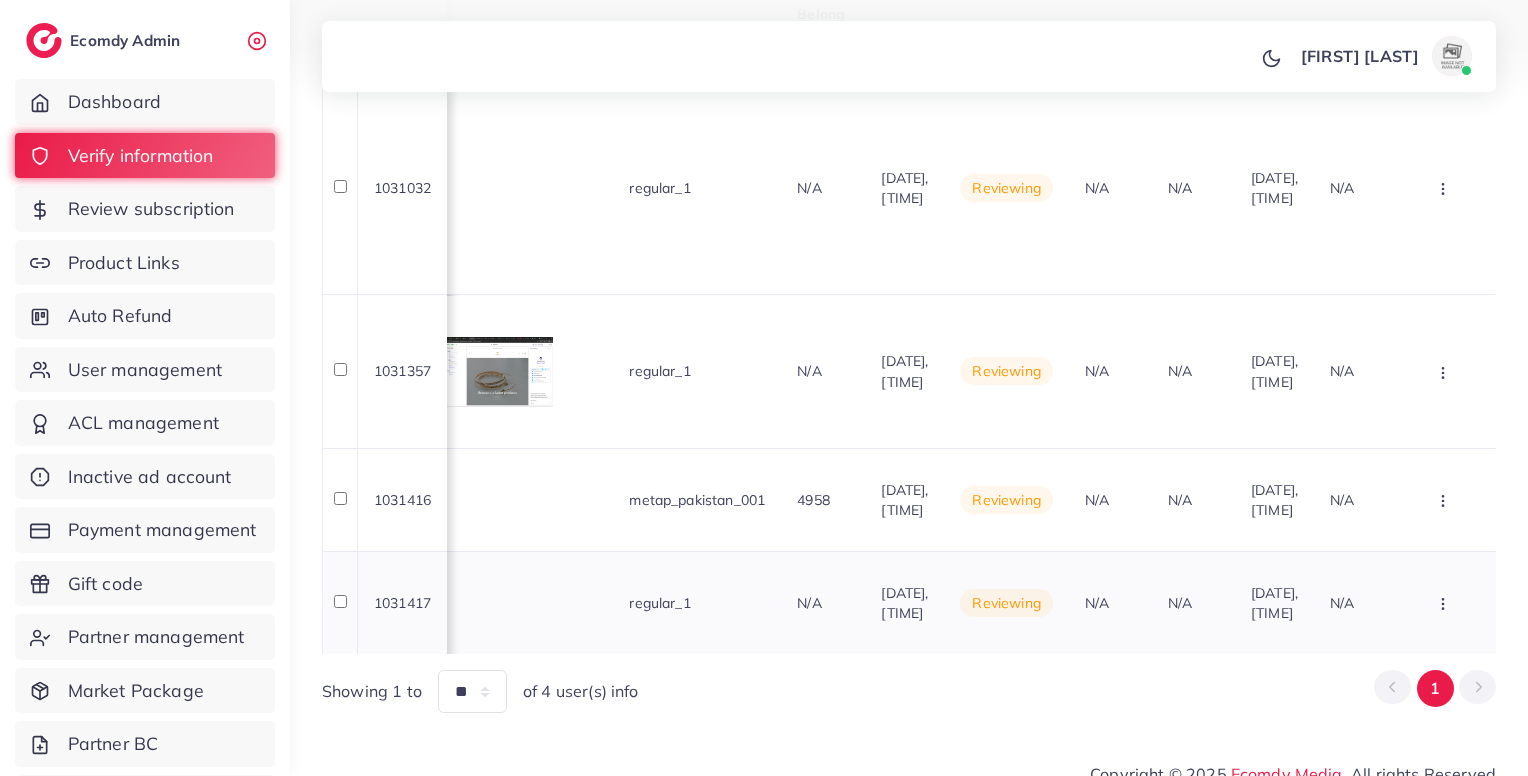 click at bounding box center (1445, 187) 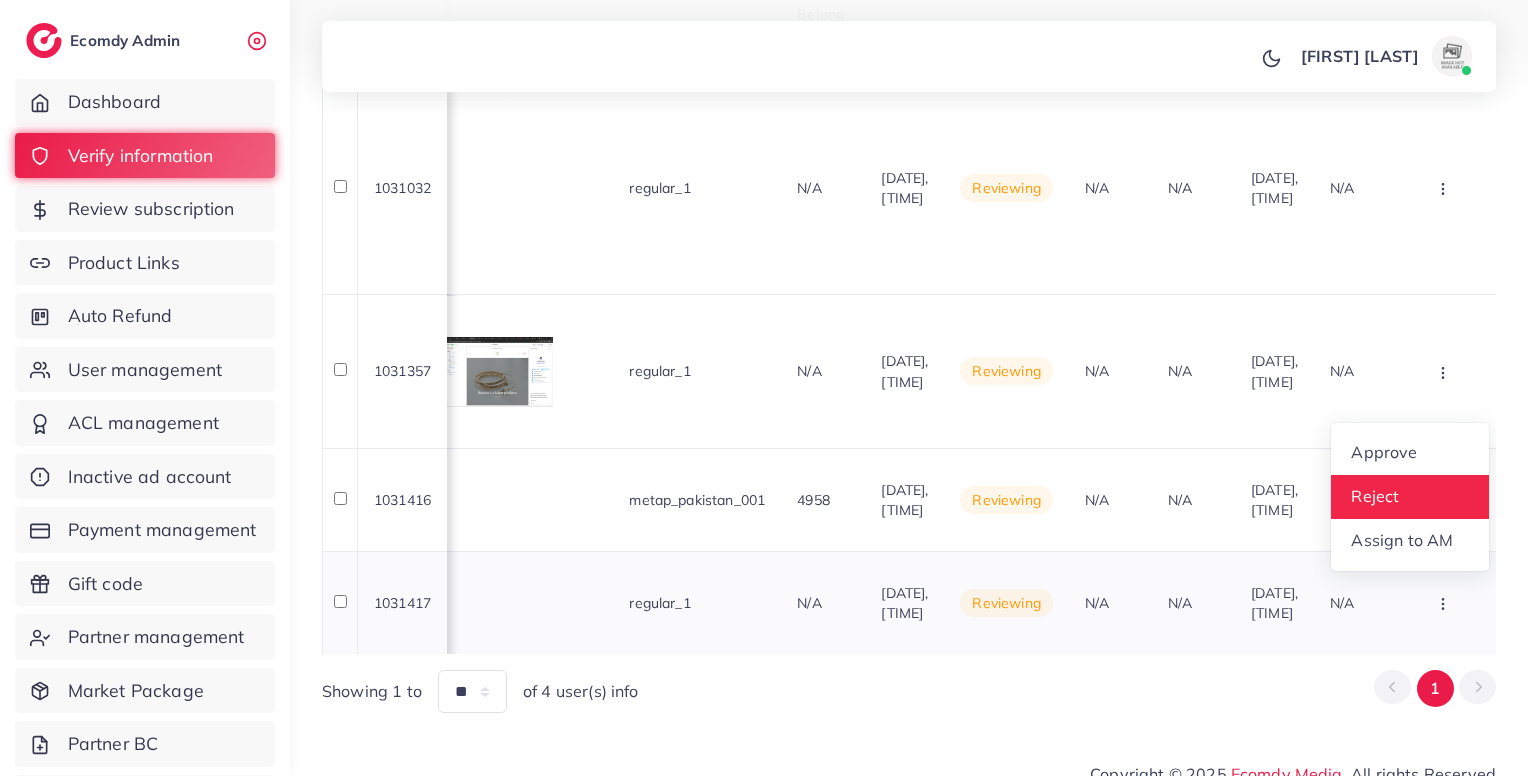 click on "Reject" at bounding box center [1375, 497] 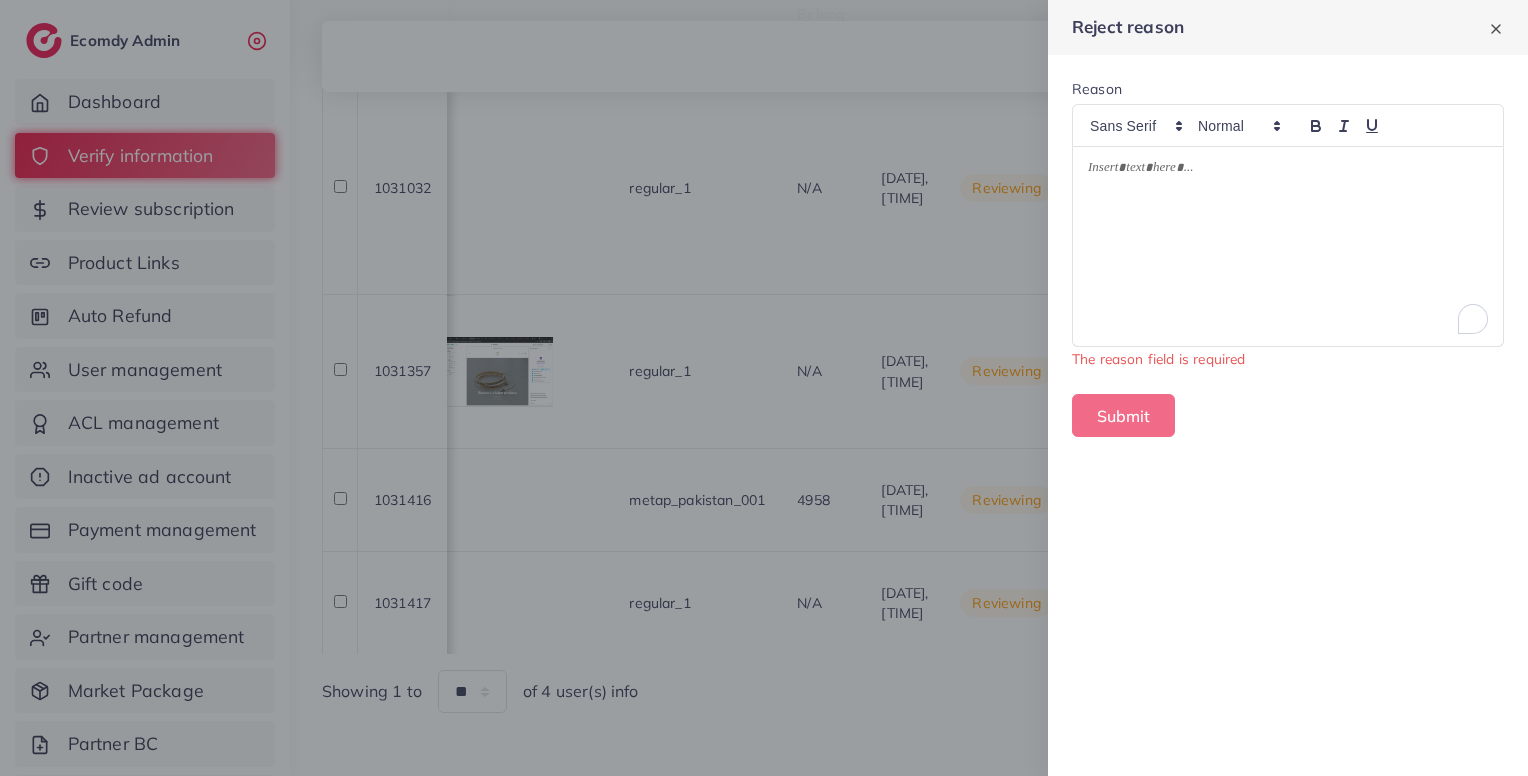 click at bounding box center (1288, 246) 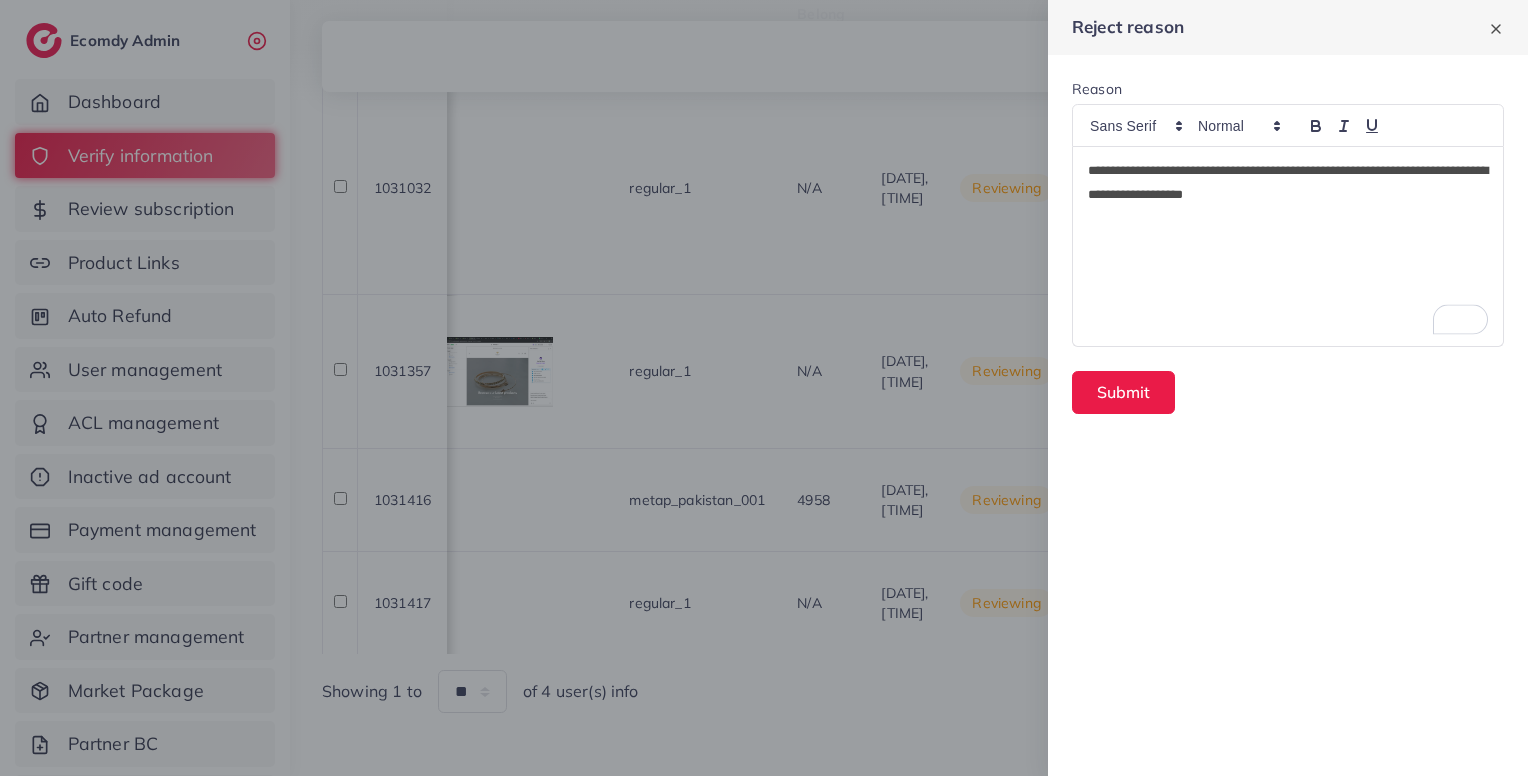 click on "**********" at bounding box center (1288, 246) 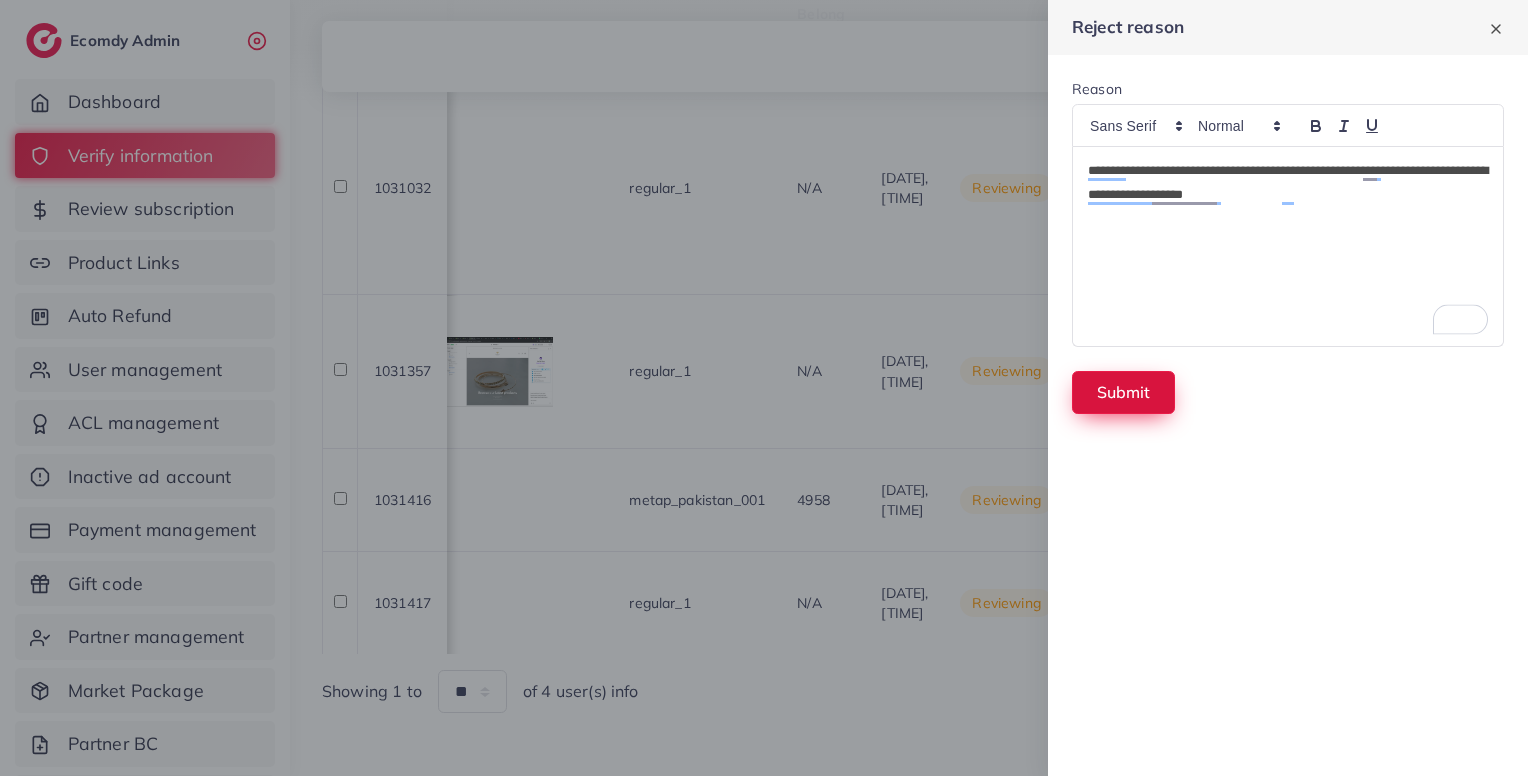 click on "Submit" at bounding box center [1123, 392] 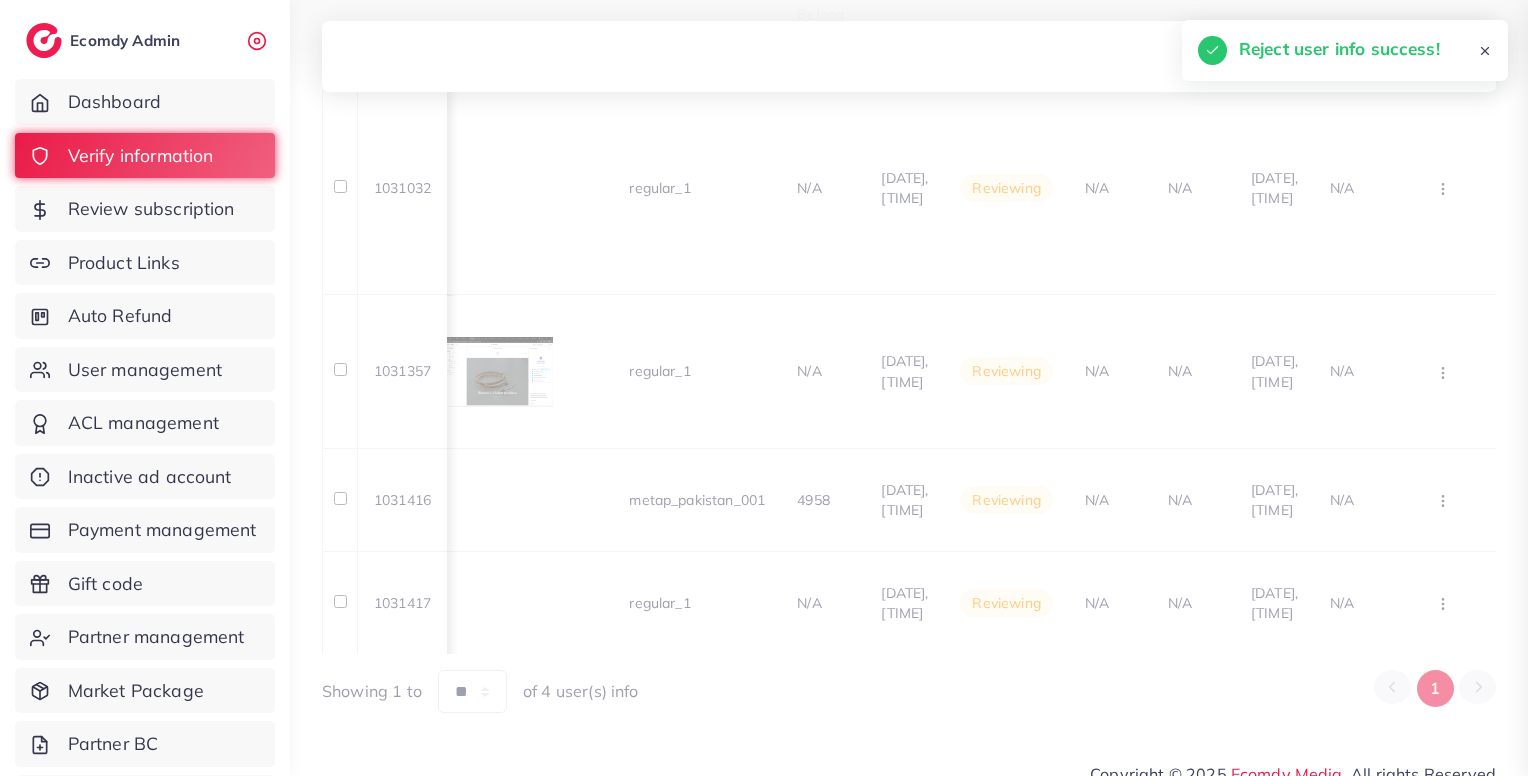 scroll, scrollTop: 395, scrollLeft: 0, axis: vertical 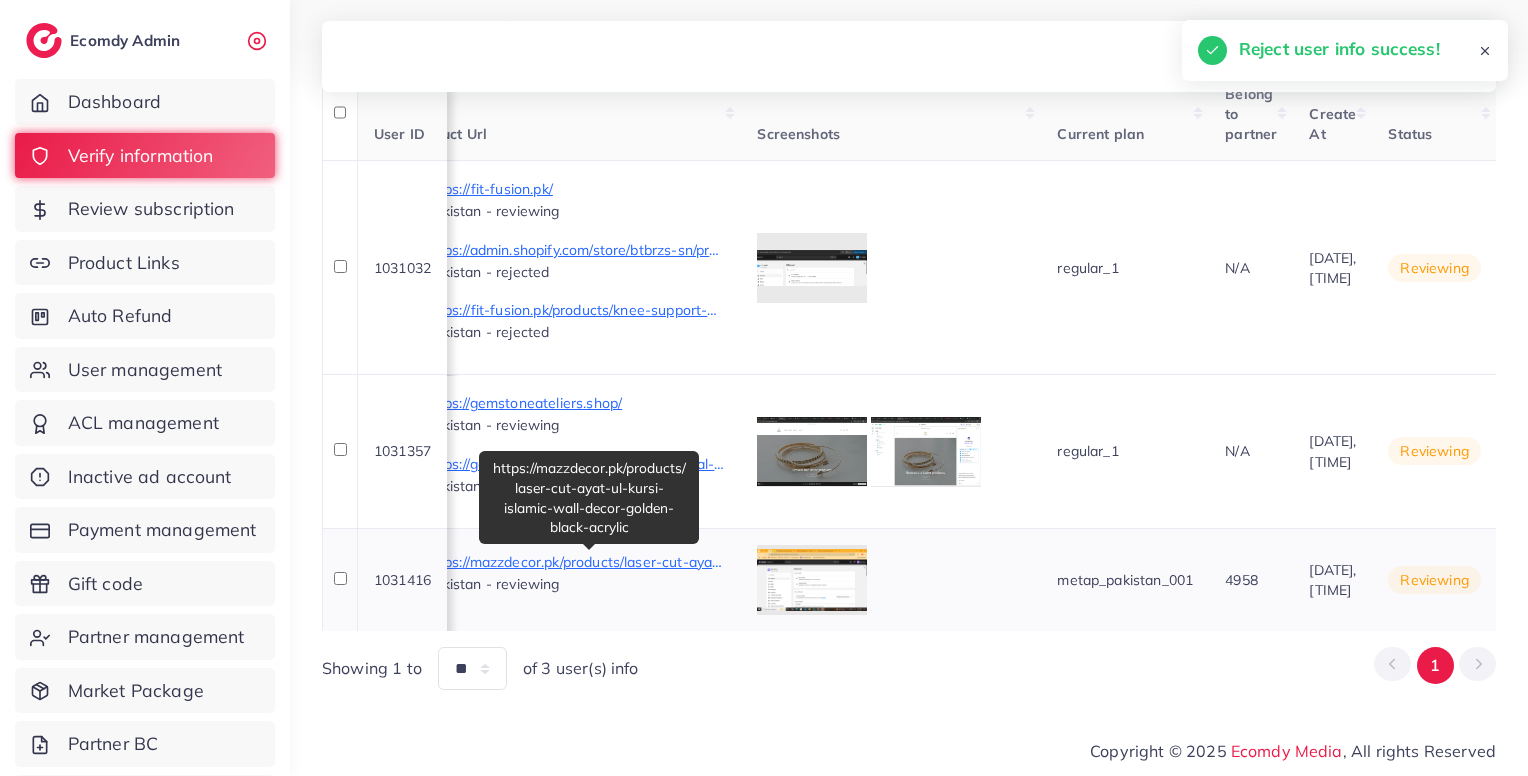 click on "https://mazzdecor.pk/products/laser-cut-ayat-ul-kursi-islamic-wall-decor-golden-black-acrylic" at bounding box center (575, 562) 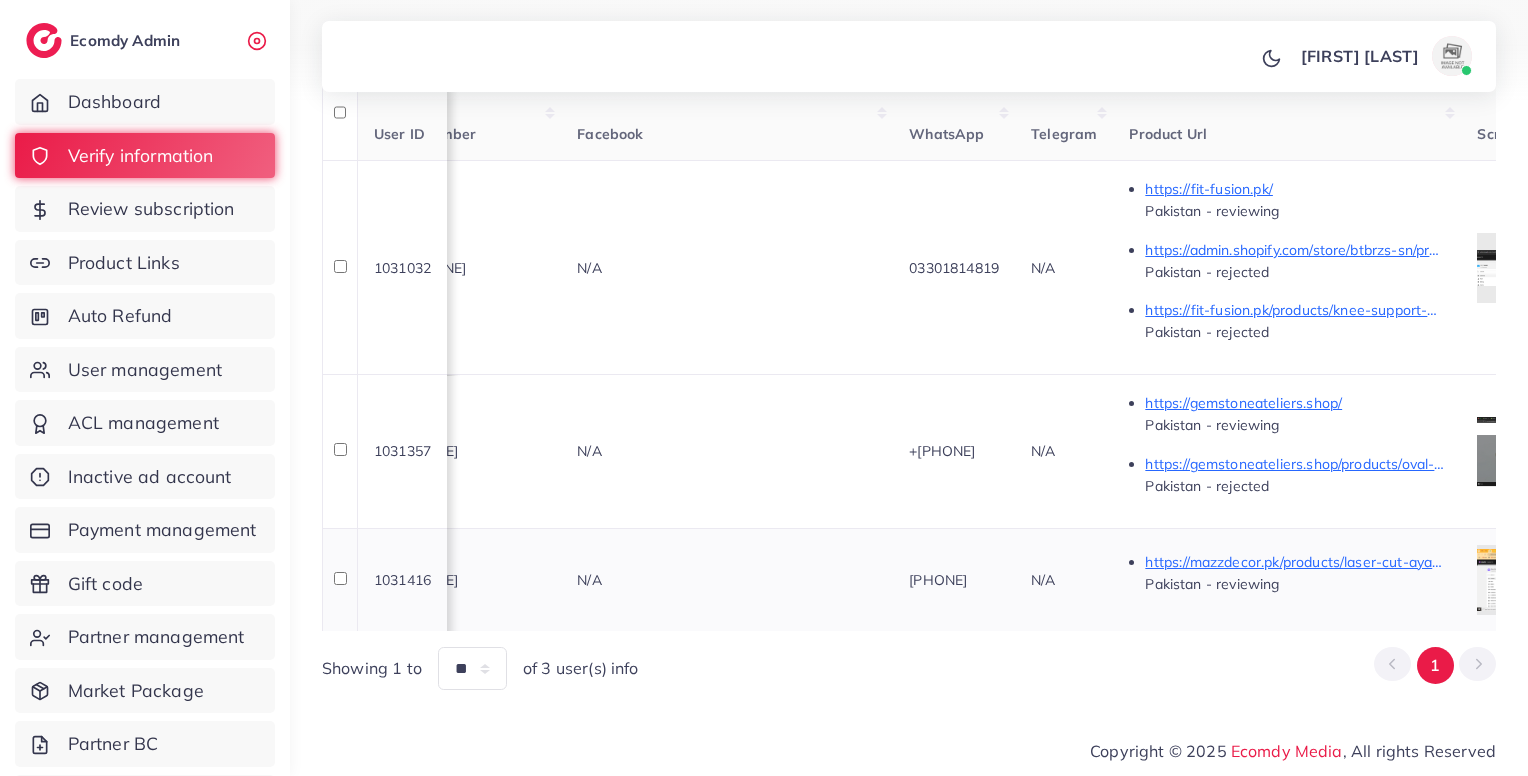 scroll, scrollTop: 0, scrollLeft: 342, axis: horizontal 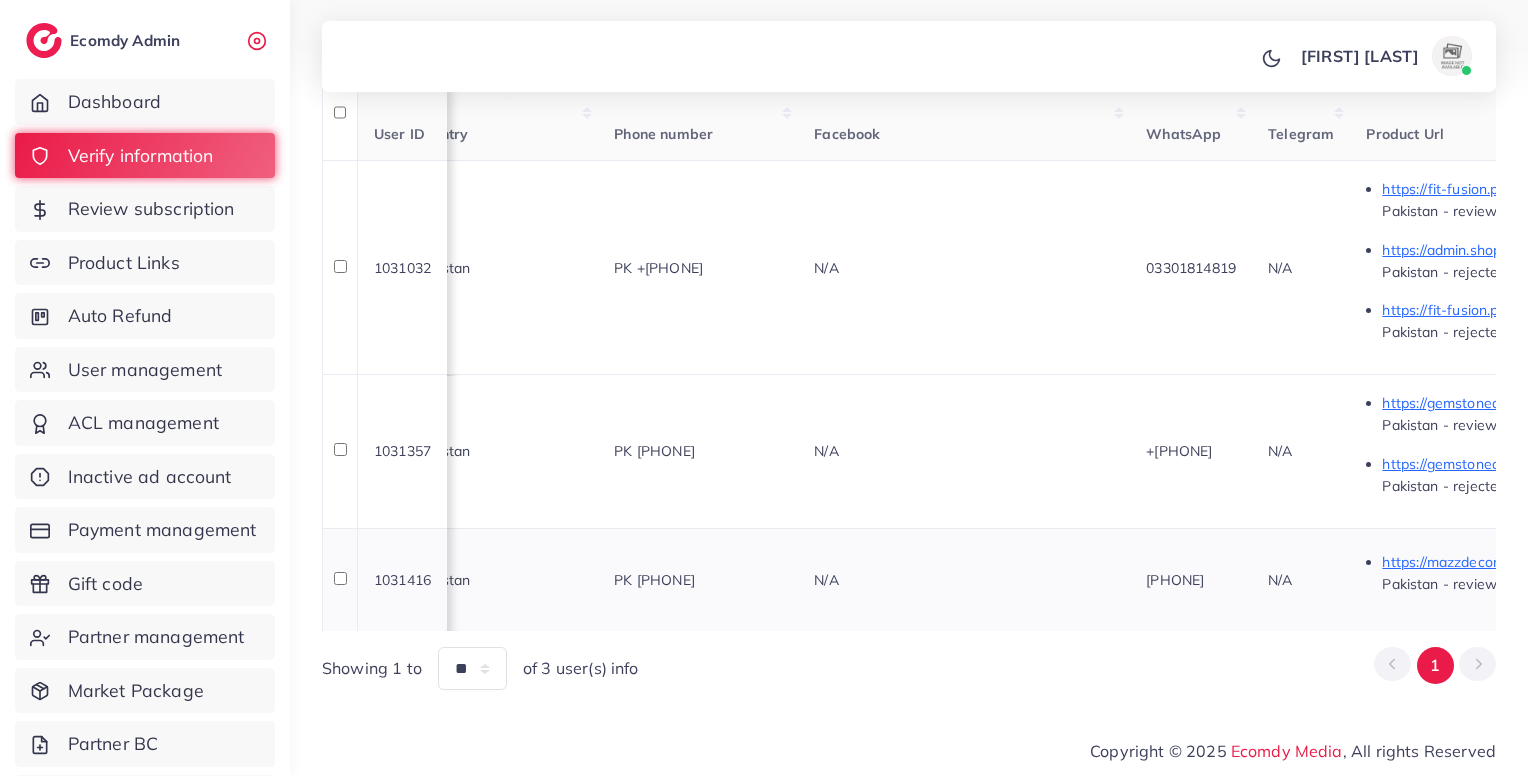 click on "PK +923155278550" at bounding box center [654, 580] 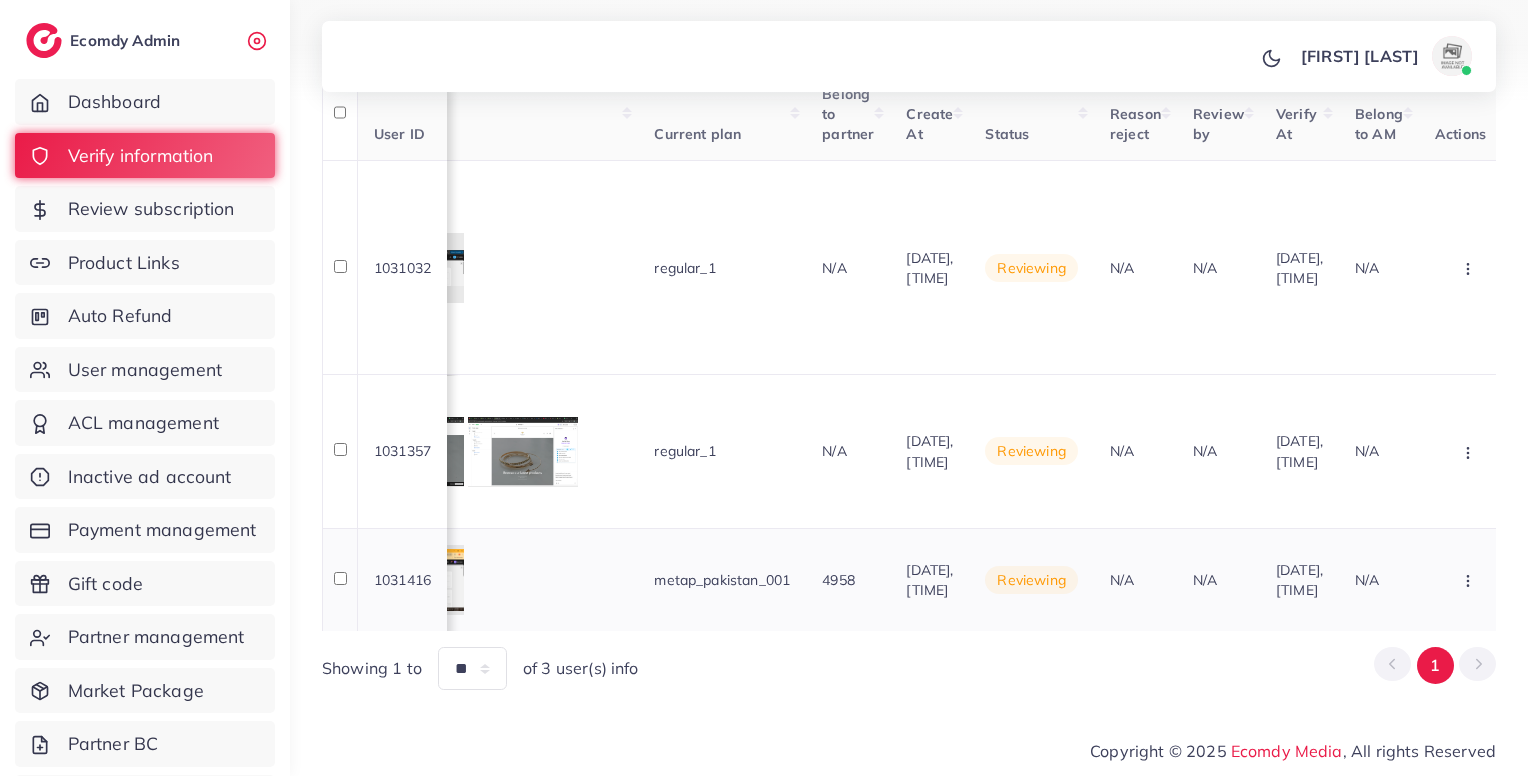 scroll, scrollTop: 0, scrollLeft: 1807, axis: horizontal 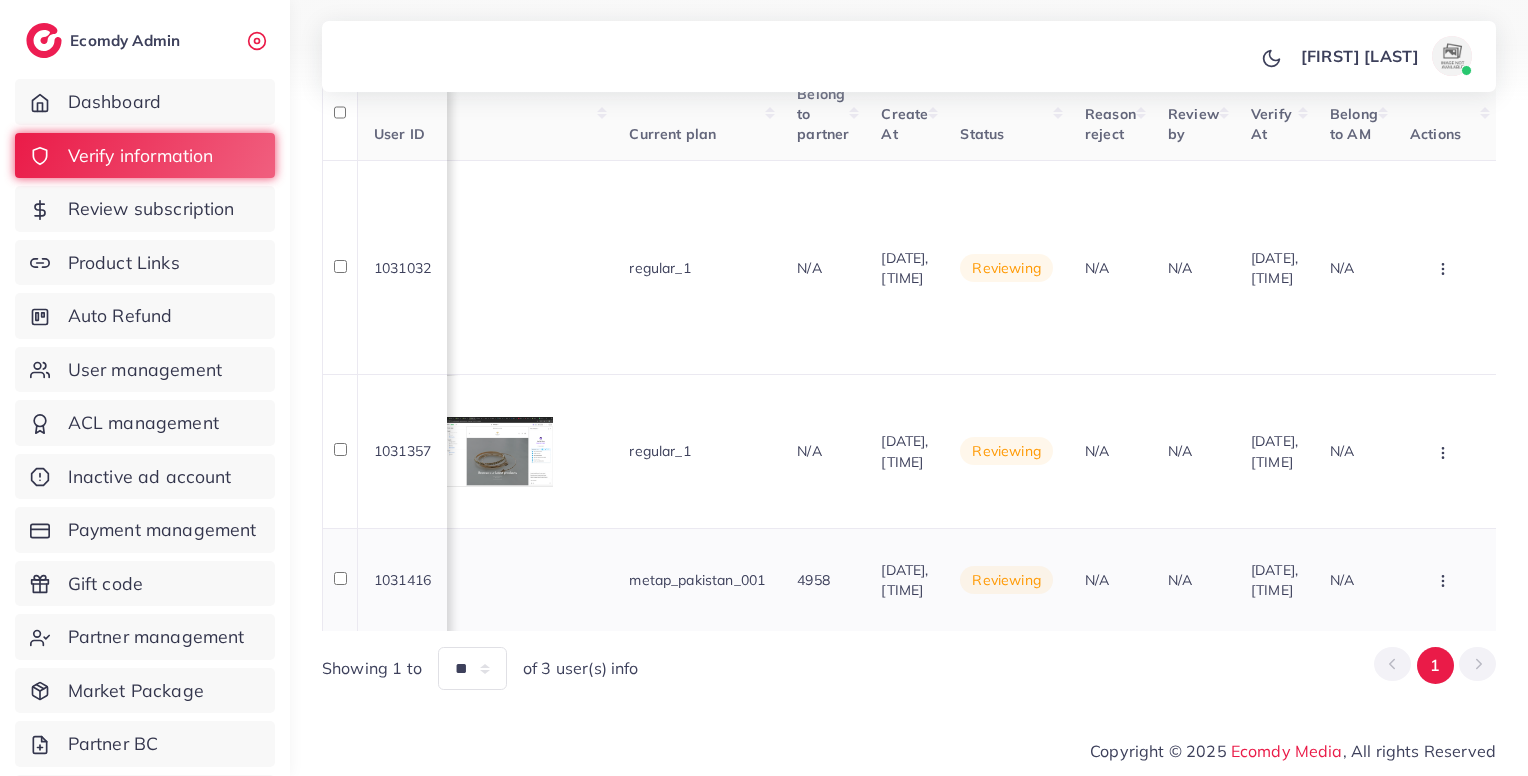click at bounding box center (1445, 267) 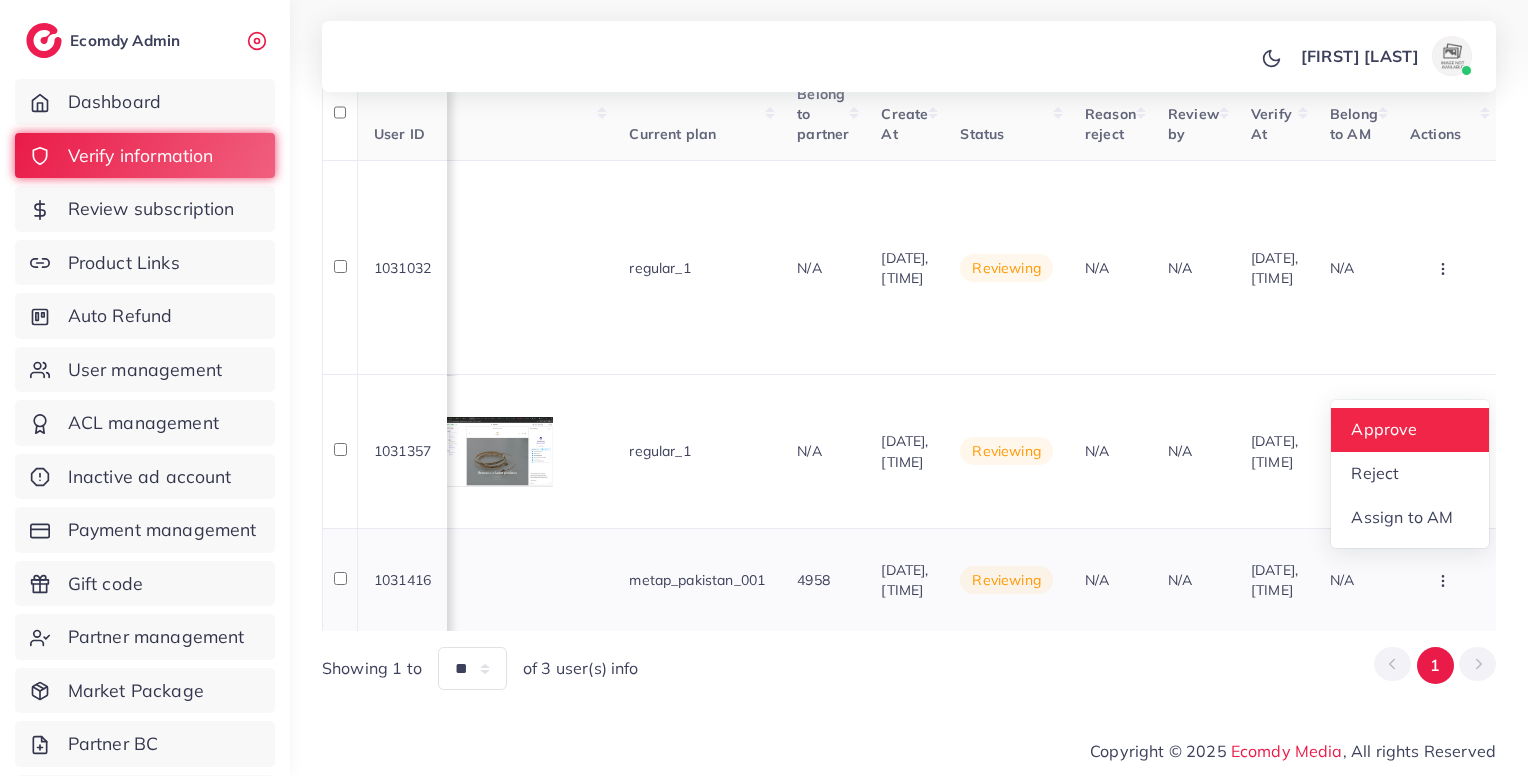 click on "Approve" at bounding box center (1384, 430) 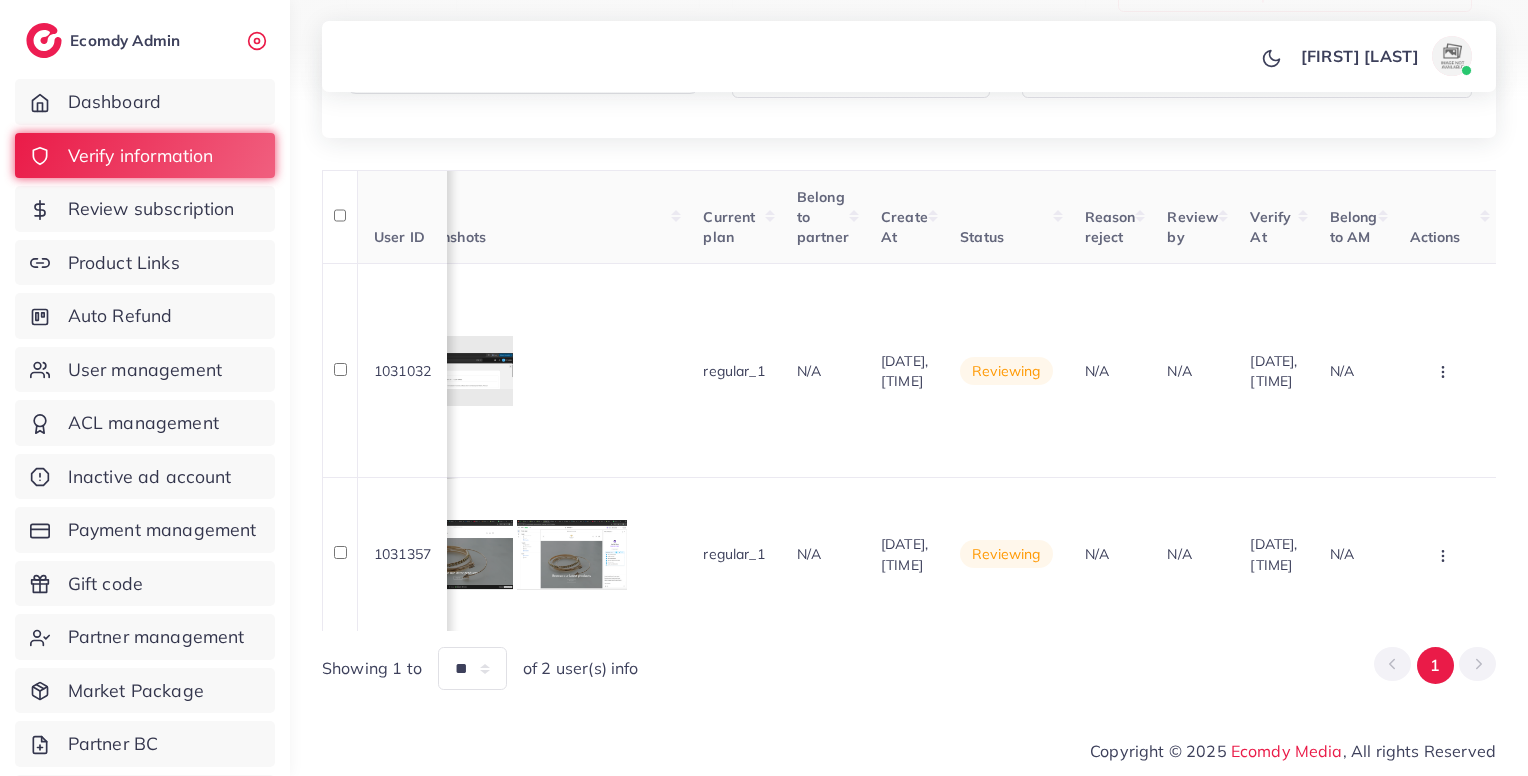 scroll, scrollTop: 292, scrollLeft: 0, axis: vertical 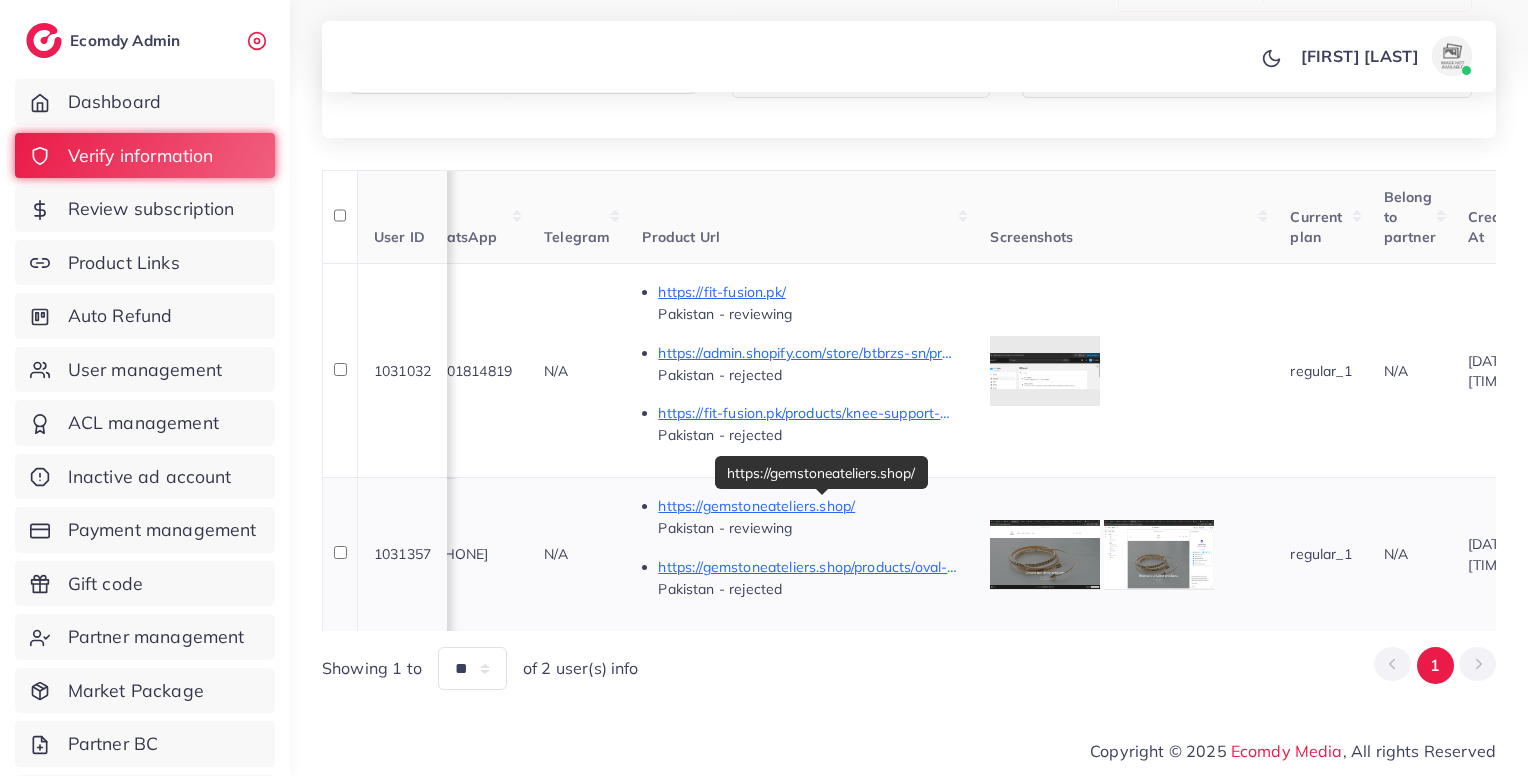 click on "https://gemstoneateliers.shop/" at bounding box center (808, 506) 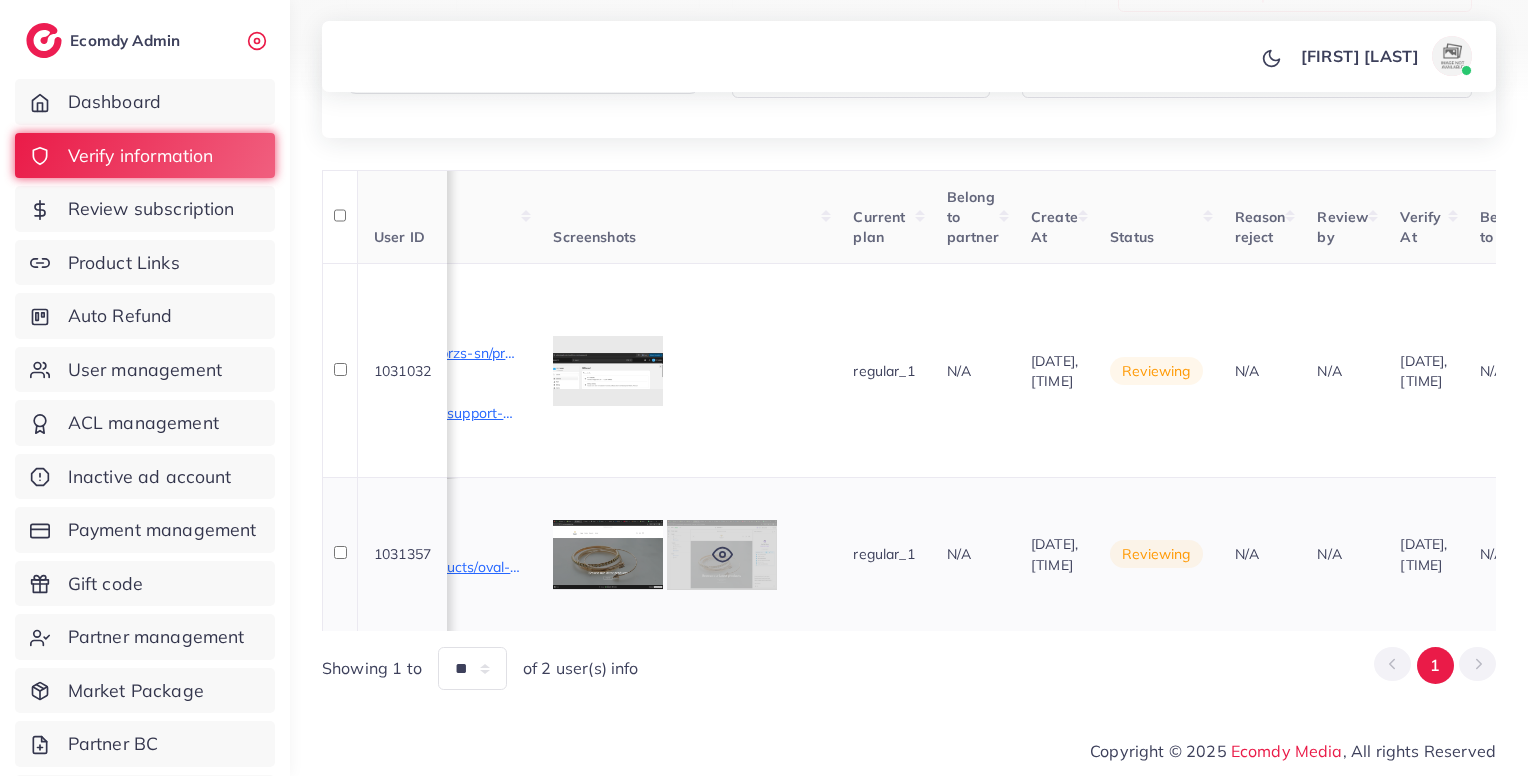 scroll, scrollTop: 0, scrollLeft: 1730, axis: horizontal 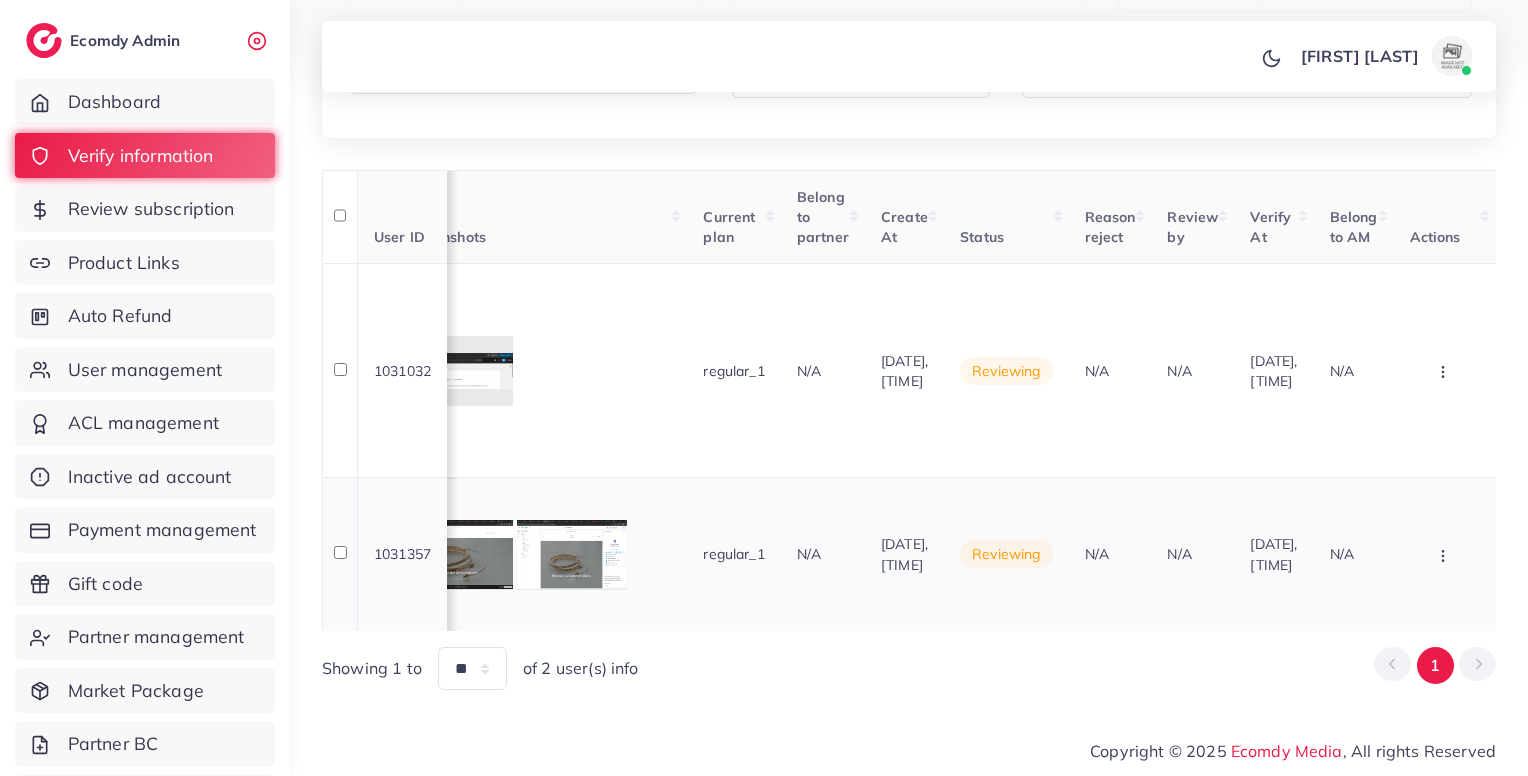 click at bounding box center (1445, 370) 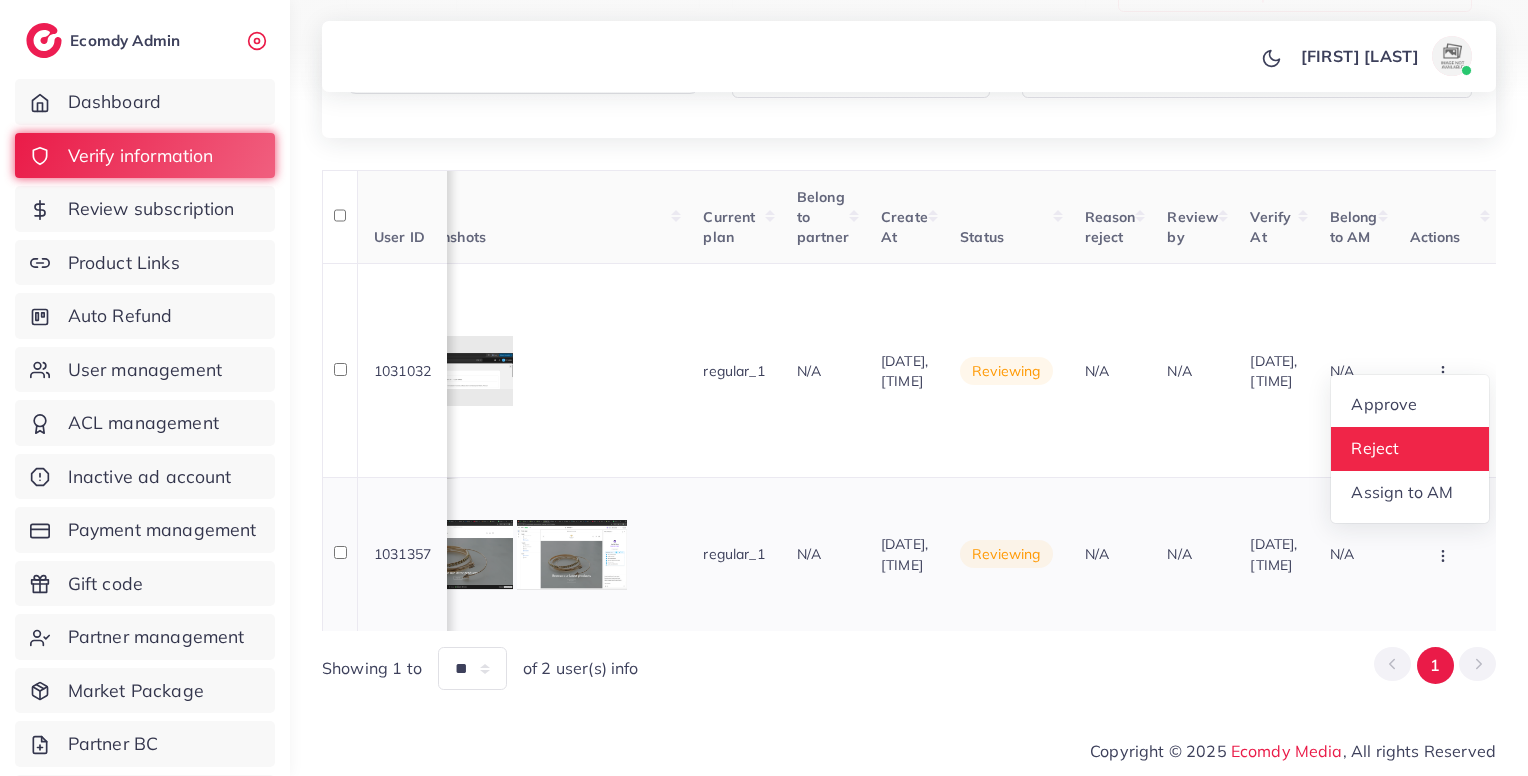 click on "Reject" at bounding box center [1410, 449] 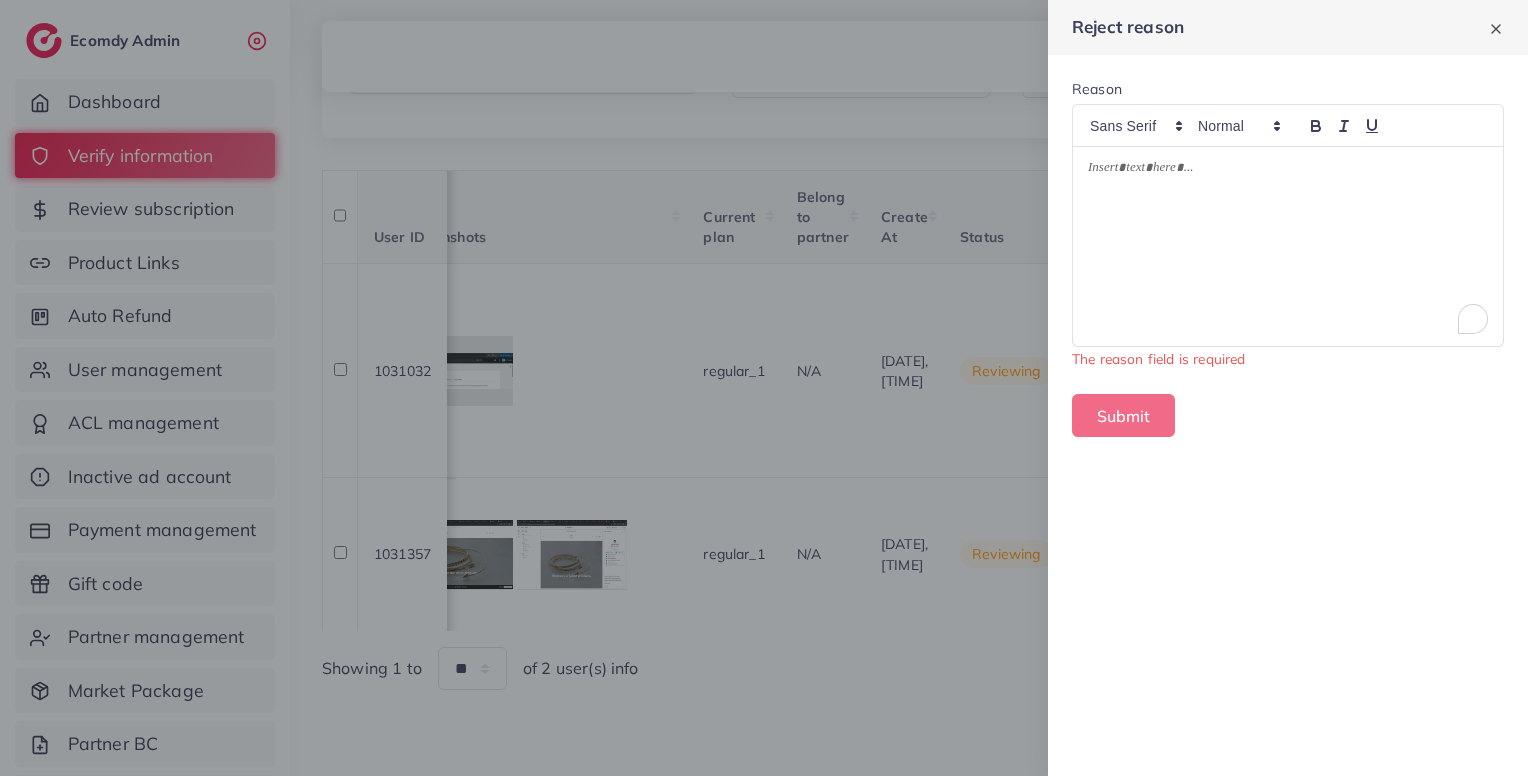 click at bounding box center (1288, 246) 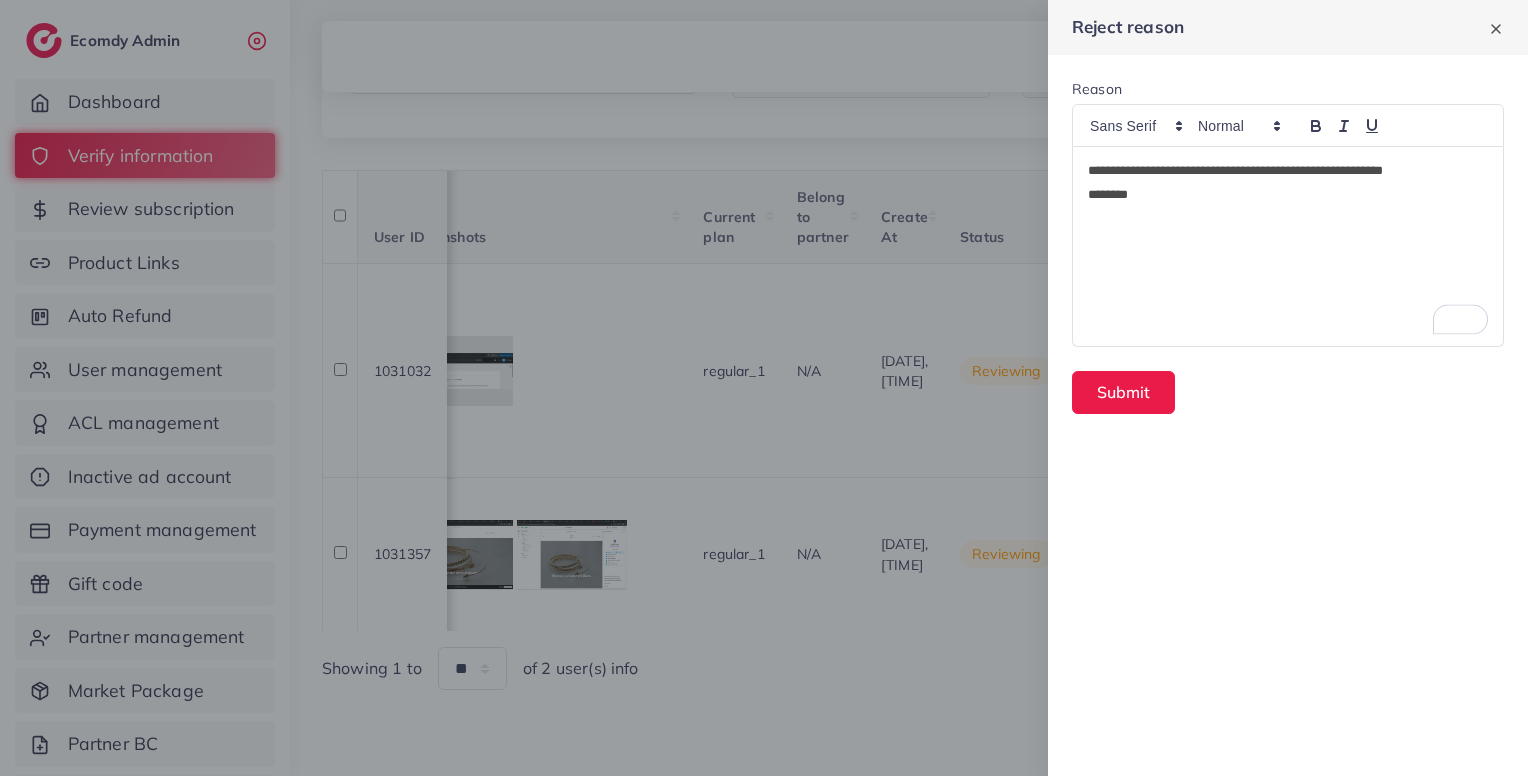 click on "**********" at bounding box center (1288, 171) 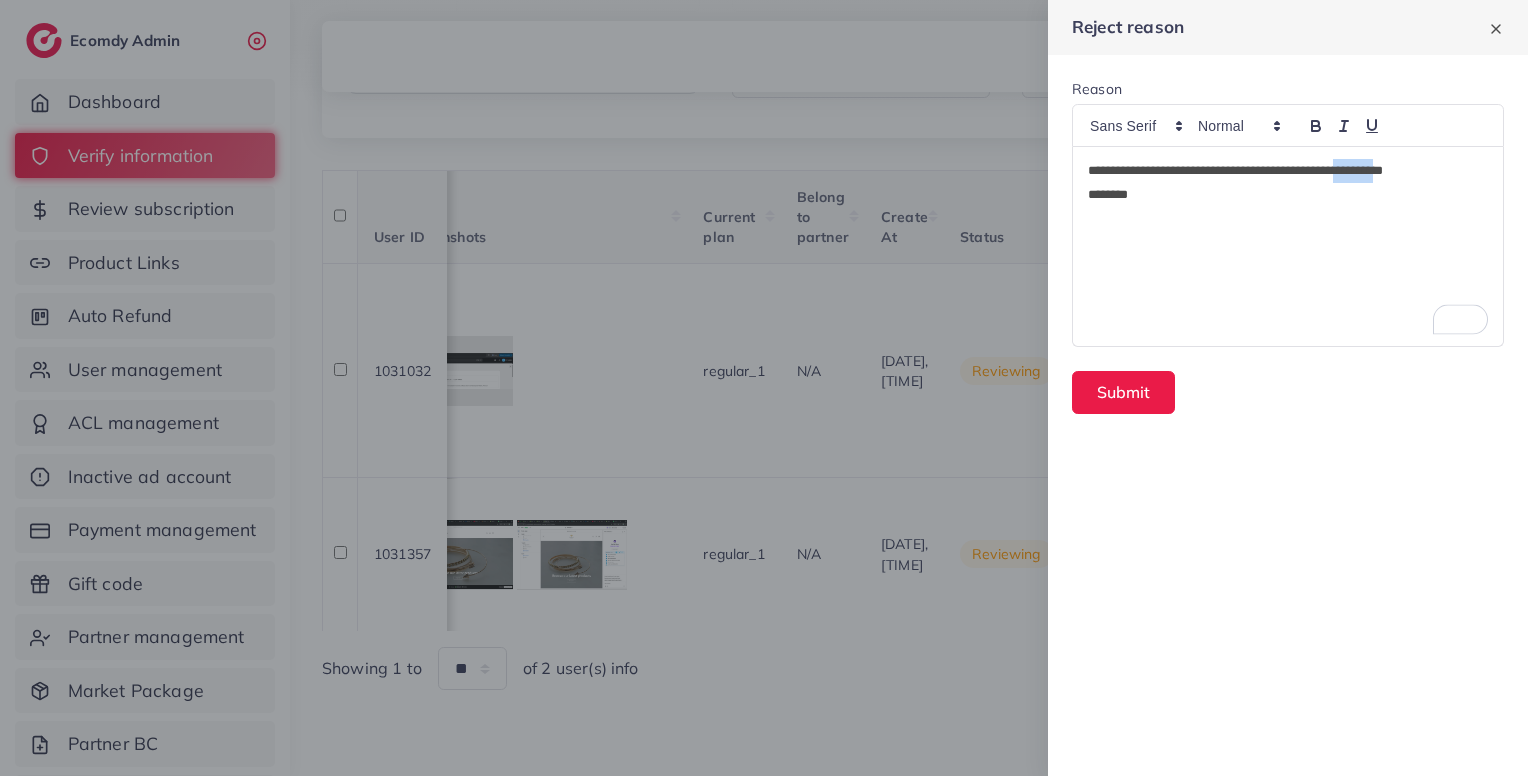click on "**********" at bounding box center (1288, 171) 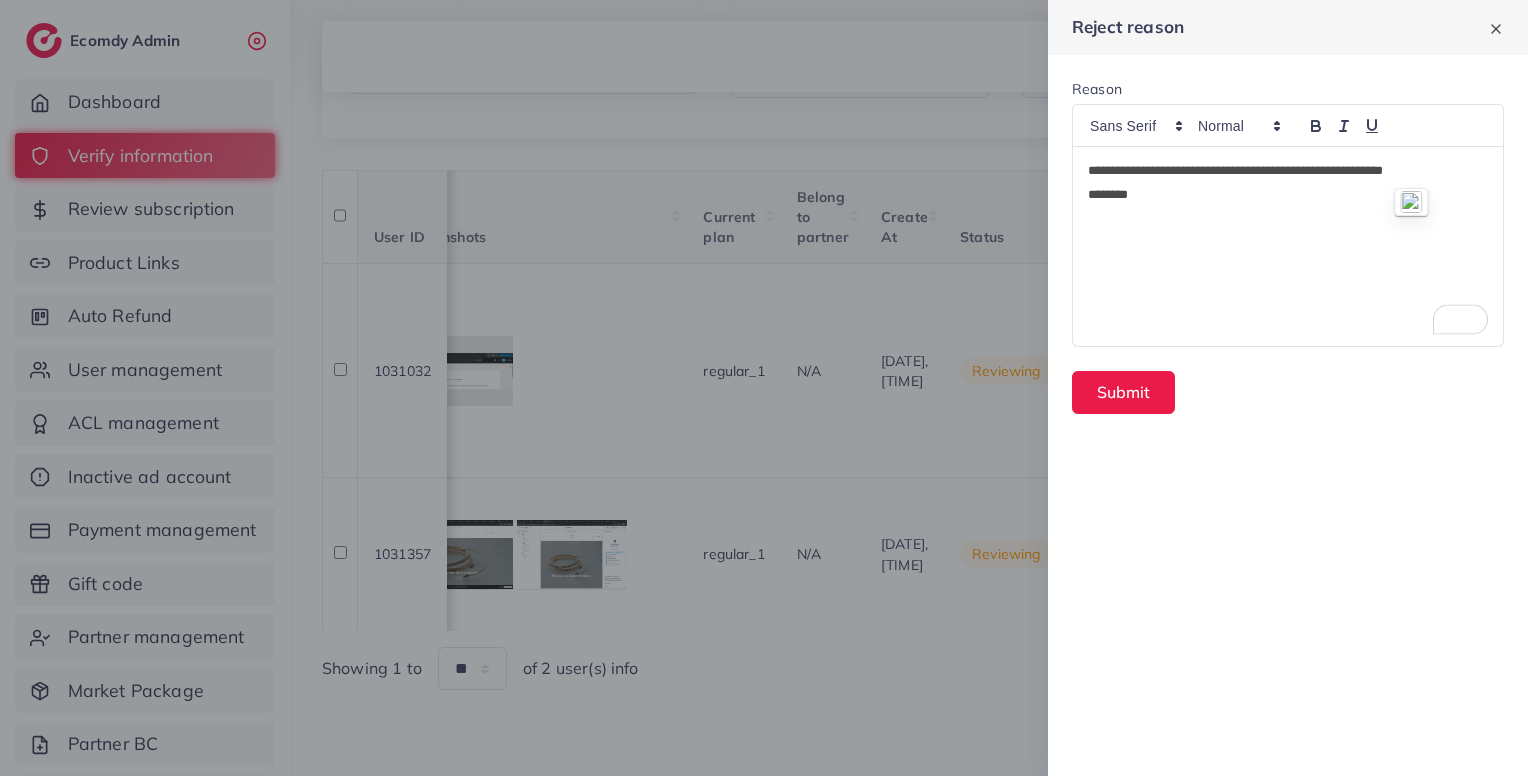click on "**********" at bounding box center (1288, 246) 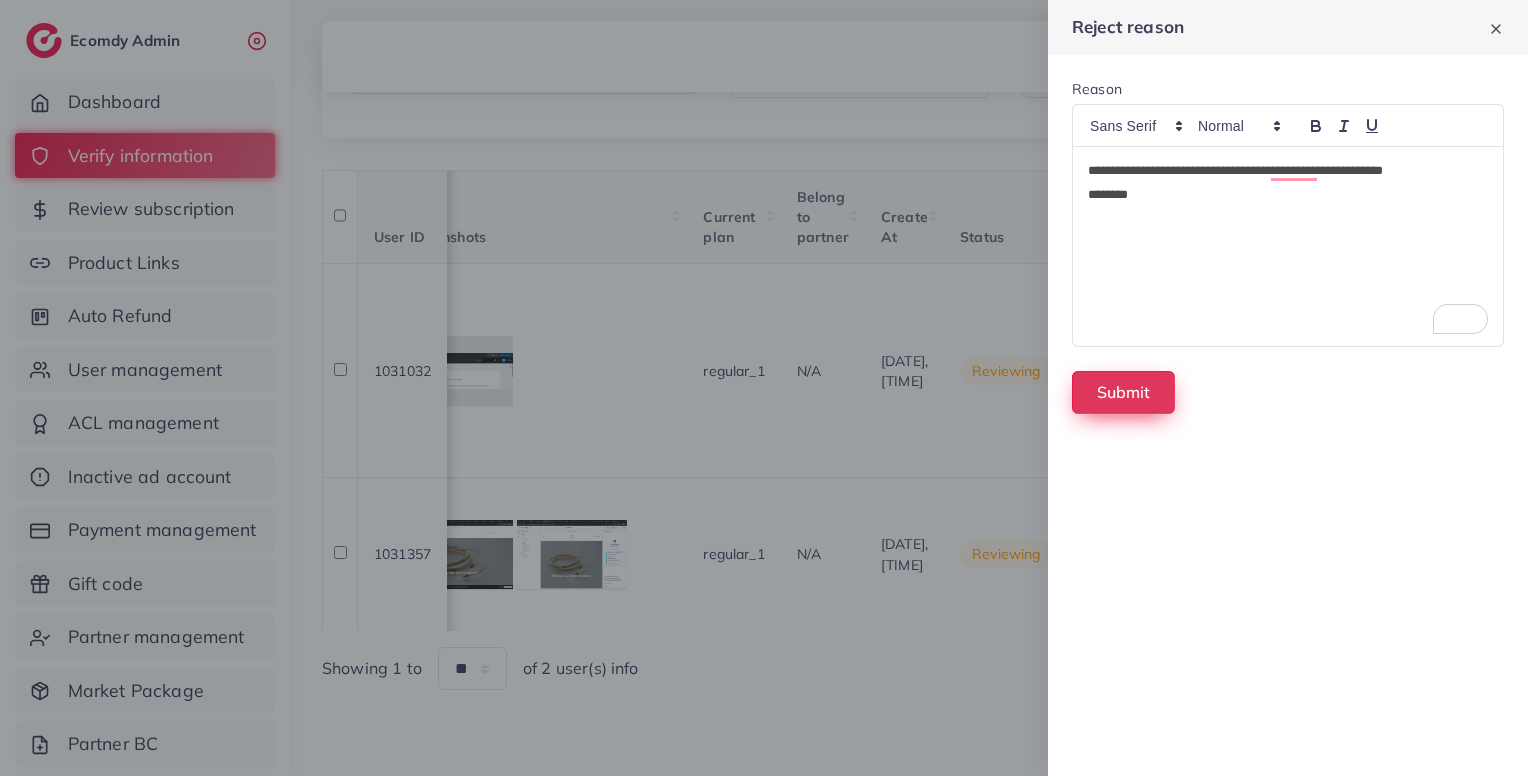 click on "Submit" at bounding box center (1123, 392) 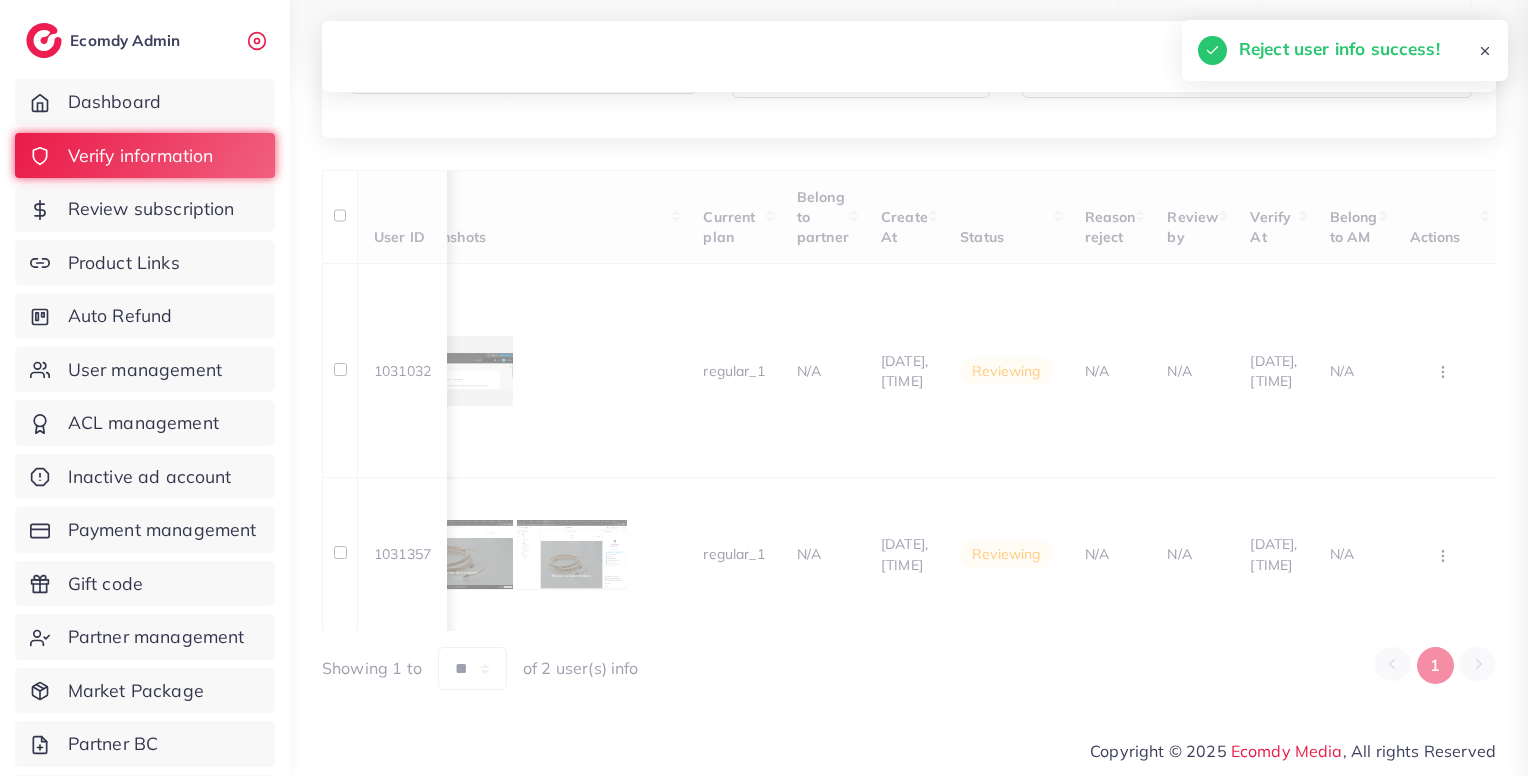 scroll, scrollTop: 139, scrollLeft: 0, axis: vertical 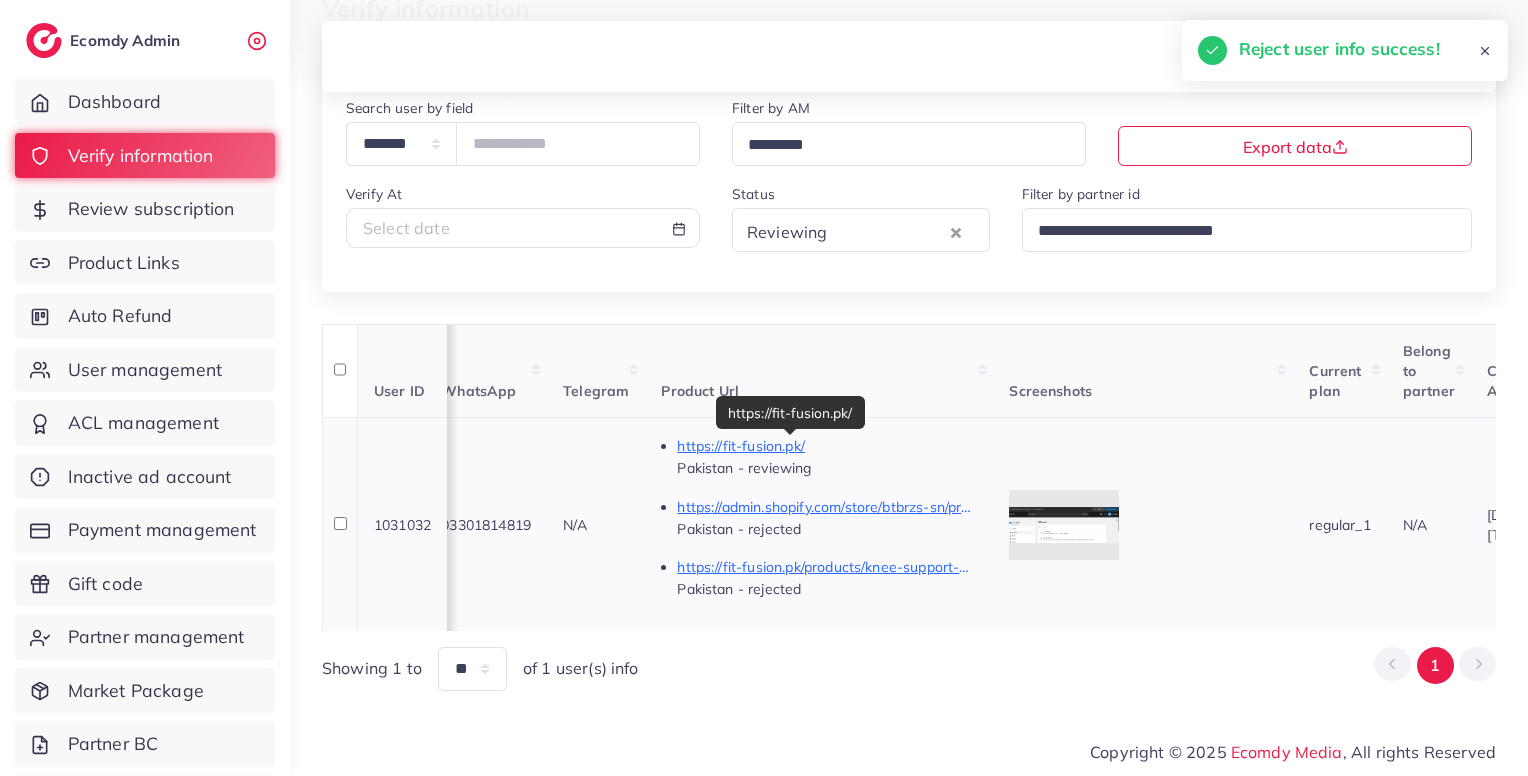 click on "https://fit-fusion.pk/" at bounding box center (827, 446) 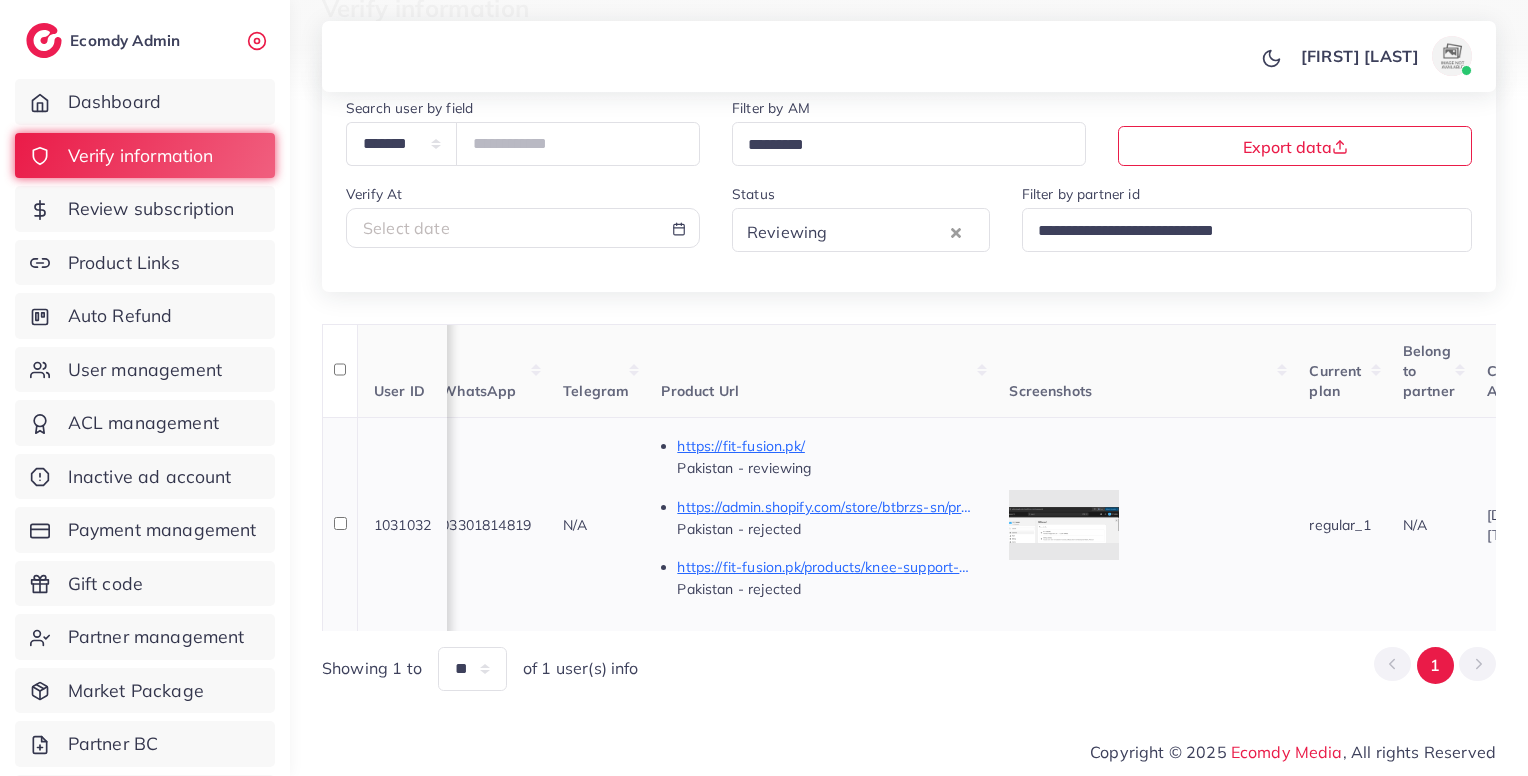 scroll, scrollTop: 0, scrollLeft: 1679, axis: horizontal 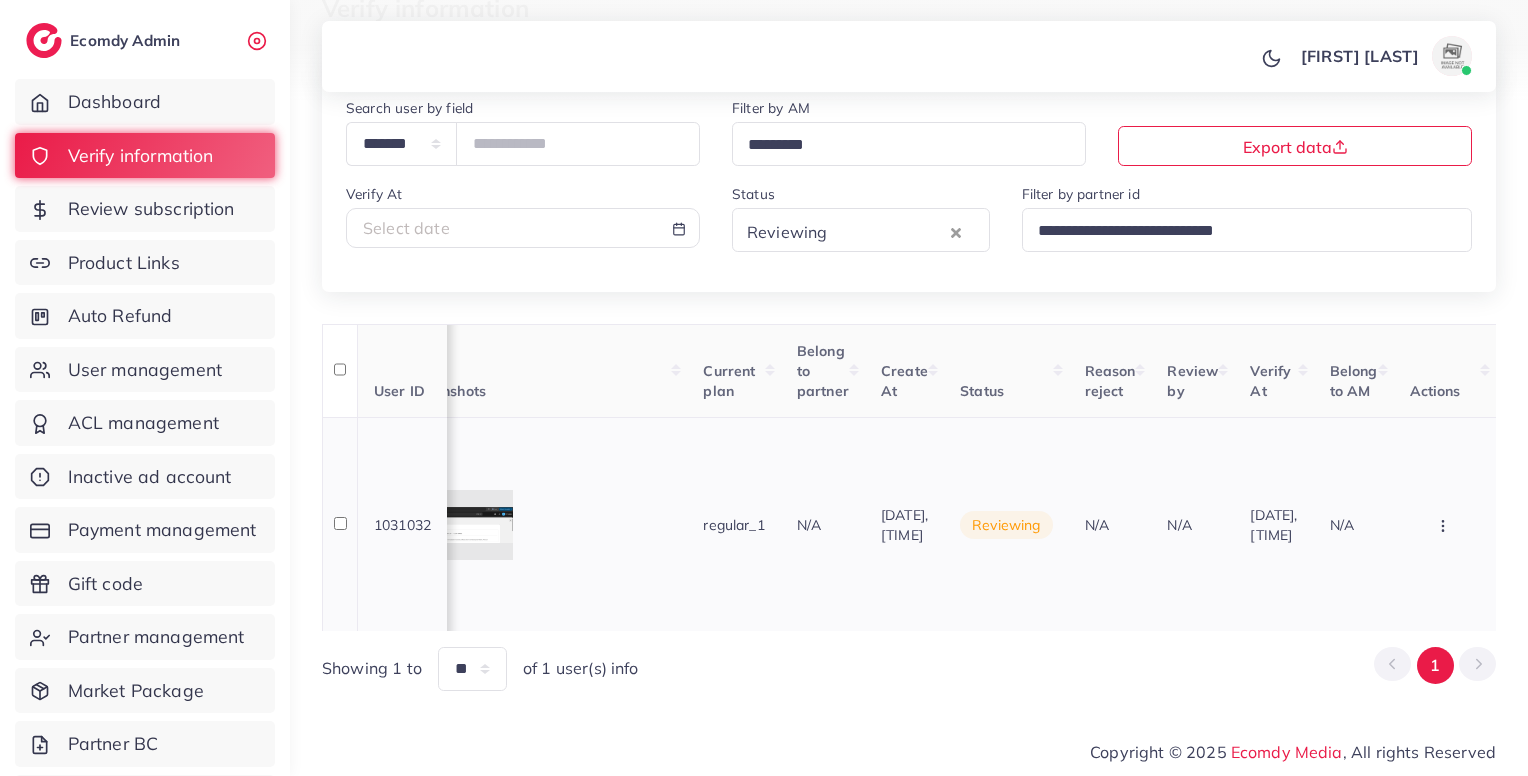 click on "Approve Reject Assign to AM" at bounding box center [1445, 524] 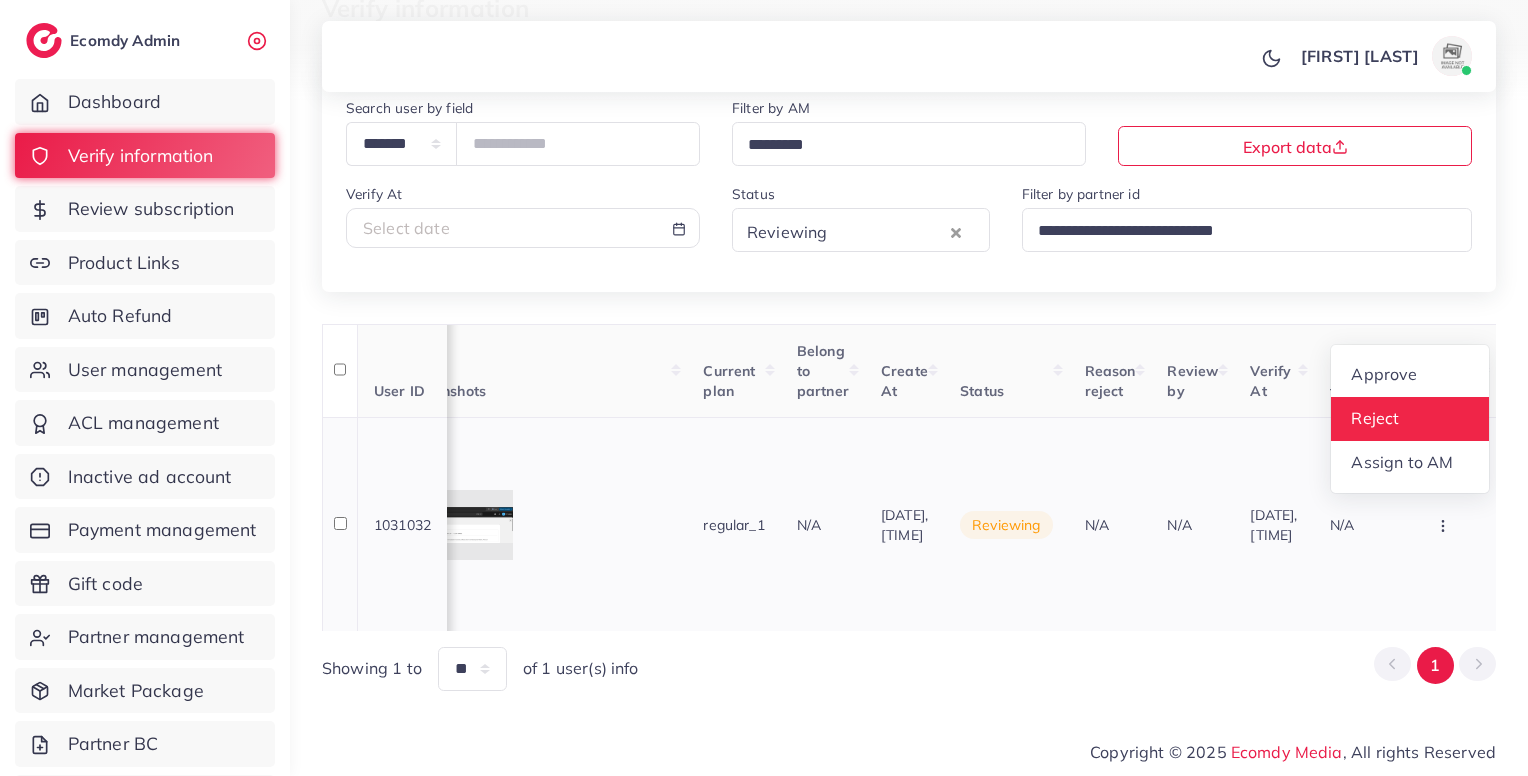 click on "Reject" at bounding box center [1375, 419] 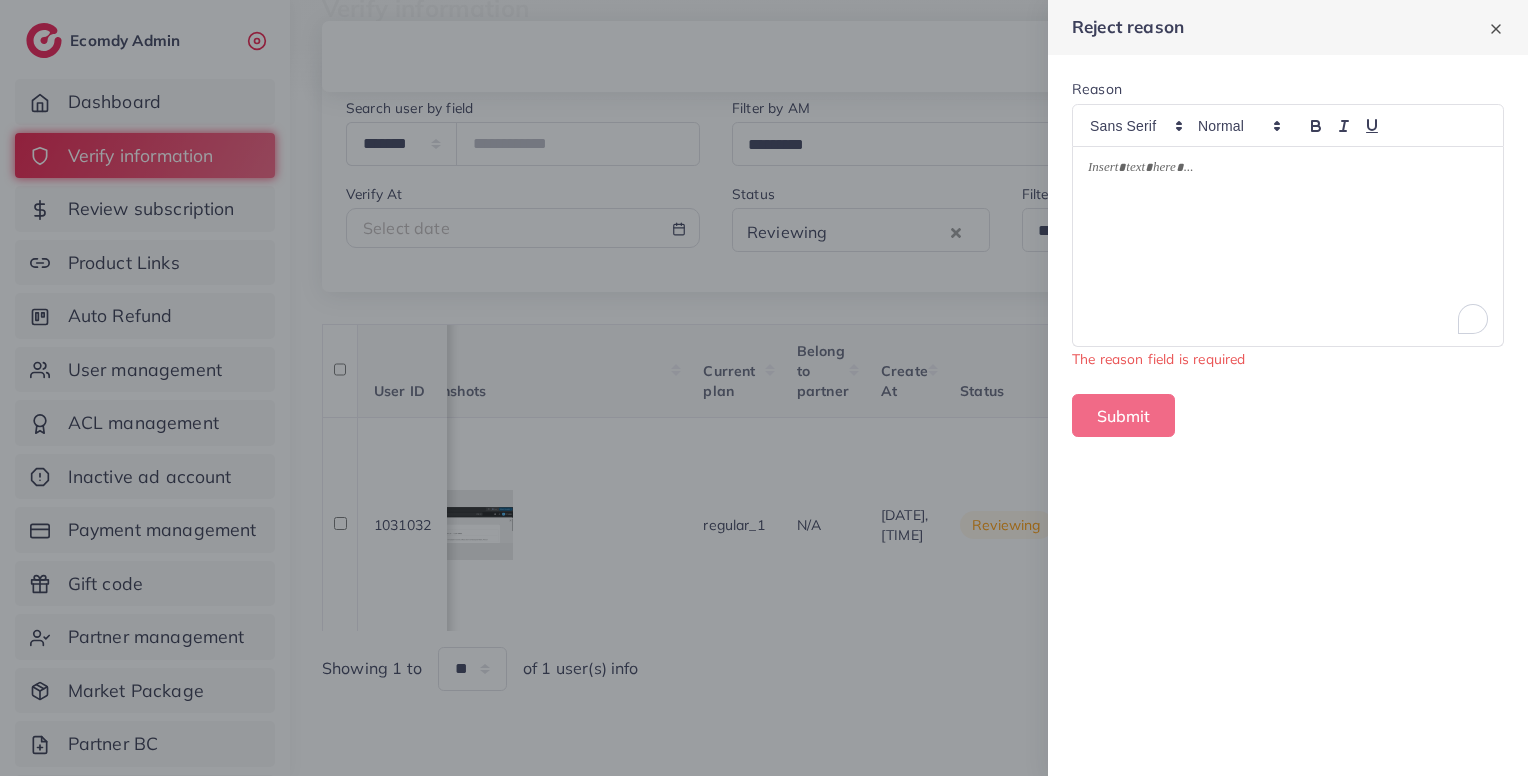 click at bounding box center [1288, 246] 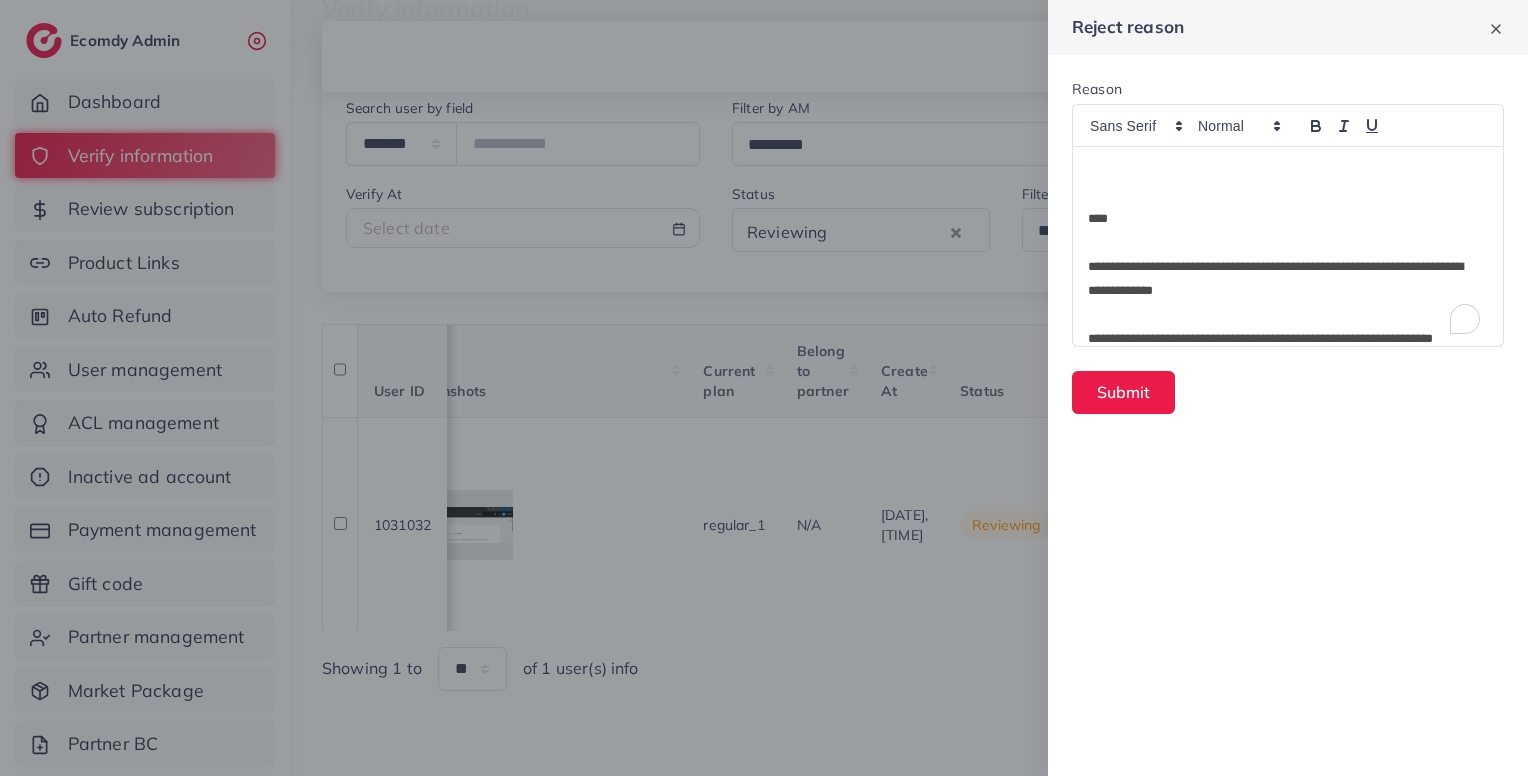 scroll, scrollTop: 0, scrollLeft: 0, axis: both 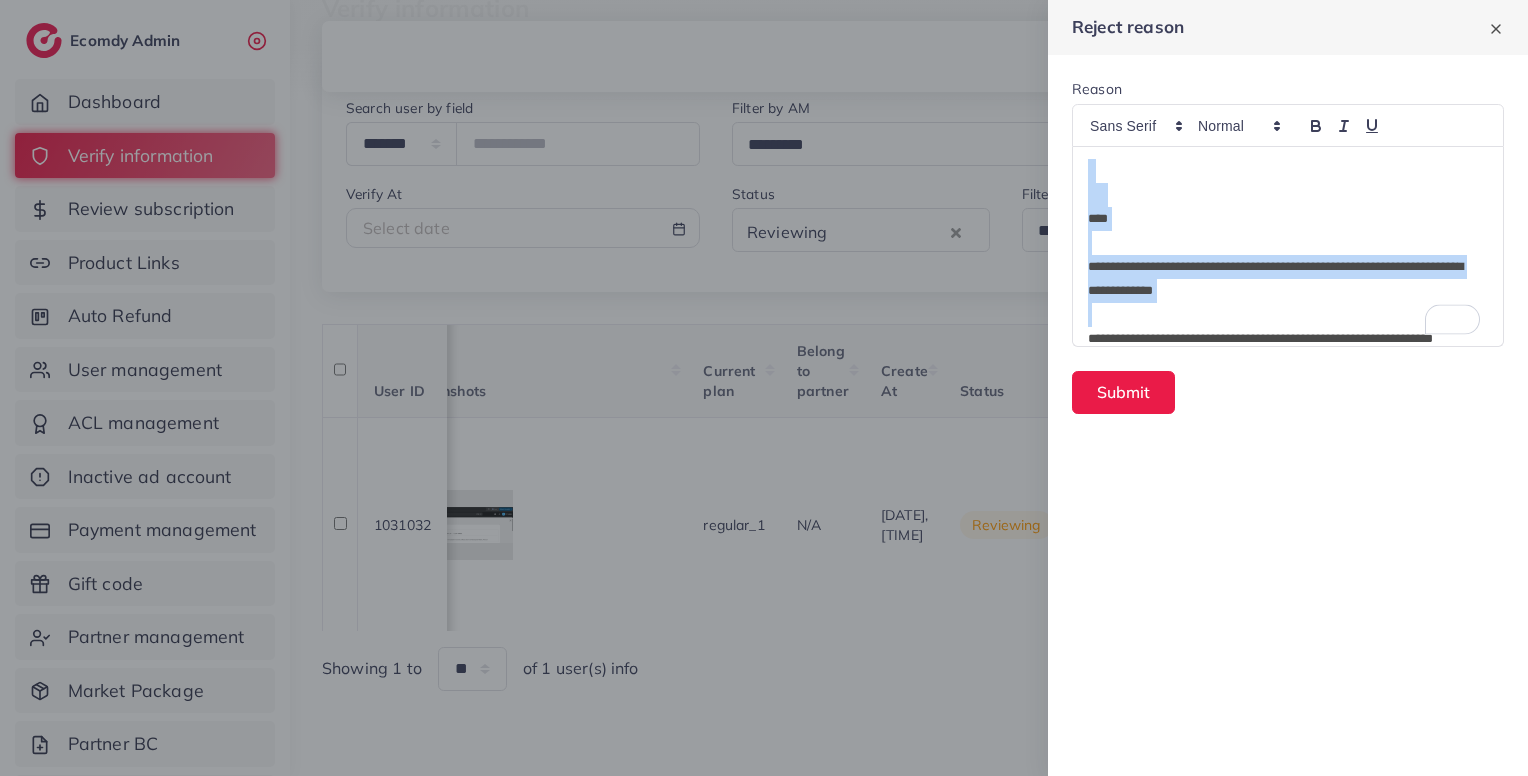 drag, startPoint x: 1284, startPoint y: 187, endPoint x: 1044, endPoint y: 147, distance: 243.3105 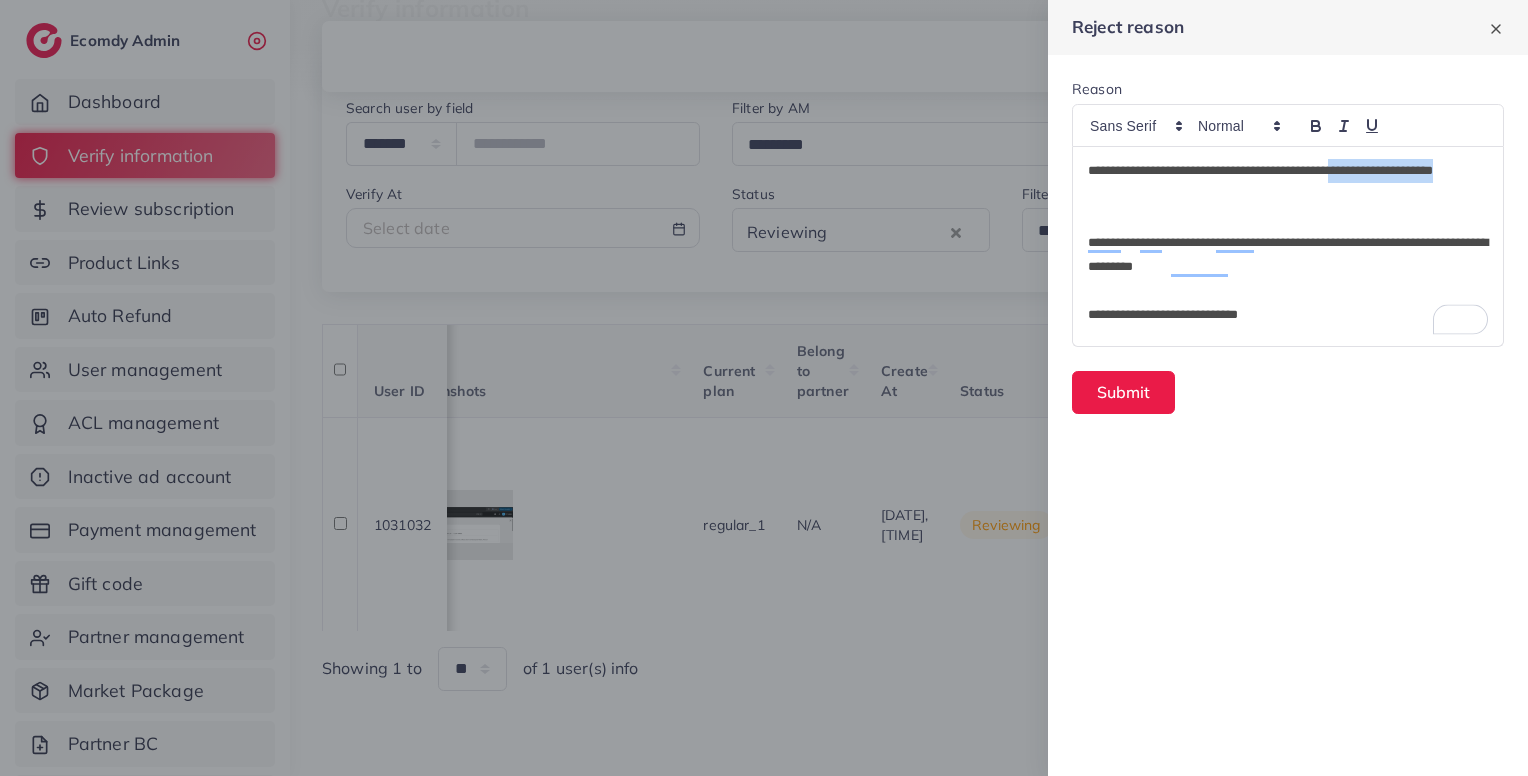 drag, startPoint x: 1400, startPoint y: 167, endPoint x: 1425, endPoint y: 185, distance: 30.805843 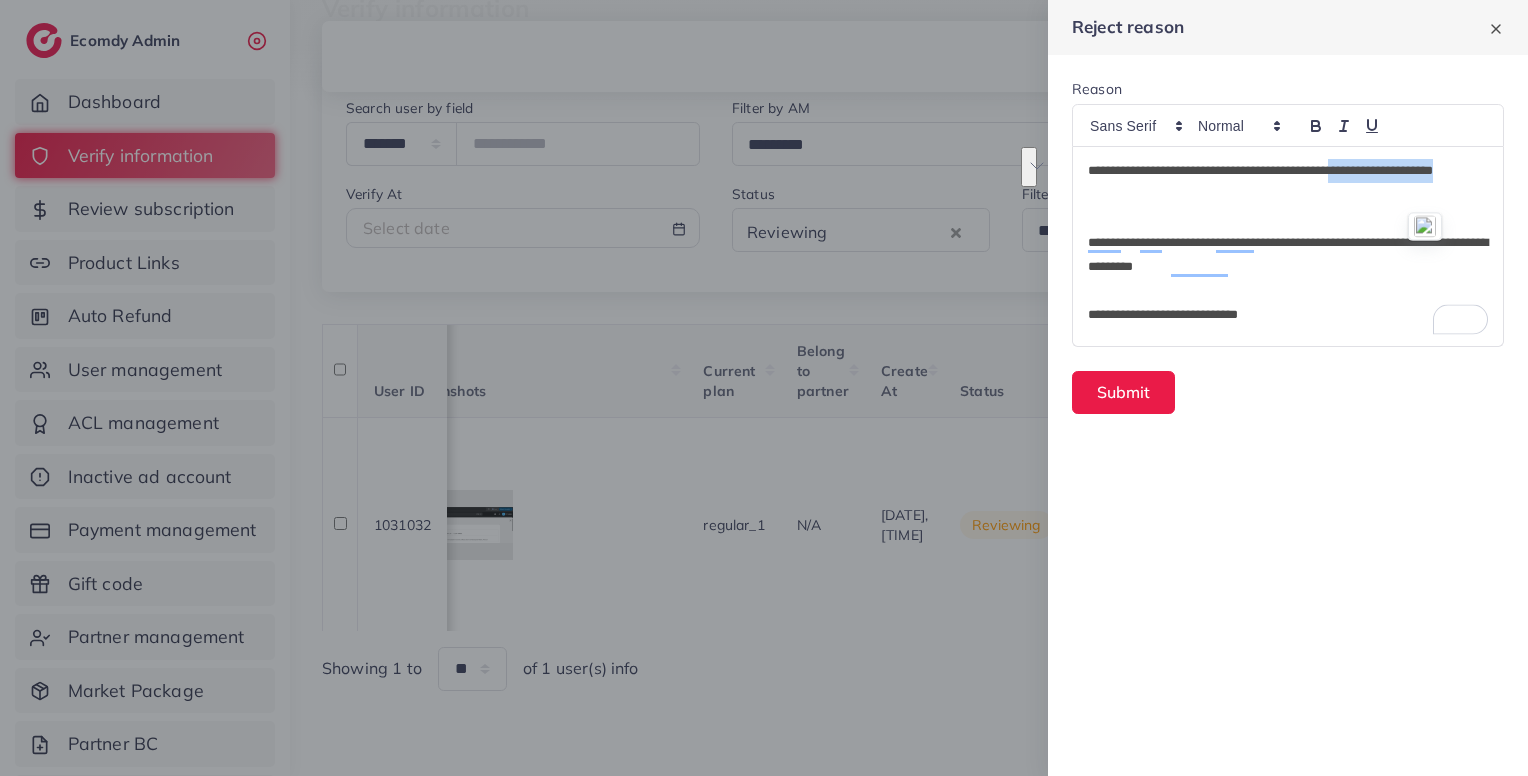 type 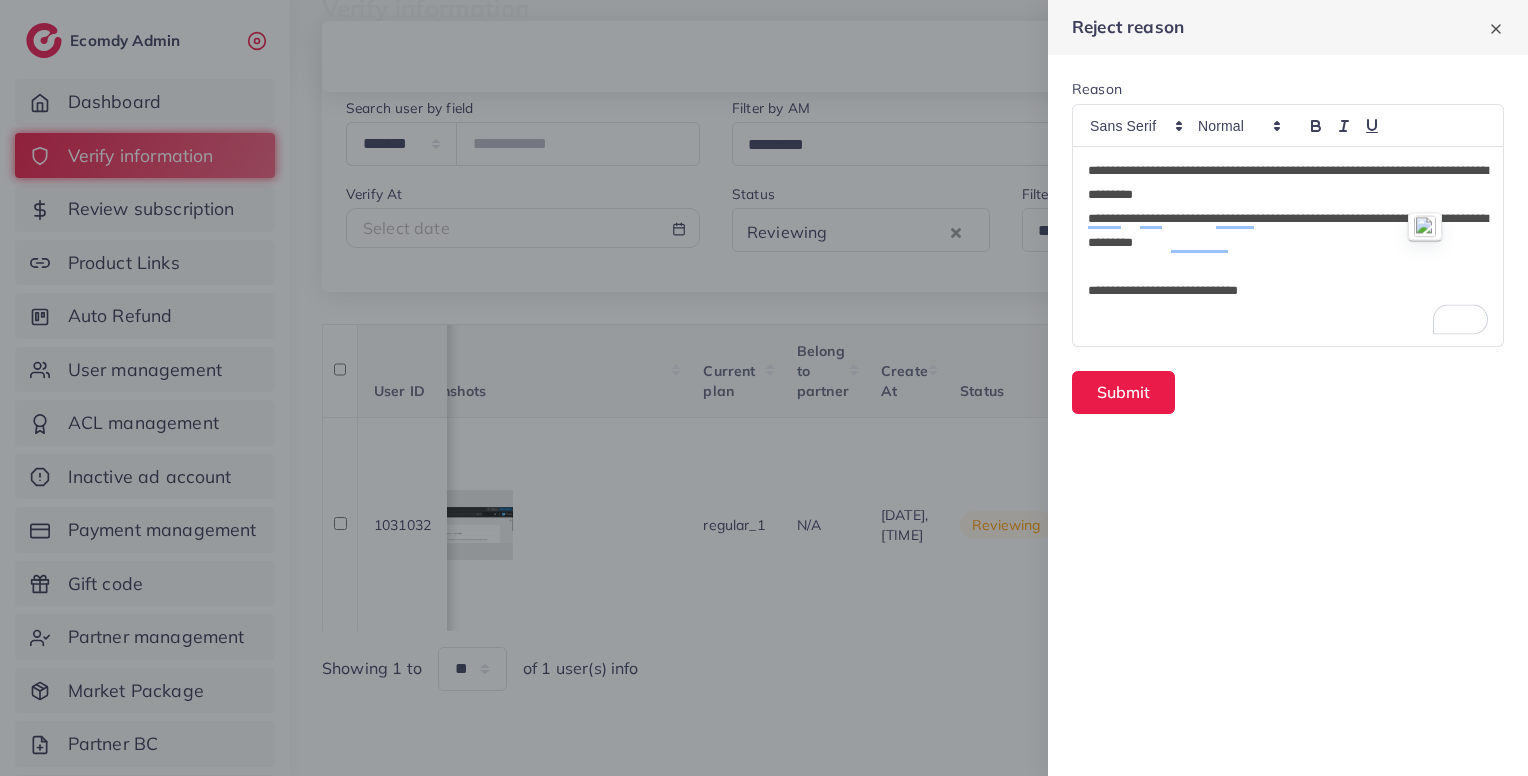 click at bounding box center [1288, 267] 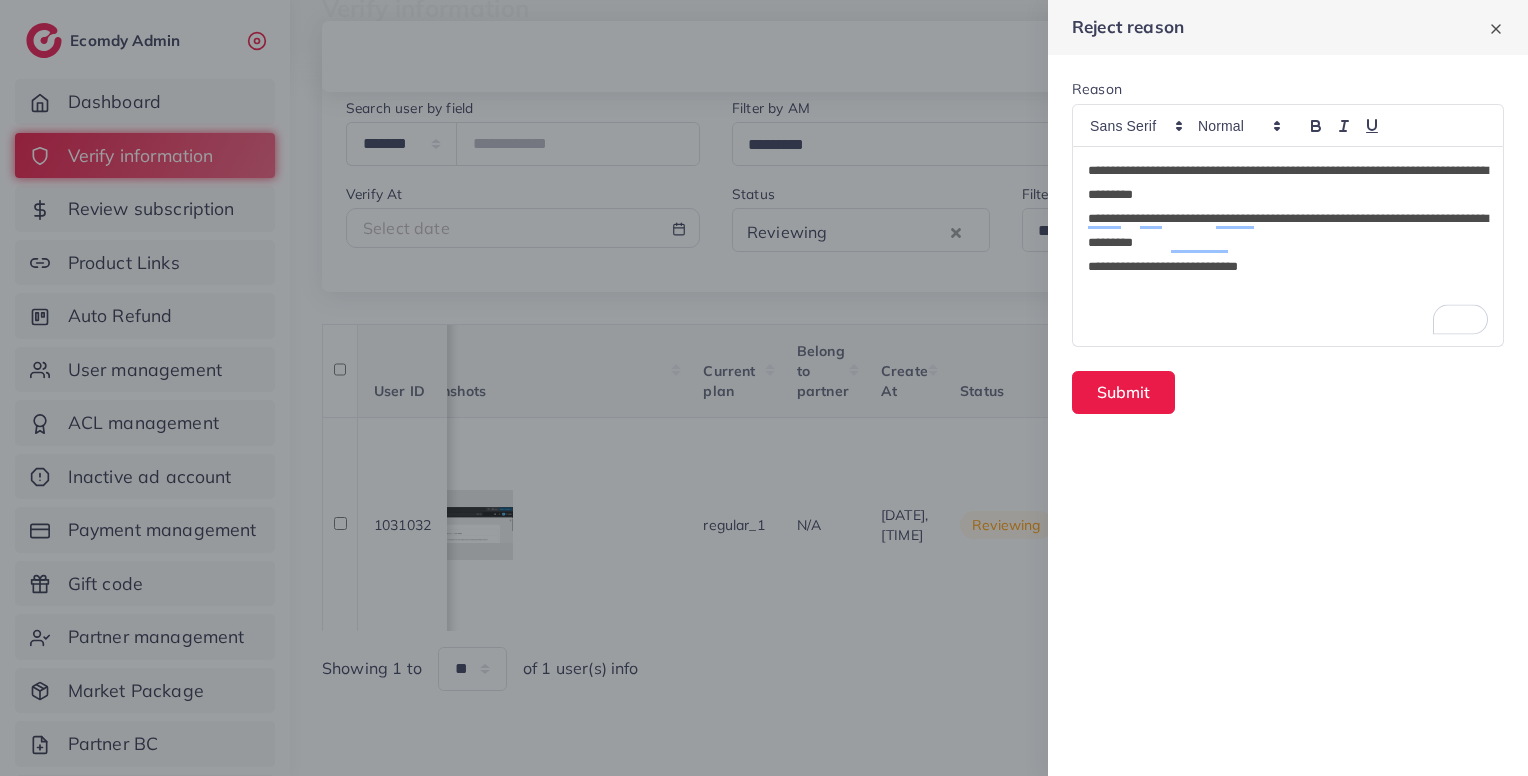 click on "**********" at bounding box center [1288, 267] 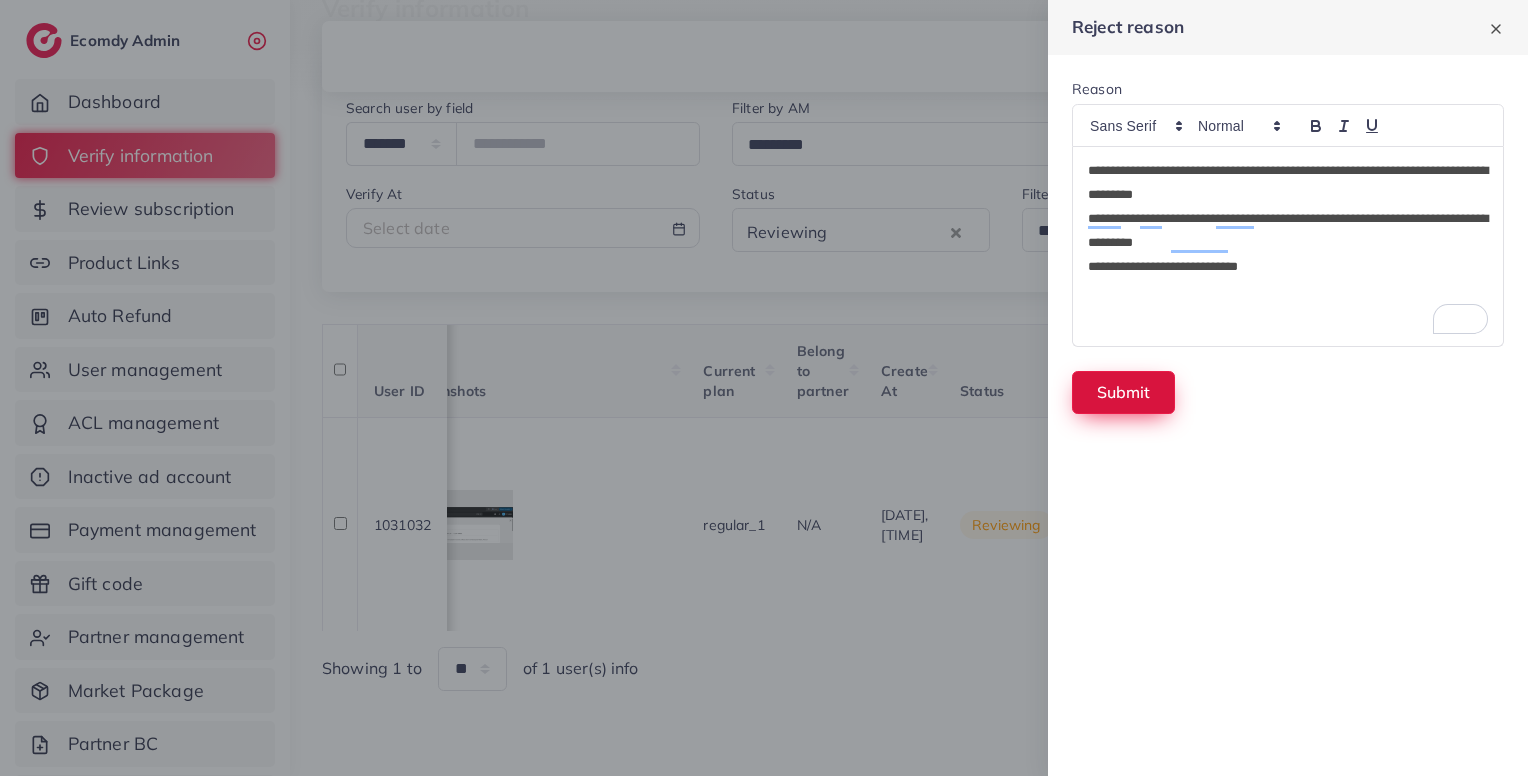 click on "Submit" at bounding box center [1123, 392] 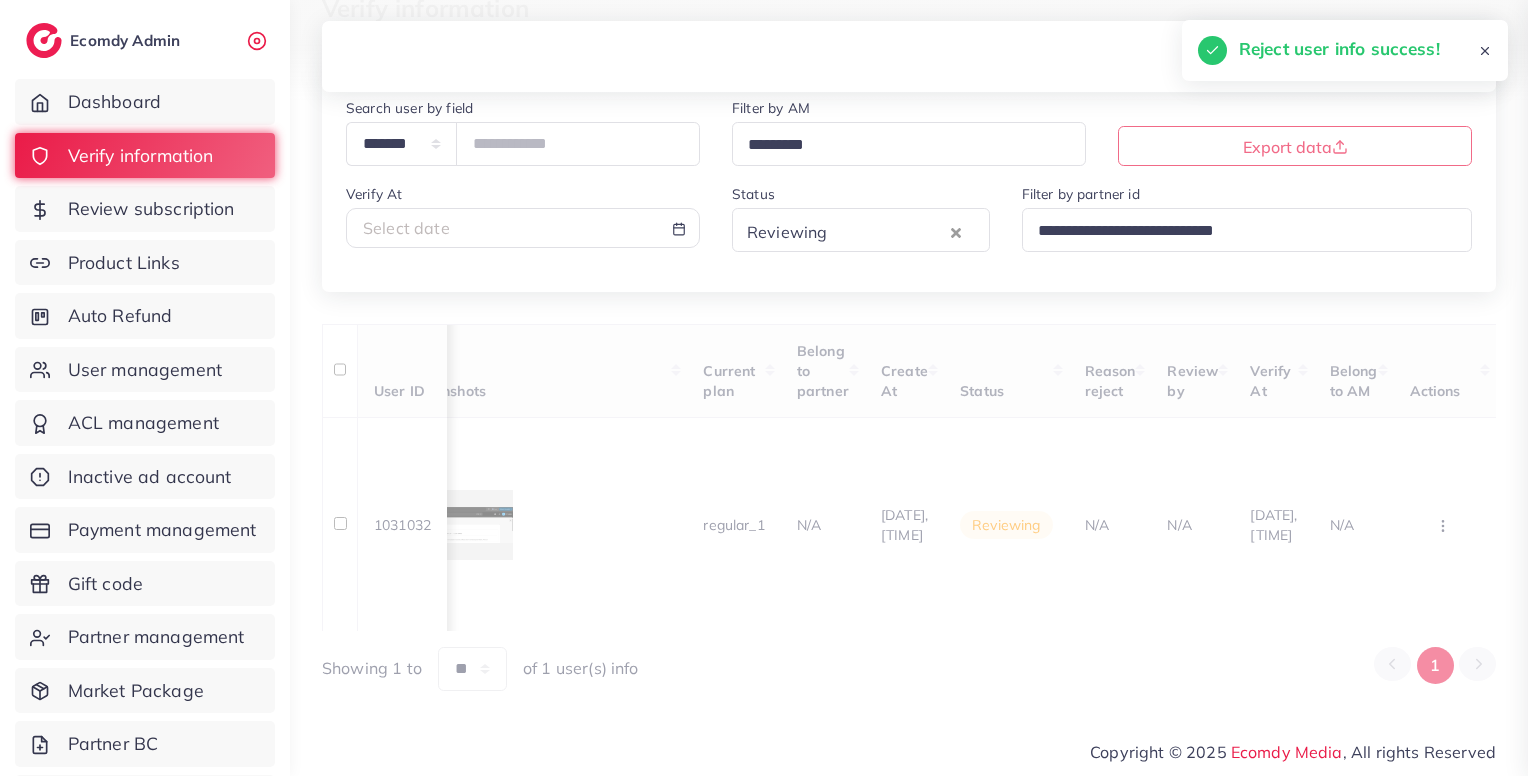 scroll, scrollTop: 139, scrollLeft: 0, axis: vertical 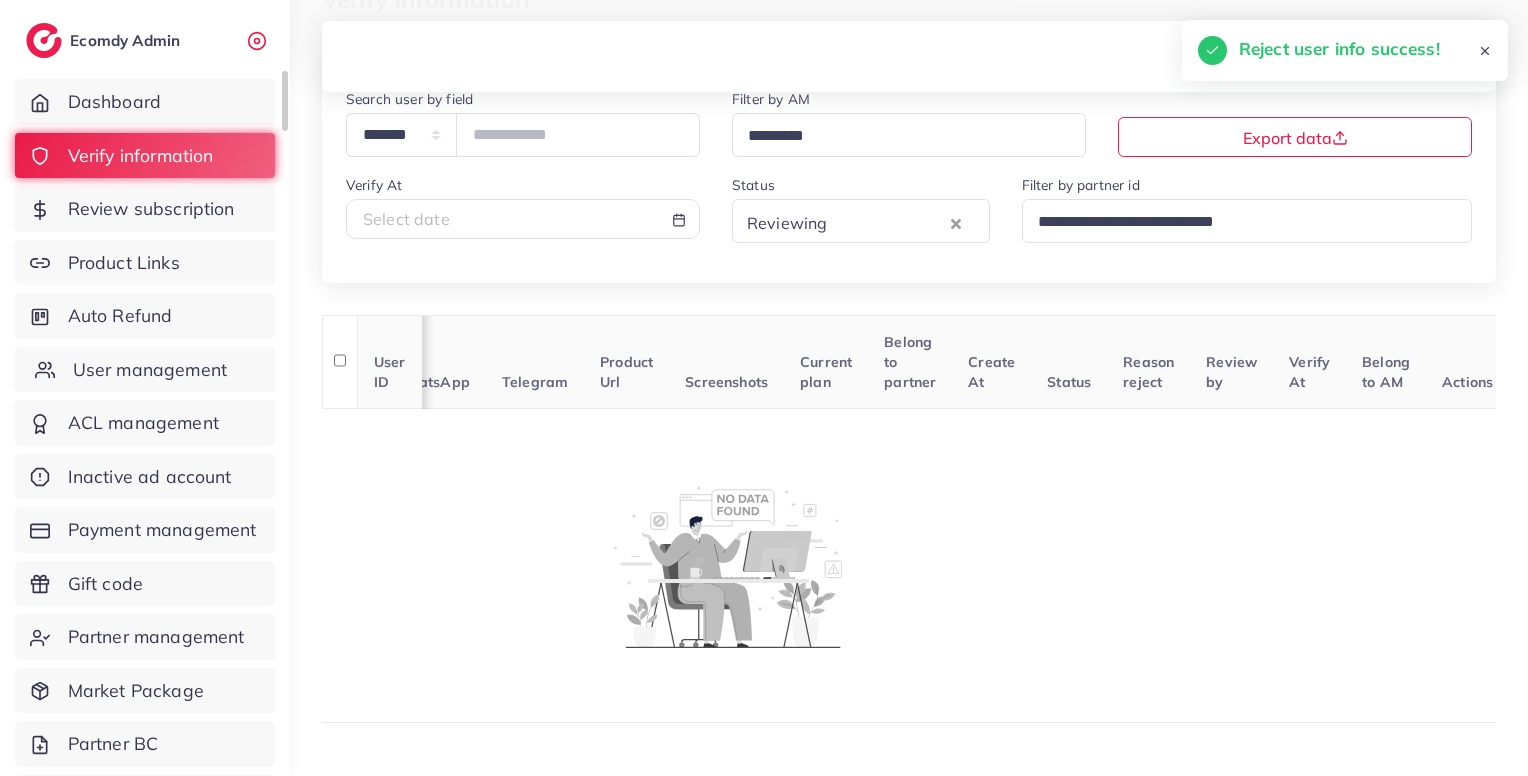click on "User management" at bounding box center (145, 370) 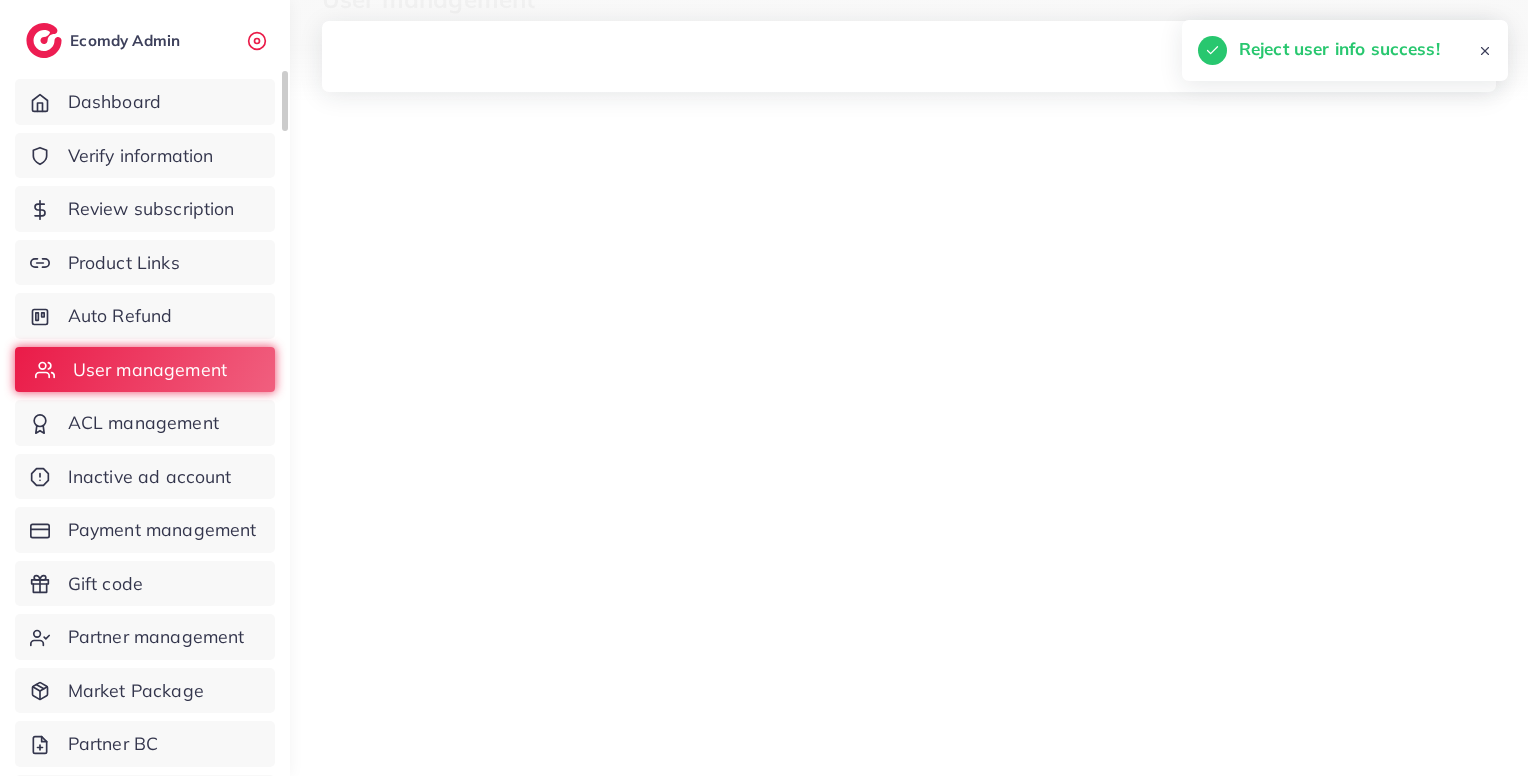 scroll, scrollTop: 0, scrollLeft: 0, axis: both 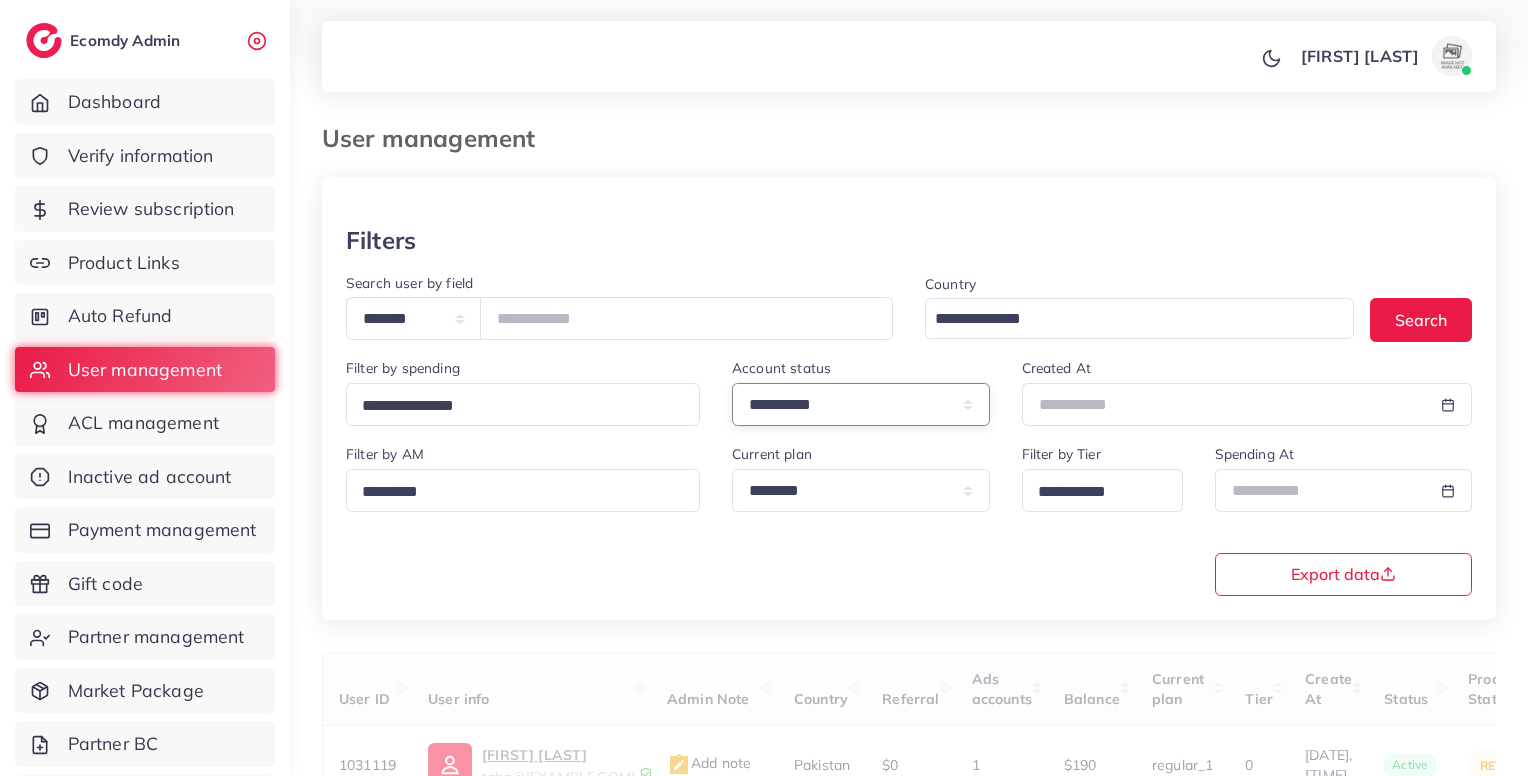 click on "**********" at bounding box center (861, 404) 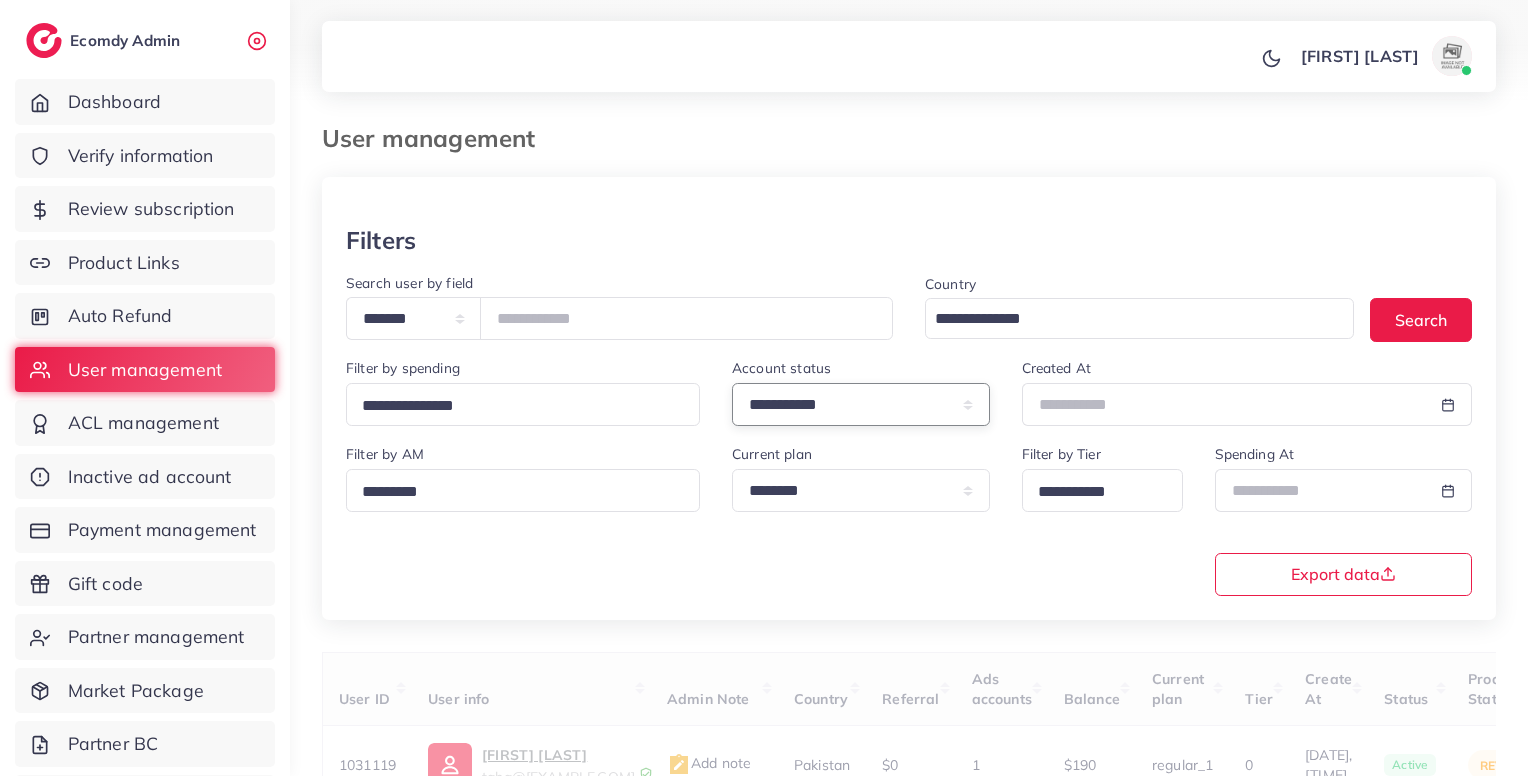 click on "**********" at bounding box center (861, 404) 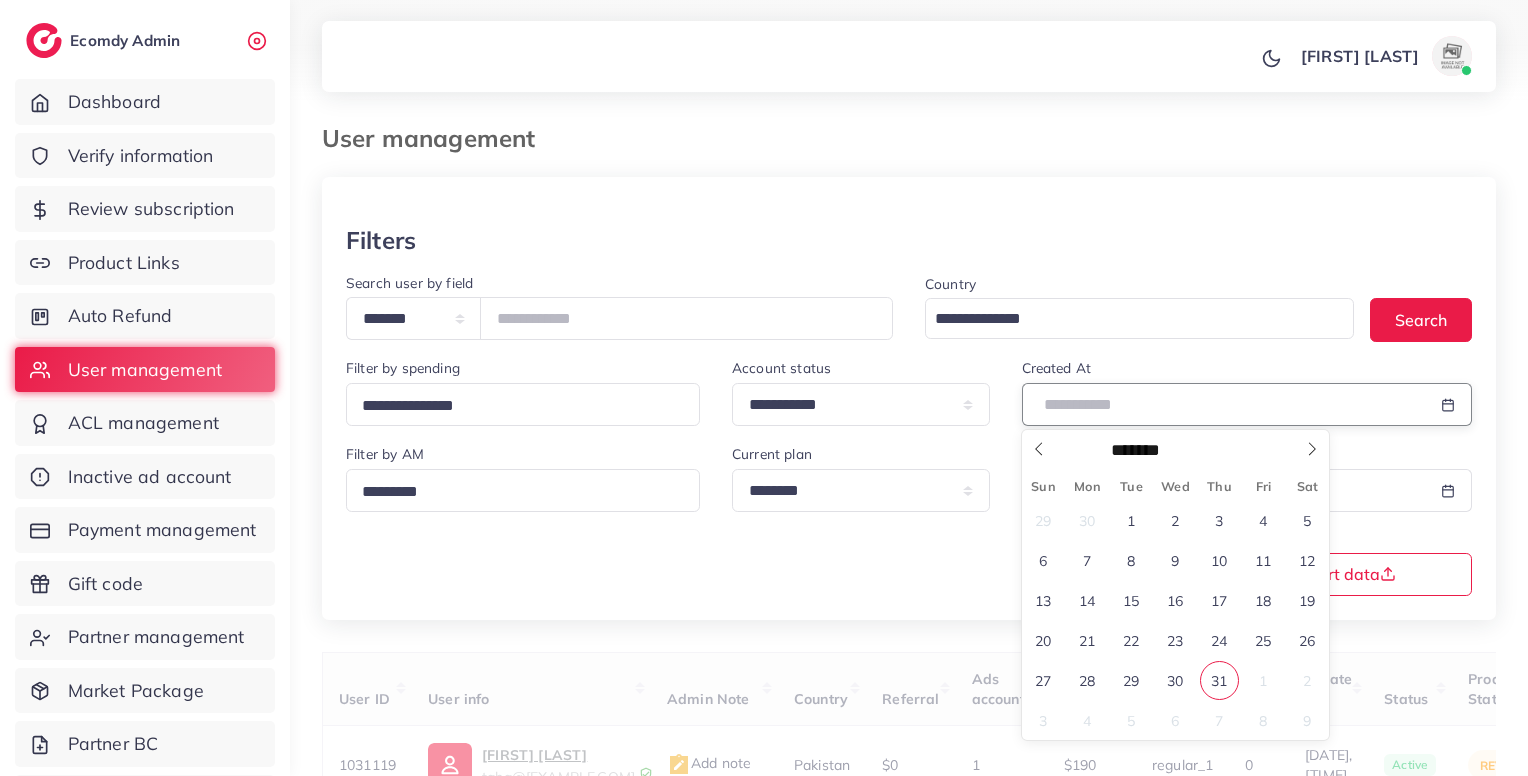 click at bounding box center (1224, 404) 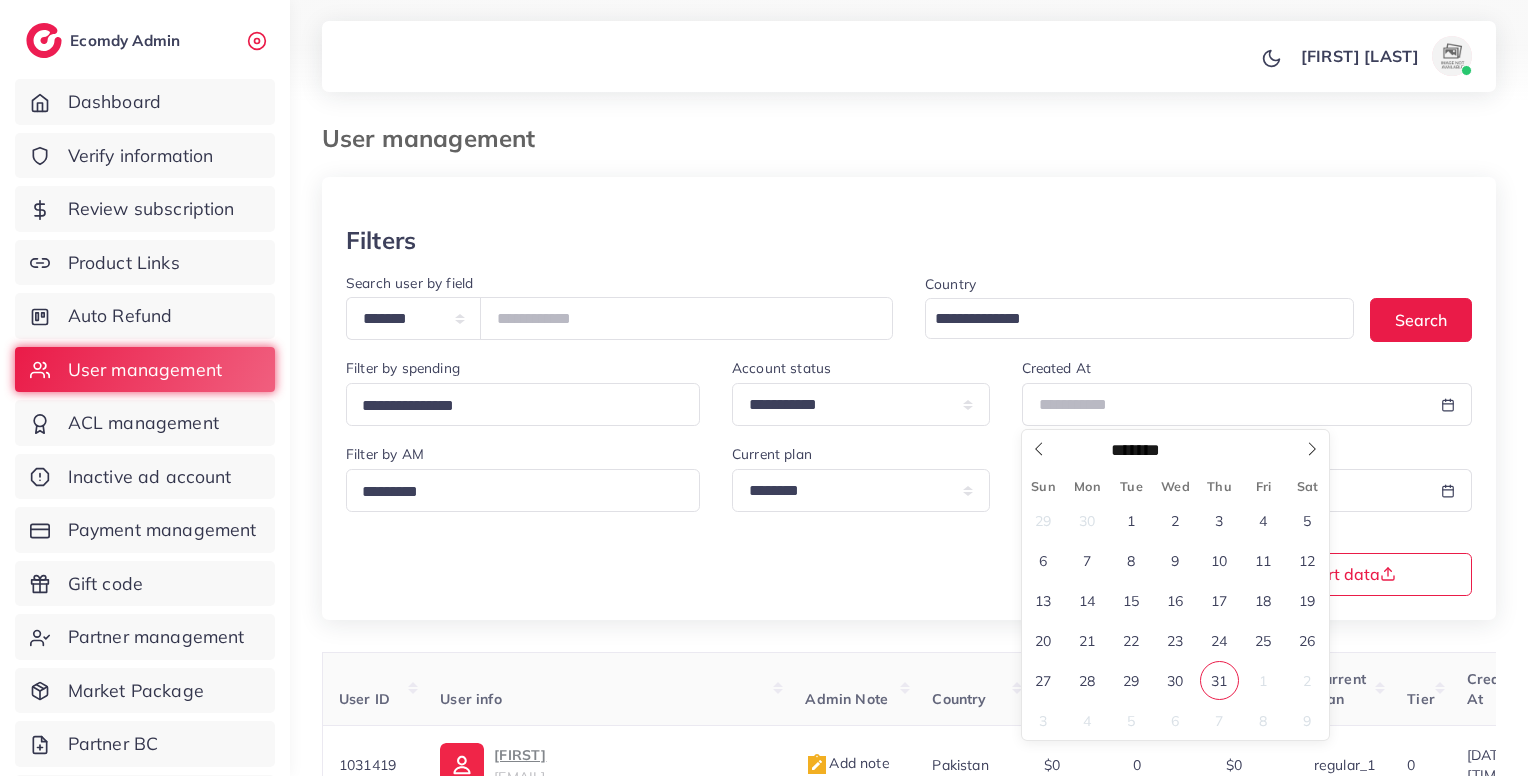 click on "31" at bounding box center (1219, 680) 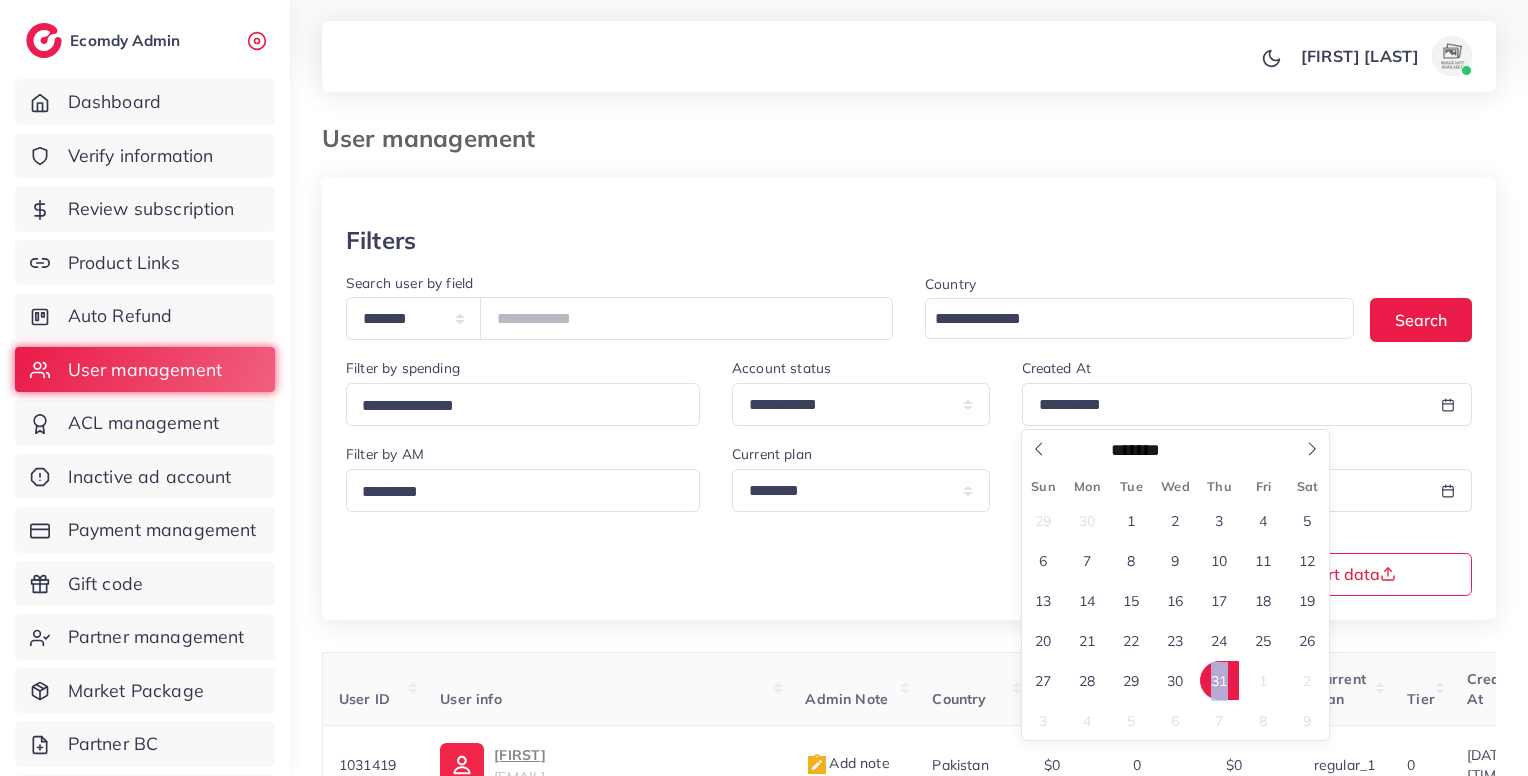 click on "31" at bounding box center (1219, 680) 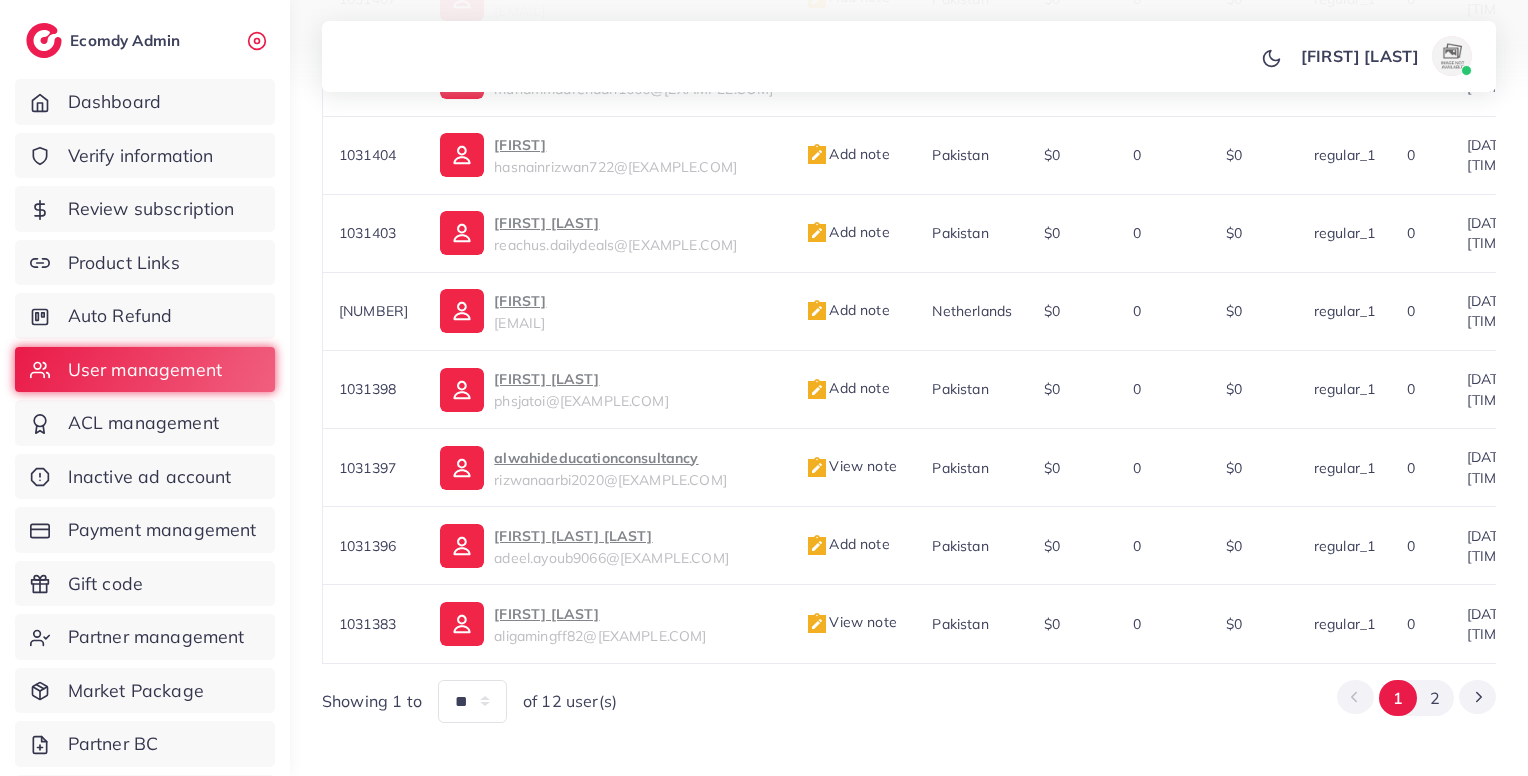 scroll, scrollTop: 877, scrollLeft: 0, axis: vertical 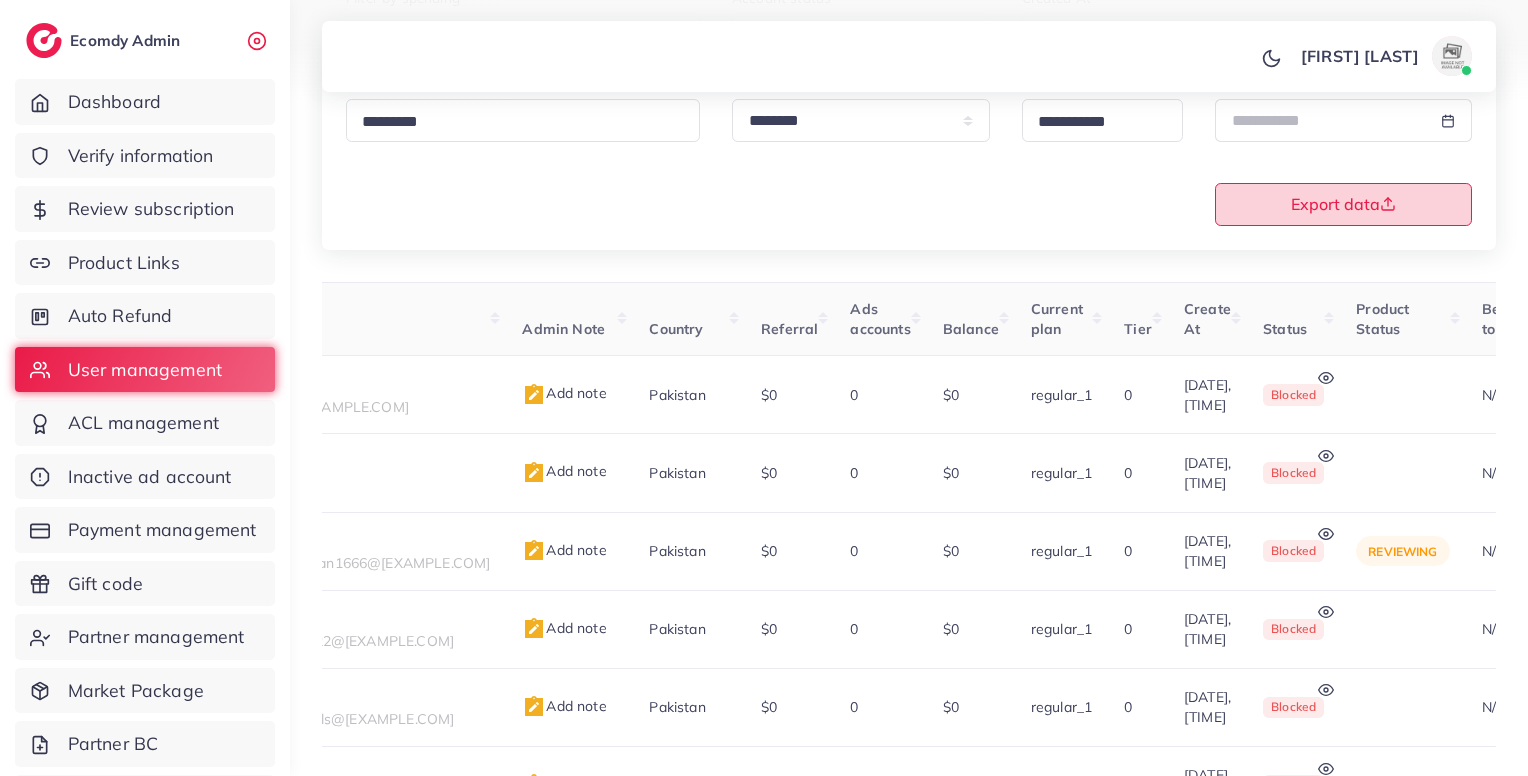 click on "Export data" at bounding box center (1344, 204) 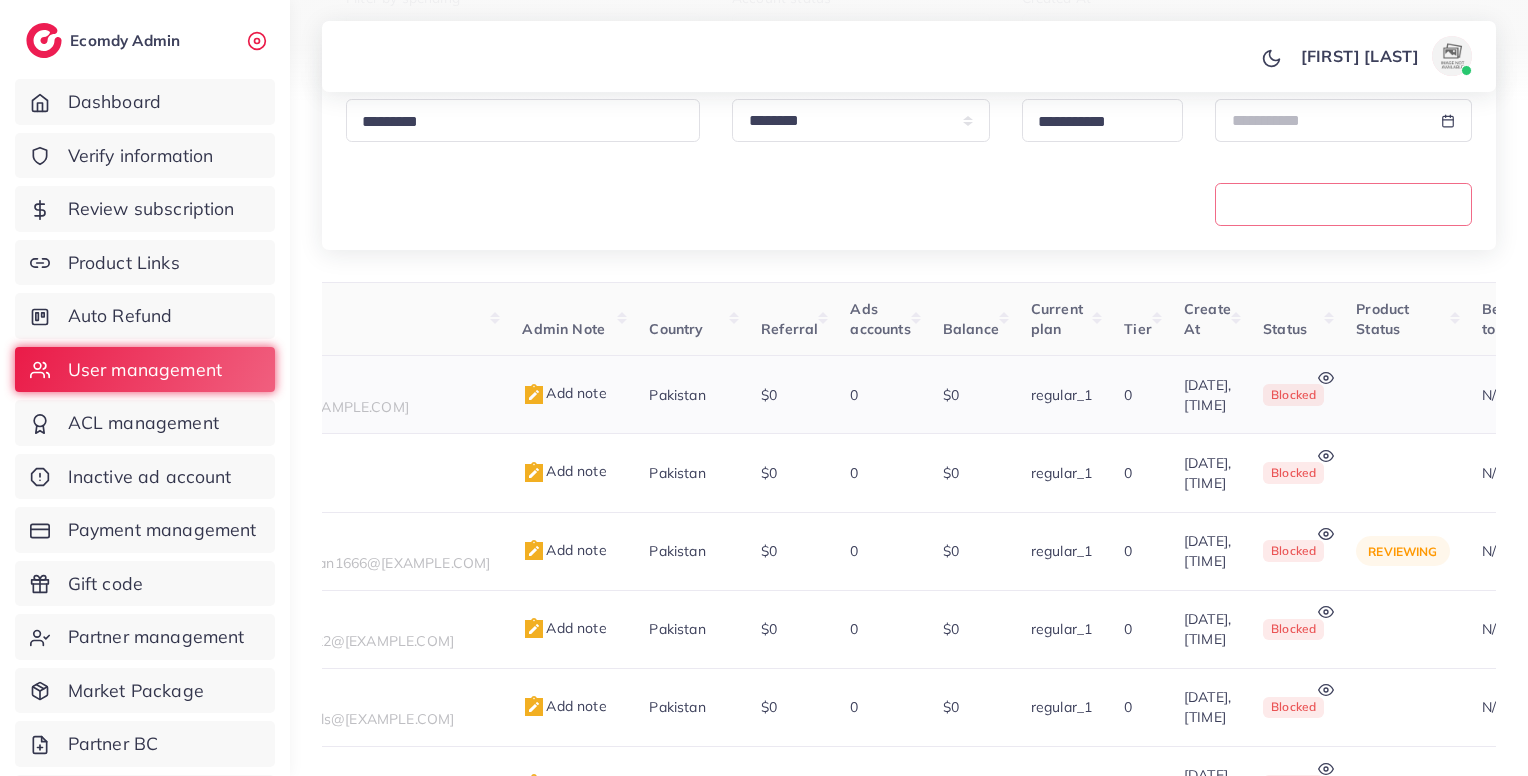 scroll, scrollTop: 877, scrollLeft: 0, axis: vertical 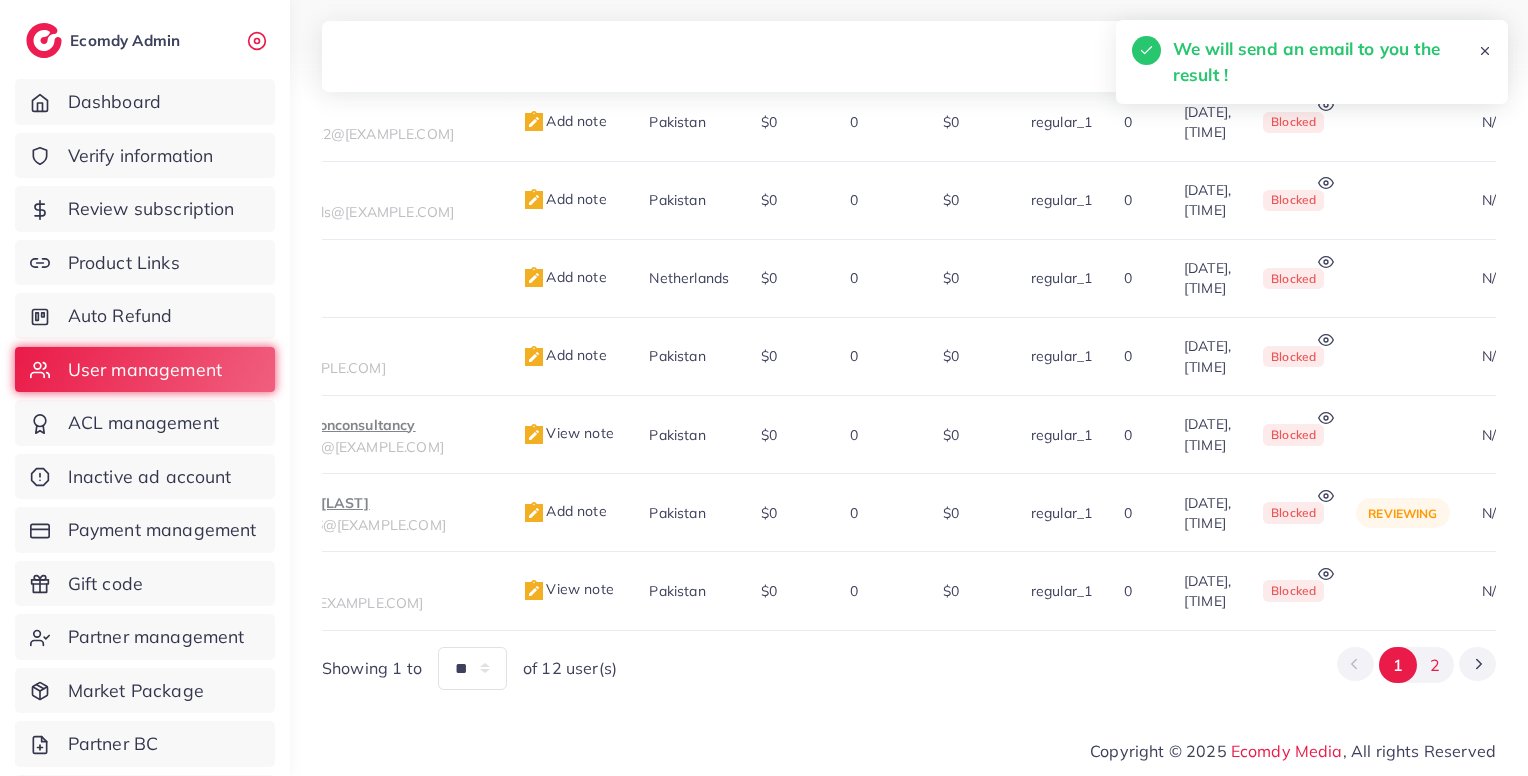 click on "2" at bounding box center (1435, 665) 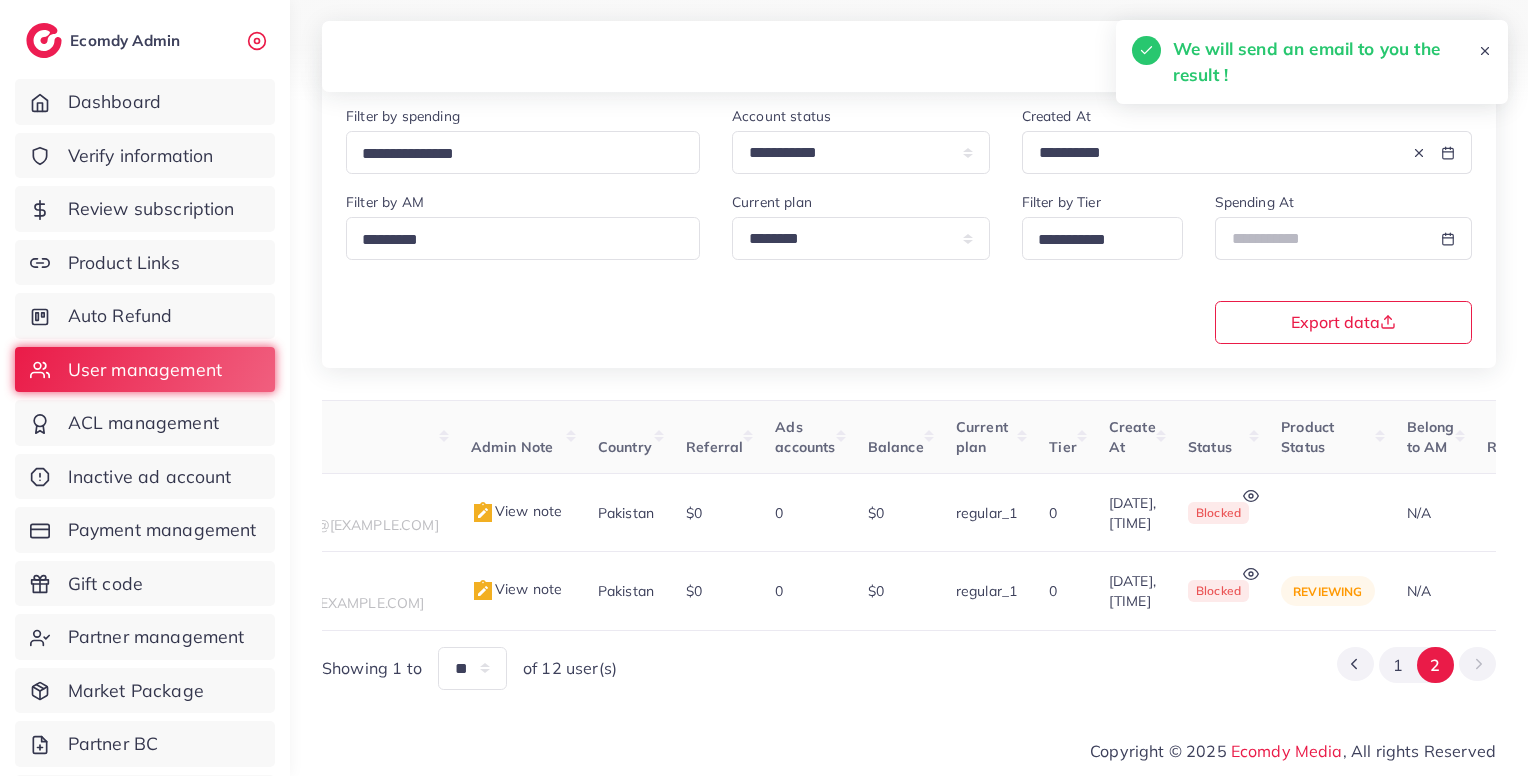 scroll, scrollTop: 260, scrollLeft: 0, axis: vertical 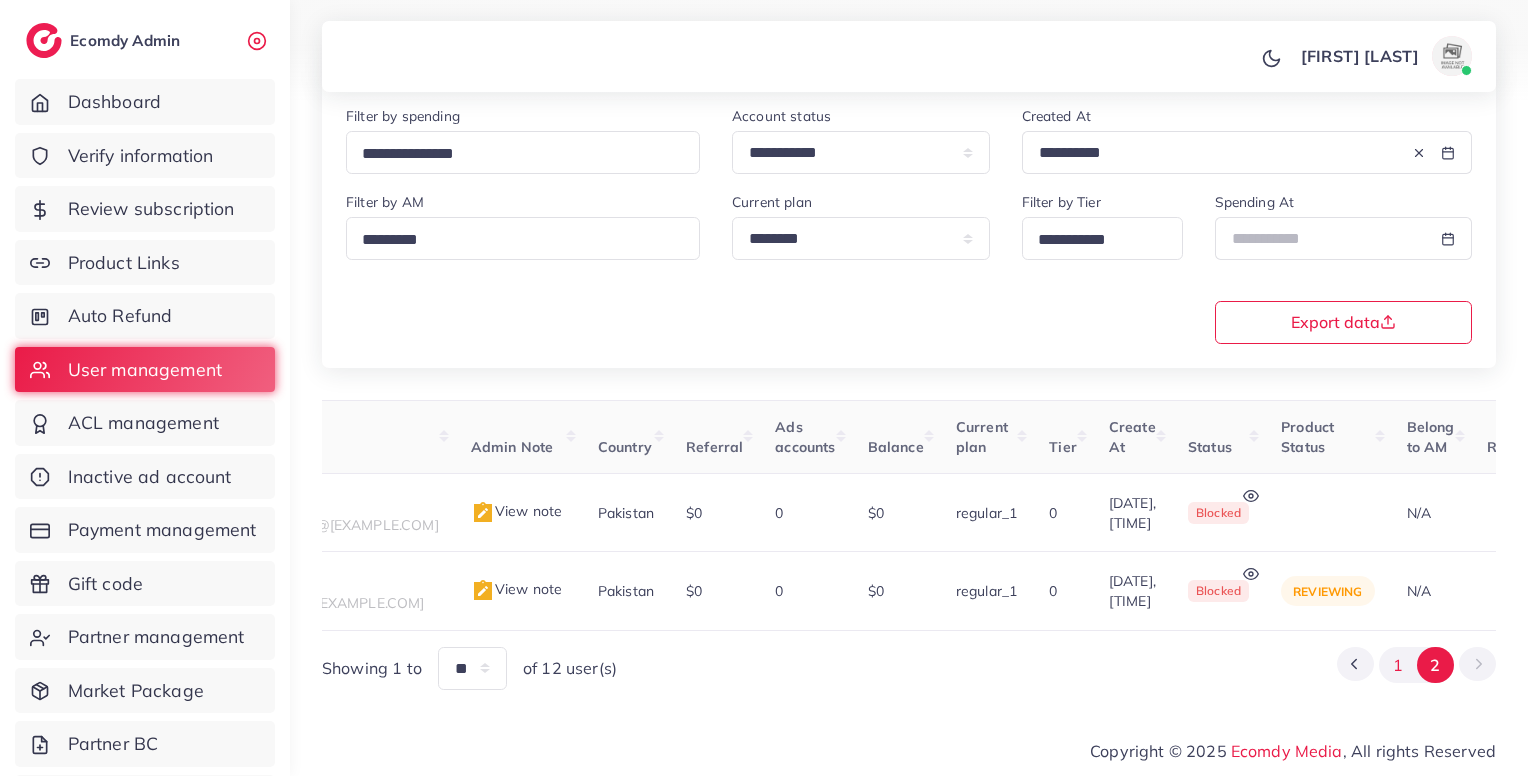 click on "1" at bounding box center [1397, 665] 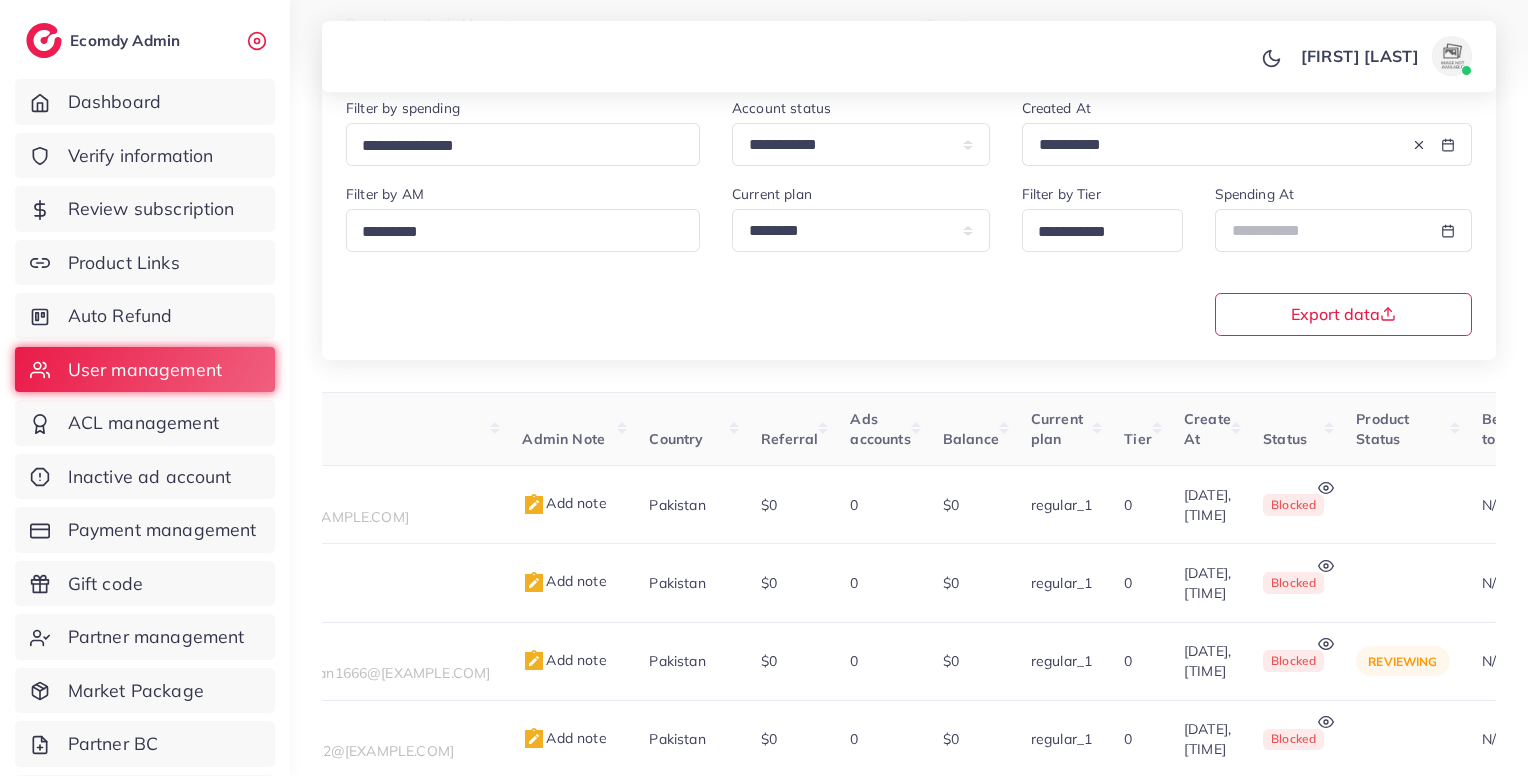 scroll, scrollTop: 0, scrollLeft: 0, axis: both 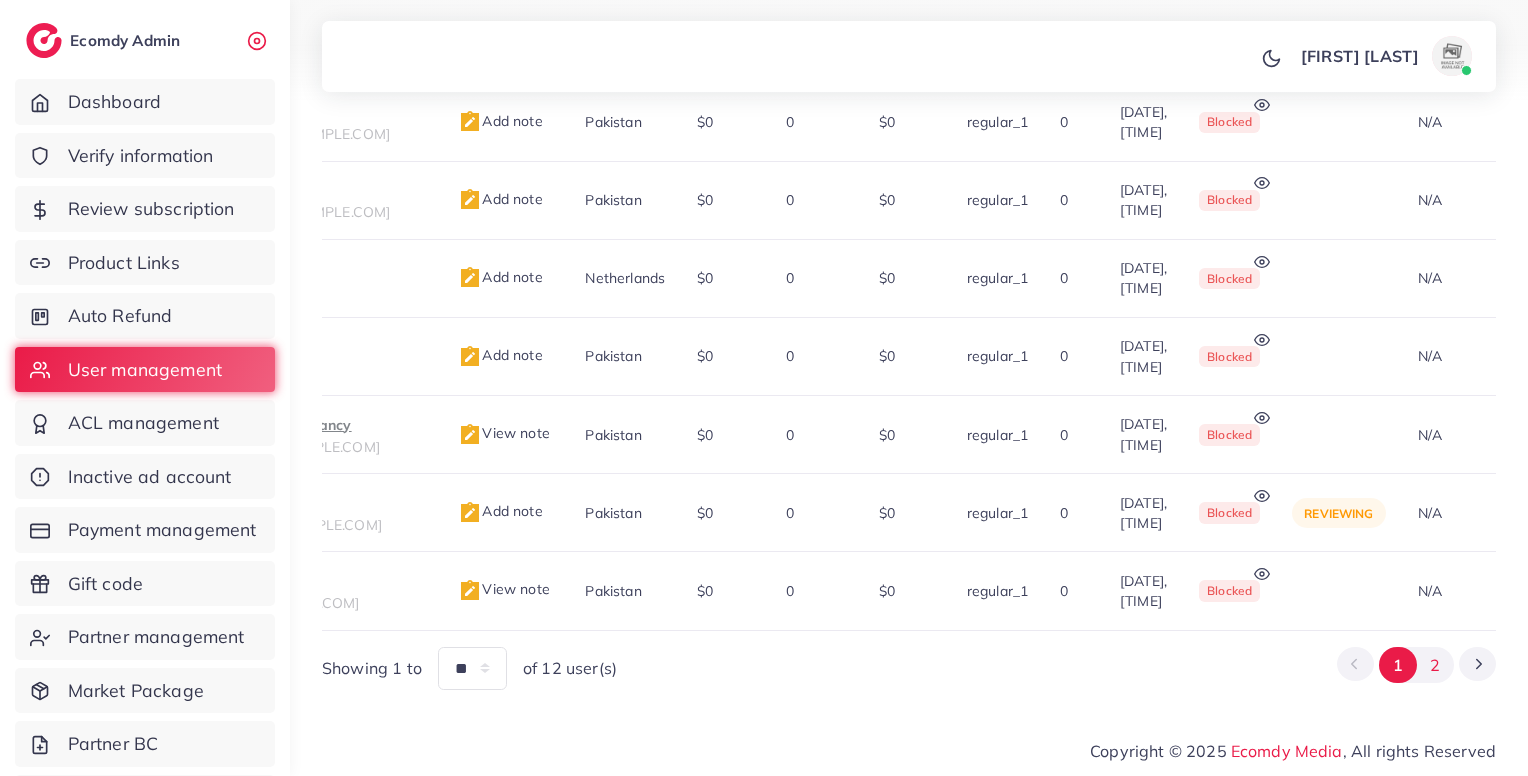 click on "2" at bounding box center (1435, 665) 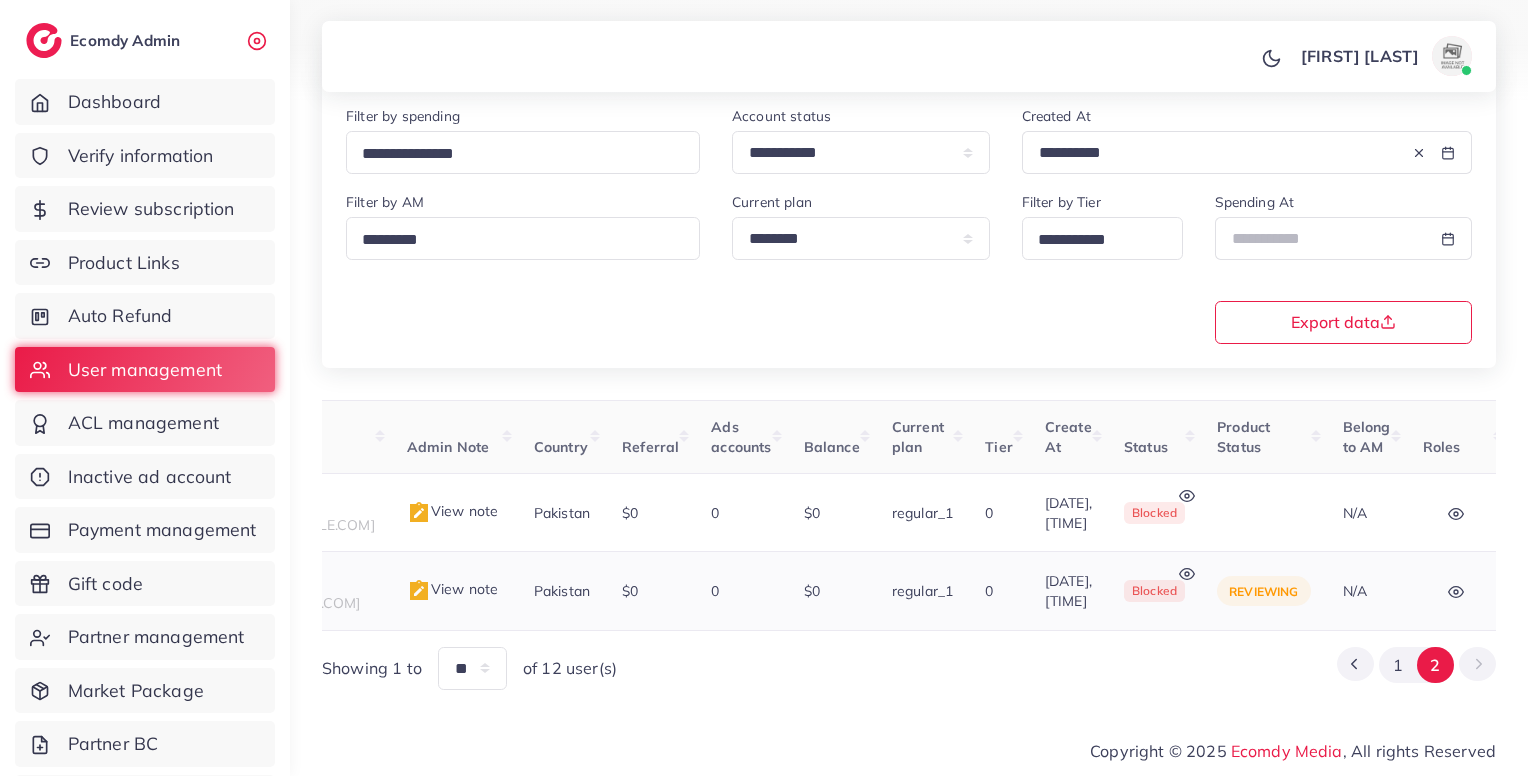 scroll, scrollTop: 260, scrollLeft: 0, axis: vertical 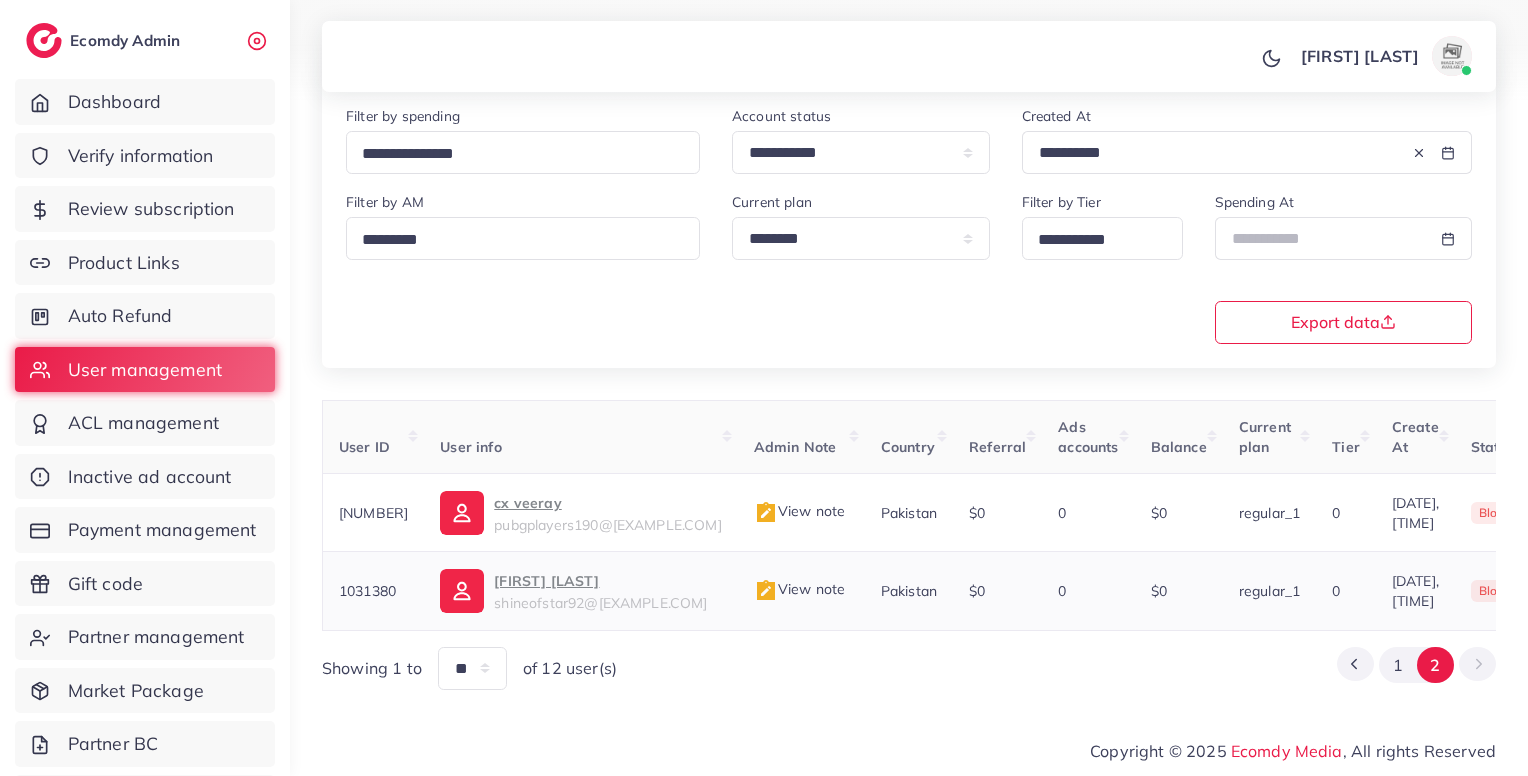 click on "View note" at bounding box center (799, 589) 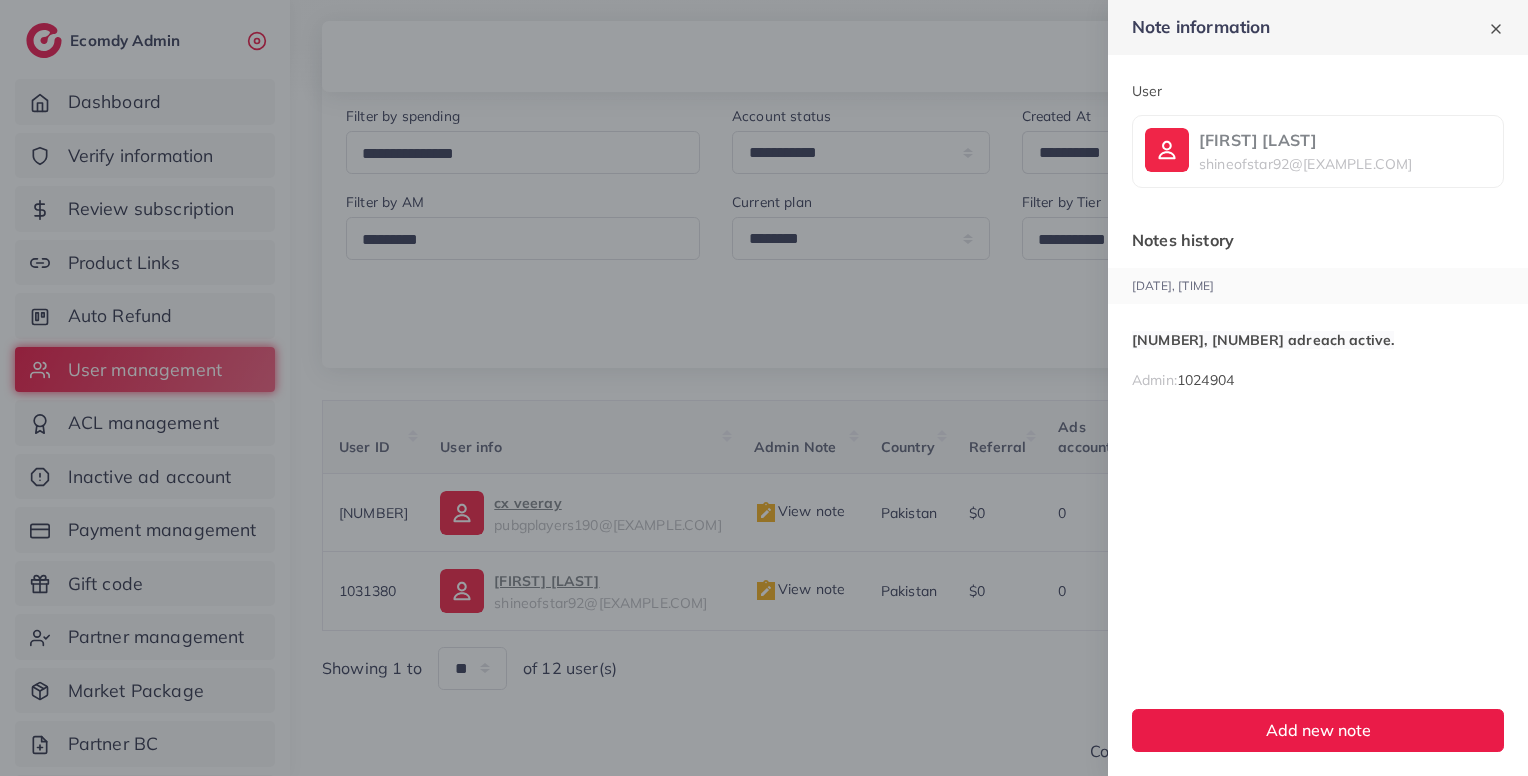 click at bounding box center [764, 388] 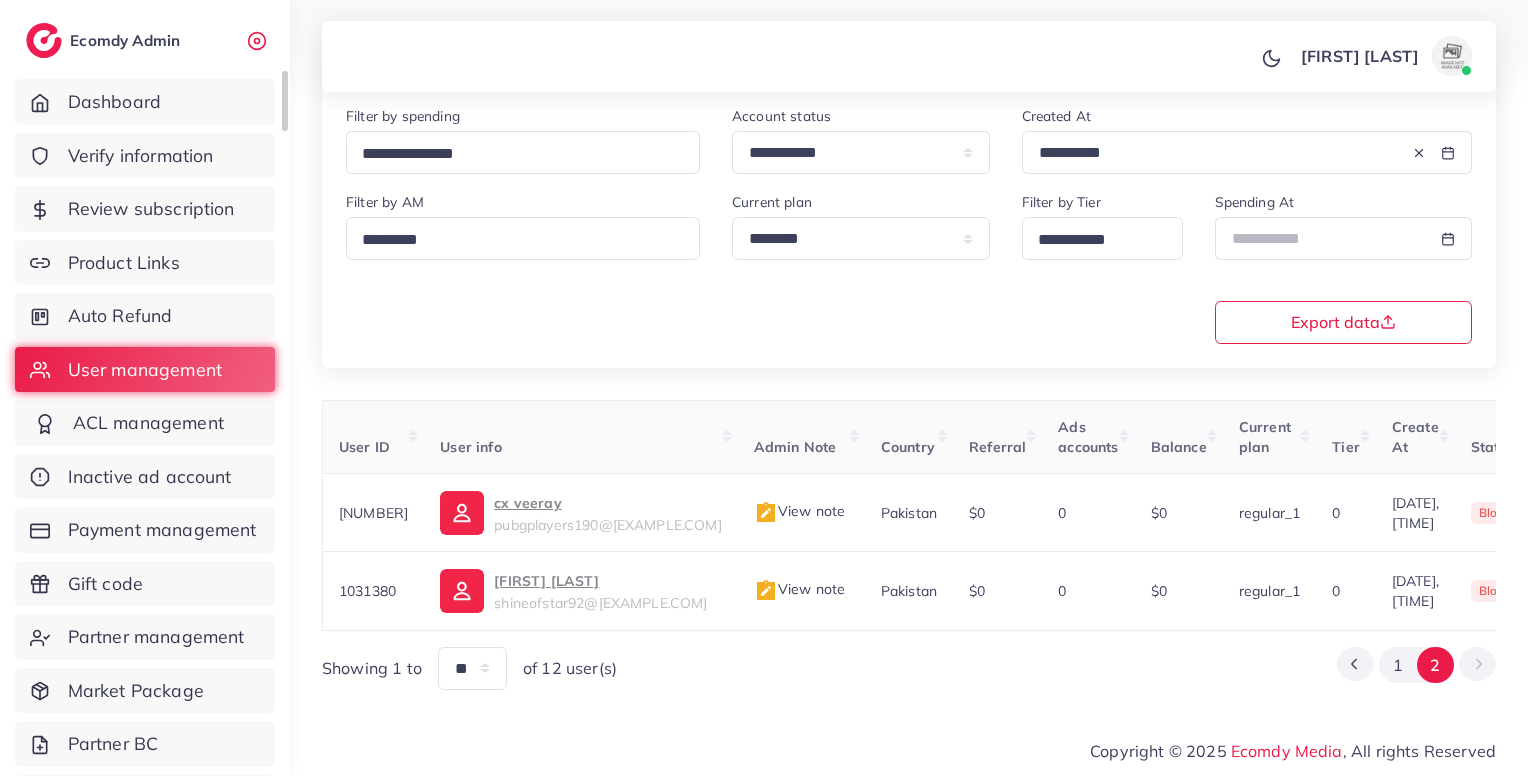 click on "ACL management" at bounding box center (148, 423) 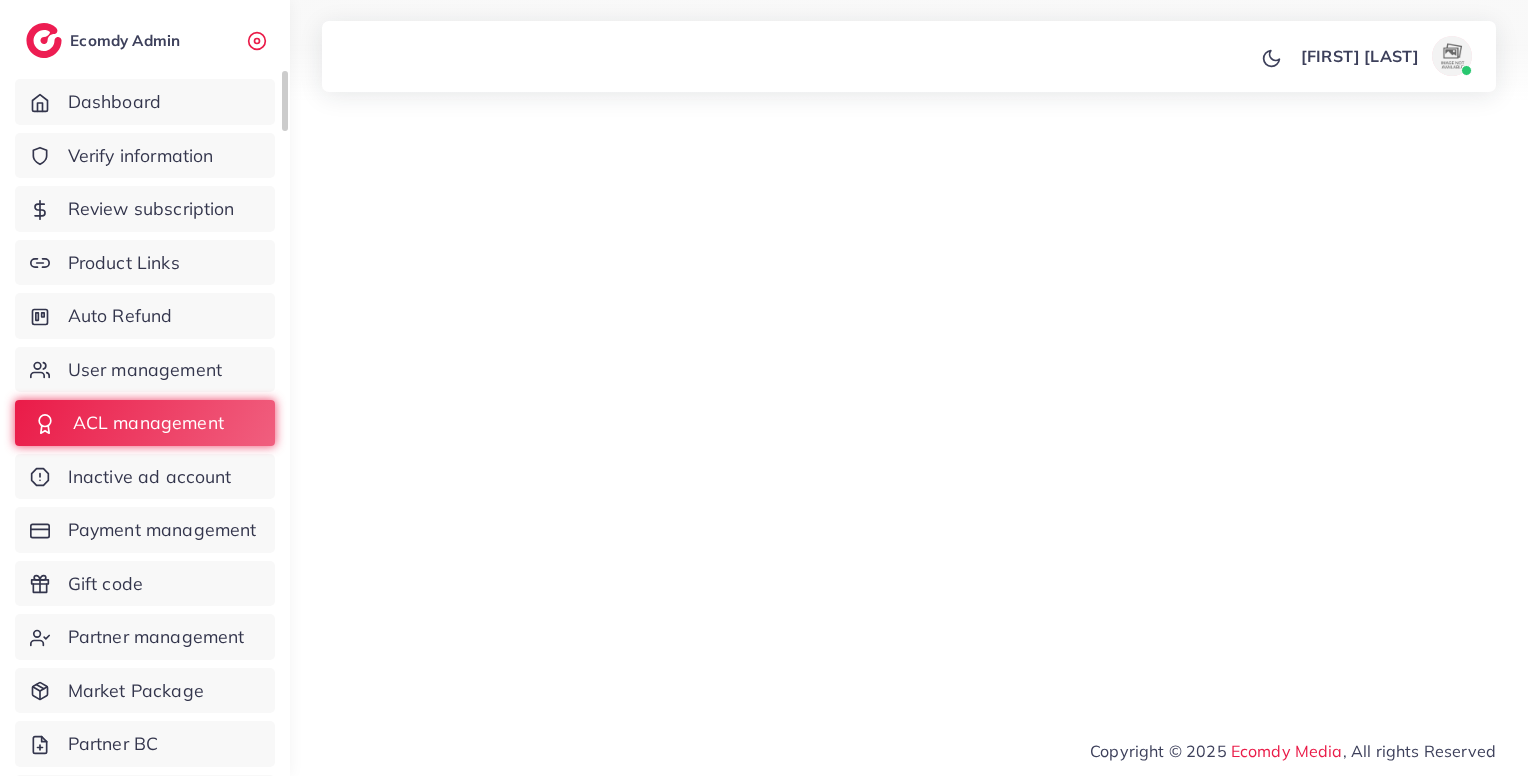 scroll, scrollTop: 0, scrollLeft: 0, axis: both 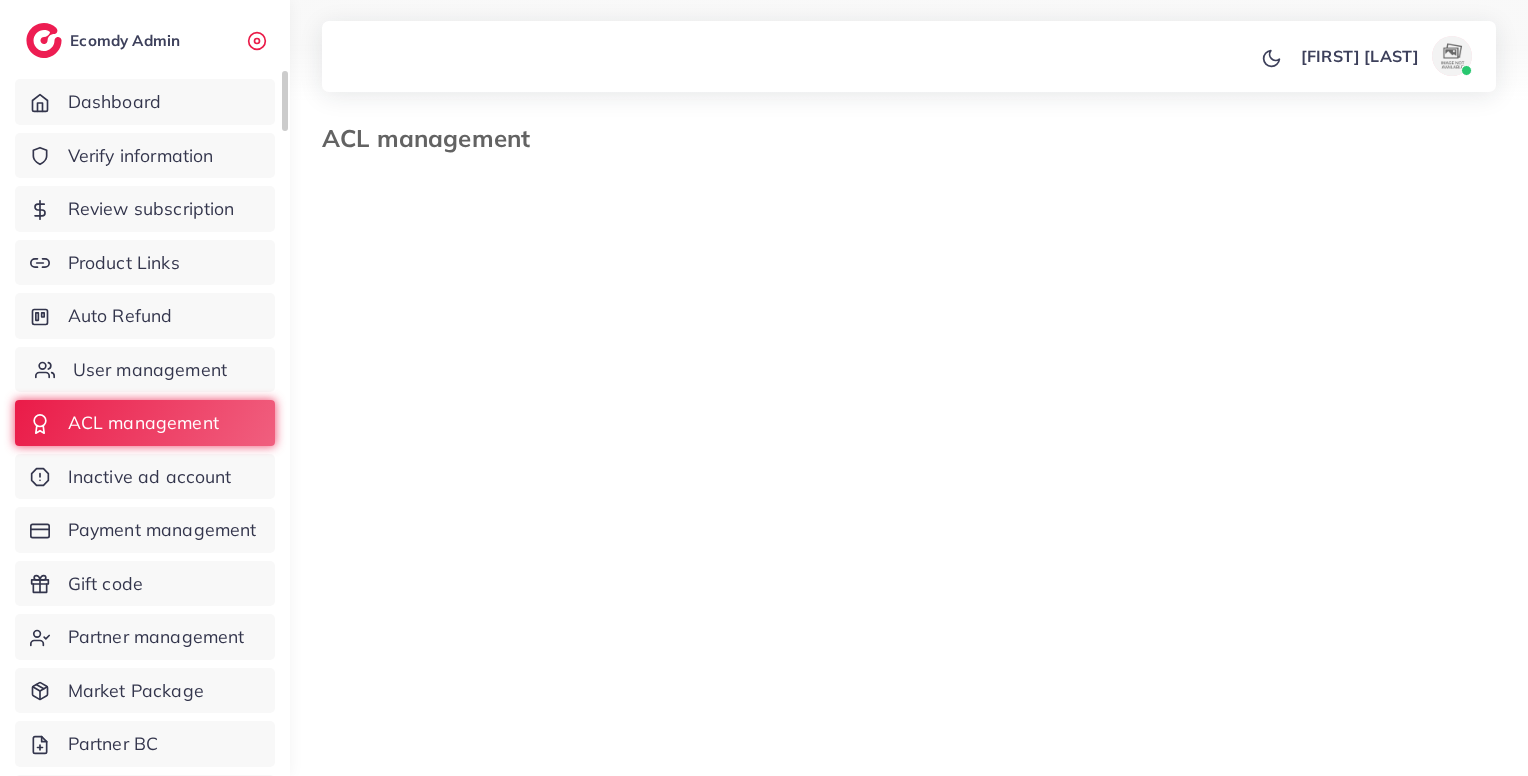 click on "User management" at bounding box center [150, 370] 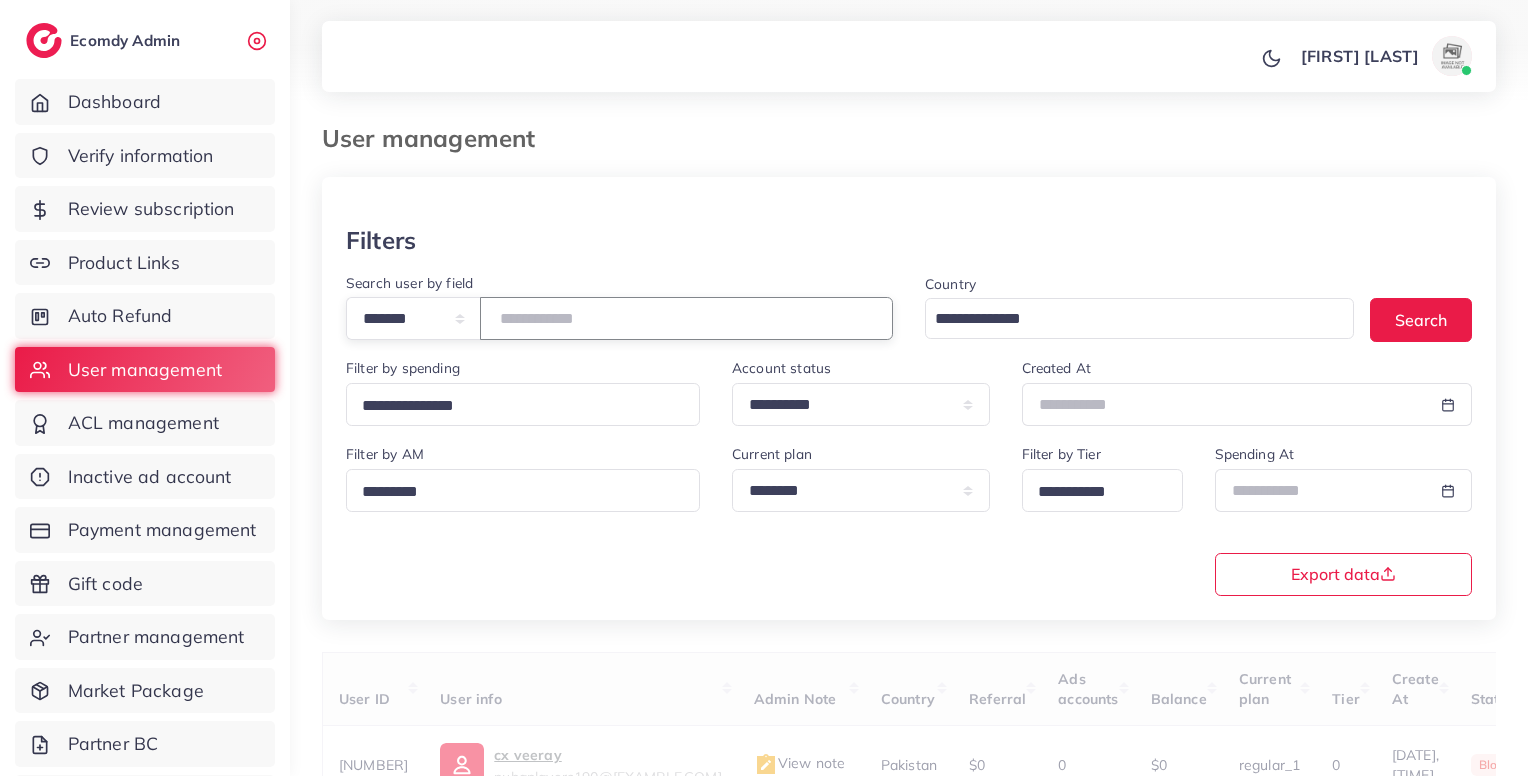 paste on "*******" 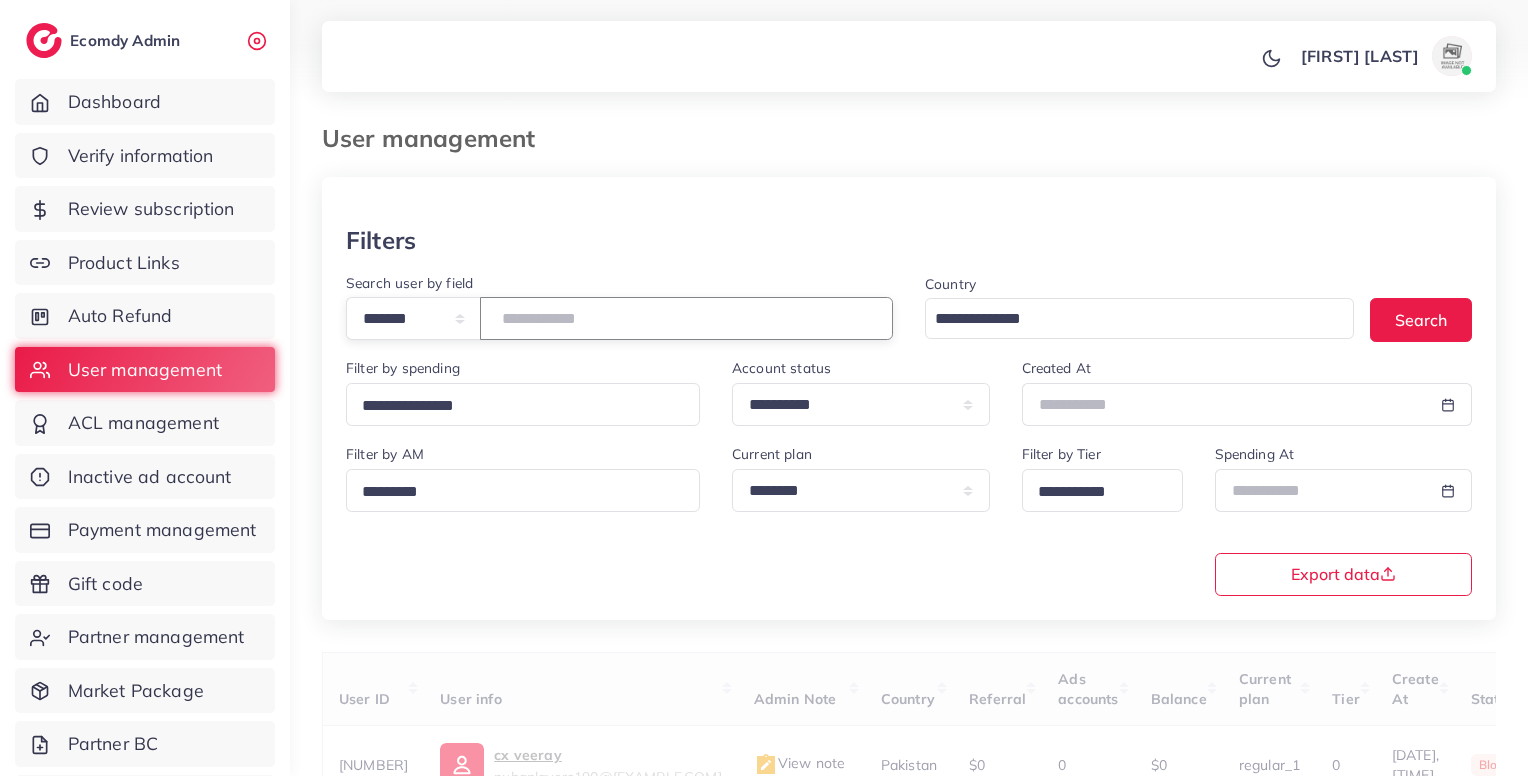 click at bounding box center (686, 318) 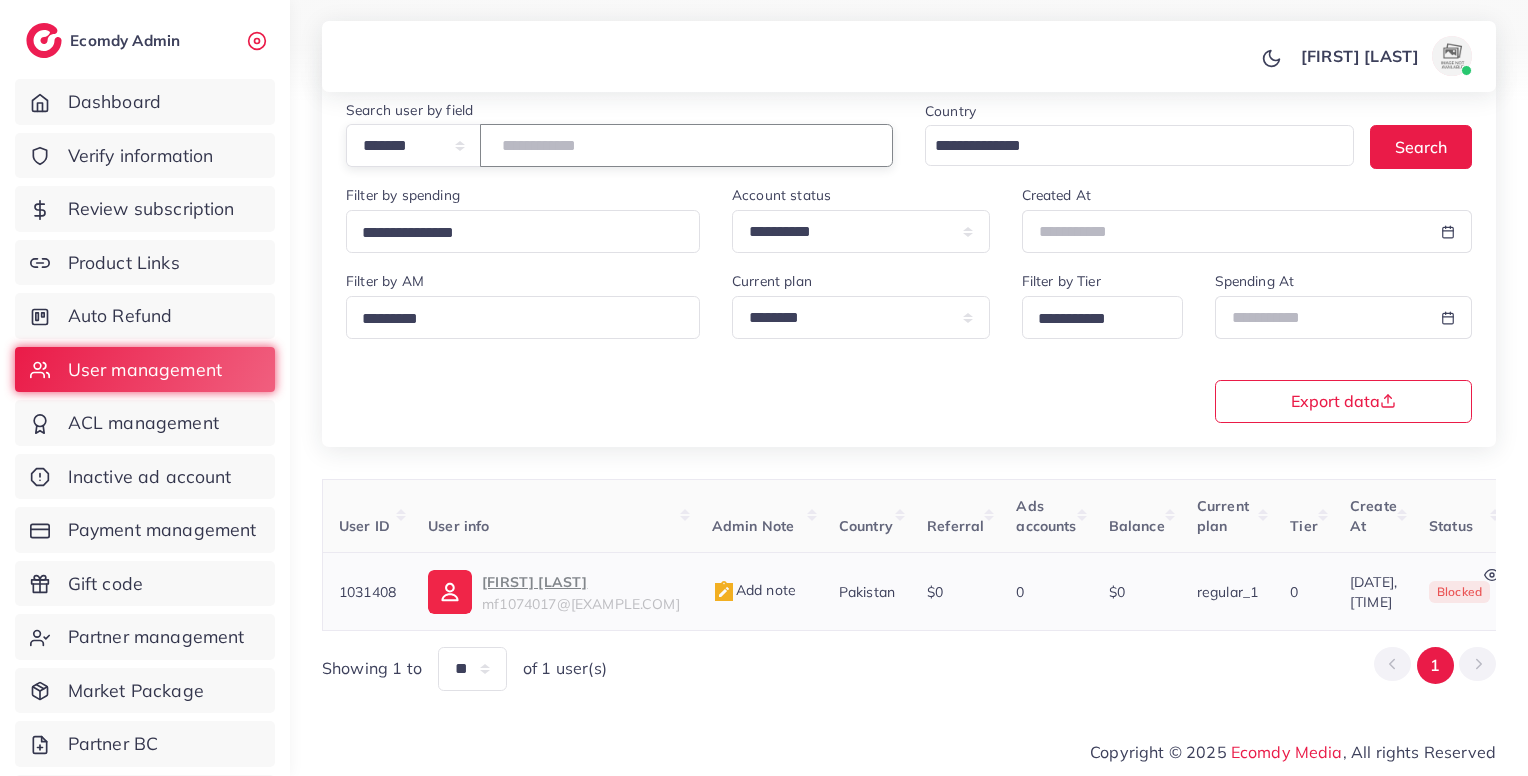 scroll, scrollTop: 183, scrollLeft: 0, axis: vertical 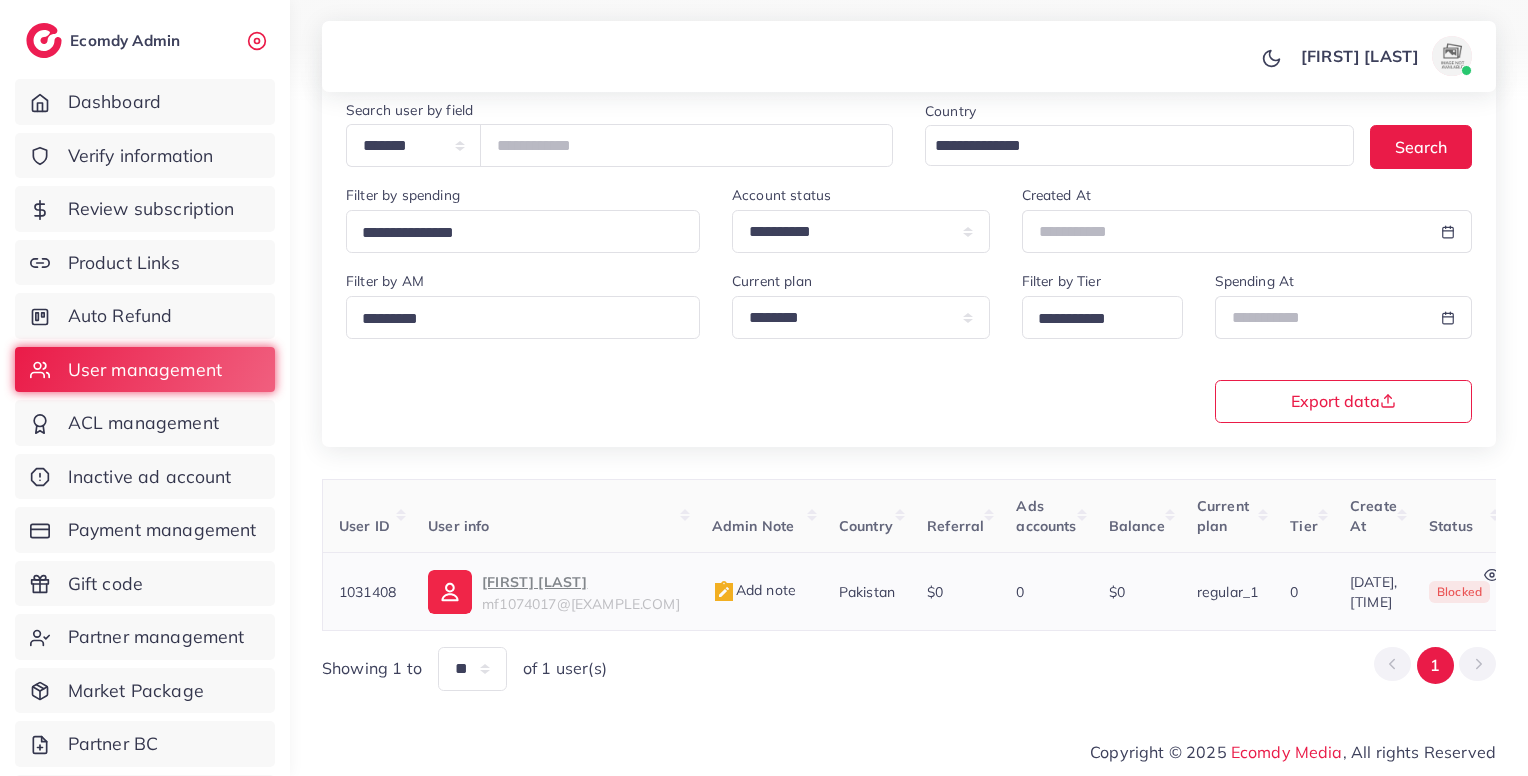 click on "mf1074017@gmail.com" at bounding box center (581, 604) 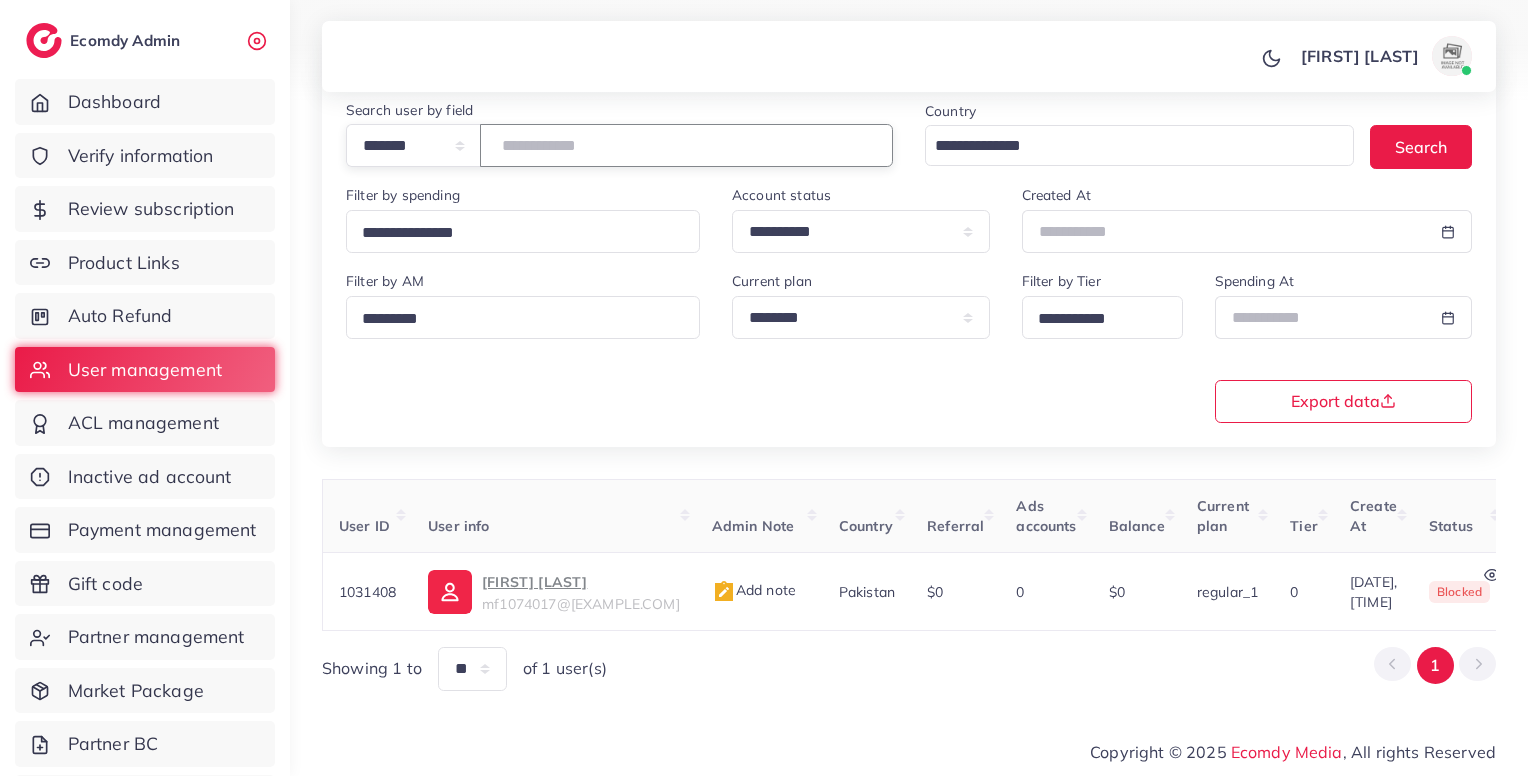 click on "*******" at bounding box center (686, 145) 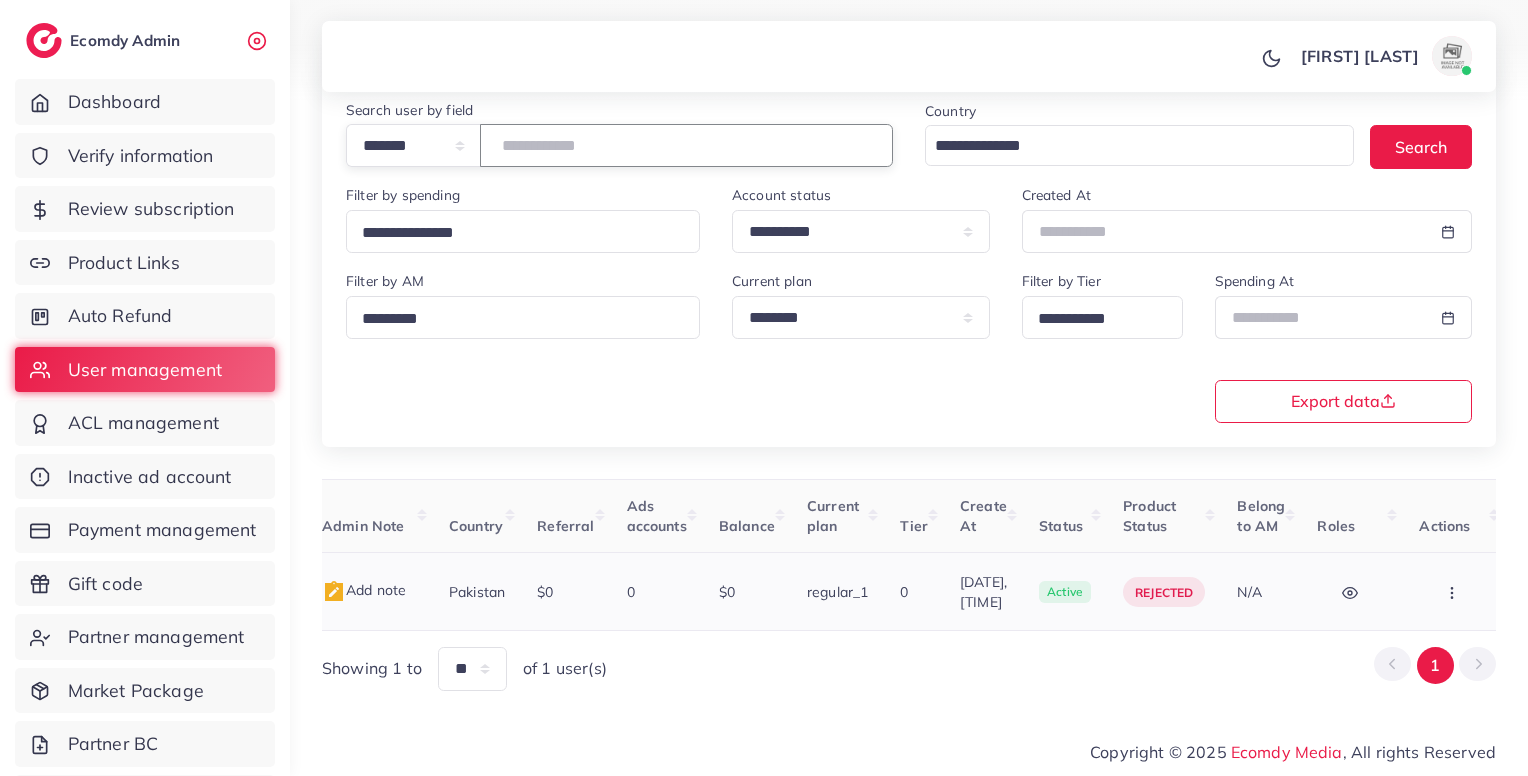 scroll, scrollTop: 0, scrollLeft: 444, axis: horizontal 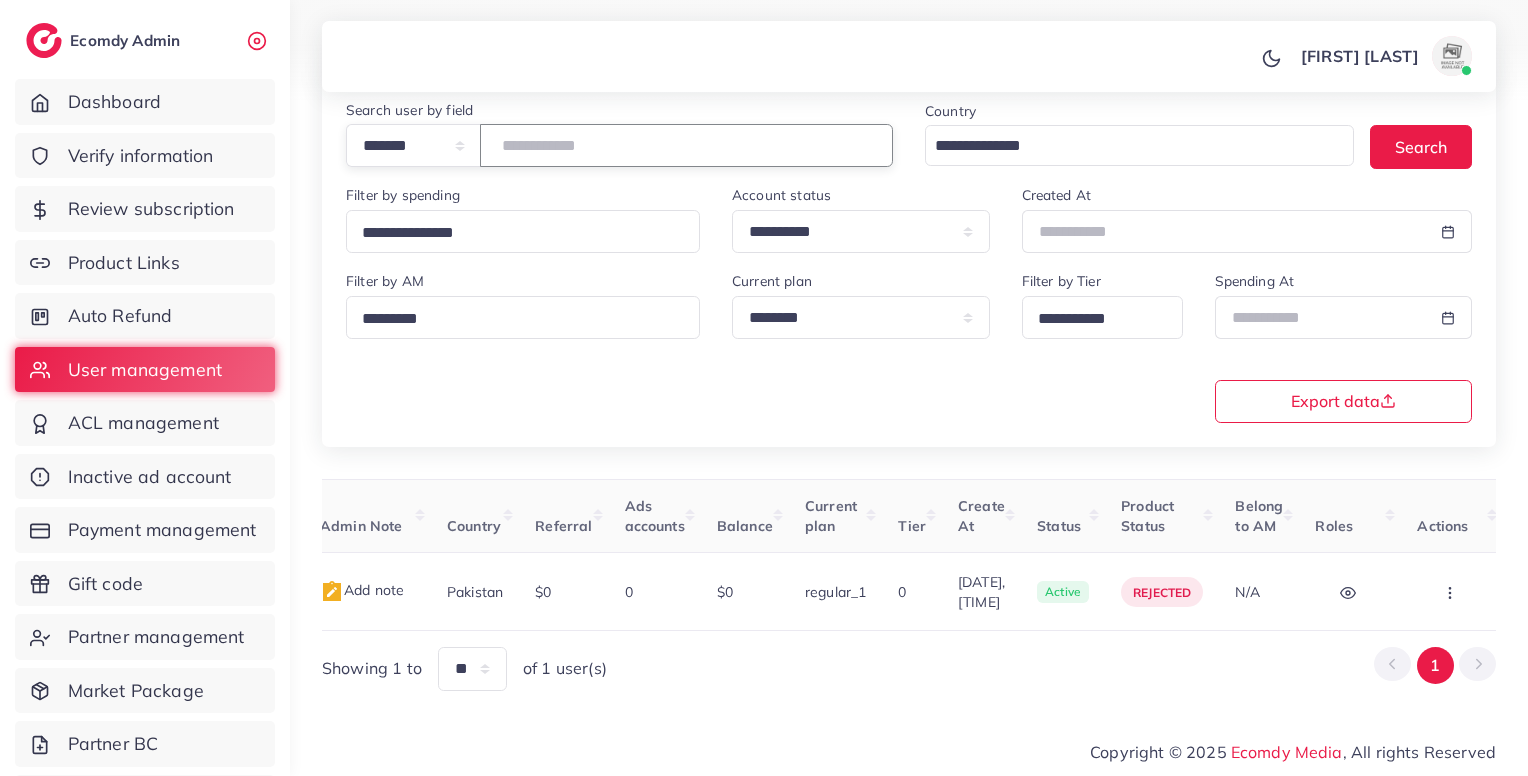 click on "*******" at bounding box center (686, 145) 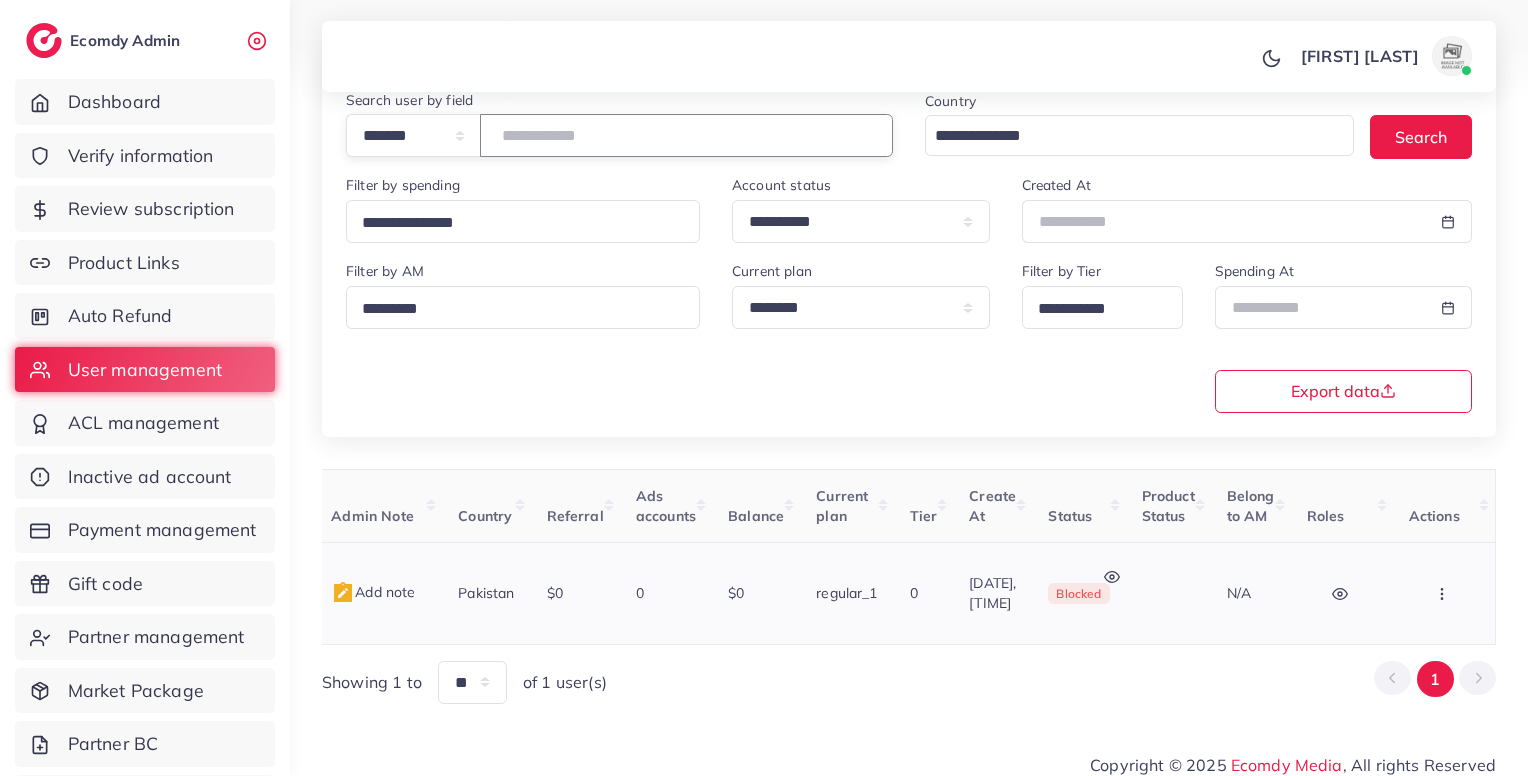 scroll, scrollTop: 0, scrollLeft: 0, axis: both 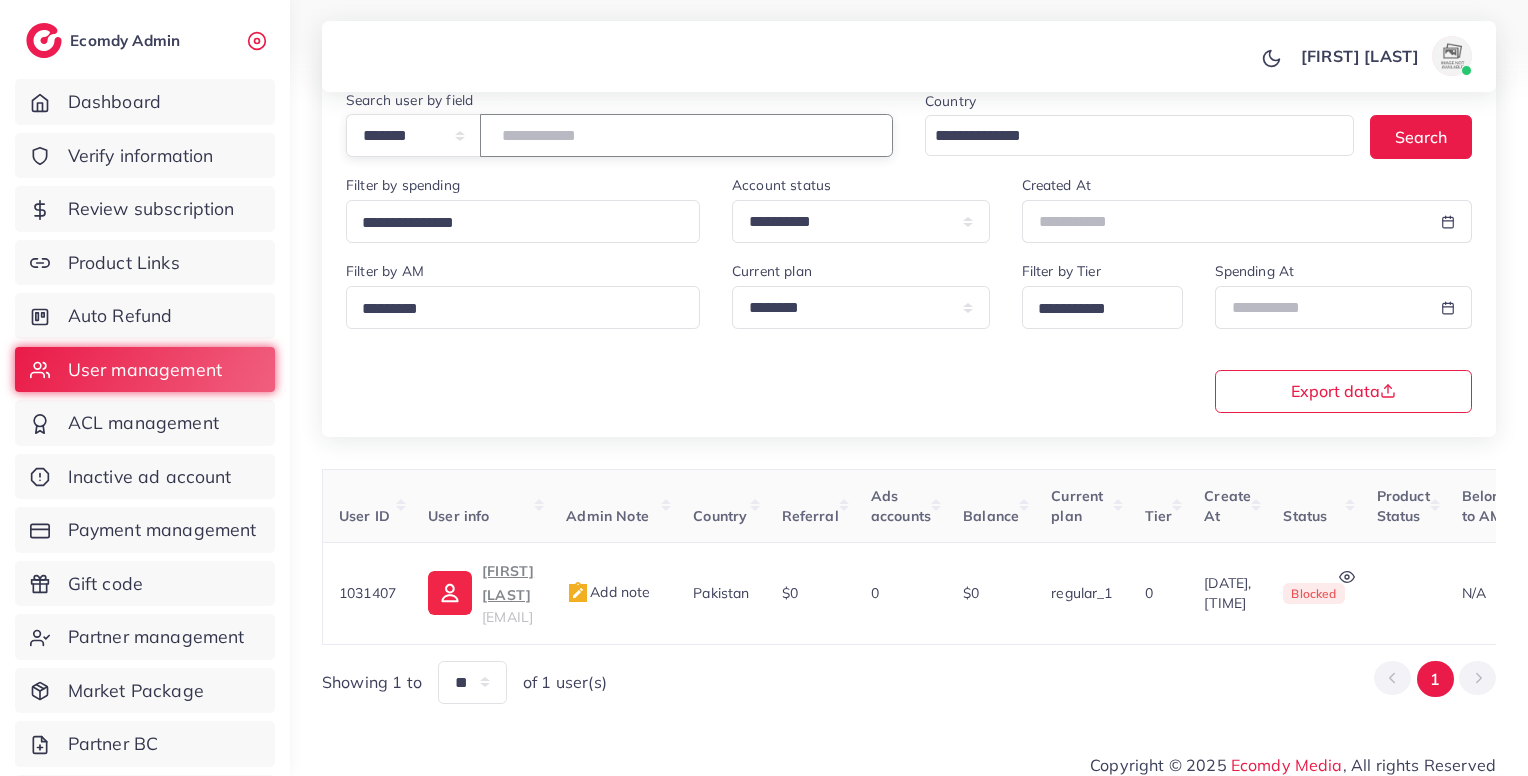 type on "*******" 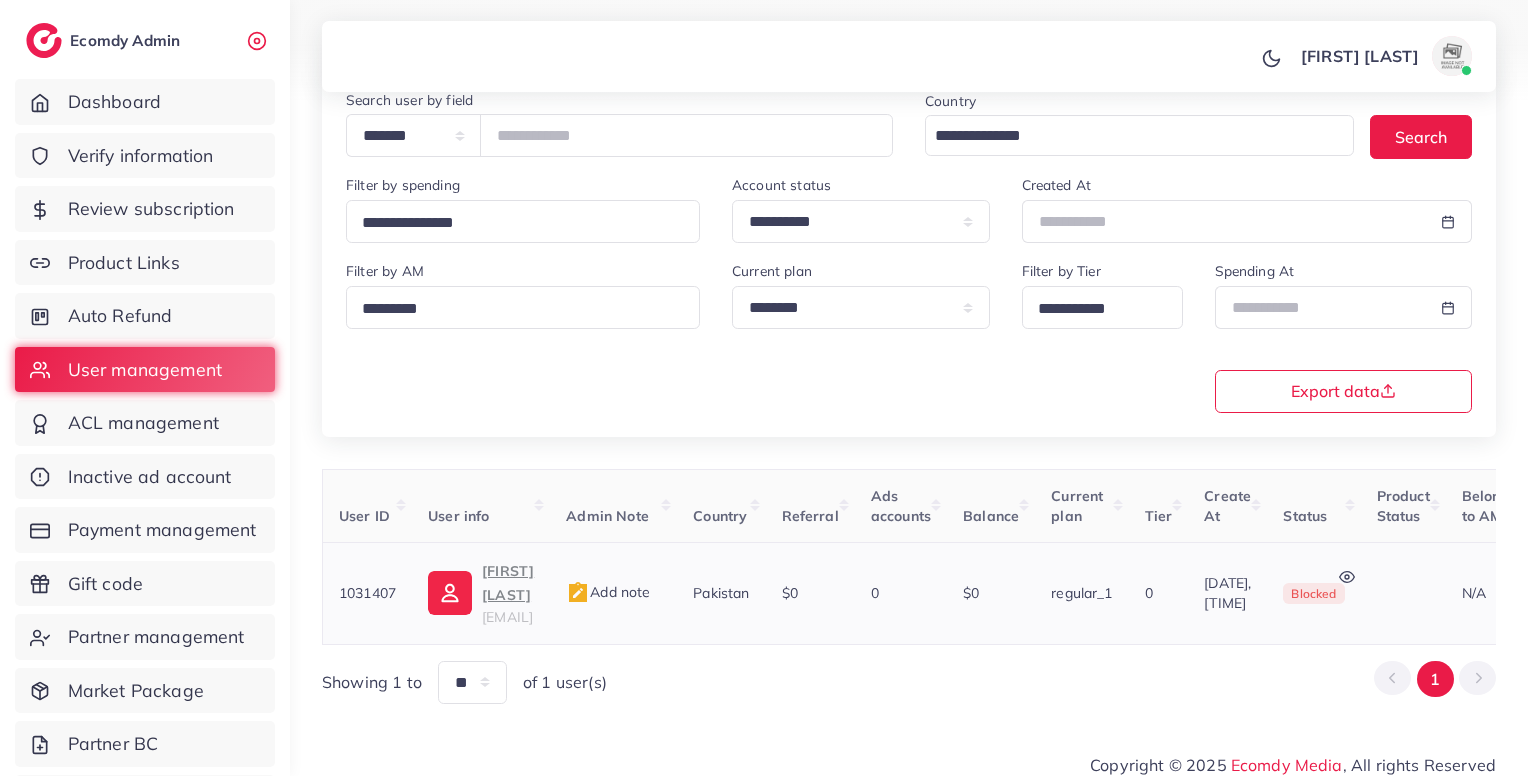 click on "Add note" at bounding box center [608, 592] 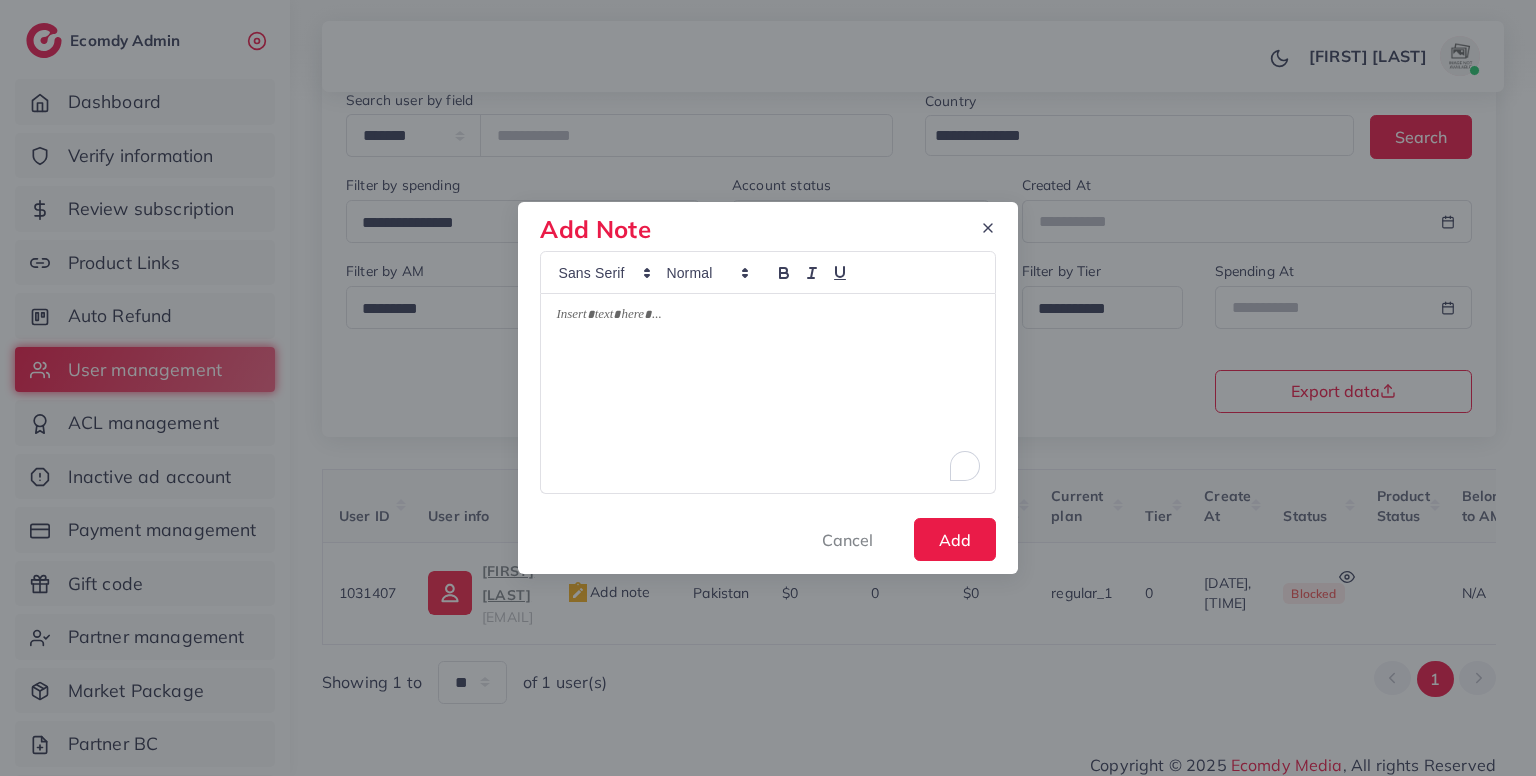 click at bounding box center [767, 393] 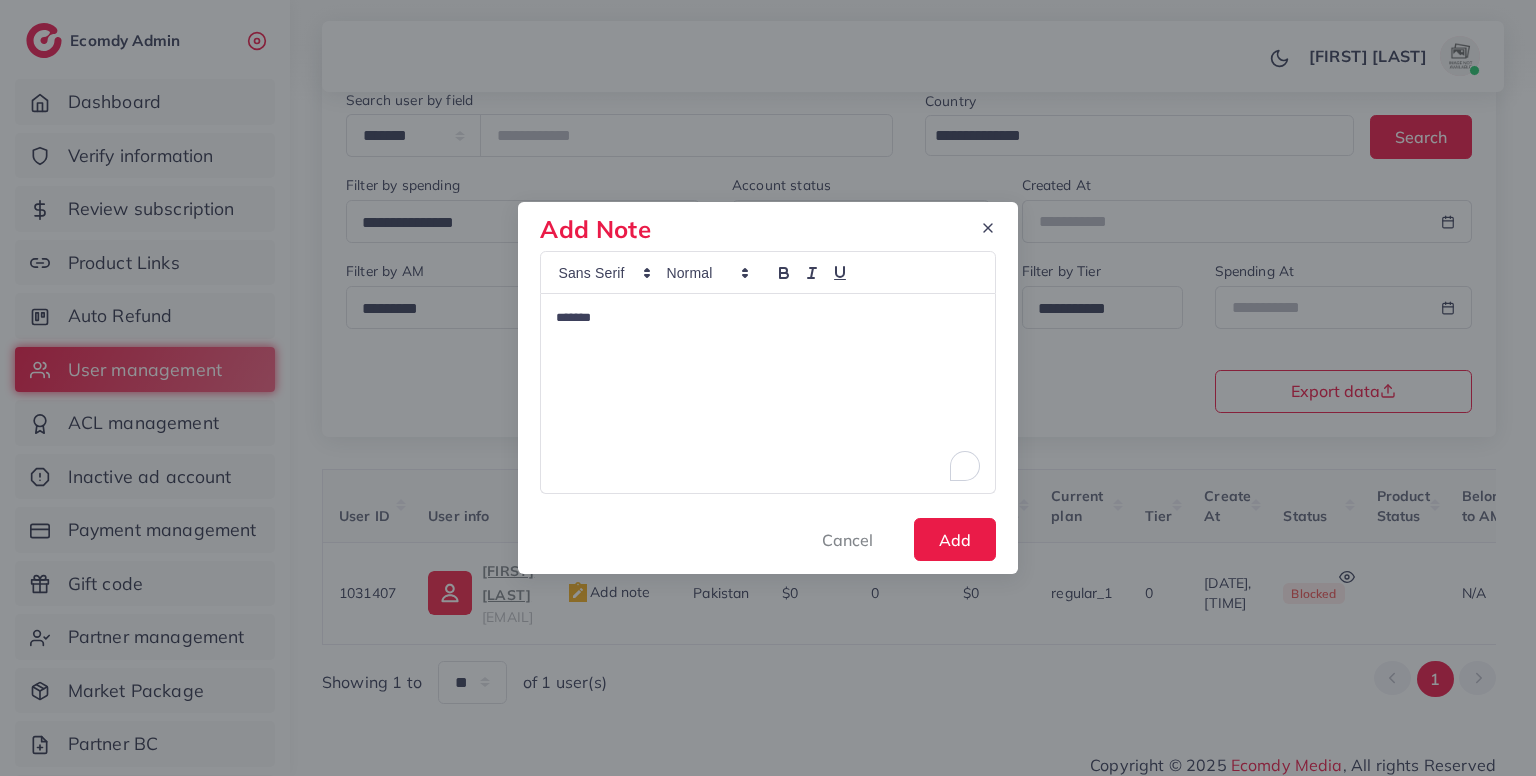 type 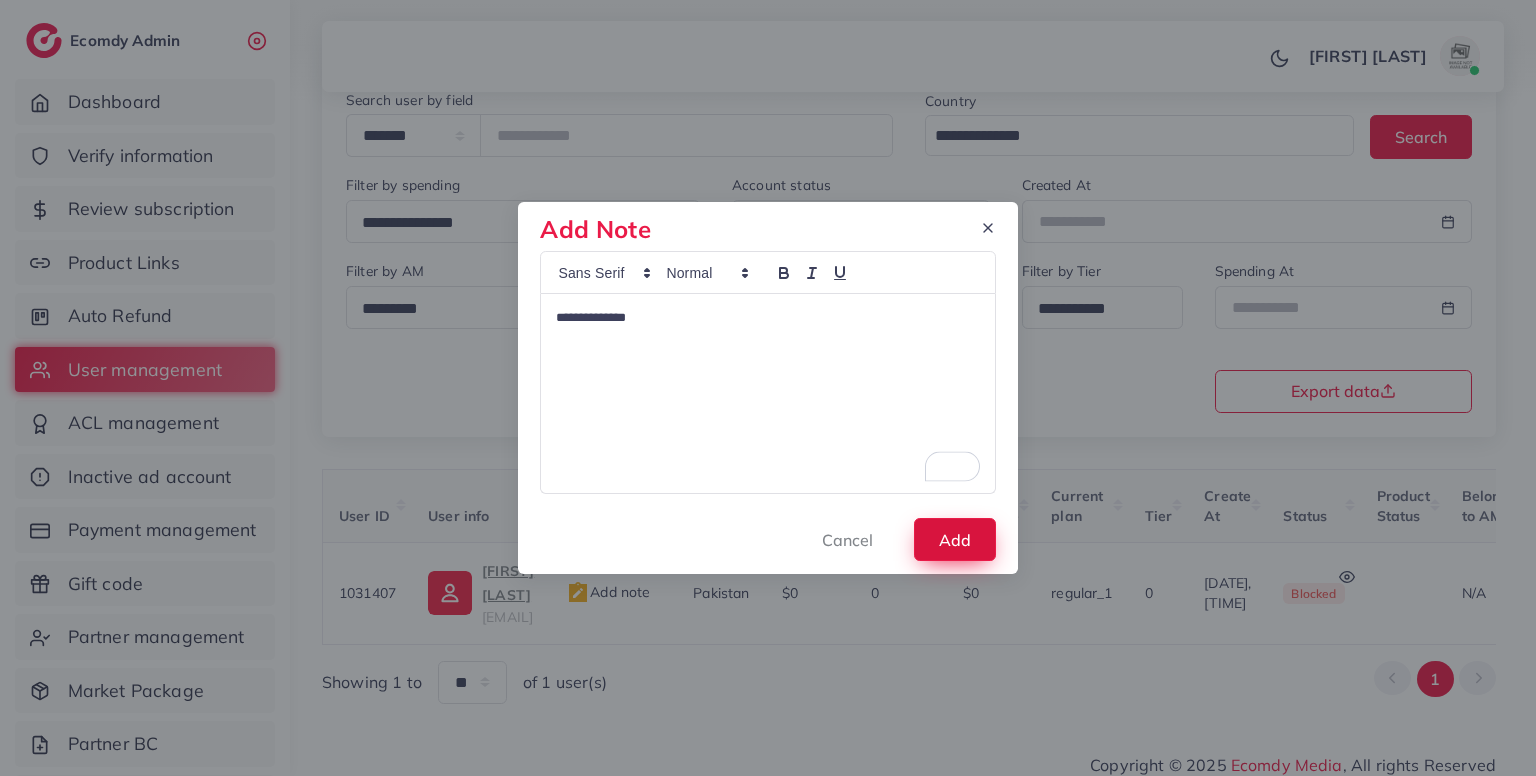 click on "Add" at bounding box center (955, 539) 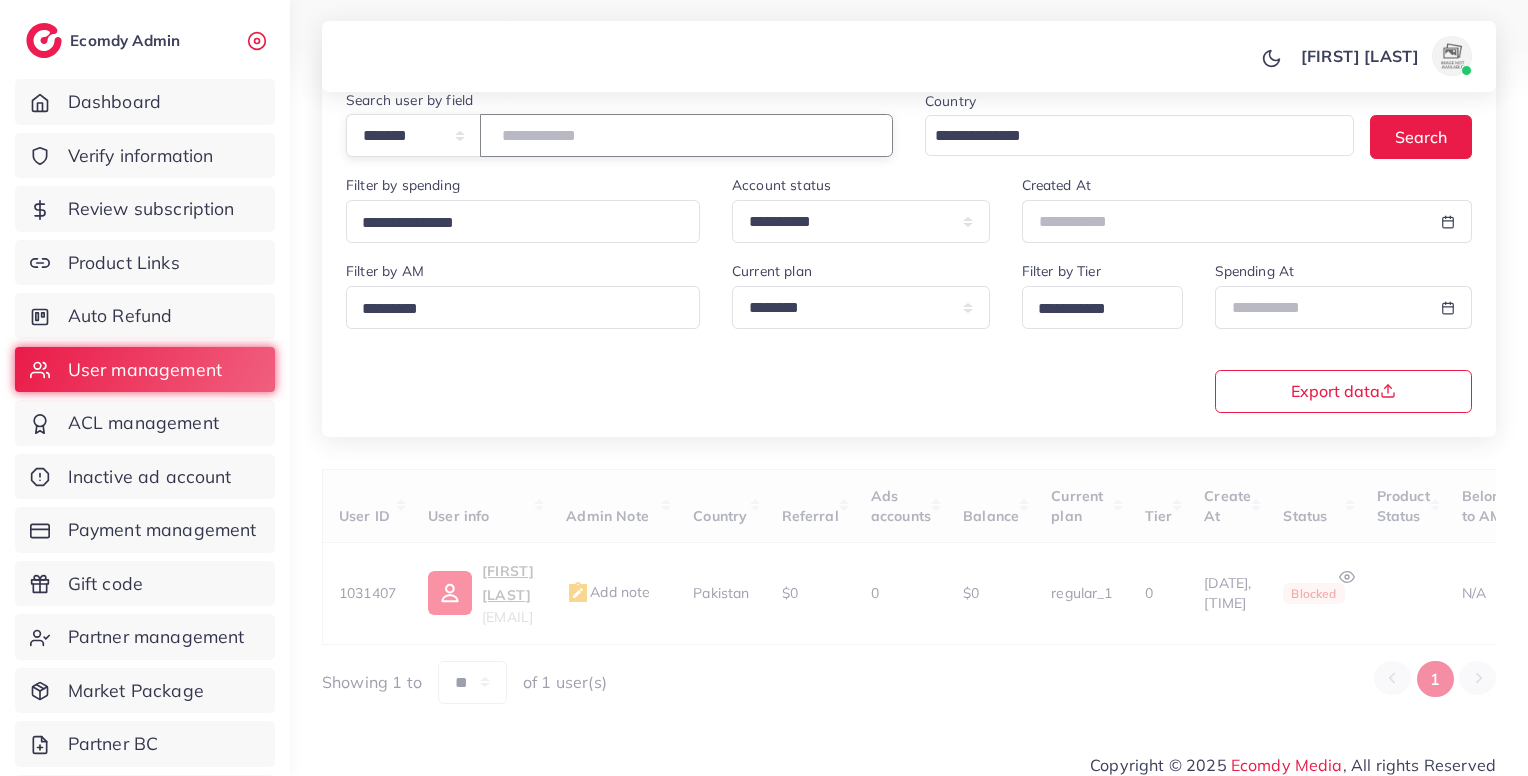 click on "*******" at bounding box center [686, 135] 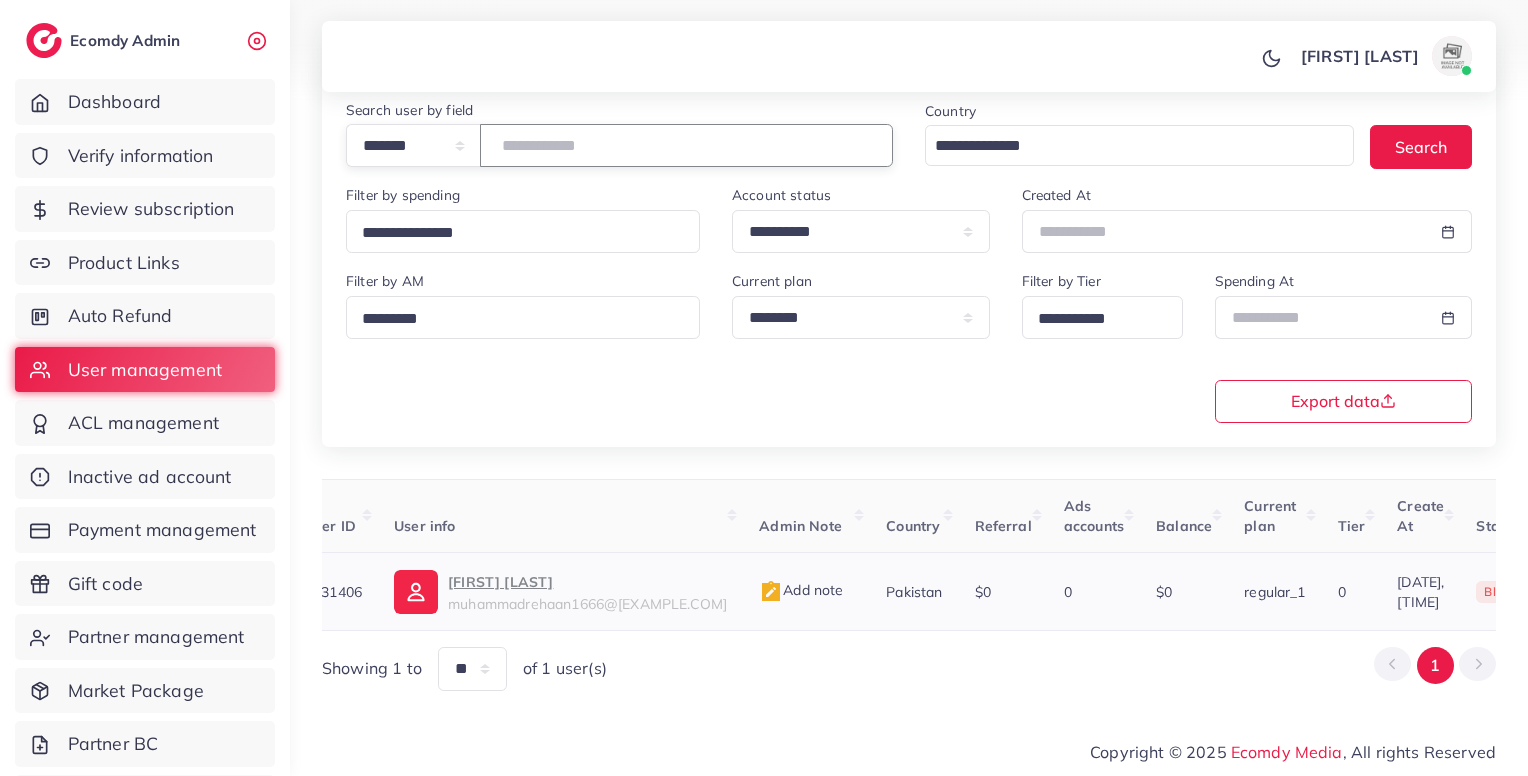 scroll, scrollTop: 0, scrollLeft: 31, axis: horizontal 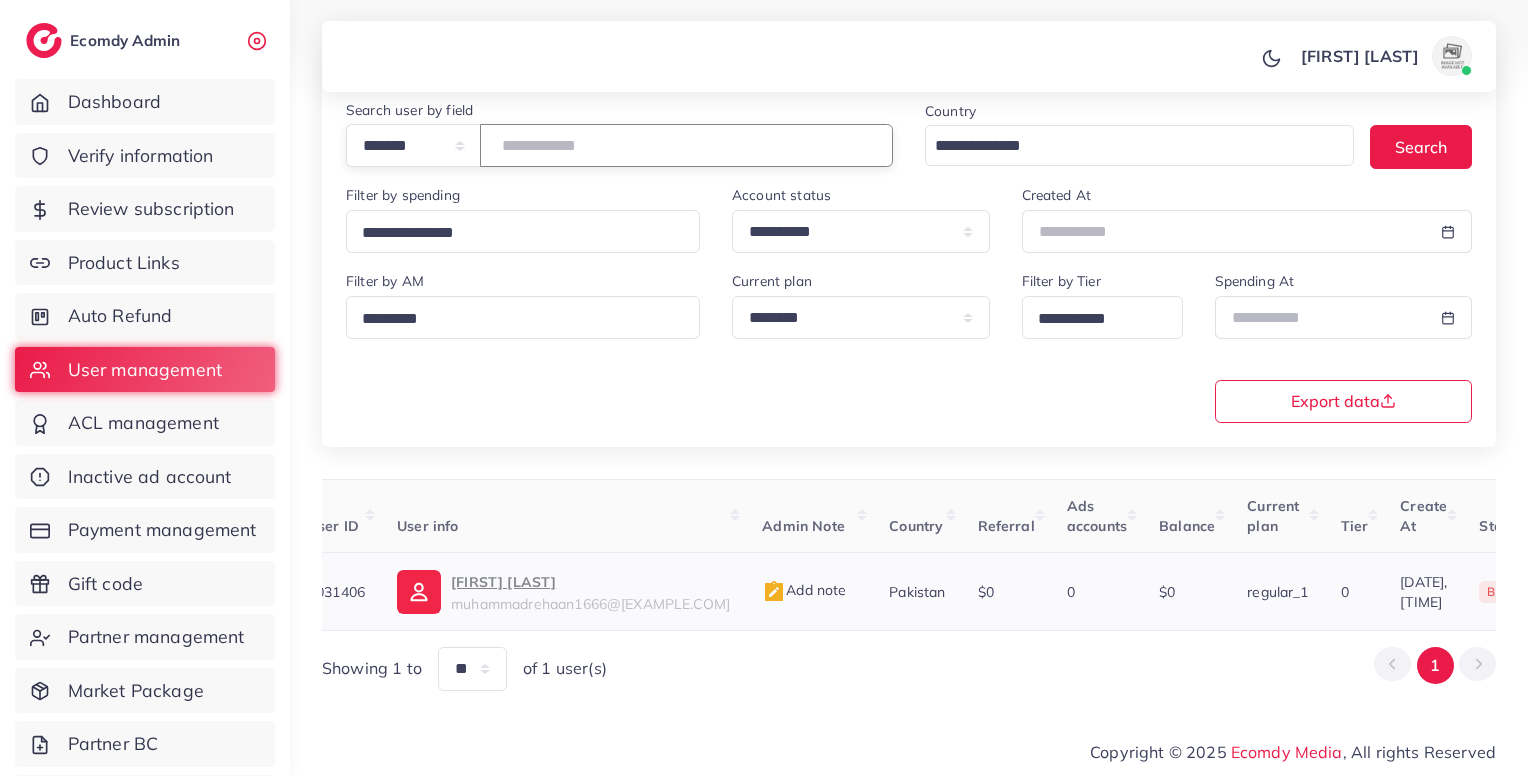 type on "*******" 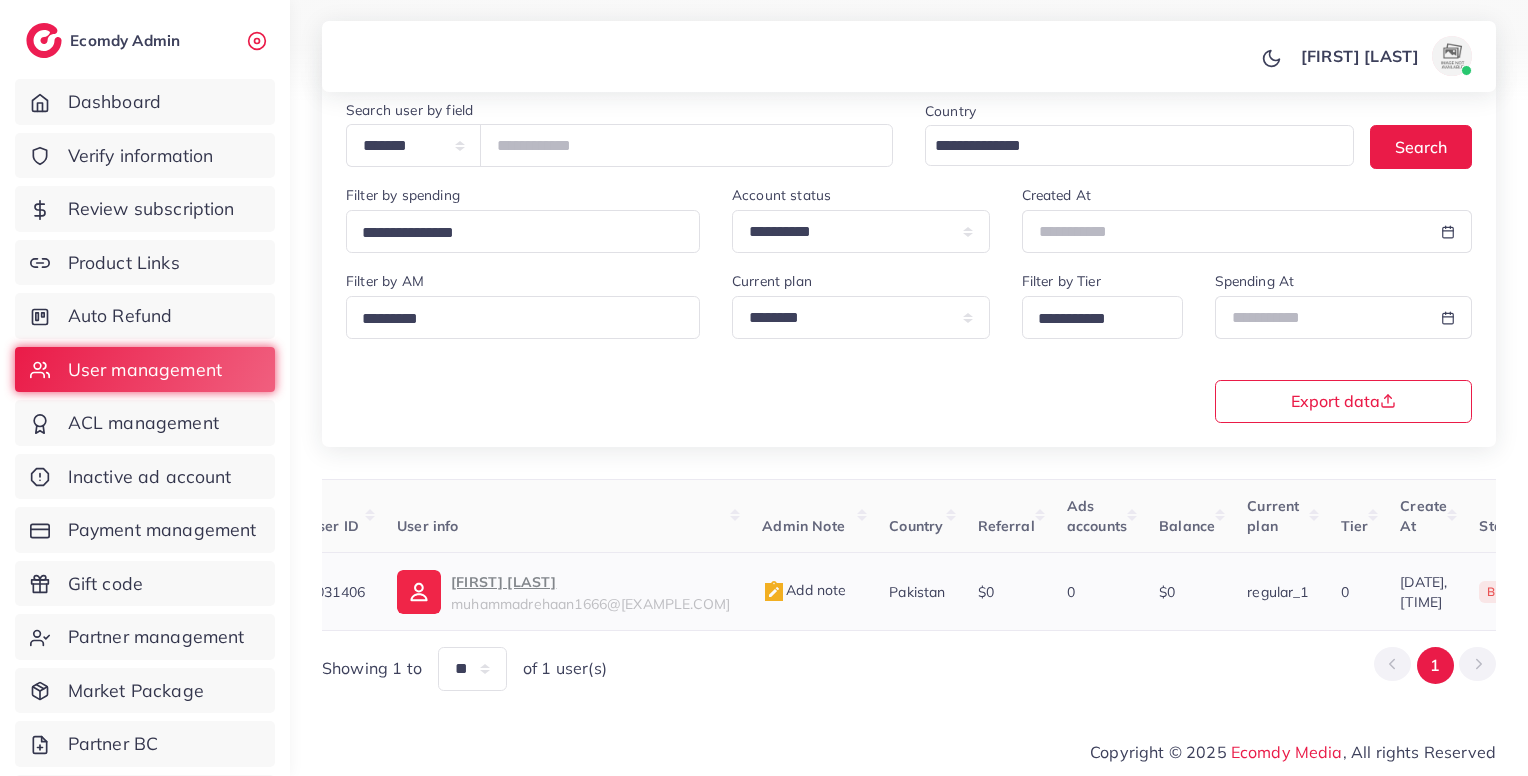 click on "muhammadrehaan1666@gmail.com" at bounding box center (590, 604) 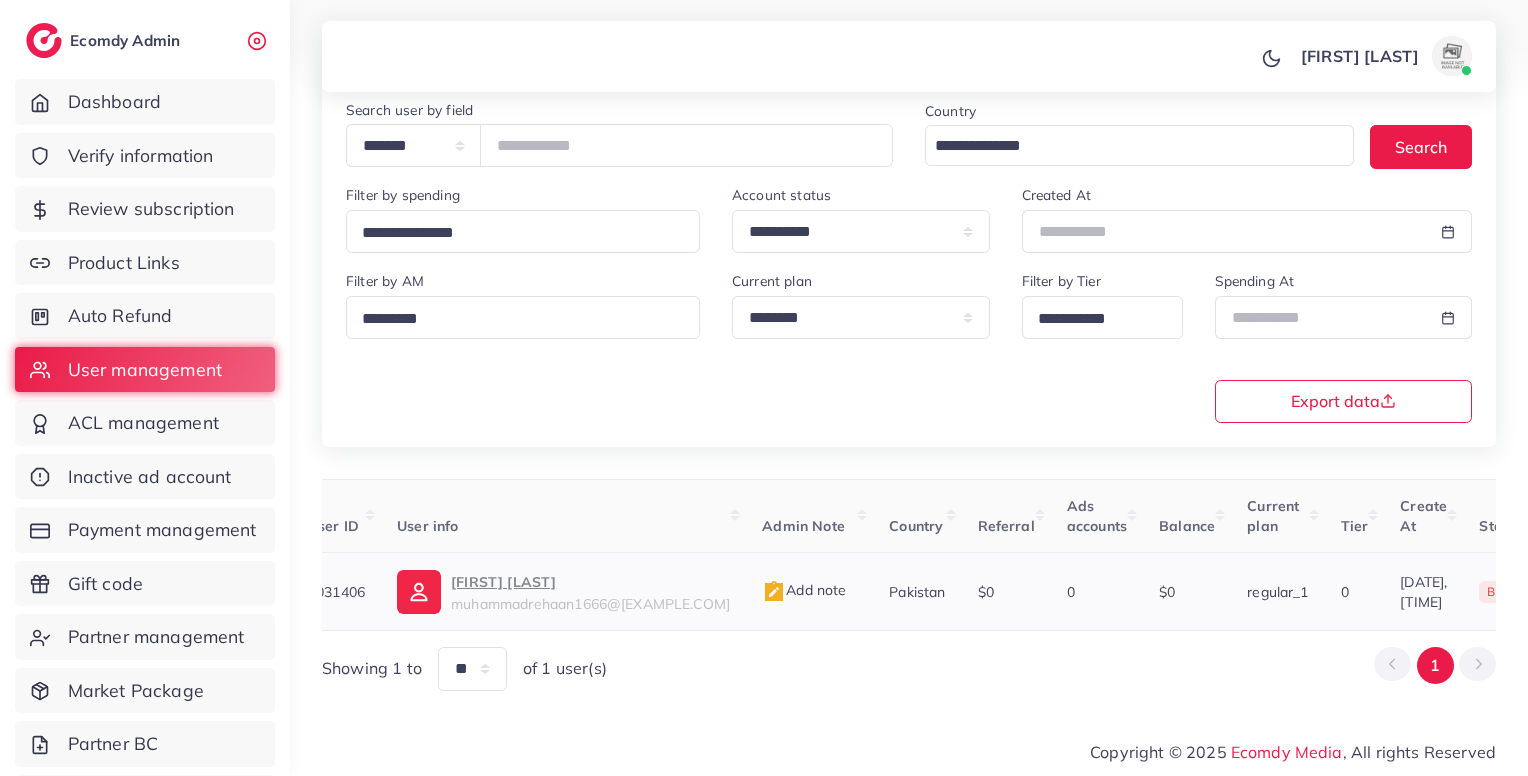 click on "Add note" at bounding box center [804, 590] 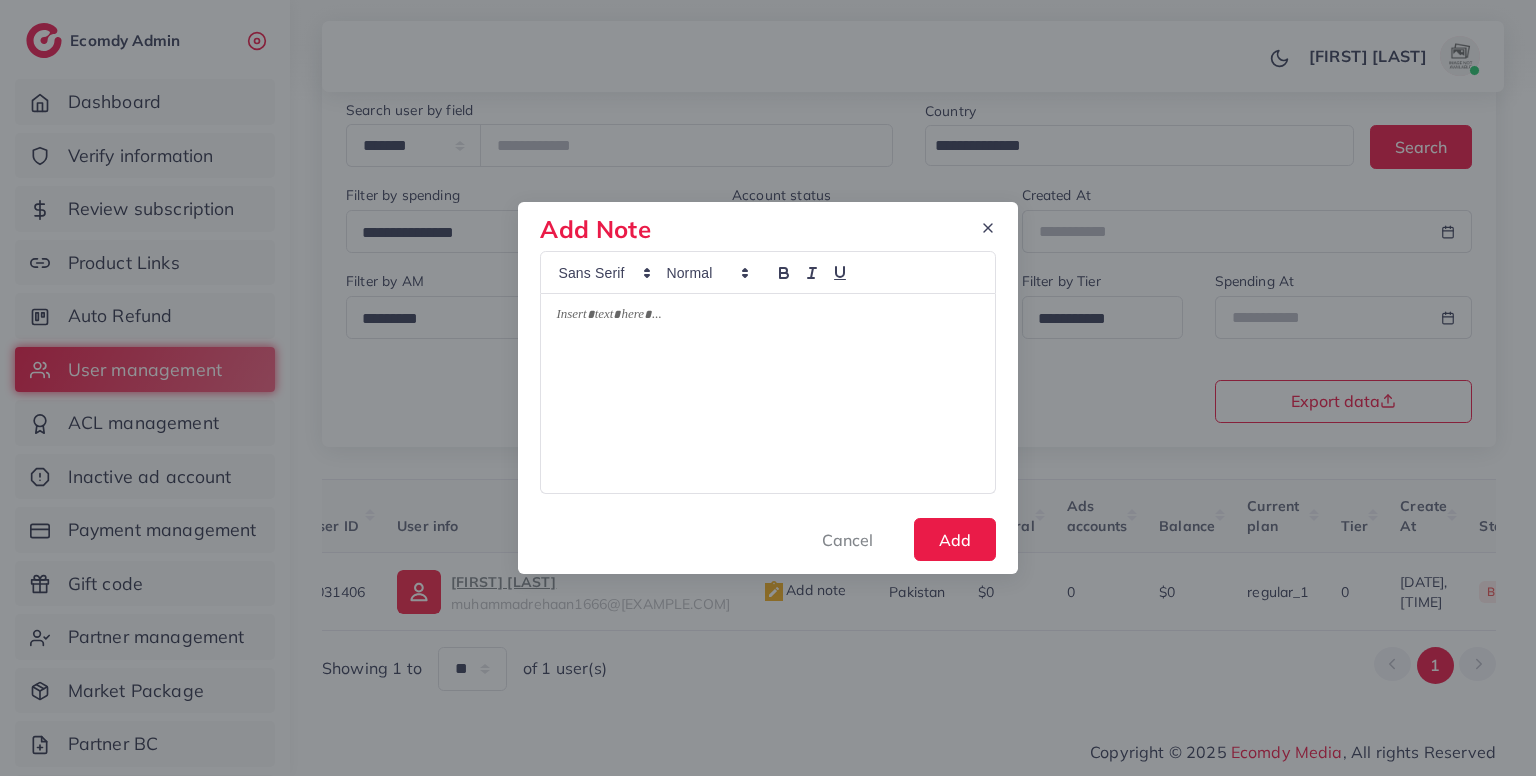 click at bounding box center (767, 393) 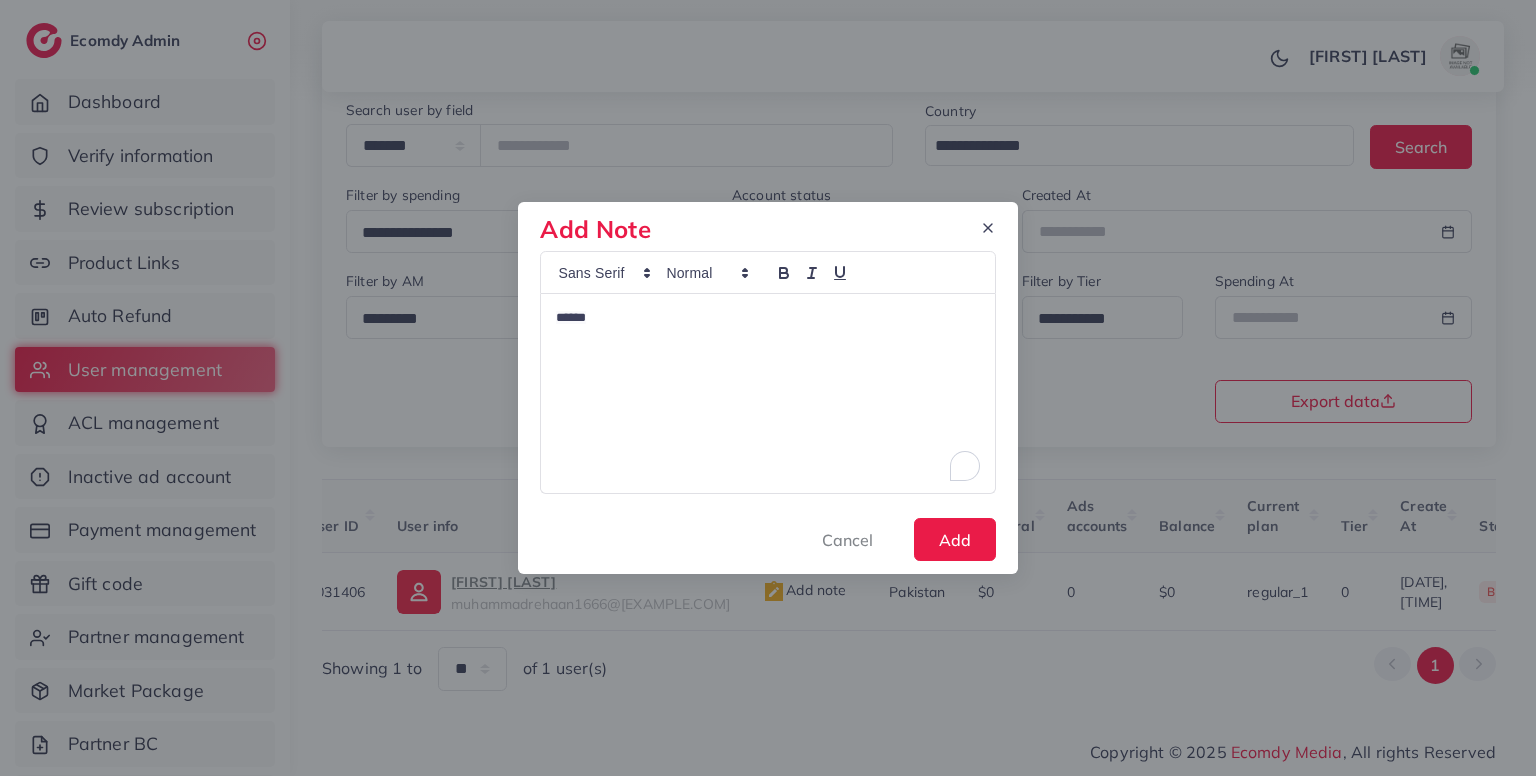 click on "*****" at bounding box center [767, 393] 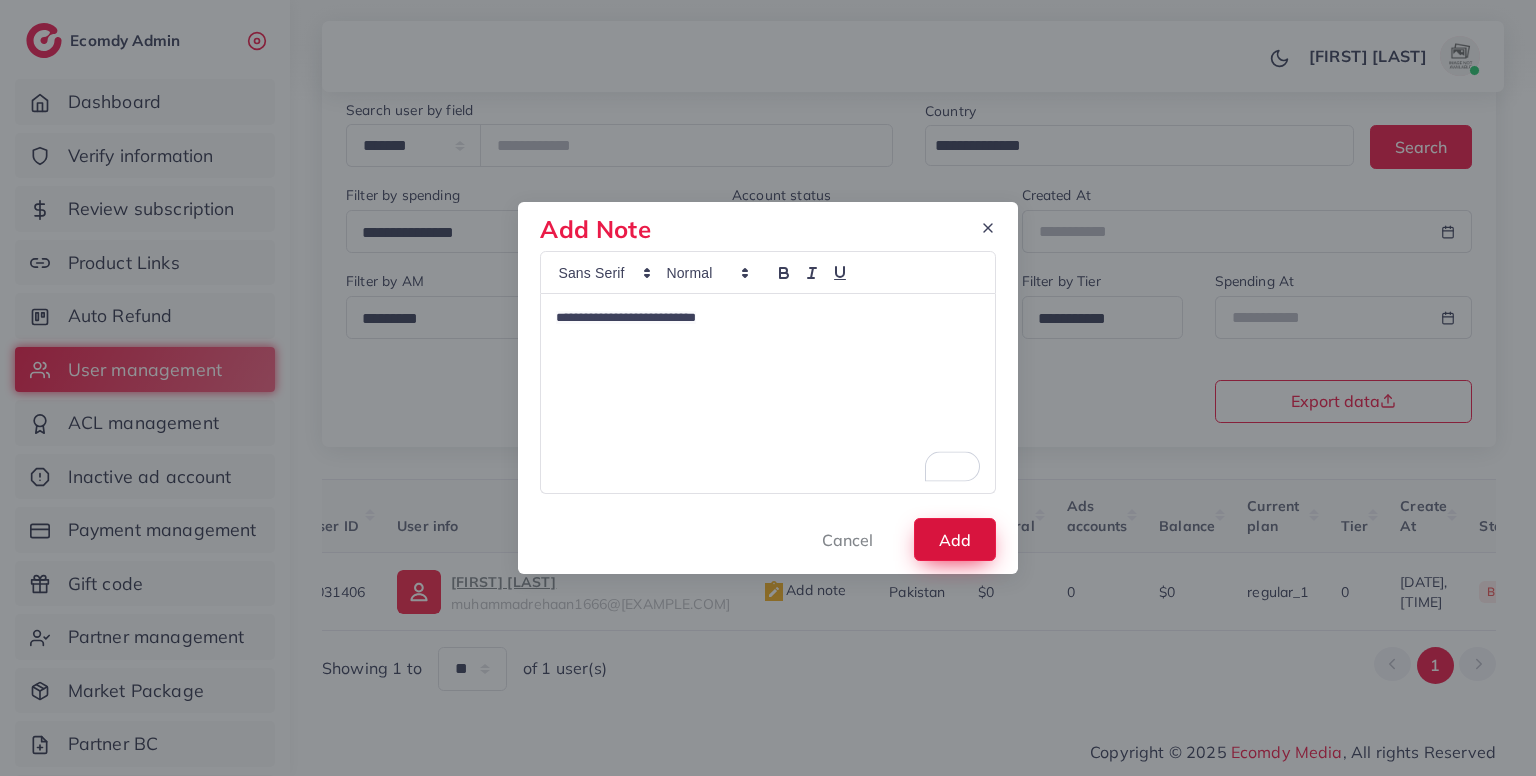 click on "Add" at bounding box center [955, 539] 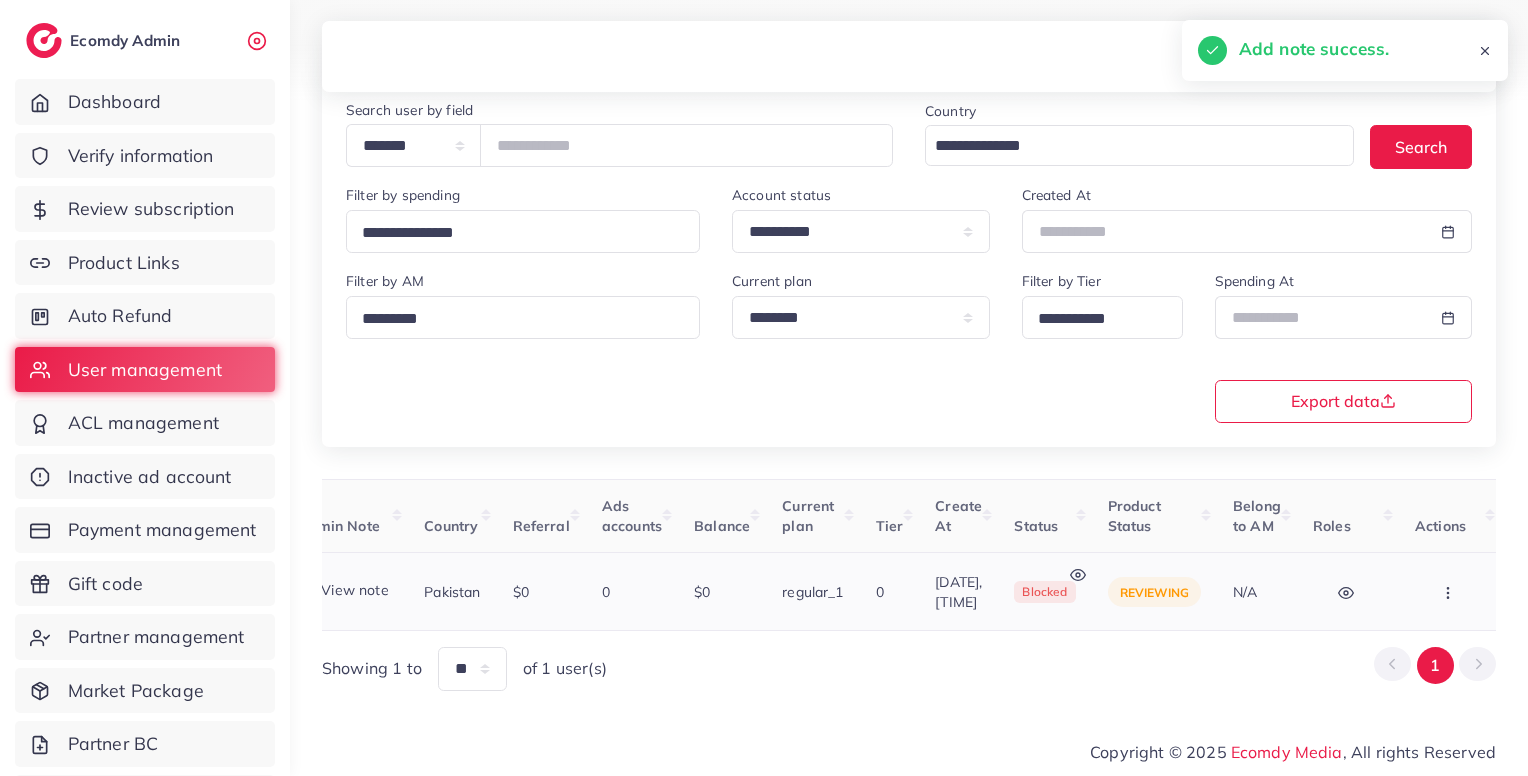 scroll, scrollTop: 0, scrollLeft: 496, axis: horizontal 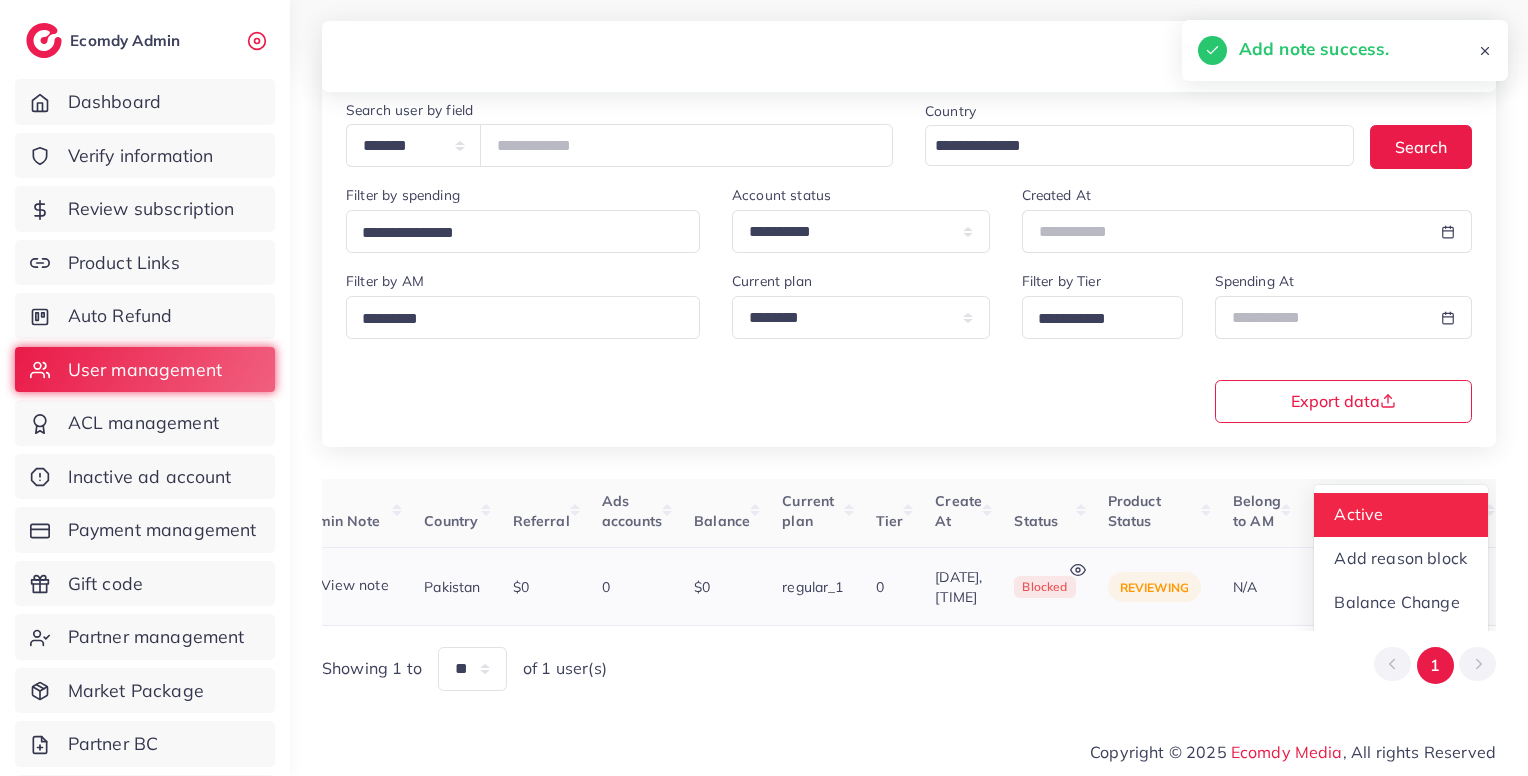 click on "Active" at bounding box center [1401, 515] 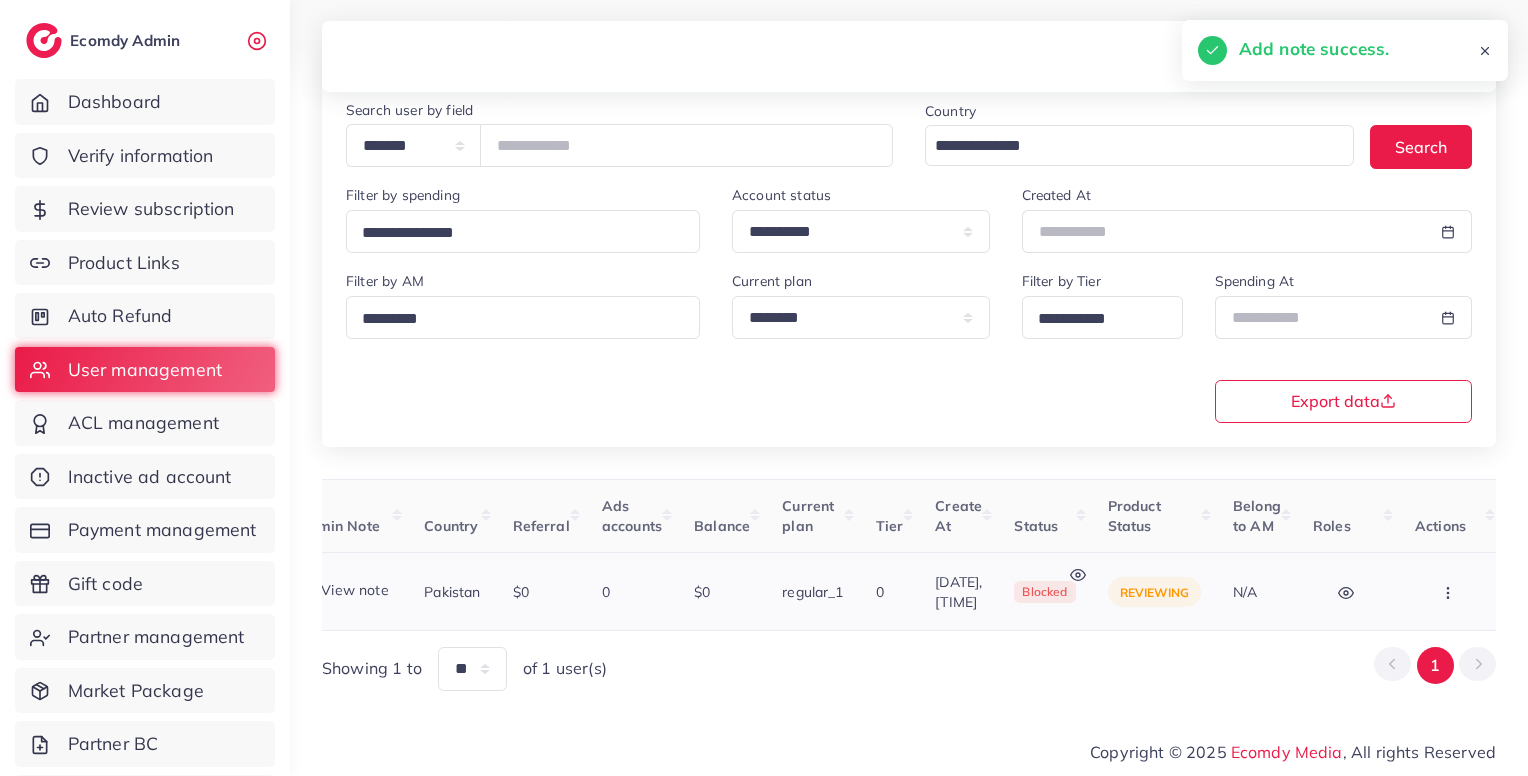 scroll, scrollTop: 0, scrollLeft: 496, axis: horizontal 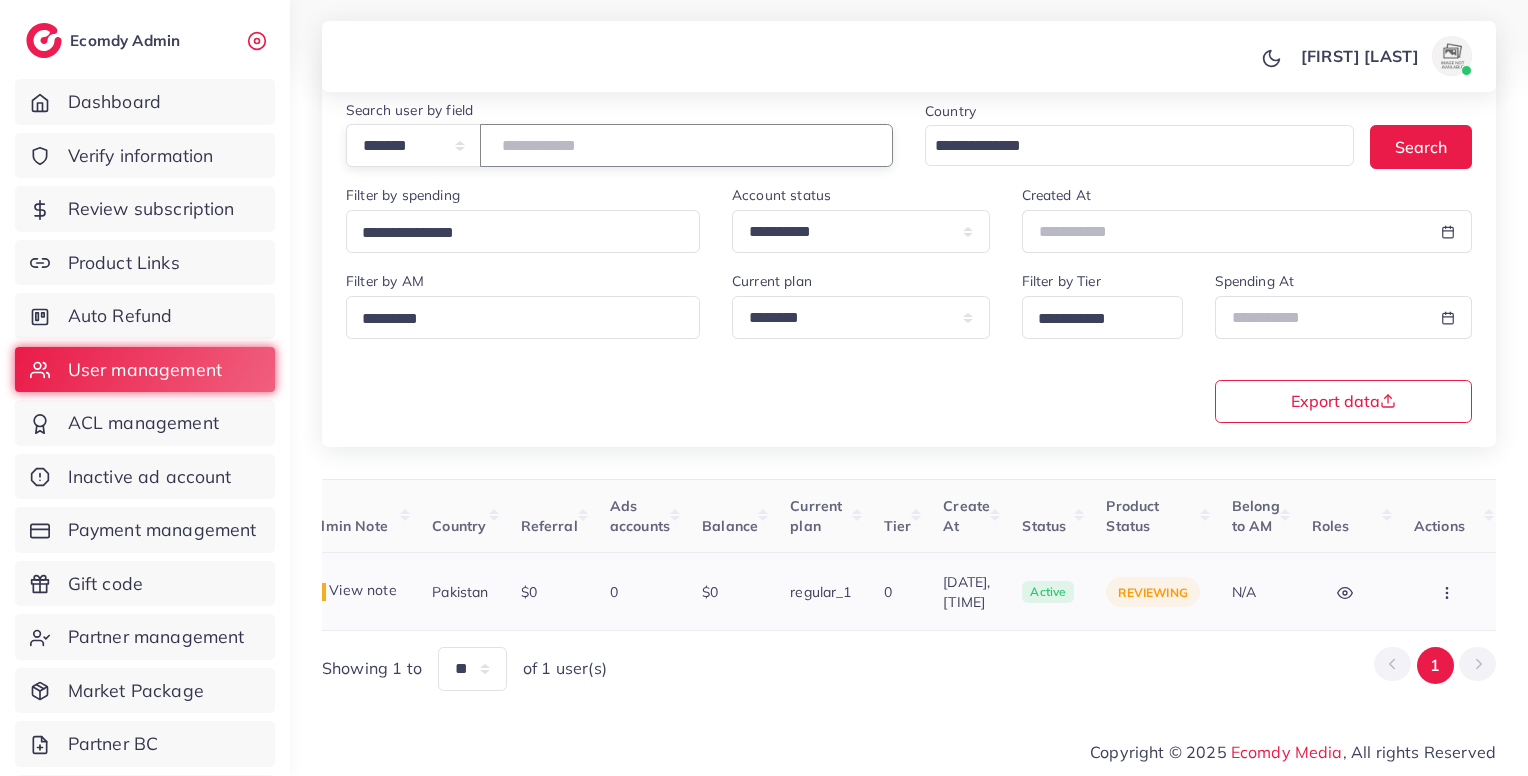 click on "*******" at bounding box center (686, 145) 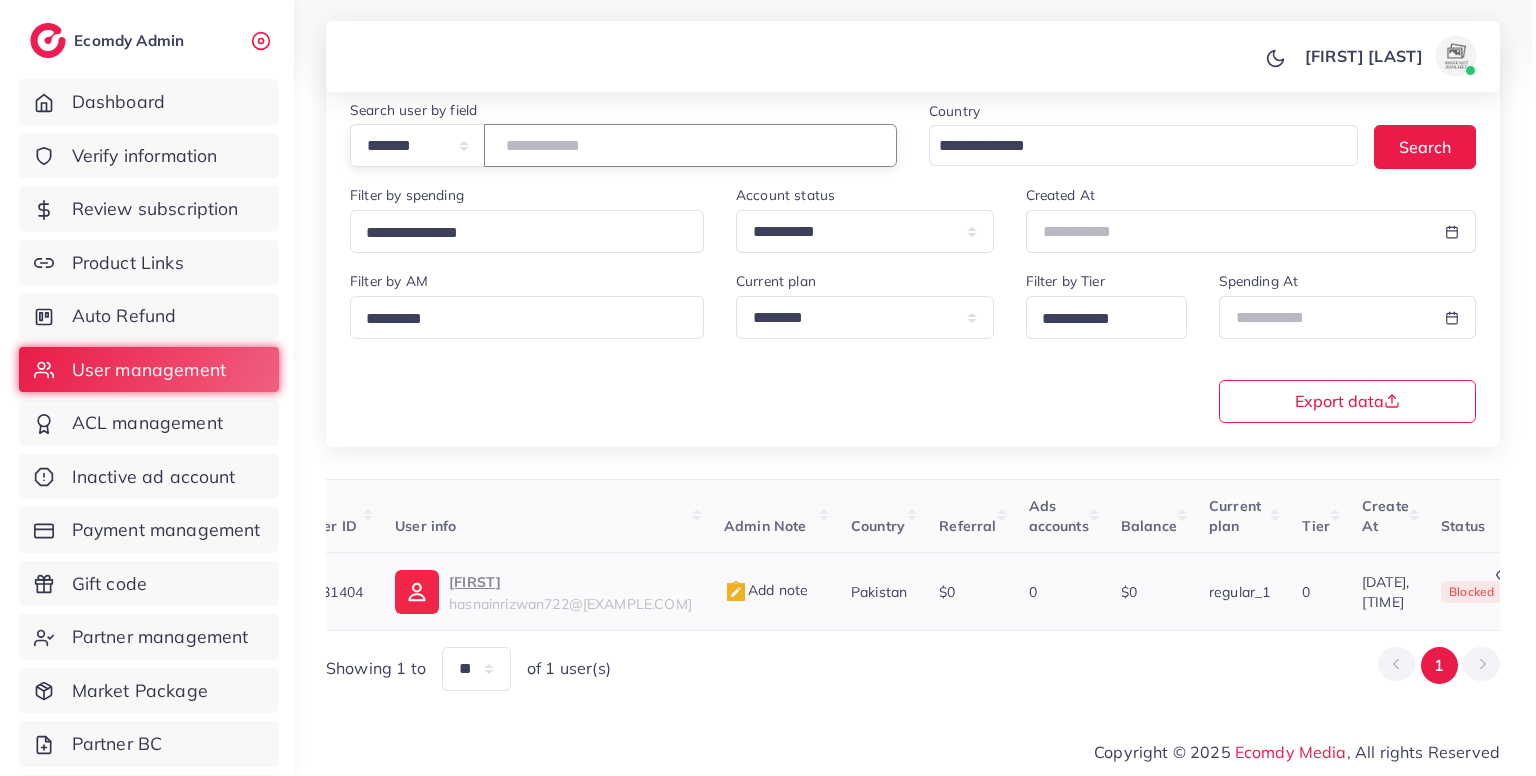 scroll, scrollTop: 0, scrollLeft: 0, axis: both 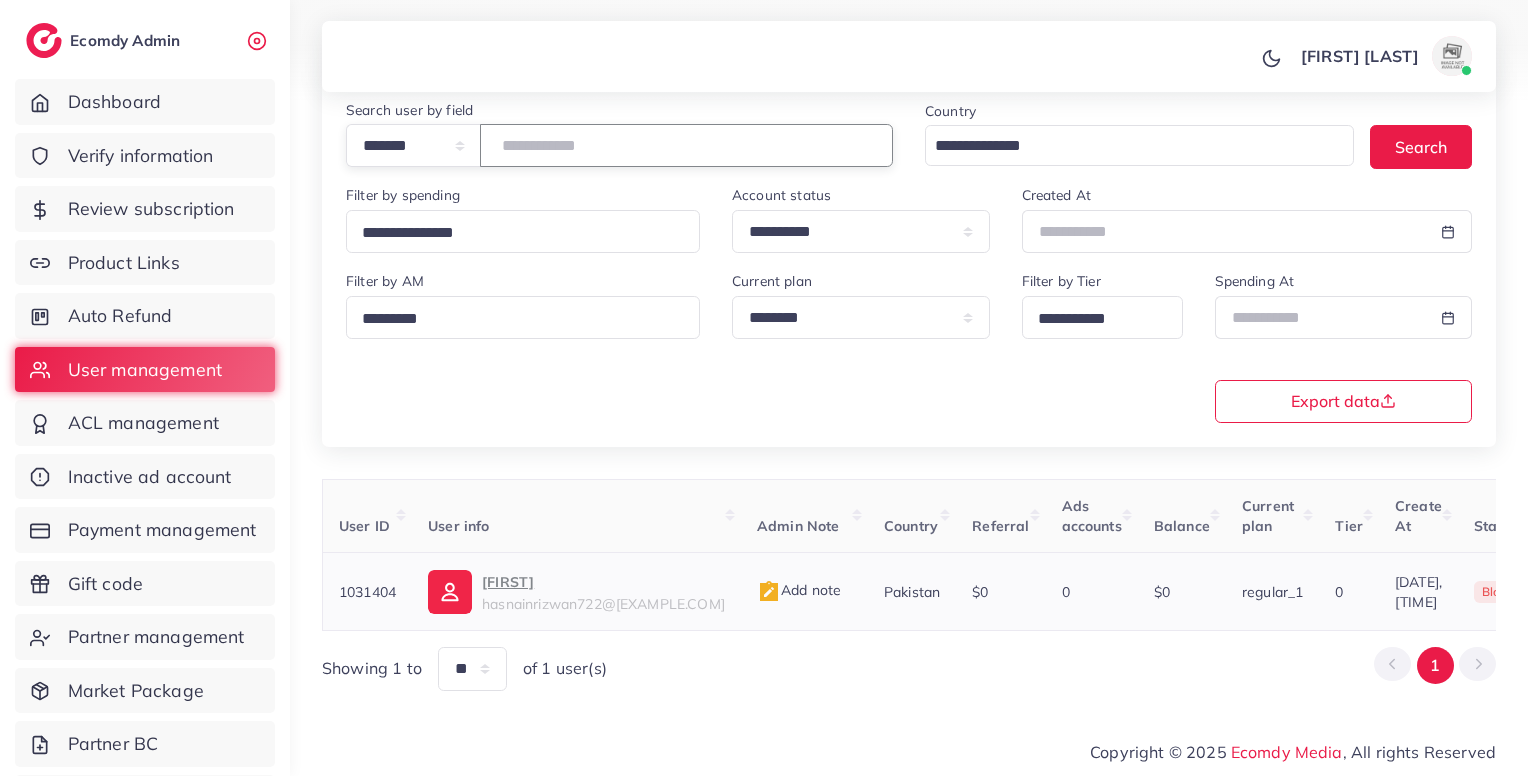 type on "*******" 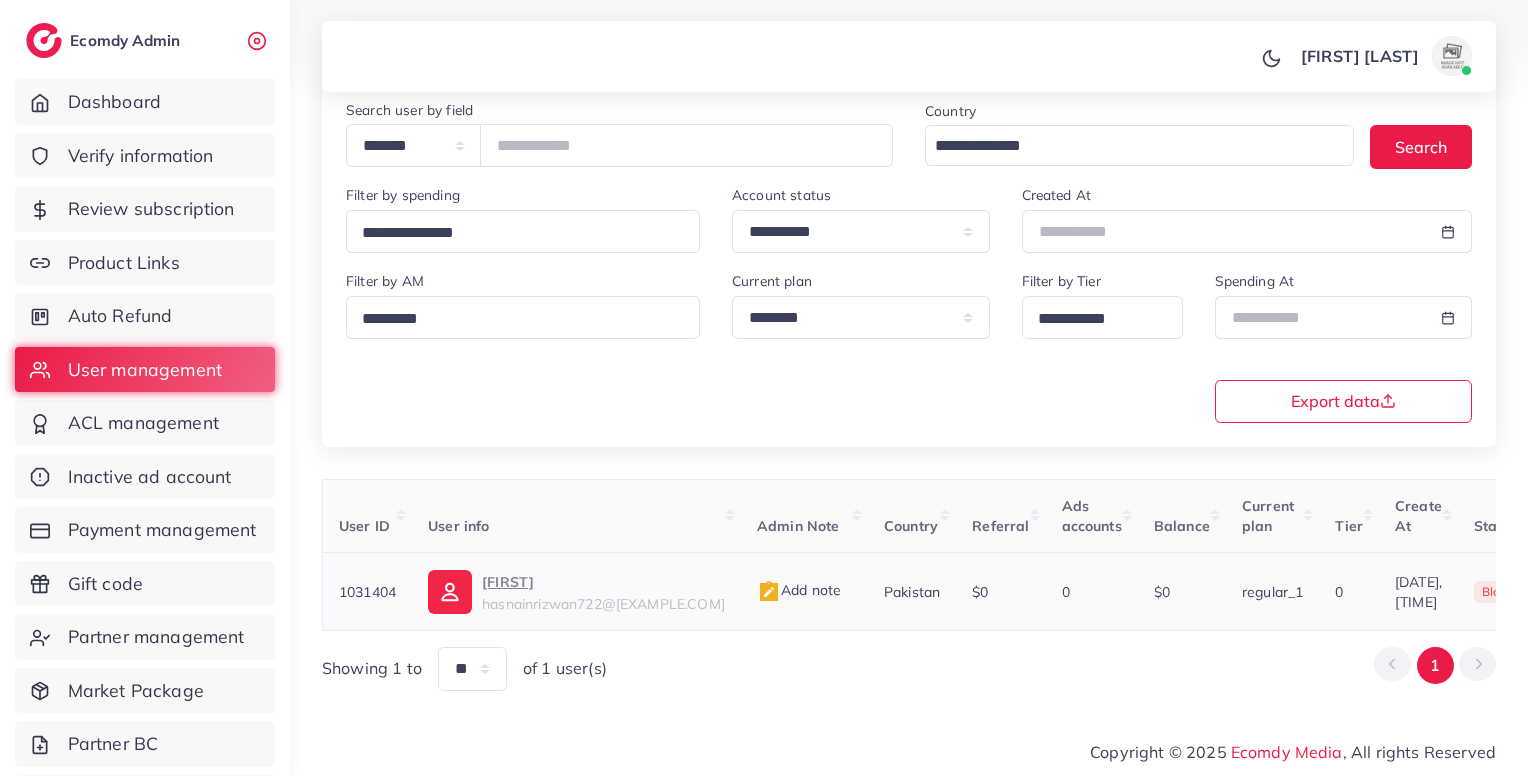click on "hasnainrizwan722@gmail.com" at bounding box center [603, 604] 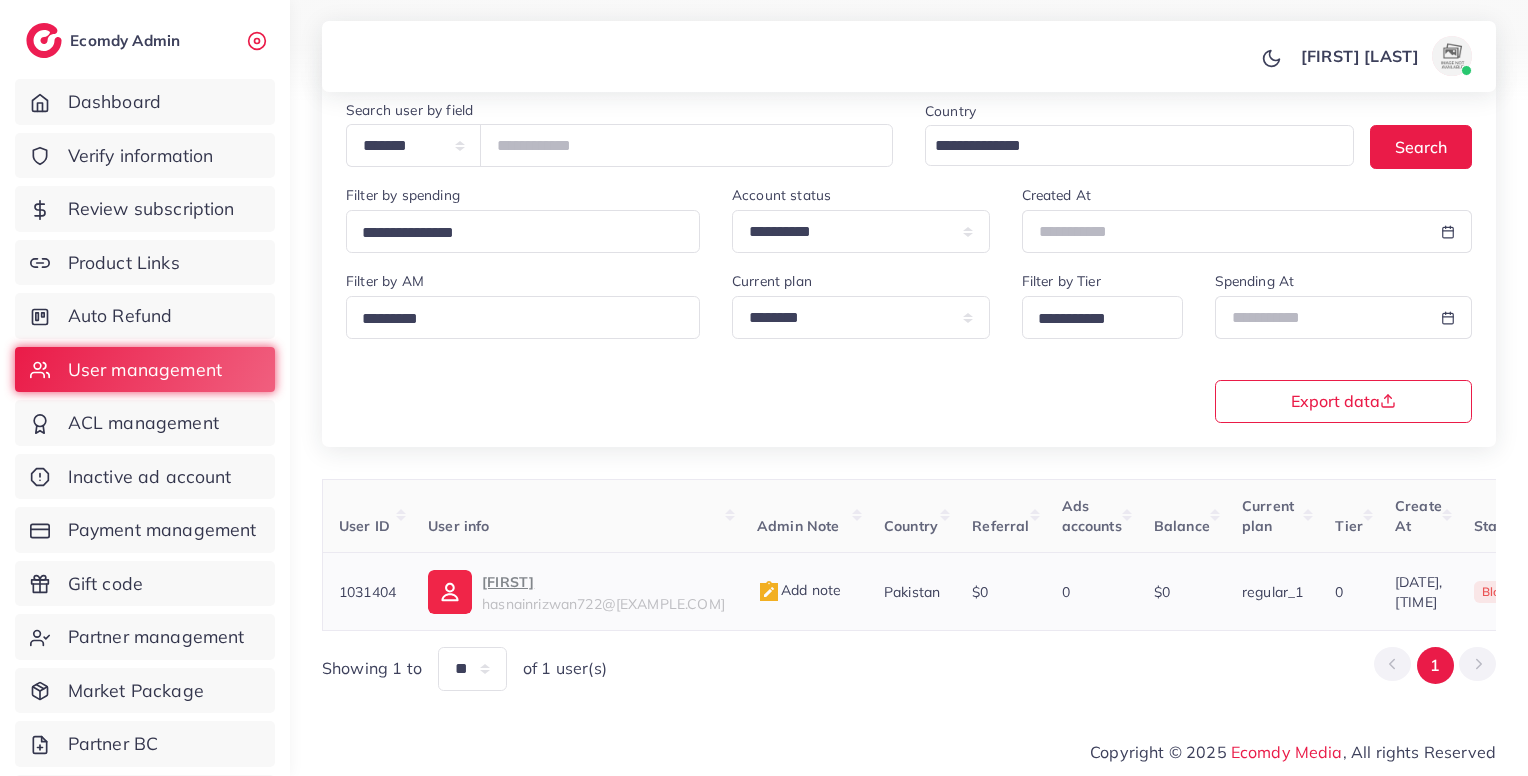 click on "Add note" at bounding box center [799, 590] 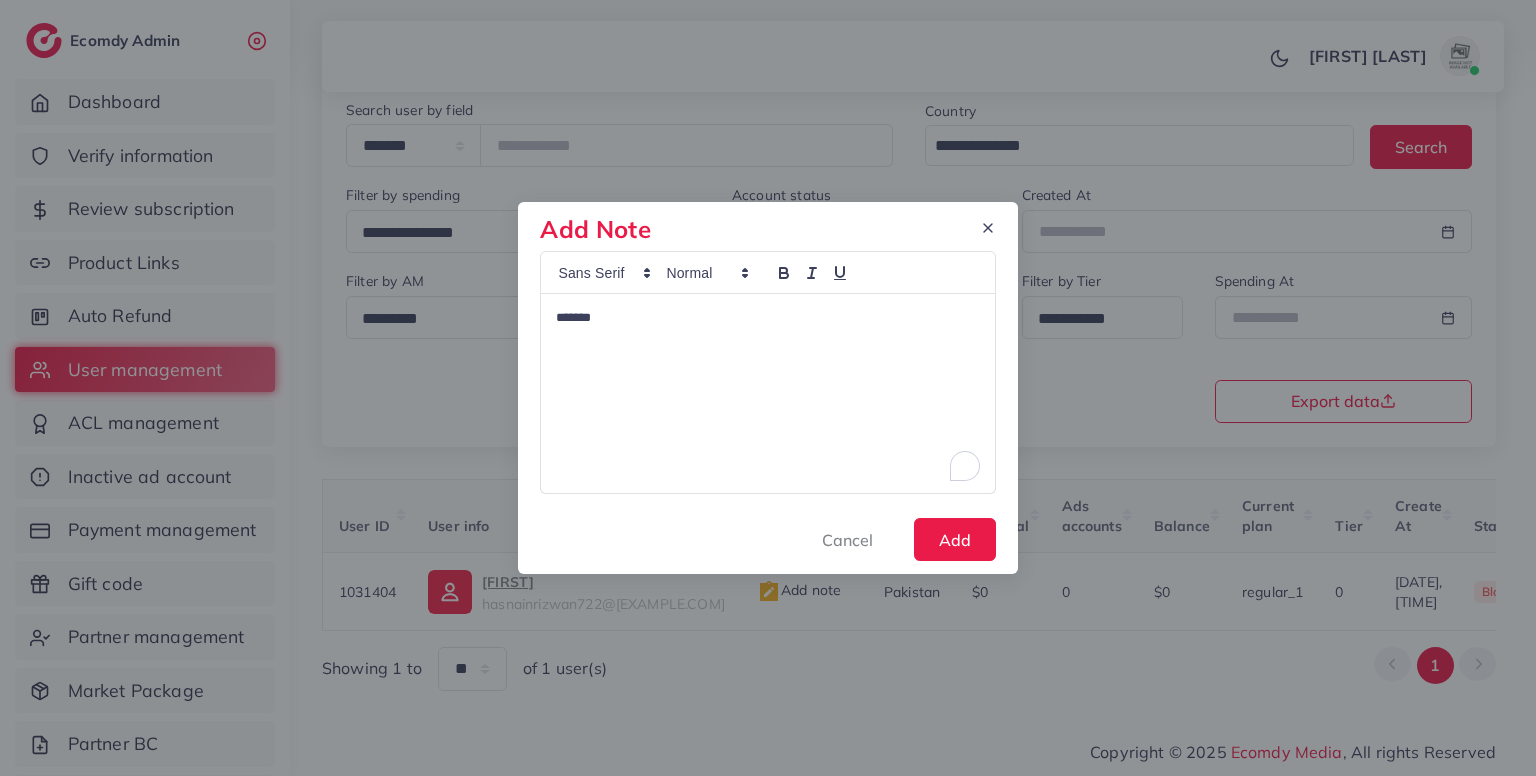 click on "*******" at bounding box center (767, 393) 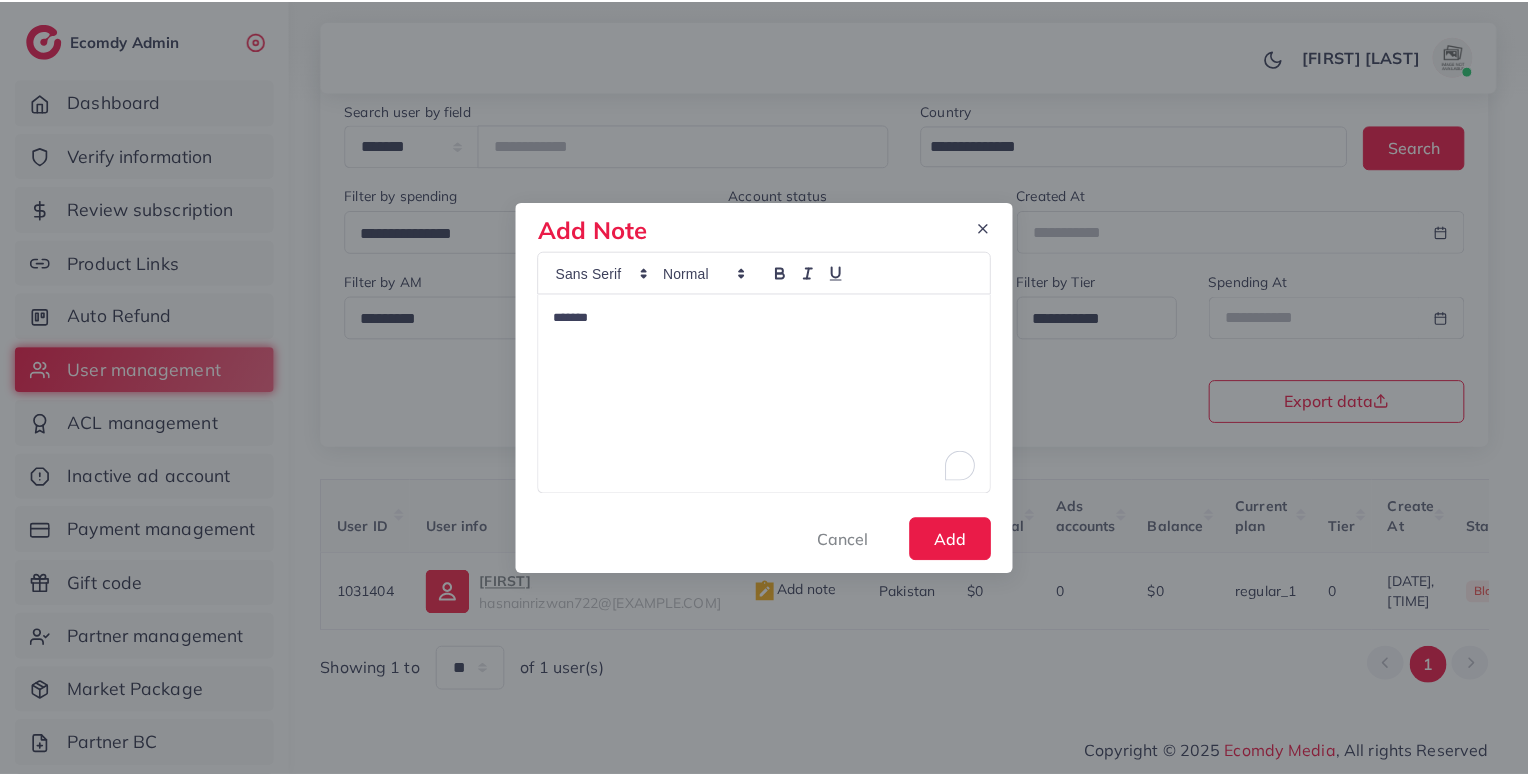 scroll, scrollTop: 0, scrollLeft: 0, axis: both 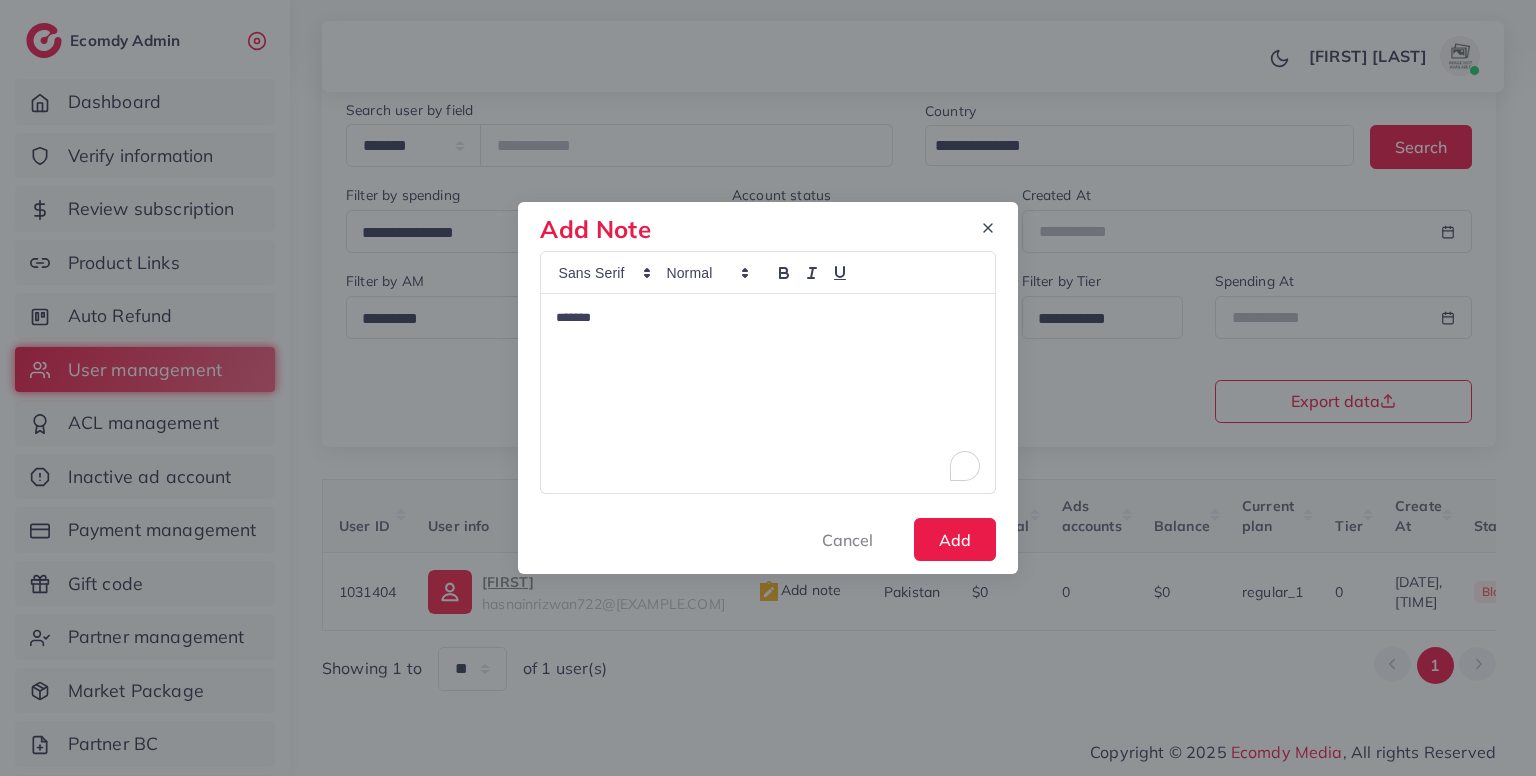 type 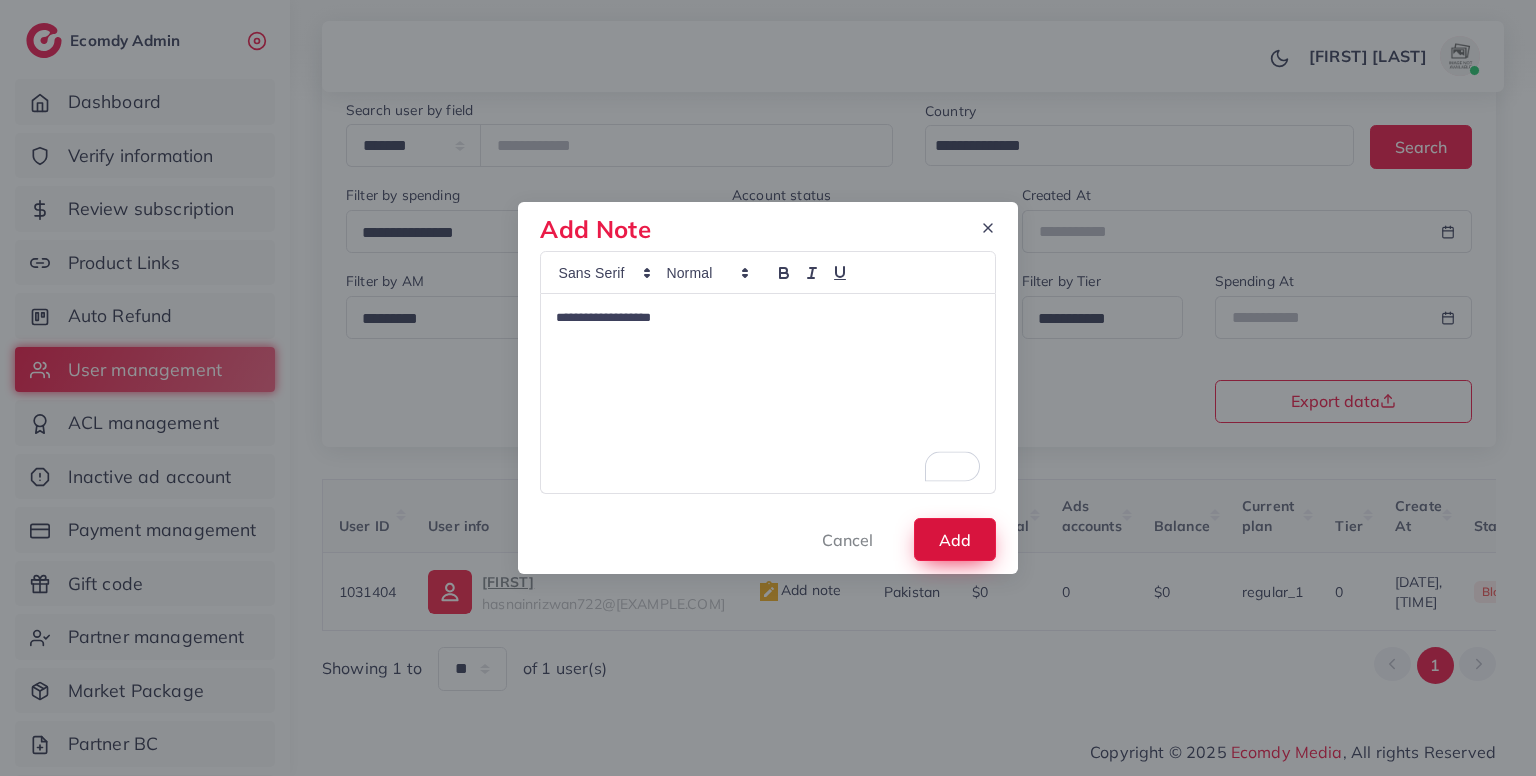 click on "Add" at bounding box center [955, 539] 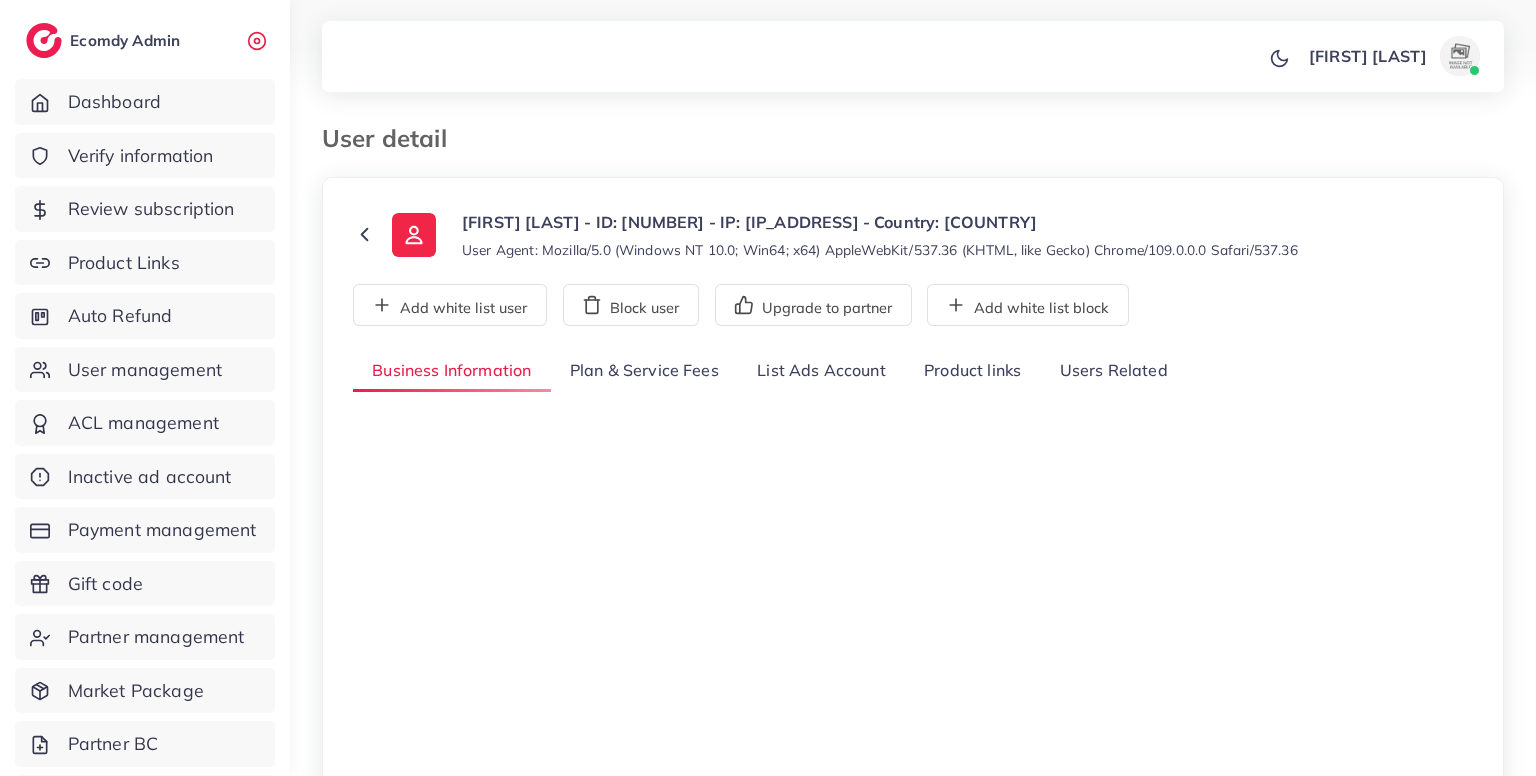select on "********" 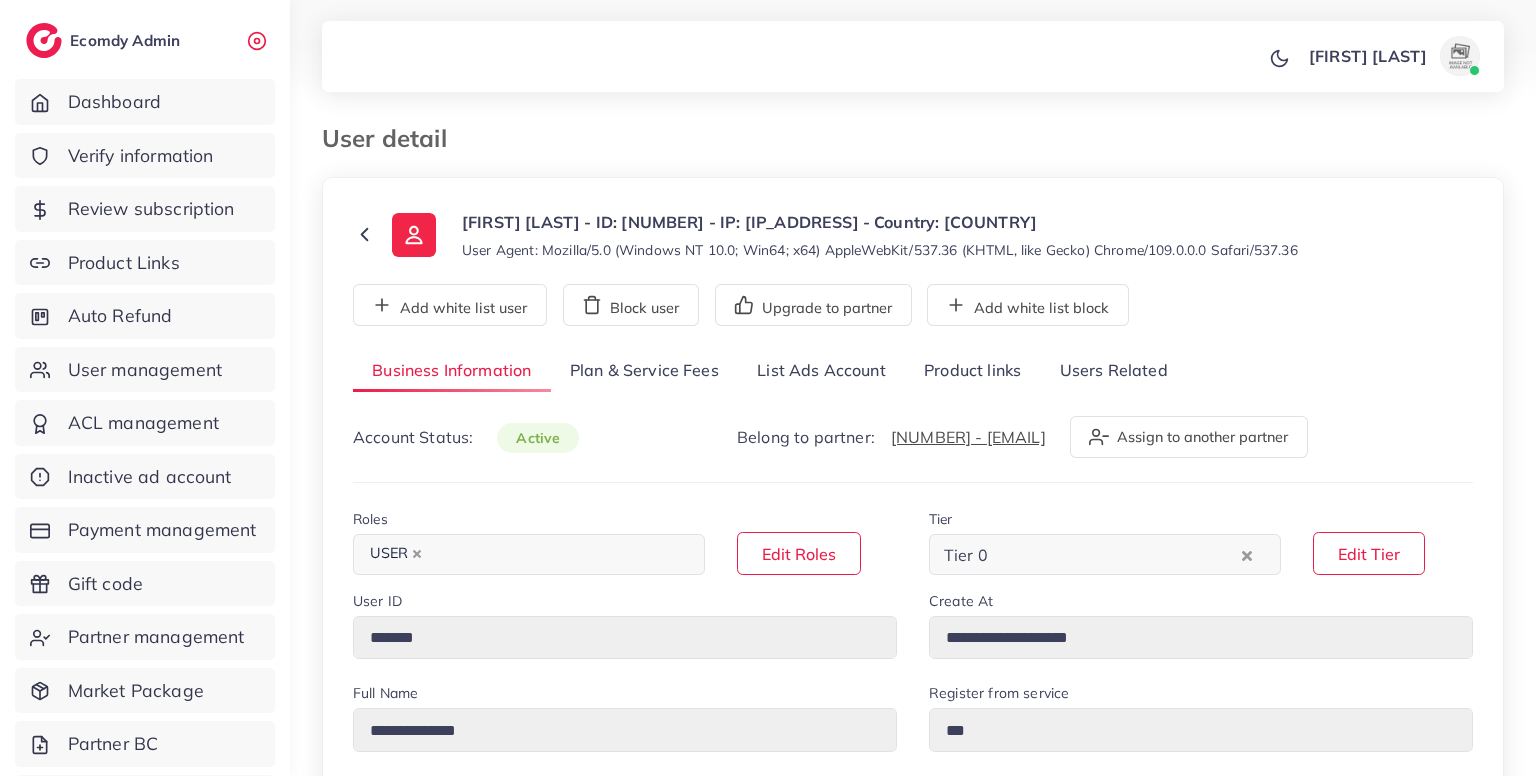 scroll, scrollTop: 0, scrollLeft: 0, axis: both 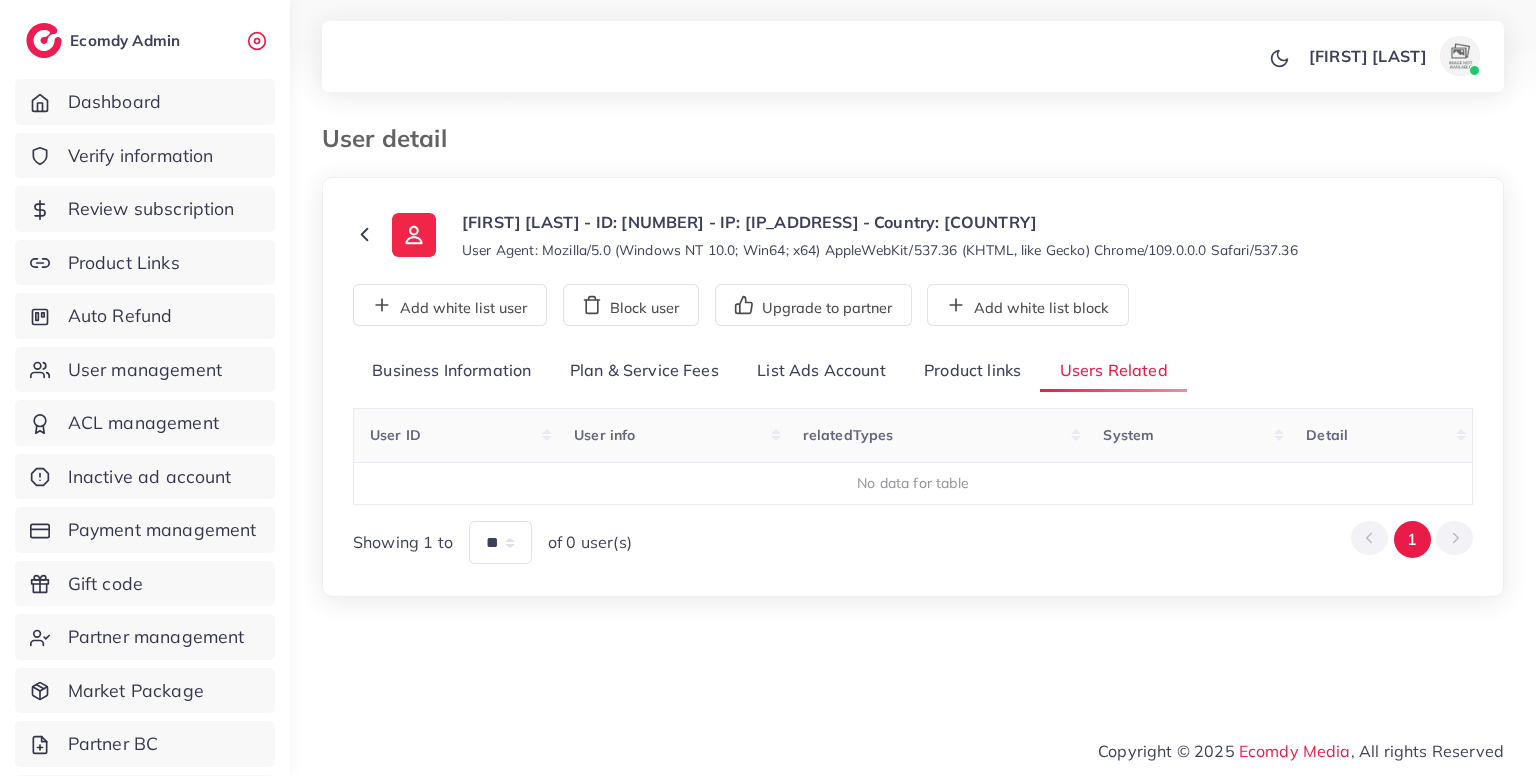 click on "Product links" at bounding box center [972, 371] 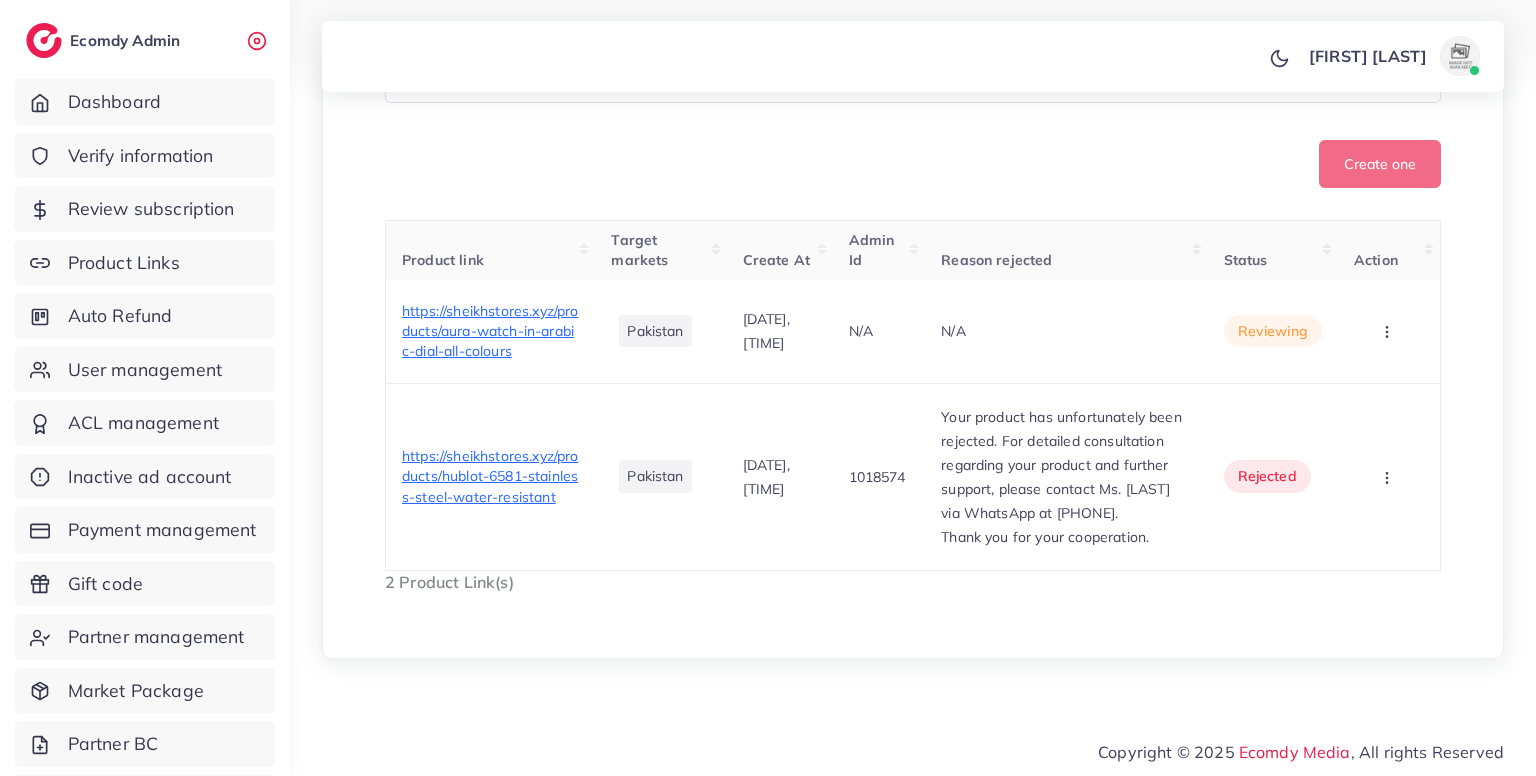 scroll, scrollTop: 604, scrollLeft: 0, axis: vertical 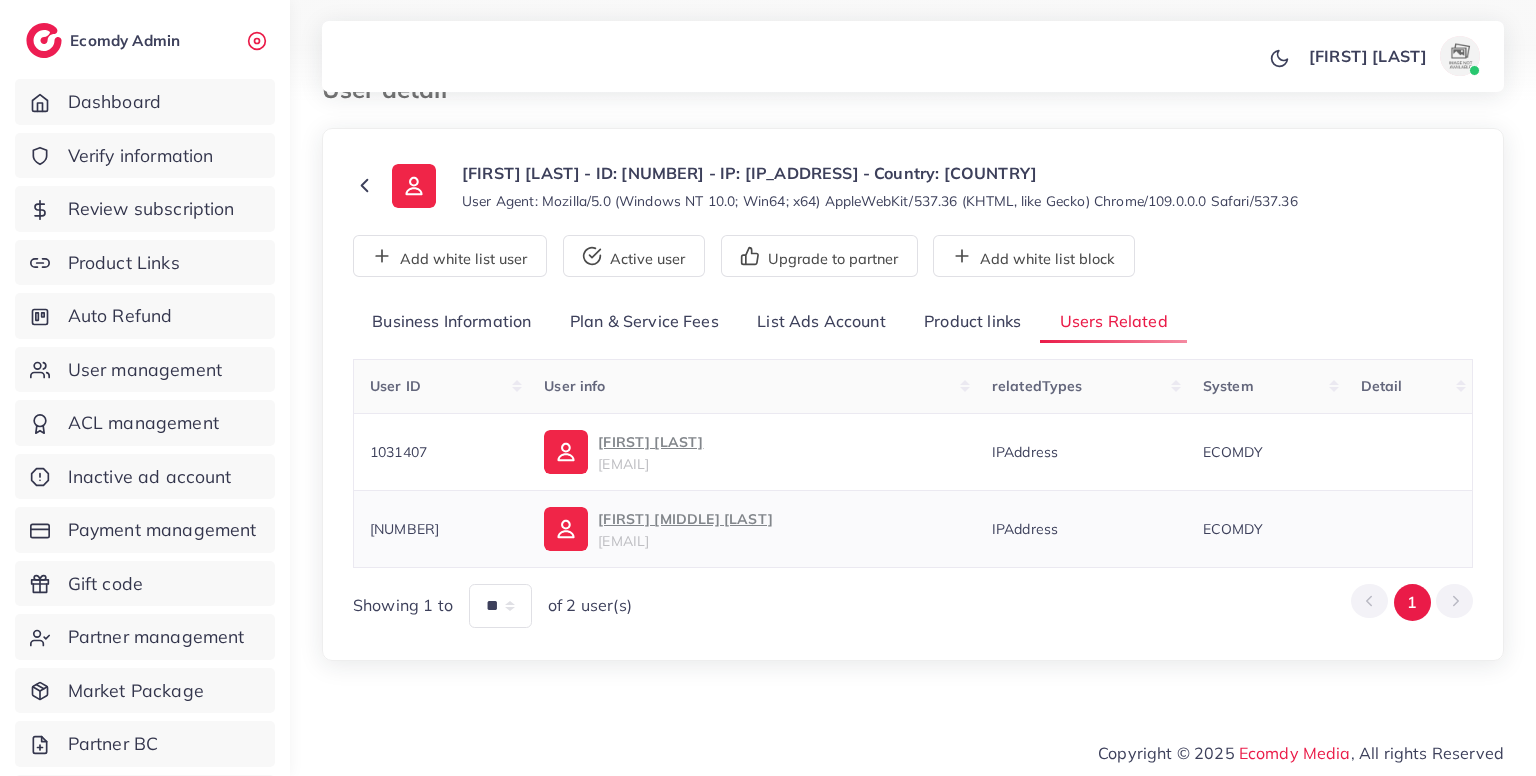 click on "1021799" at bounding box center [404, 529] 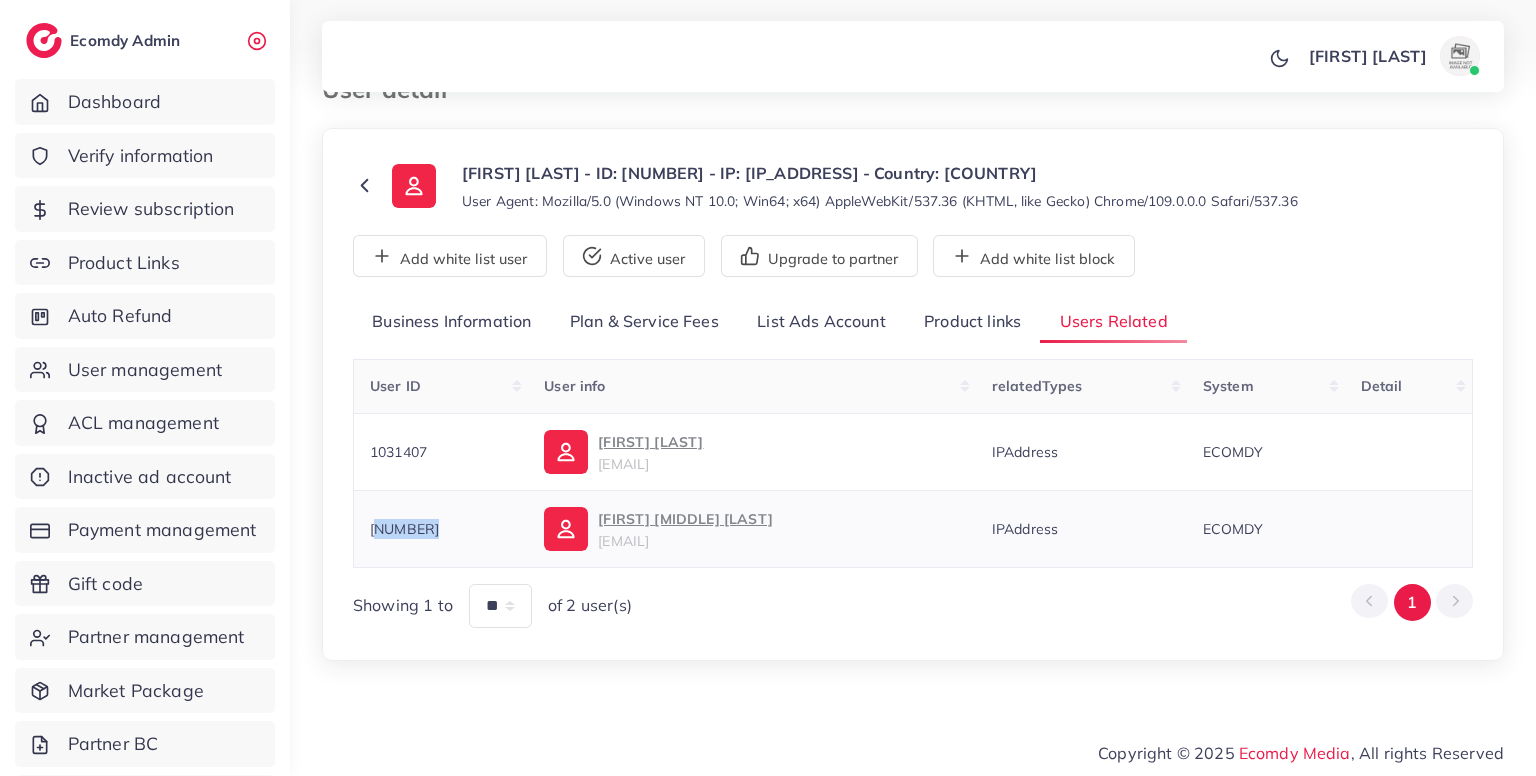 click on "1021799" at bounding box center (404, 529) 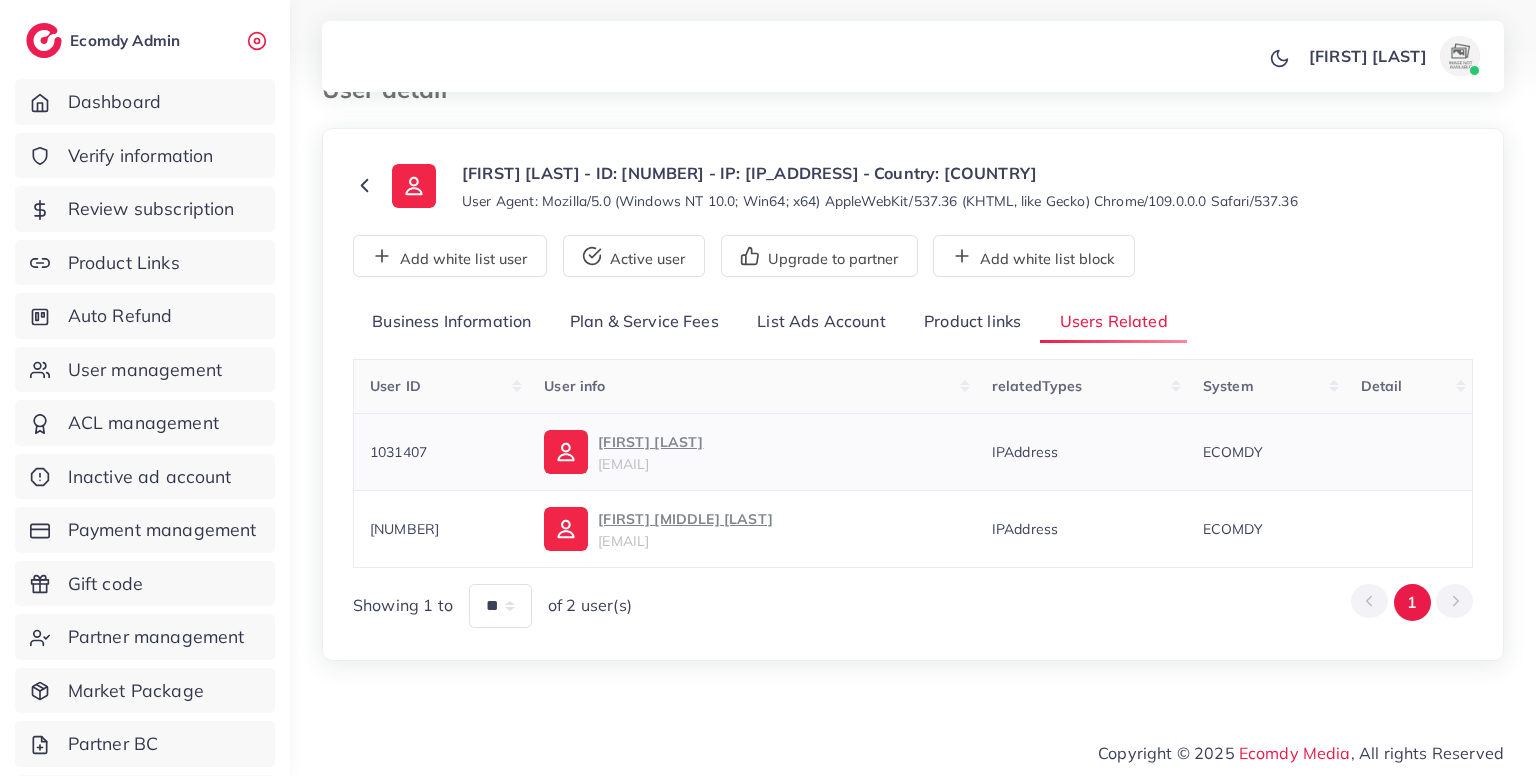 click on "1031407" at bounding box center (441, 451) 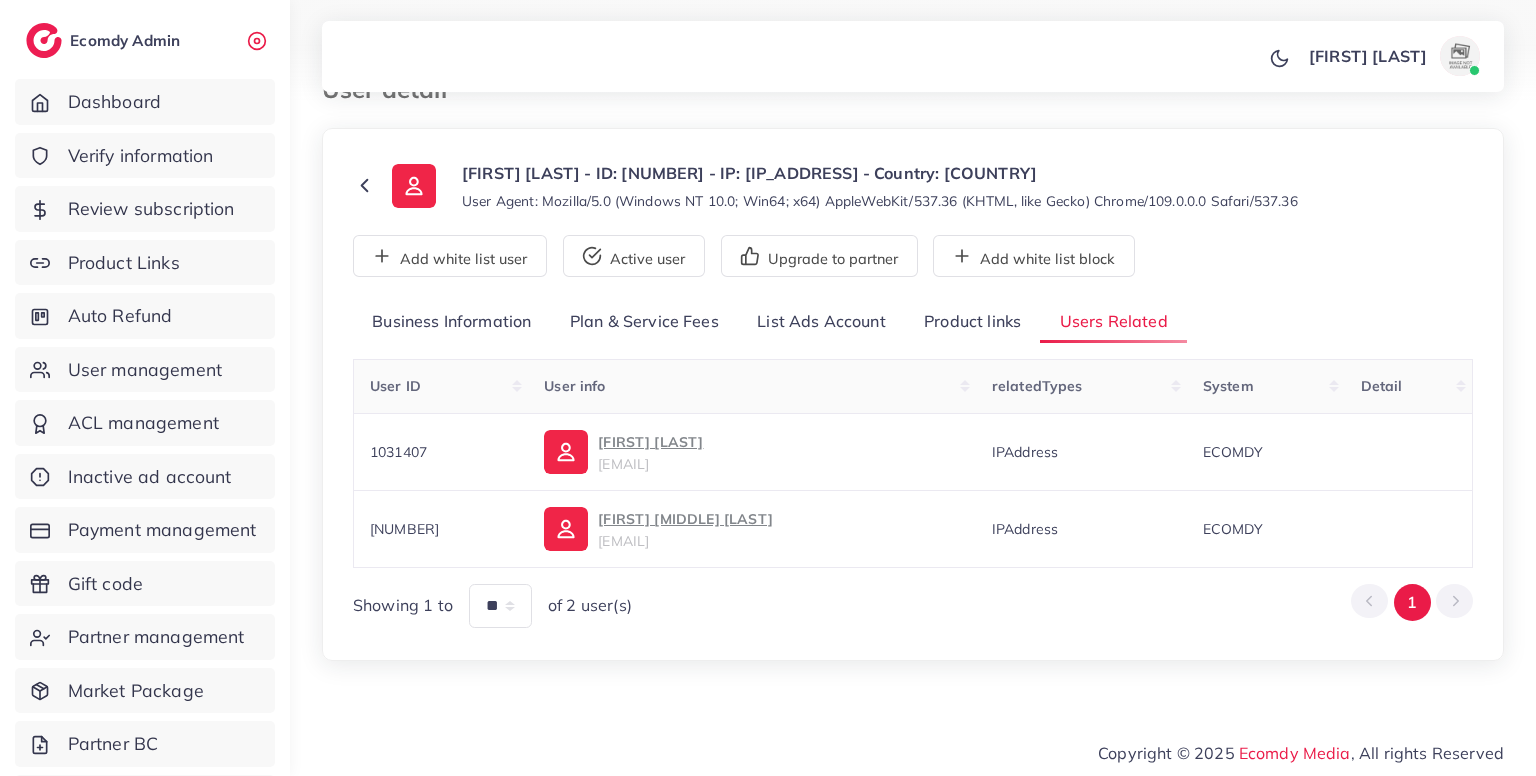 click on "muhammad farooq - ID: 1031408 - IP: 39.63.203.123 - Country: Pakistan" at bounding box center (880, 173) 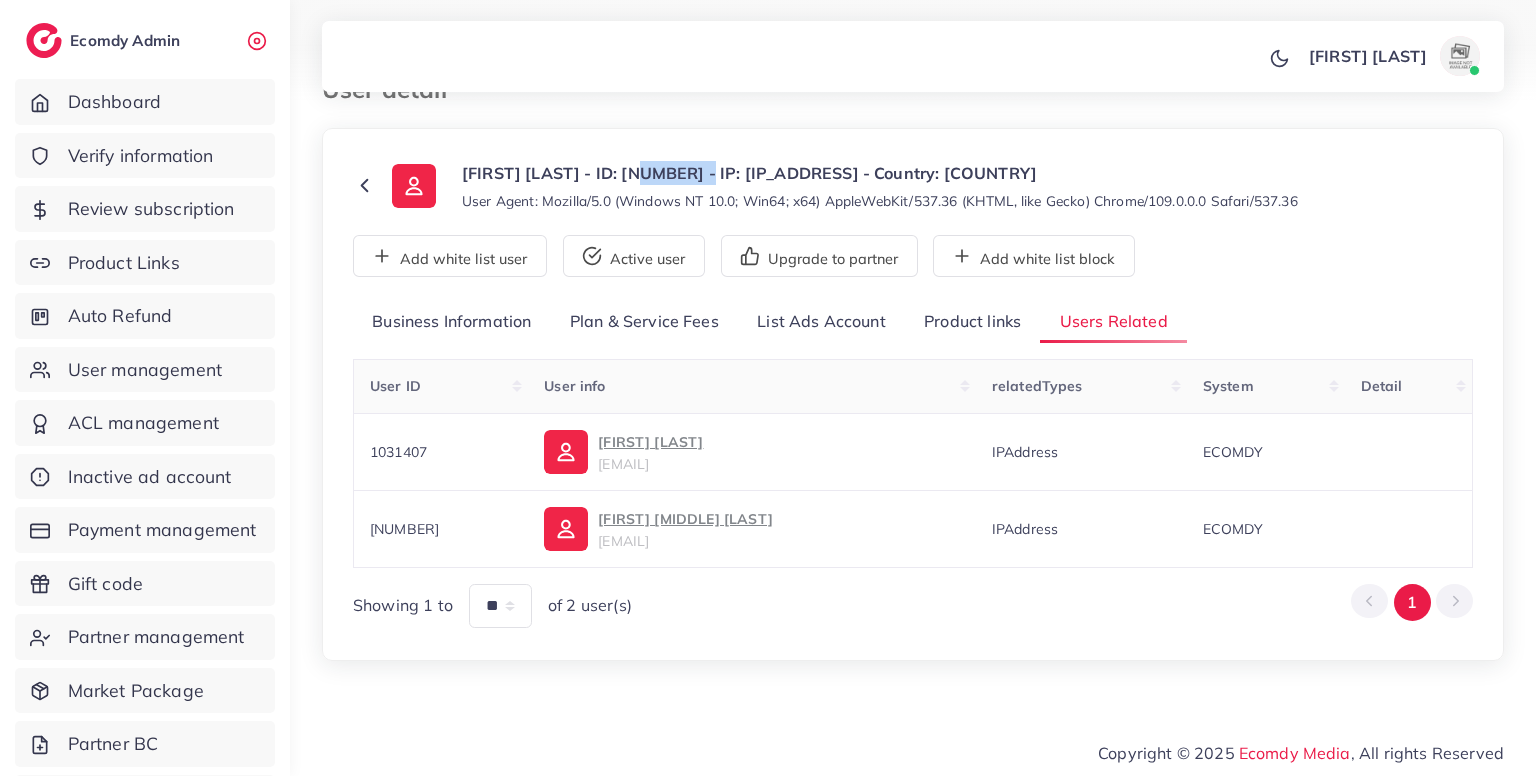 click on "muhammad farooq - ID: 1031408 - IP: 39.63.203.123 - Country: Pakistan" at bounding box center (880, 173) 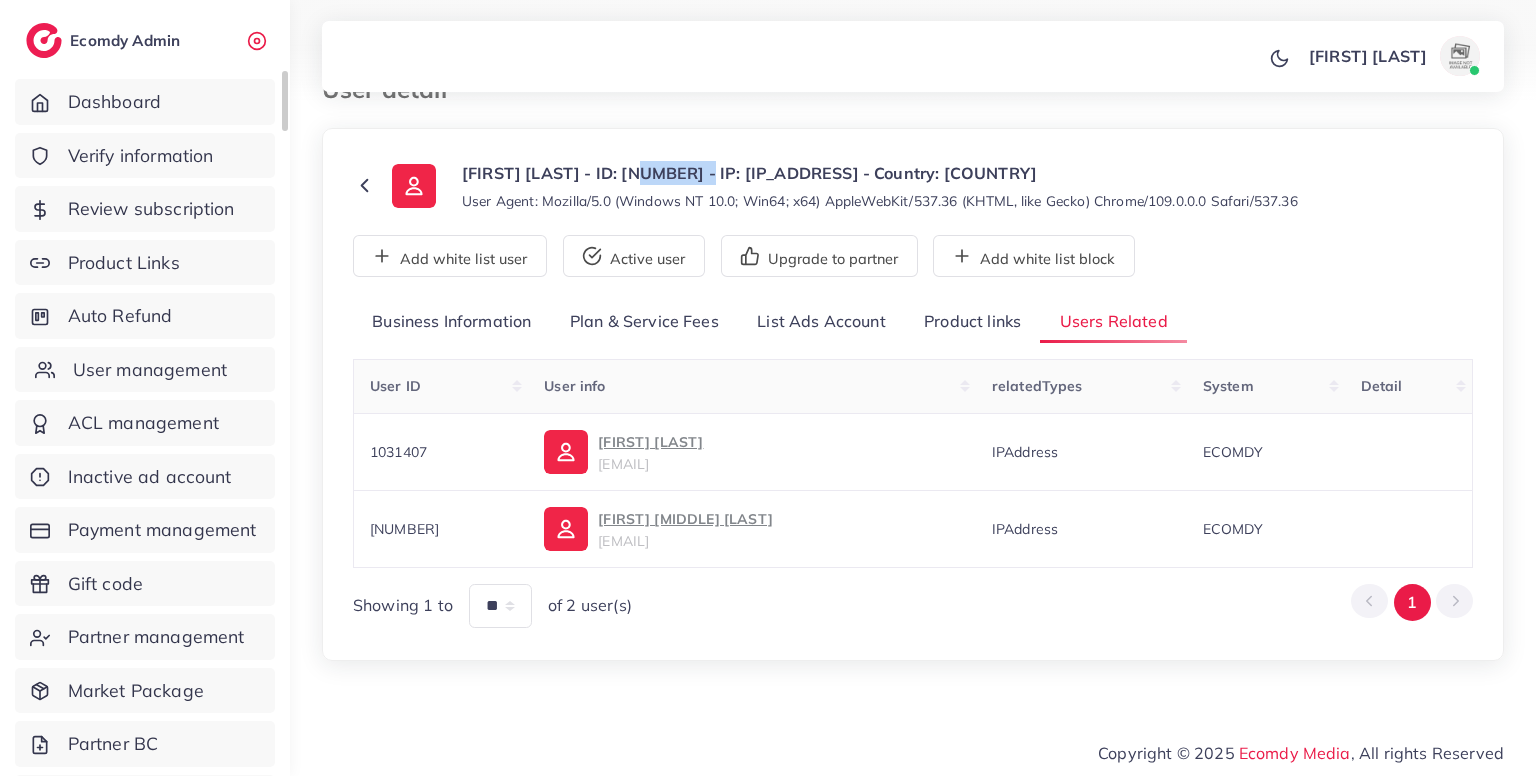 click on "User management" at bounding box center (150, 370) 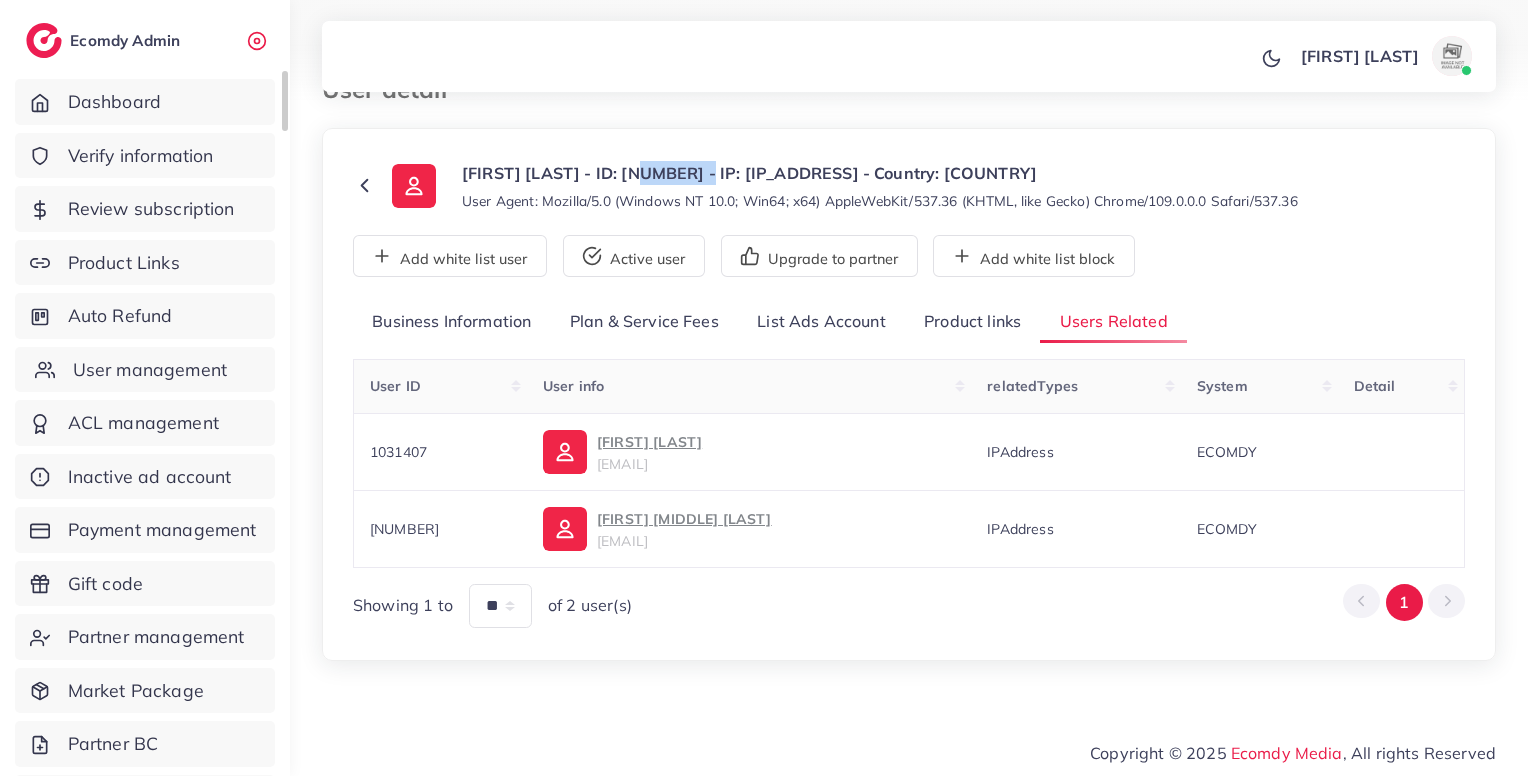 scroll, scrollTop: 0, scrollLeft: 0, axis: both 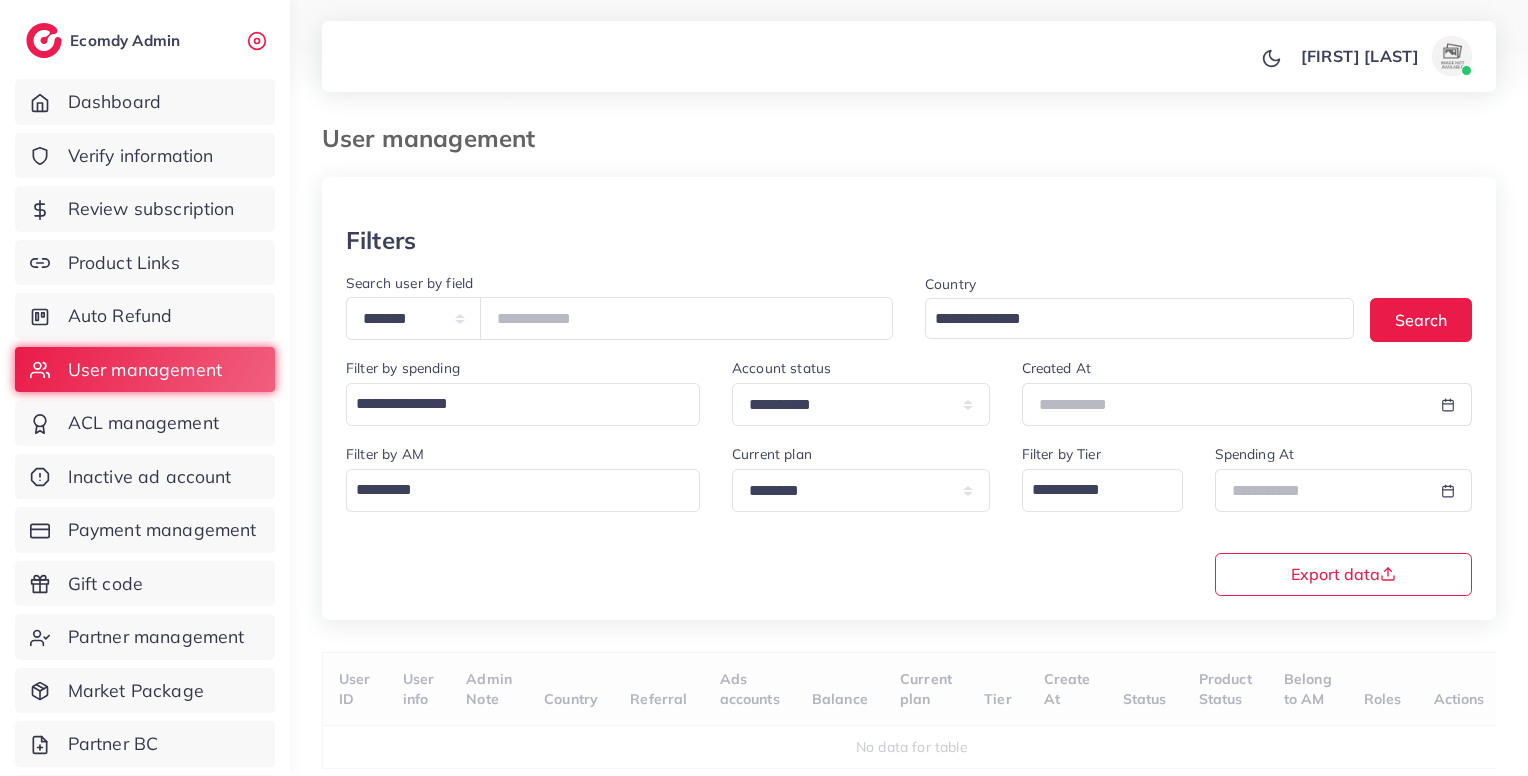 drag, startPoint x: 690, startPoint y: 281, endPoint x: 708, endPoint y: 310, distance: 34.132095 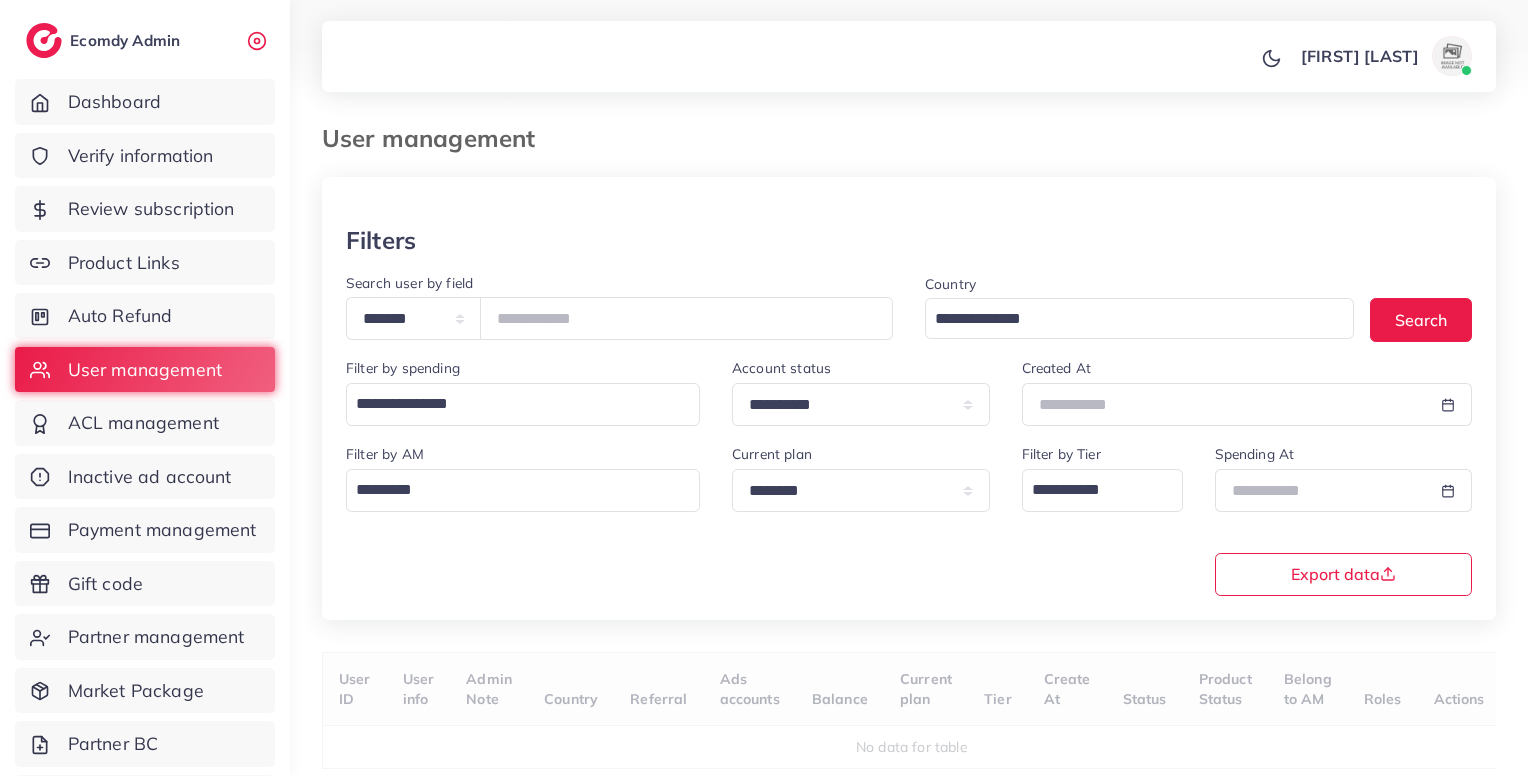 click on "**********" at bounding box center [619, 306] 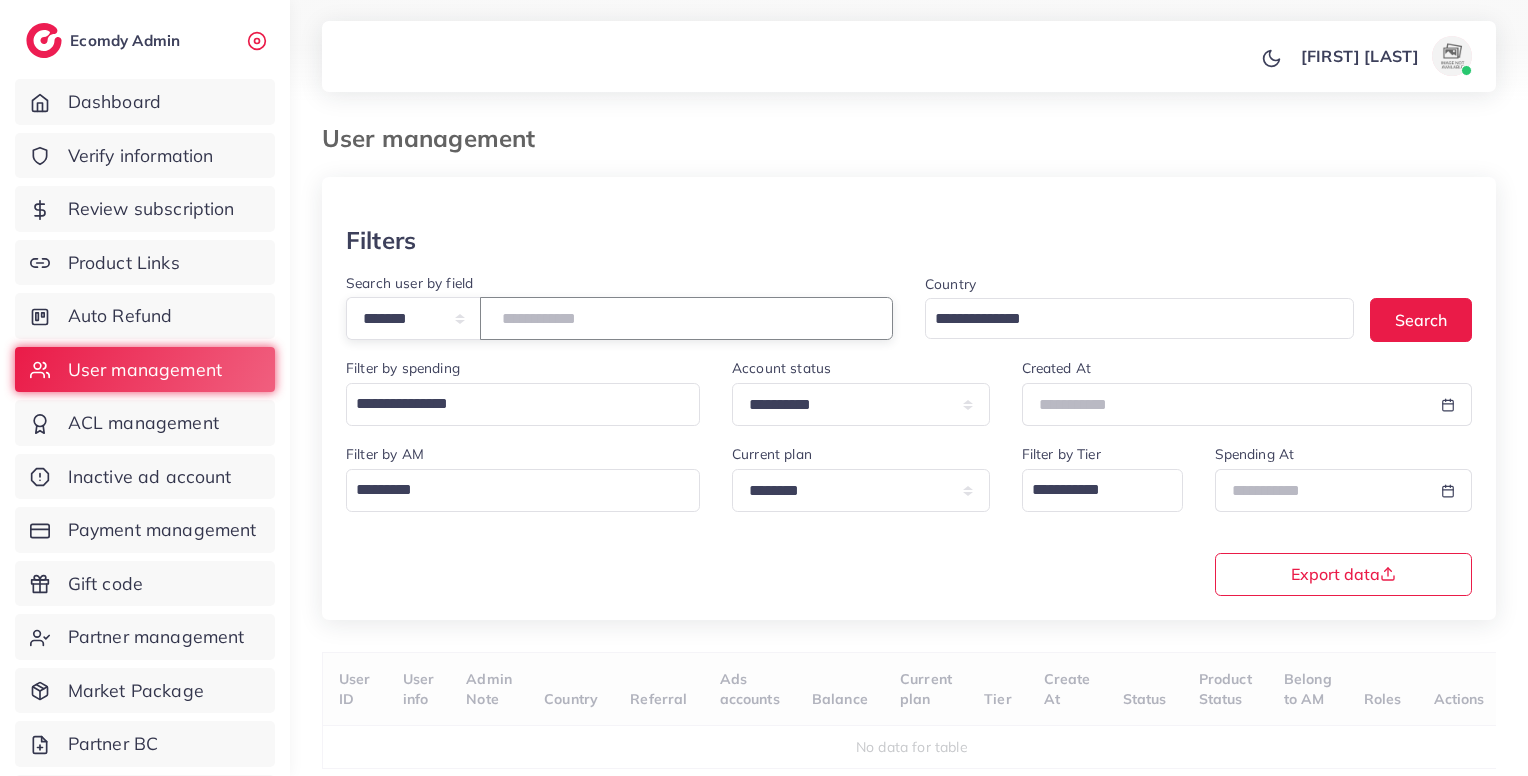 paste on "*******" 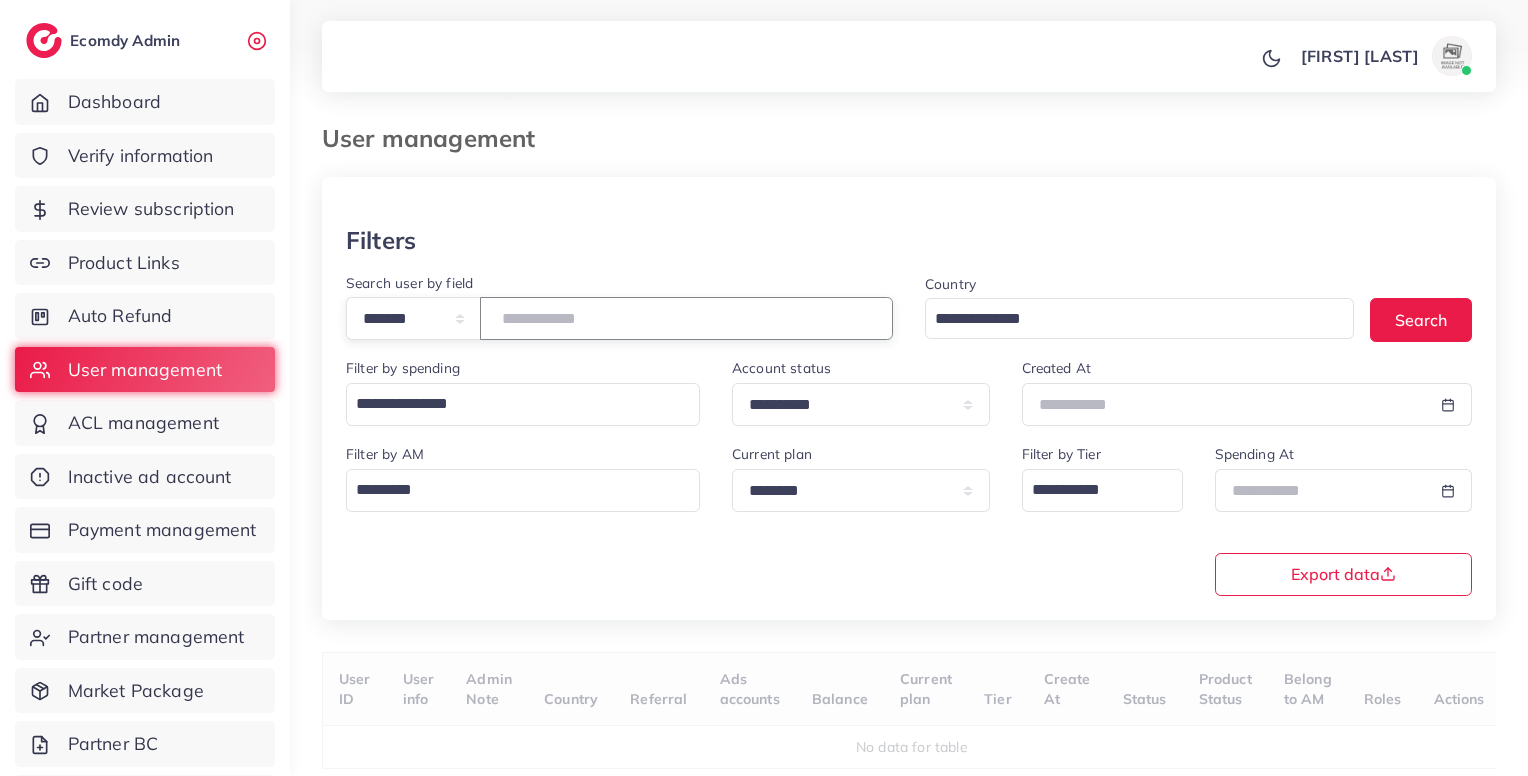 click at bounding box center (686, 318) 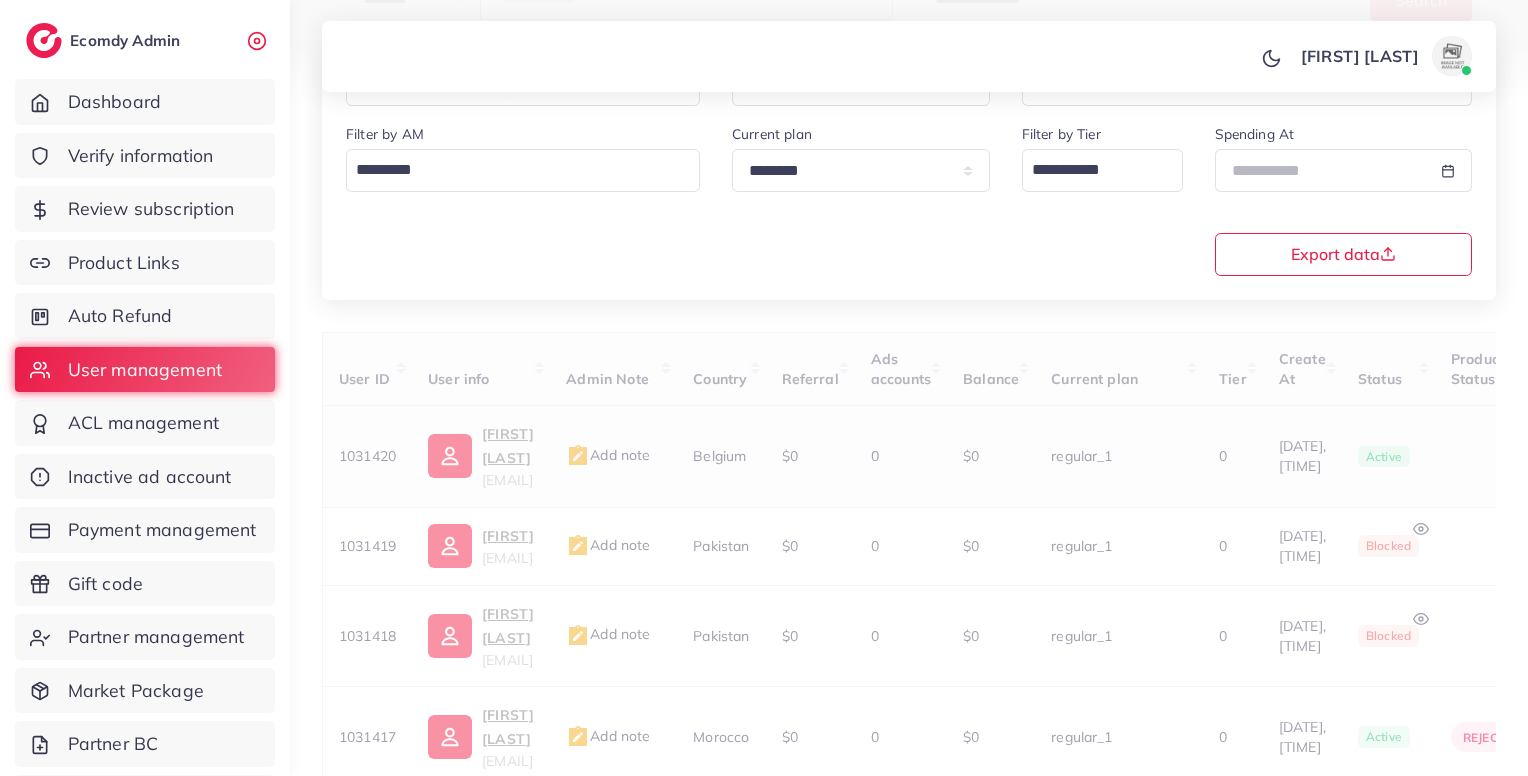 scroll, scrollTop: 183, scrollLeft: 0, axis: vertical 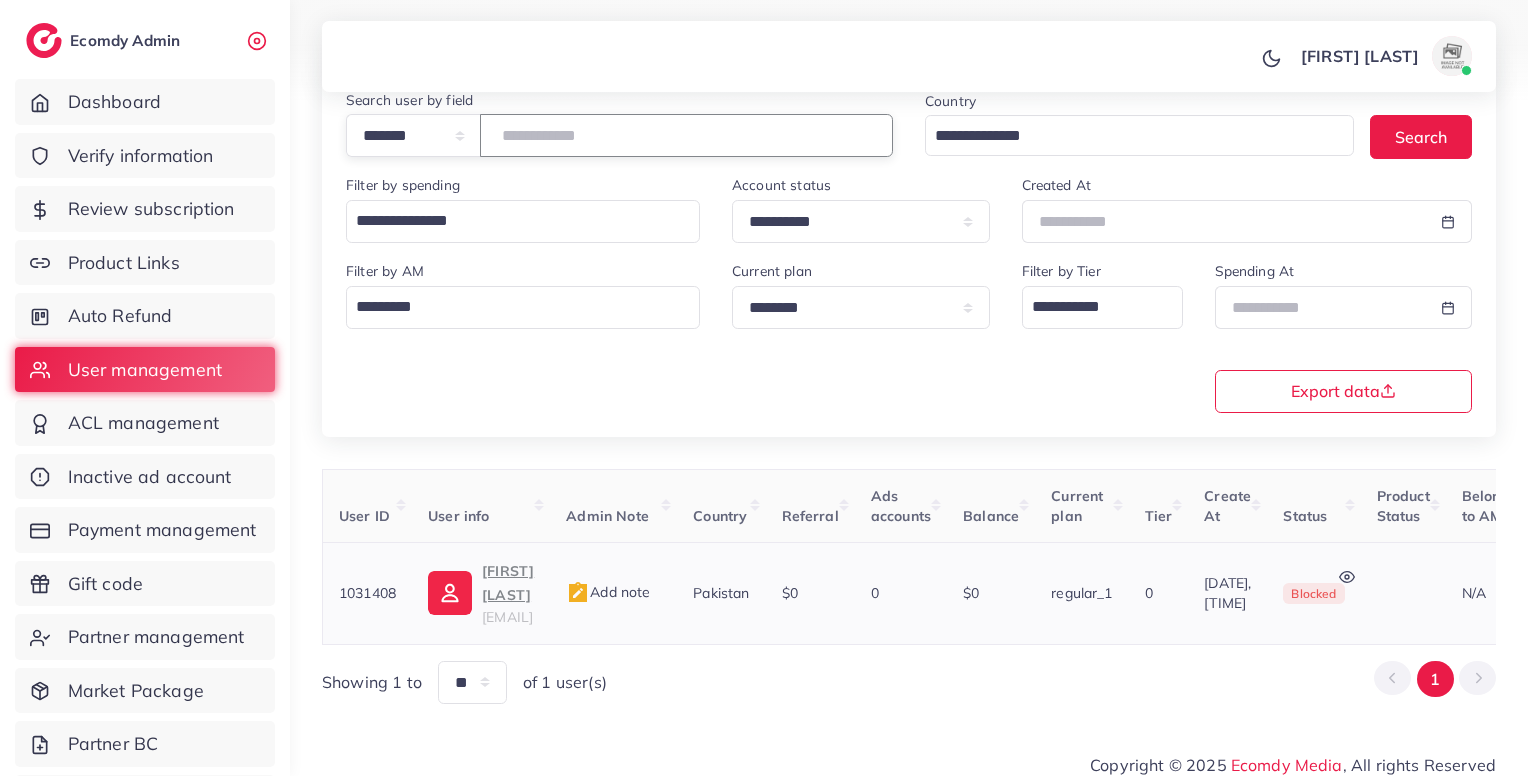 type on "*******" 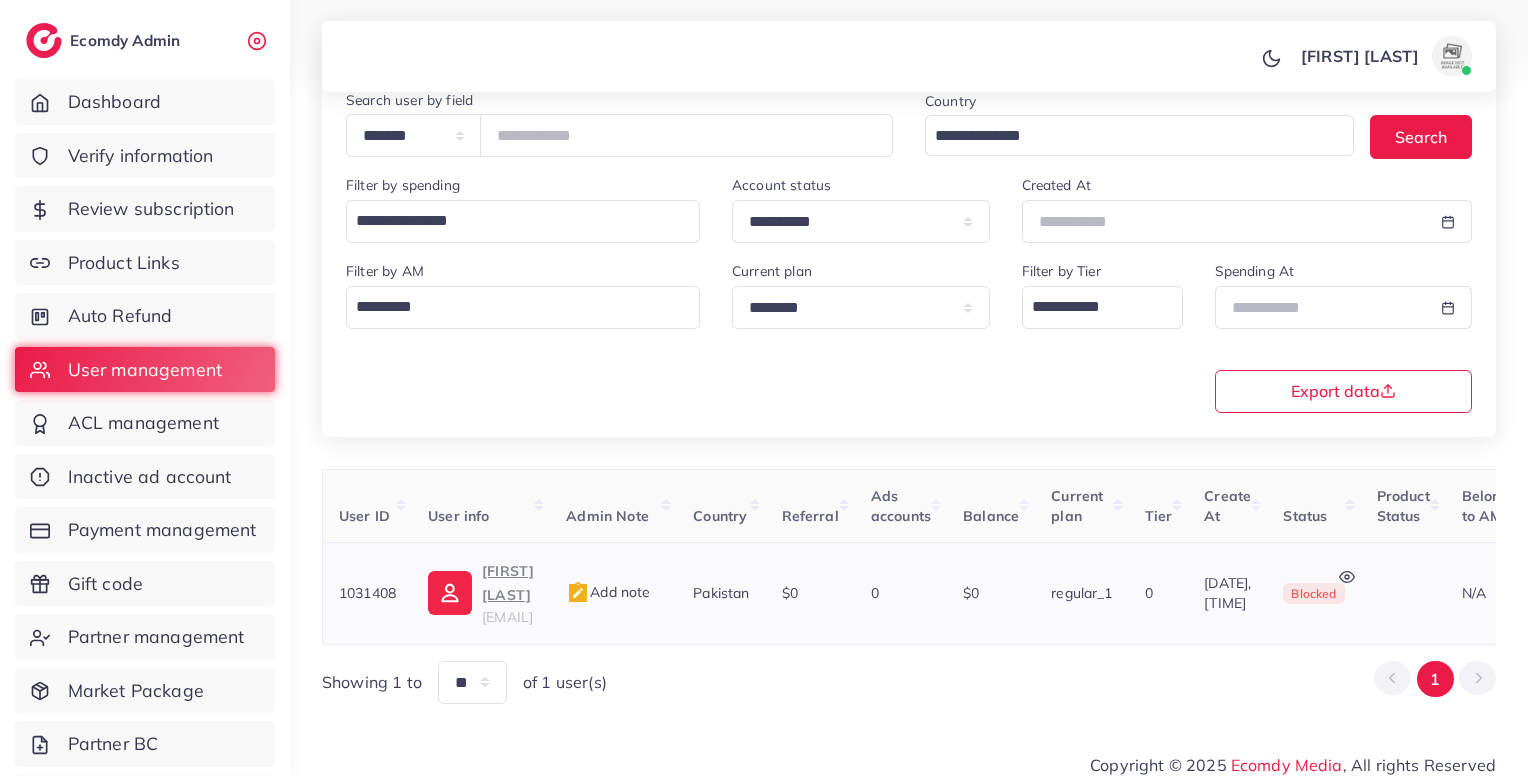 click on "Add note" at bounding box center [608, 592] 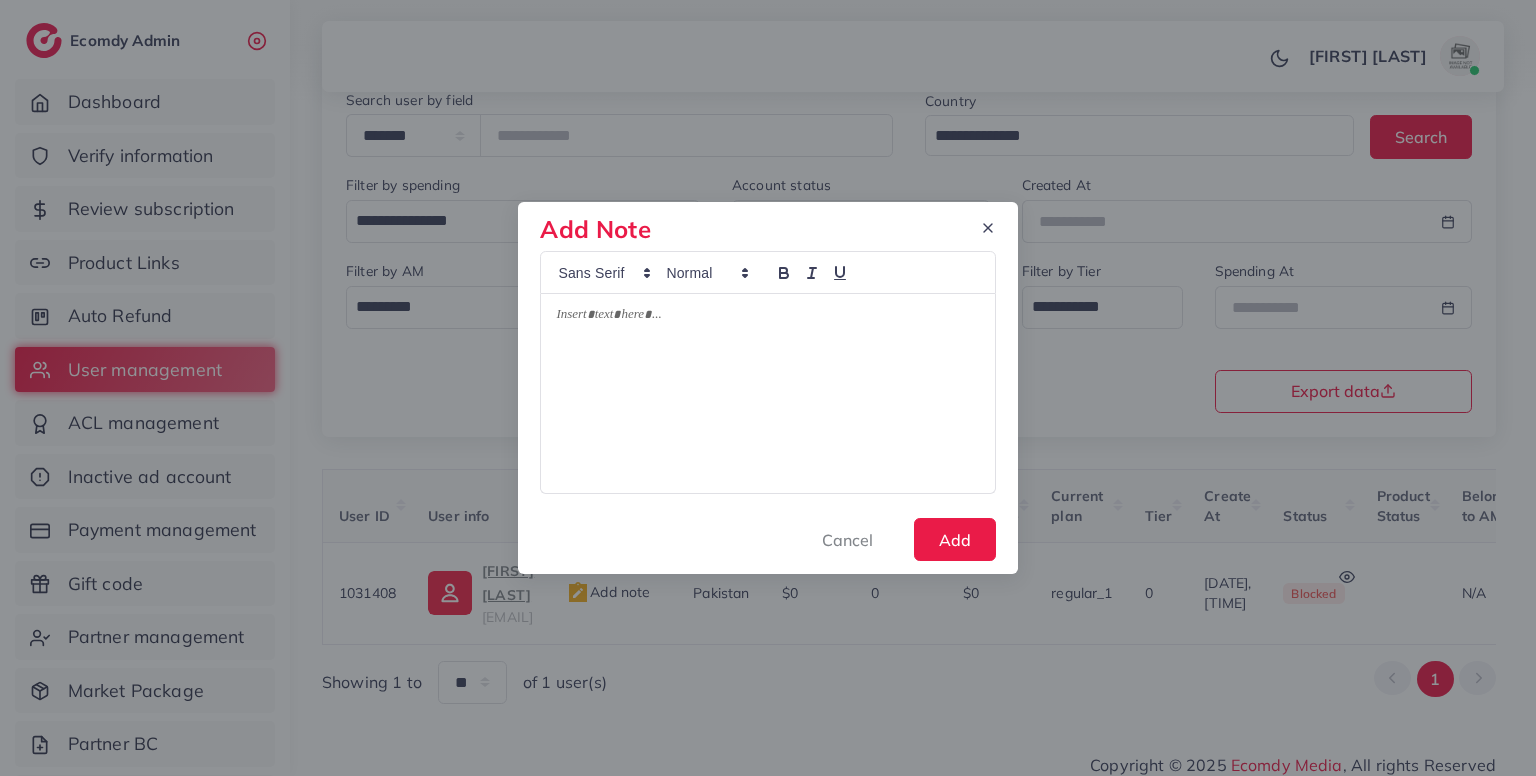 click at bounding box center (767, 394) 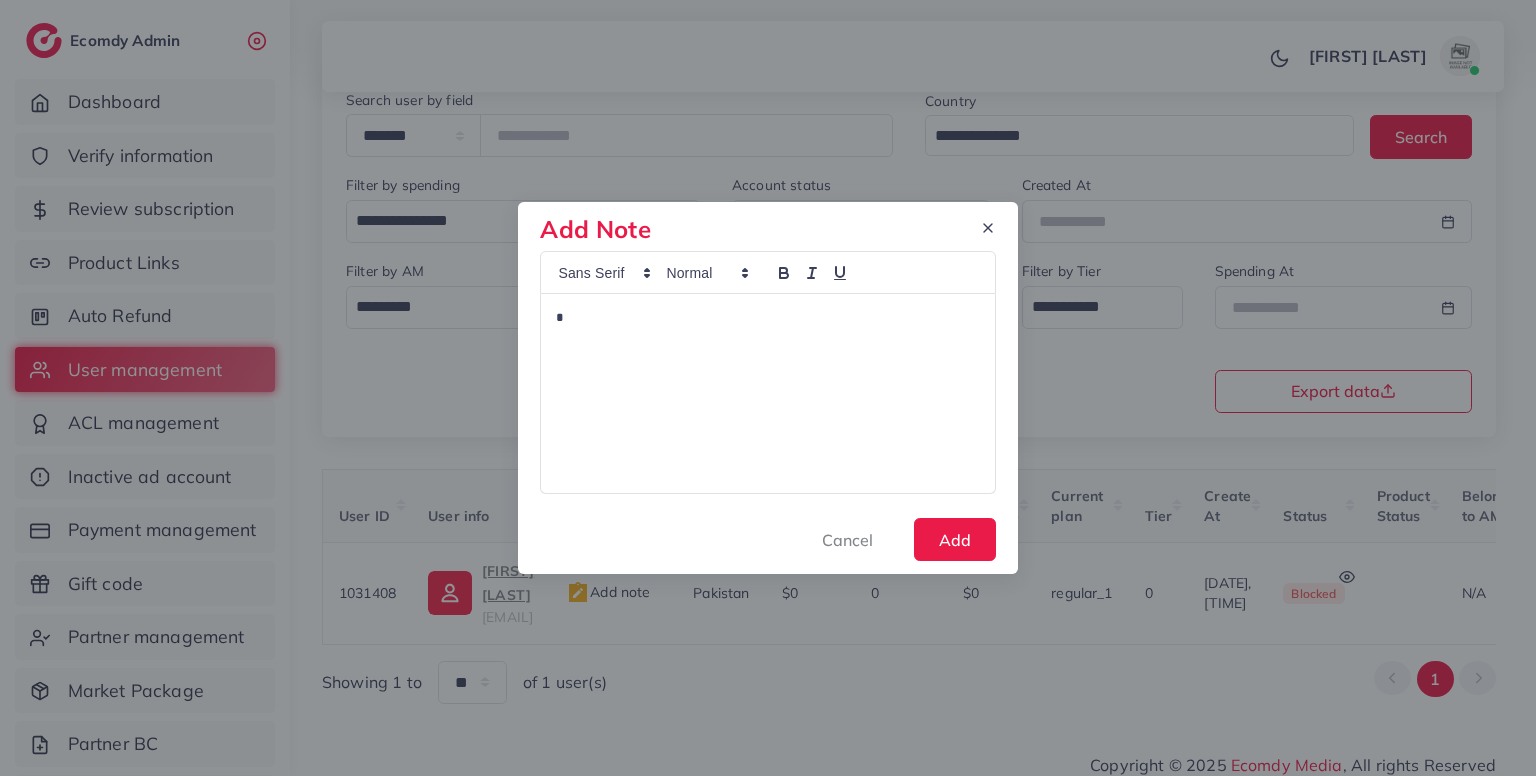 type 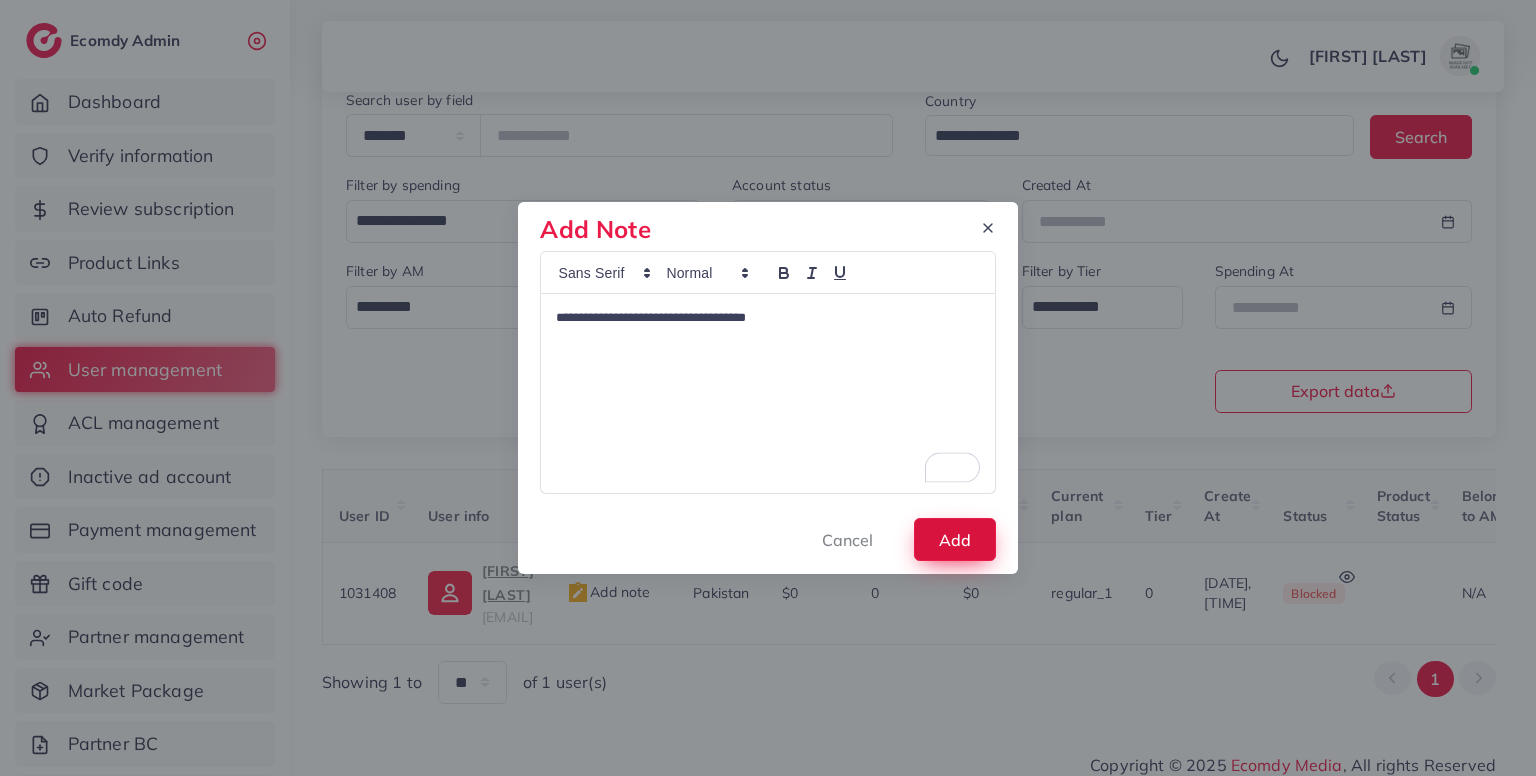 click on "Add" at bounding box center (955, 539) 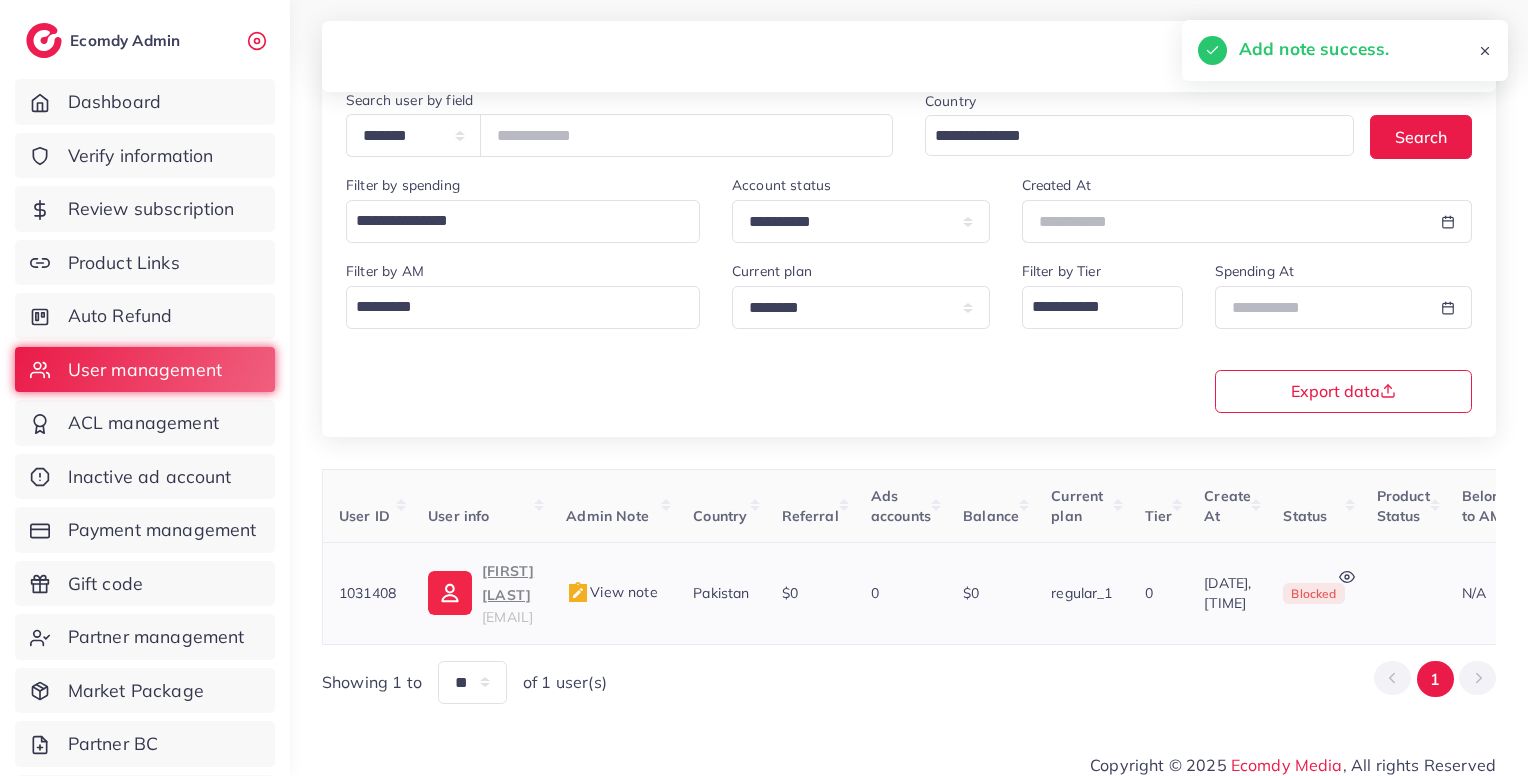 scroll, scrollTop: 0, scrollLeft: 372, axis: horizontal 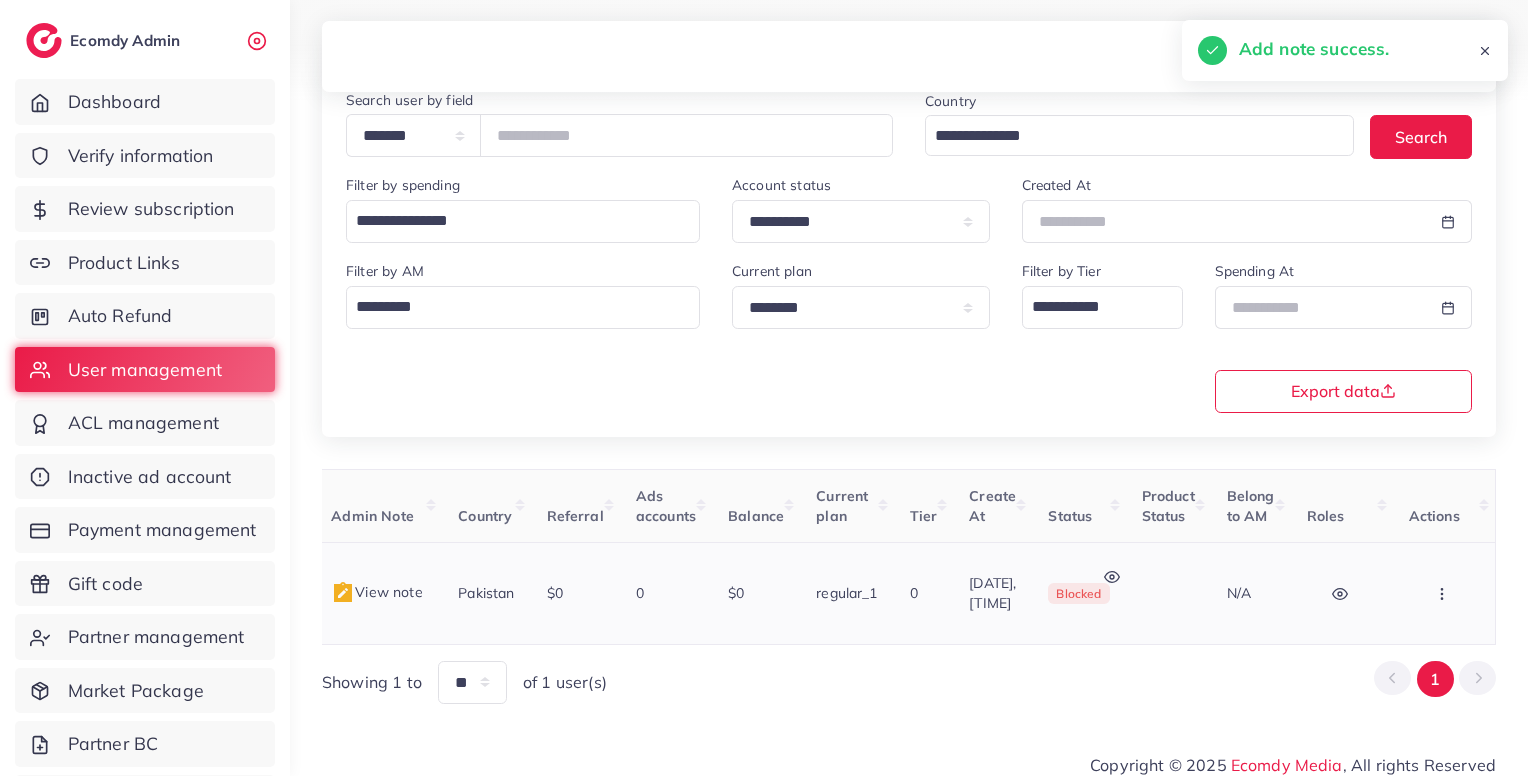 click 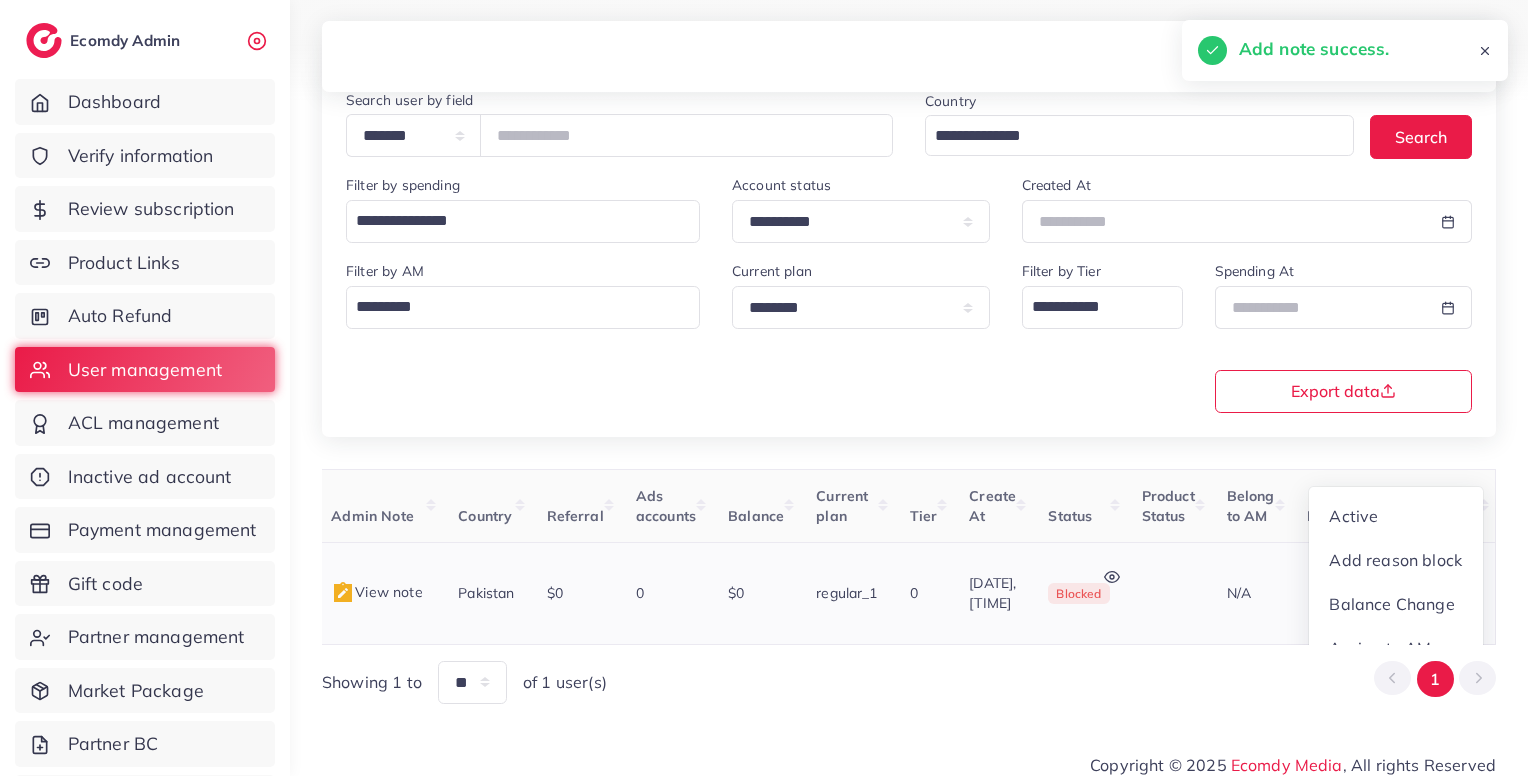scroll, scrollTop: 5, scrollLeft: 372, axis: both 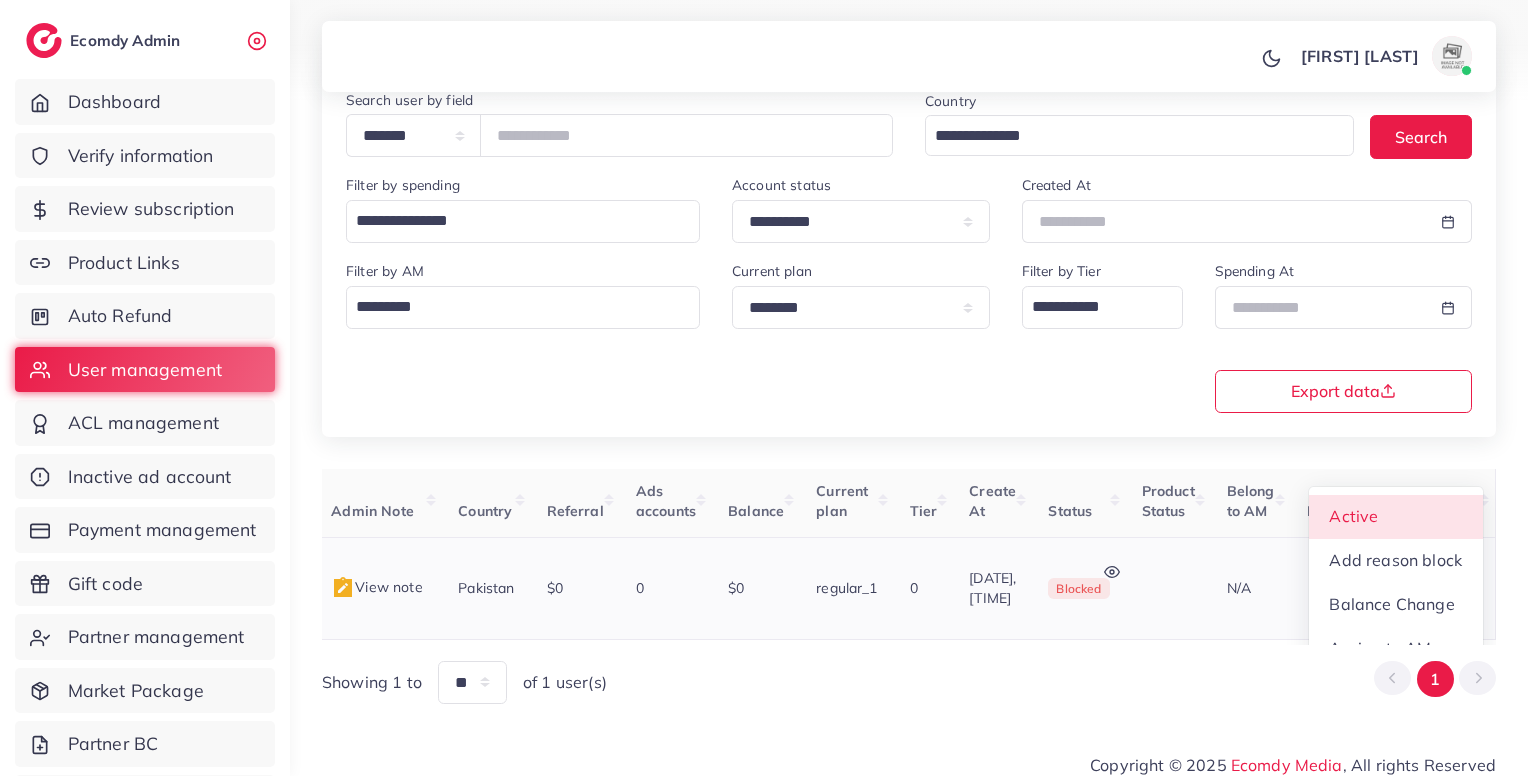 click on "Active" at bounding box center (1396, 517) 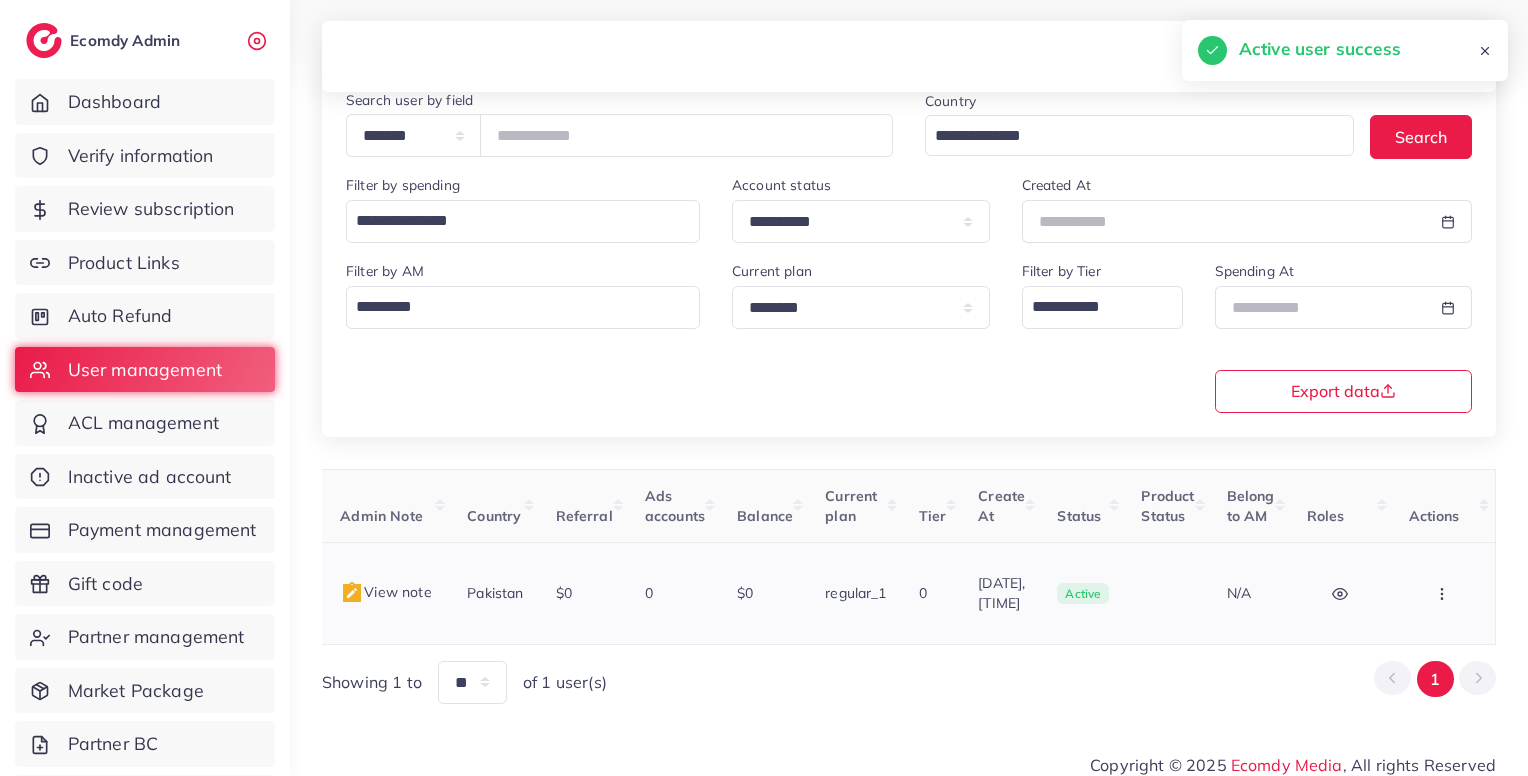 scroll, scrollTop: 0, scrollLeft: 363, axis: horizontal 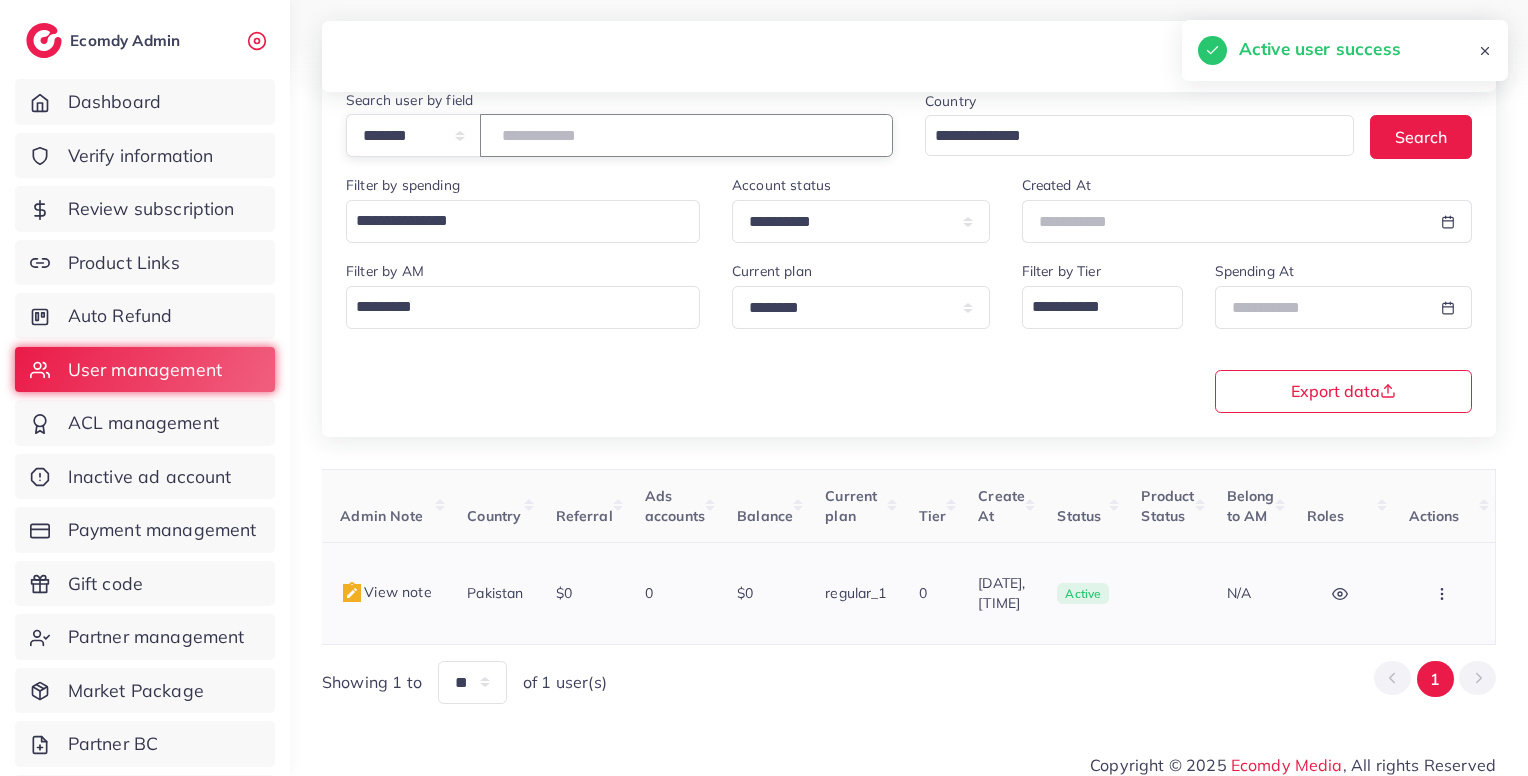 click on "*******" at bounding box center [686, 135] 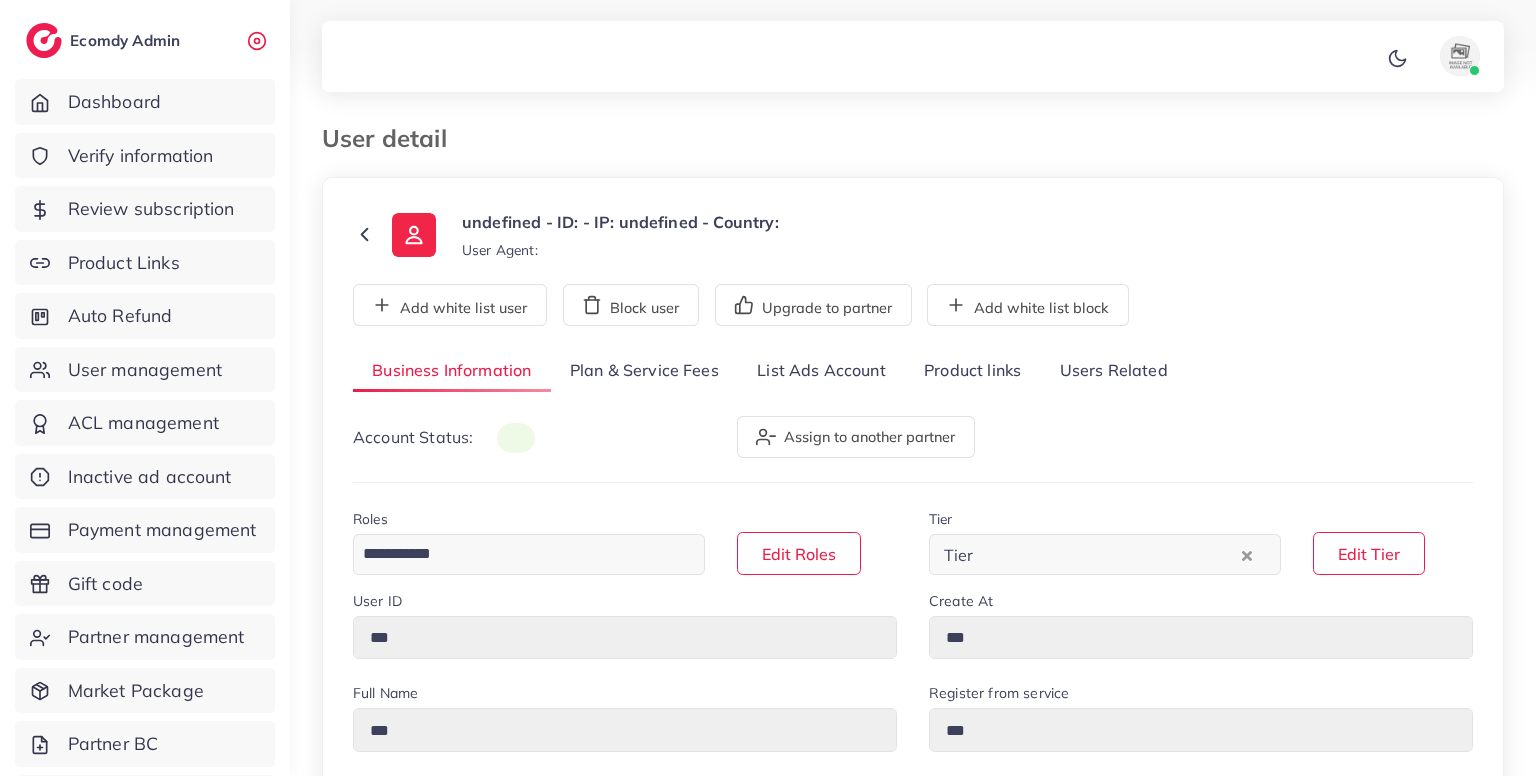 scroll, scrollTop: 0, scrollLeft: 0, axis: both 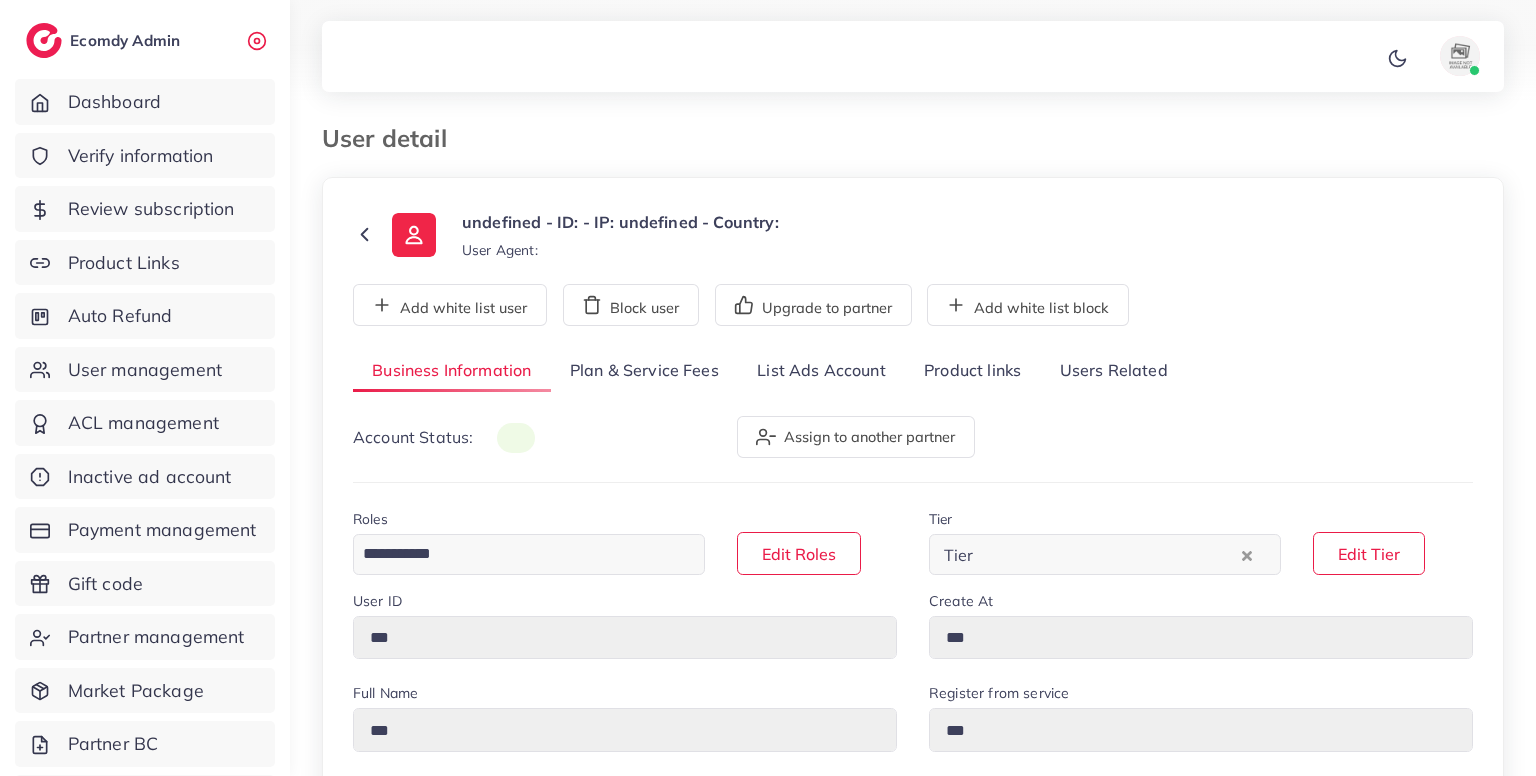 click on "Users Related" at bounding box center [1113, 371] 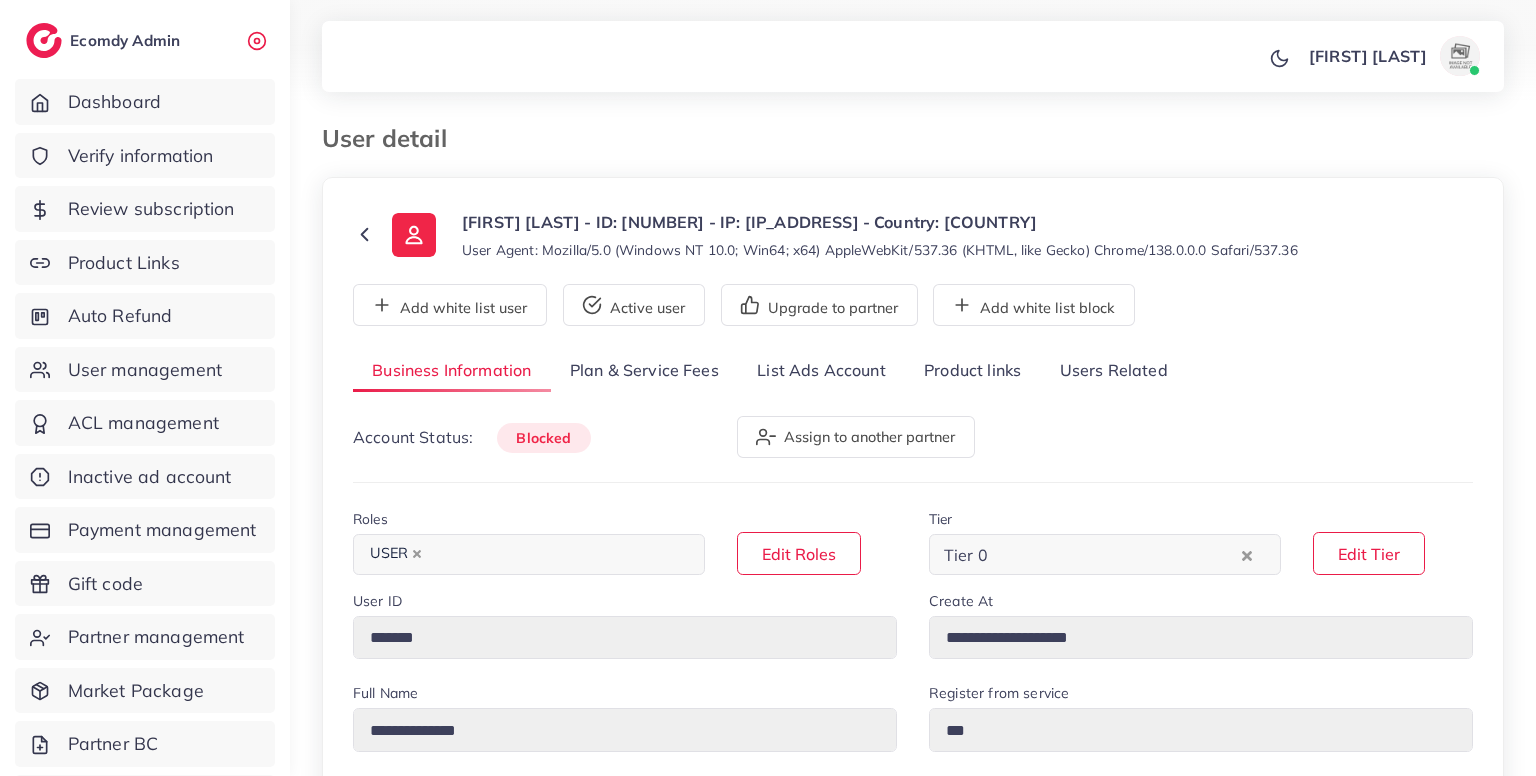 select on "********" 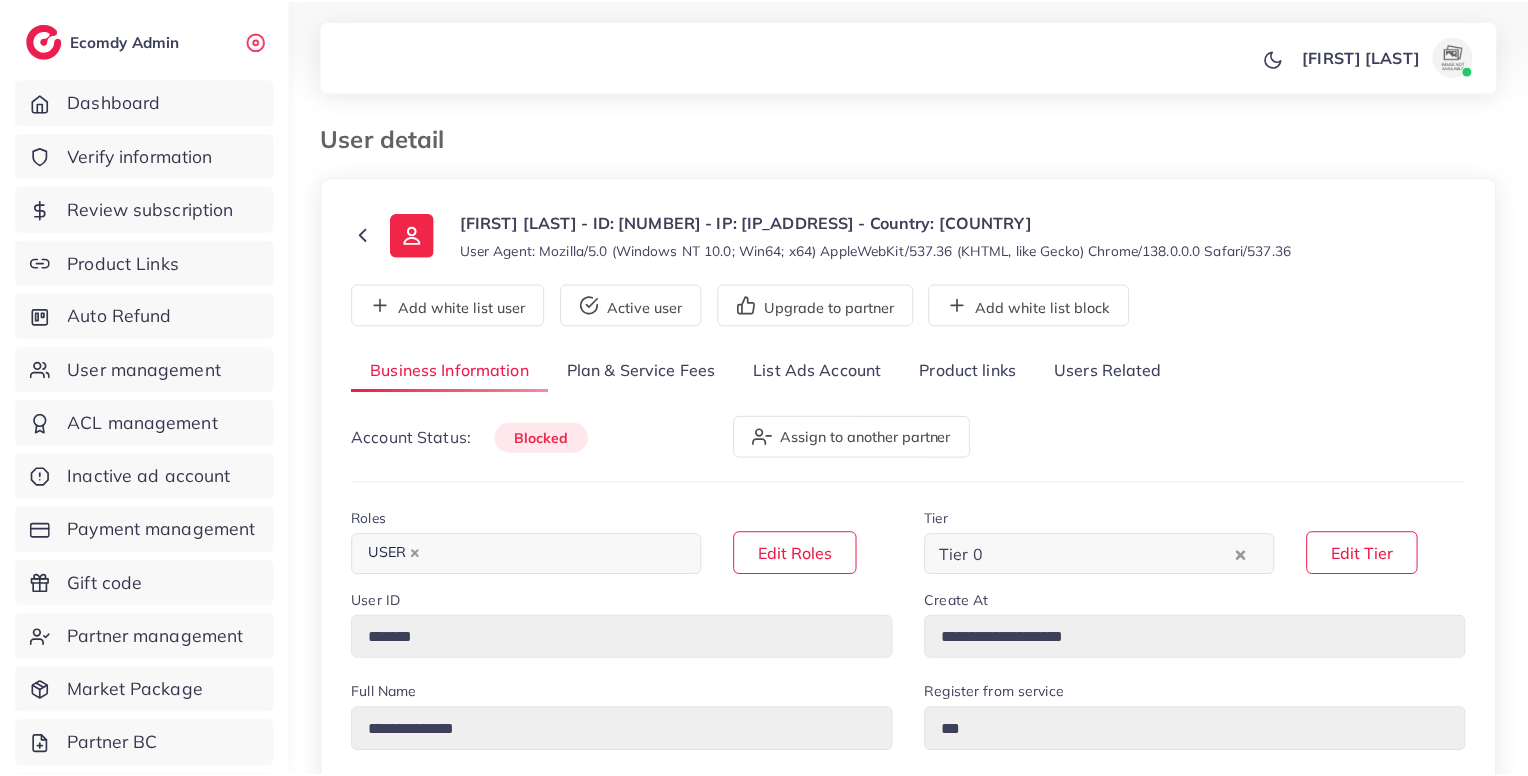 scroll, scrollTop: 0, scrollLeft: 0, axis: both 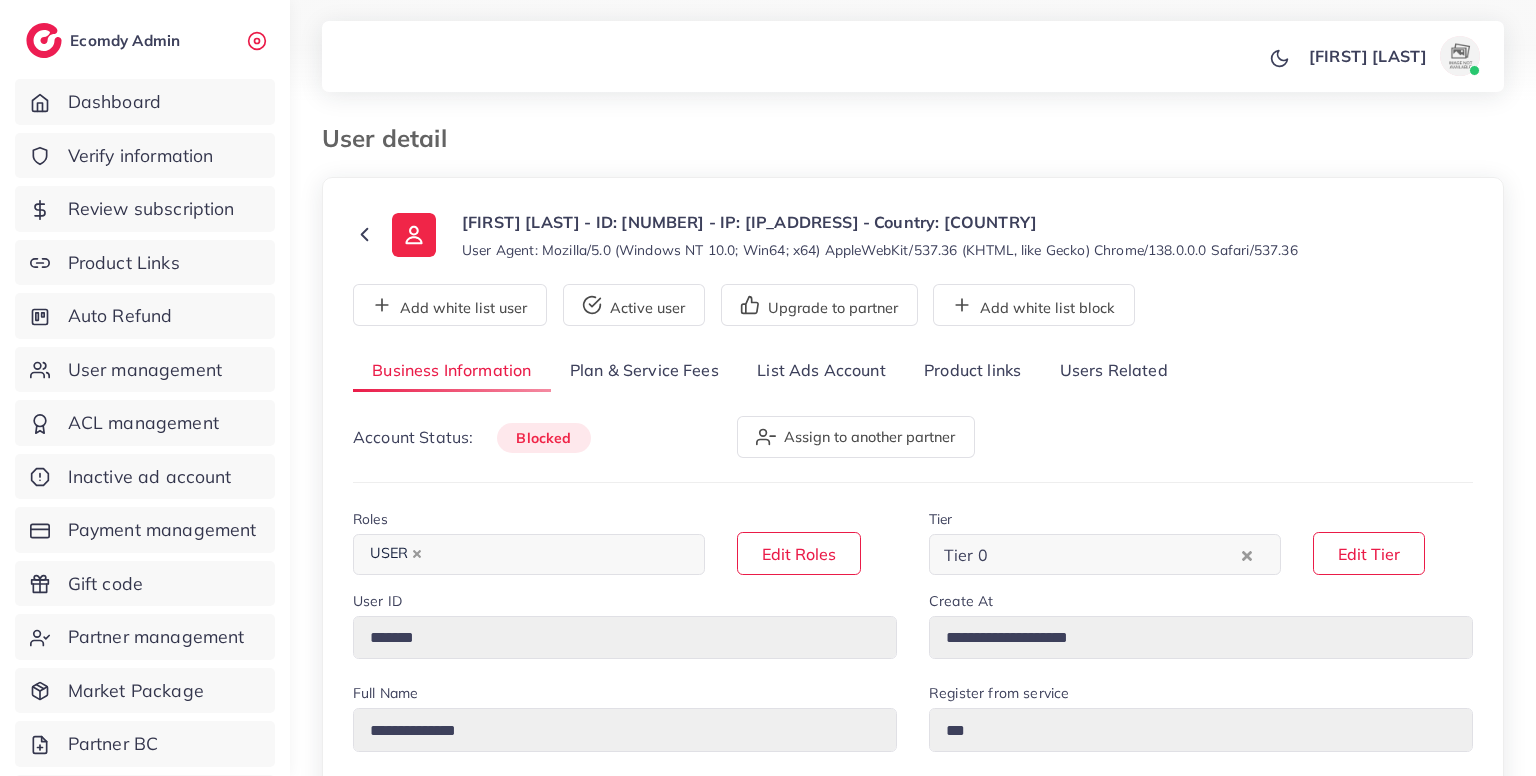 click on "Users Related" at bounding box center [1113, 371] 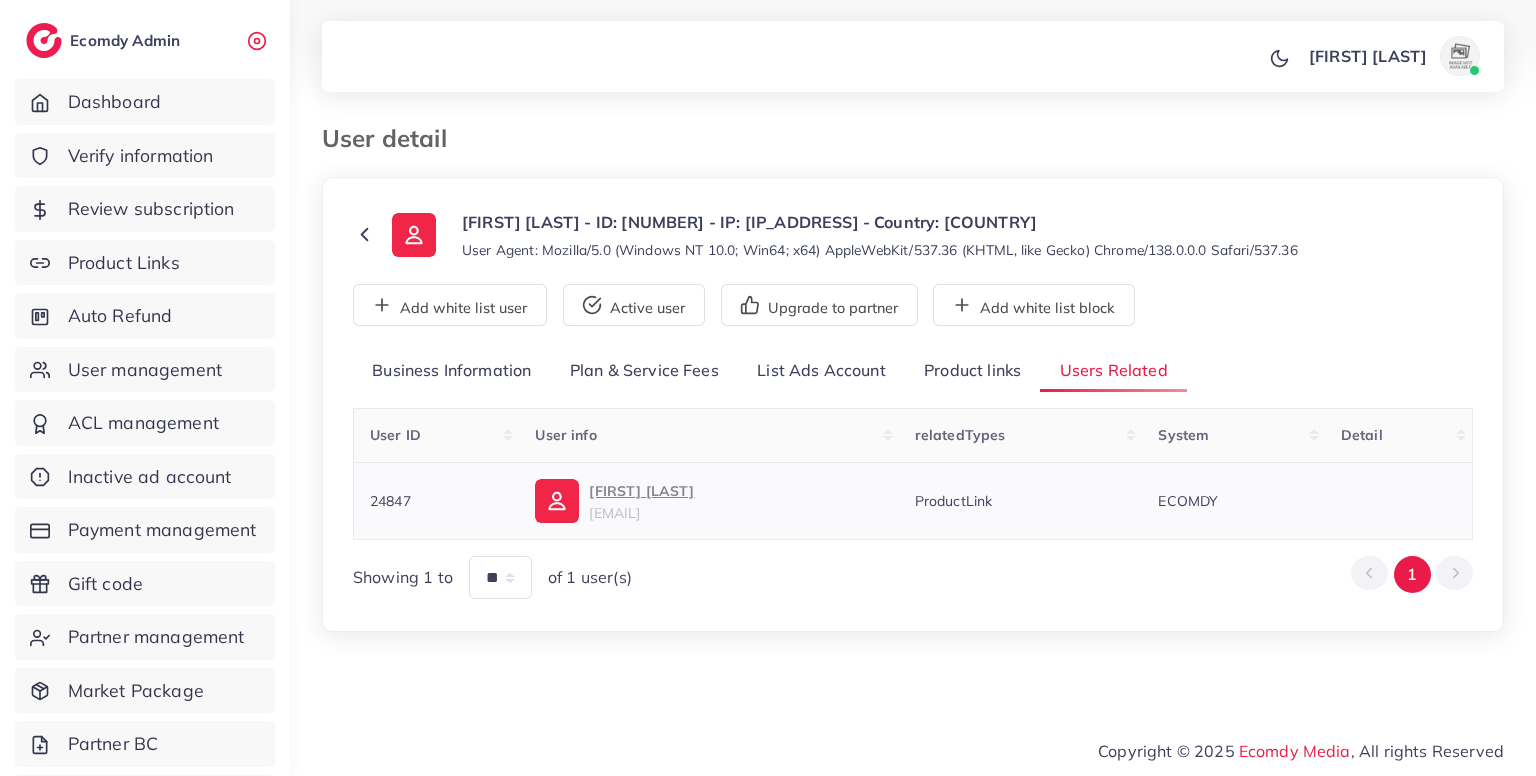 click on "24847" at bounding box center (390, 501) 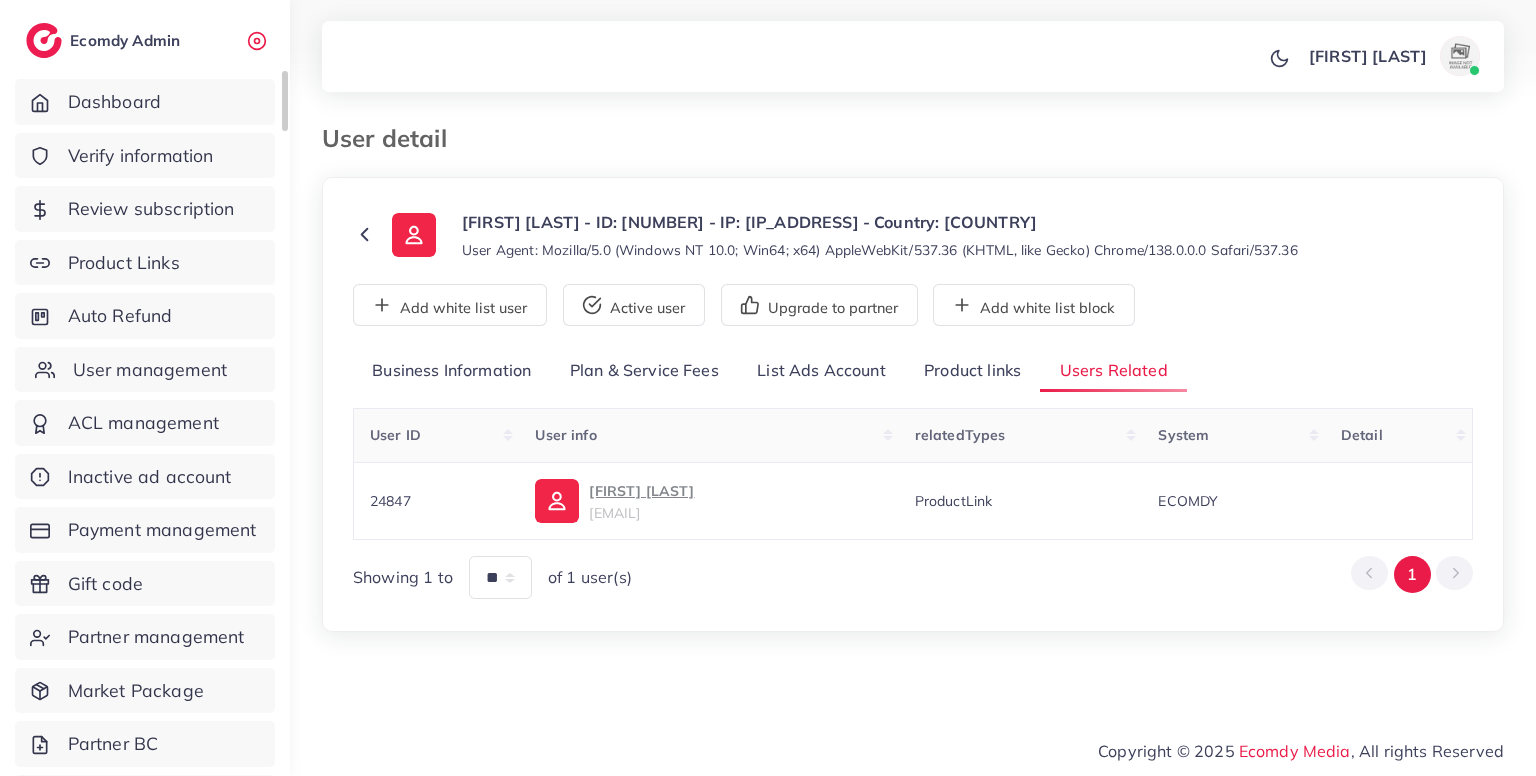 click on "User management" at bounding box center [150, 370] 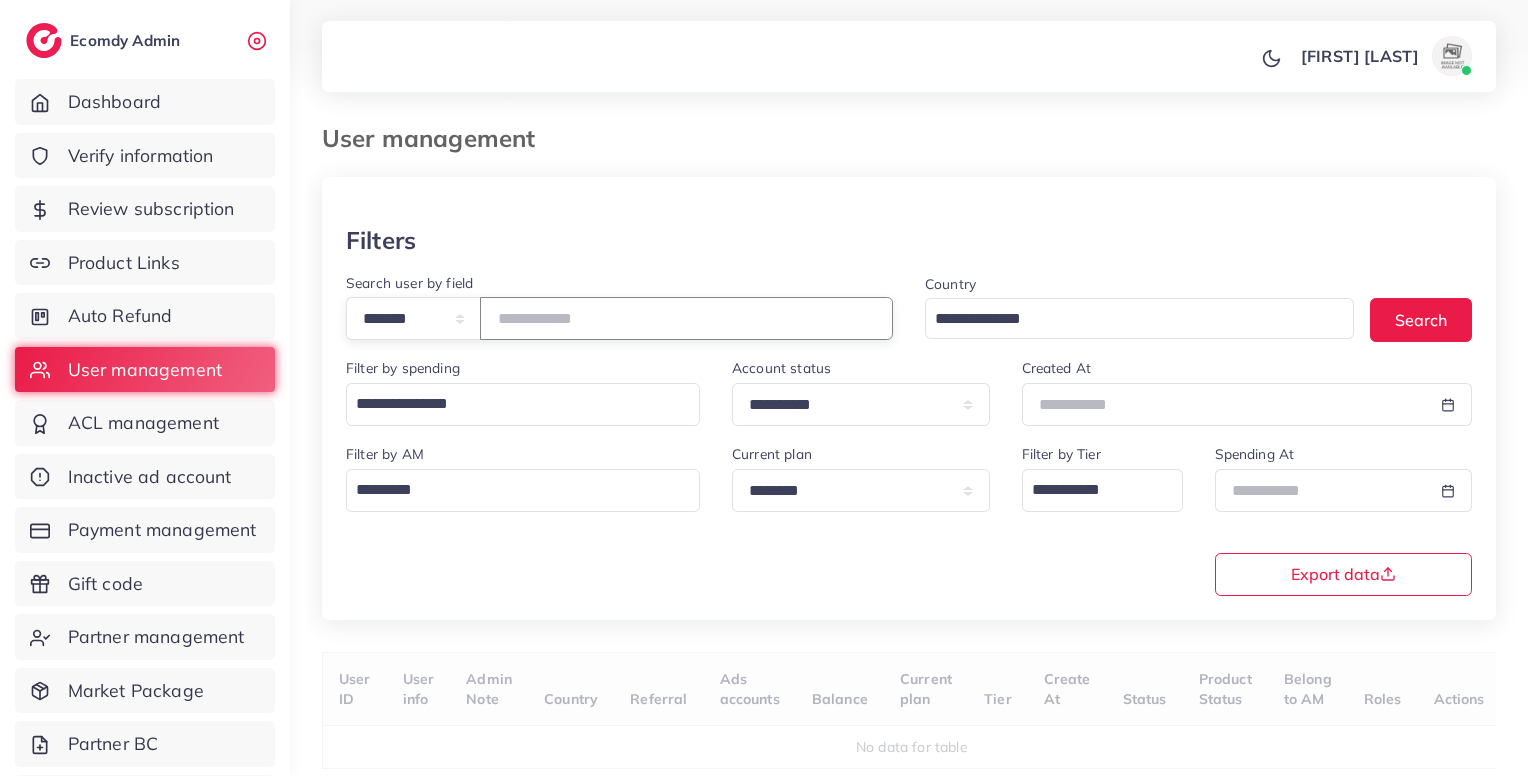 paste on "*****" 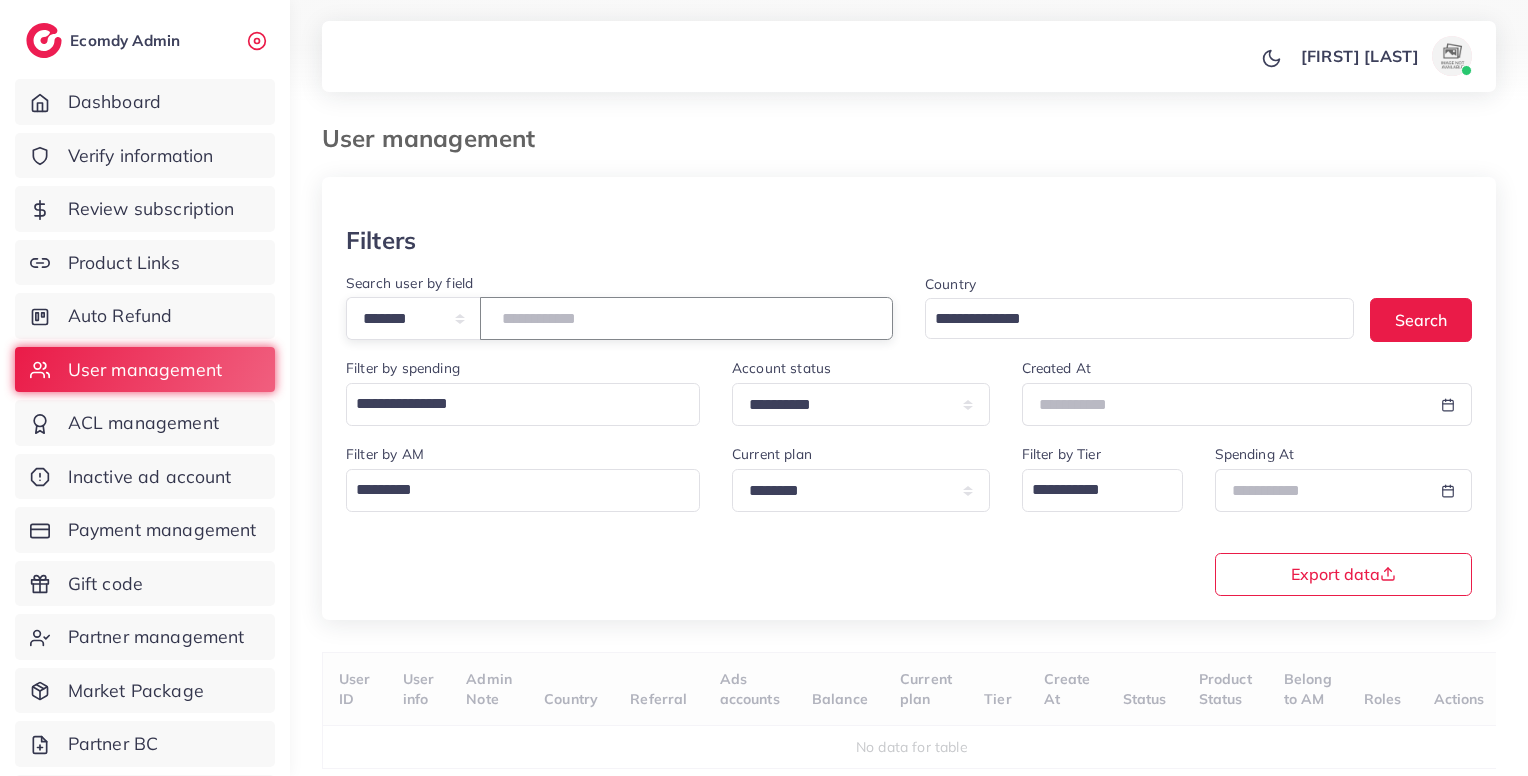 click on "*****" at bounding box center [686, 318] 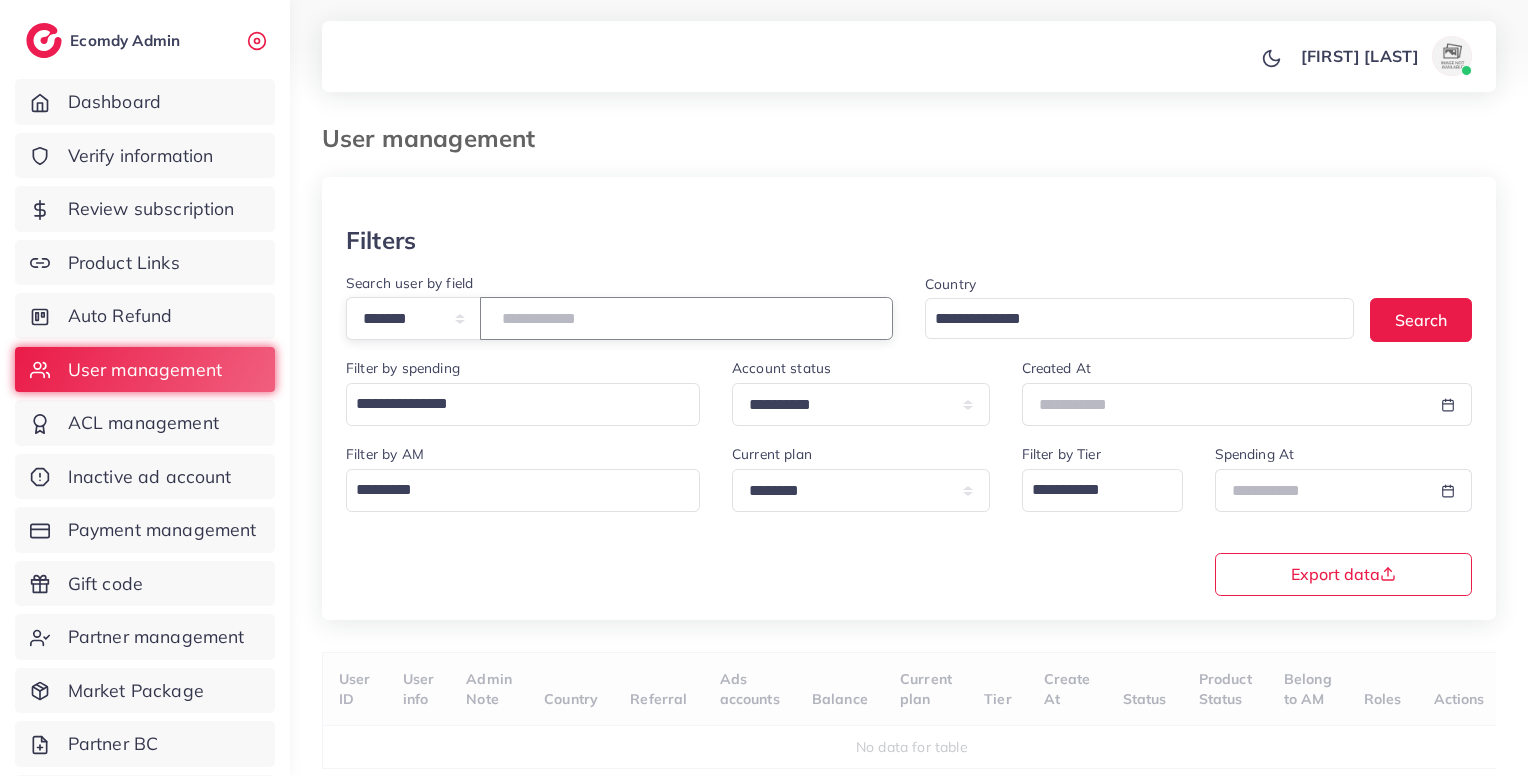scroll, scrollTop: 80, scrollLeft: 0, axis: vertical 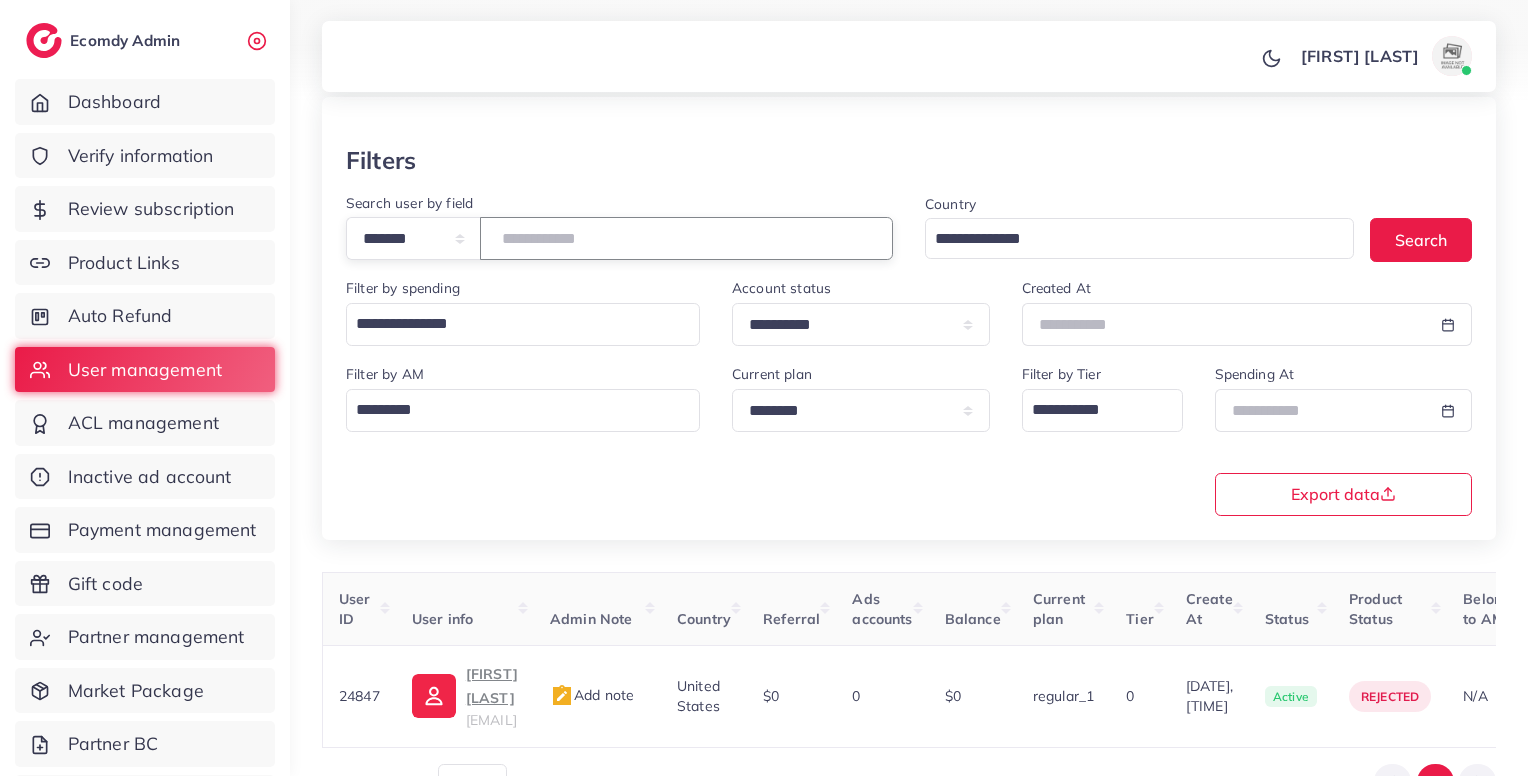 type on "*****" 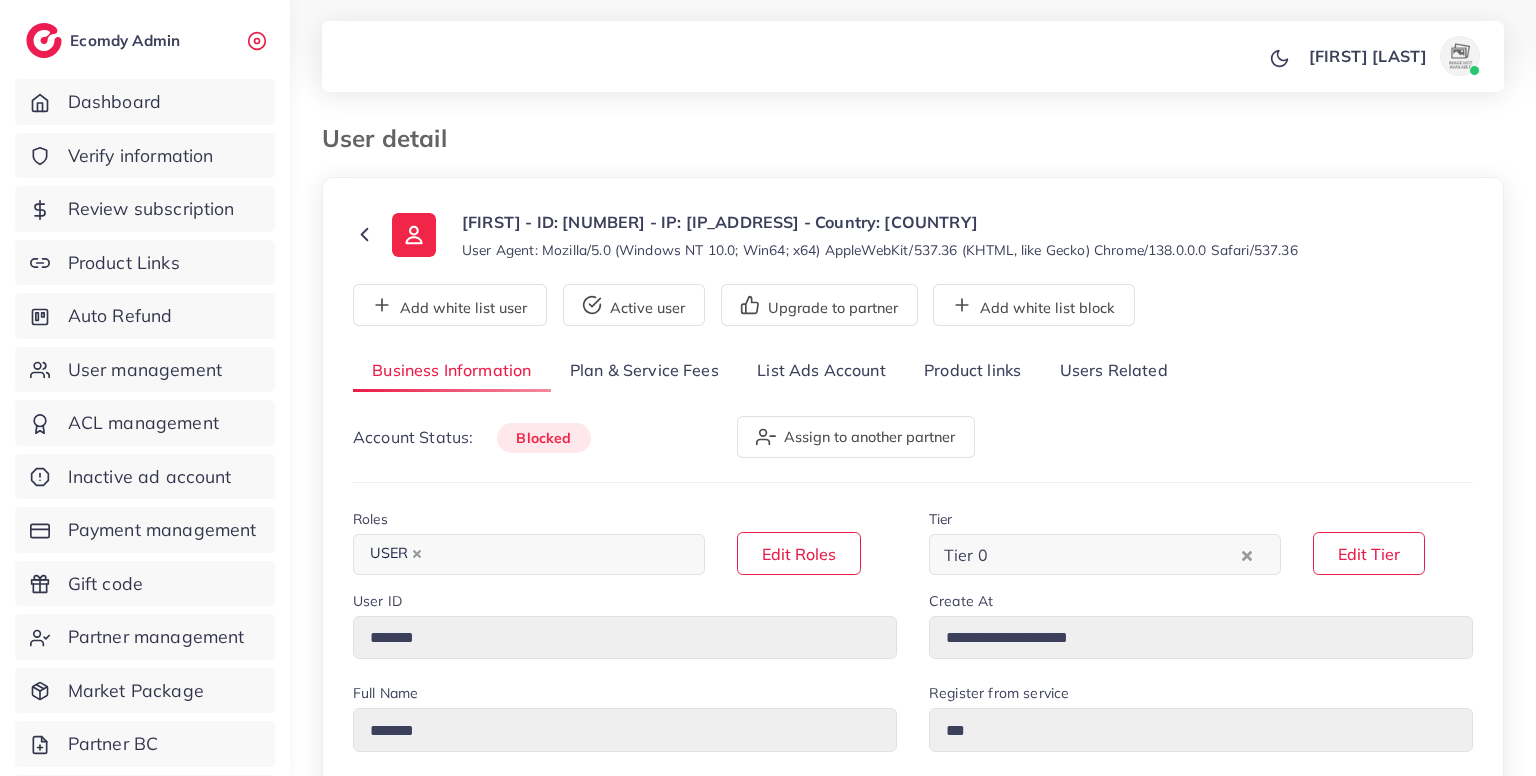 select on "********" 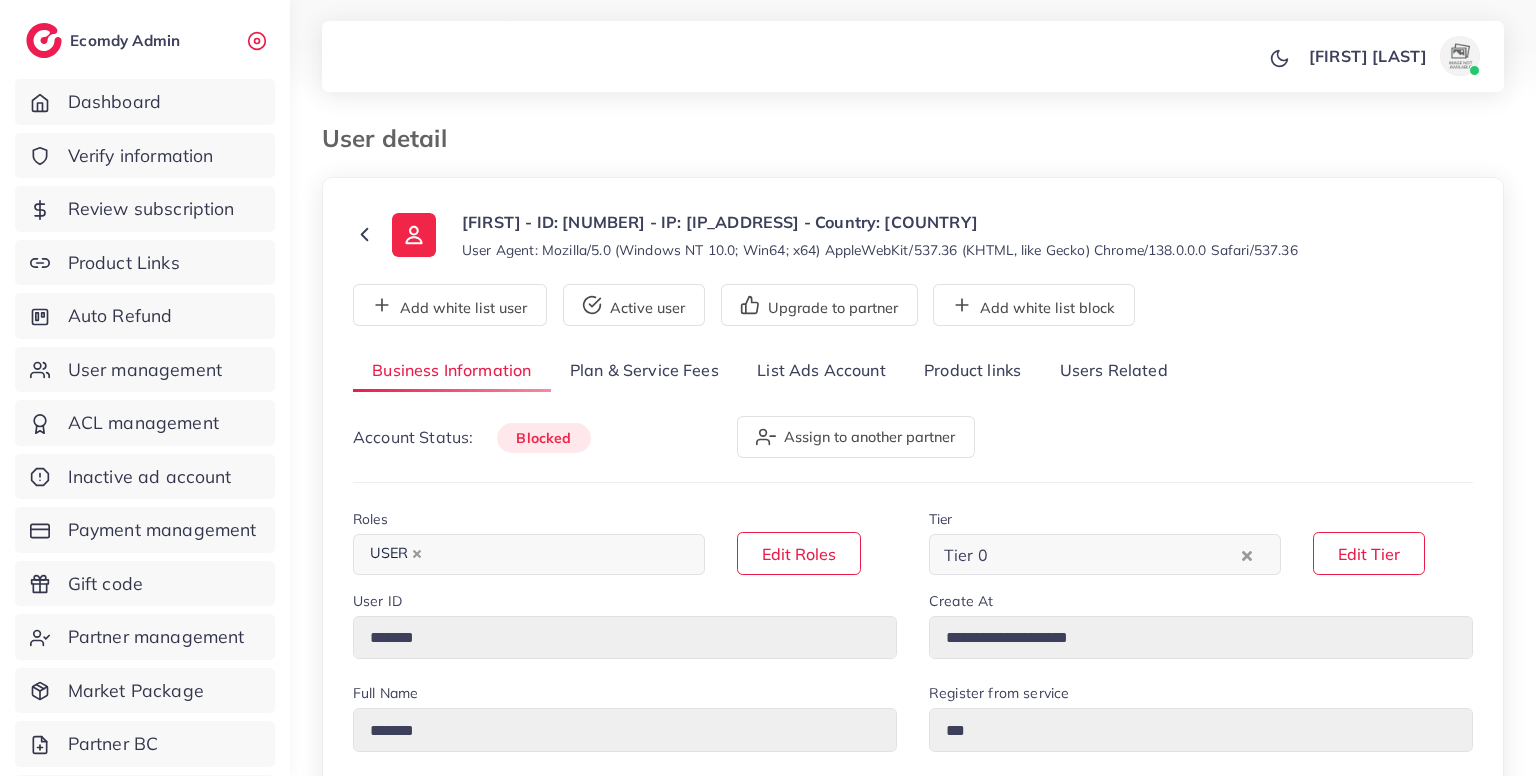 click on "Users Related" at bounding box center (1113, 371) 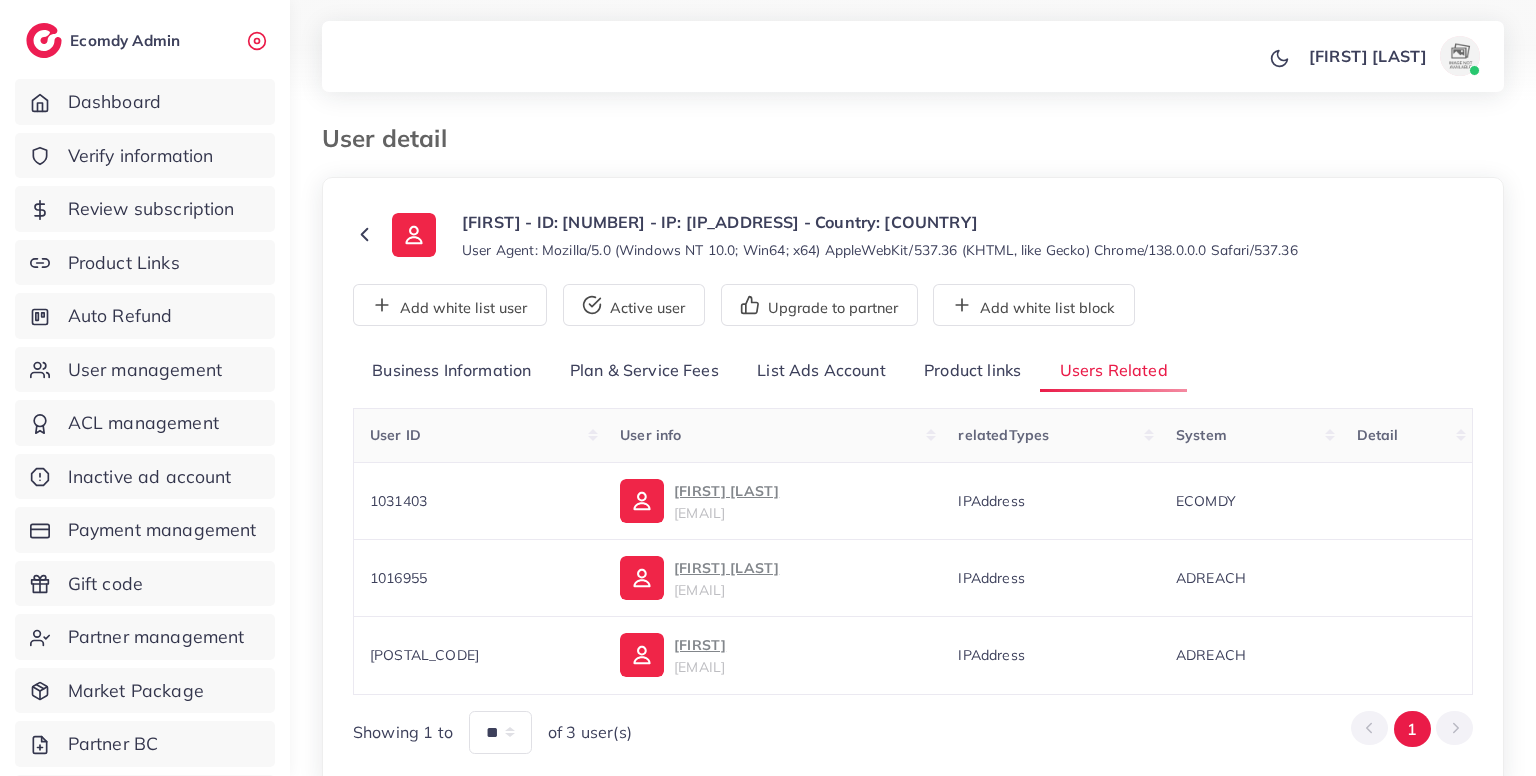 scroll, scrollTop: 126, scrollLeft: 0, axis: vertical 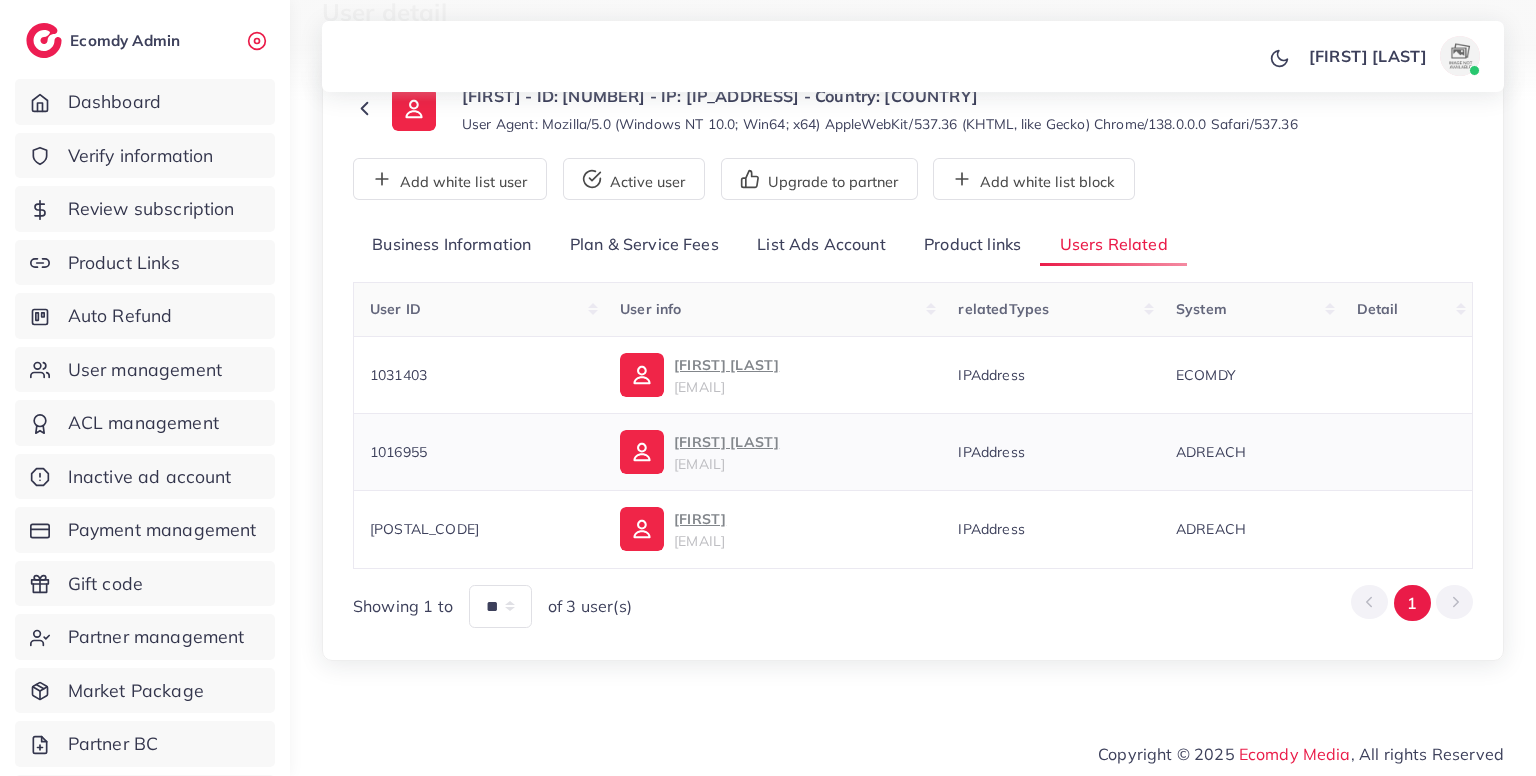 click on "1016955" at bounding box center [398, 452] 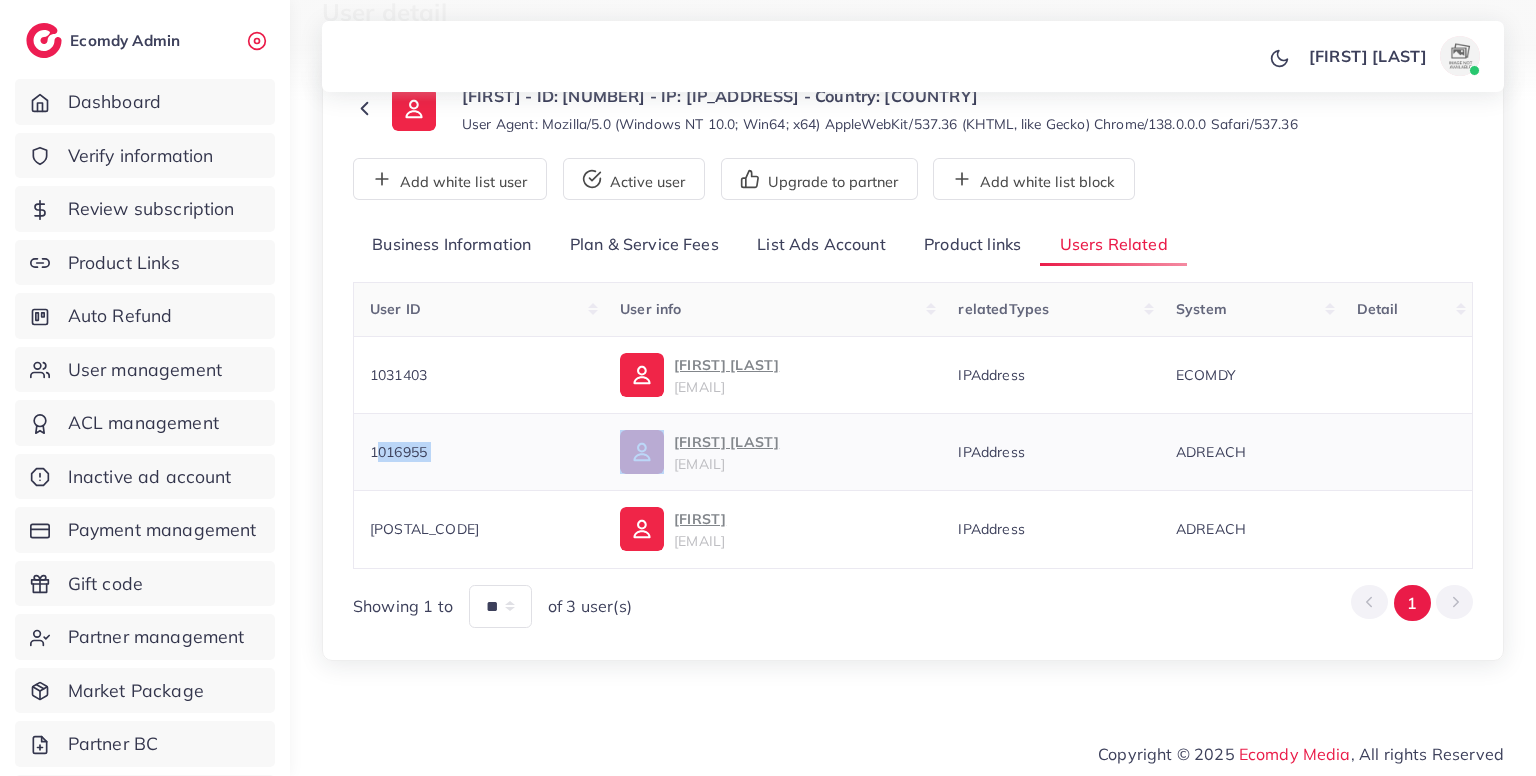 click on "1016955" at bounding box center [398, 452] 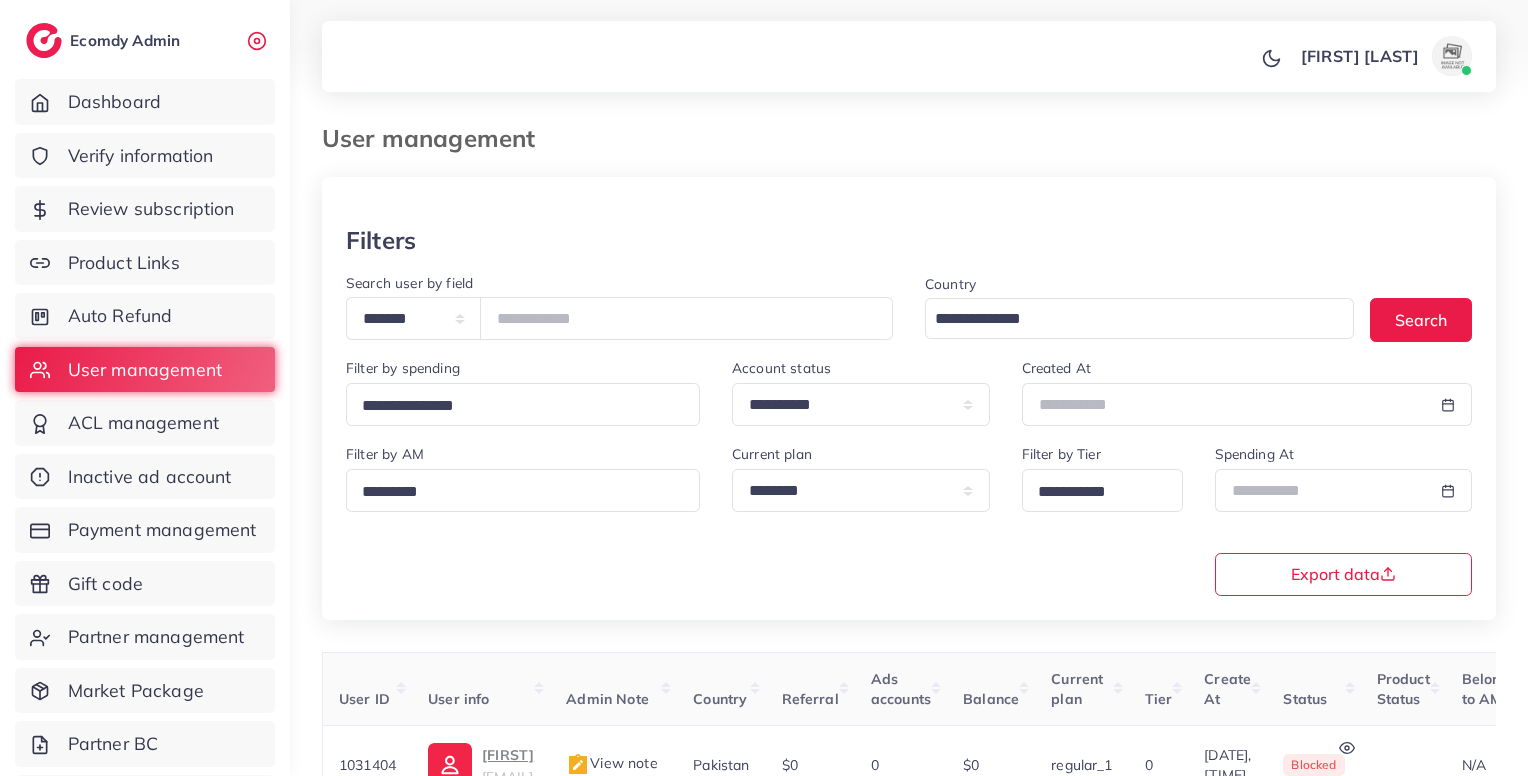 scroll, scrollTop: 183, scrollLeft: 0, axis: vertical 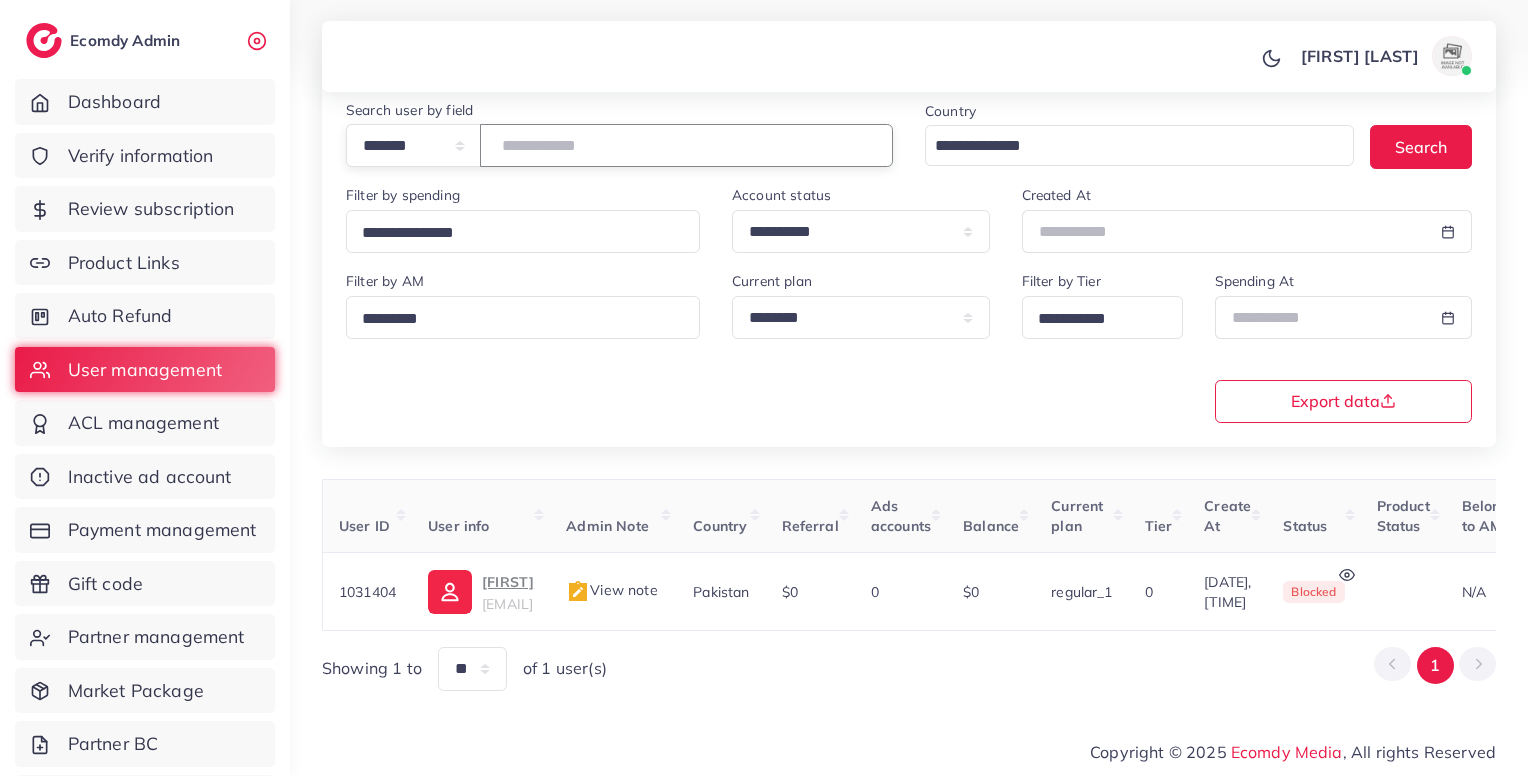 click on "*******" at bounding box center [686, 145] 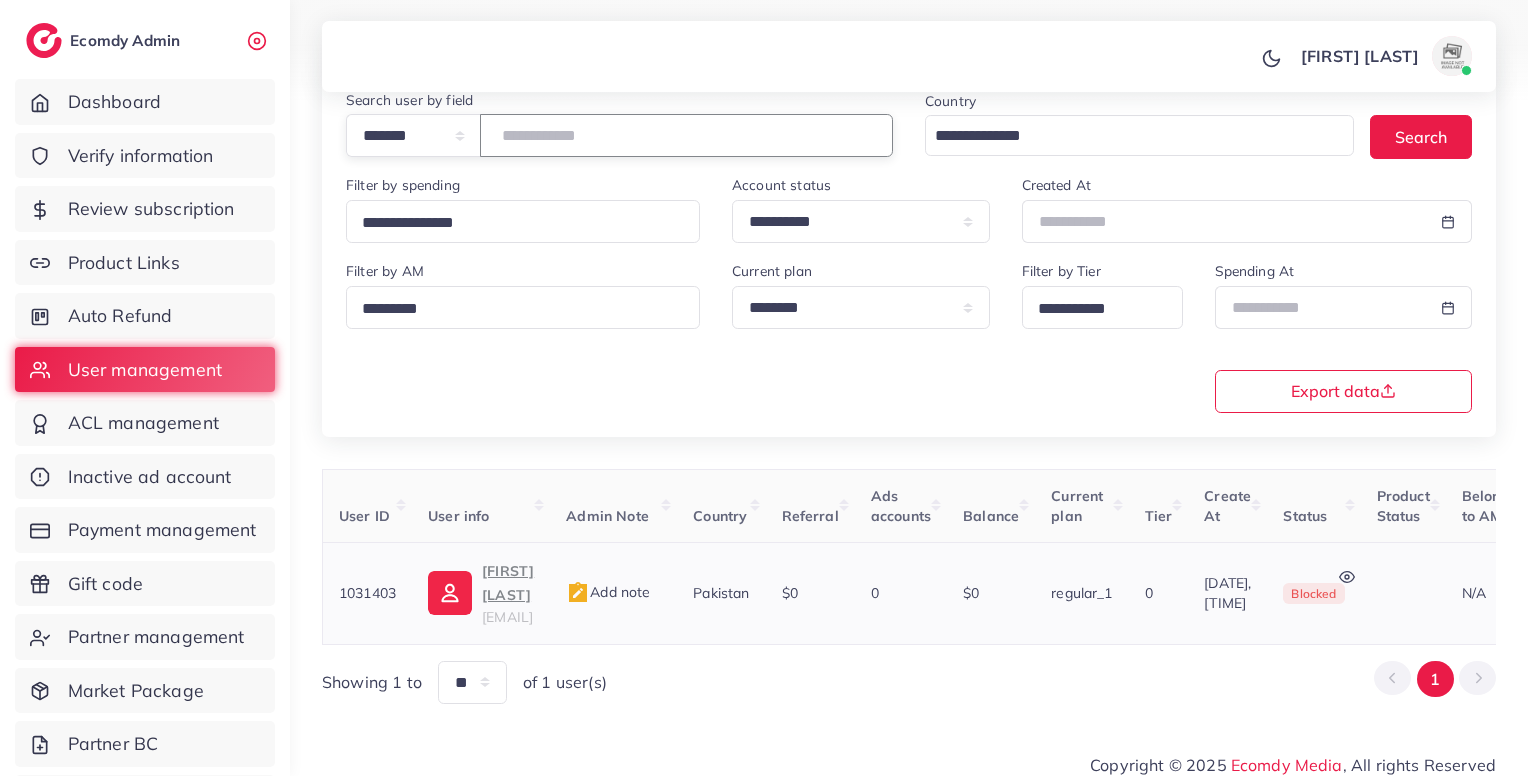 type on "*******" 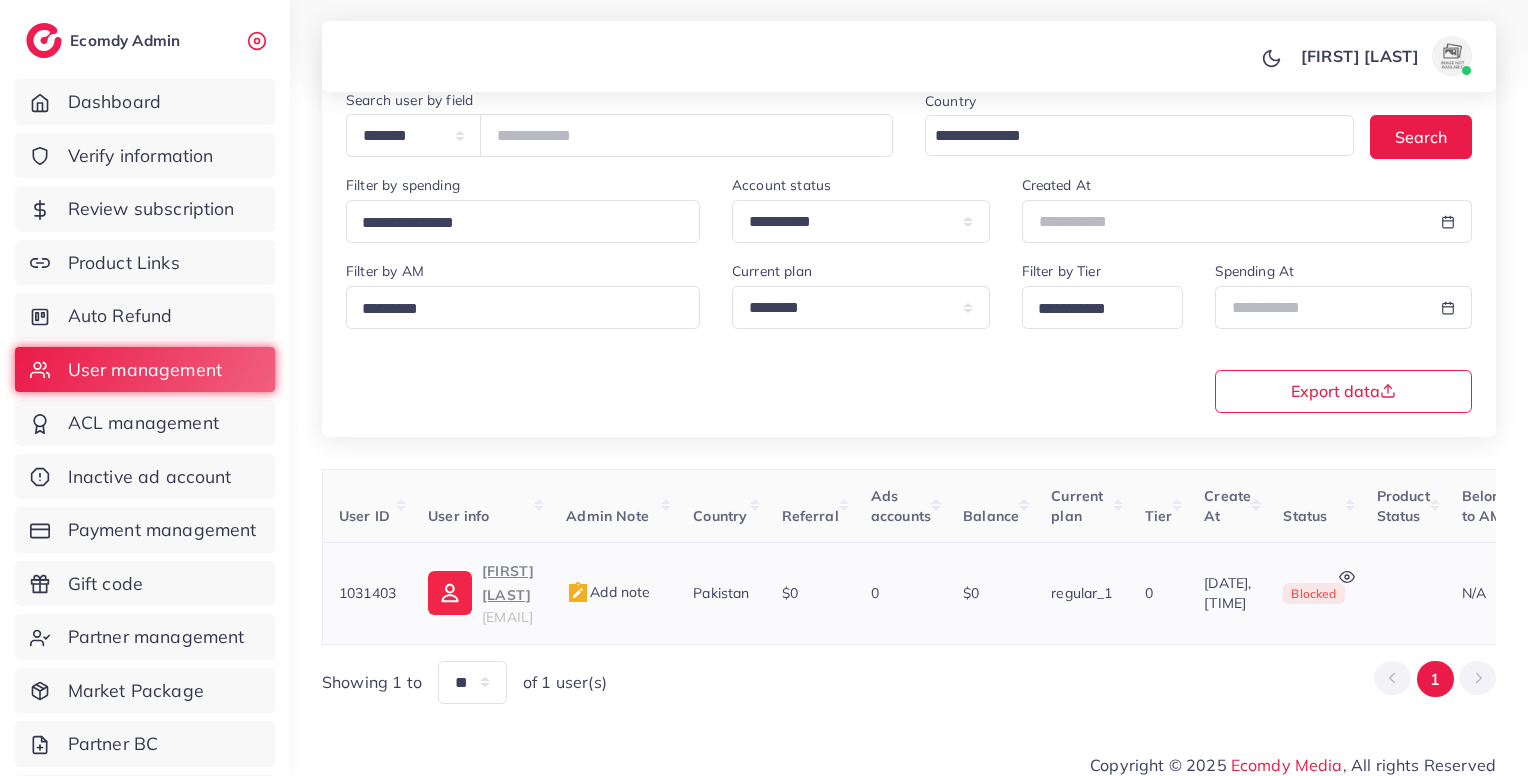 click on "[FIRST] [LAST]" at bounding box center (508, 583) 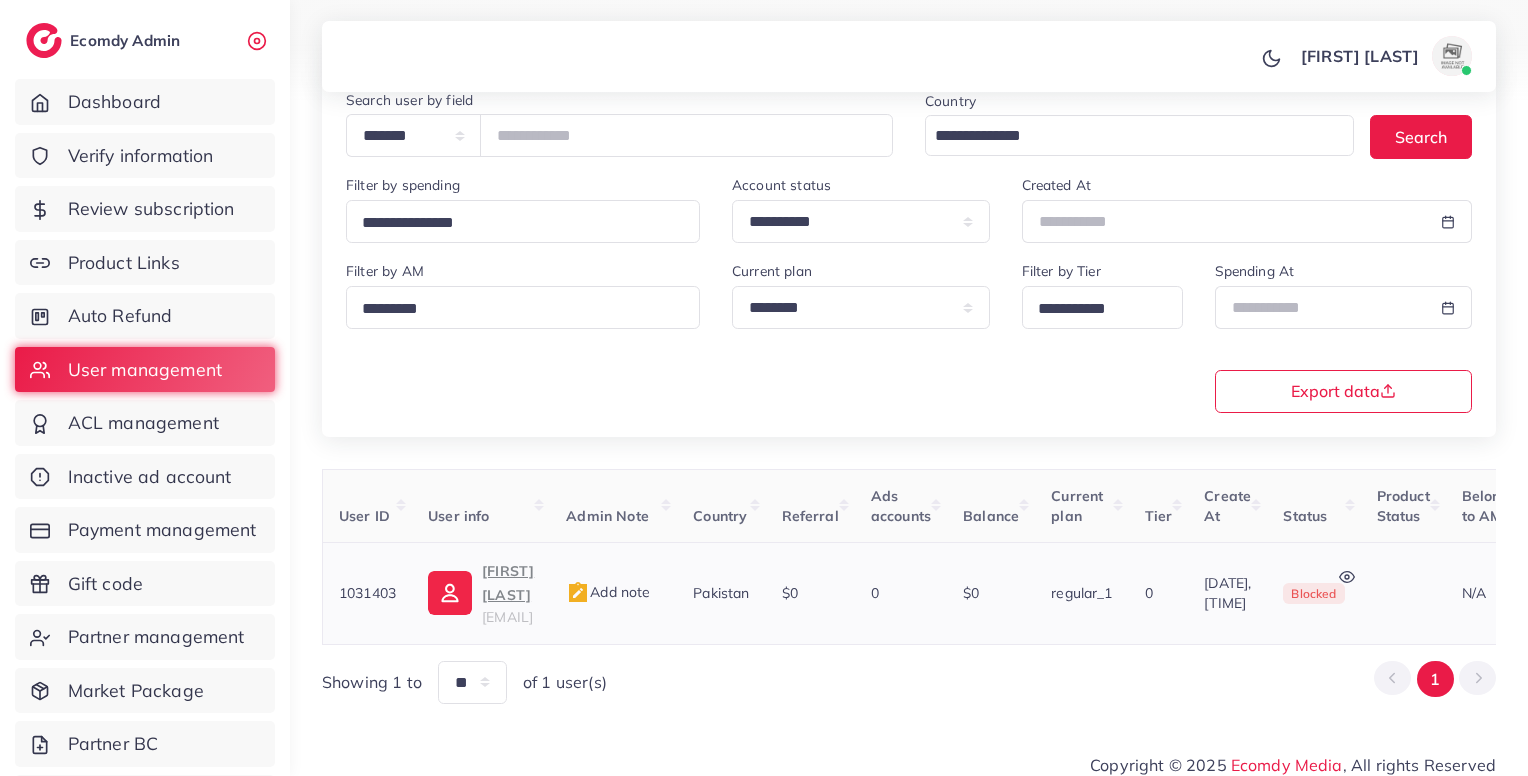 click on "Add note" at bounding box center [608, 592] 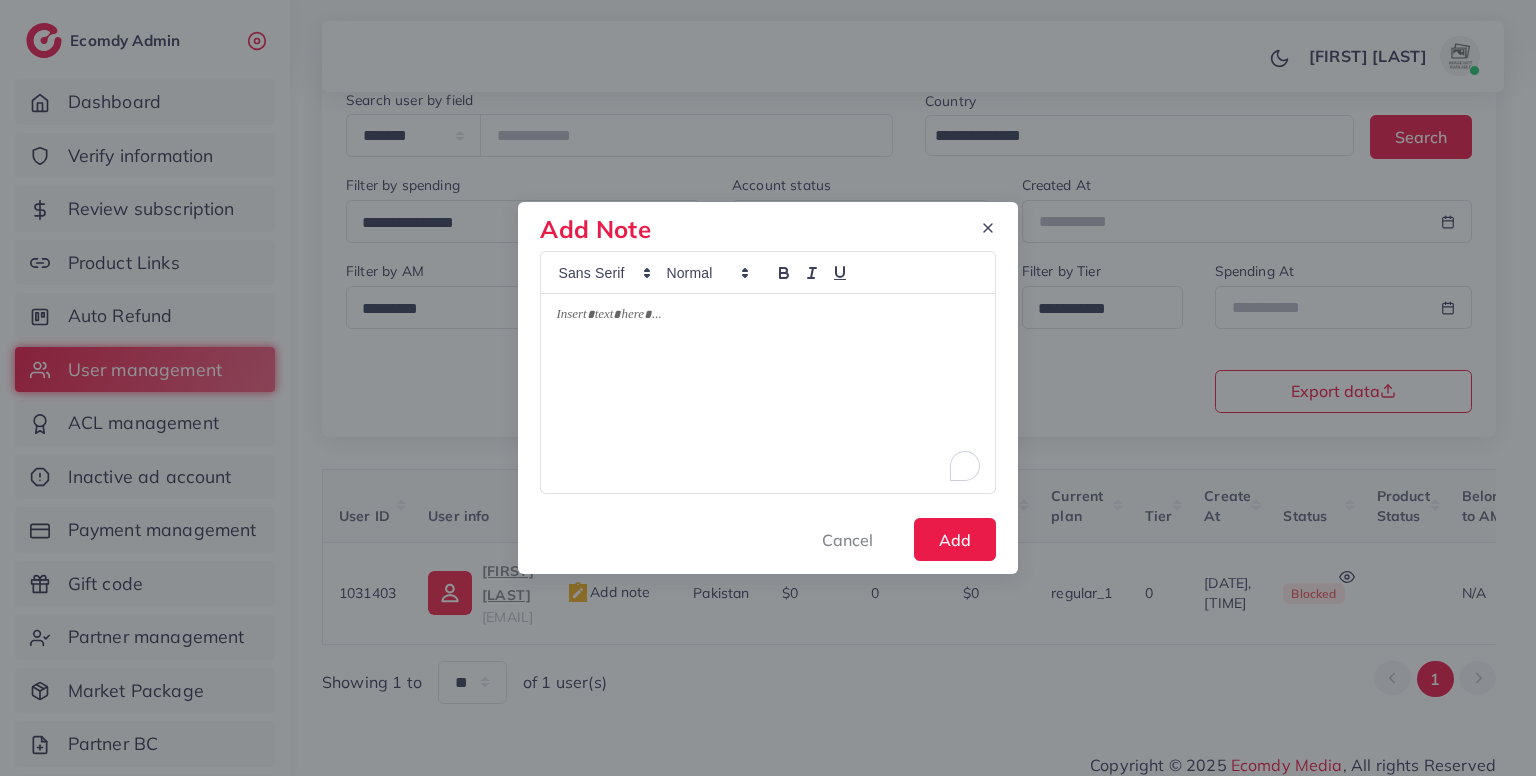 click at bounding box center [767, 393] 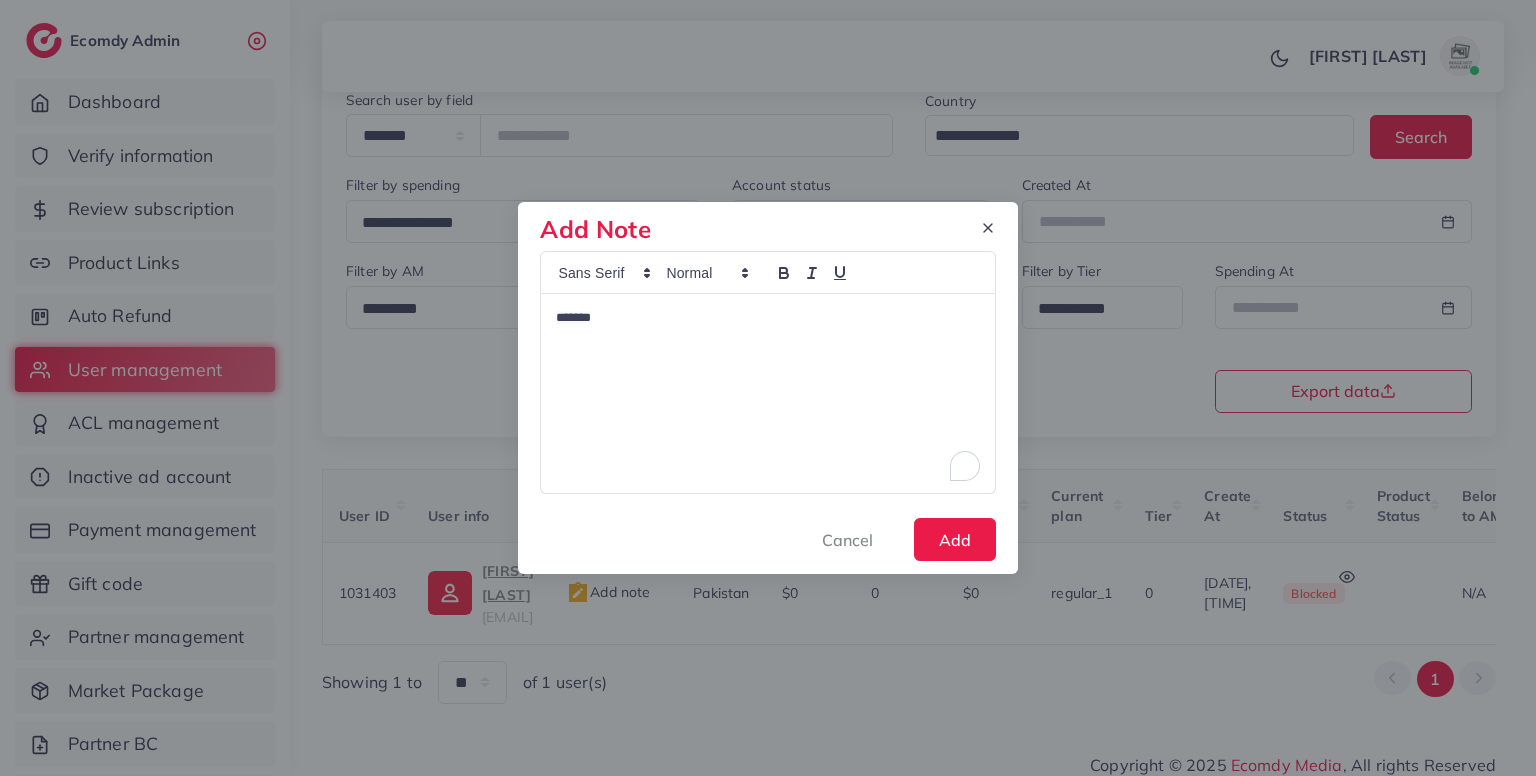type 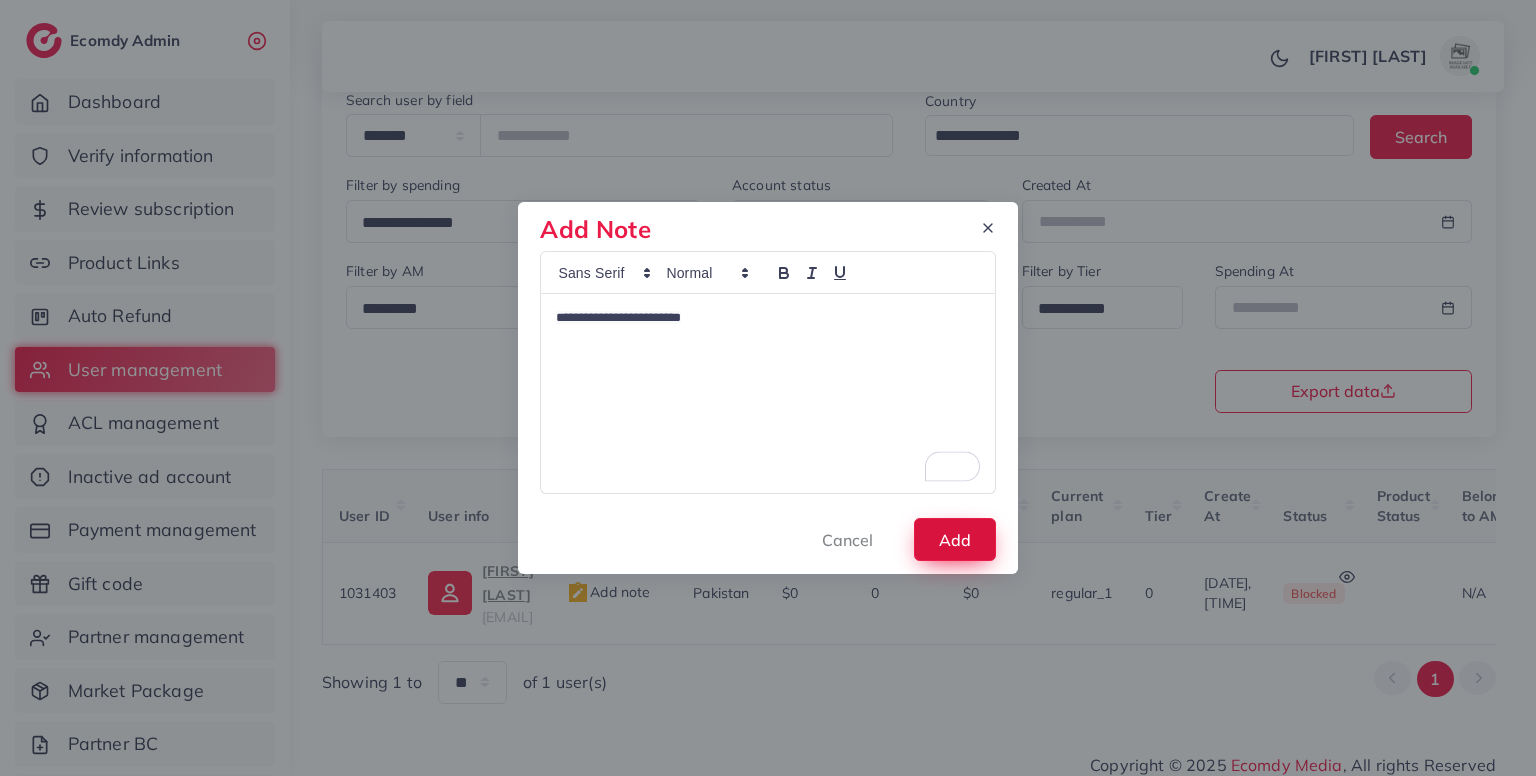 click on "Add" at bounding box center [955, 539] 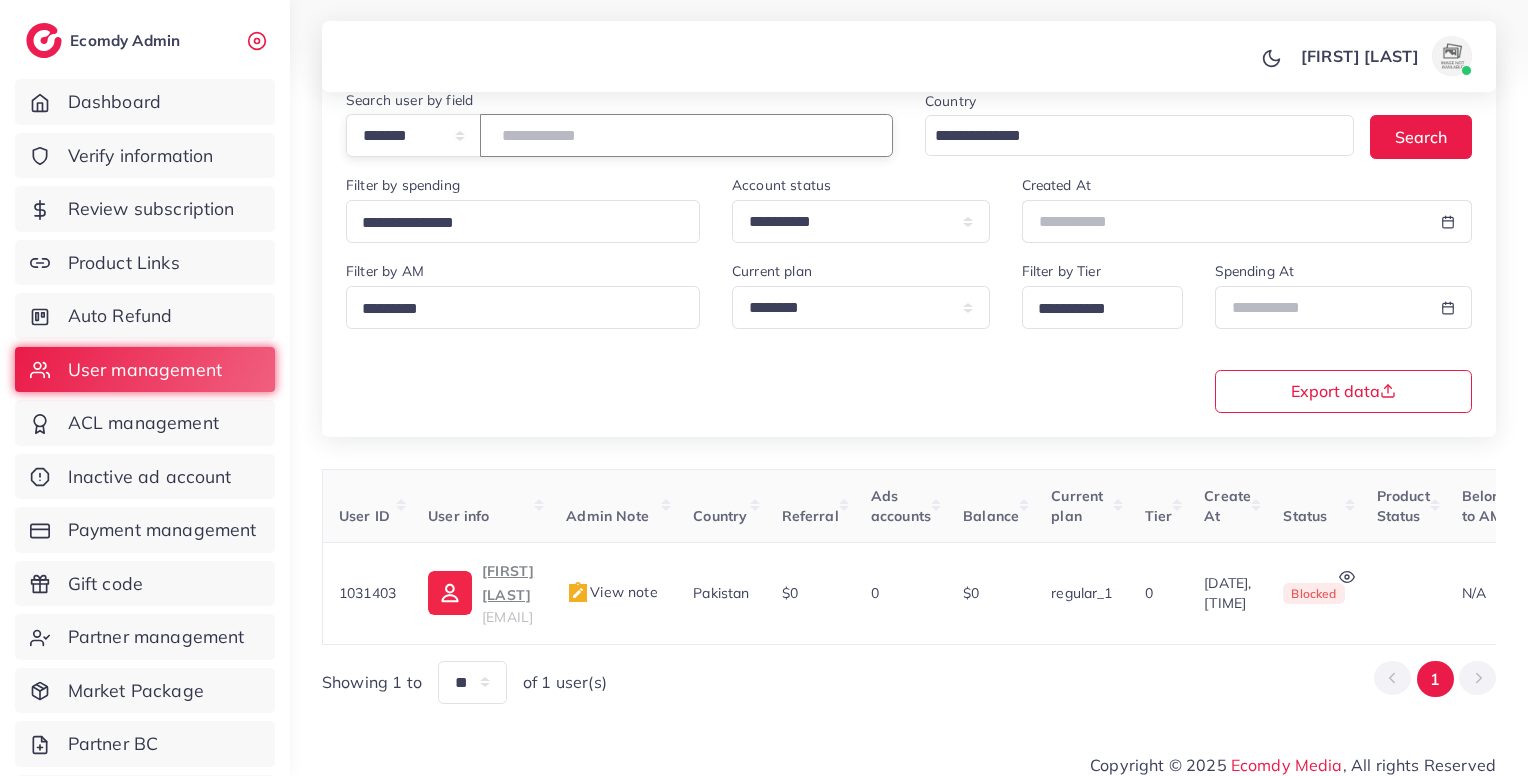 click on "*******" at bounding box center (686, 135) 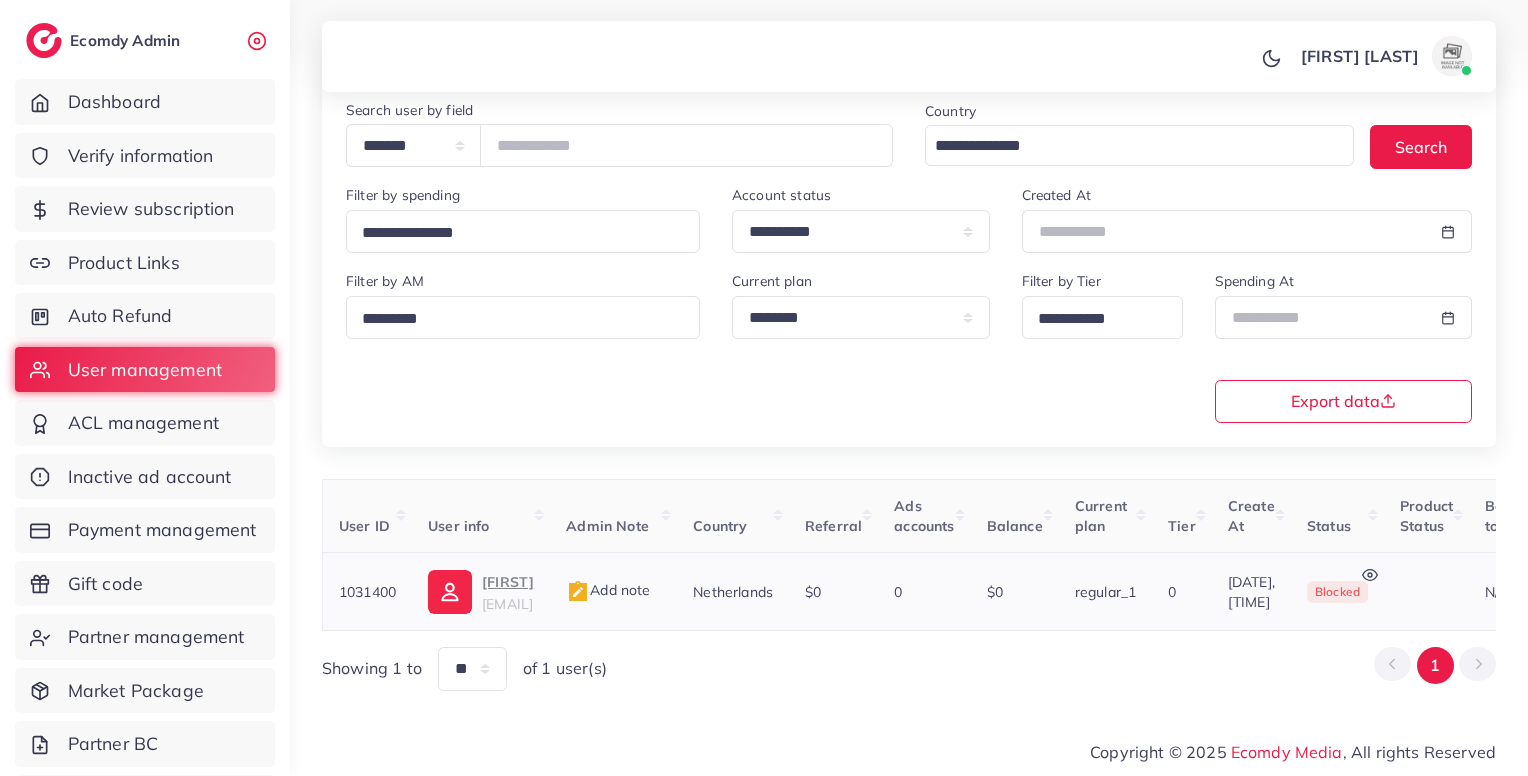 click on "[EMAIL]" at bounding box center [507, 604] 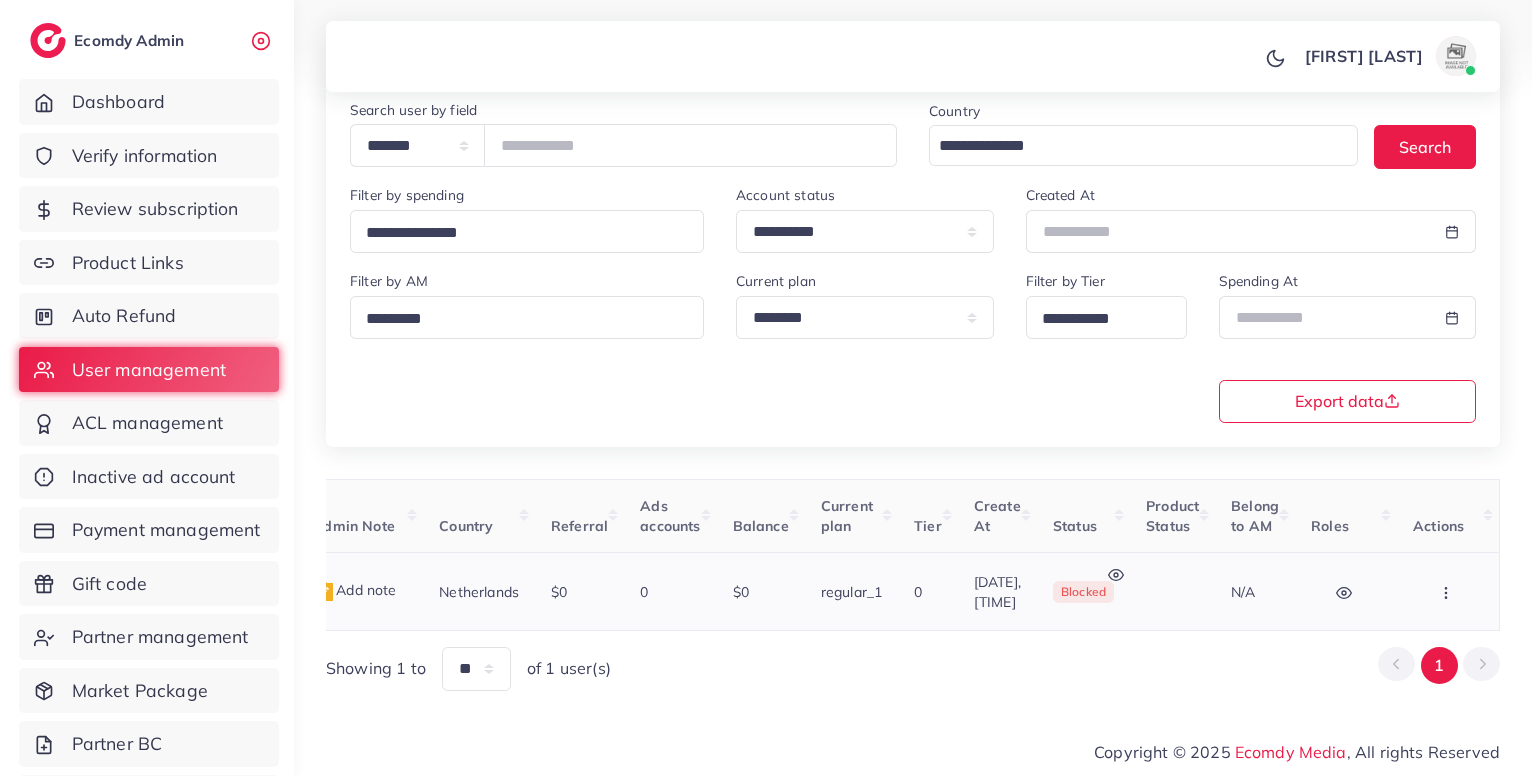 scroll, scrollTop: 0, scrollLeft: 0, axis: both 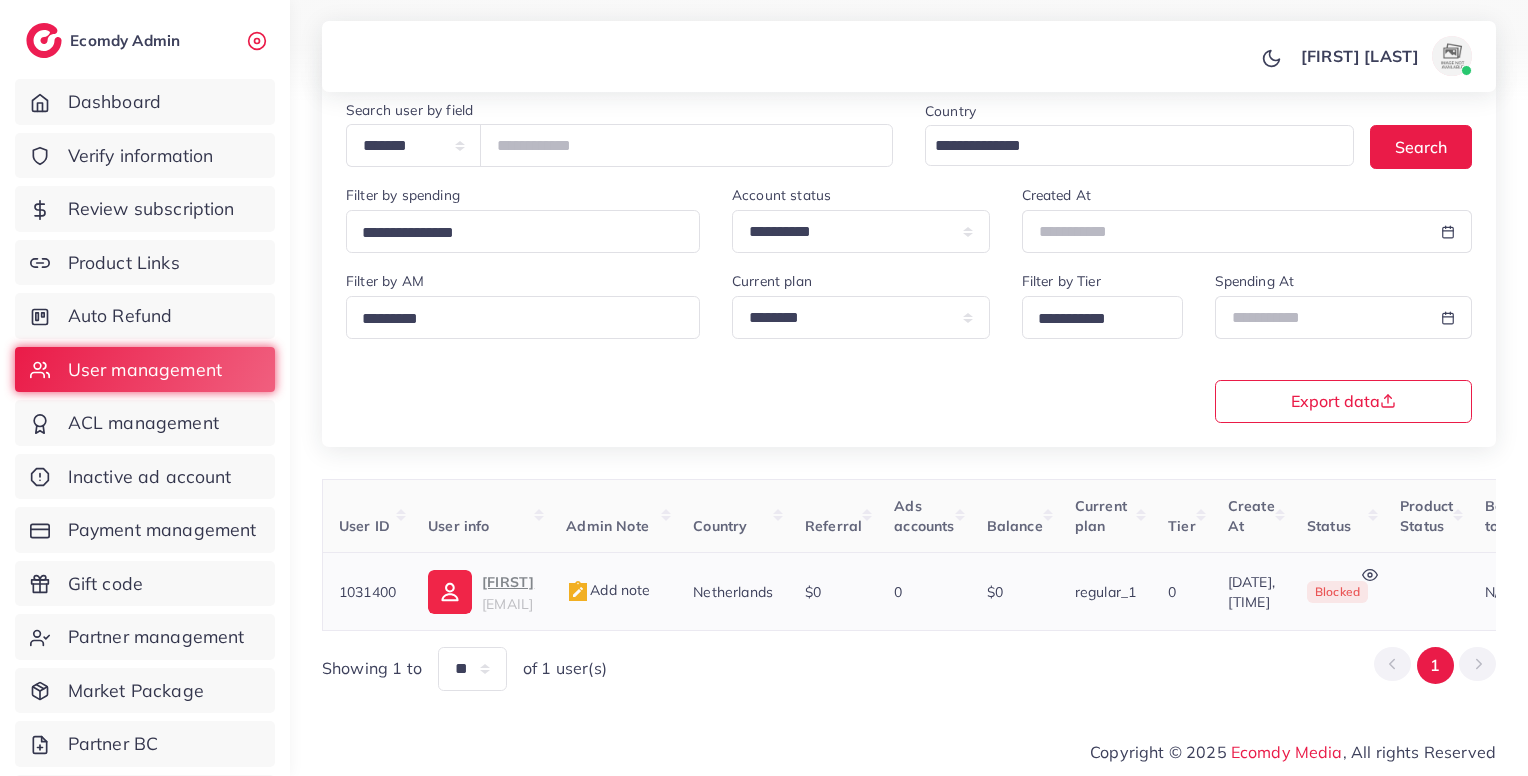 click on "[FIRST]  [EMAIL]" at bounding box center (508, 592) 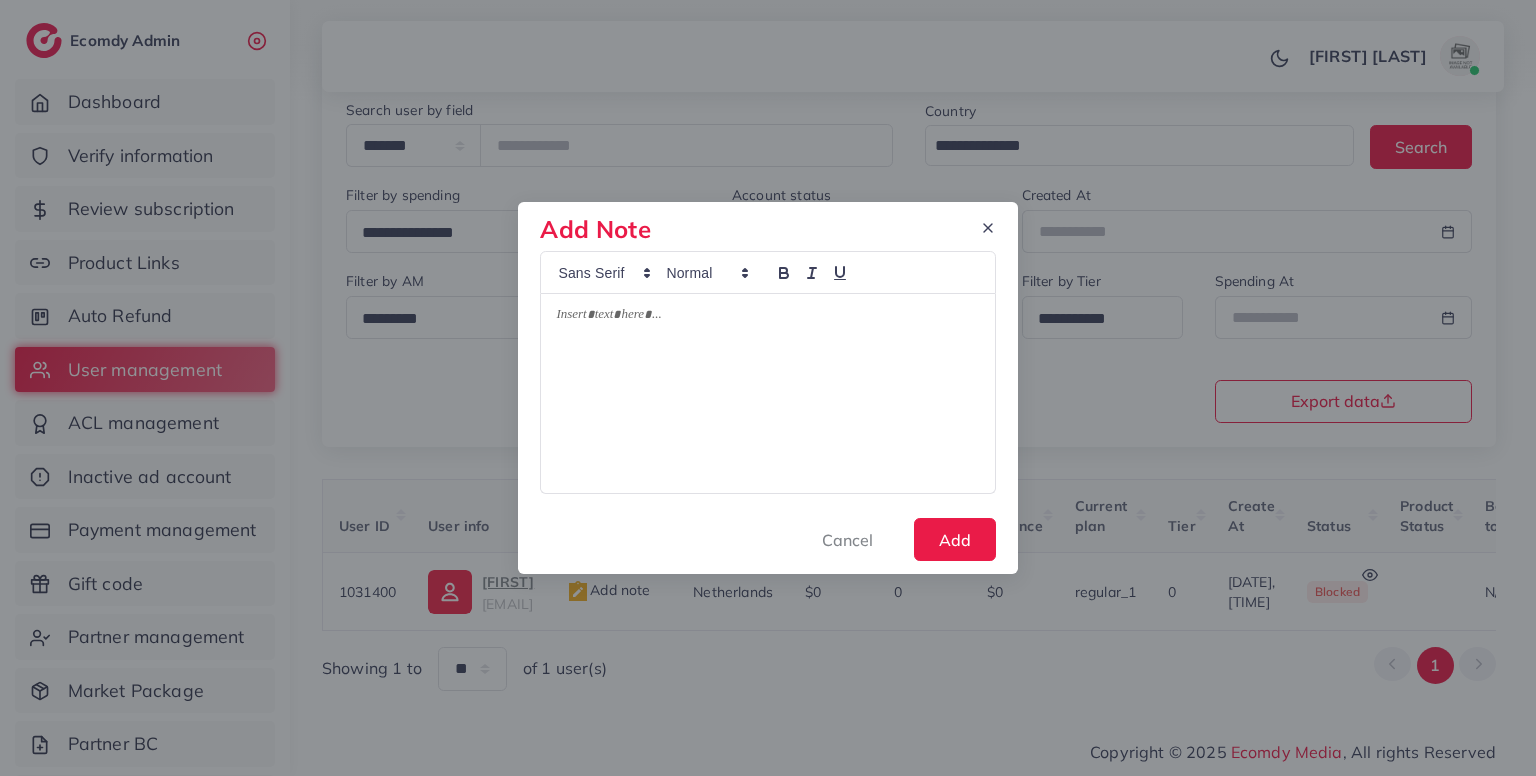 click at bounding box center (767, 393) 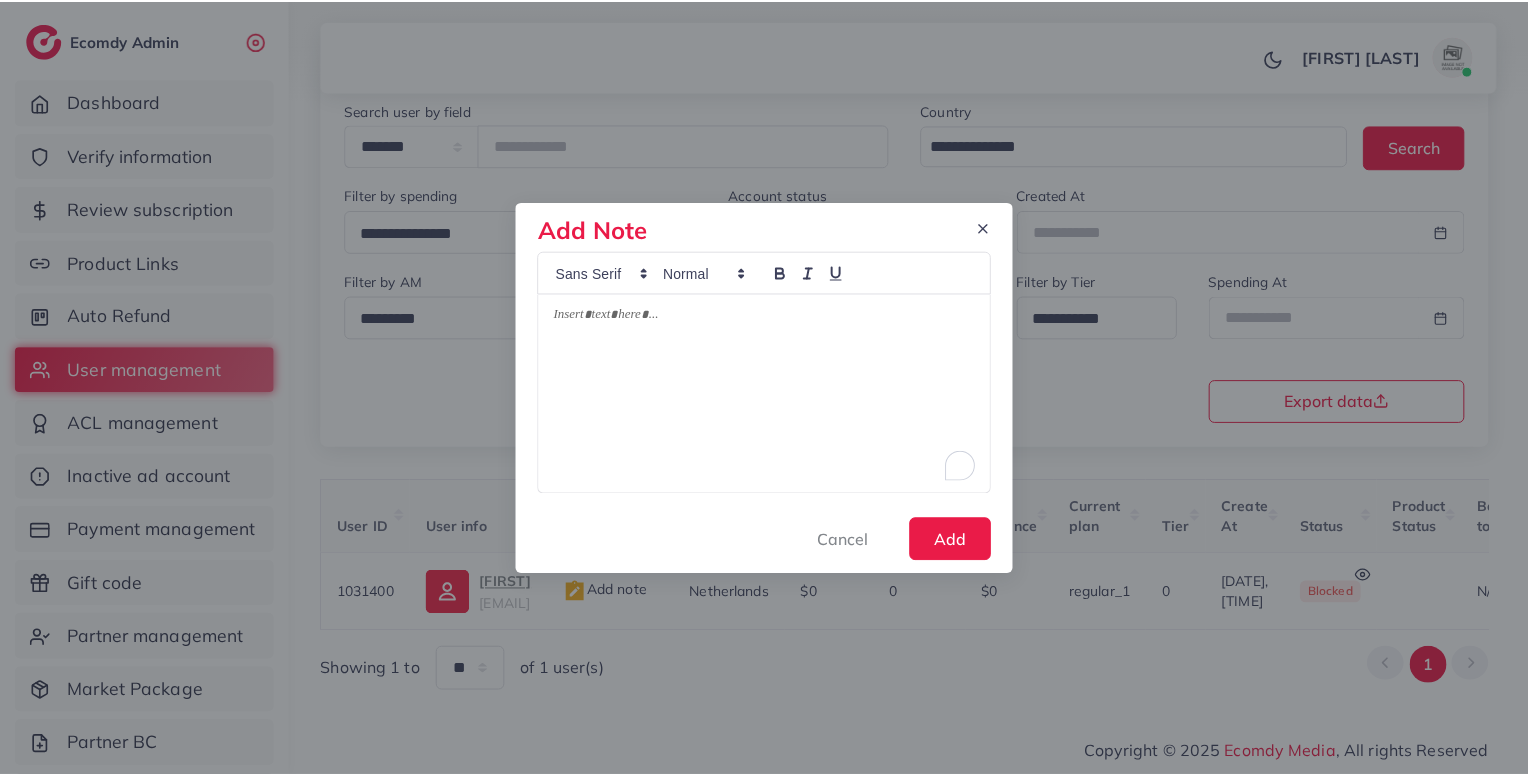 scroll, scrollTop: 0, scrollLeft: 0, axis: both 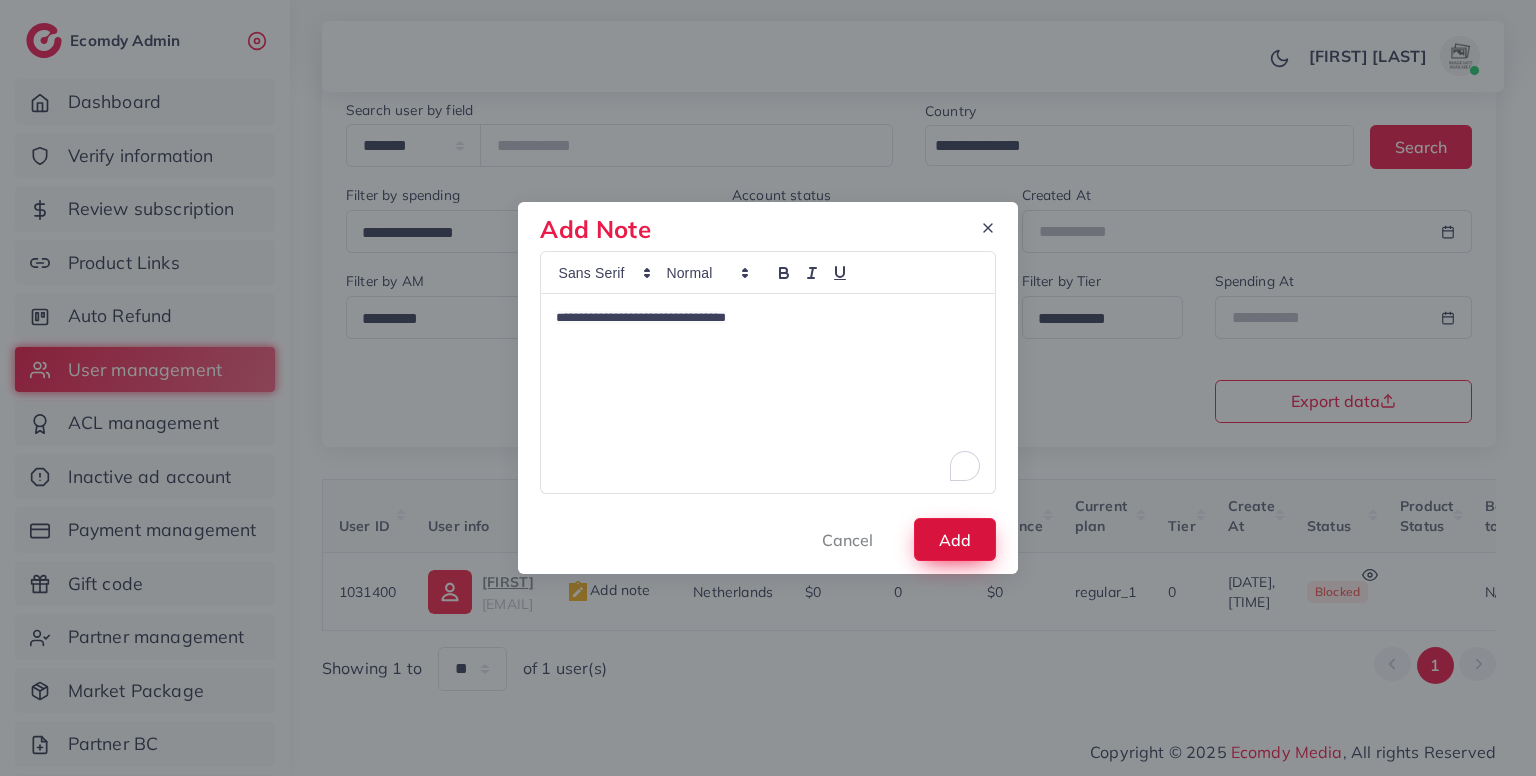 click on "Add" at bounding box center [955, 539] 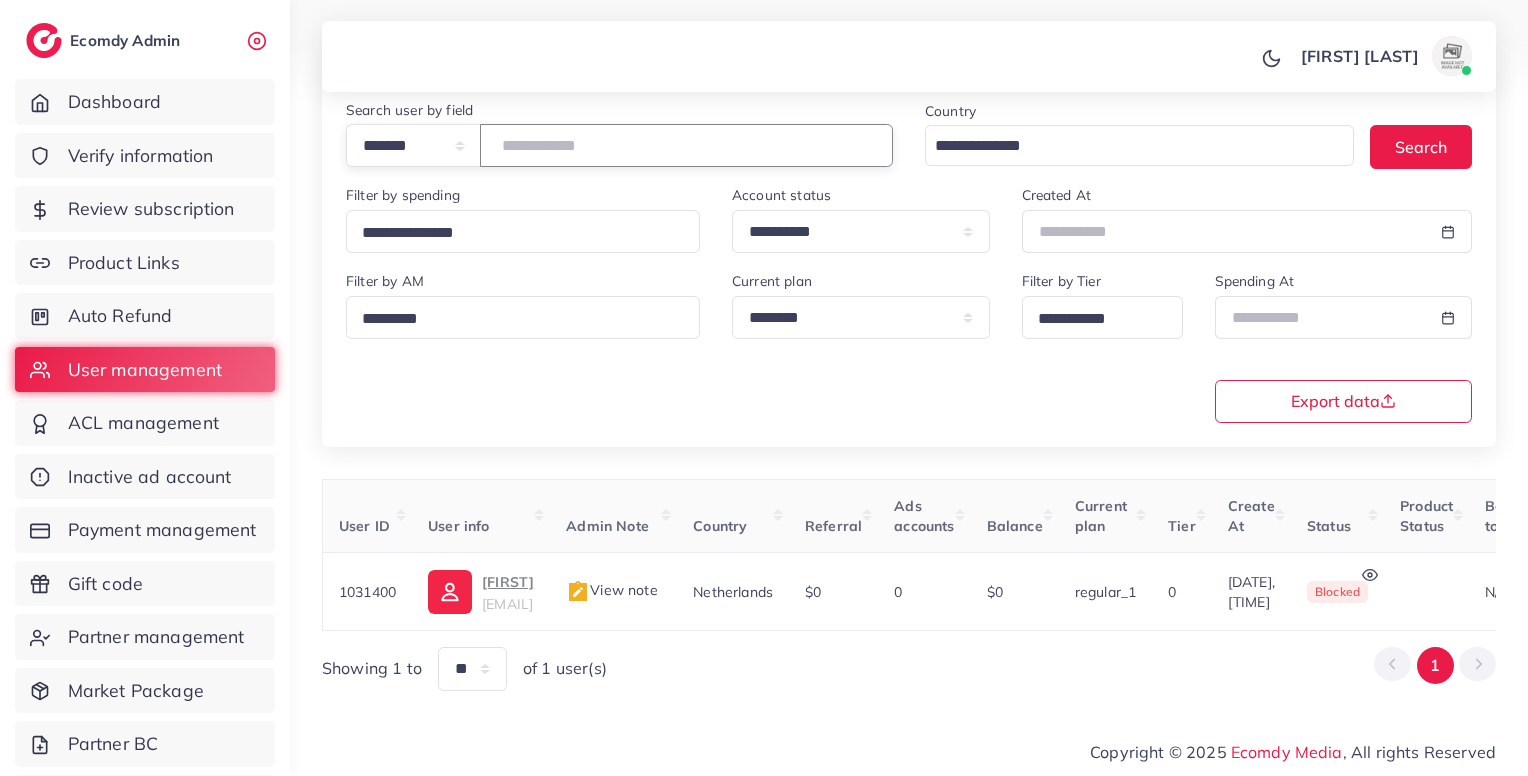 click on "*******" at bounding box center (686, 145) 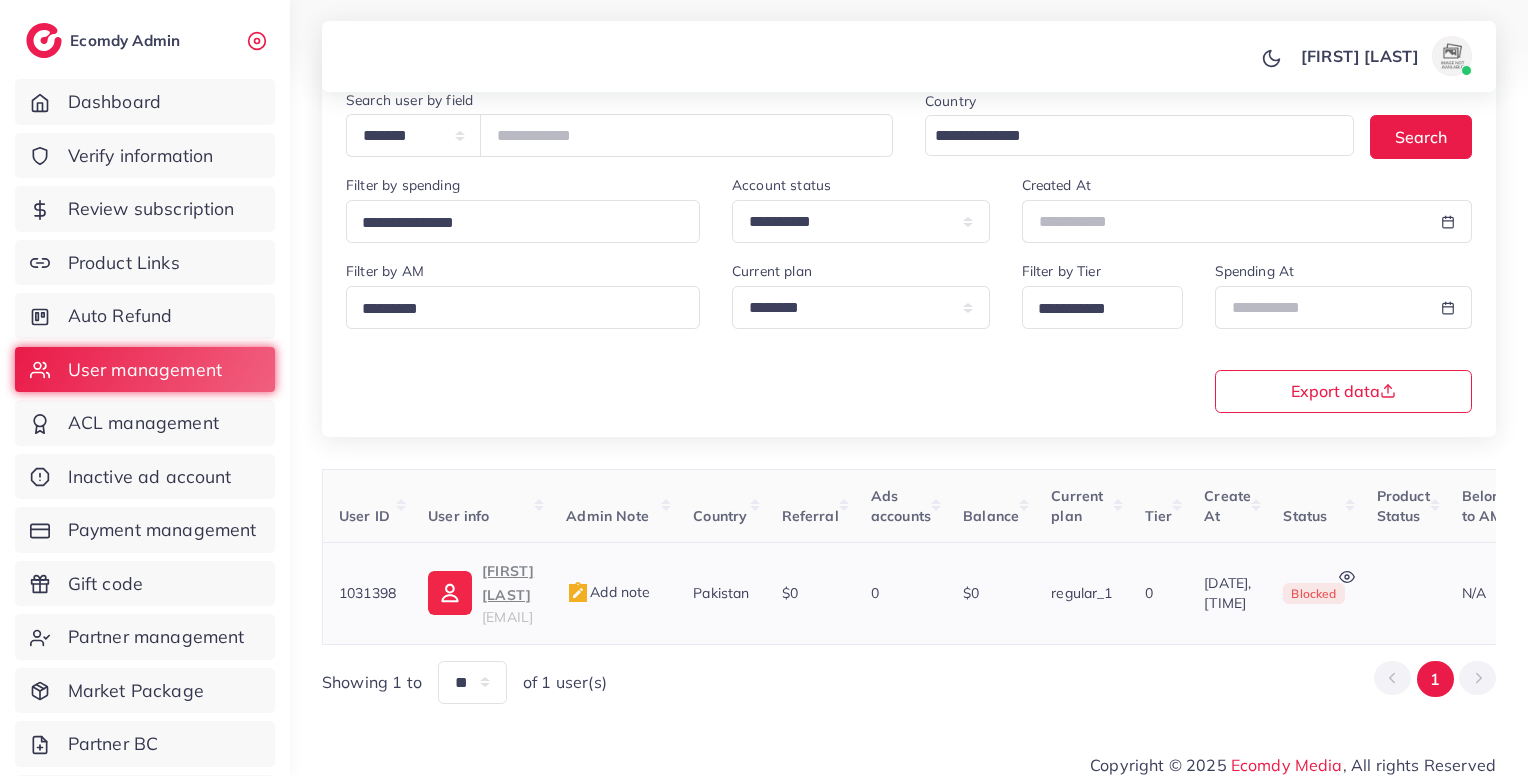 click on "phsjatoi@gmail.com" at bounding box center (507, 617) 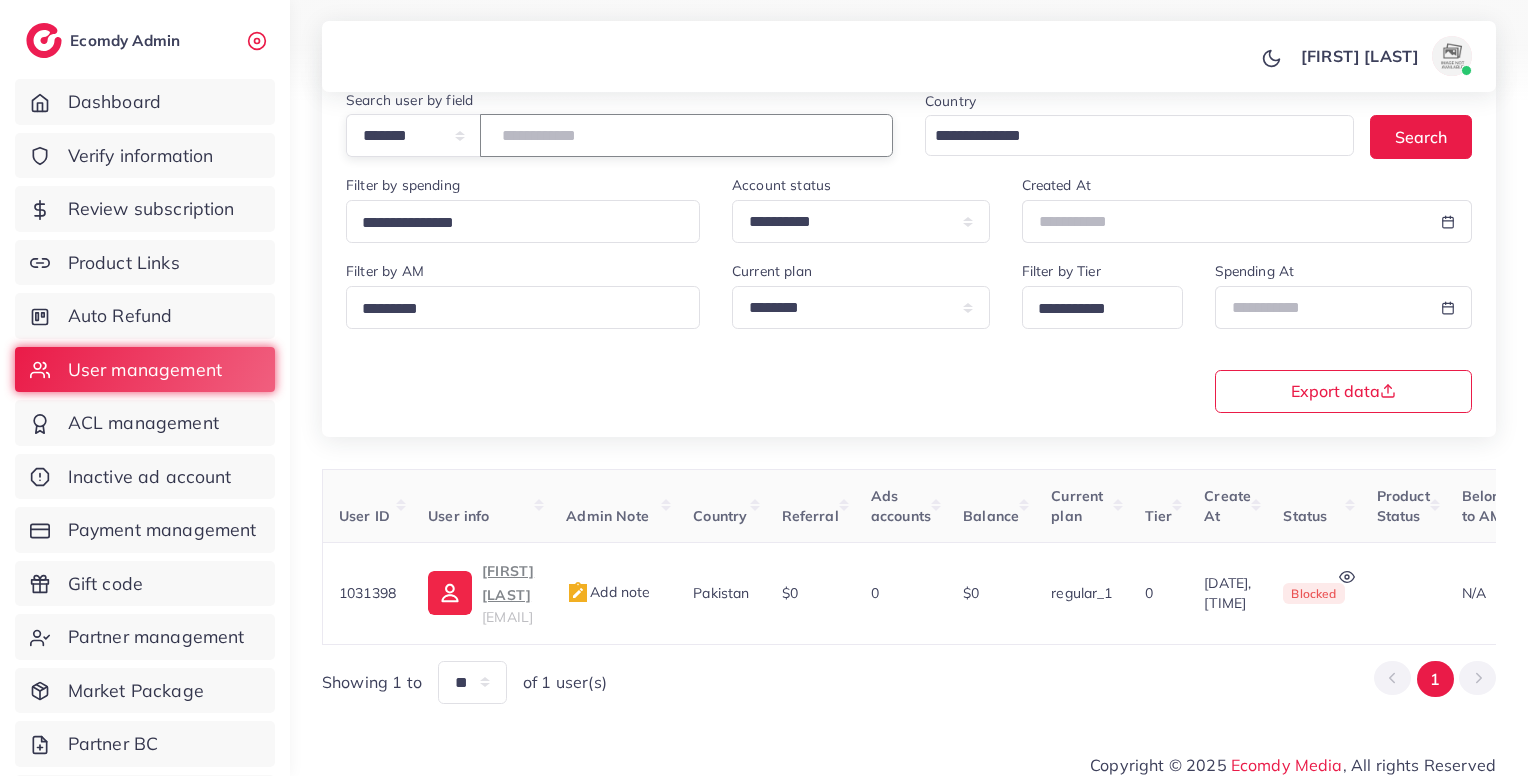 click on "*******" at bounding box center [686, 135] 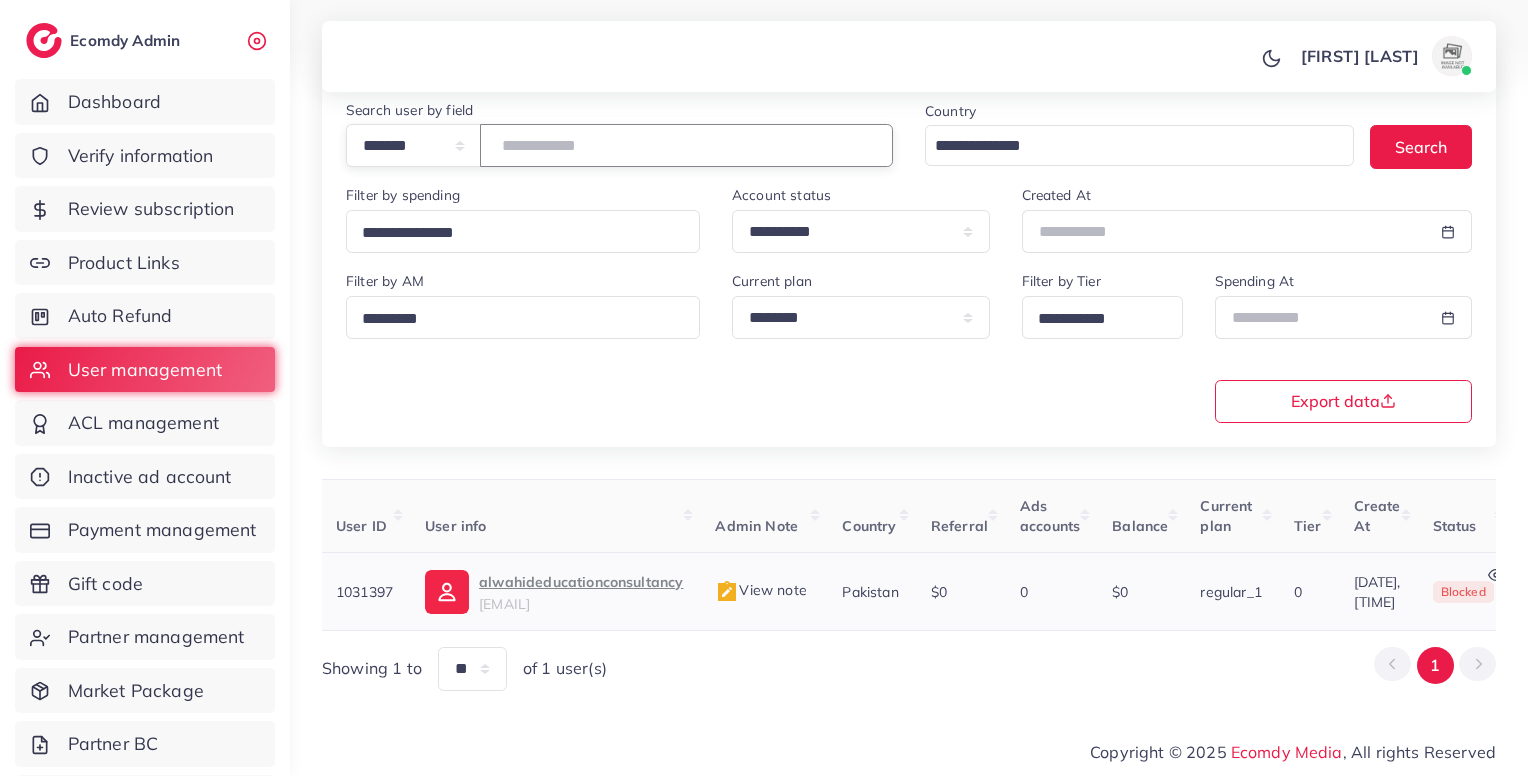 scroll, scrollTop: 0, scrollLeft: 0, axis: both 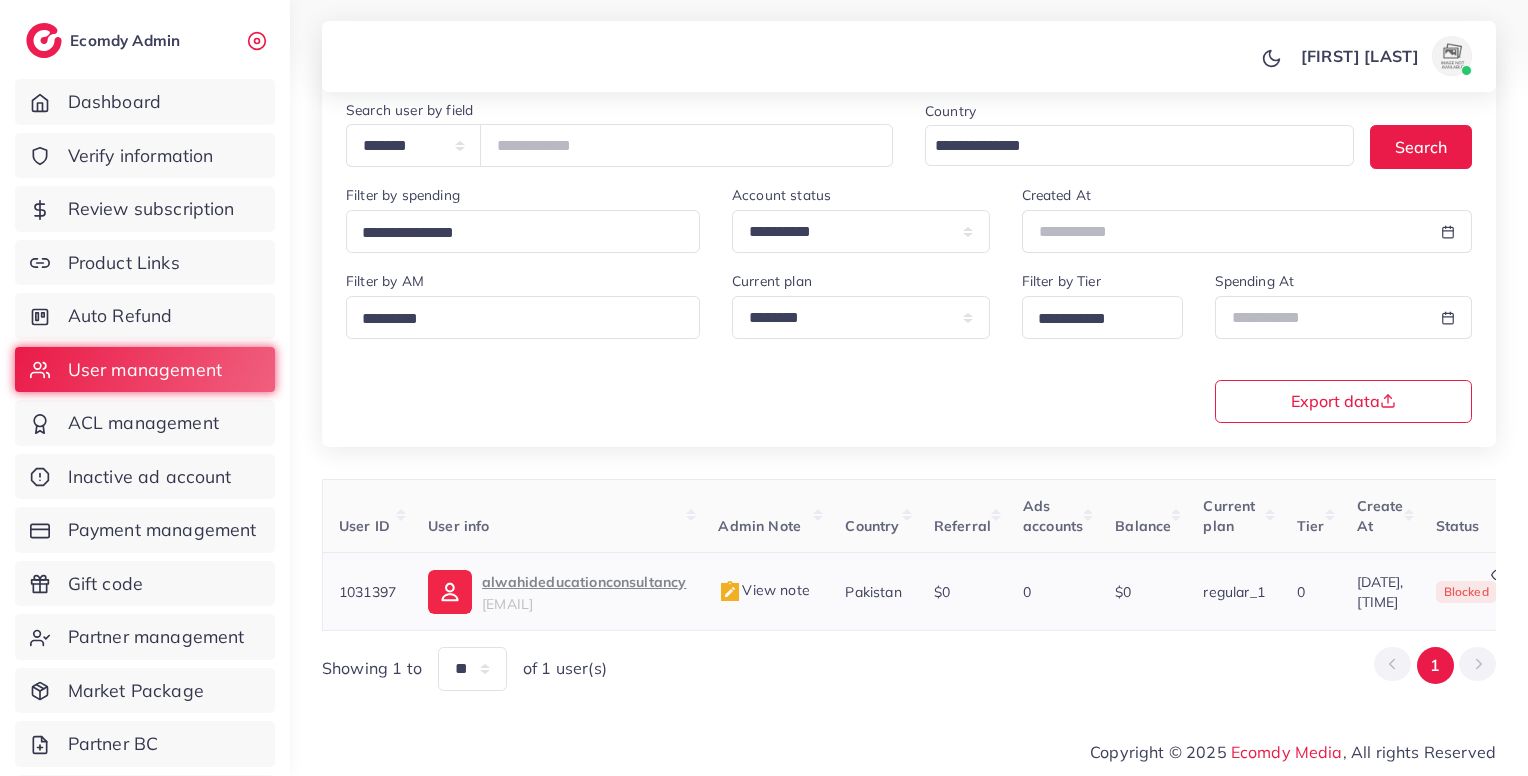 click on "View note" at bounding box center [763, 590] 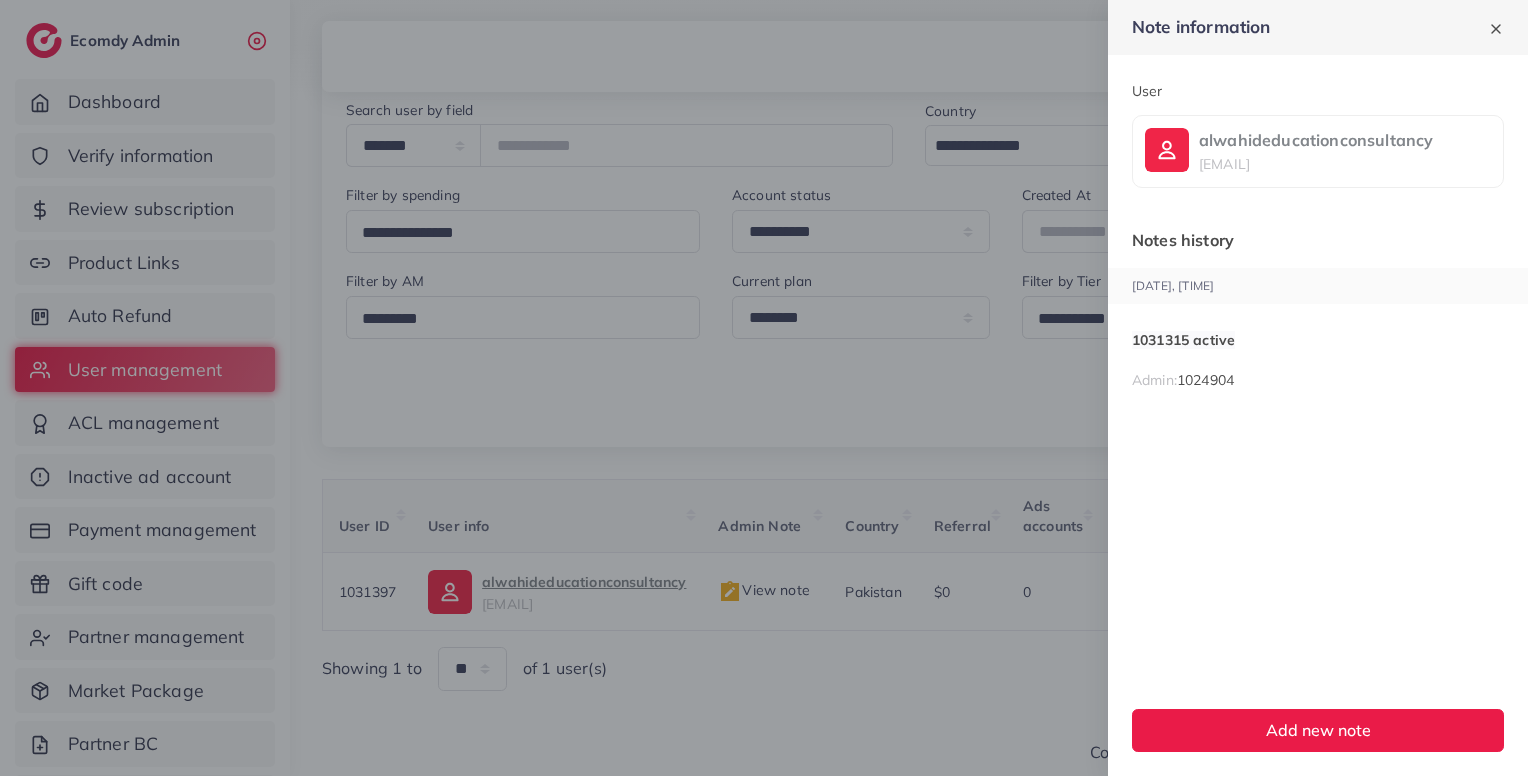 click at bounding box center (764, 388) 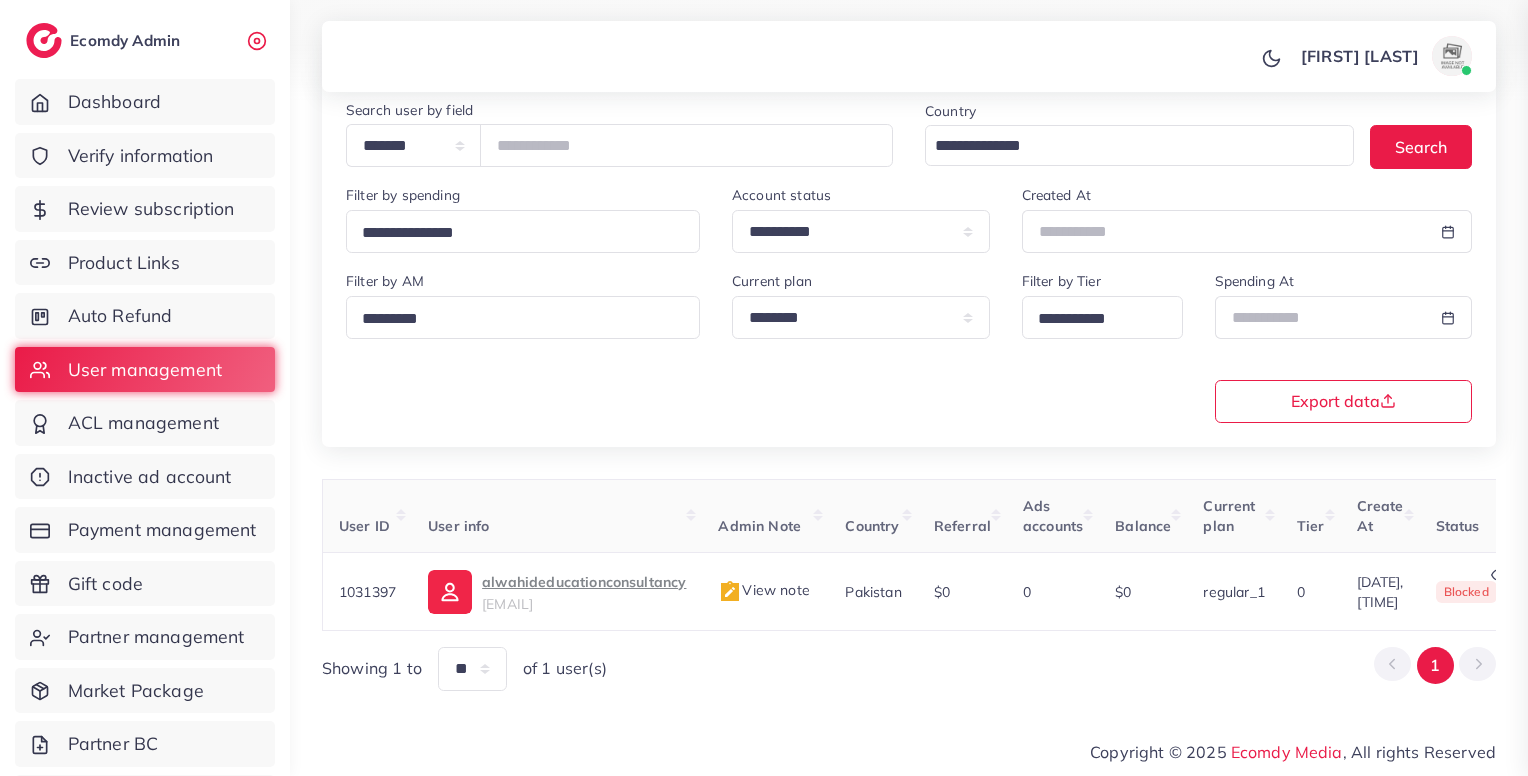 click at bounding box center (764, 388) 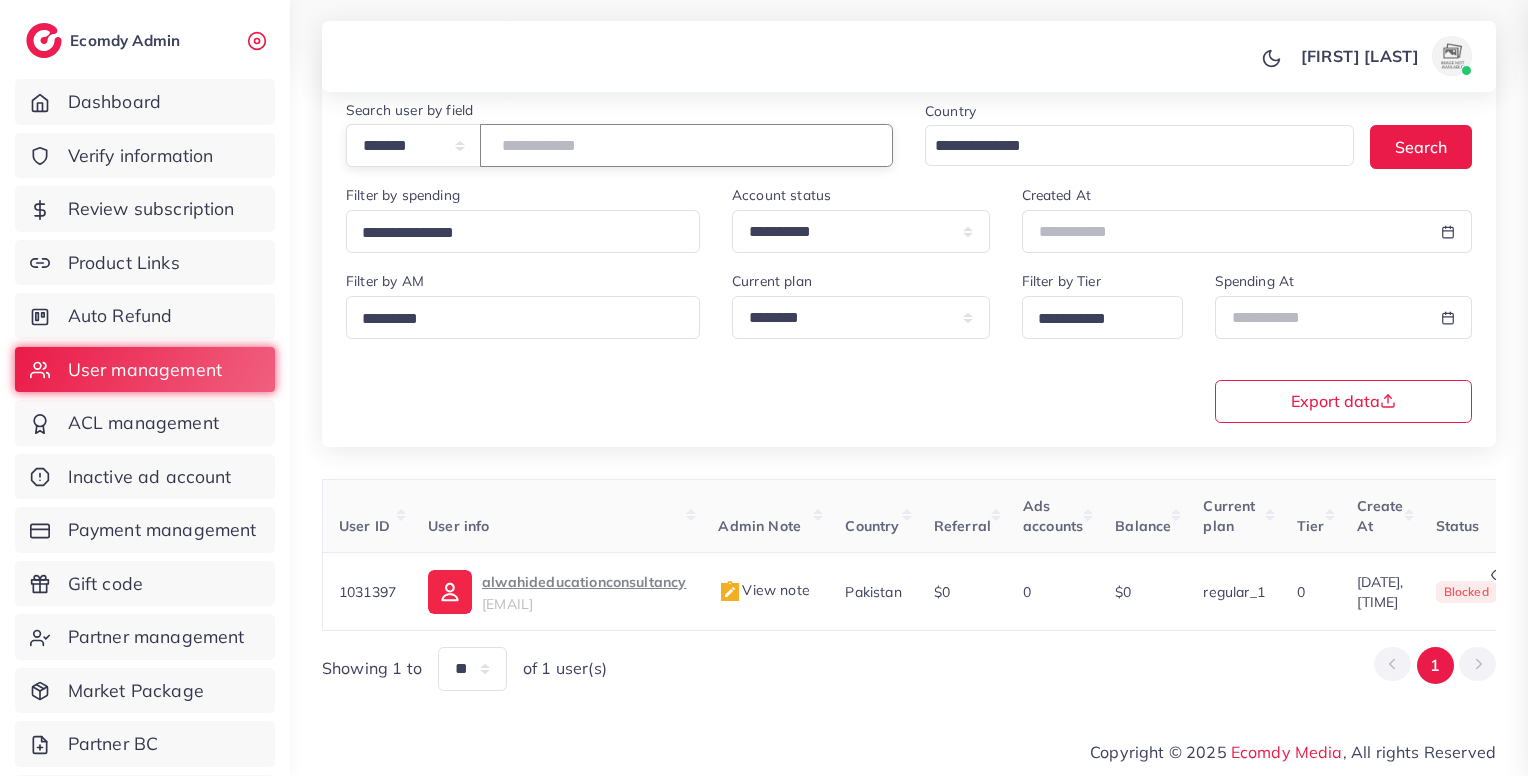 click on "*******" at bounding box center (686, 145) 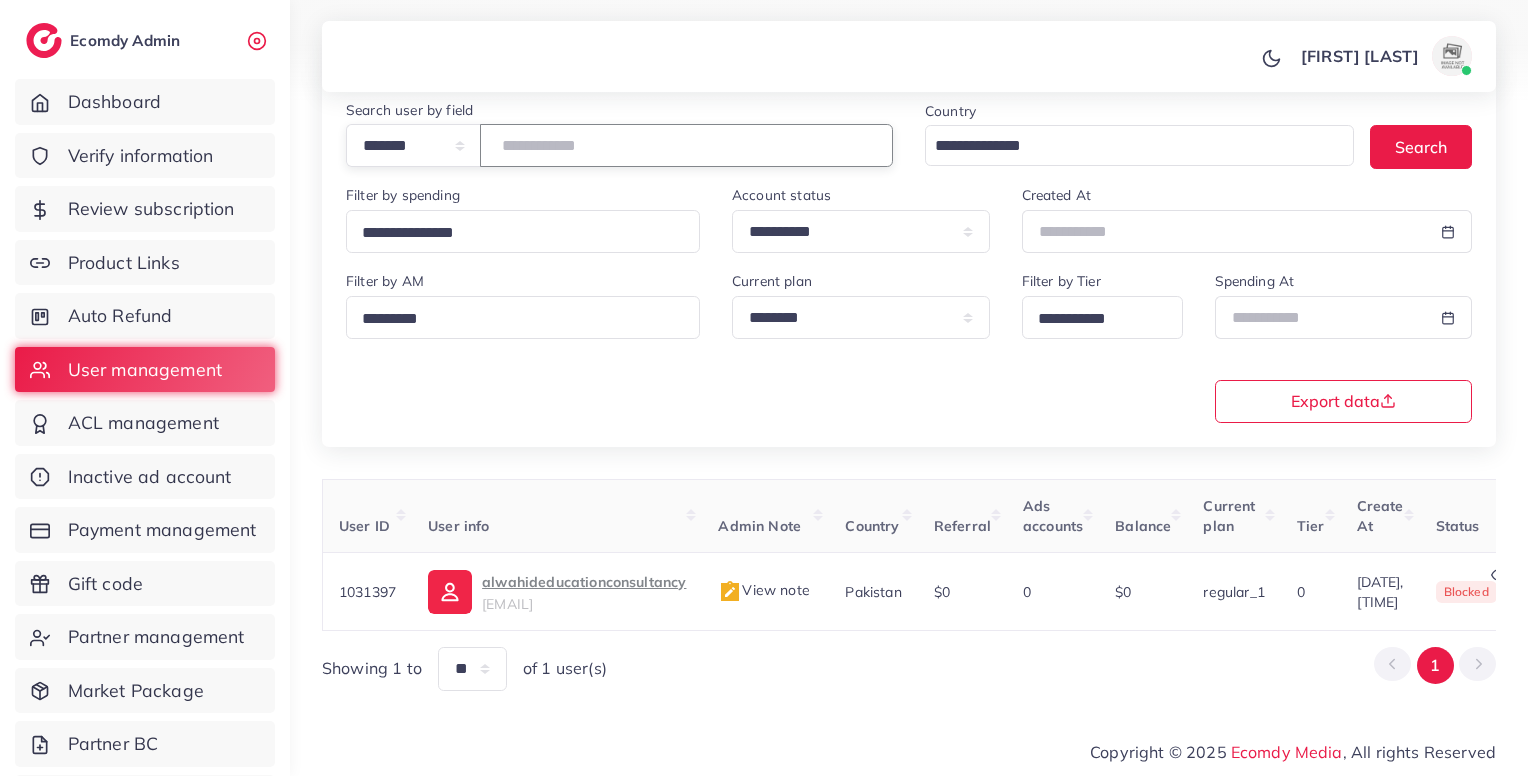click on "*******" at bounding box center (686, 145) 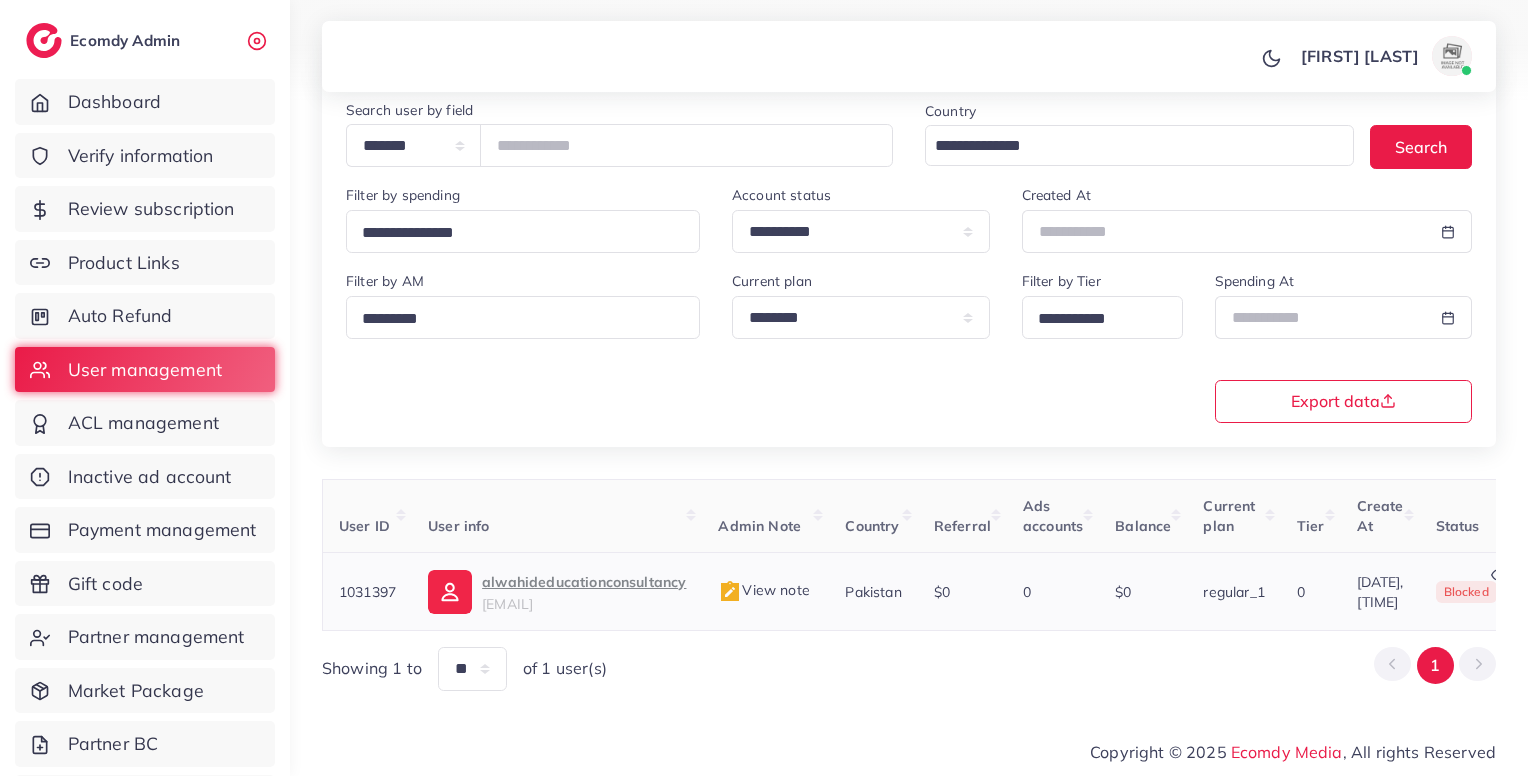 click on "View note" at bounding box center [763, 590] 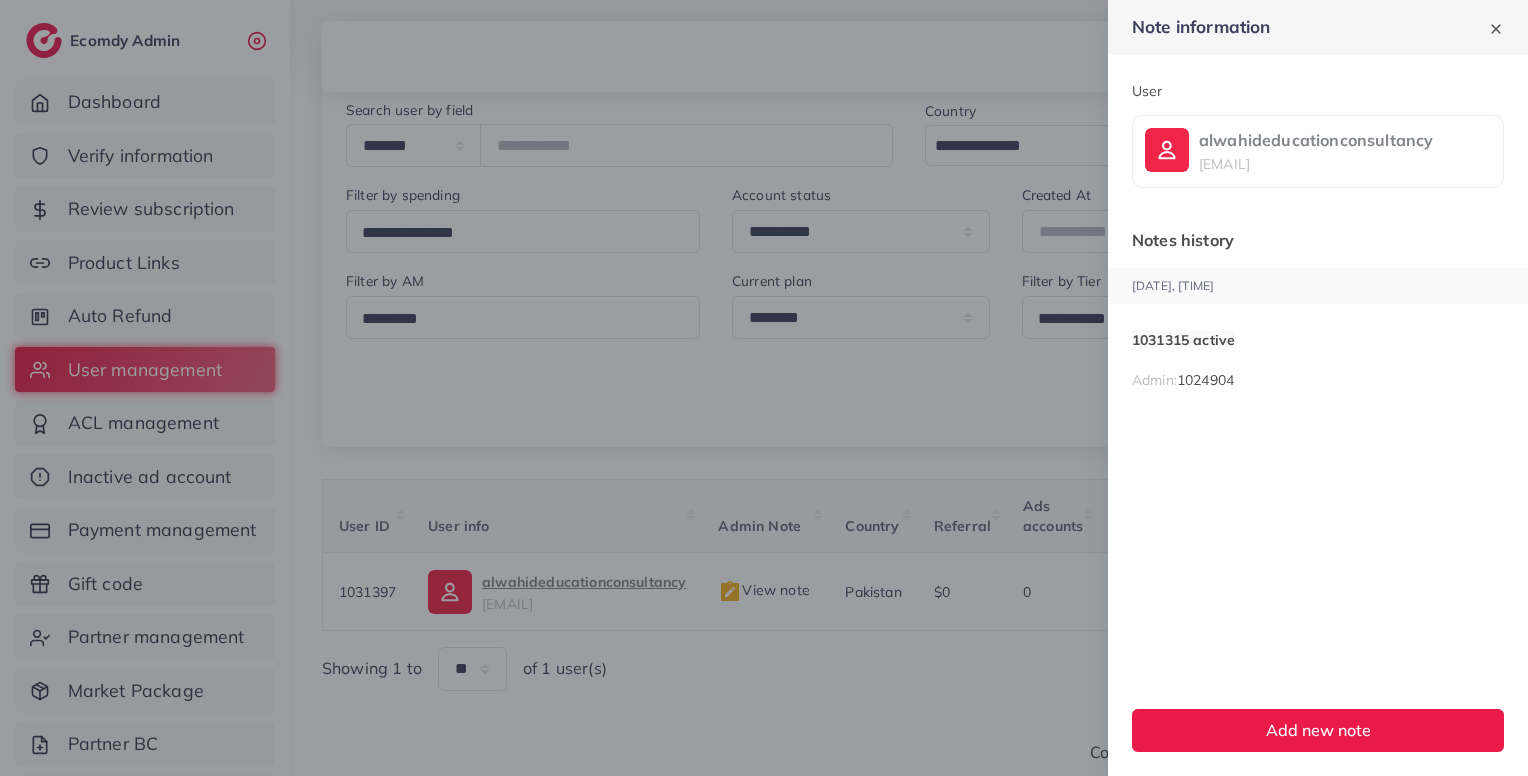 click at bounding box center (764, 388) 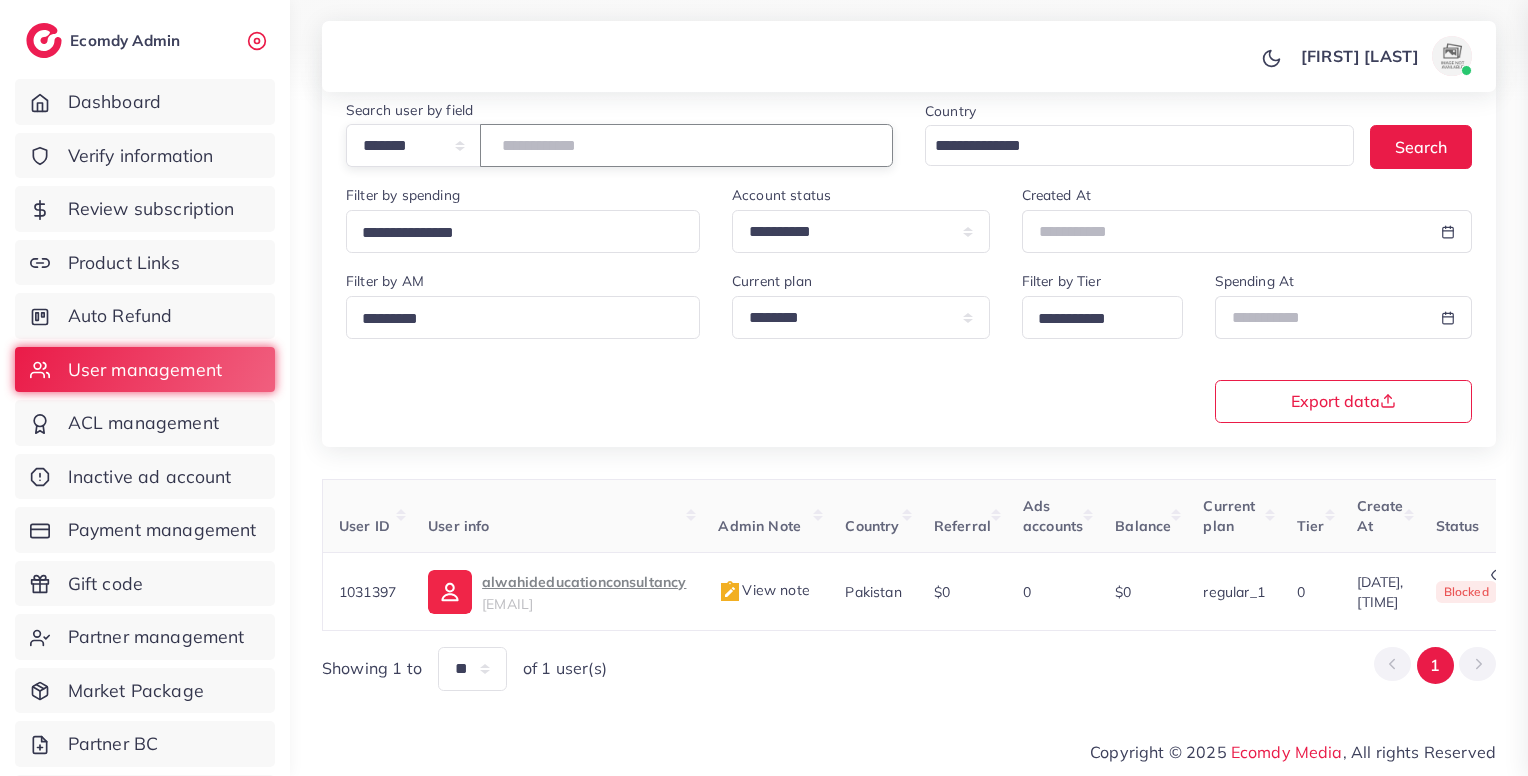 click on "*******" at bounding box center (686, 145) 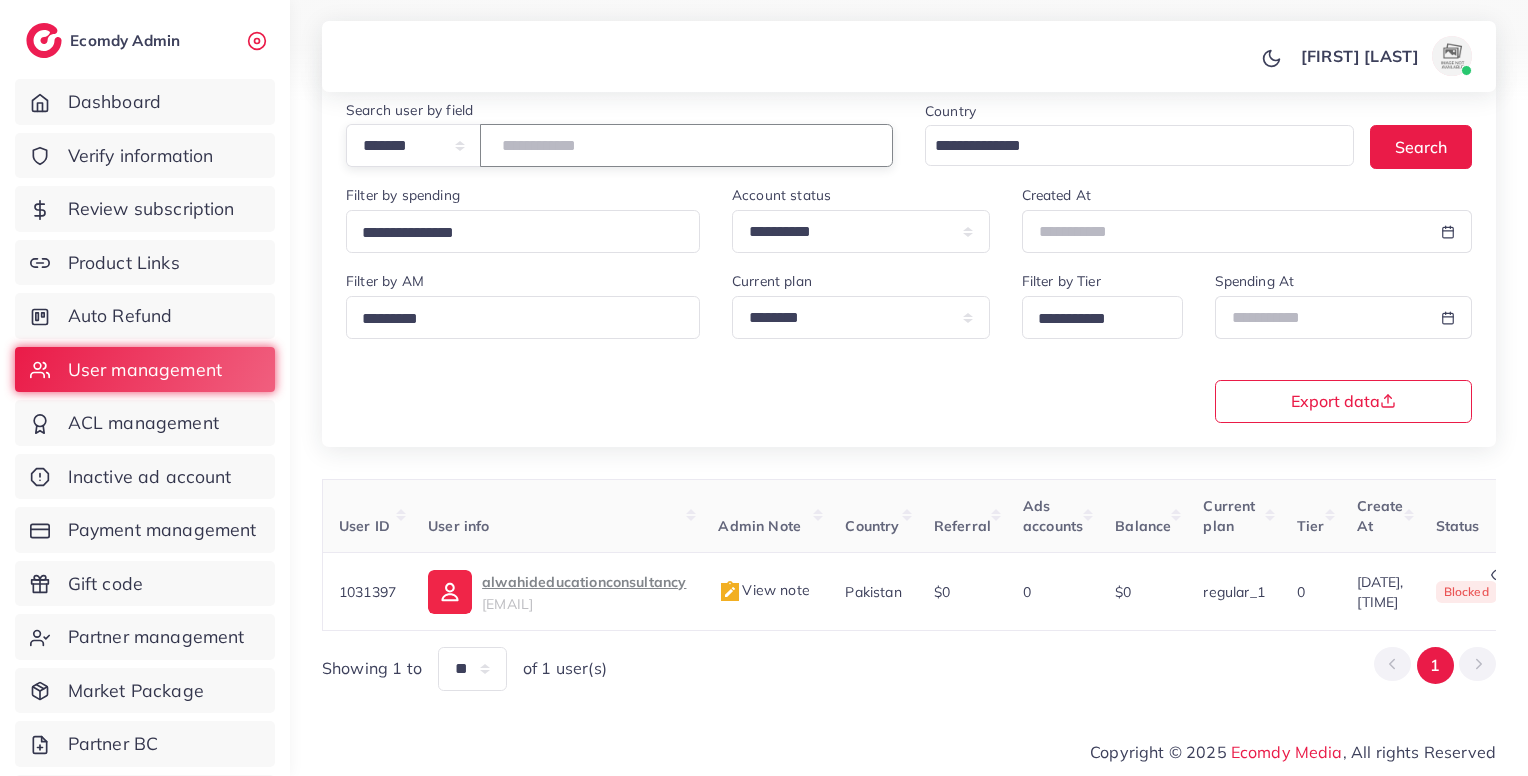 click on "*******" at bounding box center [686, 145] 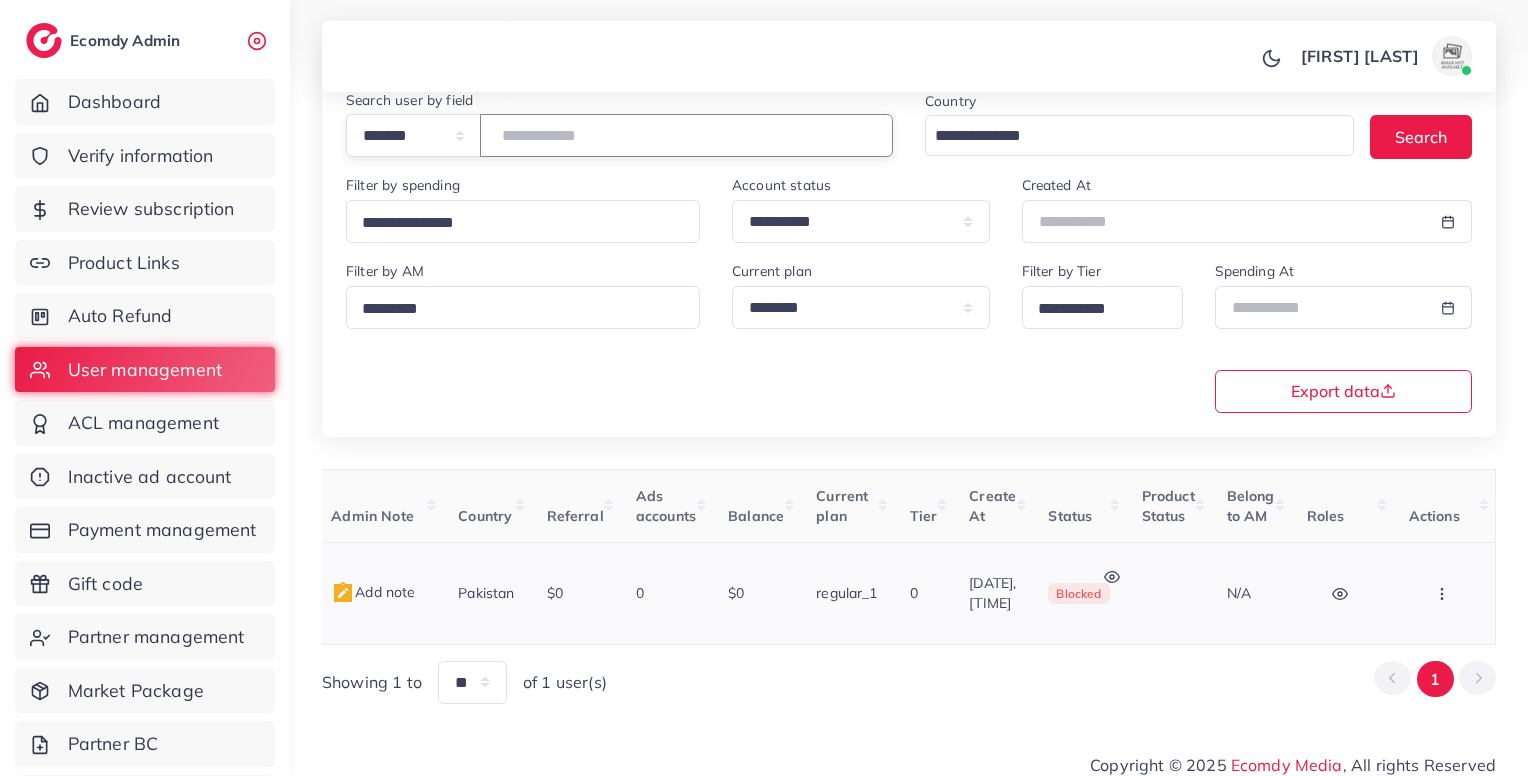 scroll, scrollTop: 0, scrollLeft: 0, axis: both 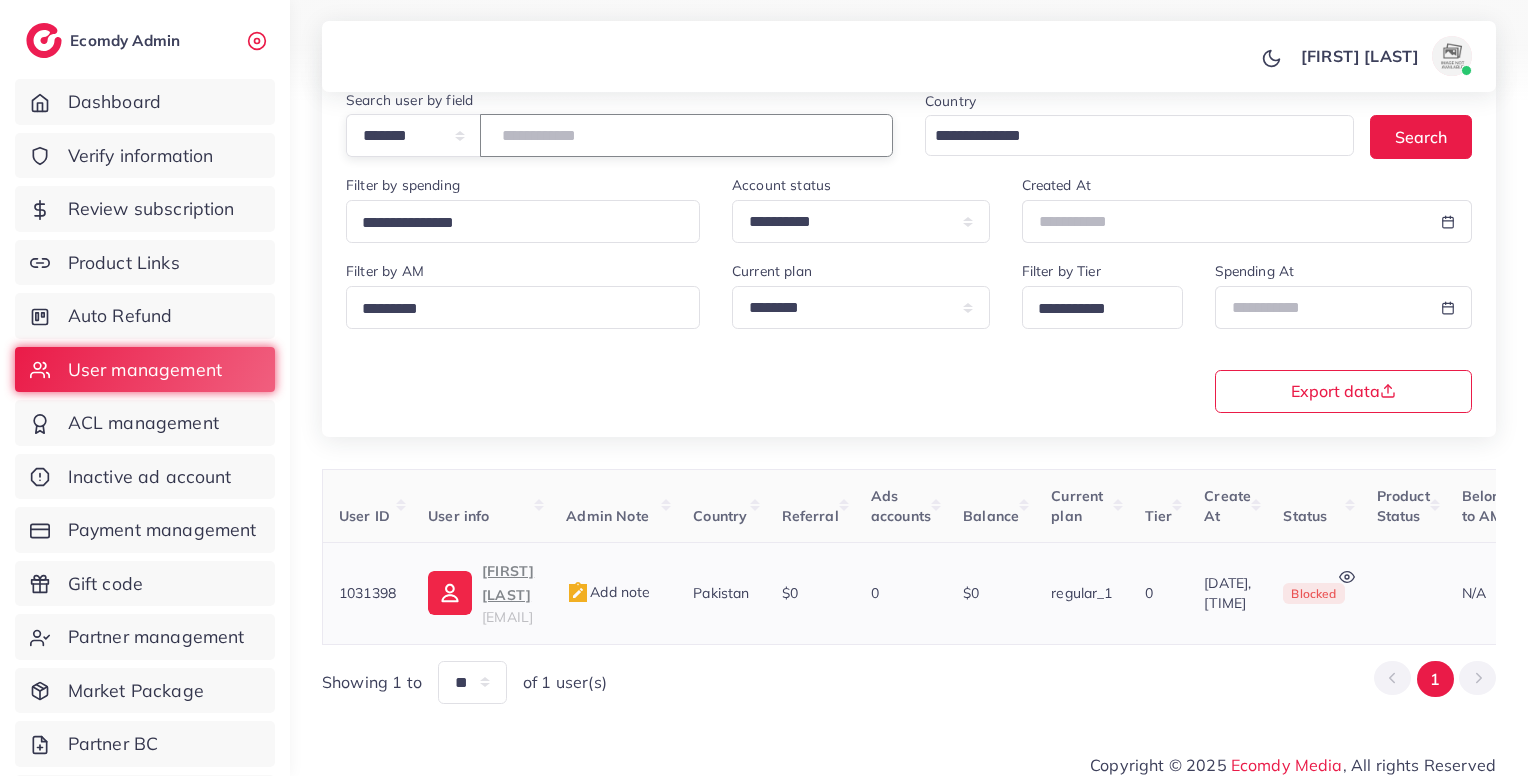 type on "*******" 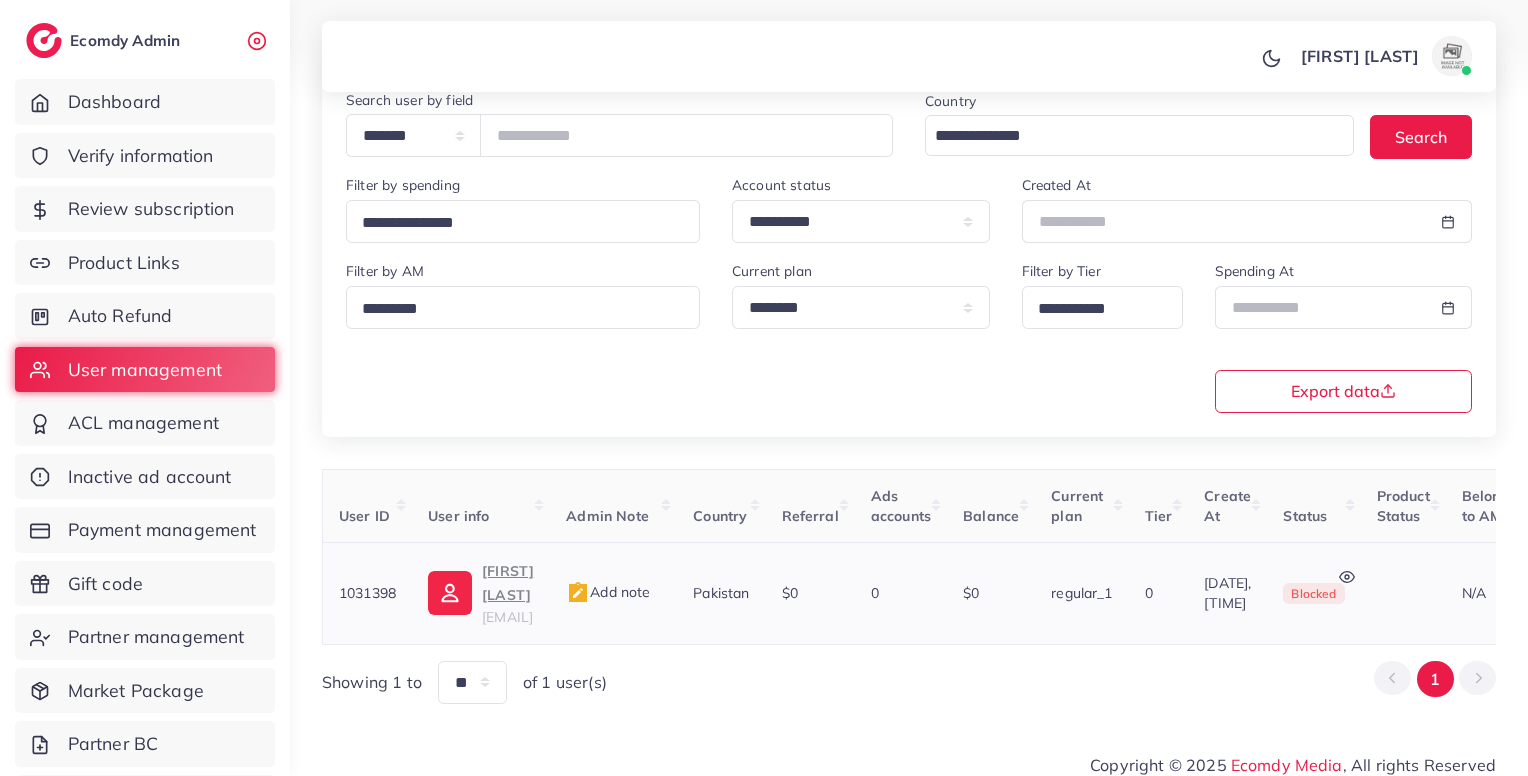 click on "phsjatoi@gmail.com" at bounding box center (507, 617) 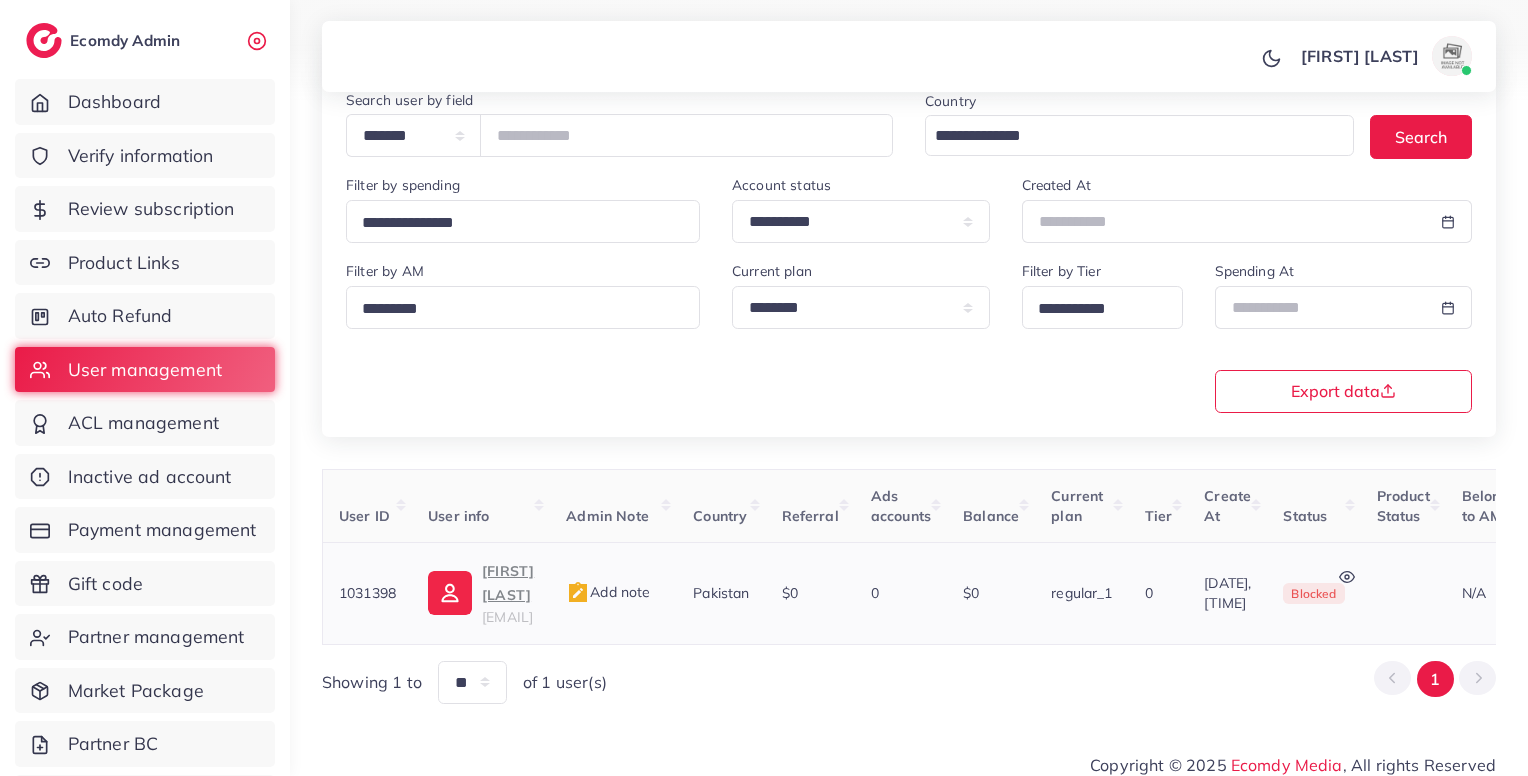 click on "Add note" at bounding box center (608, 592) 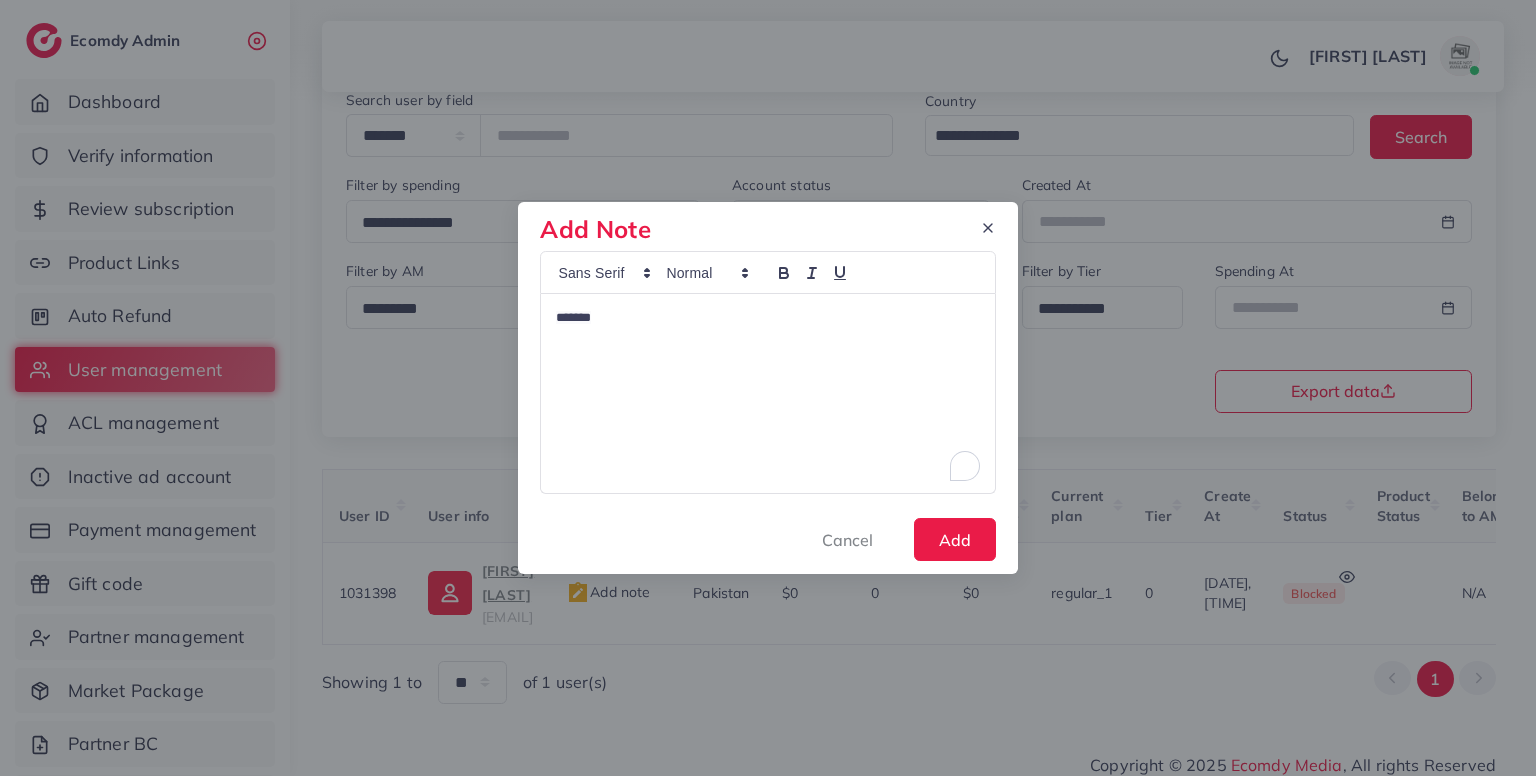 click on "*******" at bounding box center [767, 393] 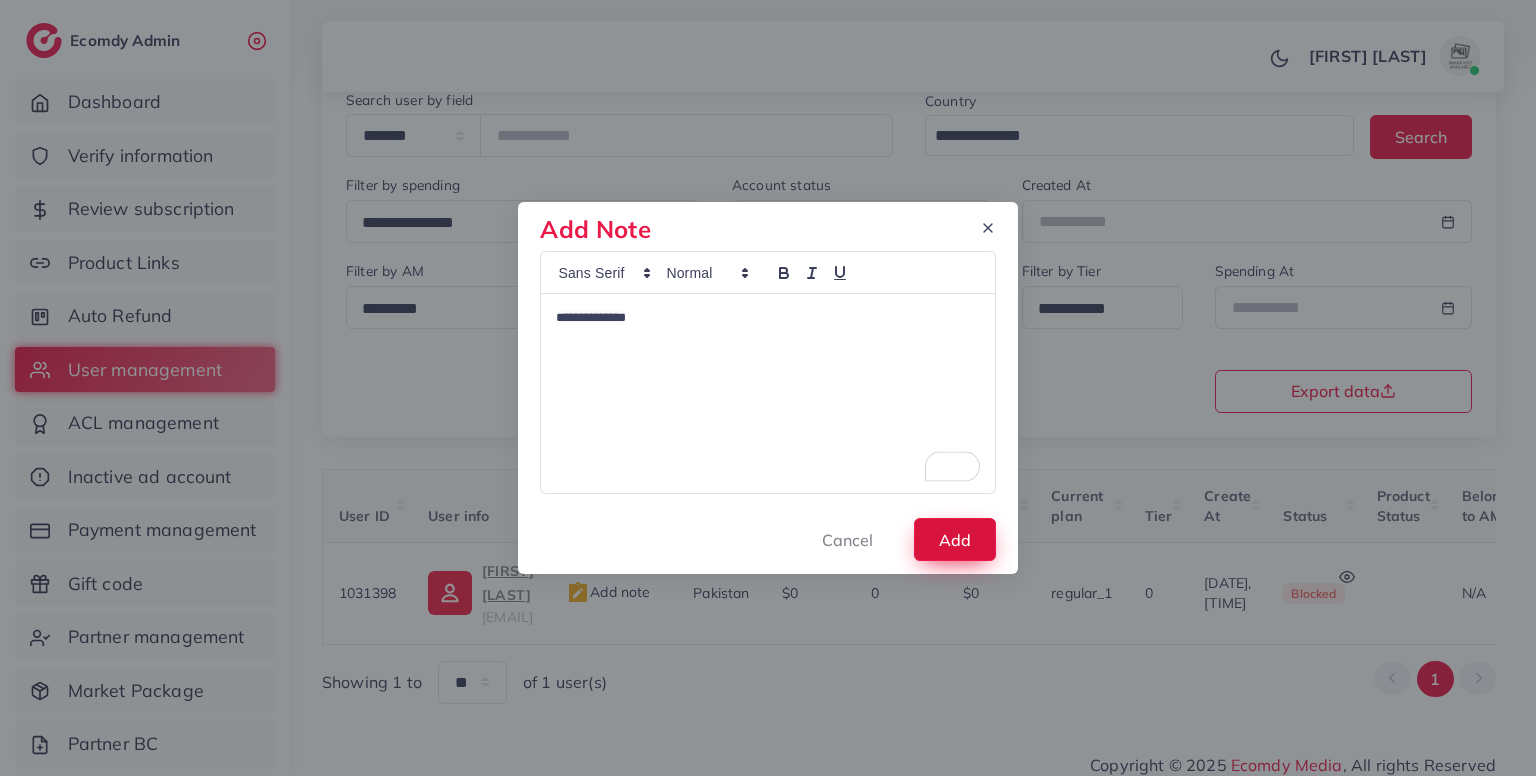 click on "Add" at bounding box center (955, 539) 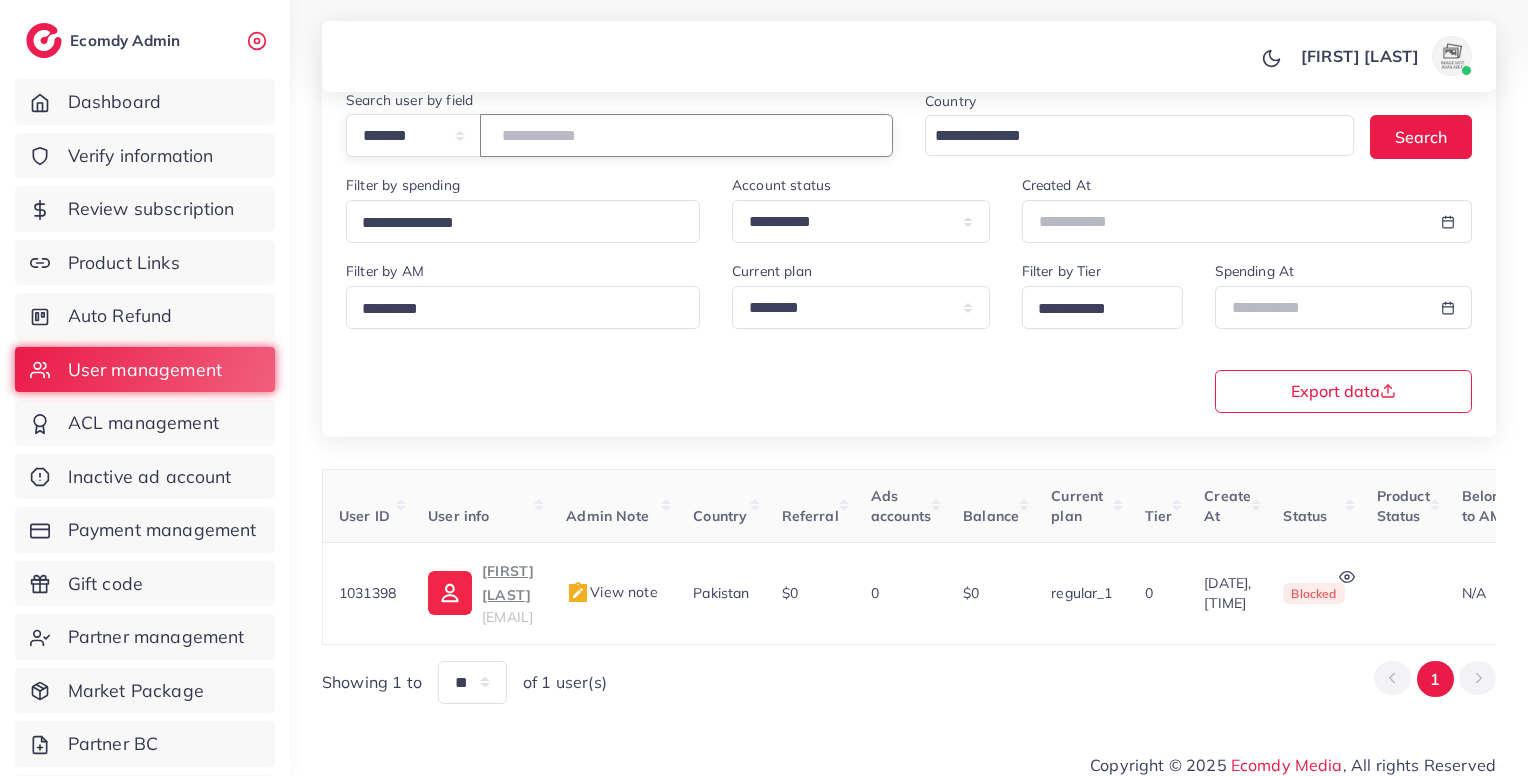 click on "*******" at bounding box center (686, 135) 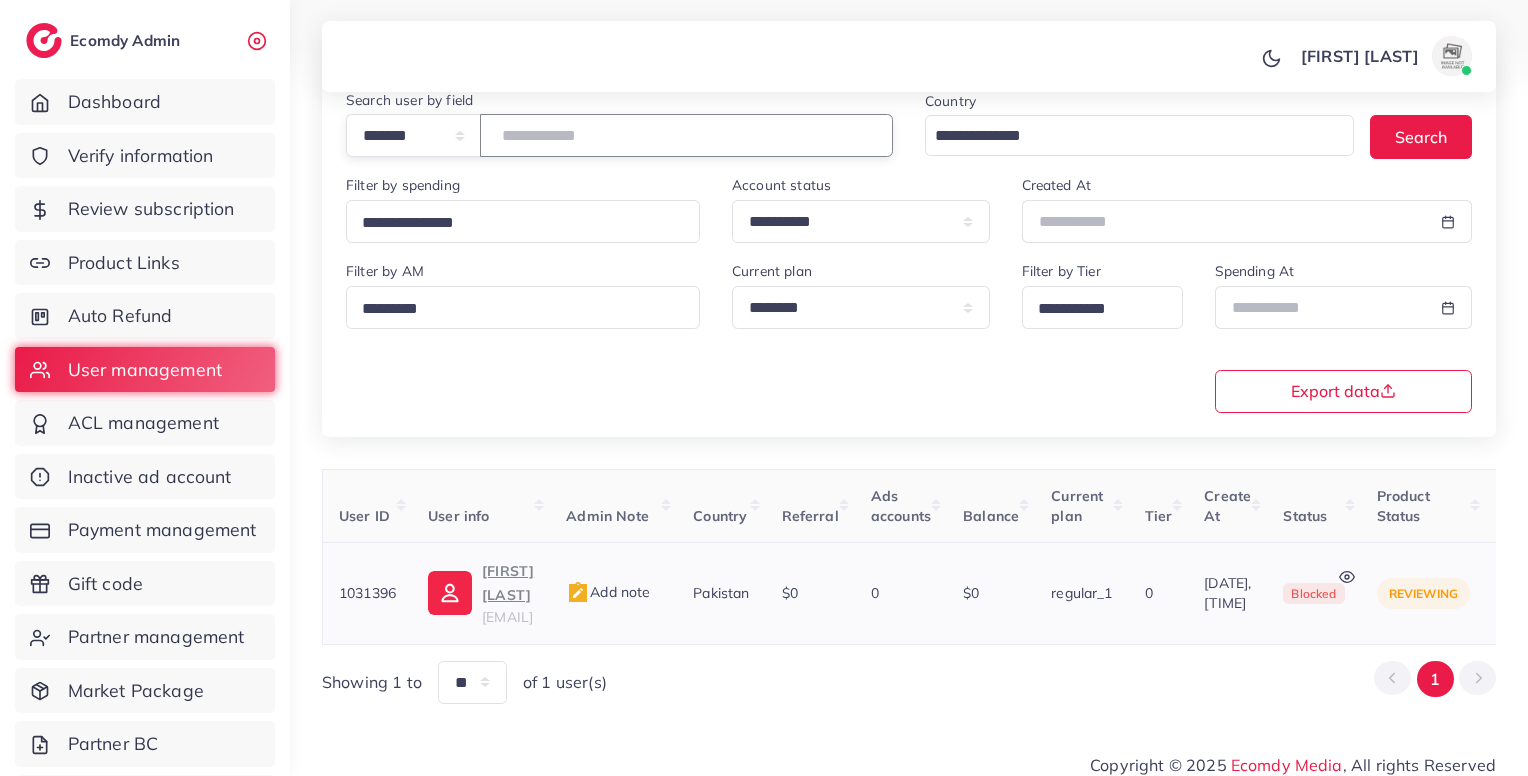 scroll, scrollTop: 0, scrollLeft: 0, axis: both 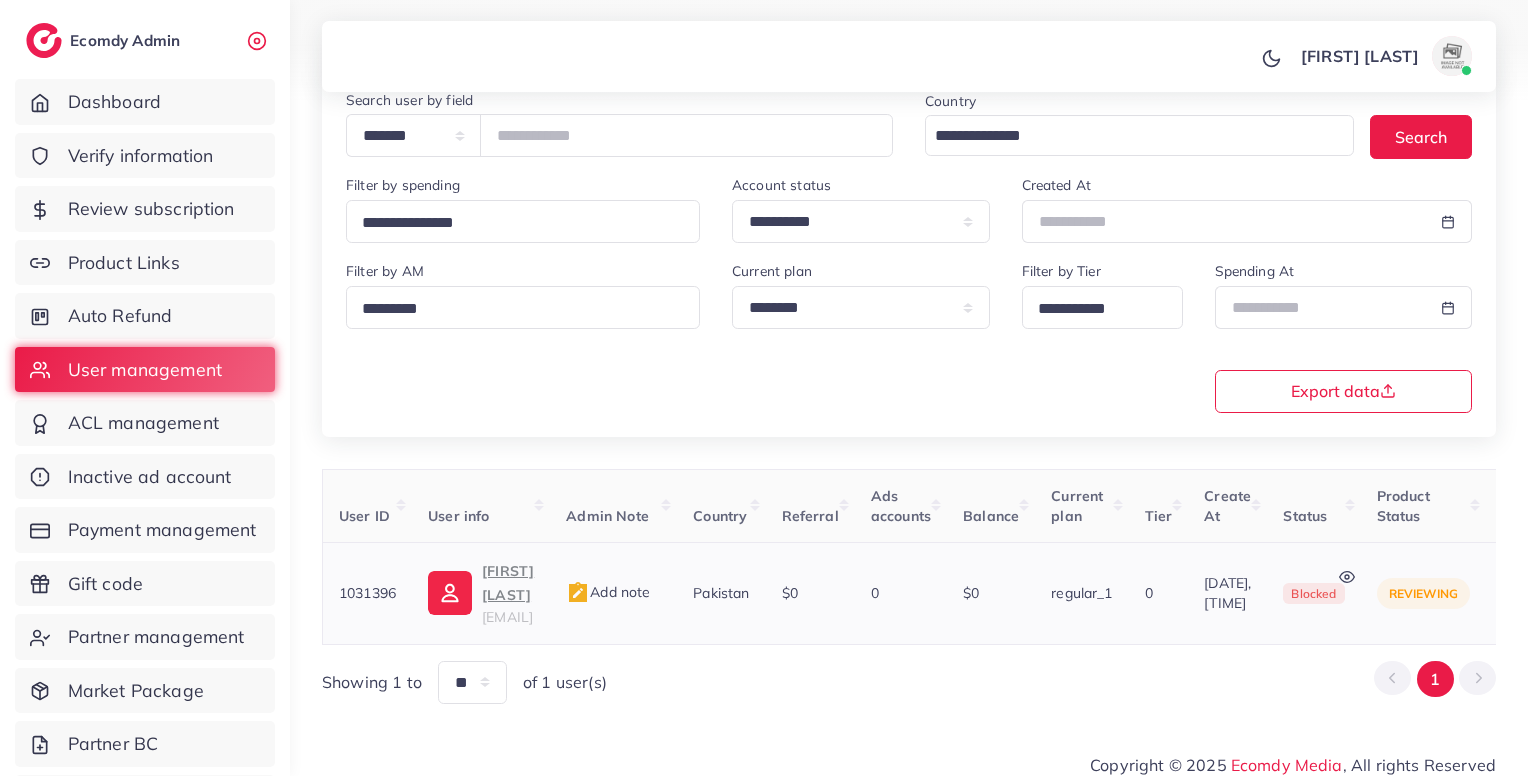 click on "adeel.ayoub9066@gmail.com" at bounding box center [507, 617] 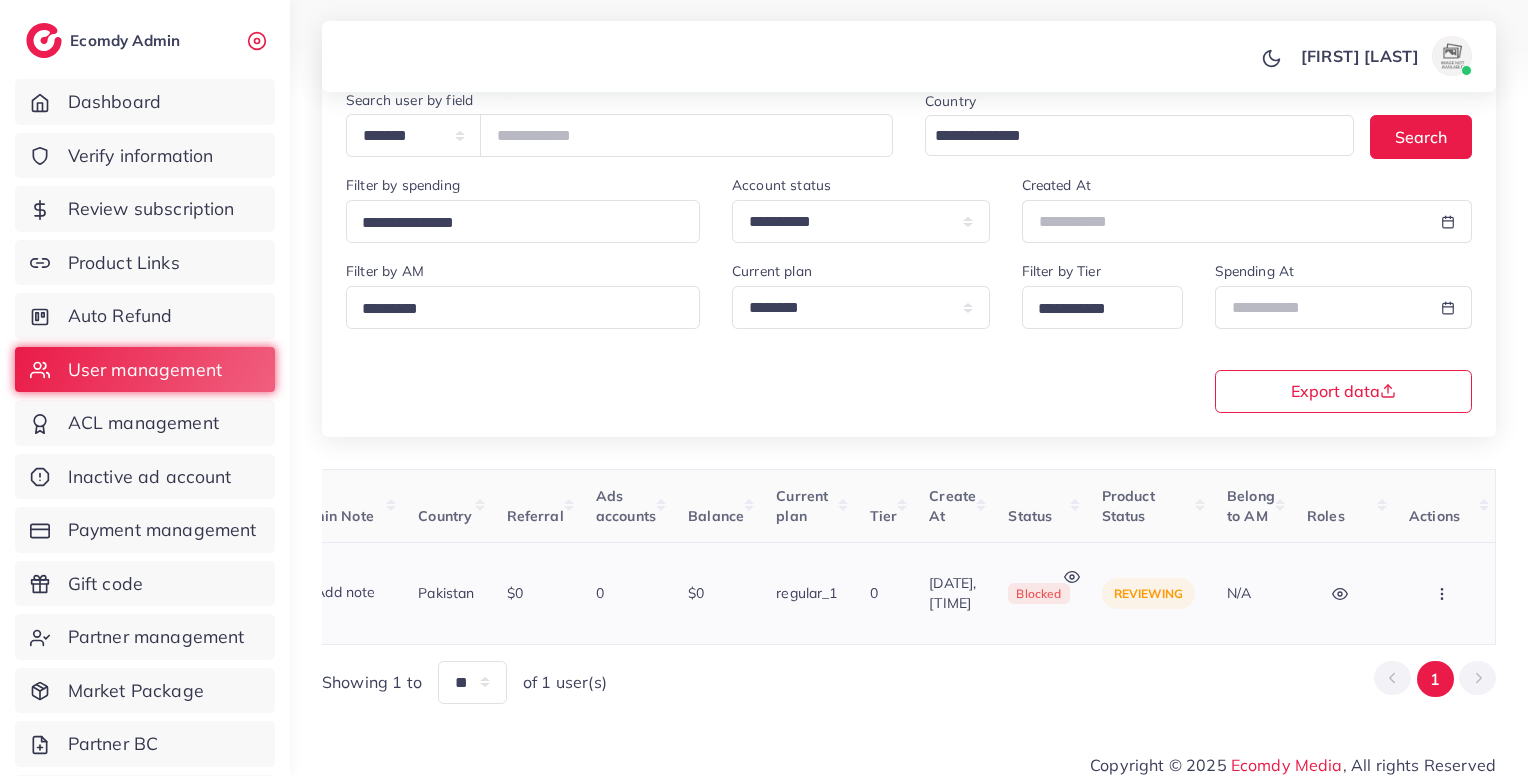 scroll, scrollTop: 0, scrollLeft: 451, axis: horizontal 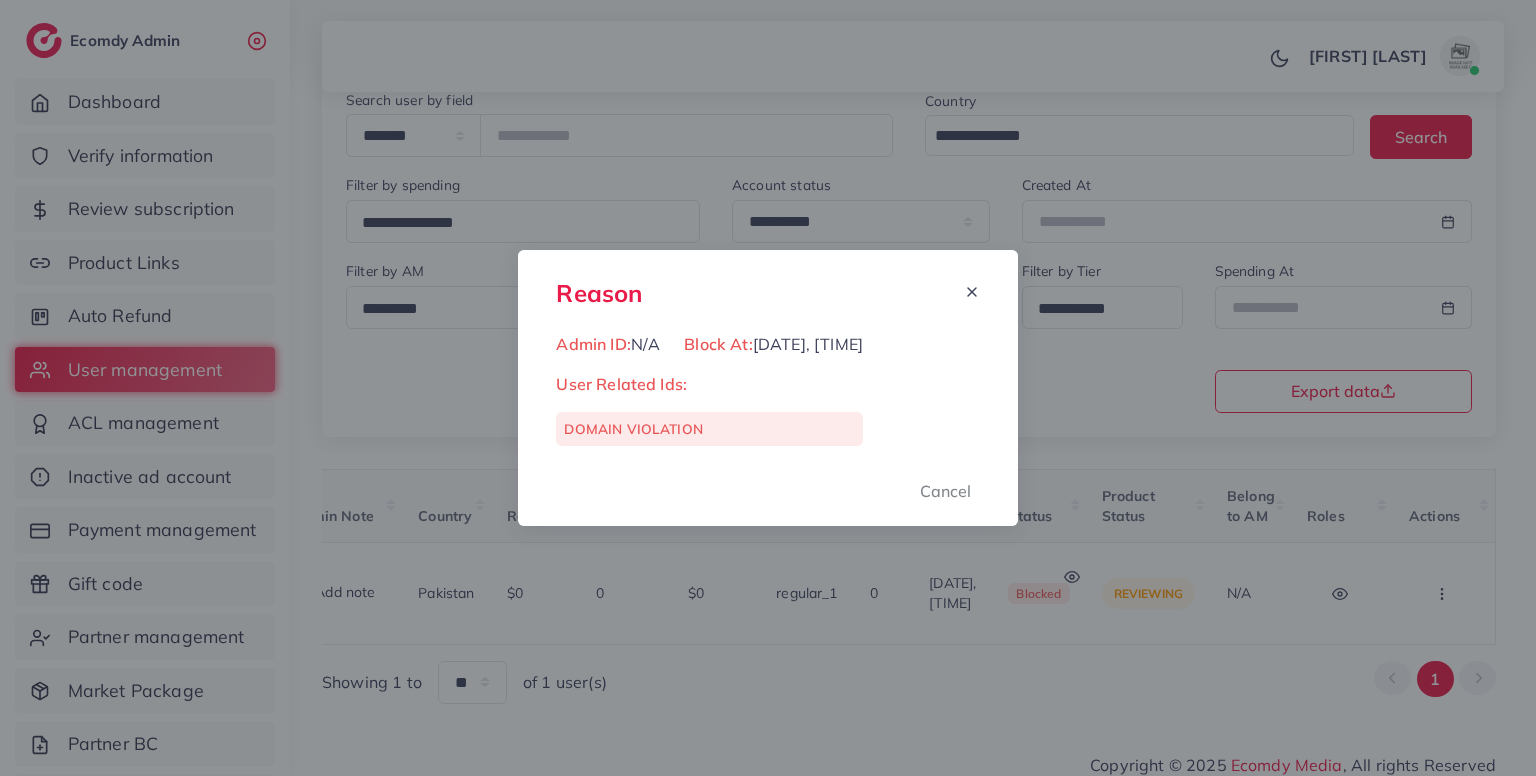 click on "Reason  Admin ID:  N/A  Block At:  31/07/2025, 17:33:46  User Related Ids:     DOMAIN VIOLATION   Cancel" at bounding box center [768, 388] 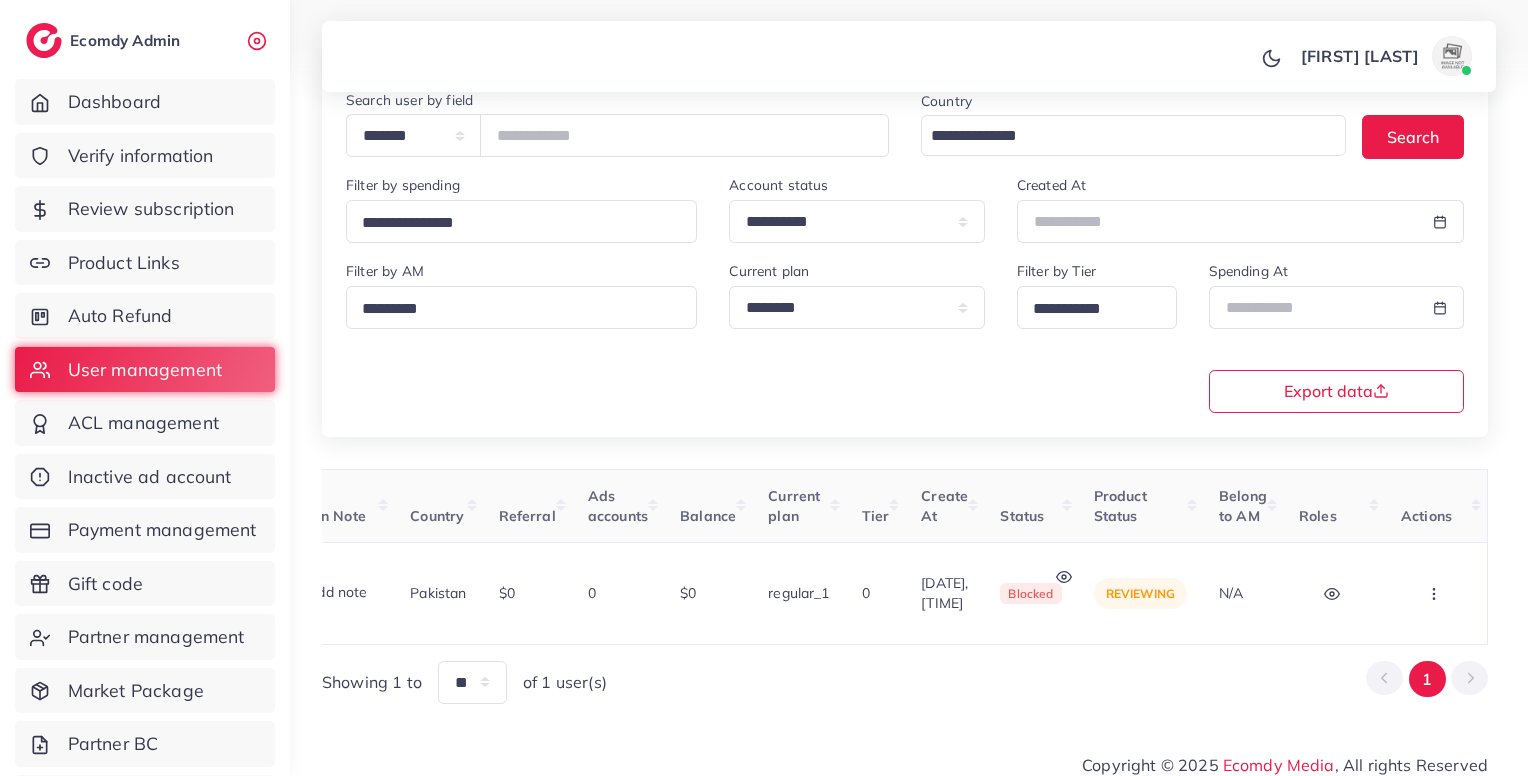 scroll, scrollTop: 0, scrollLeft: 443, axis: horizontal 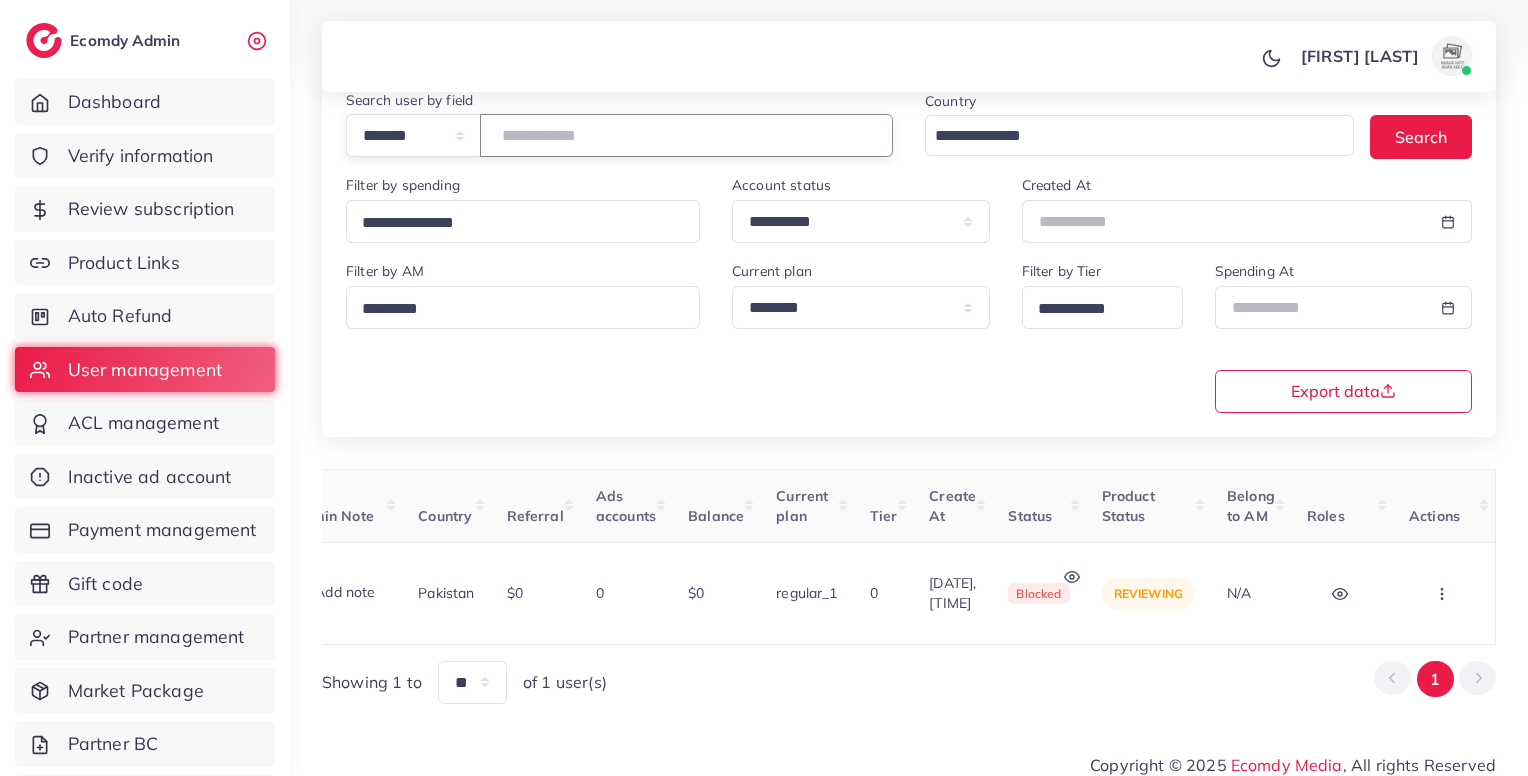 click on "*******" at bounding box center [686, 135] 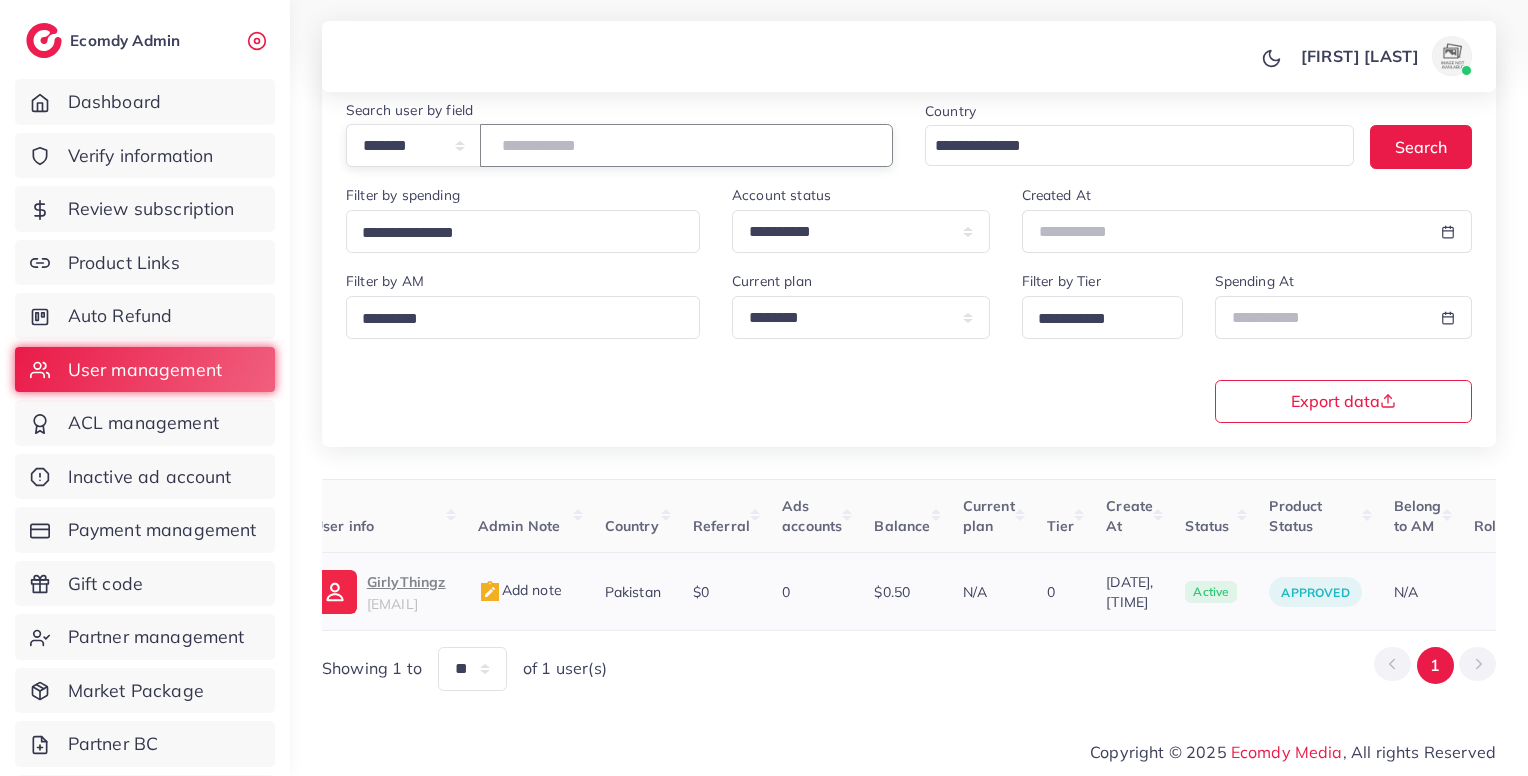 scroll, scrollTop: 0, scrollLeft: 97, axis: horizontal 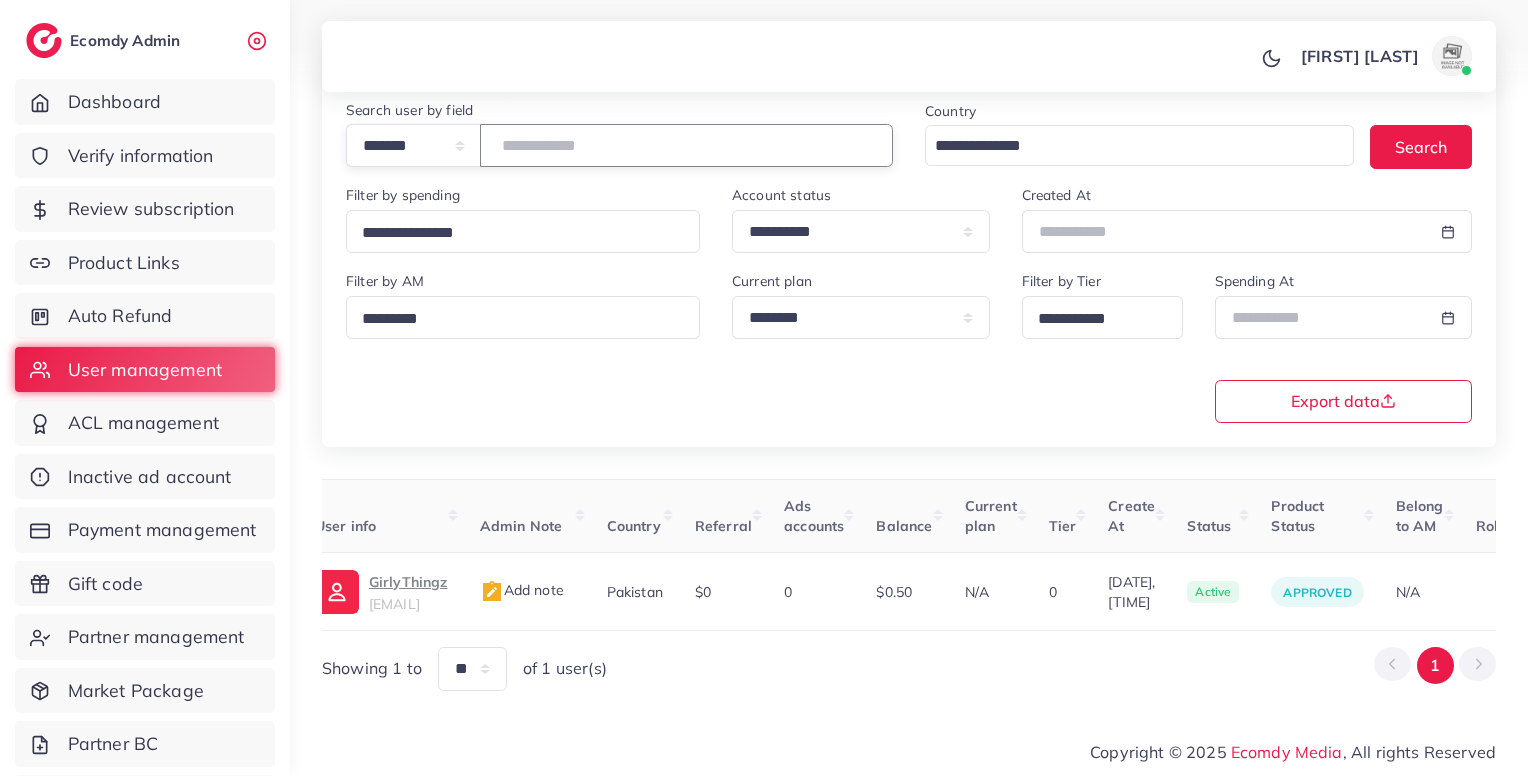 click on "*****" at bounding box center [686, 145] 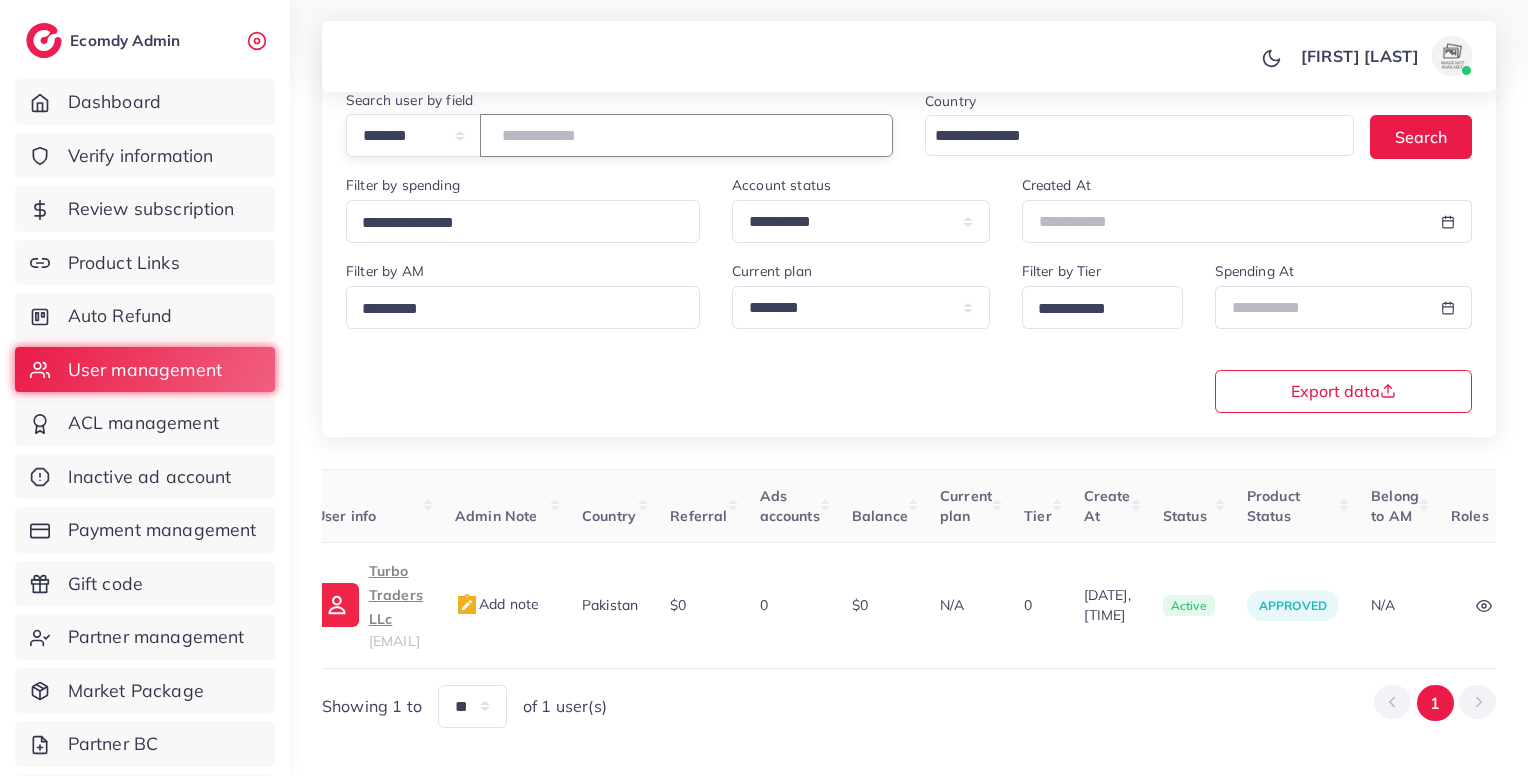click on "*****" at bounding box center [686, 135] 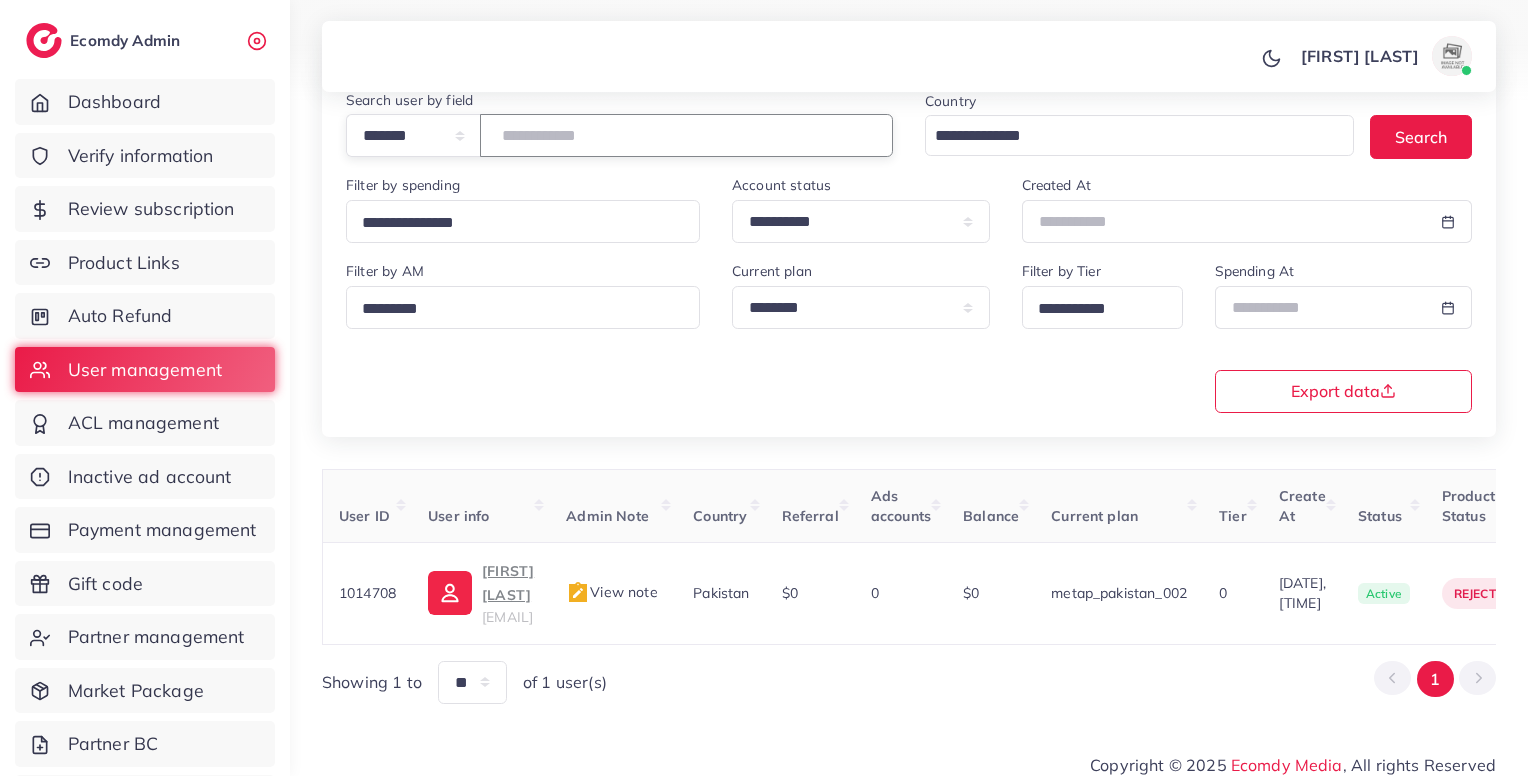 scroll, scrollTop: 0, scrollLeft: 0, axis: both 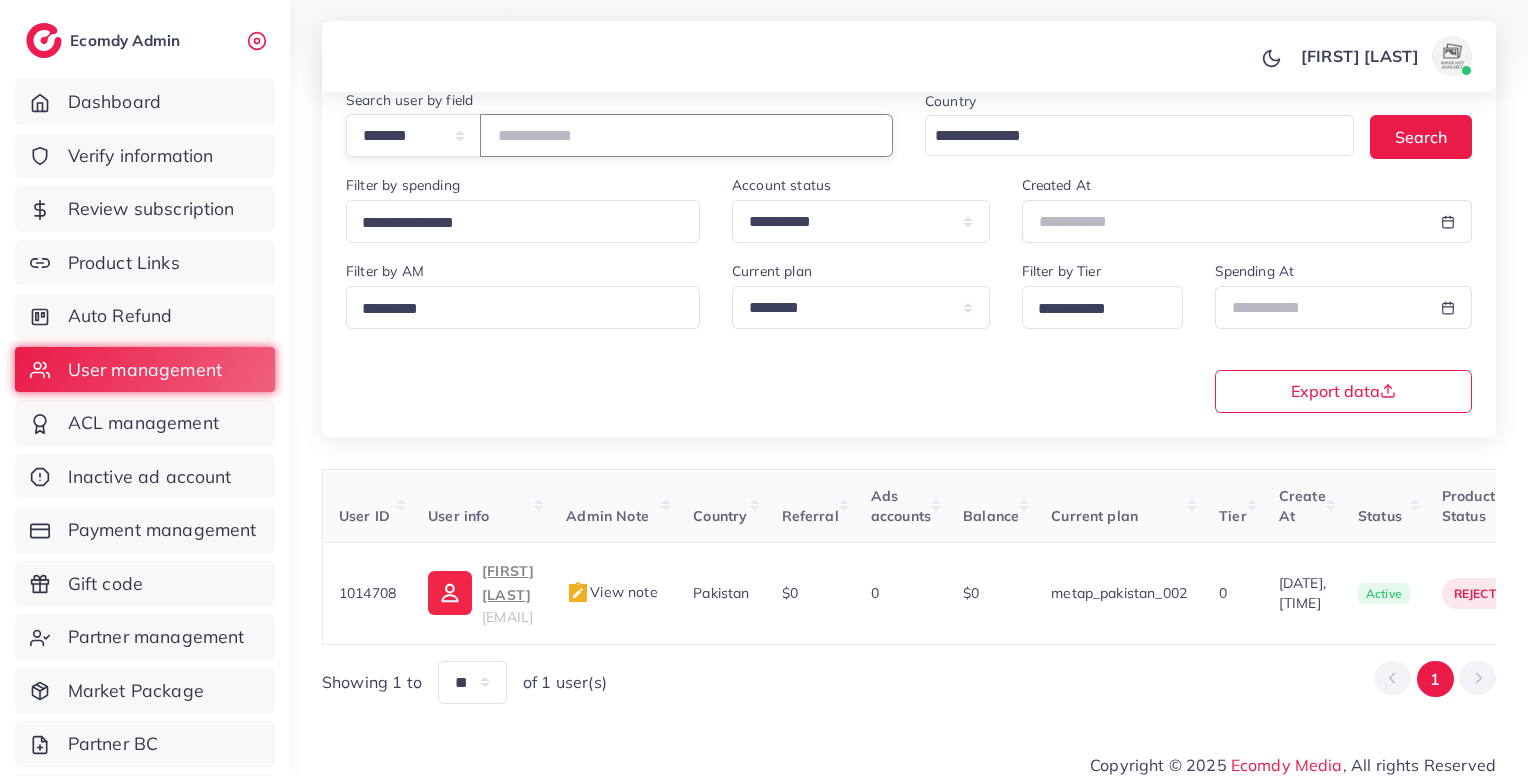 paste 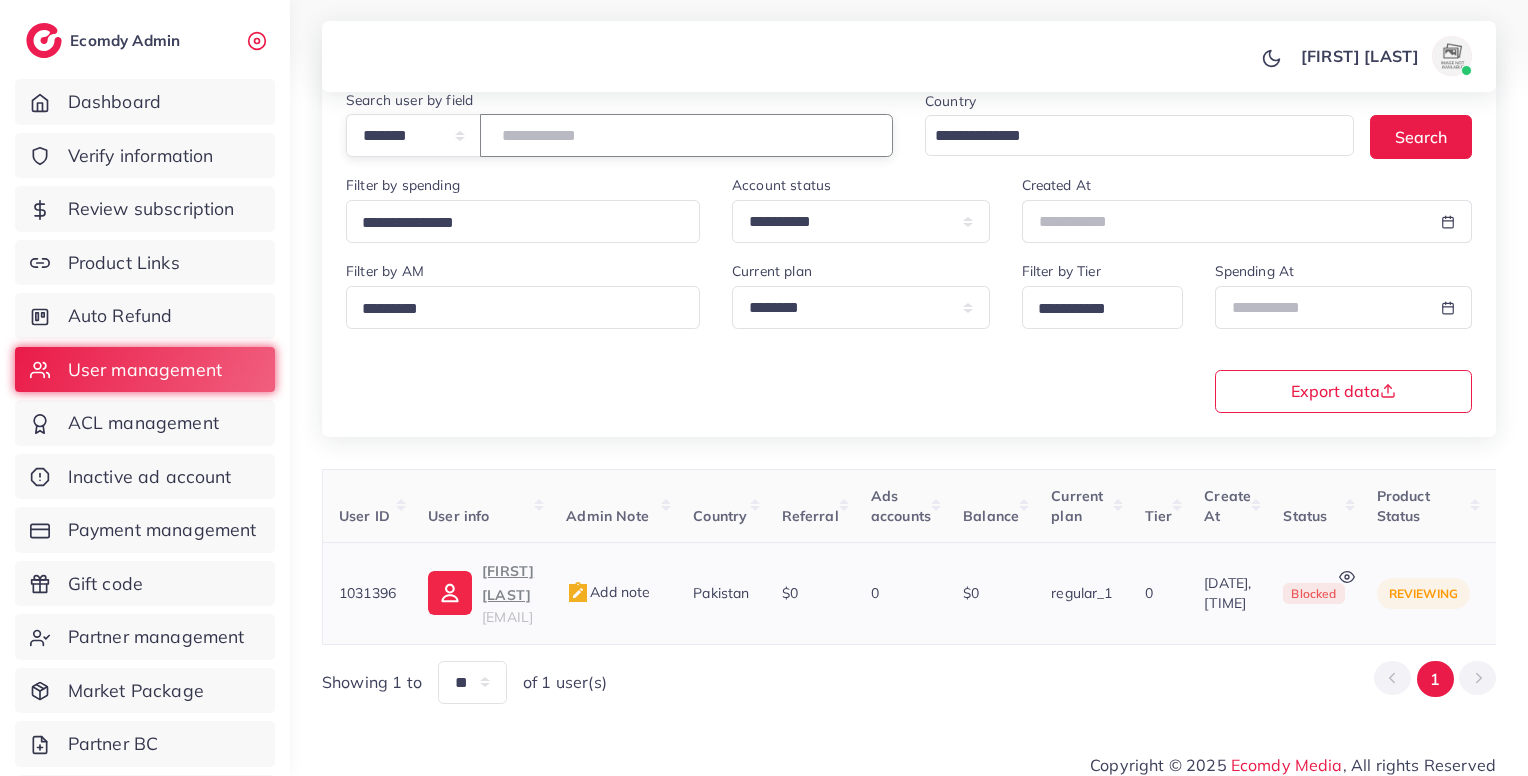 type on "*******" 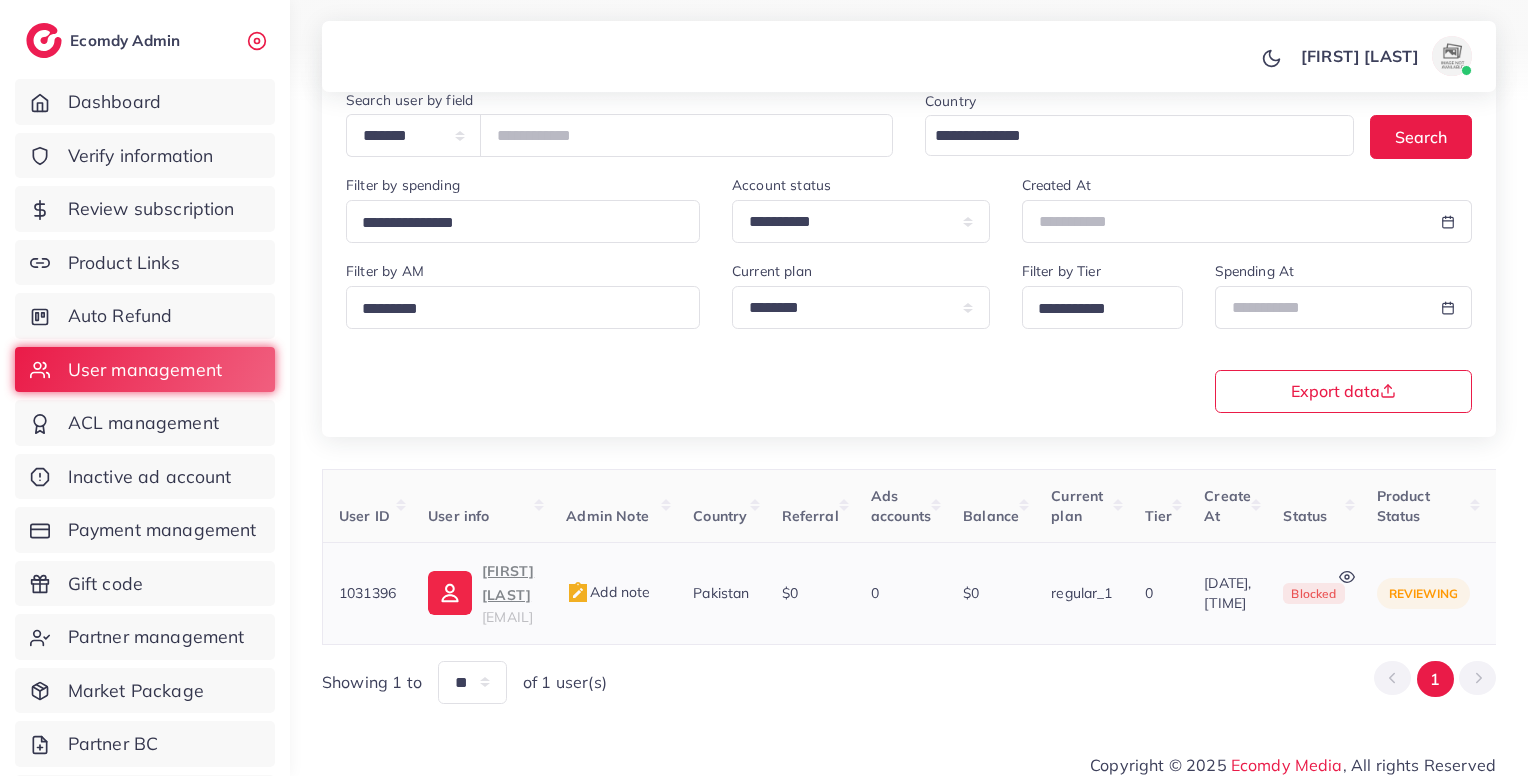 click on "Add note" at bounding box center (608, 592) 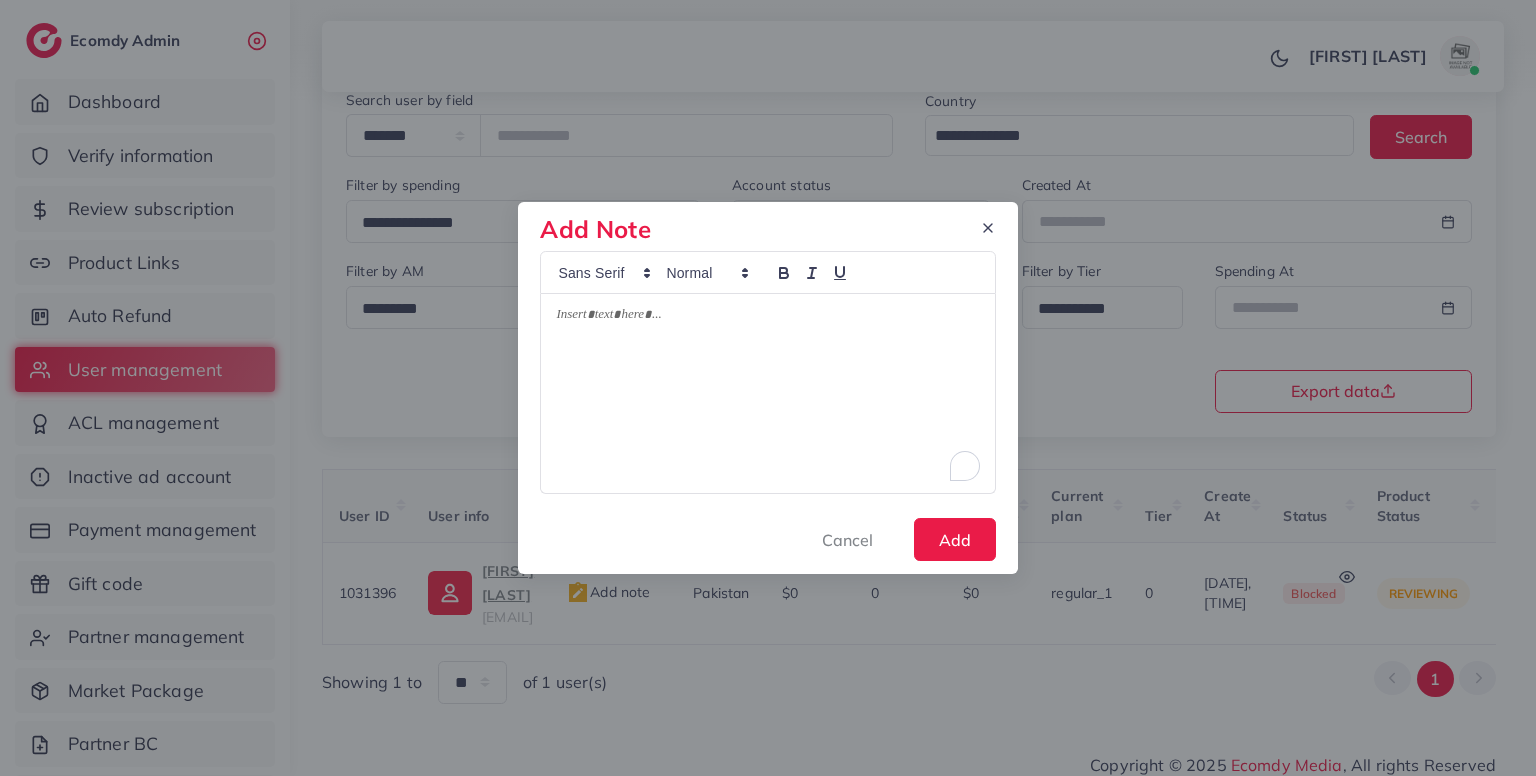 click at bounding box center (767, 393) 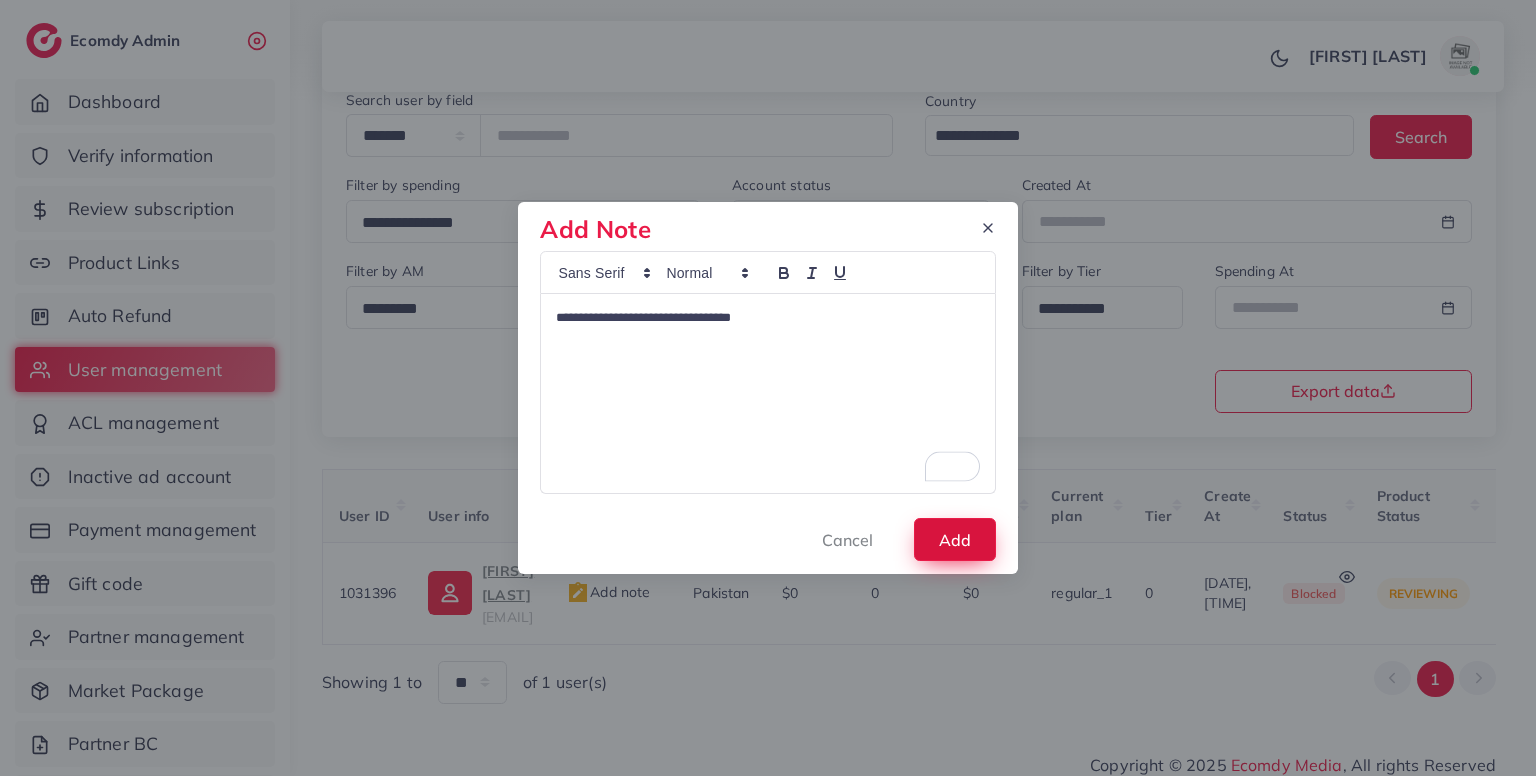click on "Add" at bounding box center [955, 539] 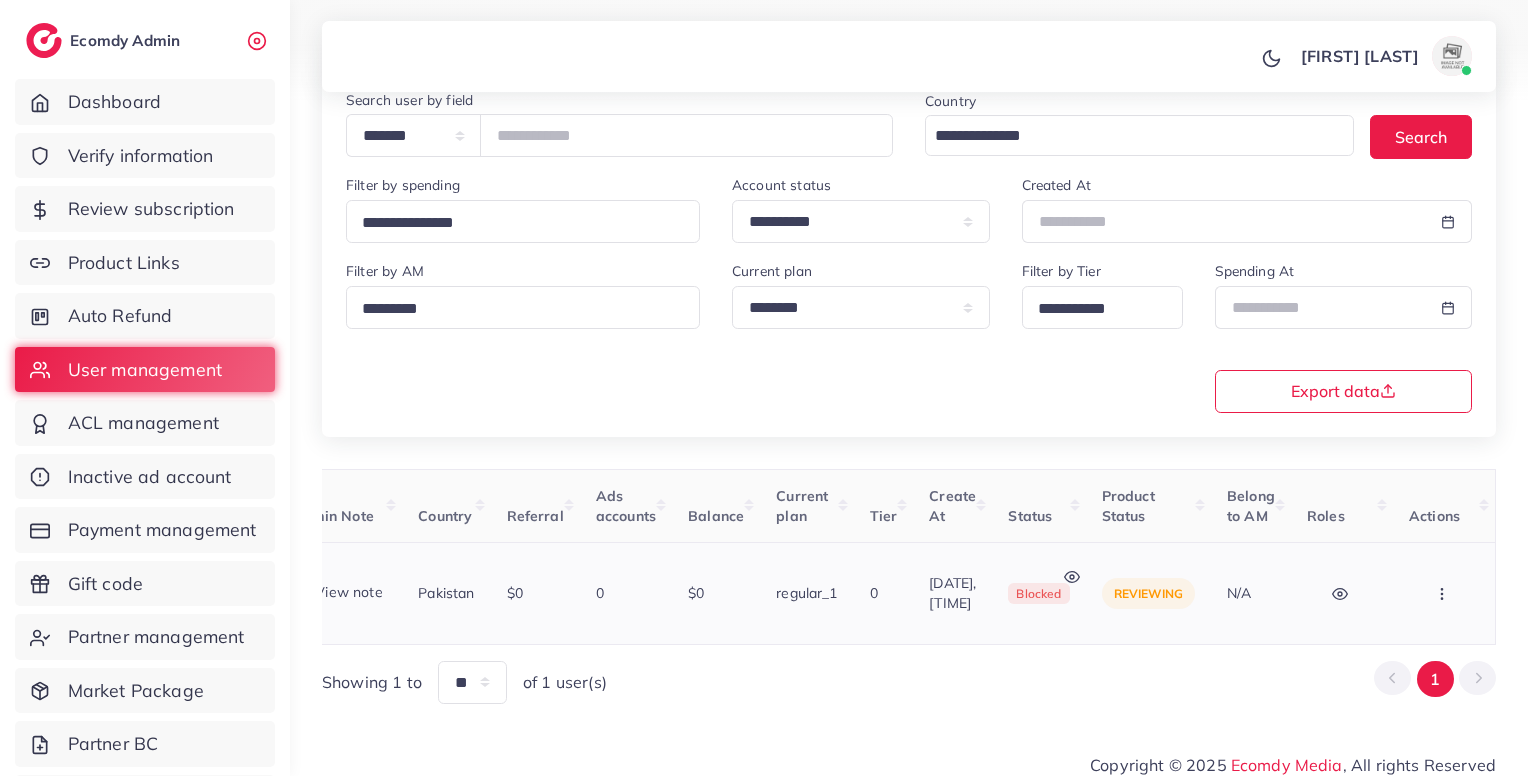 scroll, scrollTop: 0, scrollLeft: 451, axis: horizontal 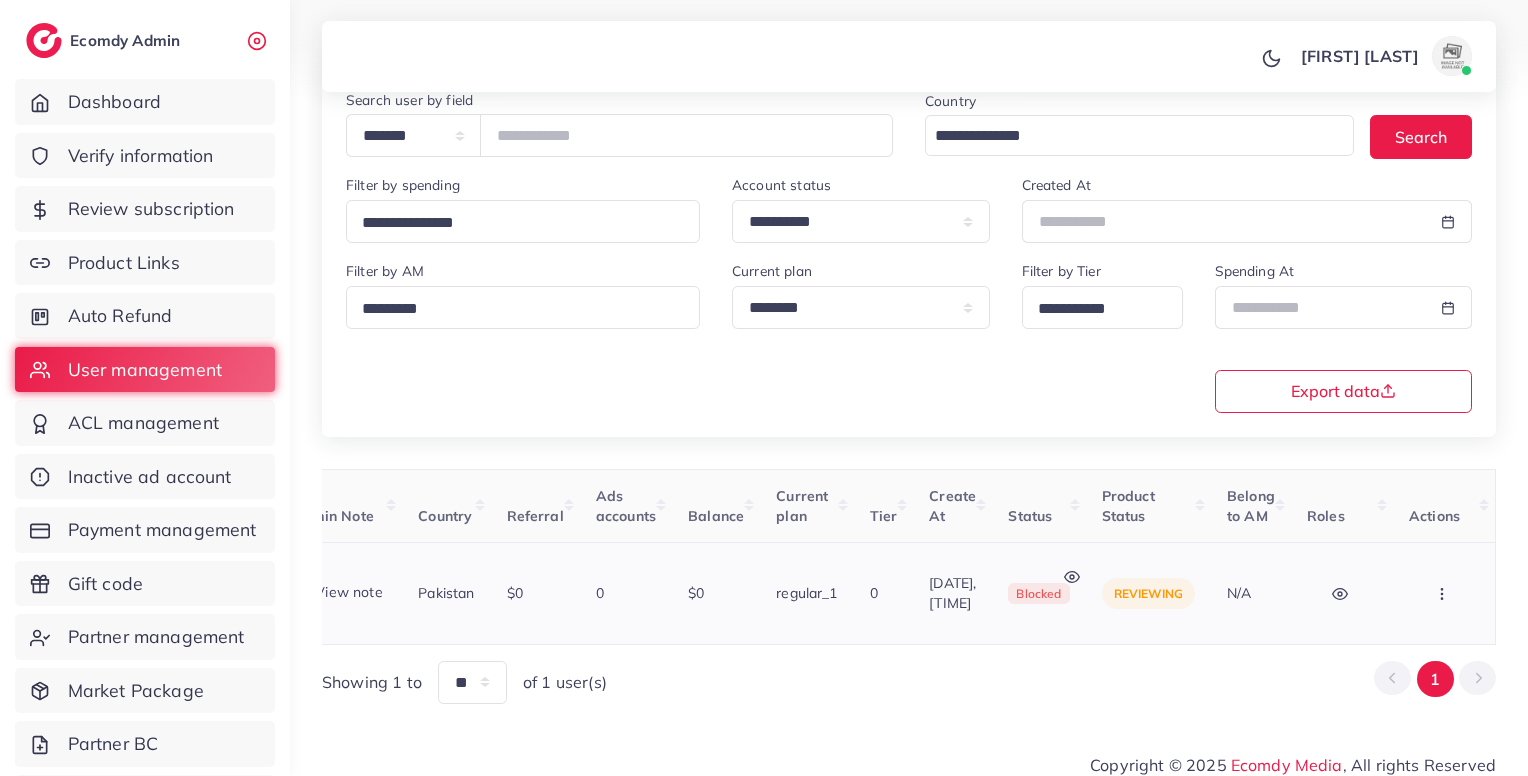 click at bounding box center (1444, 593) 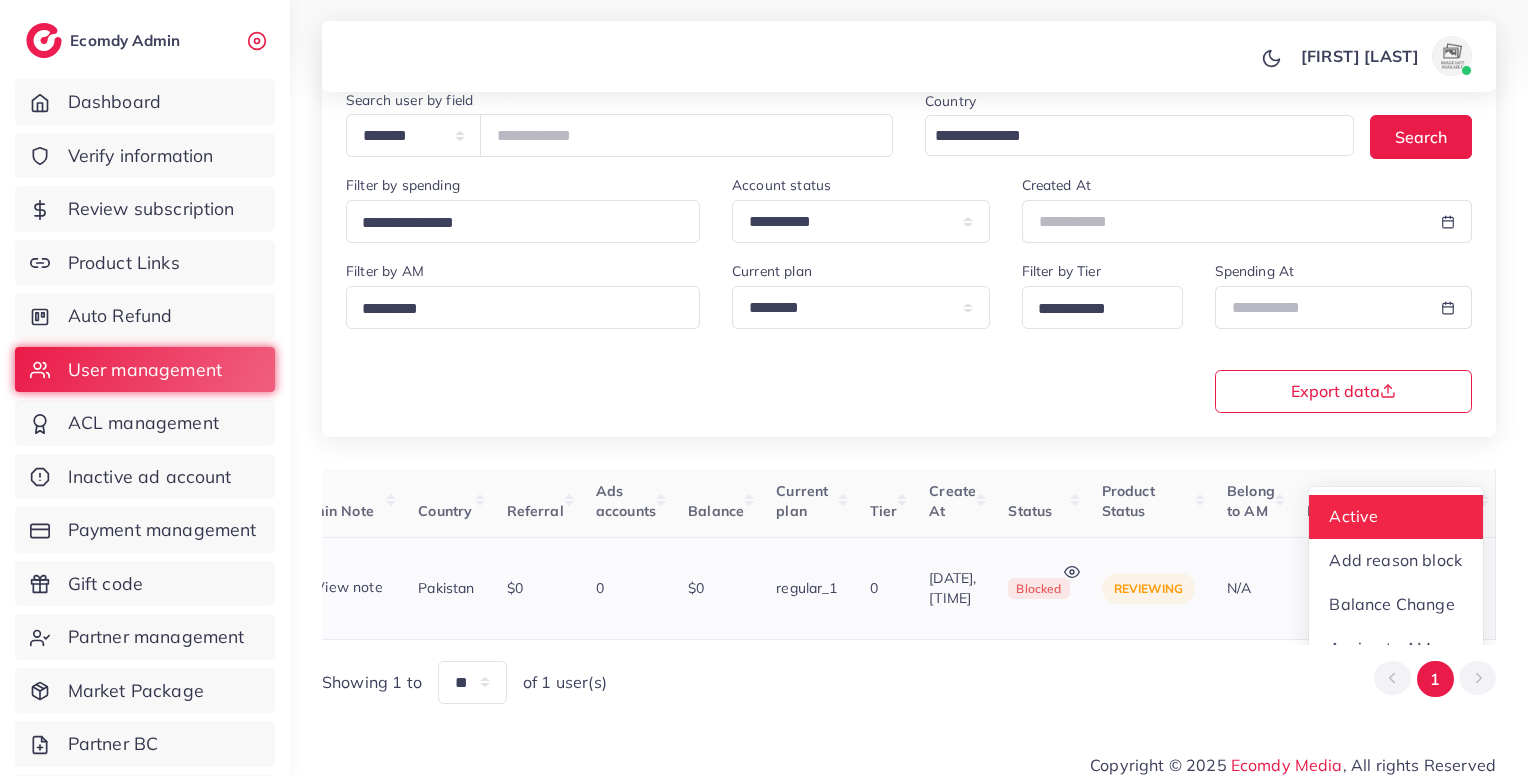 click on "Active" at bounding box center (1396, 517) 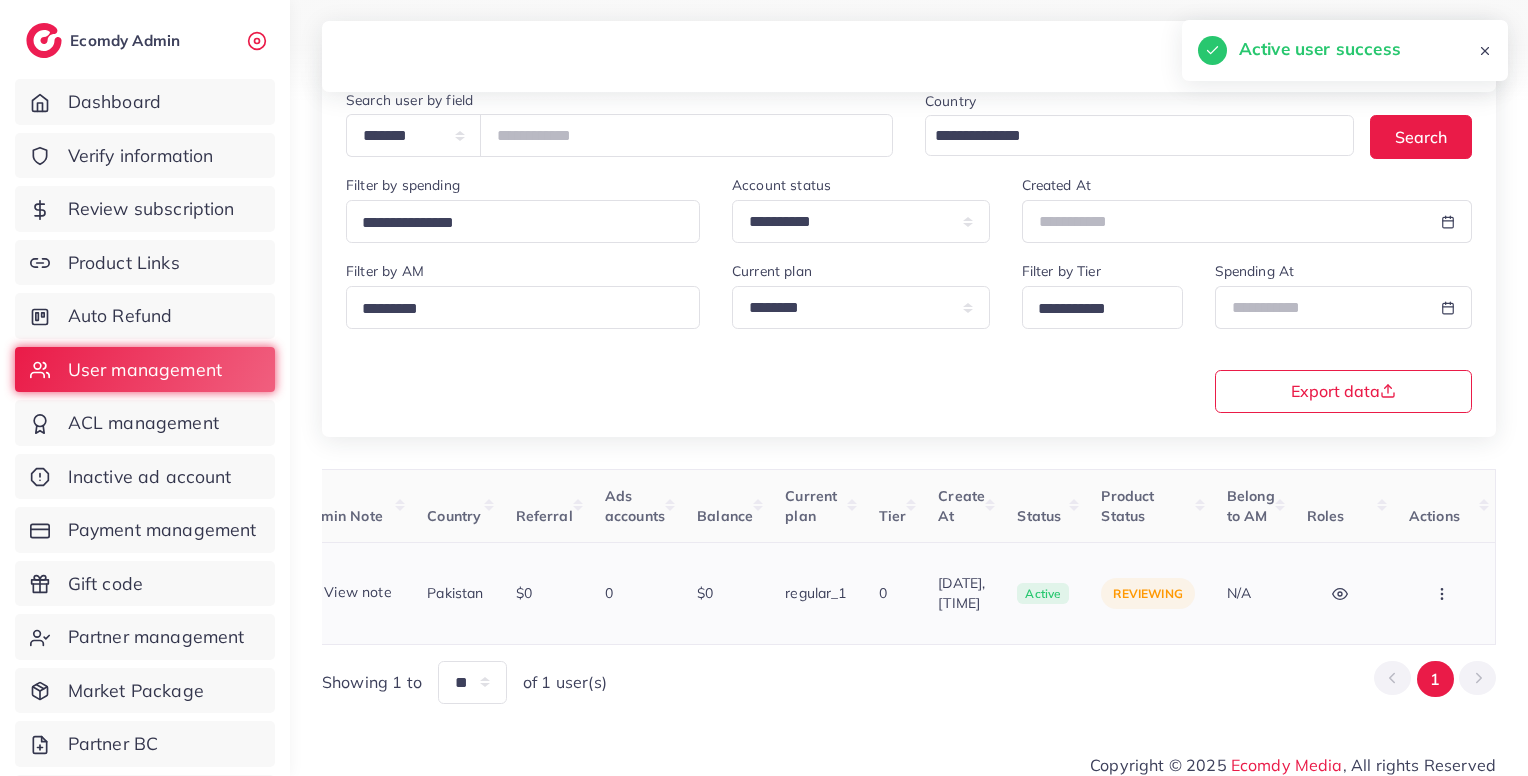 scroll, scrollTop: 0, scrollLeft: 441, axis: horizontal 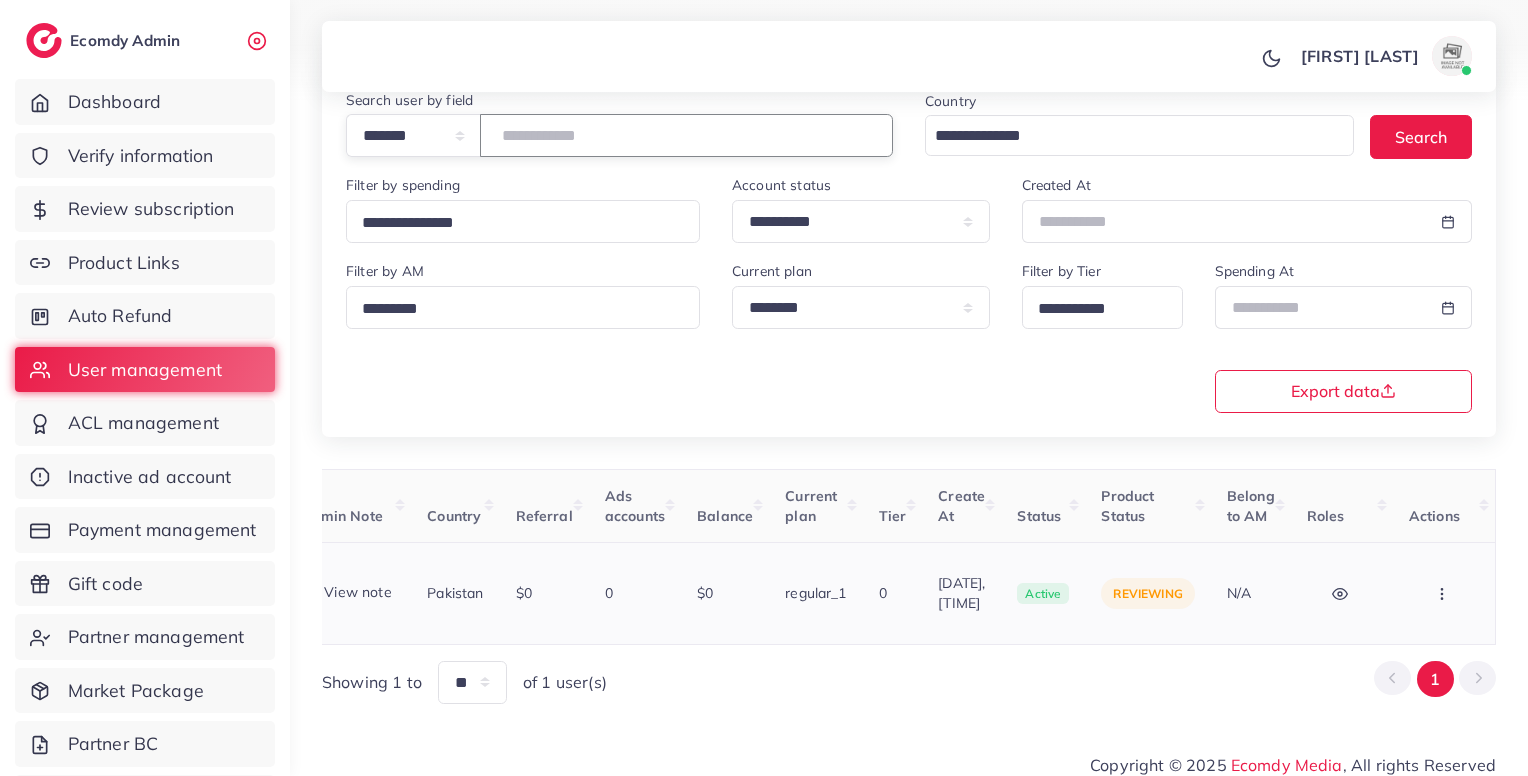 click on "*******" at bounding box center (686, 135) 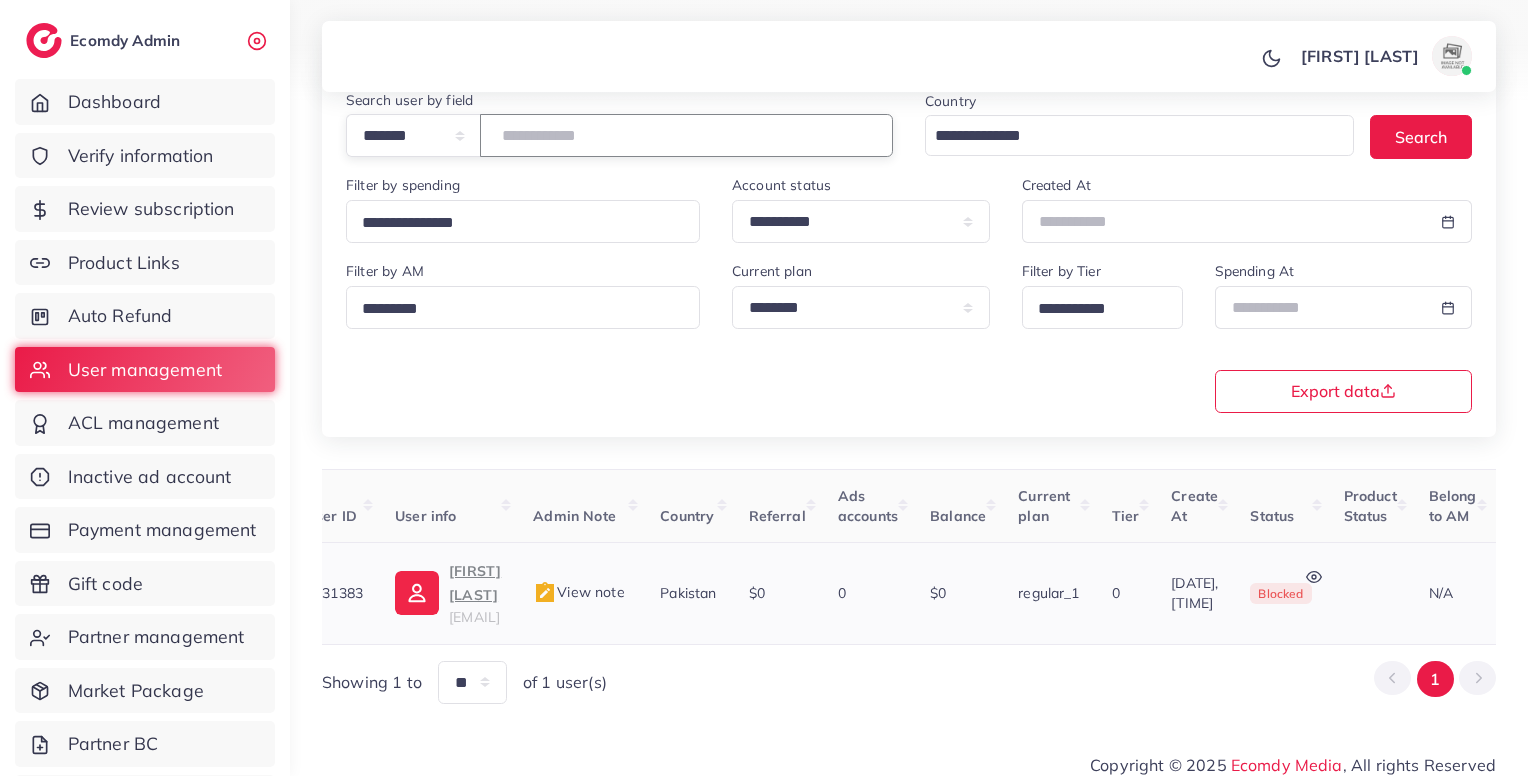 scroll, scrollTop: 0, scrollLeft: 0, axis: both 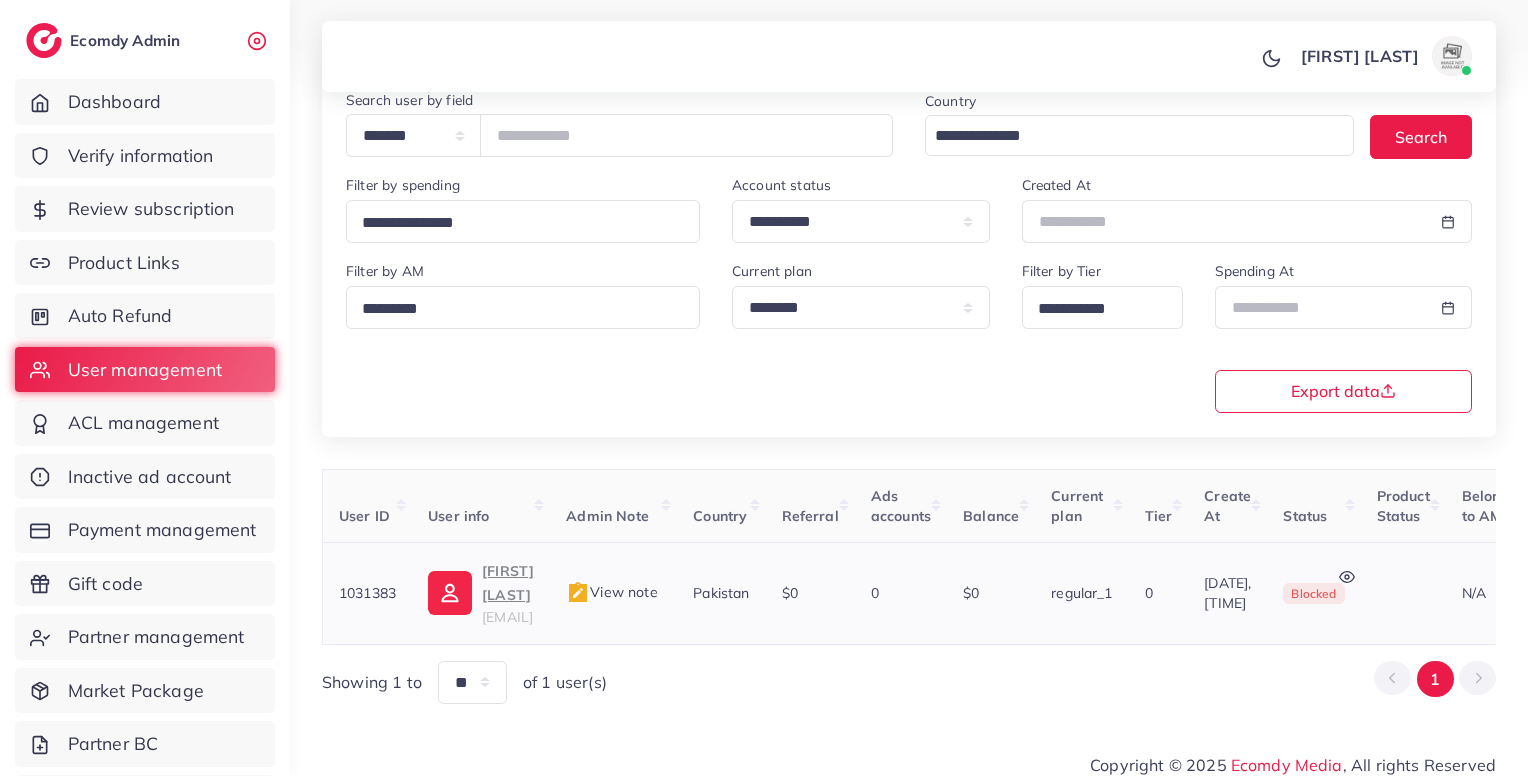 click on "View note" at bounding box center (613, 593) 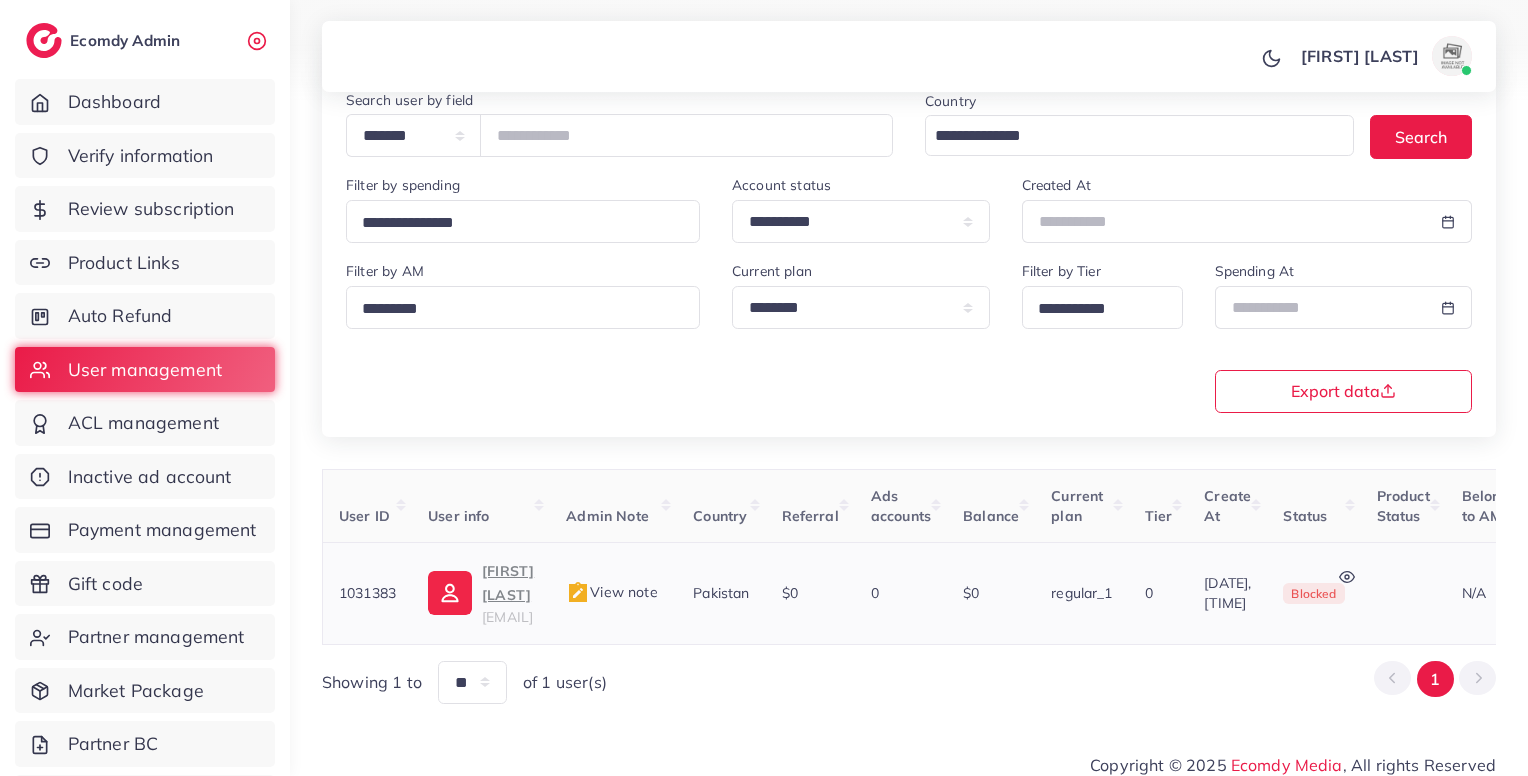 click on "View note" at bounding box center (613, 593) 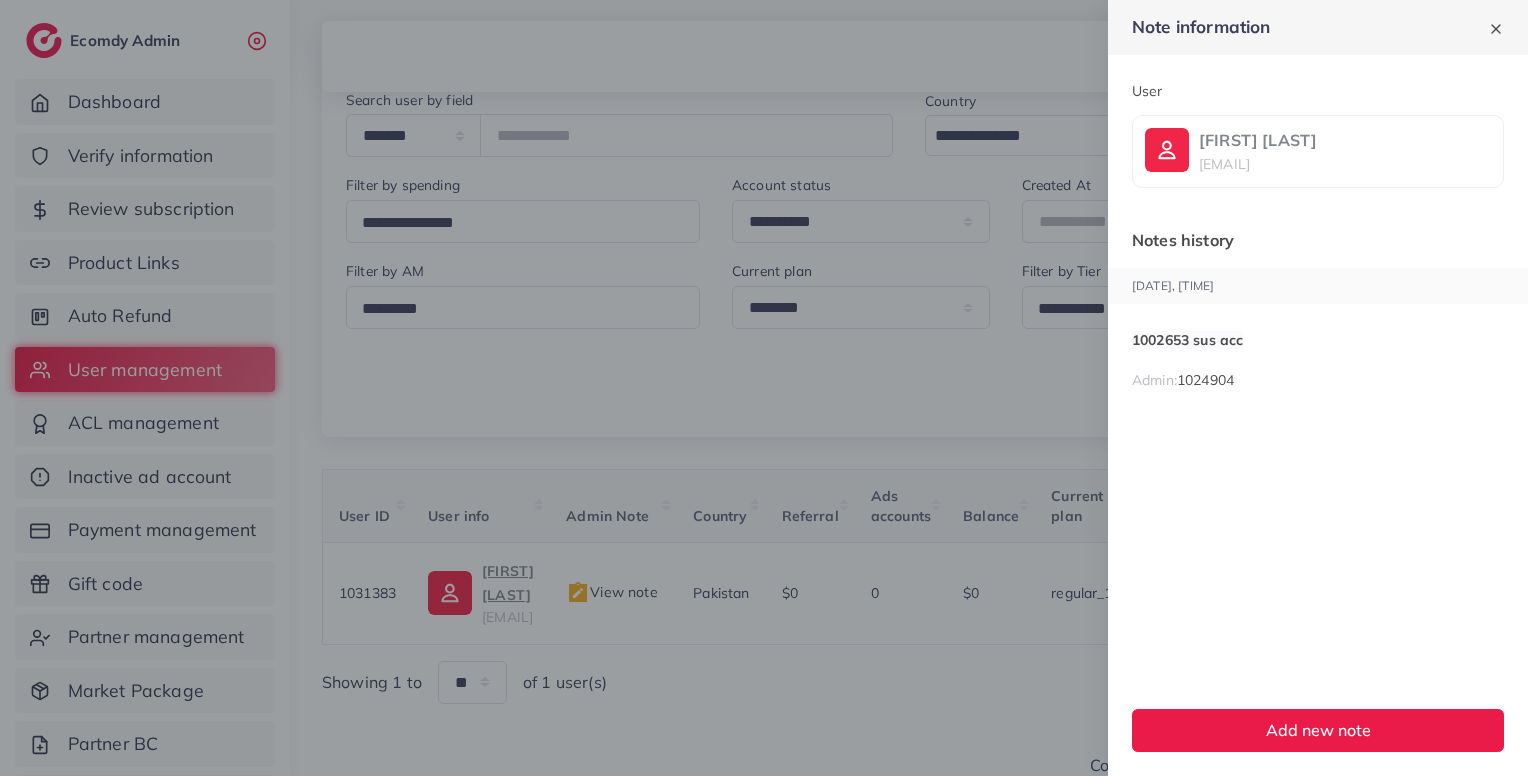 click at bounding box center [764, 388] 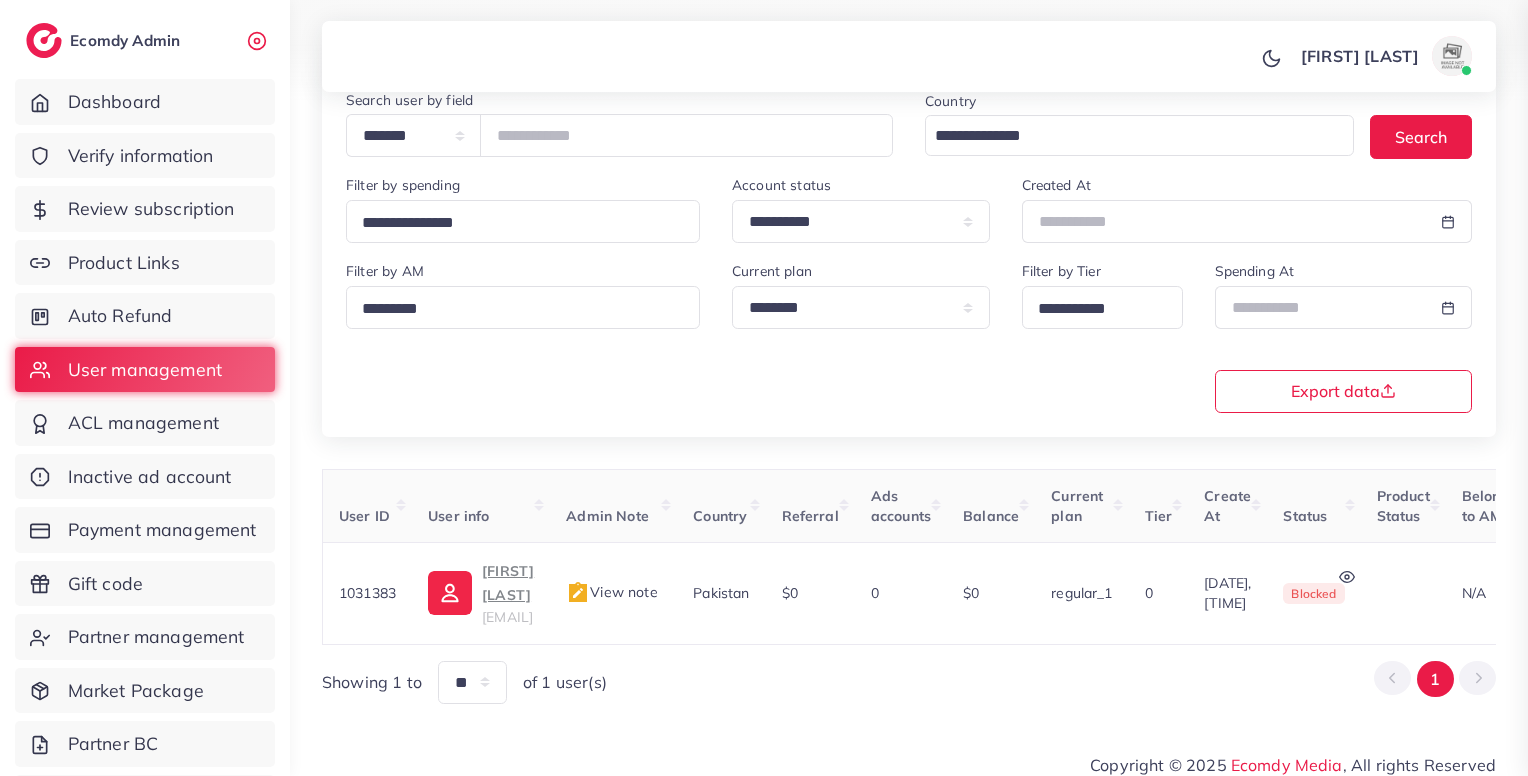 click at bounding box center [764, 388] 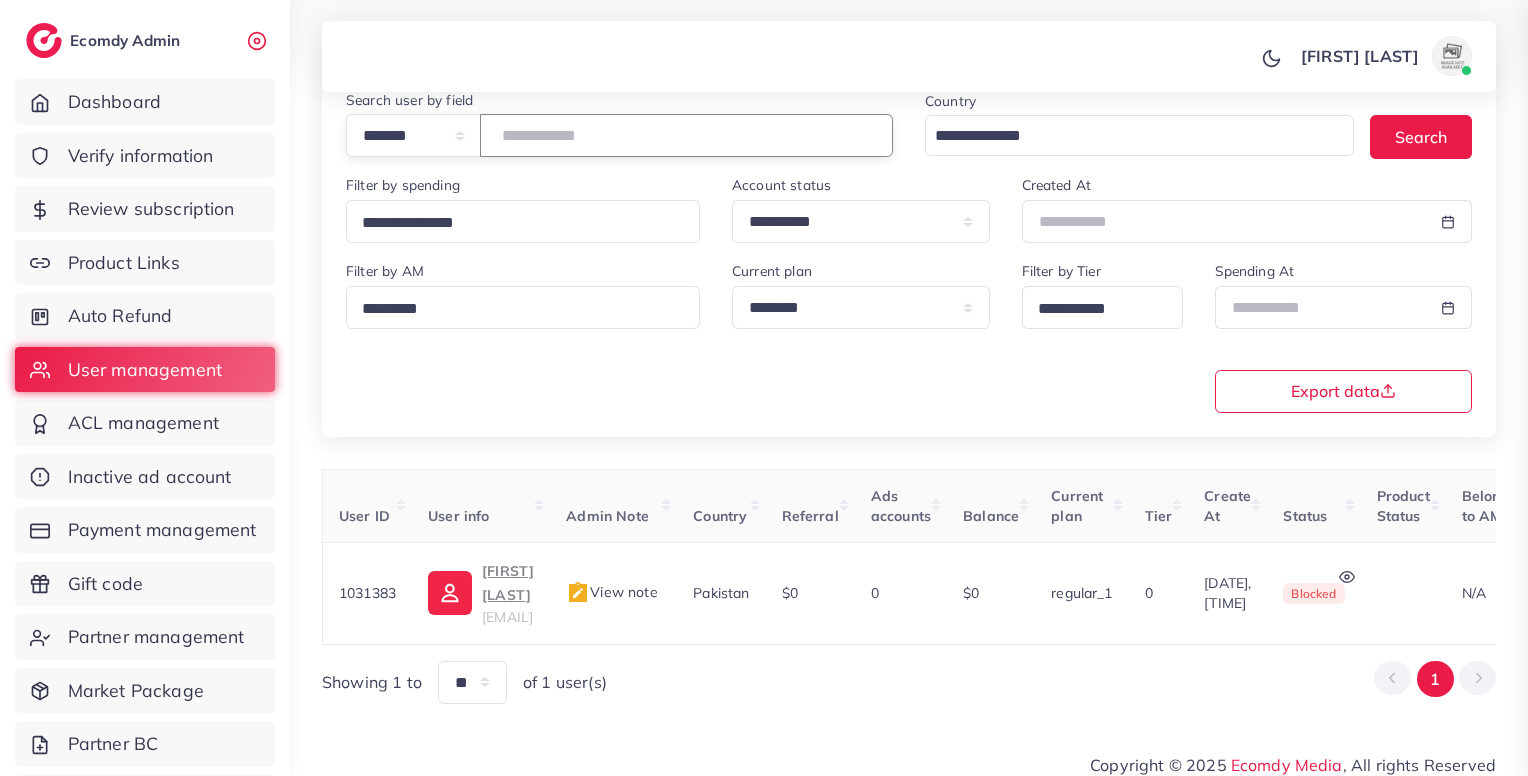 click on "*******" at bounding box center [686, 135] 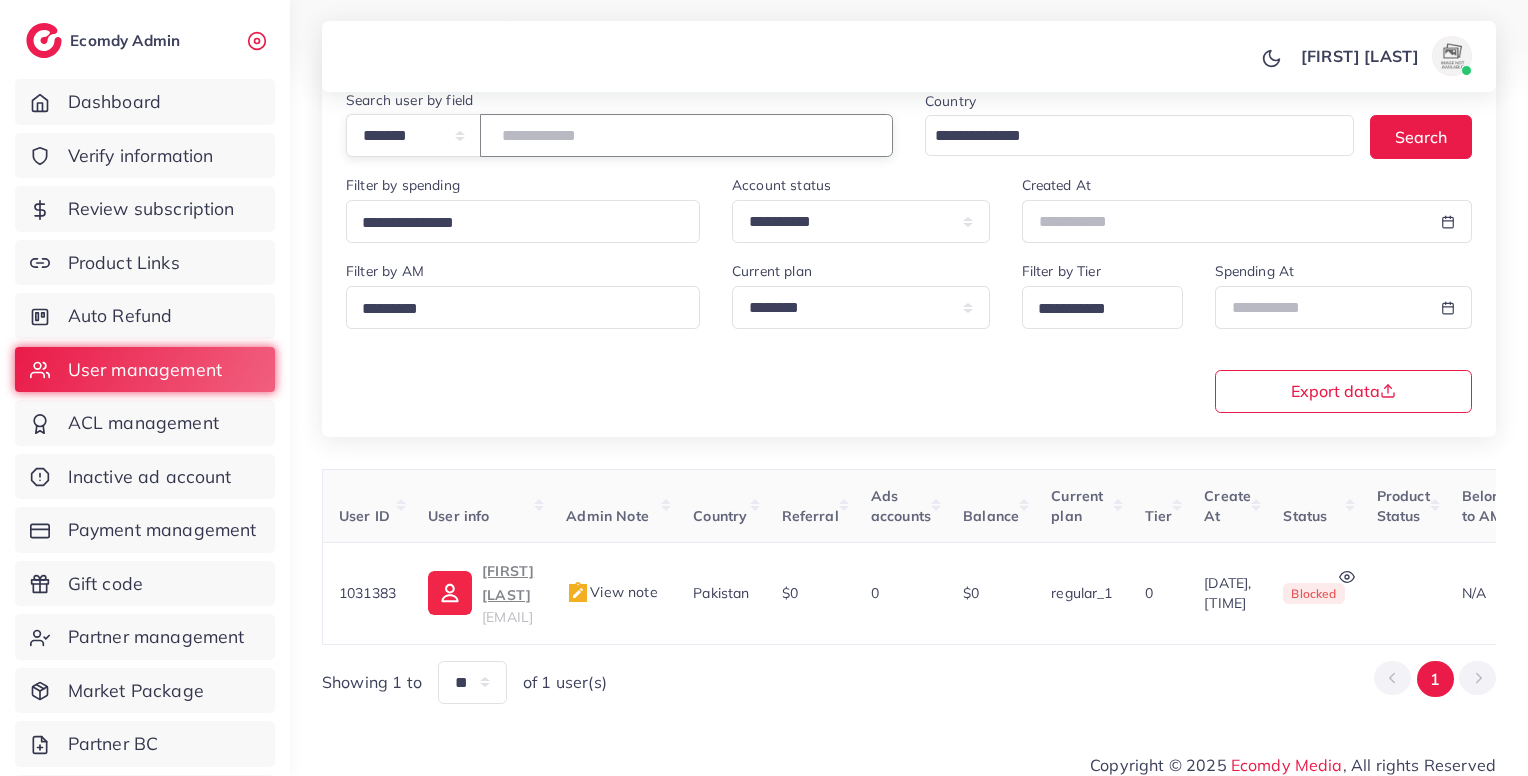 paste 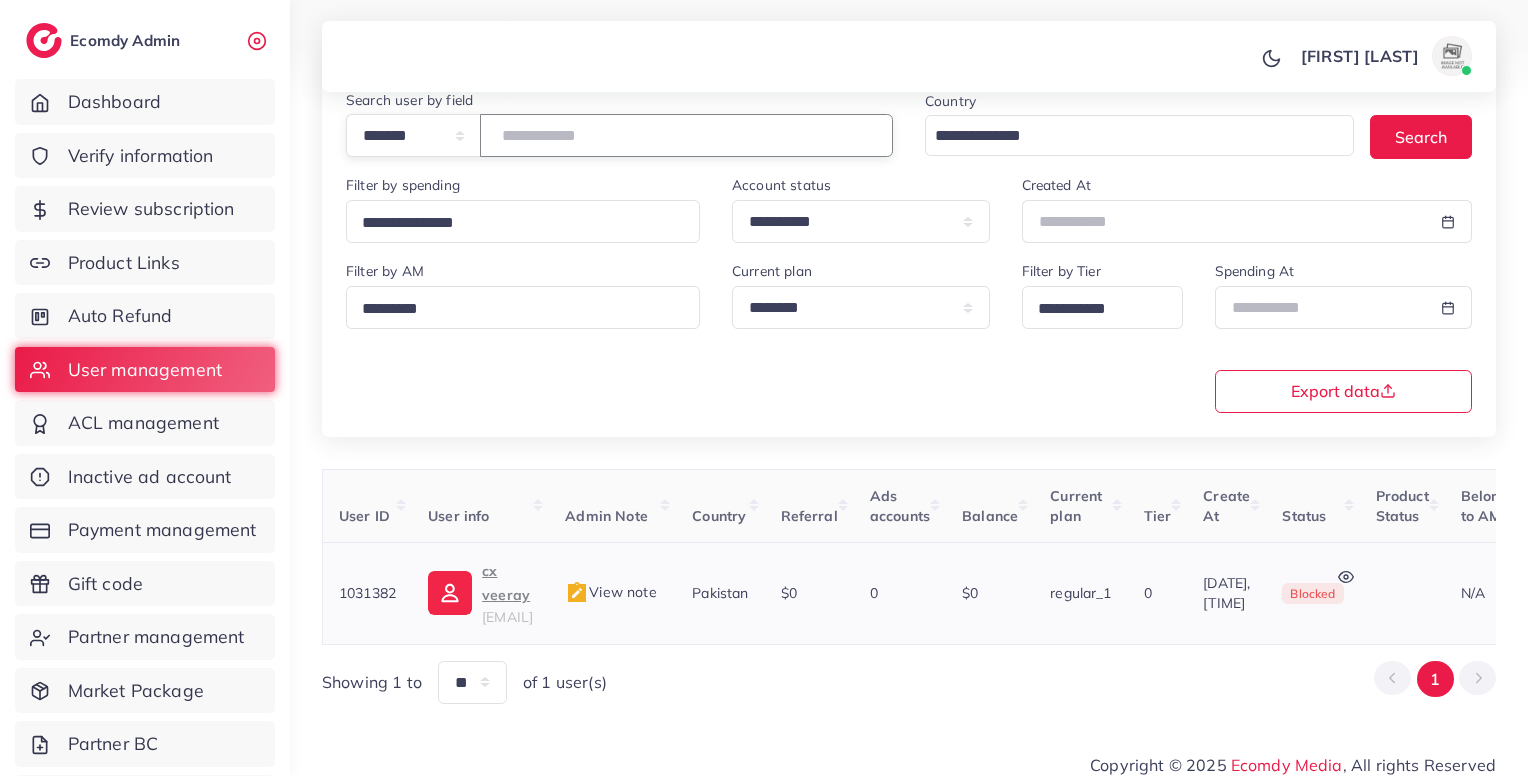 type on "*******" 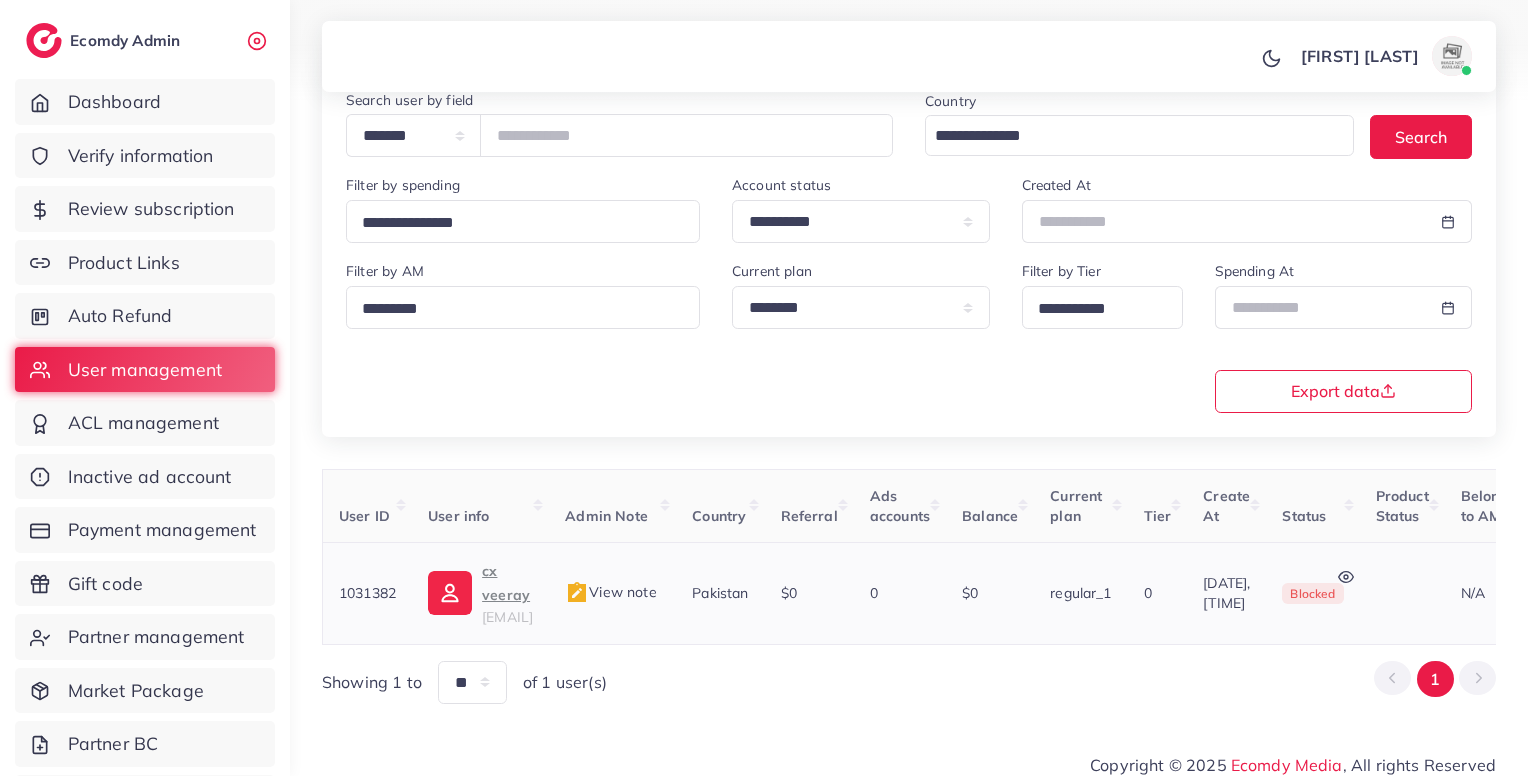 click on "View note" at bounding box center (610, 592) 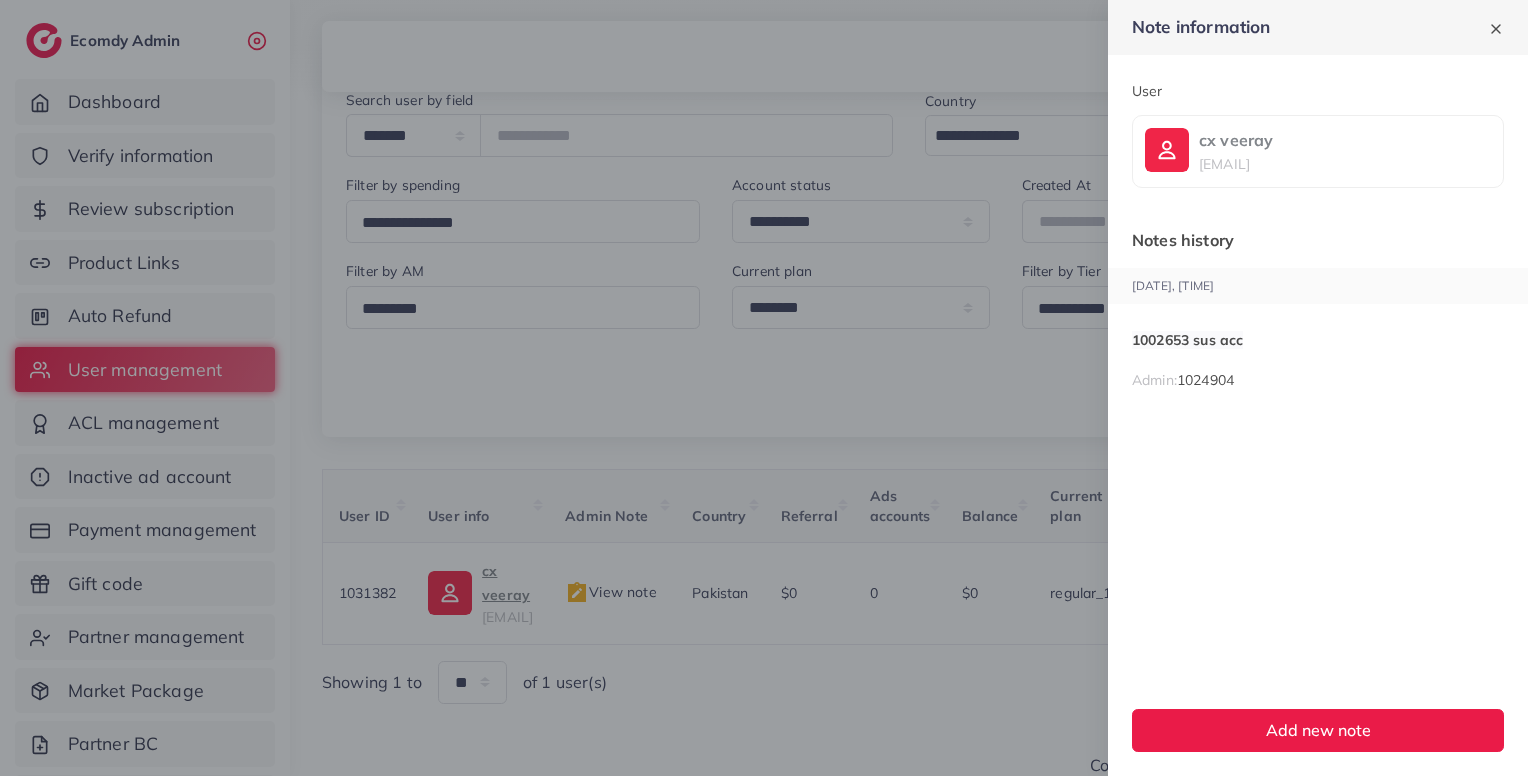 click at bounding box center (764, 388) 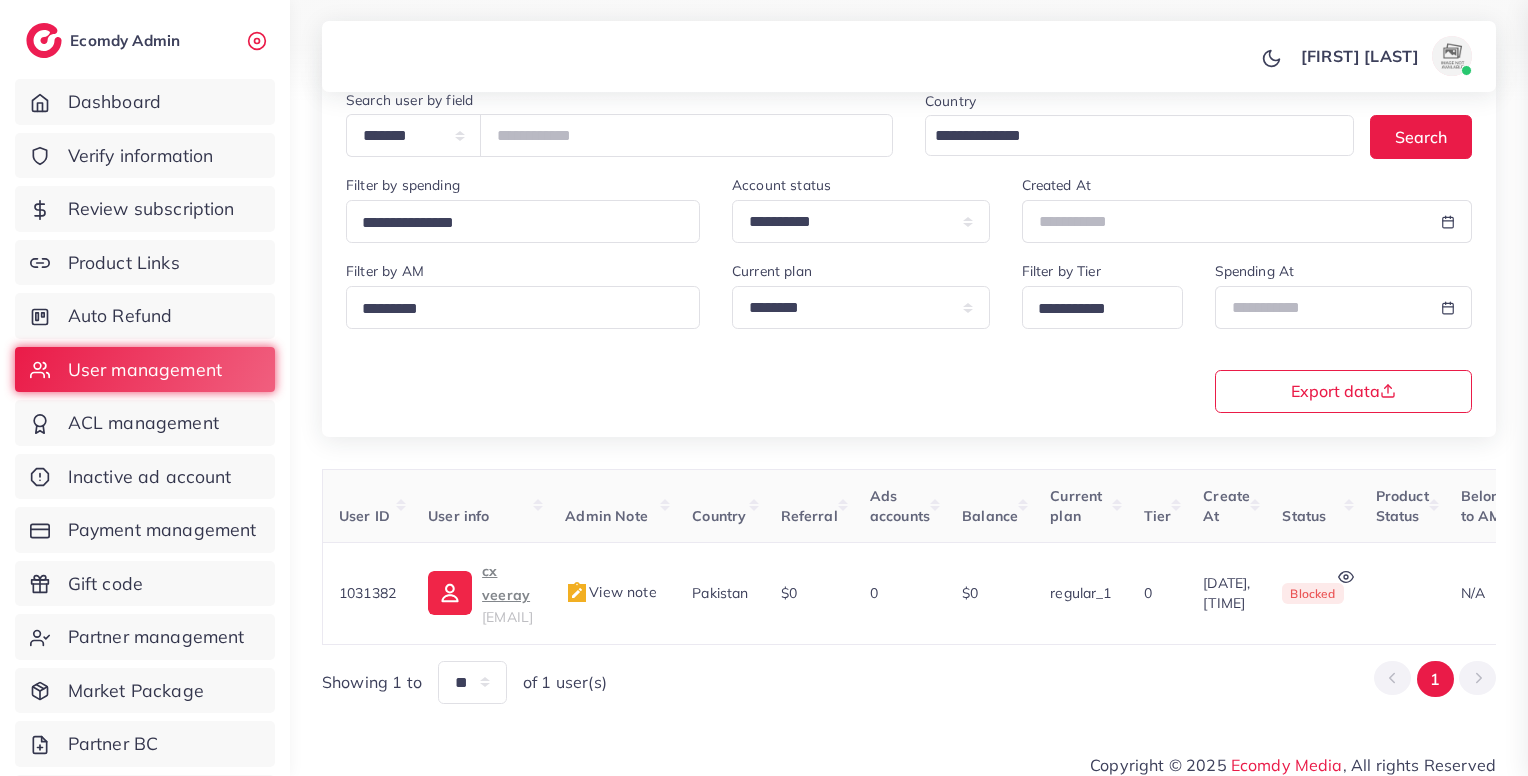 click on "**********" at bounding box center [764, 205] 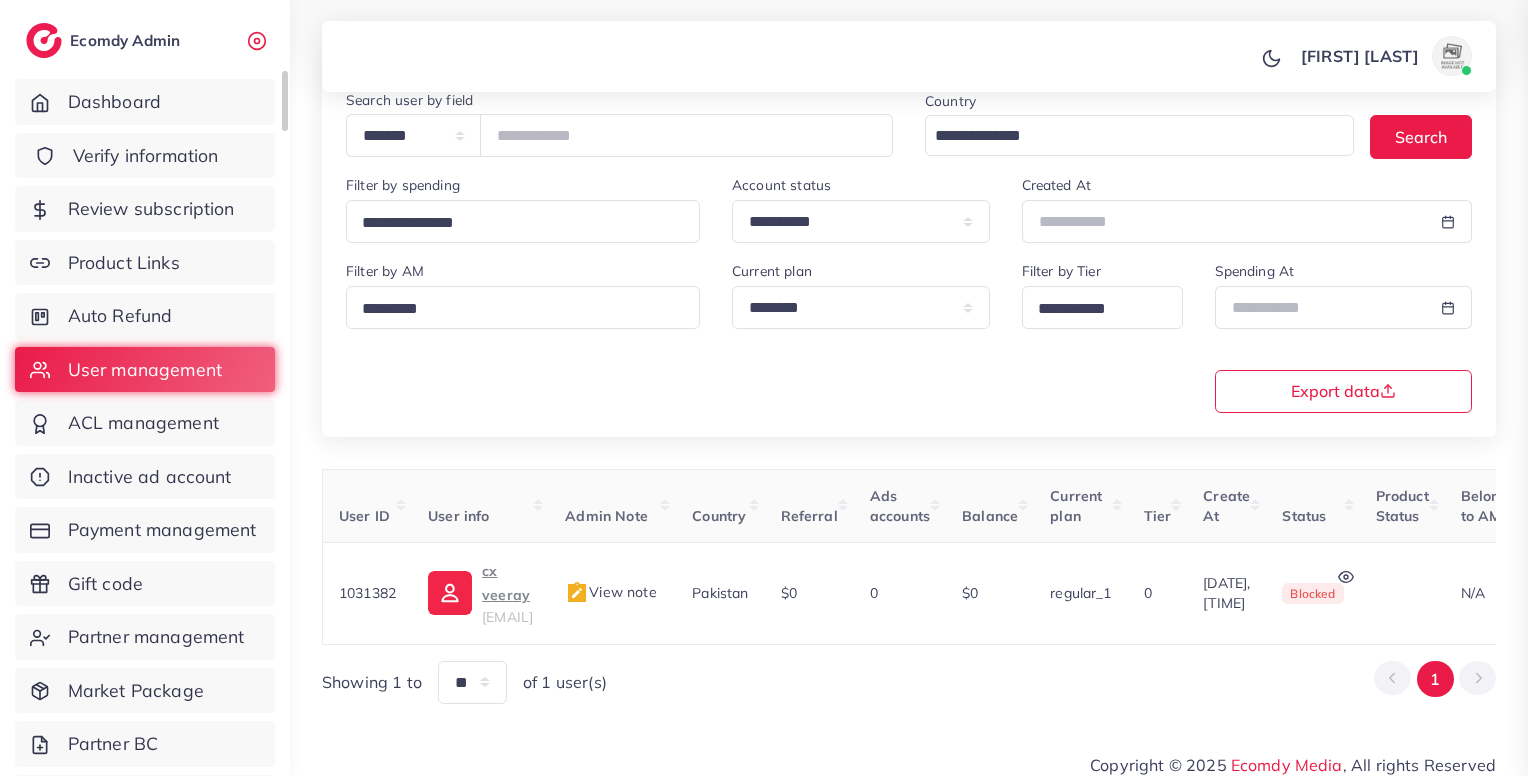 click on "Verify information" at bounding box center [145, 156] 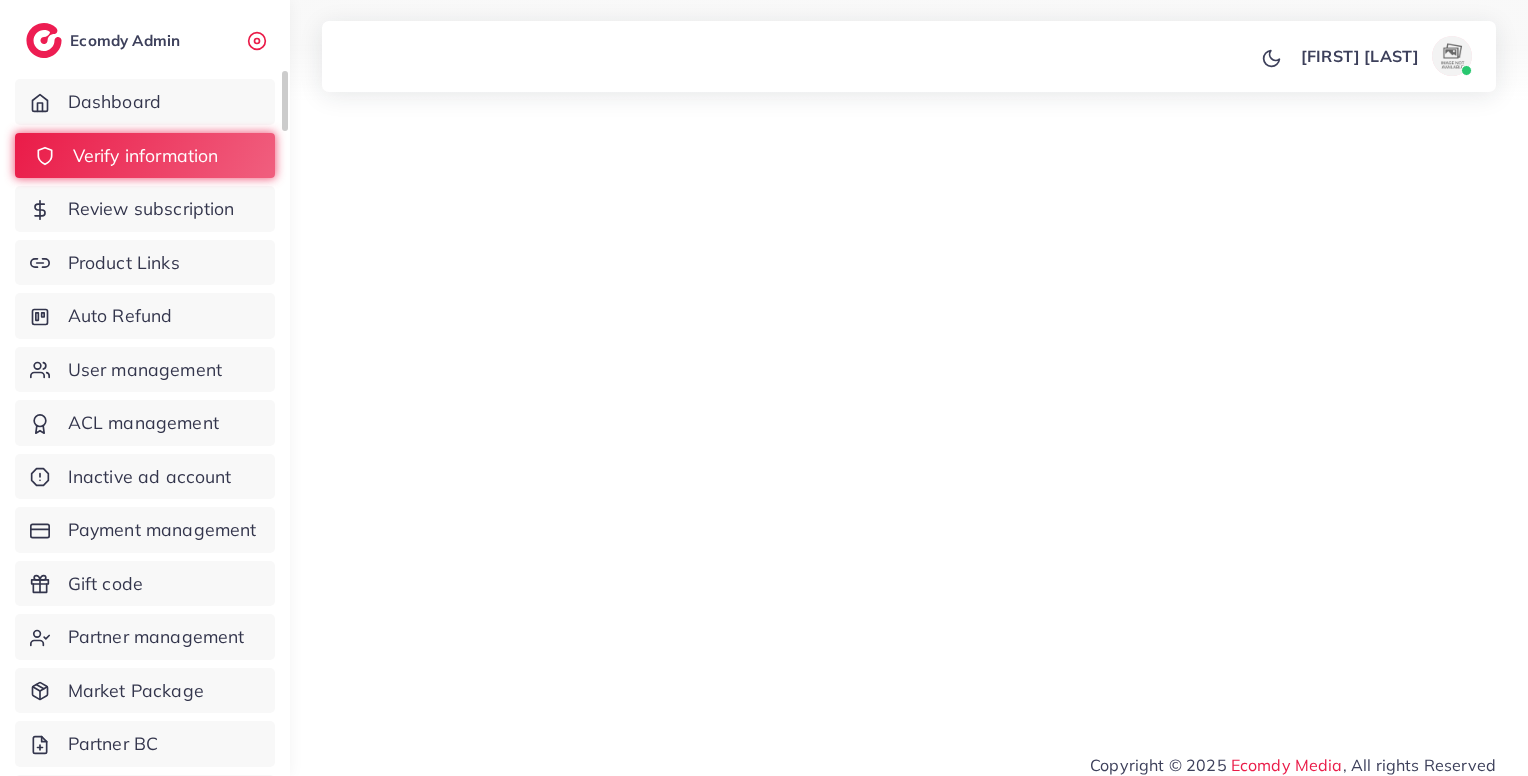 scroll, scrollTop: 0, scrollLeft: 0, axis: both 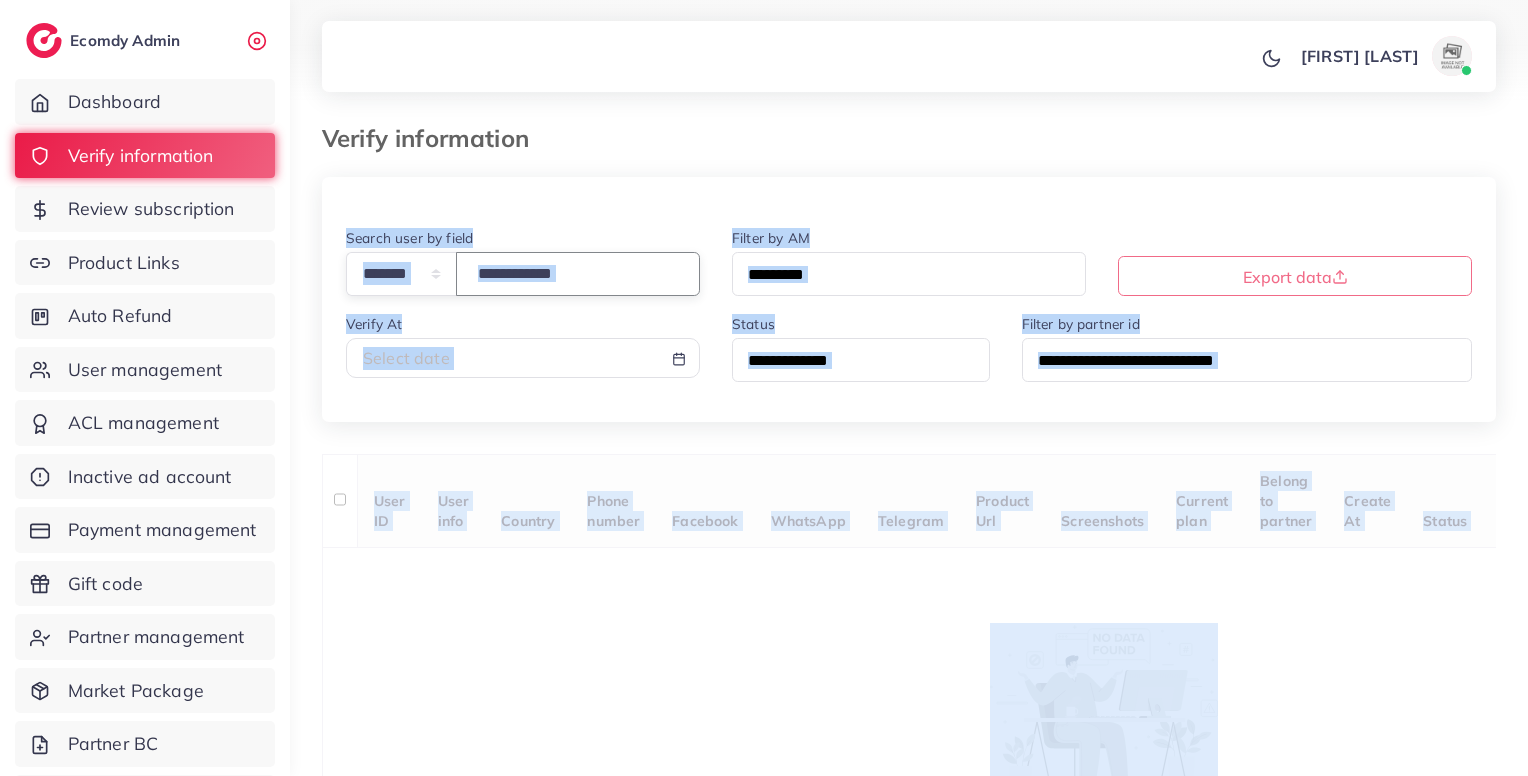 click at bounding box center [578, 273] 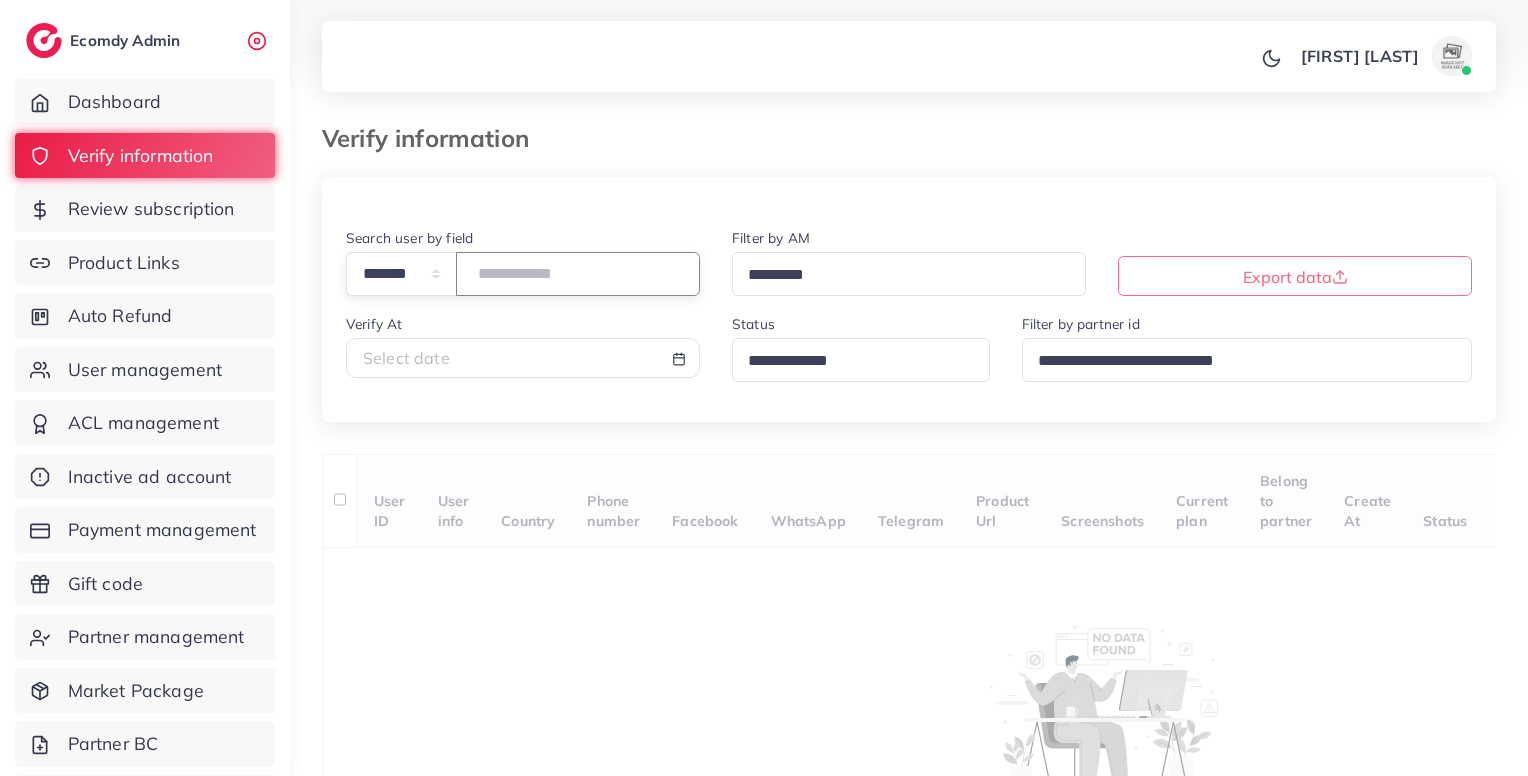 paste on "*******" 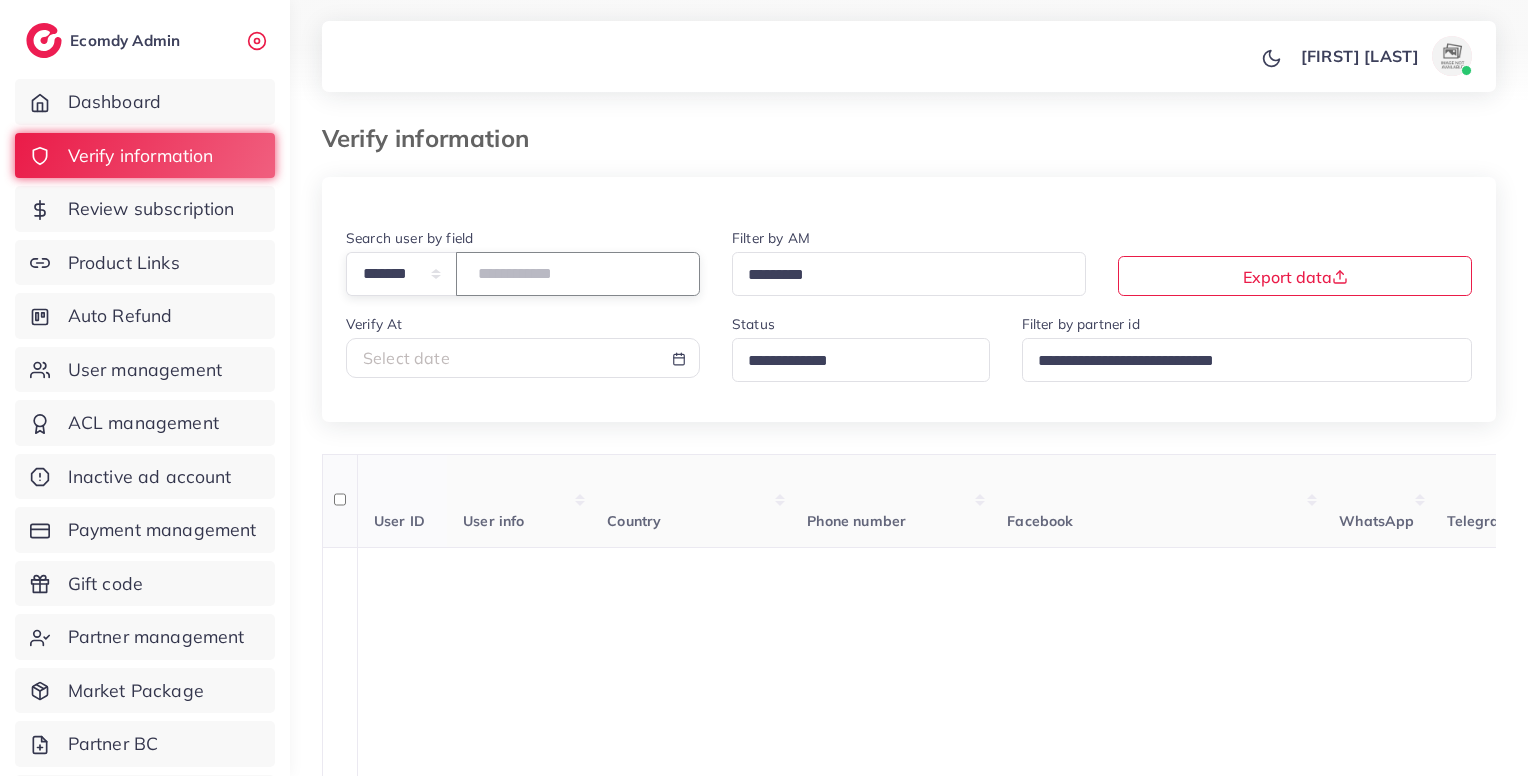 scroll, scrollTop: 328, scrollLeft: 0, axis: vertical 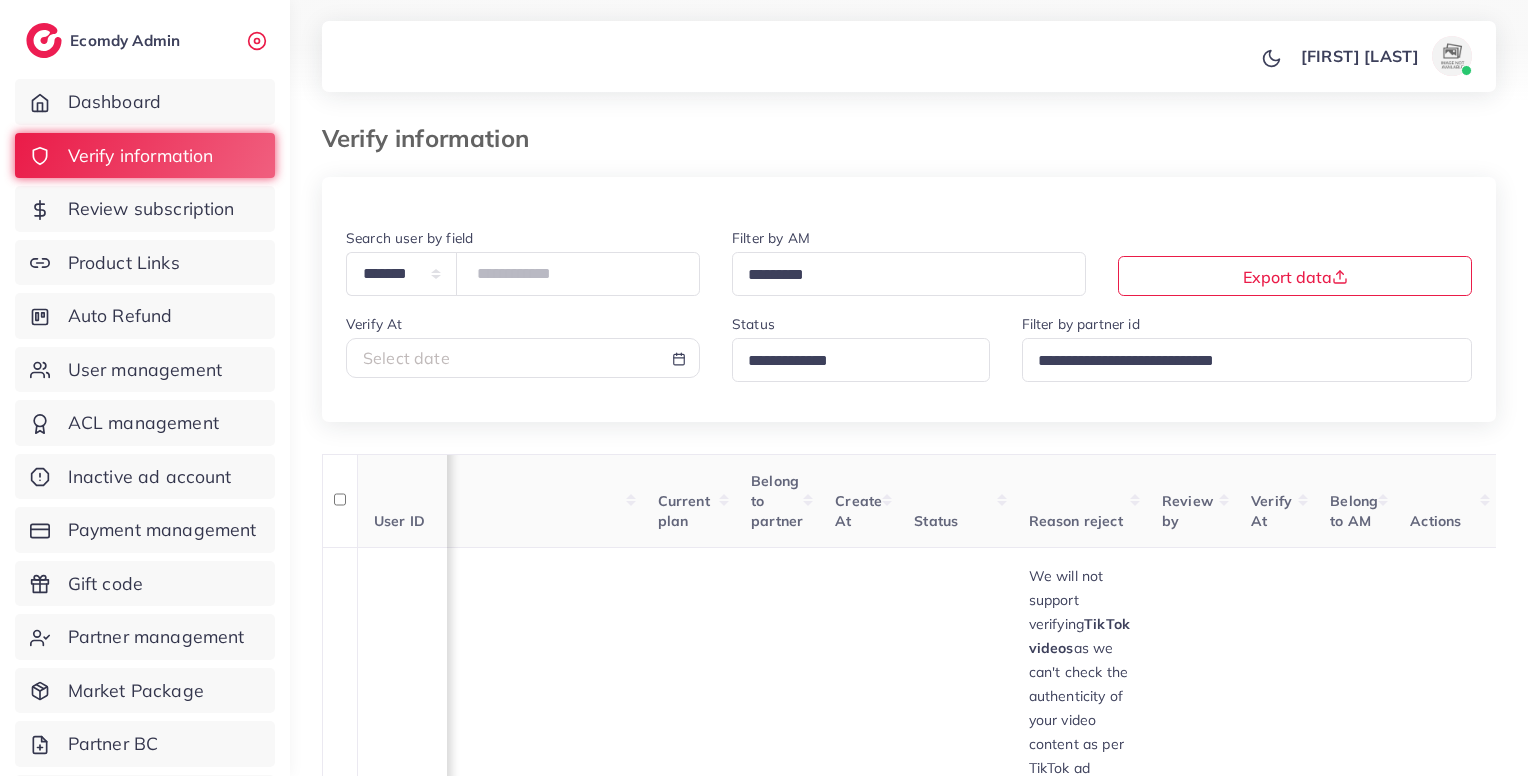 drag, startPoint x: 526, startPoint y: 250, endPoint x: 526, endPoint y: 273, distance: 23 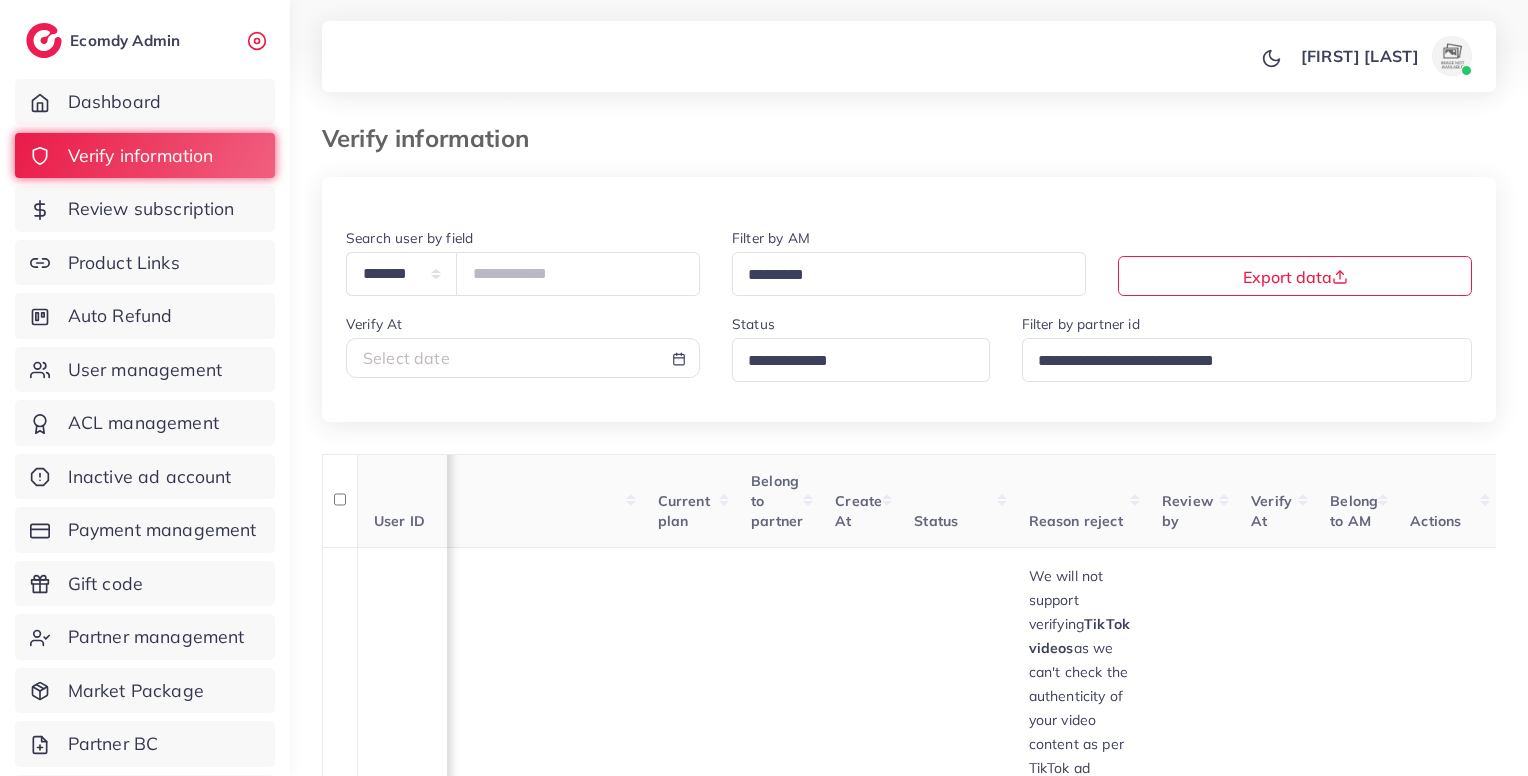 click on "**********" at bounding box center (523, 261) 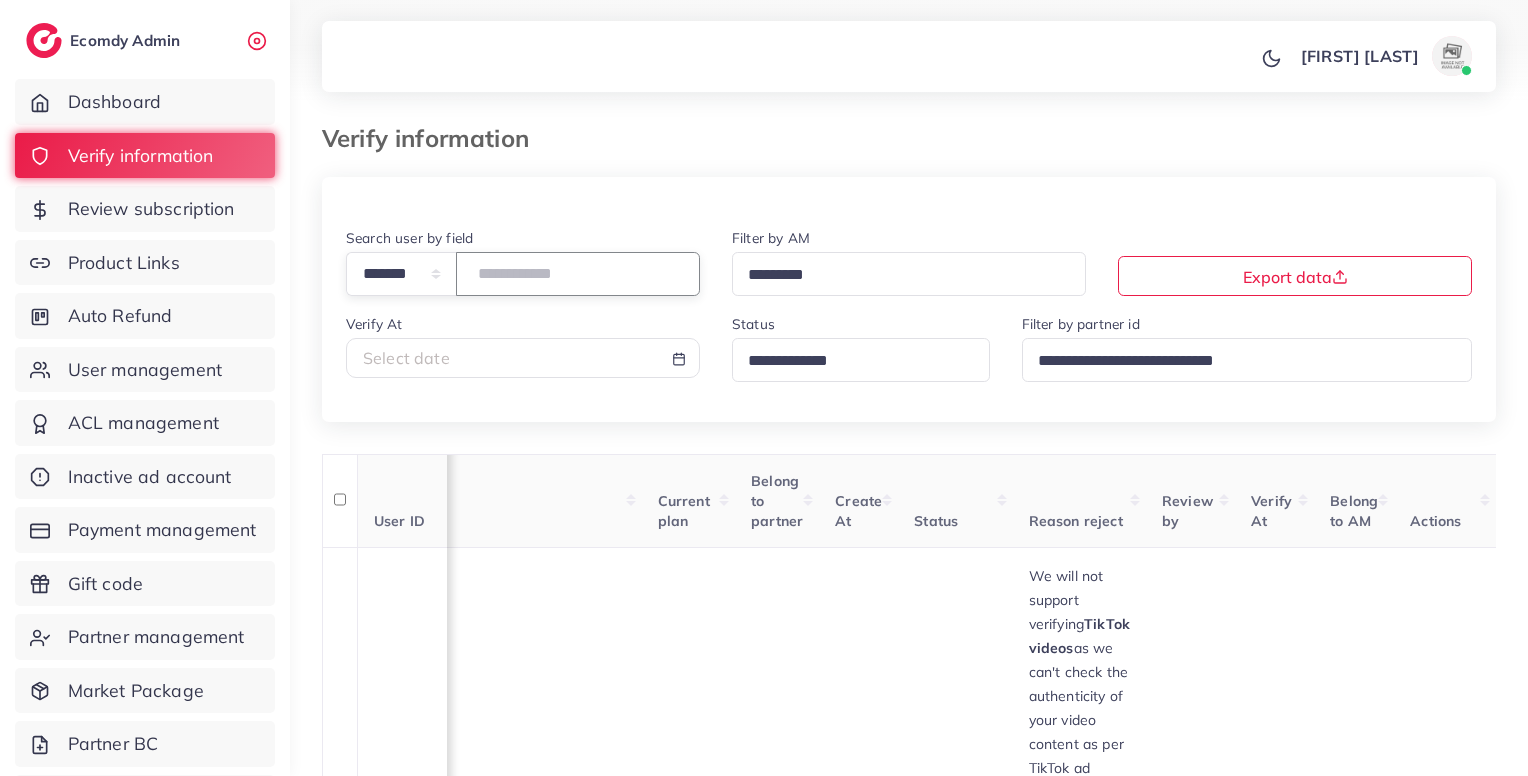 click on "*******" at bounding box center [578, 273] 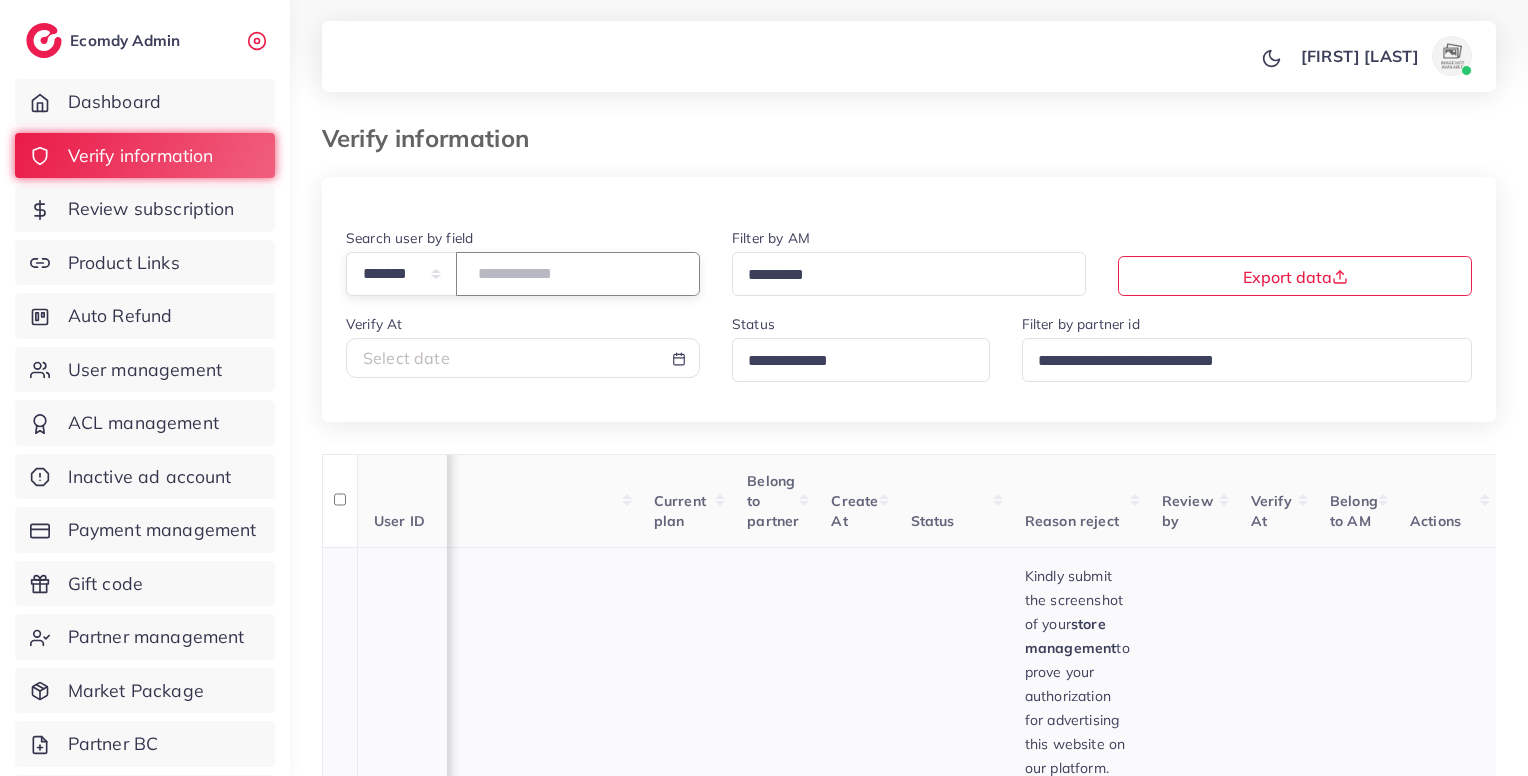 scroll, scrollTop: 187, scrollLeft: 0, axis: vertical 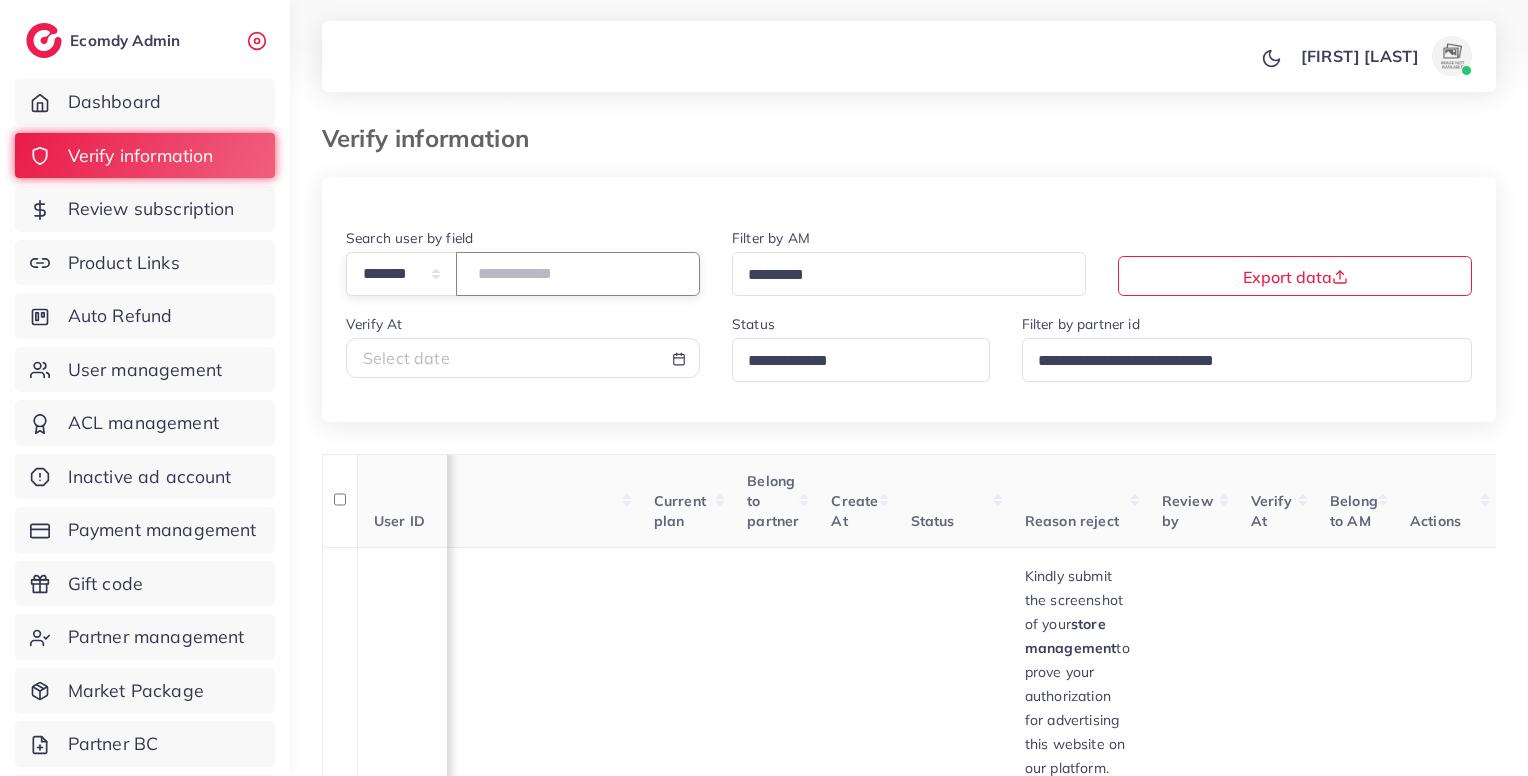 click on "*******" at bounding box center [578, 273] 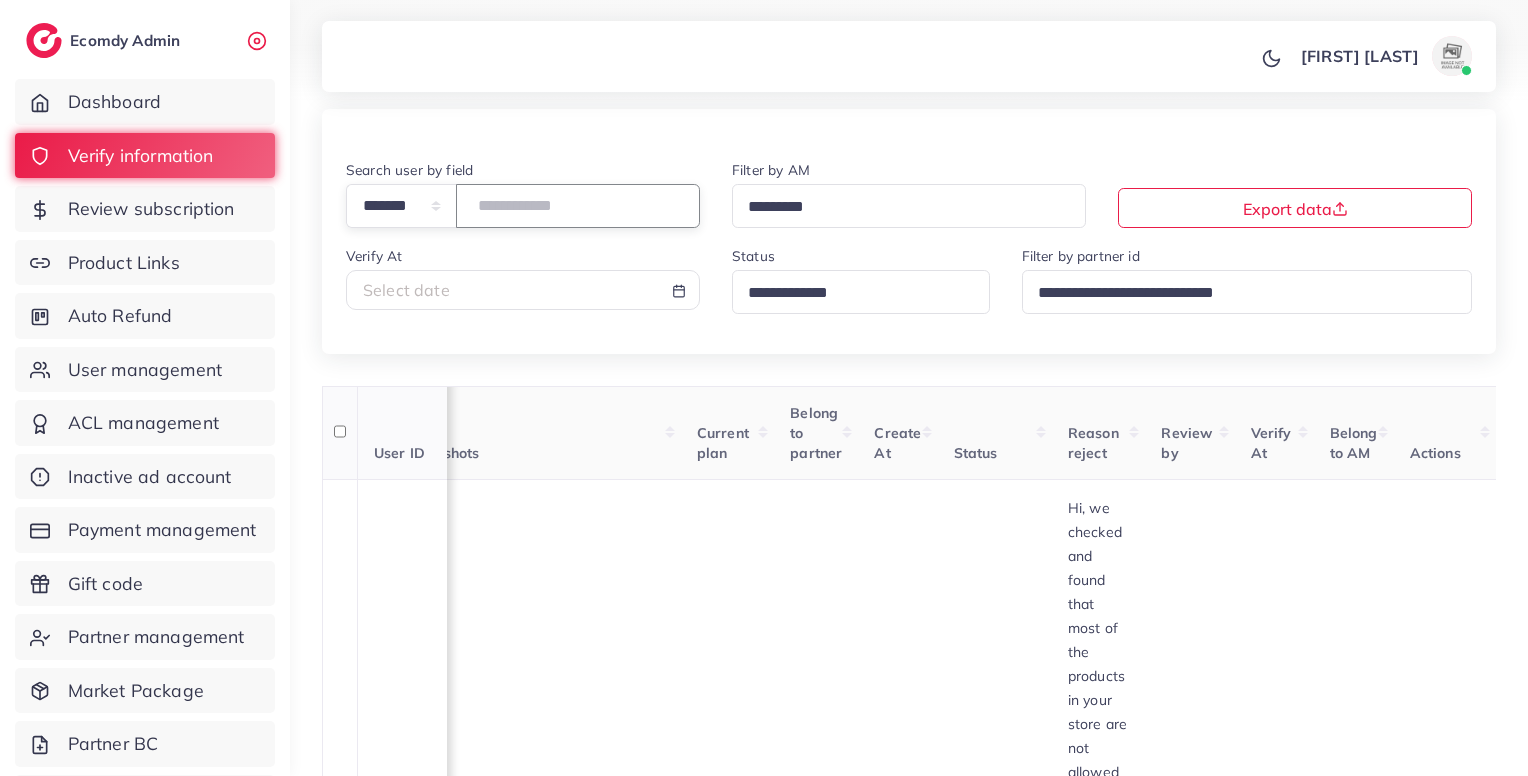 scroll, scrollTop: 295, scrollLeft: 0, axis: vertical 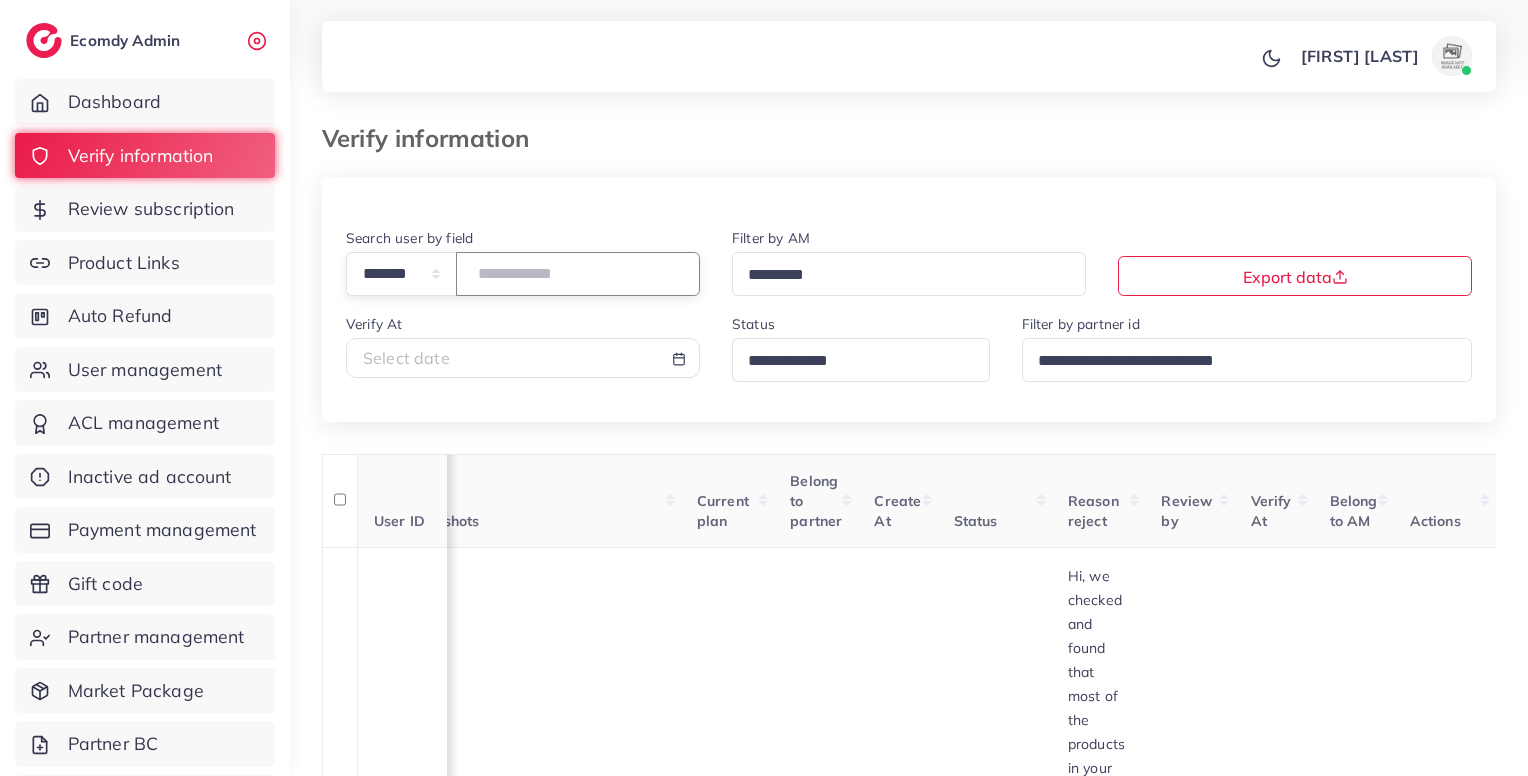 click on "*******" at bounding box center [578, 273] 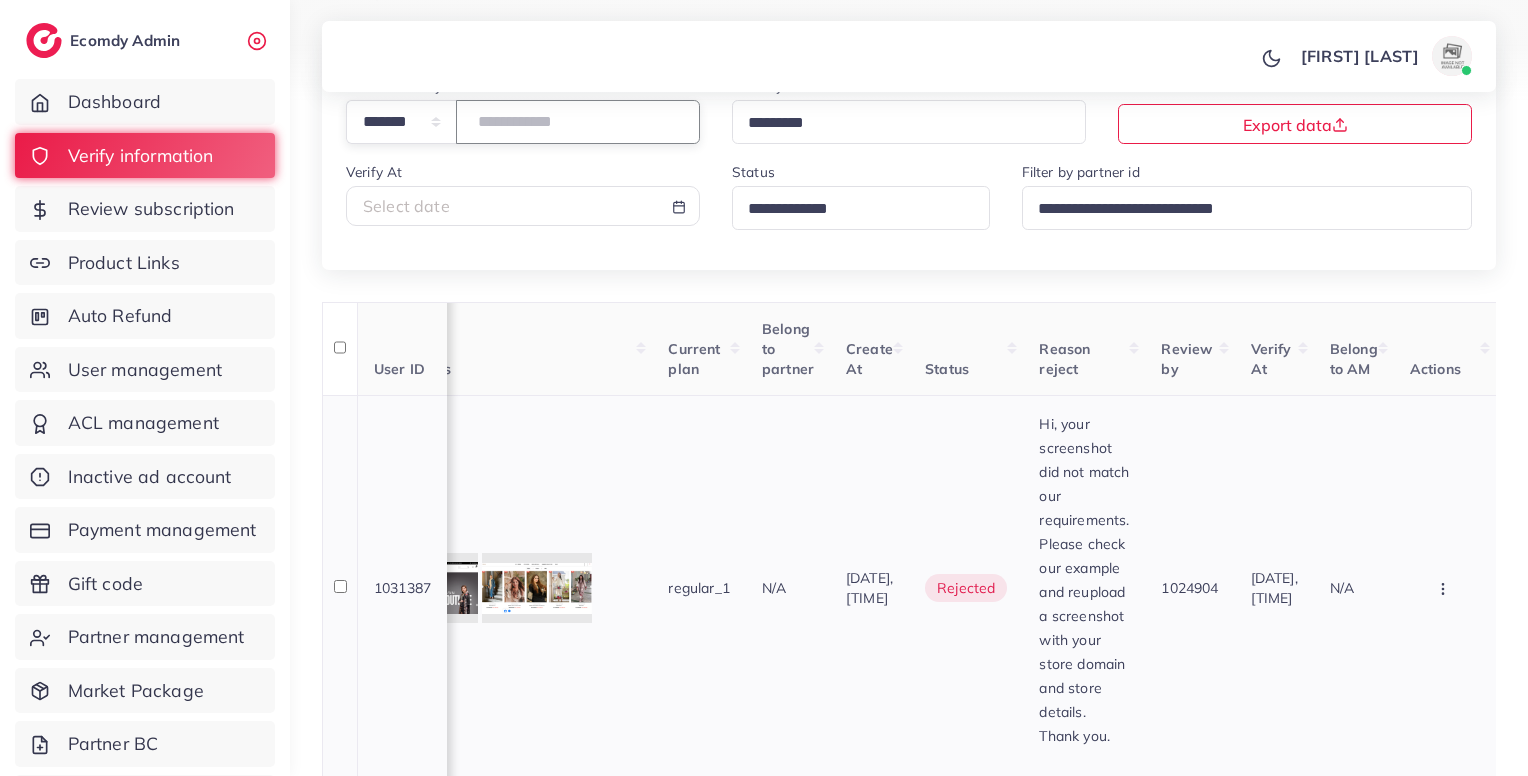 scroll, scrollTop: 260, scrollLeft: 0, axis: vertical 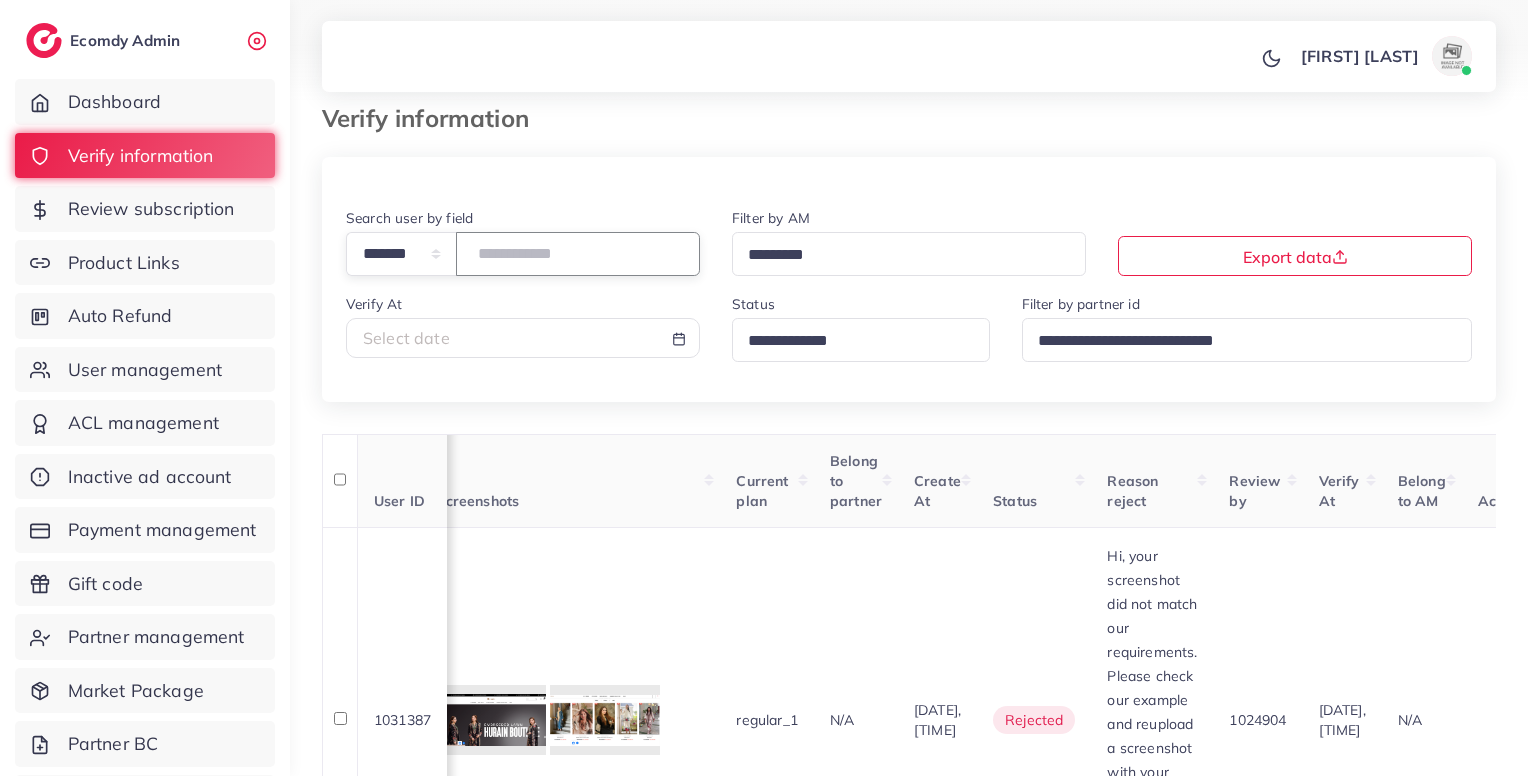 click on "*******" at bounding box center (578, 253) 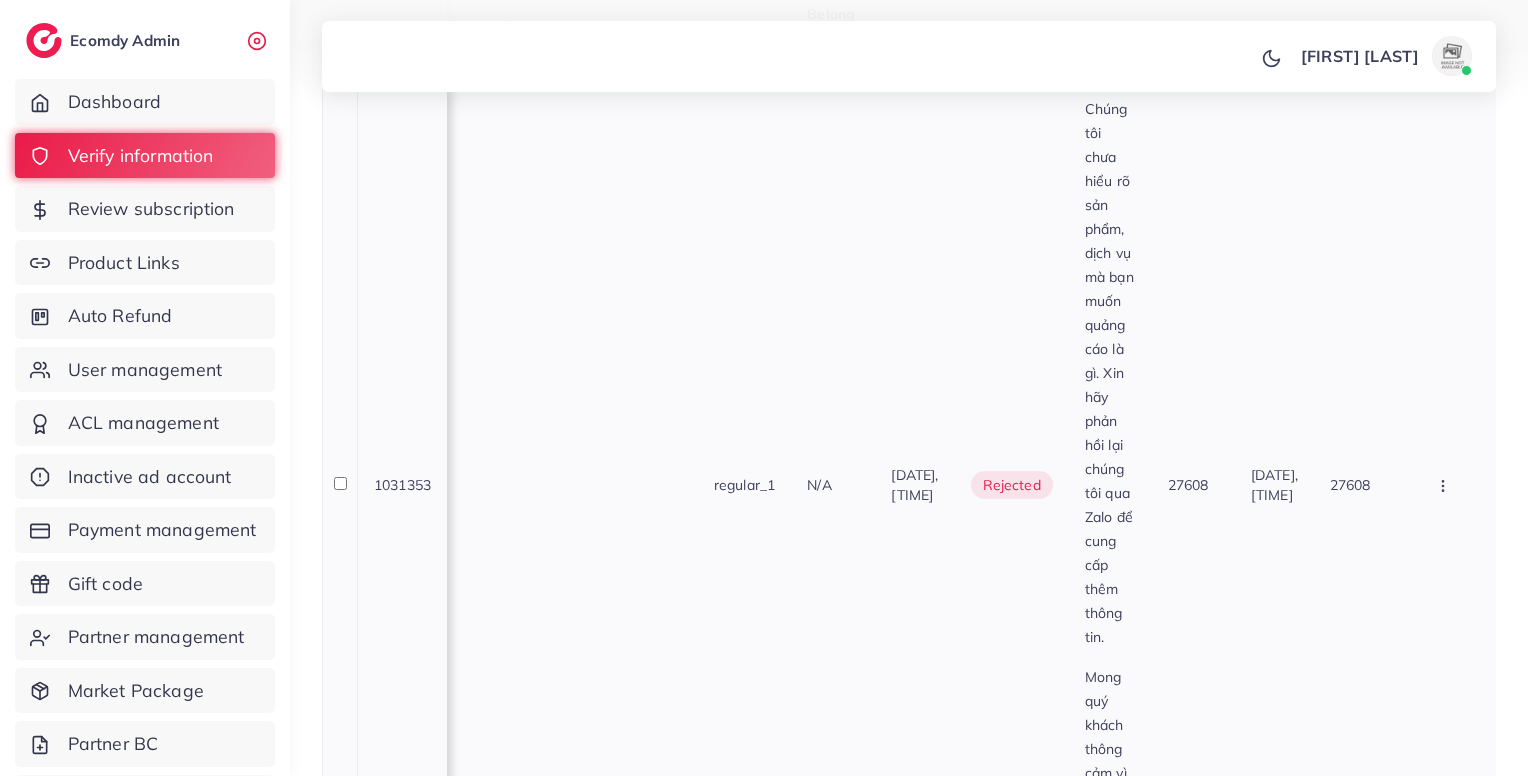 scroll, scrollTop: 468, scrollLeft: 0, axis: vertical 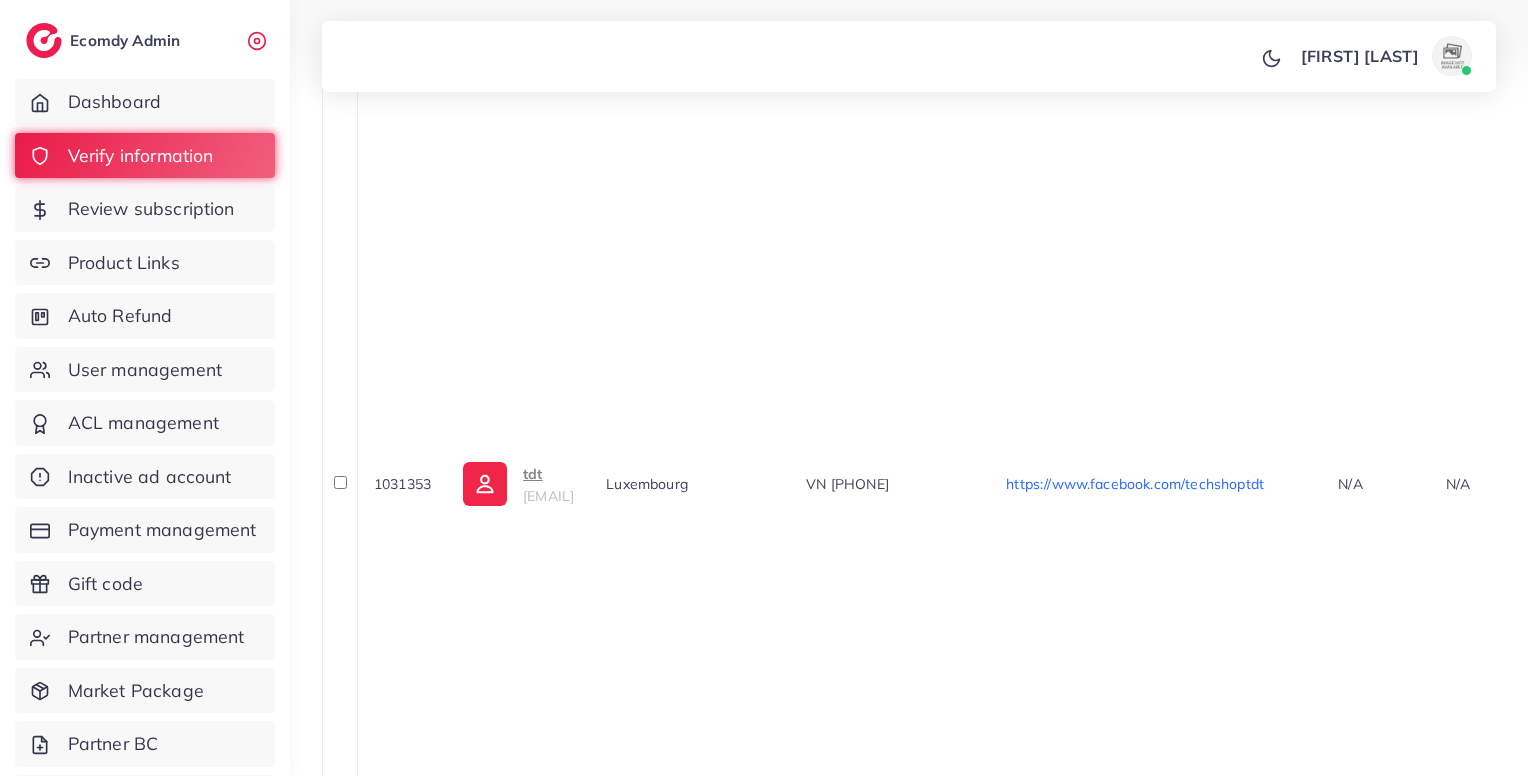 type on "*******" 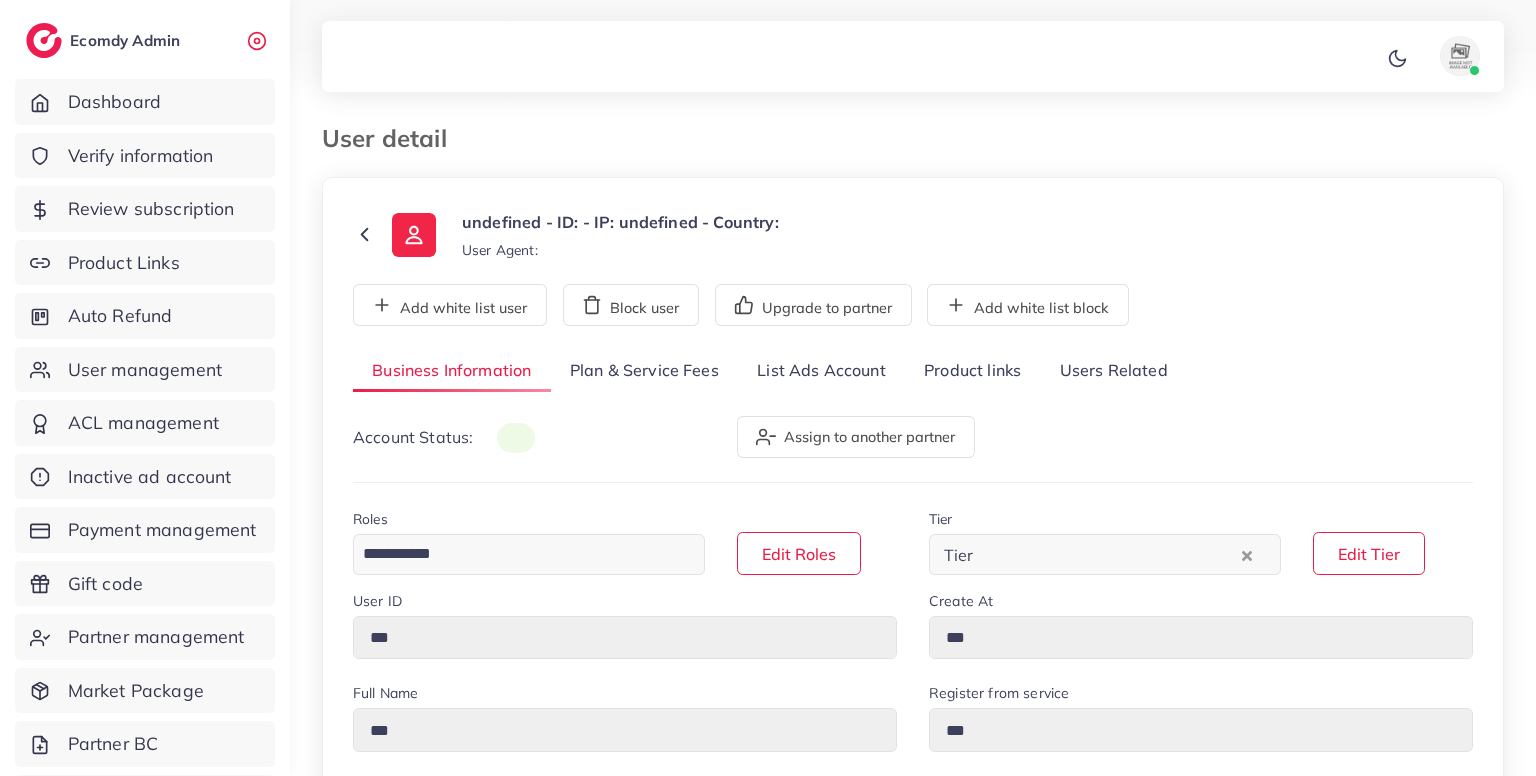 scroll, scrollTop: 0, scrollLeft: 0, axis: both 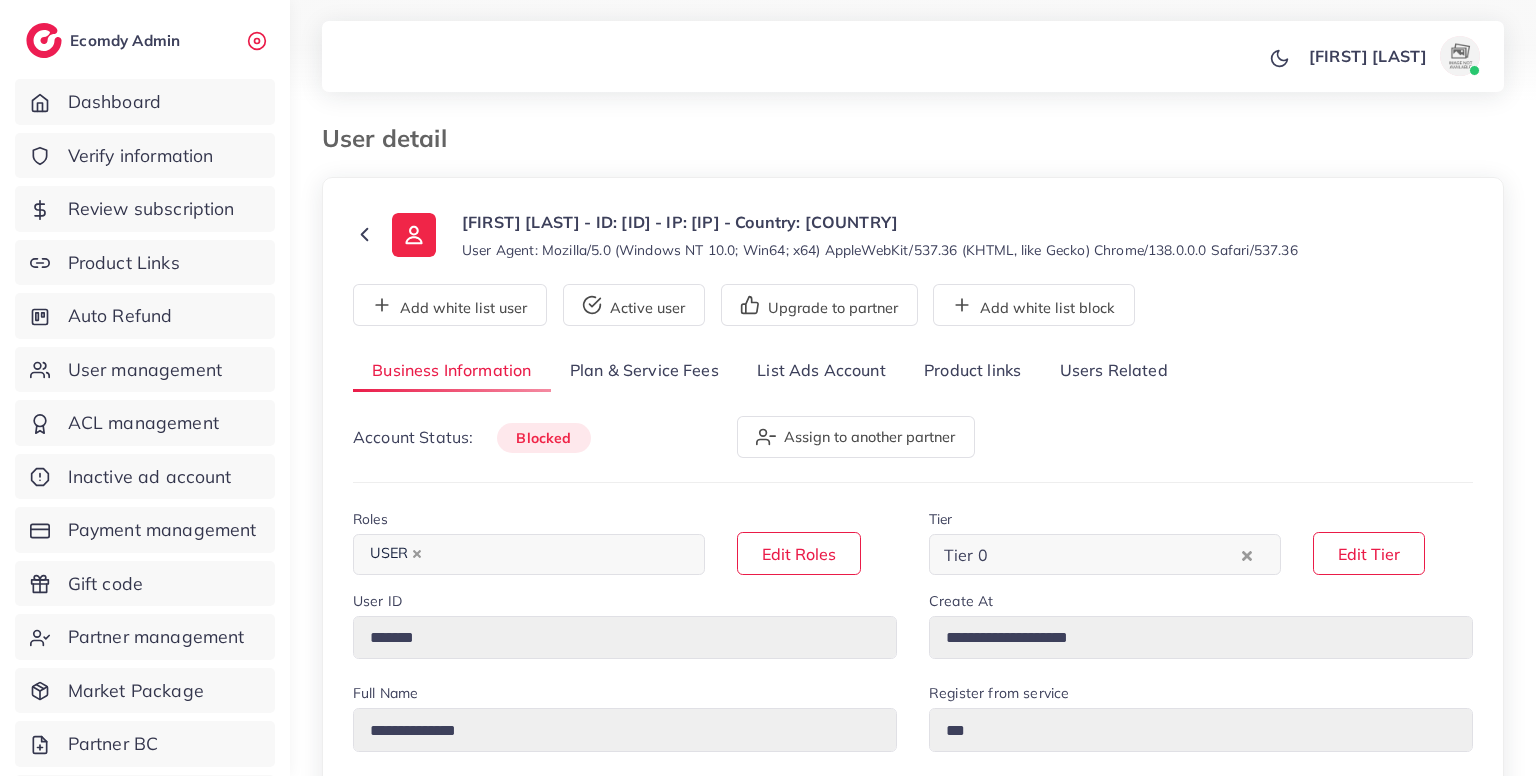 click on "Users Related" at bounding box center (1113, 371) 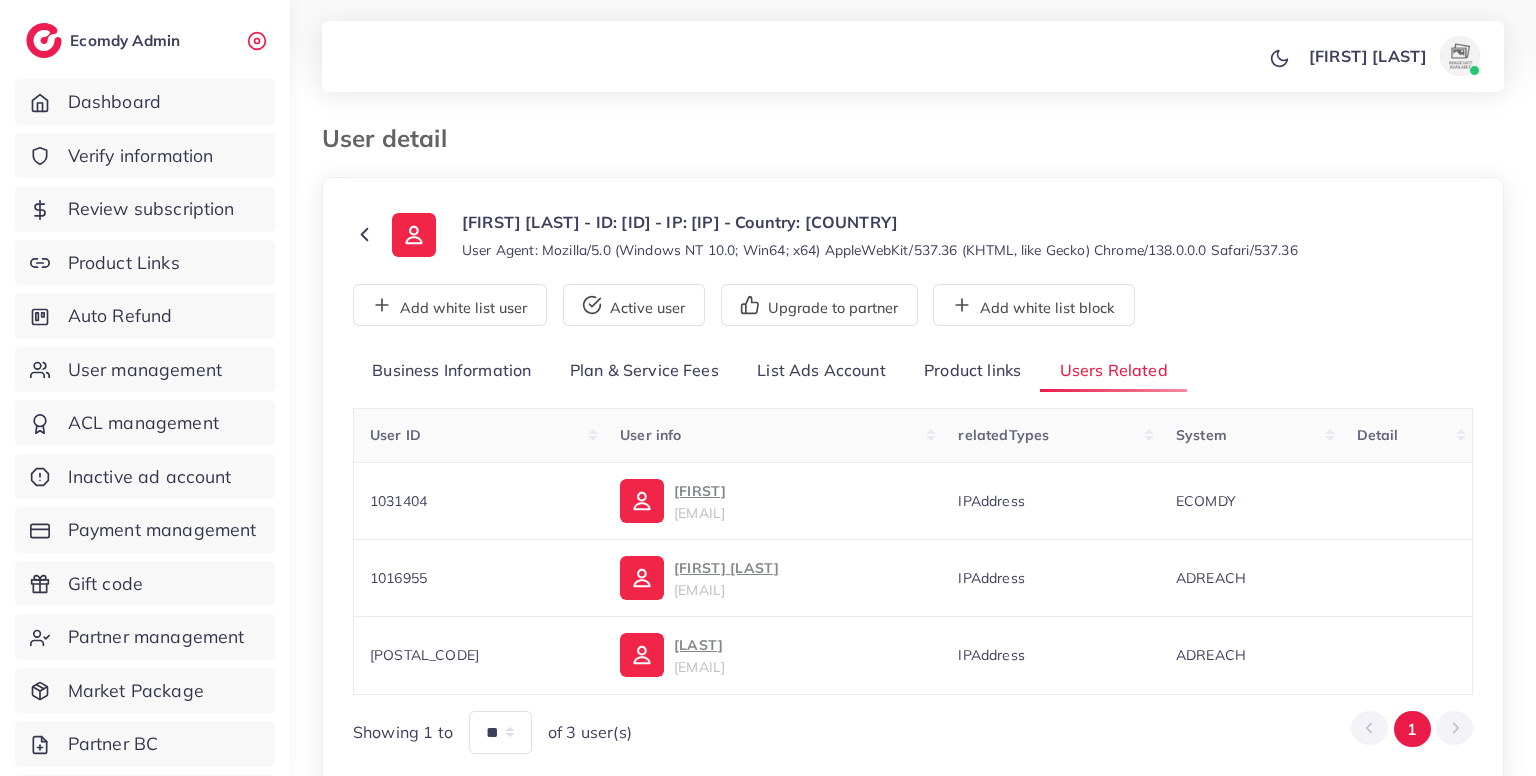 scroll, scrollTop: 126, scrollLeft: 0, axis: vertical 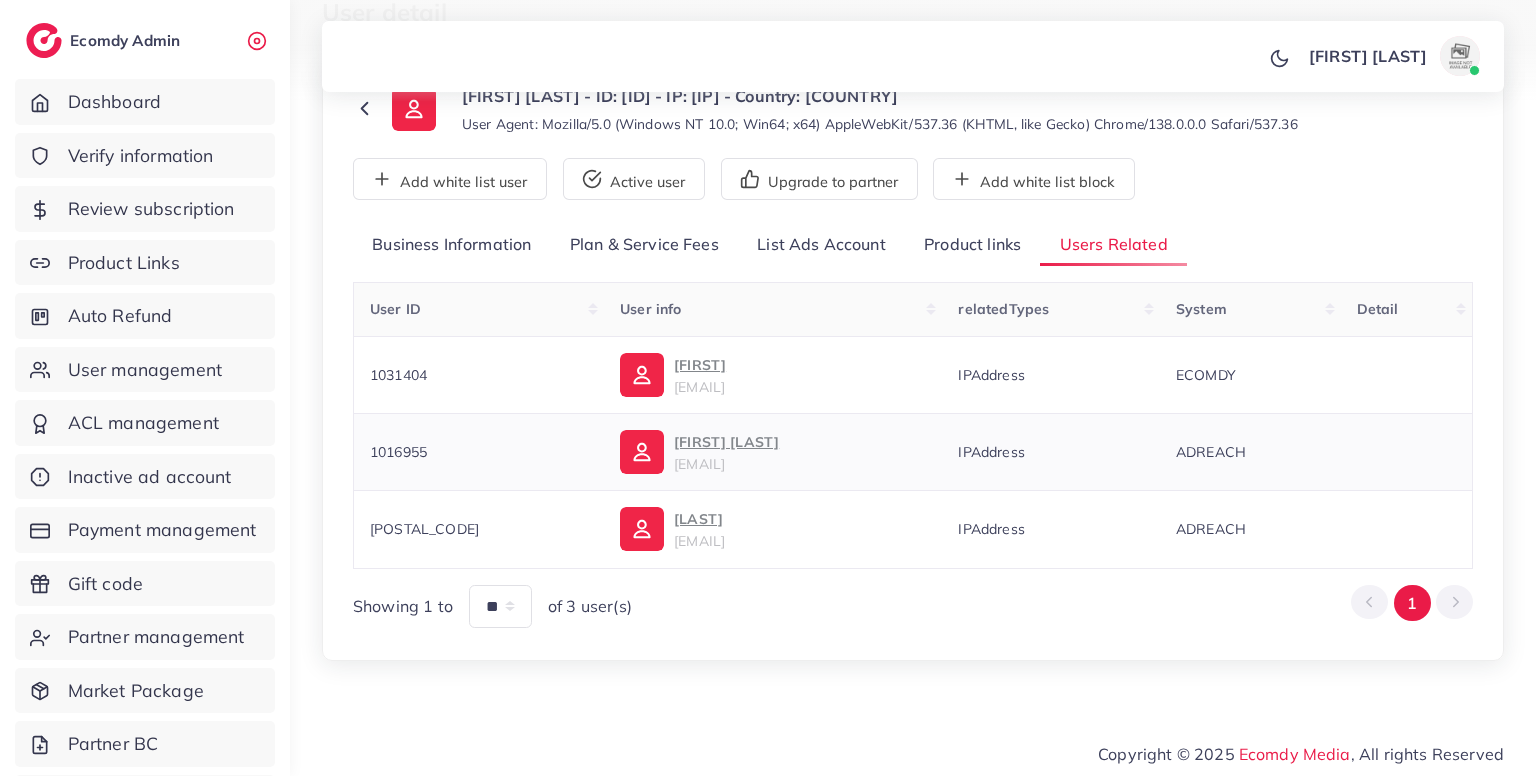 click on "1016955" at bounding box center [398, 452] 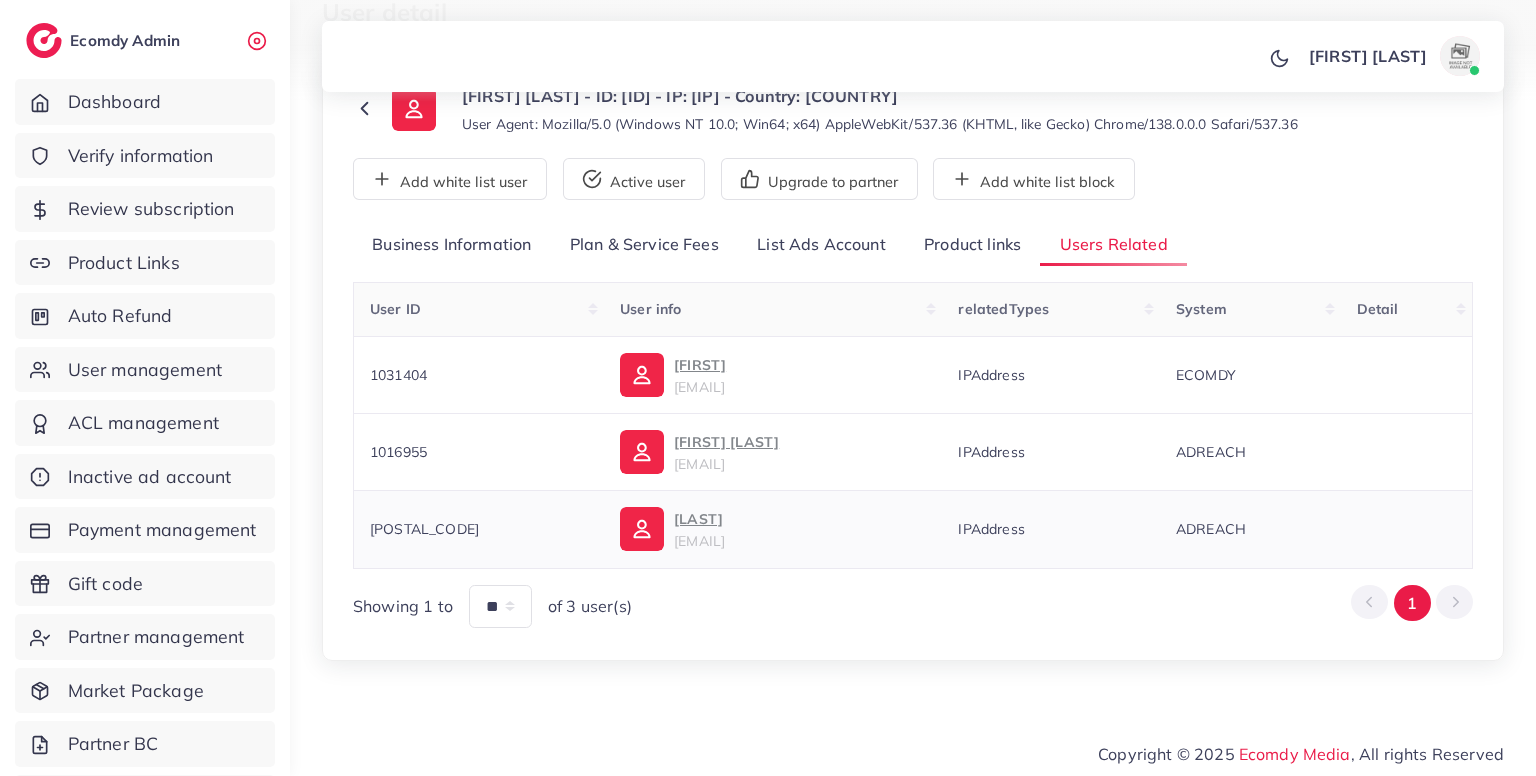 click on "48043" at bounding box center [424, 529] 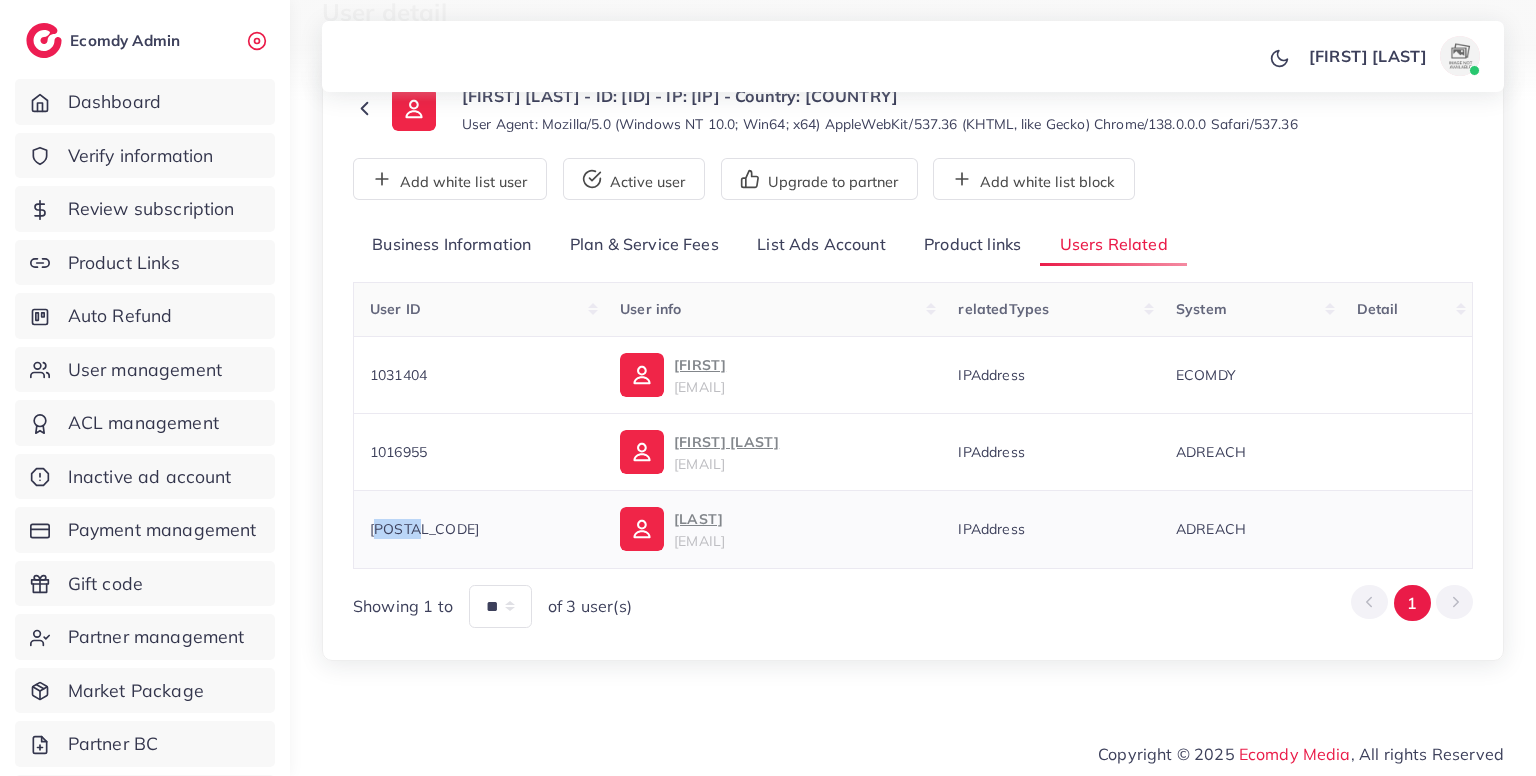 click on "48043" at bounding box center (424, 529) 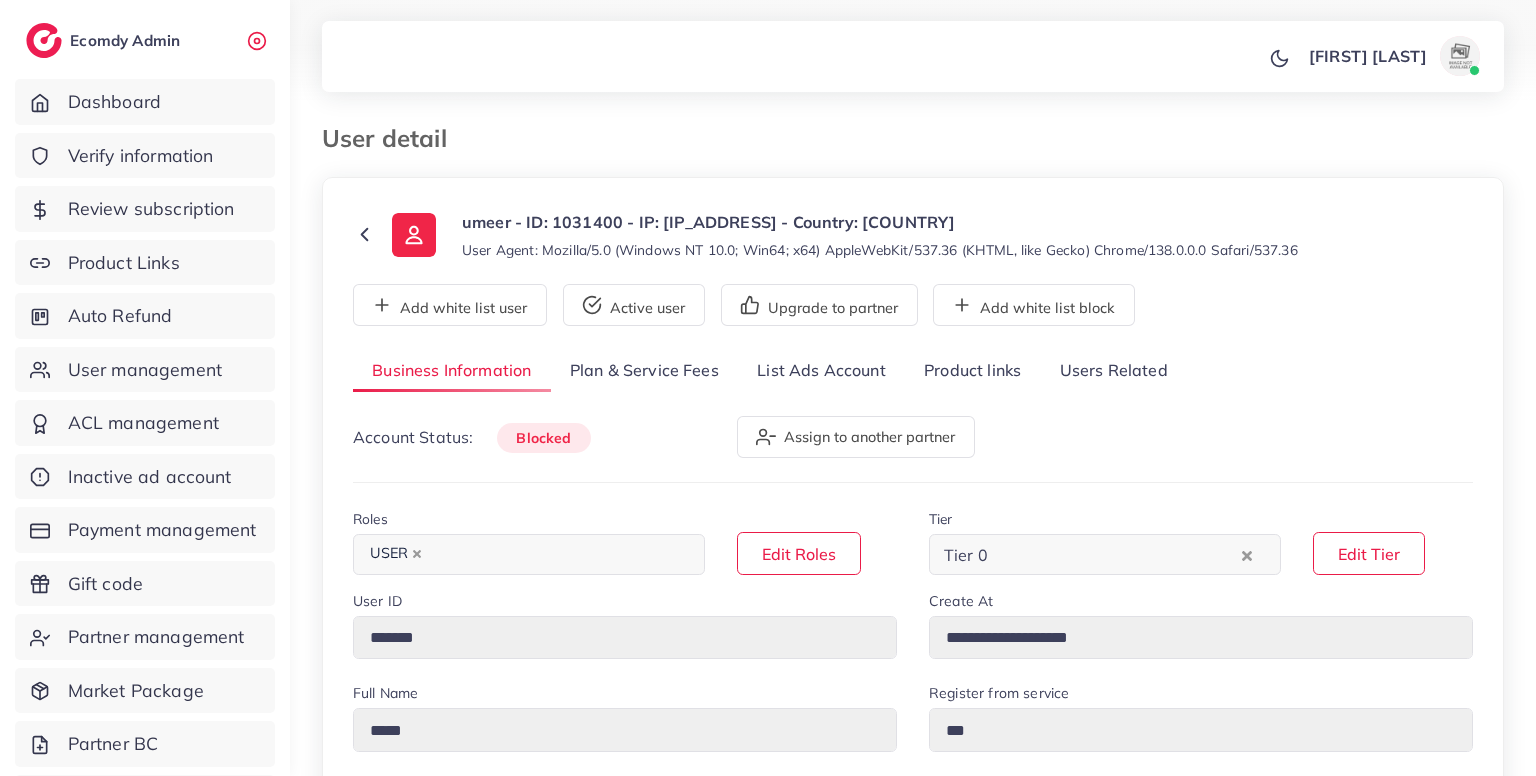select on "**********" 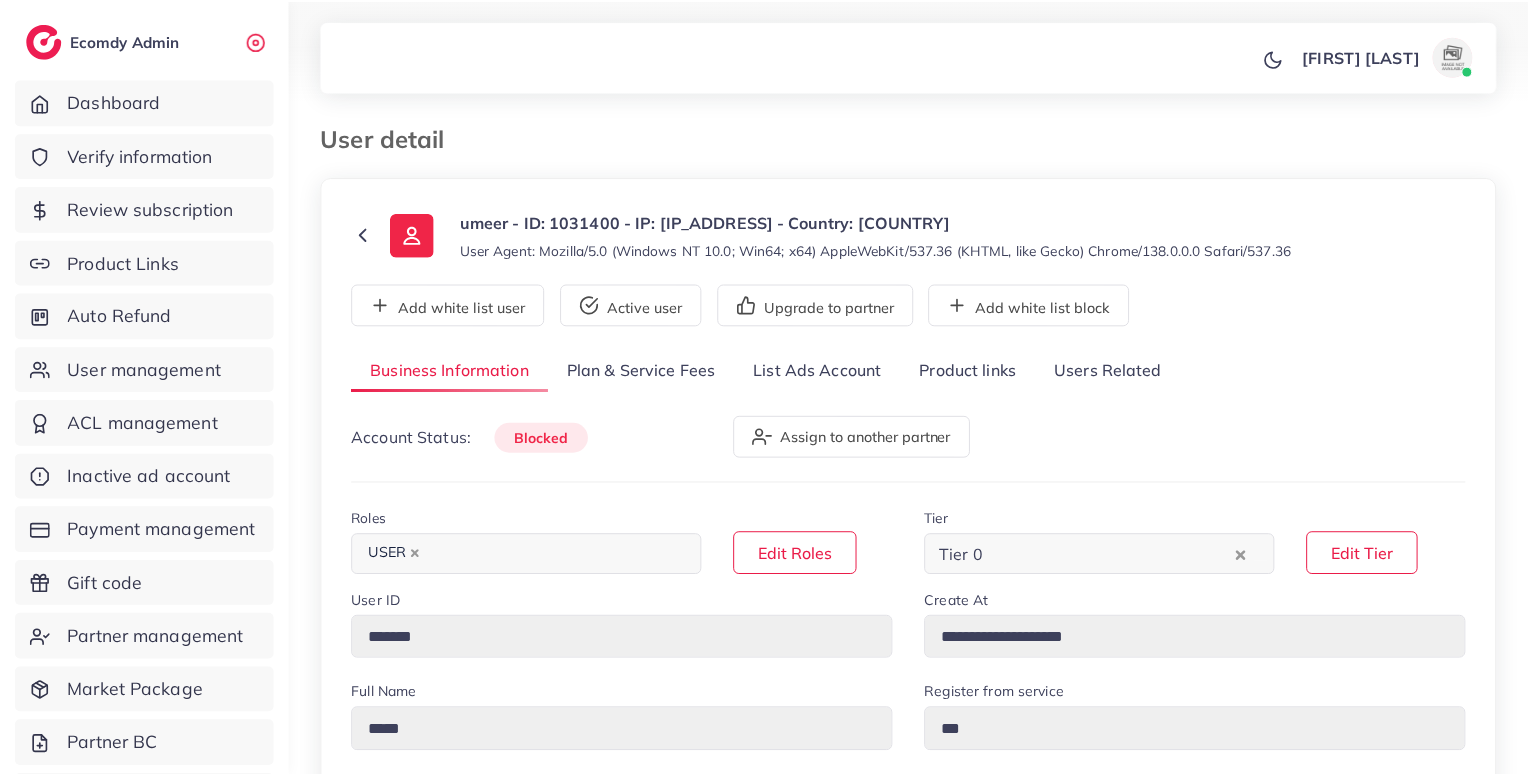 scroll, scrollTop: 0, scrollLeft: 0, axis: both 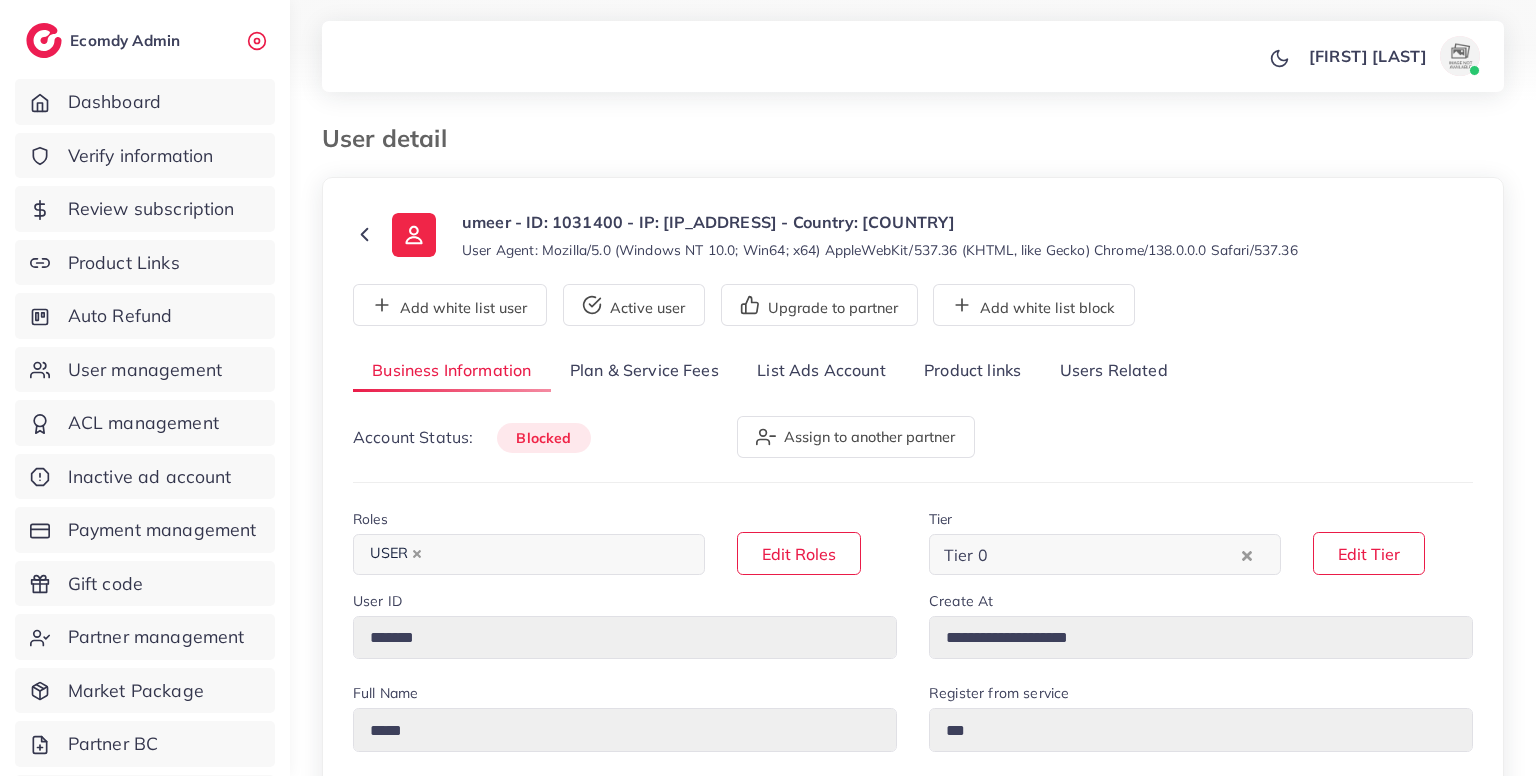click on "Users Related" at bounding box center [1113, 371] 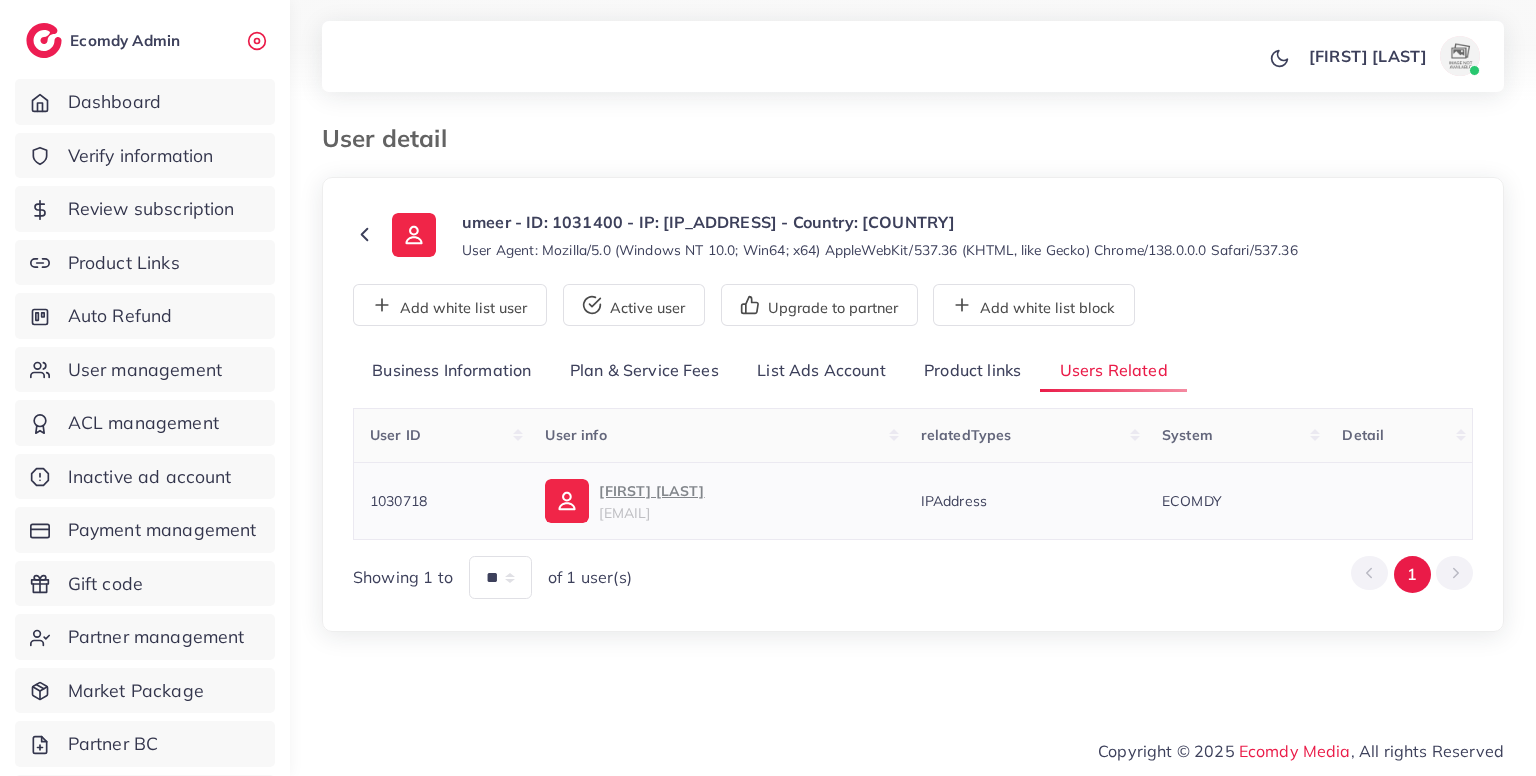 click on "1030718" at bounding box center [398, 501] 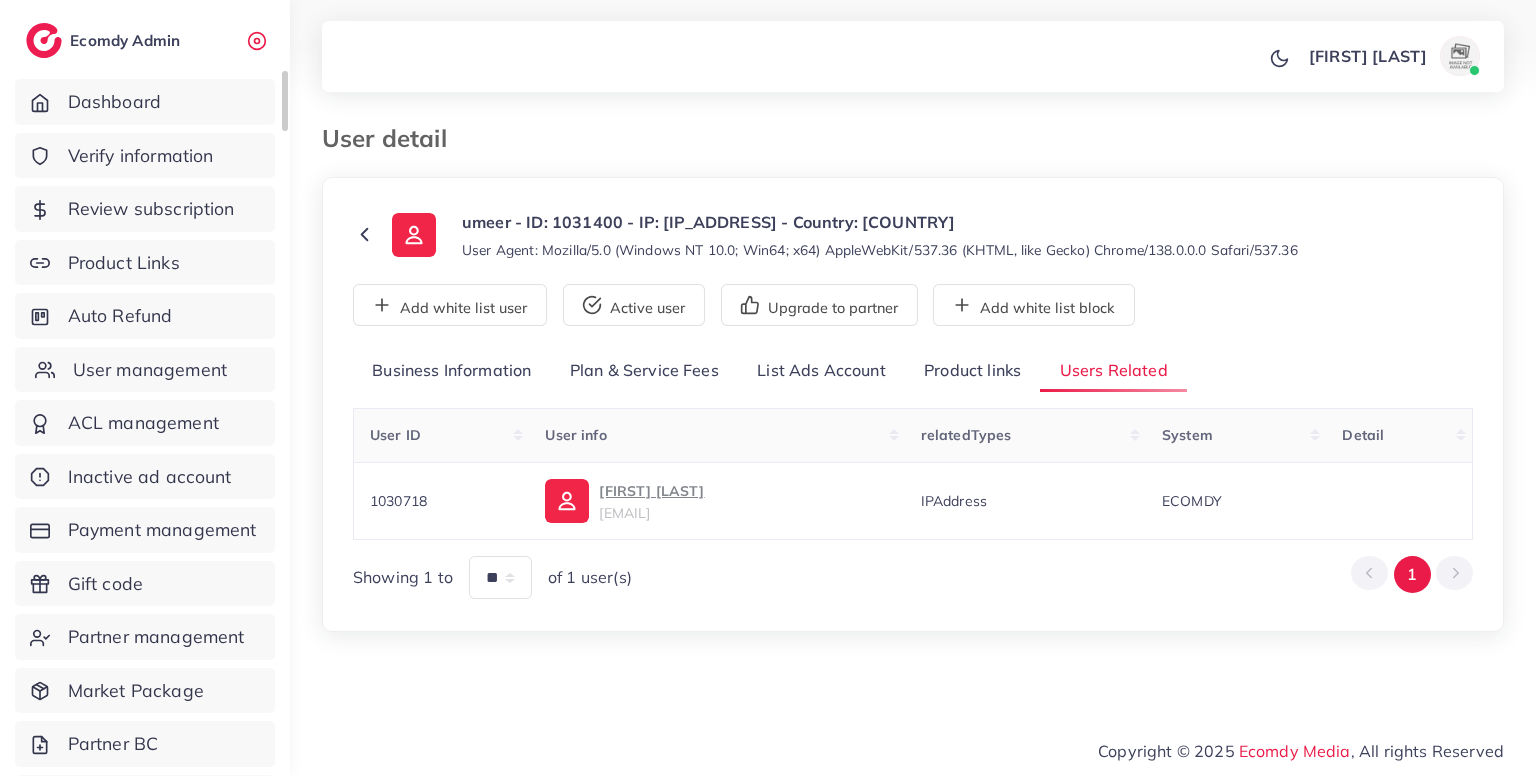 click on "User management" at bounding box center (150, 370) 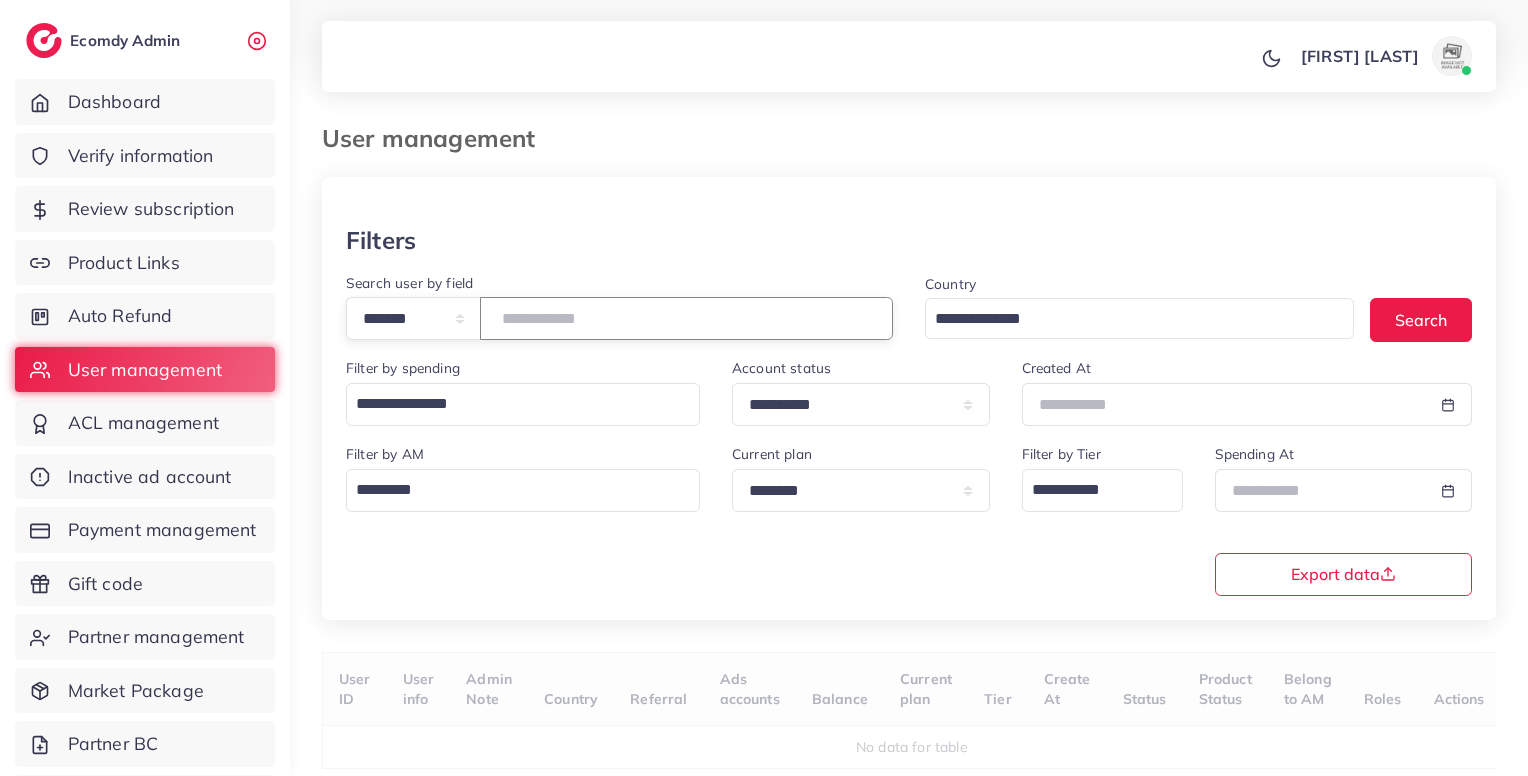 click at bounding box center [686, 318] 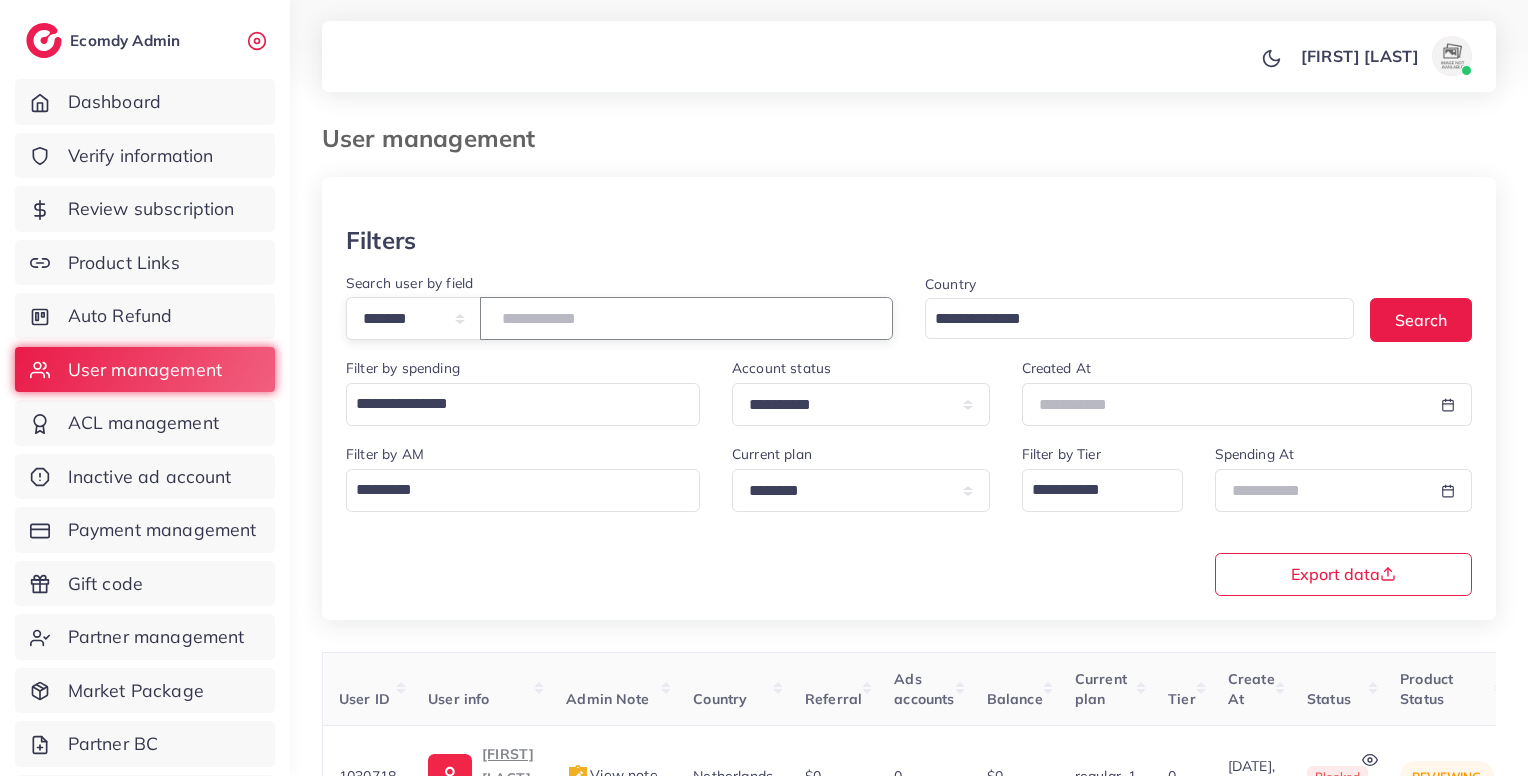 scroll, scrollTop: 183, scrollLeft: 0, axis: vertical 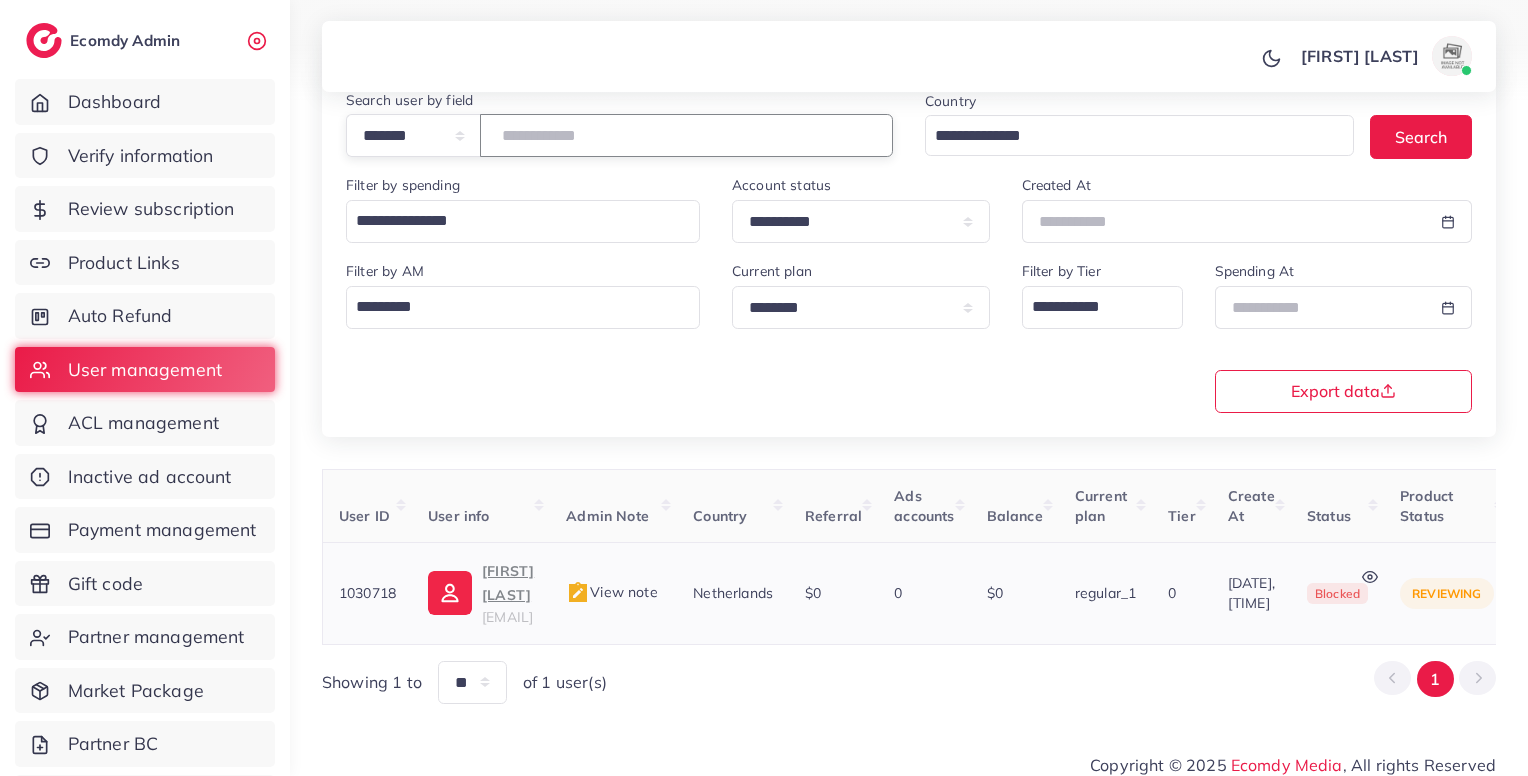 type on "*******" 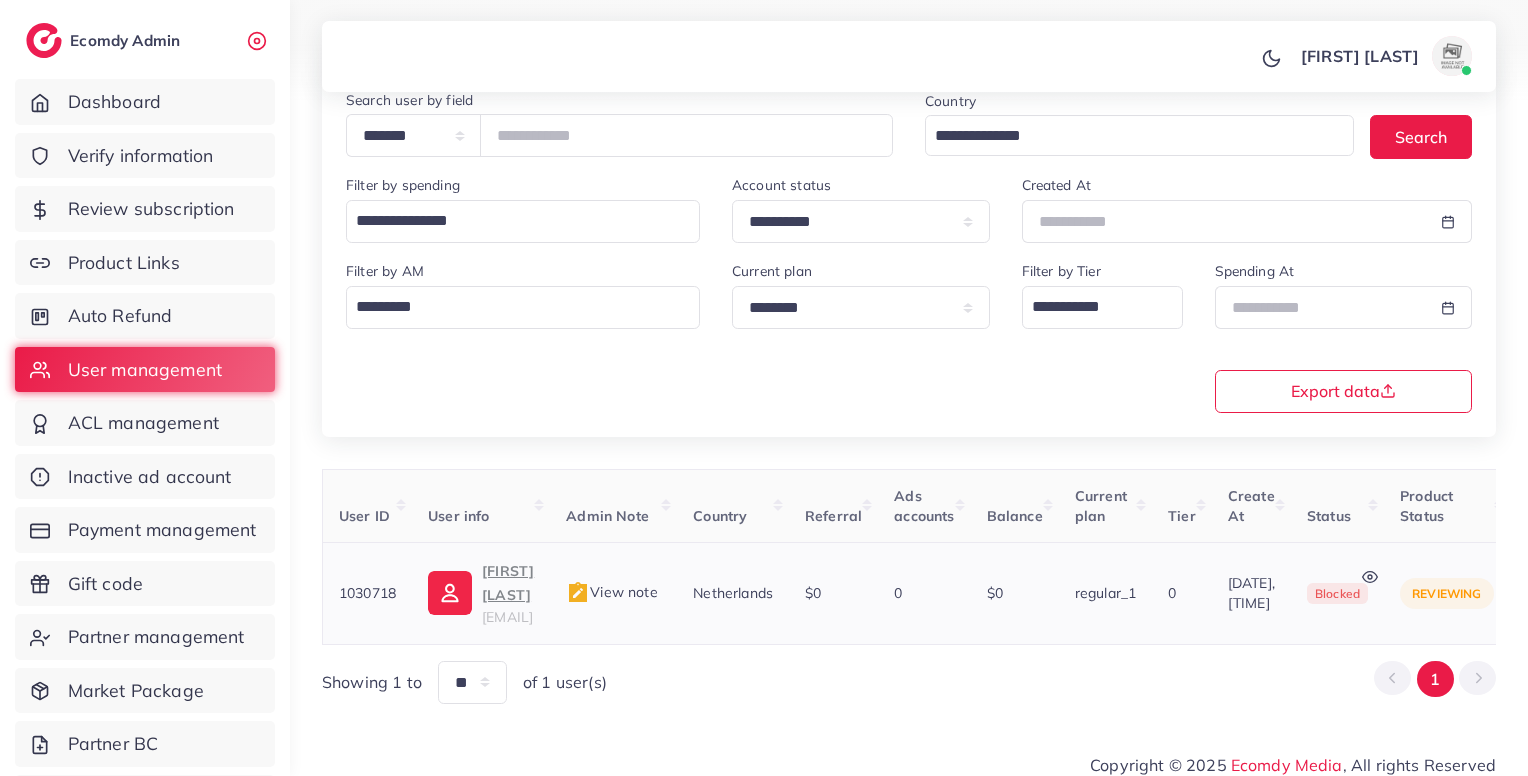 click on "View note" at bounding box center [611, 592] 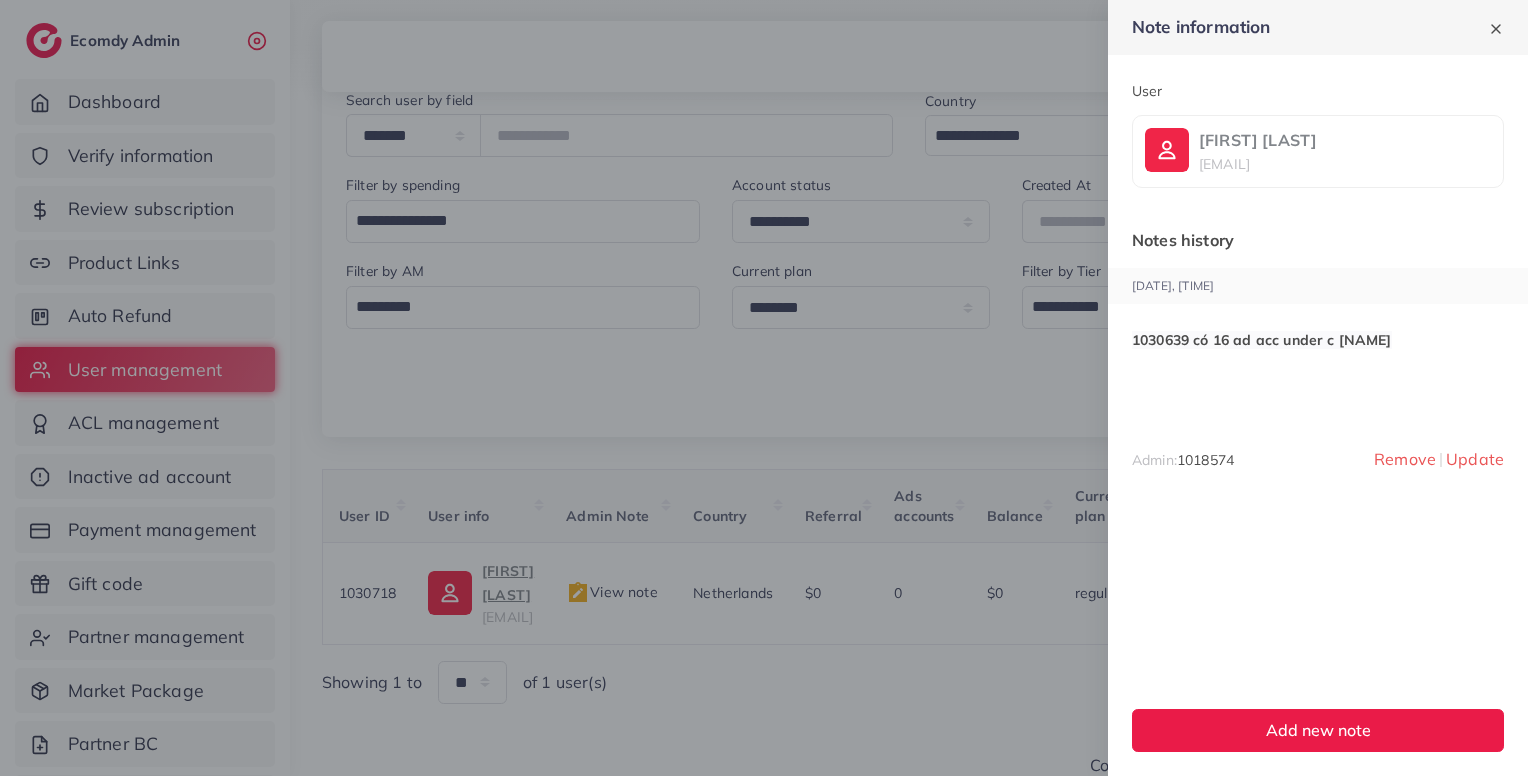 click on "1030639 có 16 ad acc under c Kathy" at bounding box center (1262, 340) 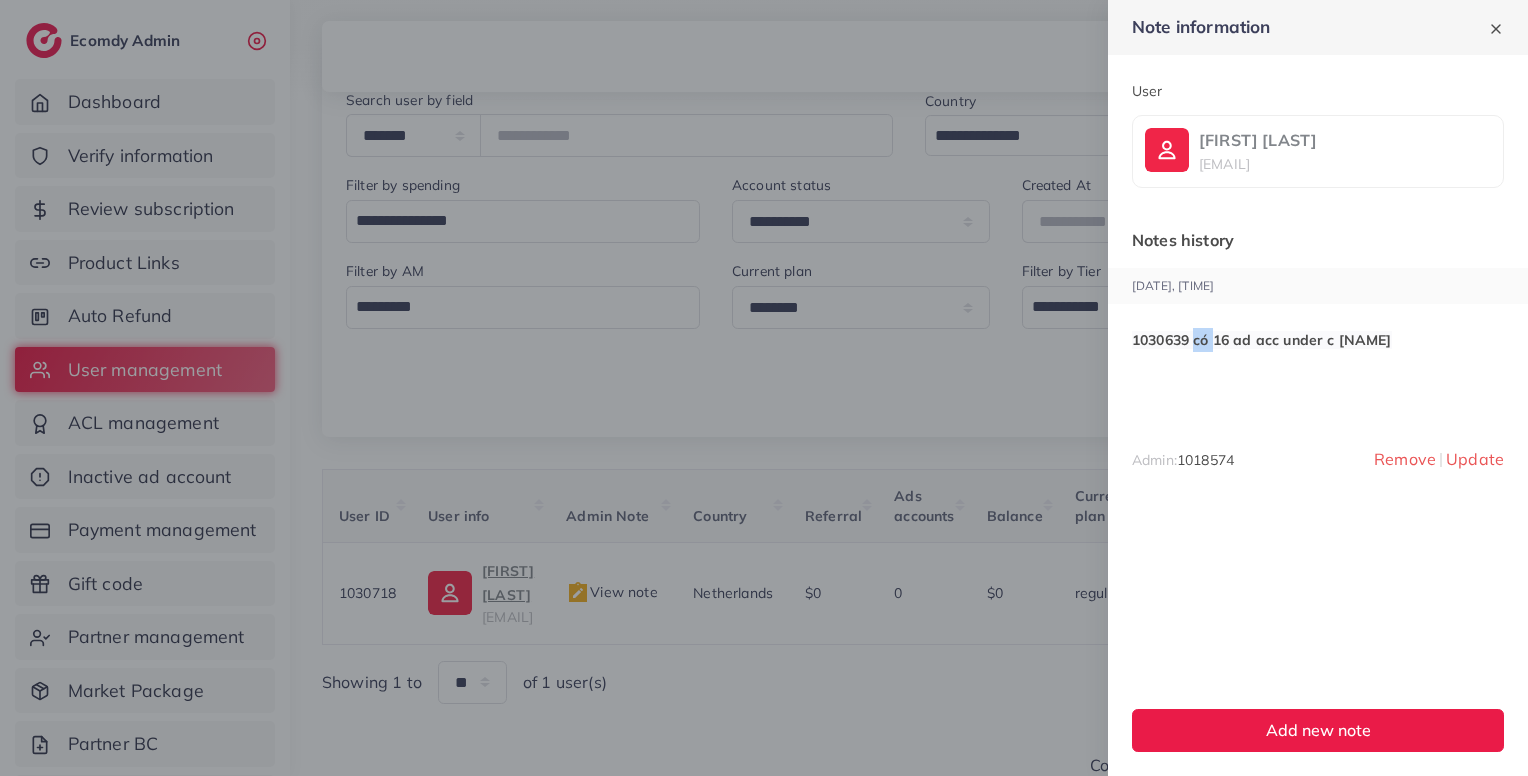 click on "1030639 có 16 ad acc under c Kathy" at bounding box center [1262, 340] 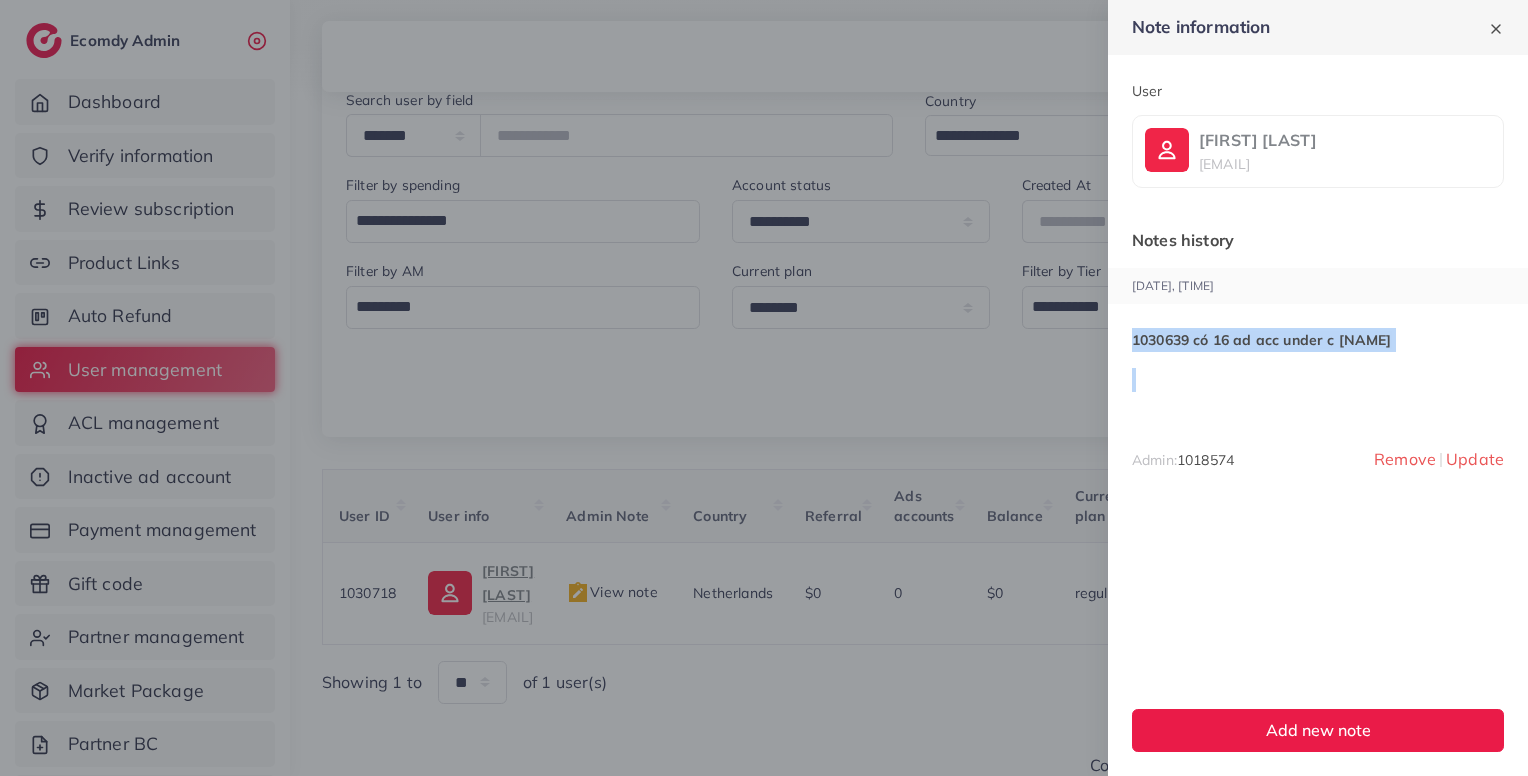 click on "1030639 có 16 ad acc under c Kathy" at bounding box center [1262, 340] 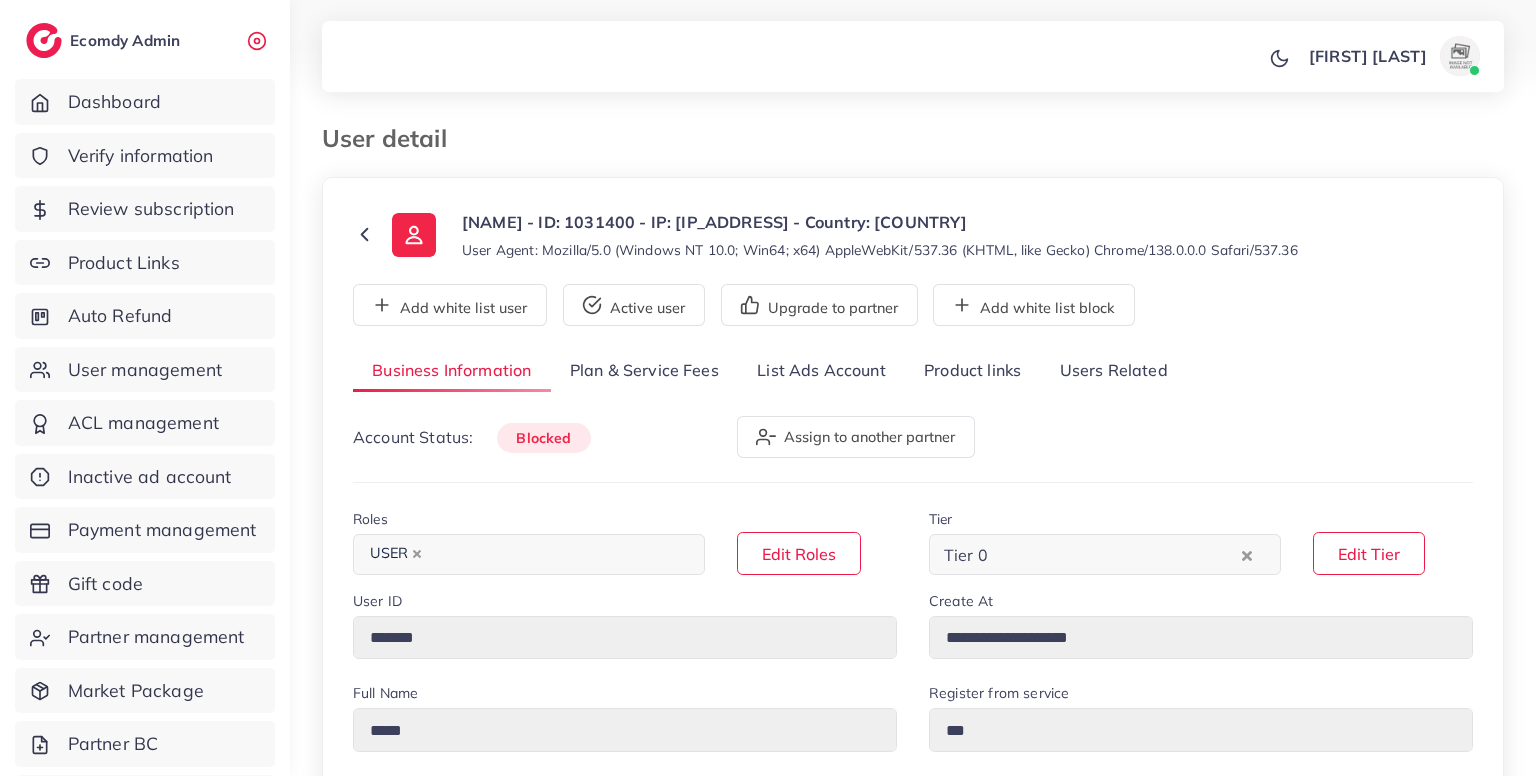 select on "**********" 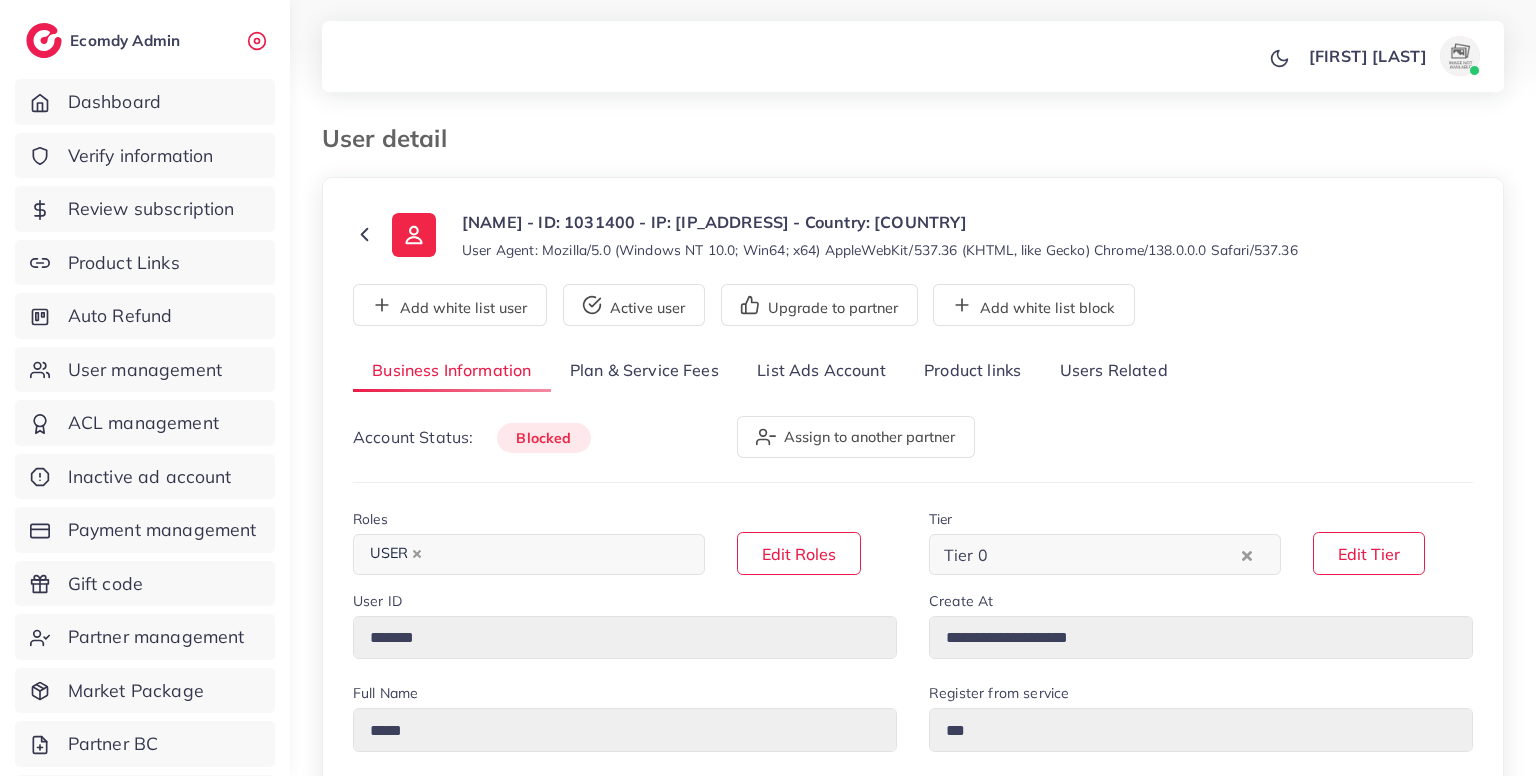 click on "Users Related" at bounding box center (1113, 371) 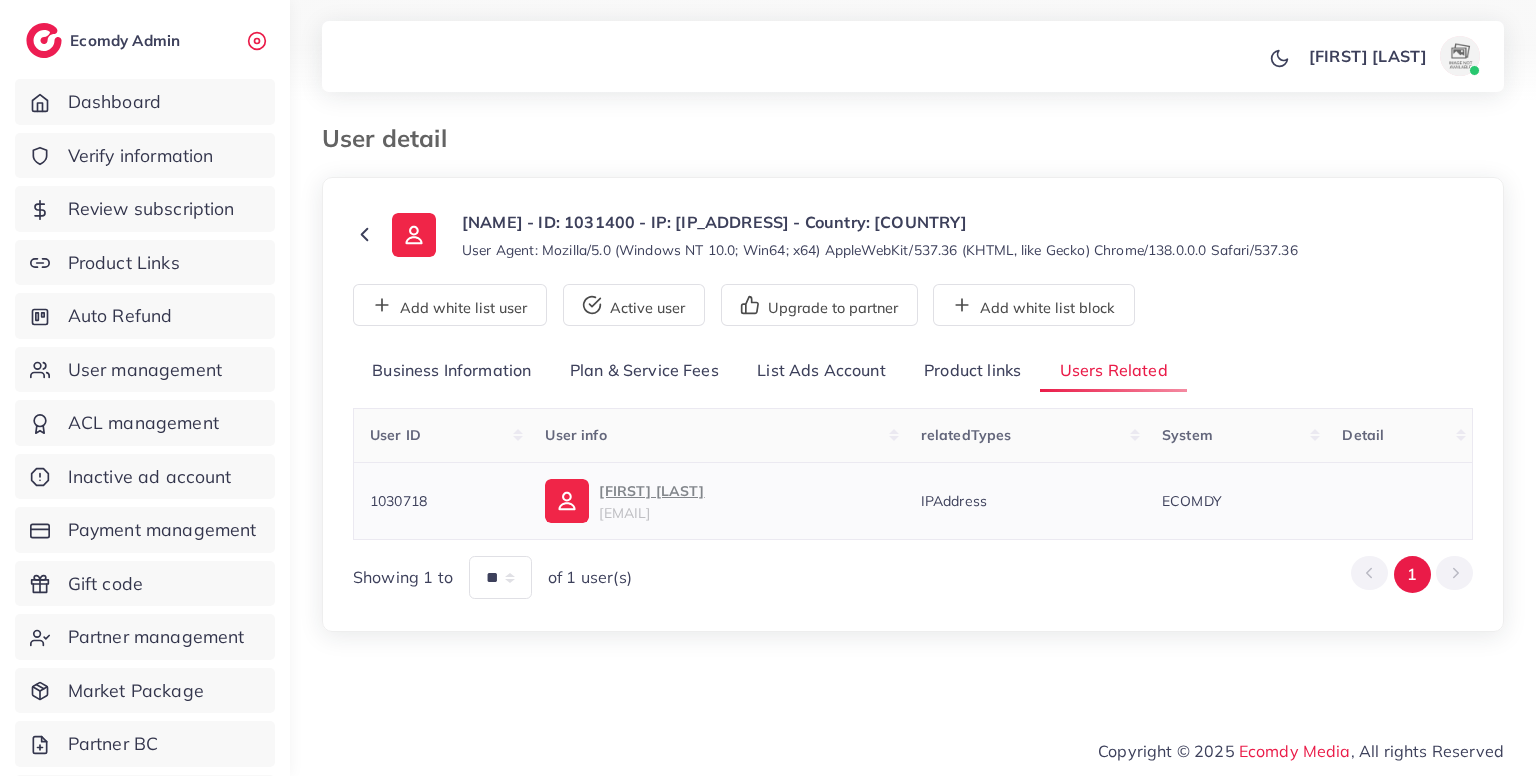 click on "1030718" at bounding box center (398, 501) 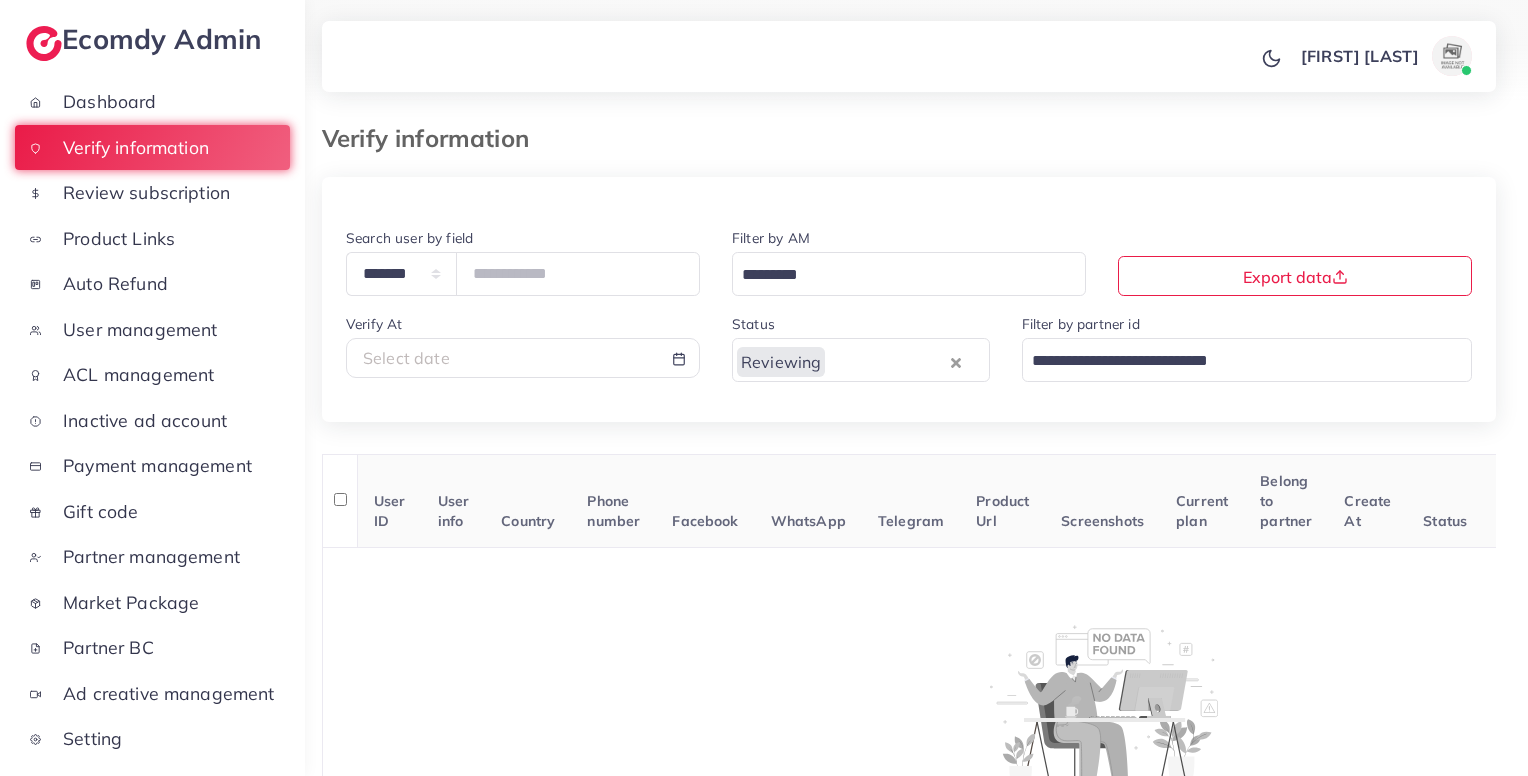 scroll, scrollTop: 0, scrollLeft: 0, axis: both 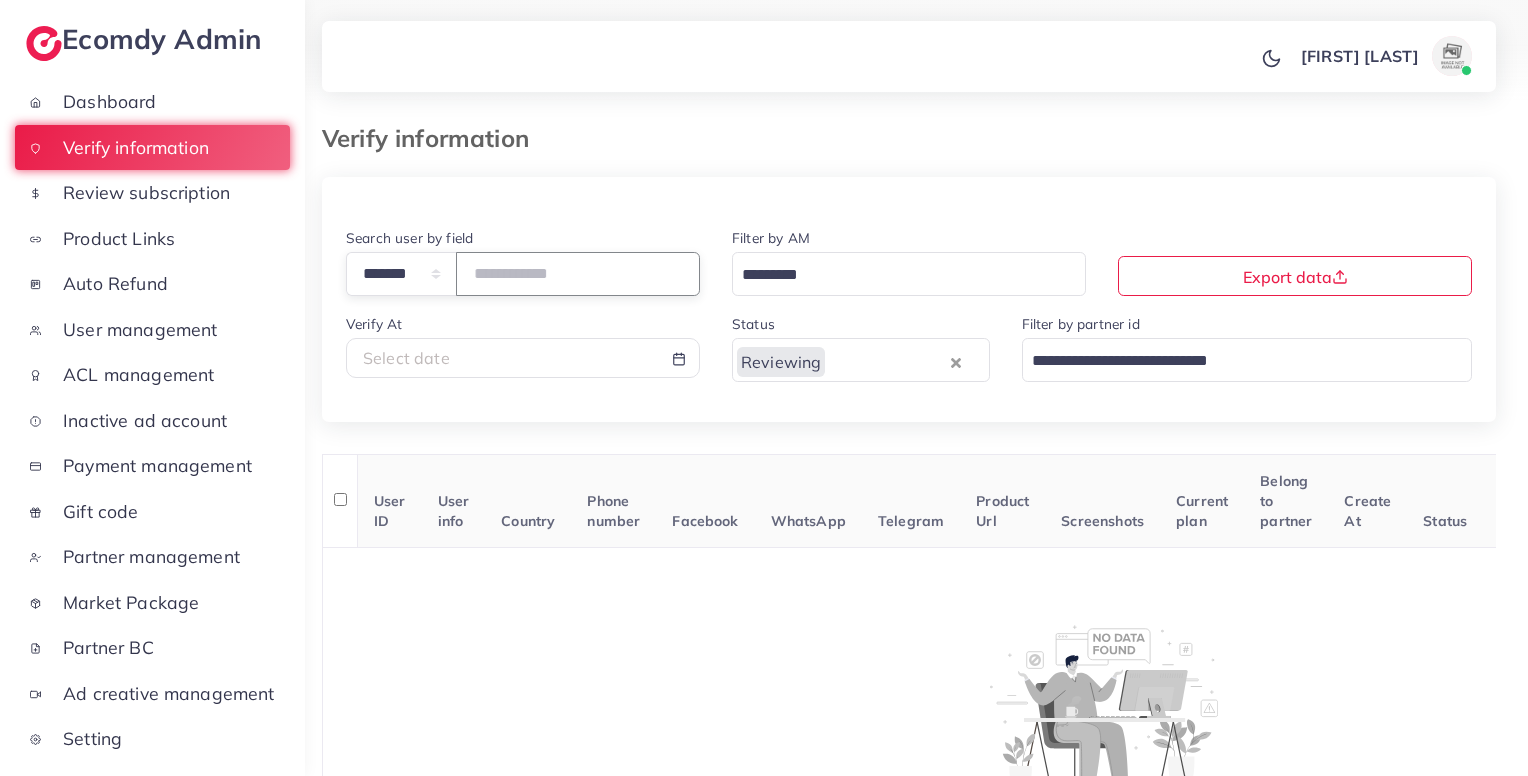 paste on "*******" 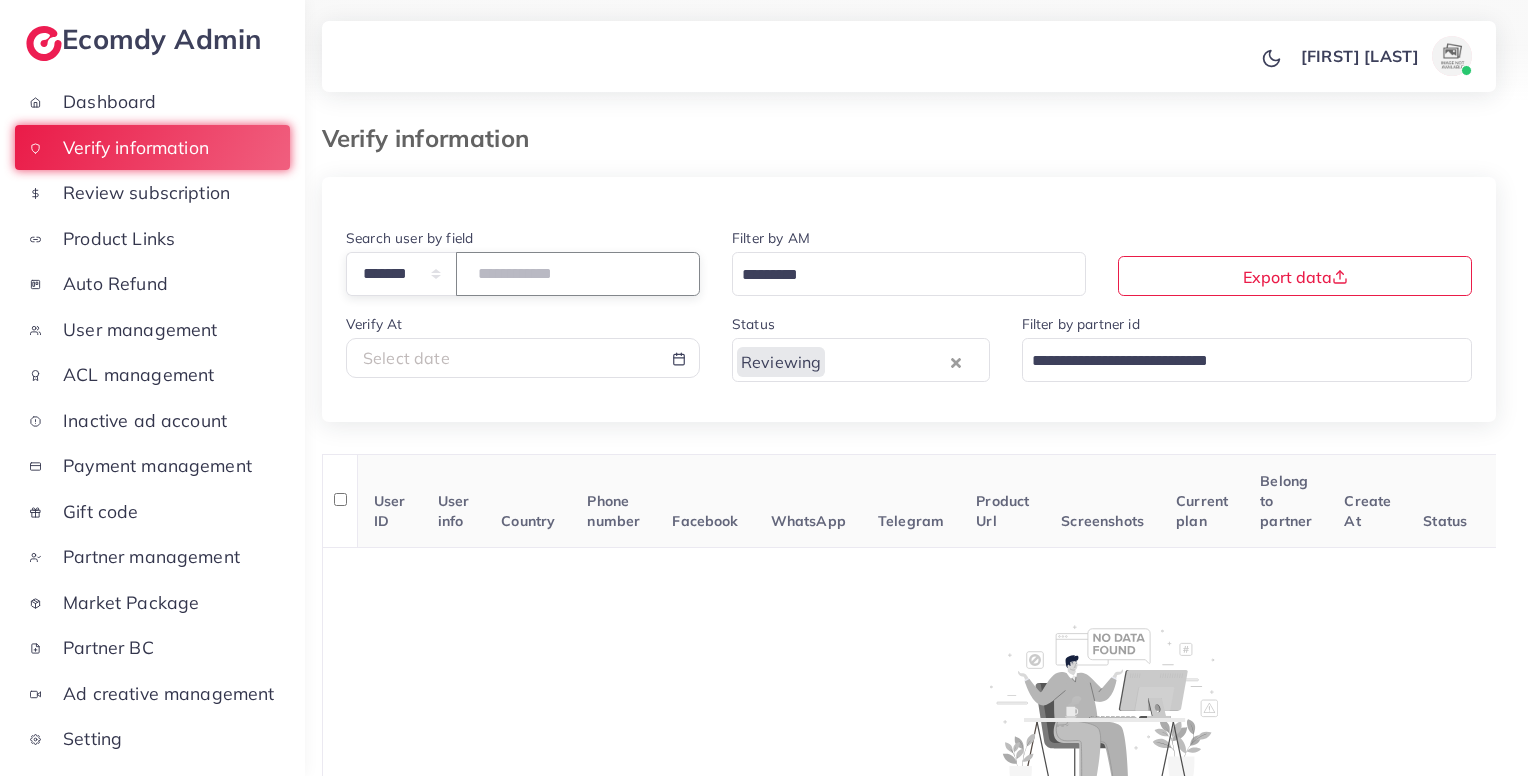 click on "*******" at bounding box center [578, 273] 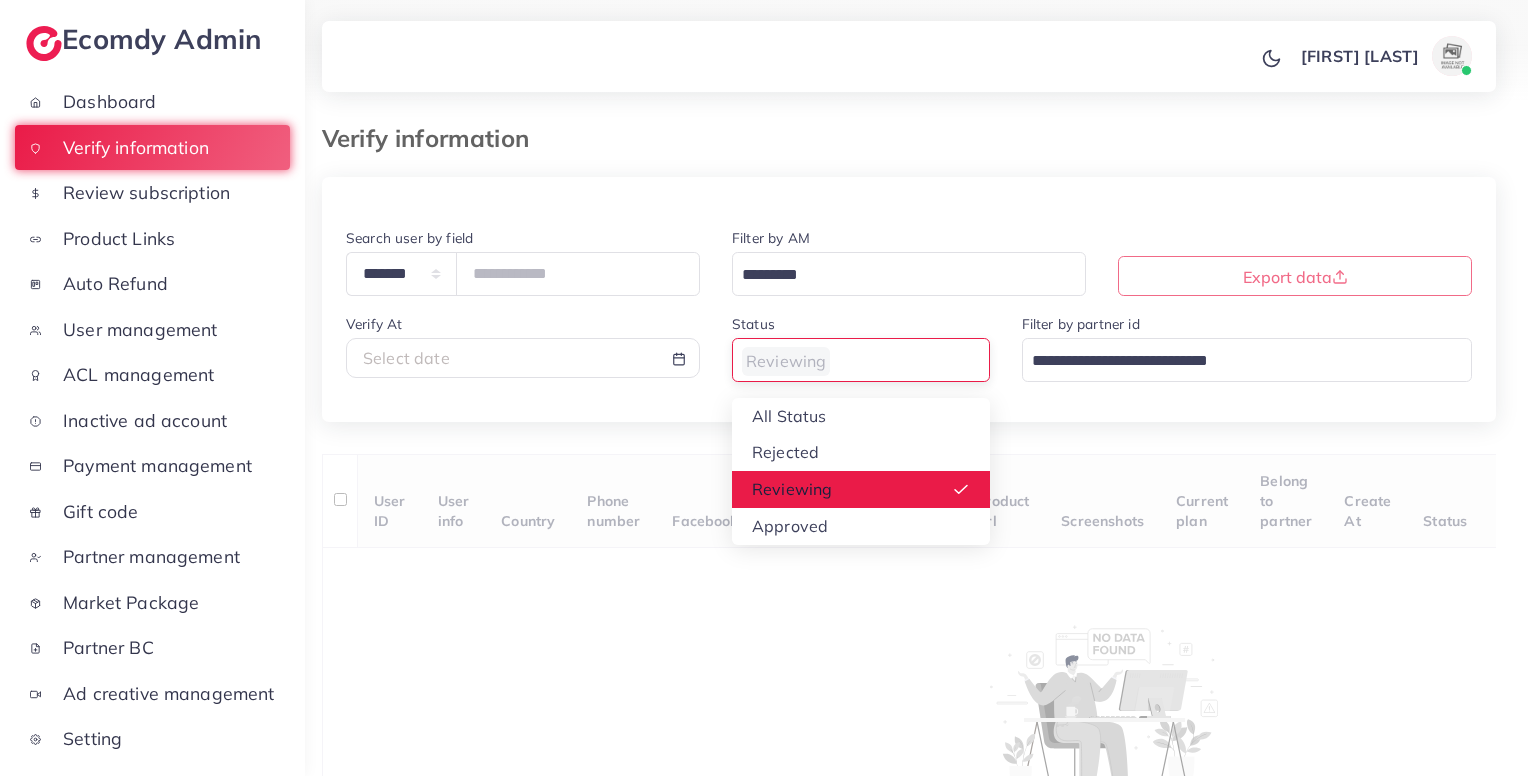 scroll, scrollTop: 0, scrollLeft: 0, axis: both 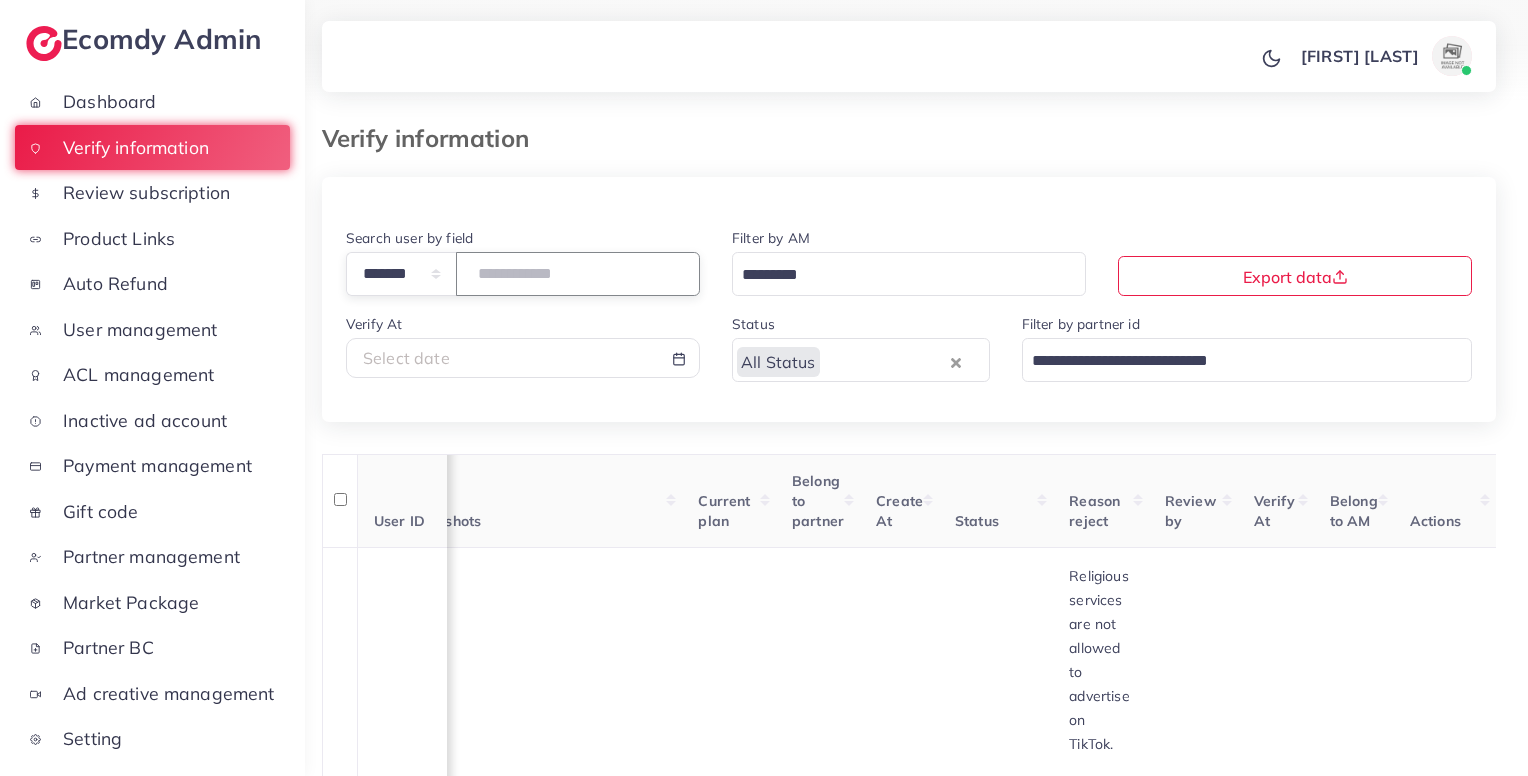 click on "*******" at bounding box center (578, 273) 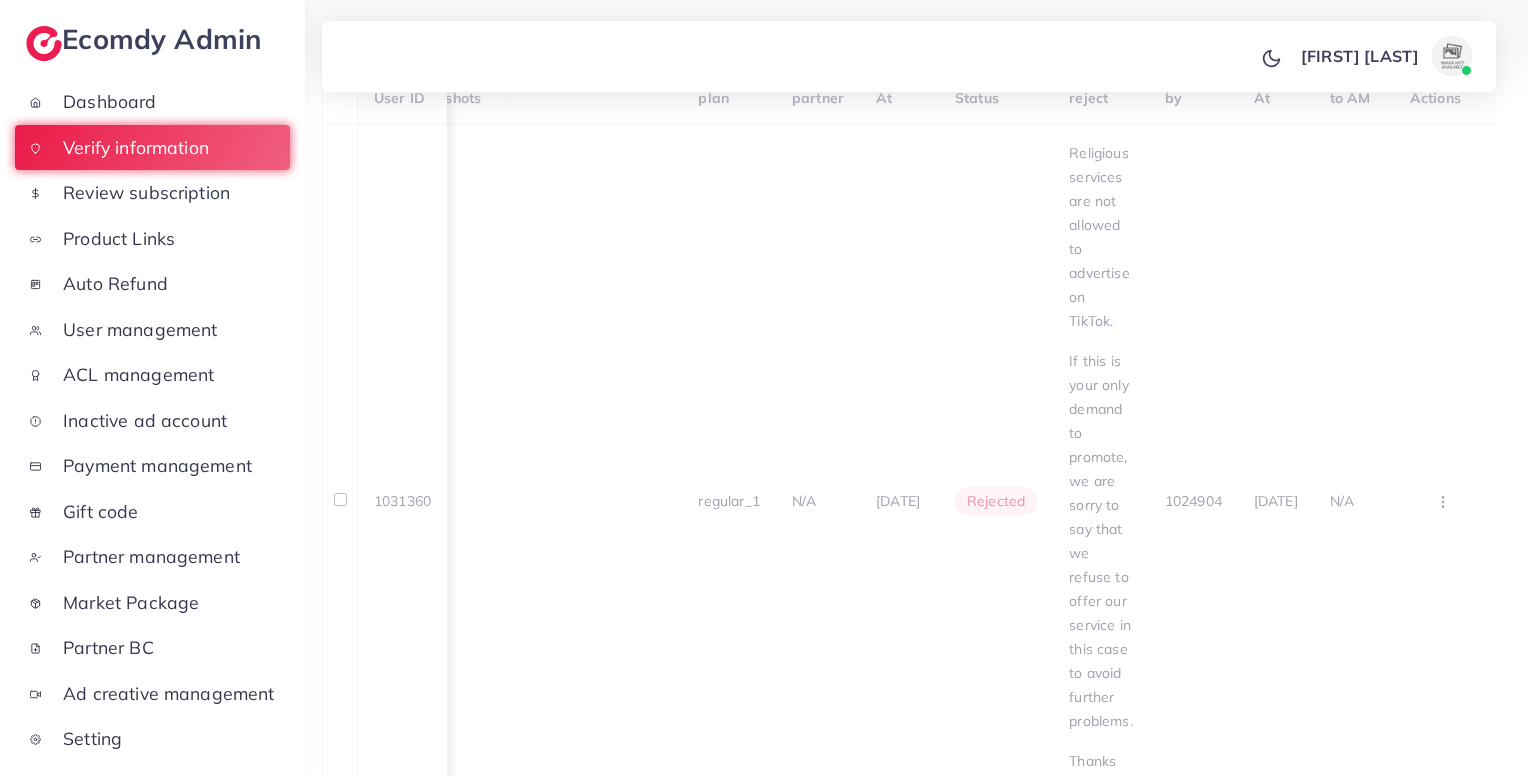 scroll, scrollTop: 310, scrollLeft: 0, axis: vertical 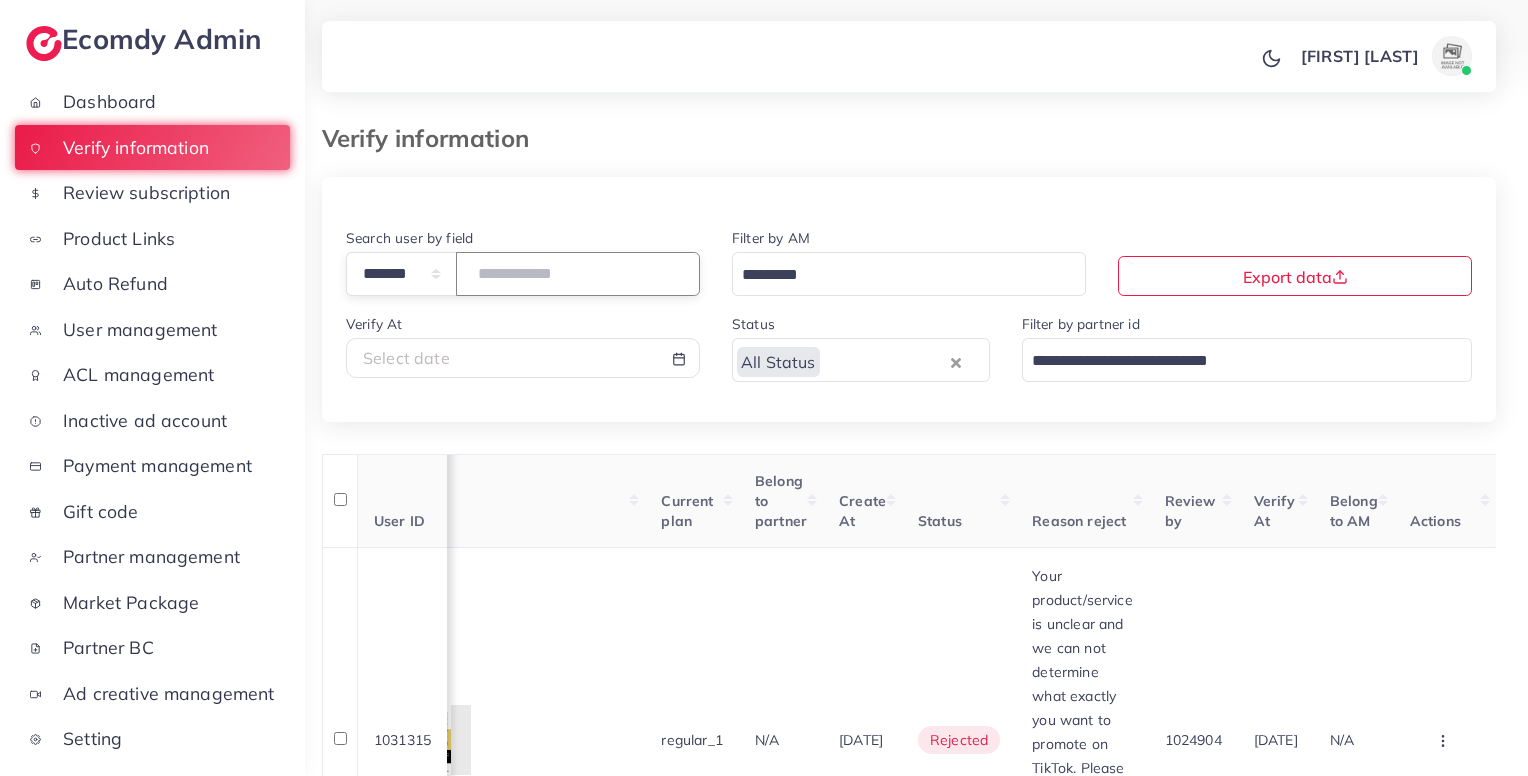 click on "*******" at bounding box center (578, 273) 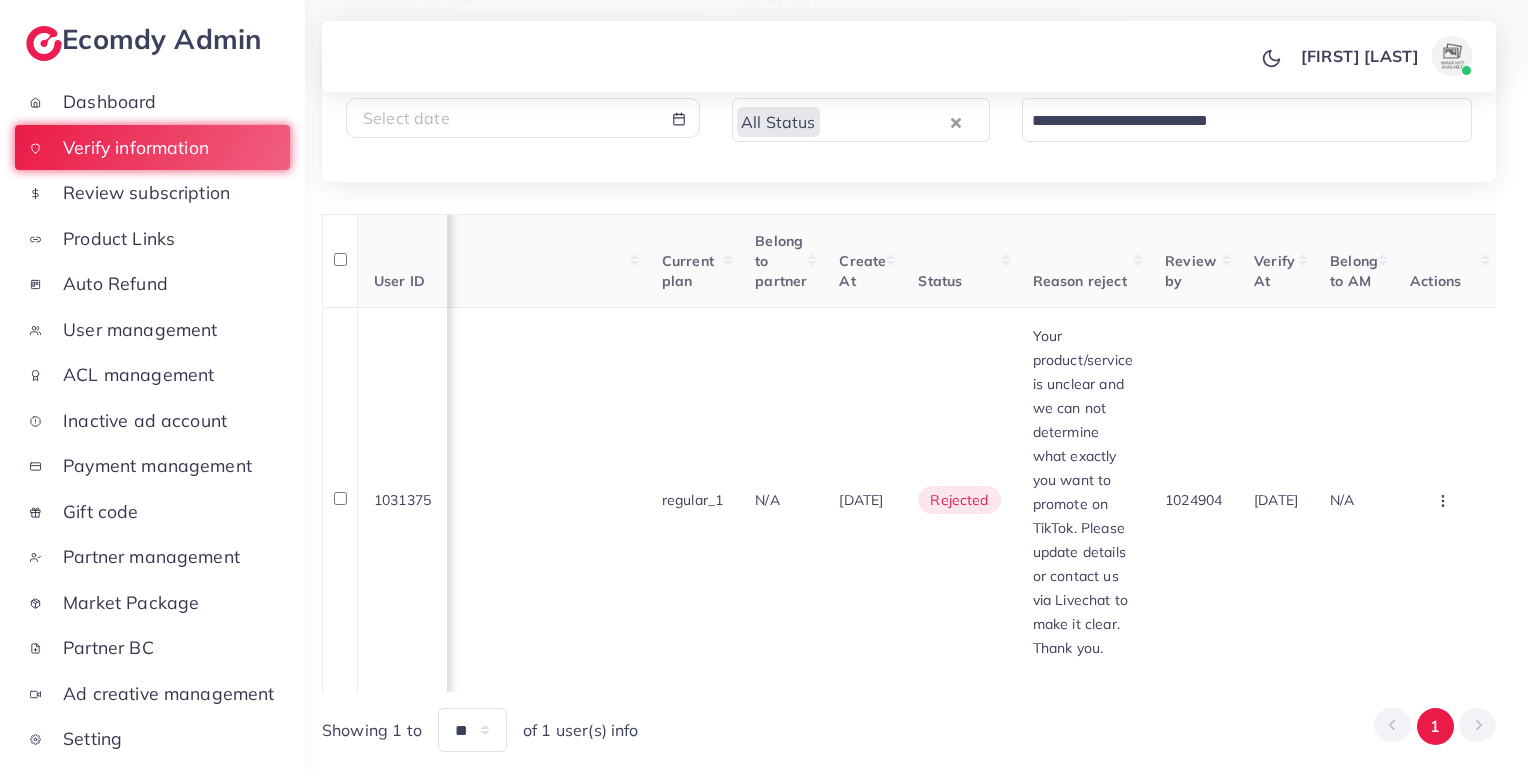 scroll, scrollTop: 248, scrollLeft: 0, axis: vertical 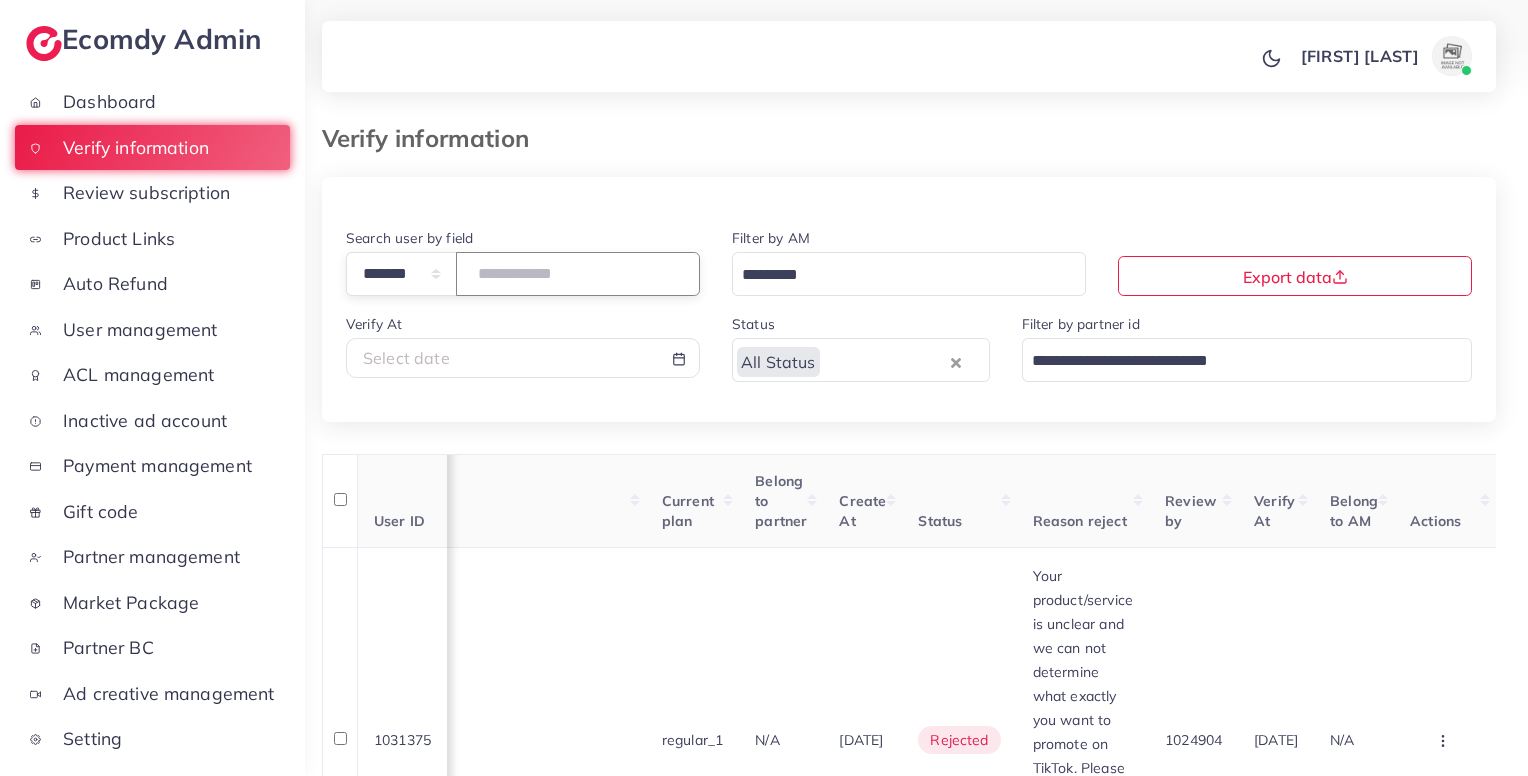 click on "*******" at bounding box center [578, 273] 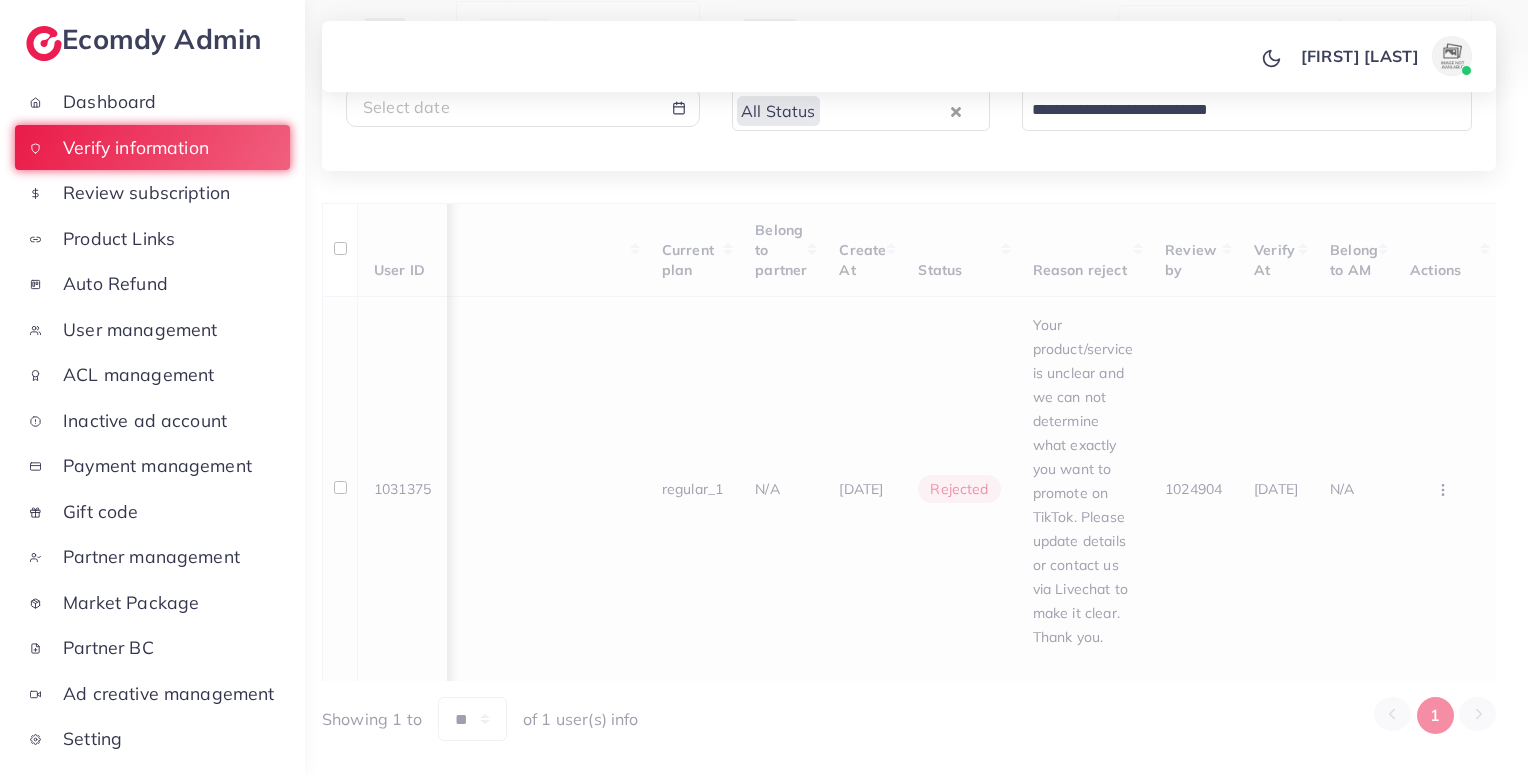 scroll, scrollTop: 253, scrollLeft: 0, axis: vertical 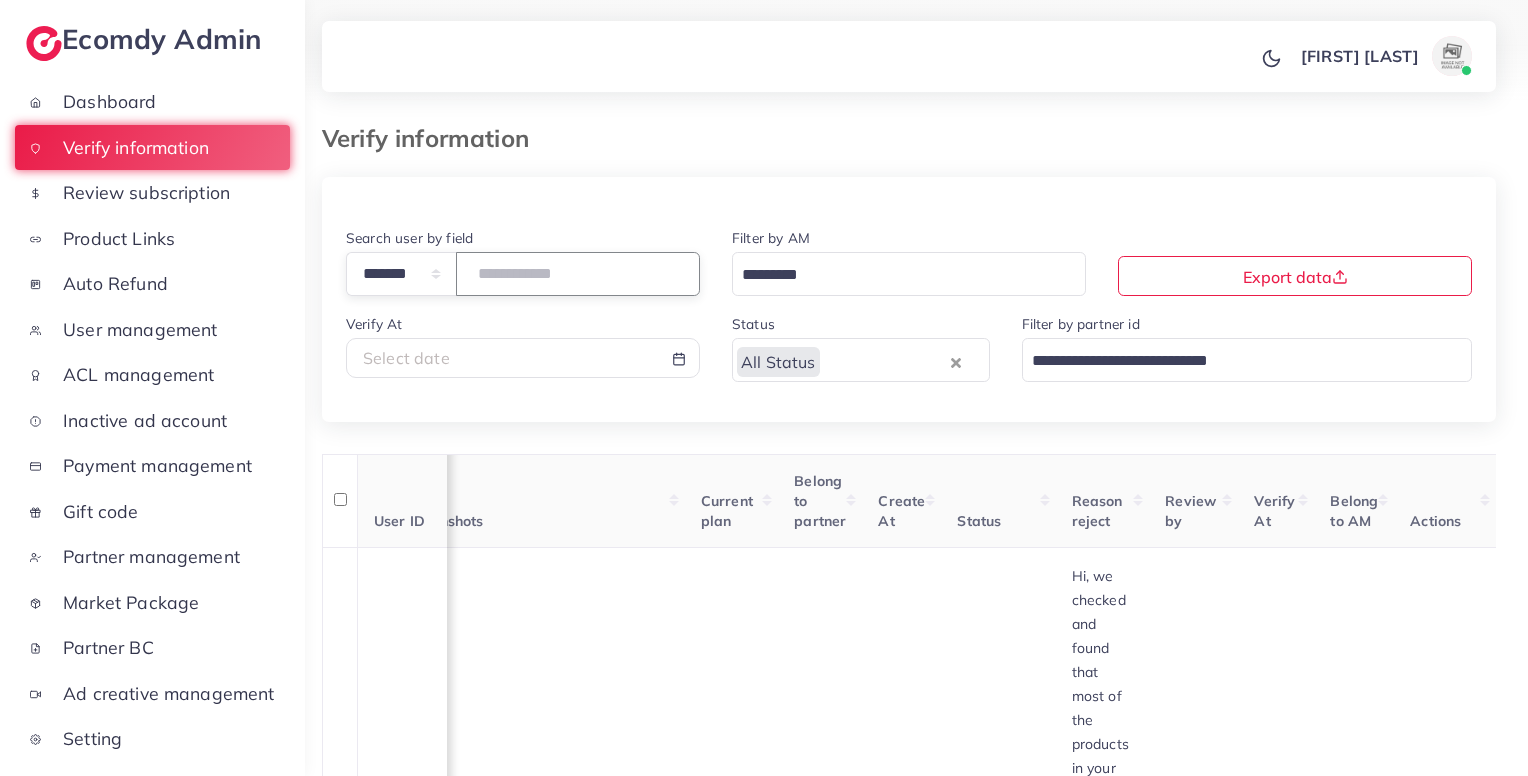 click on "*******" at bounding box center [578, 273] 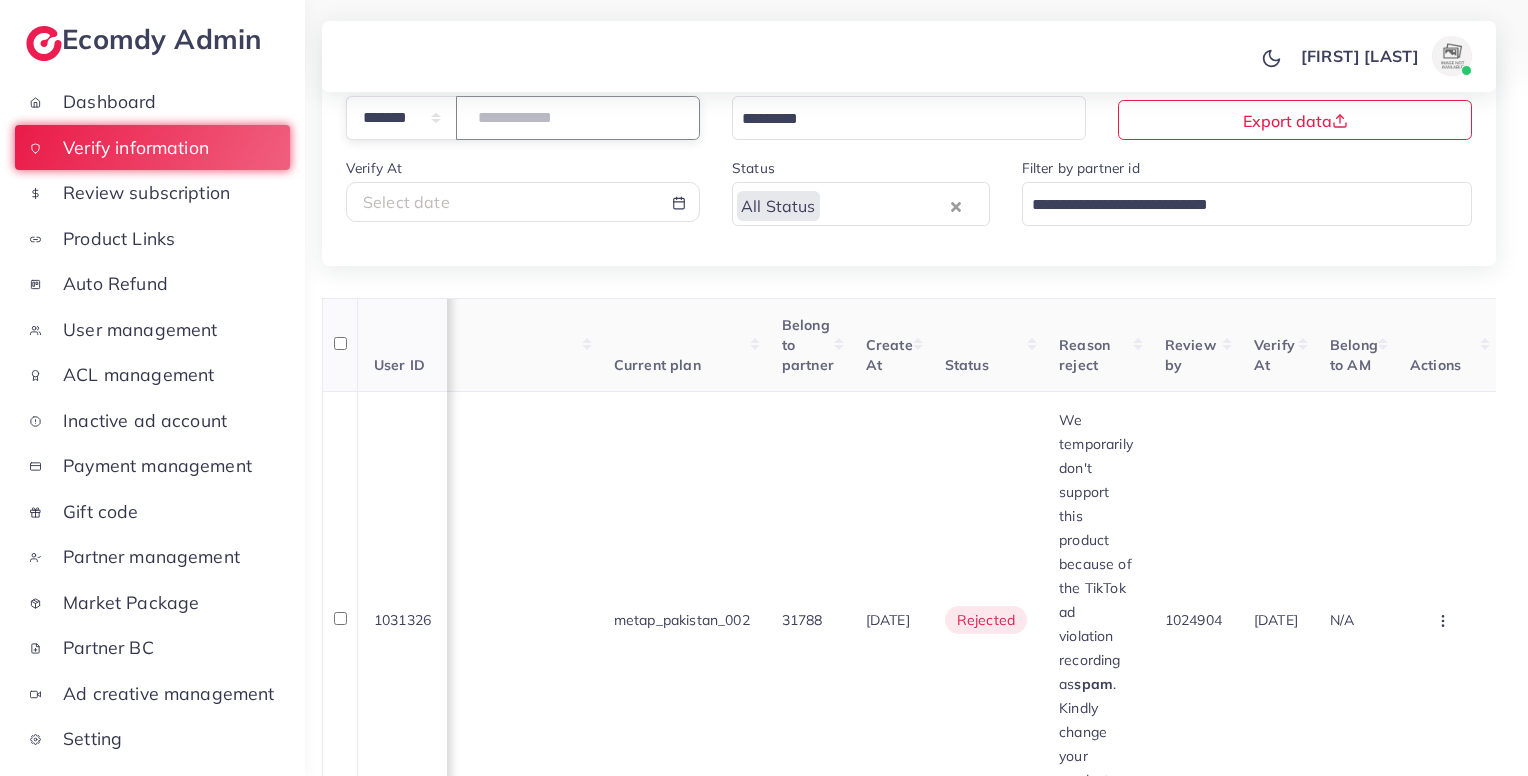 scroll, scrollTop: 356, scrollLeft: 0, axis: vertical 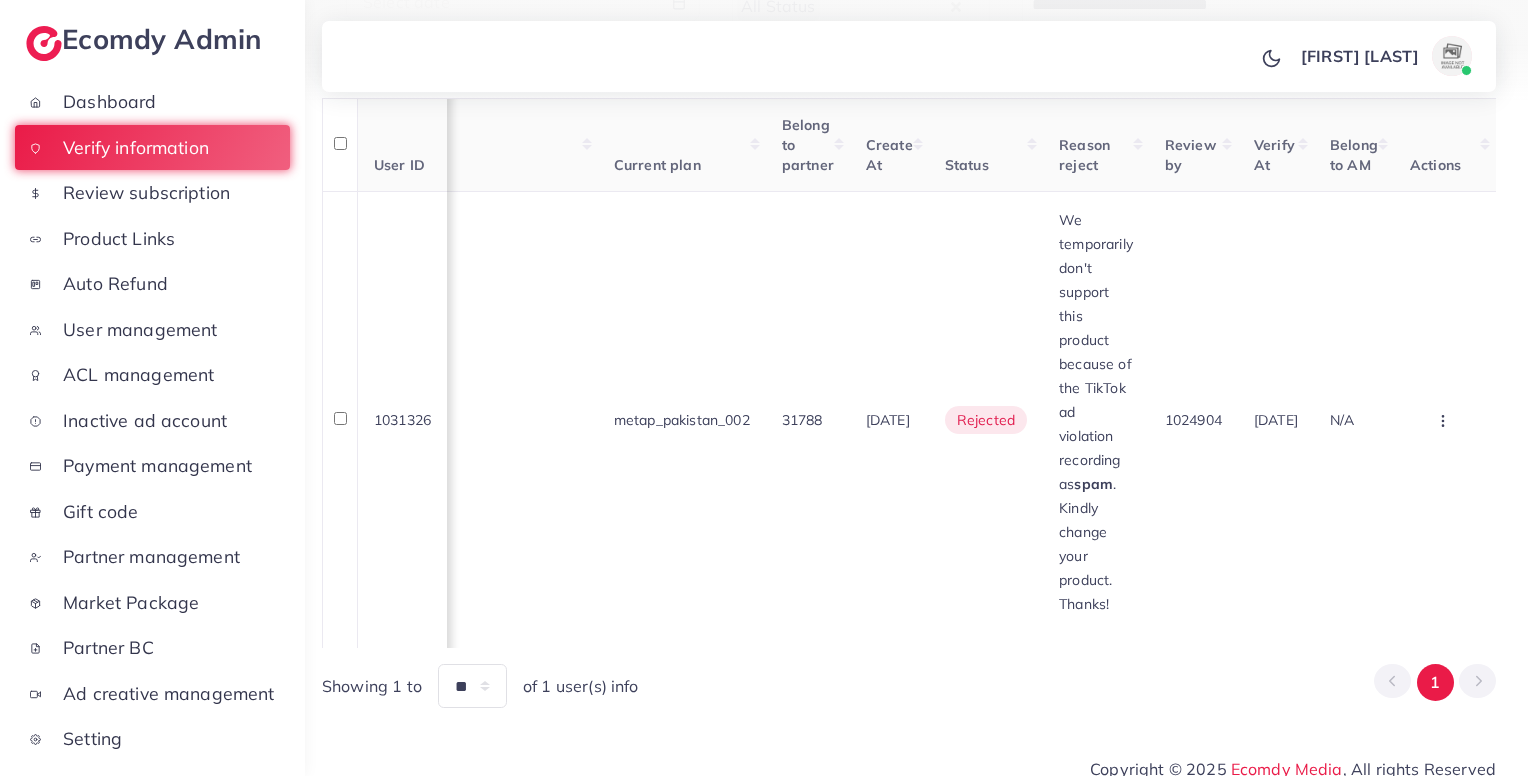 type on "*******" 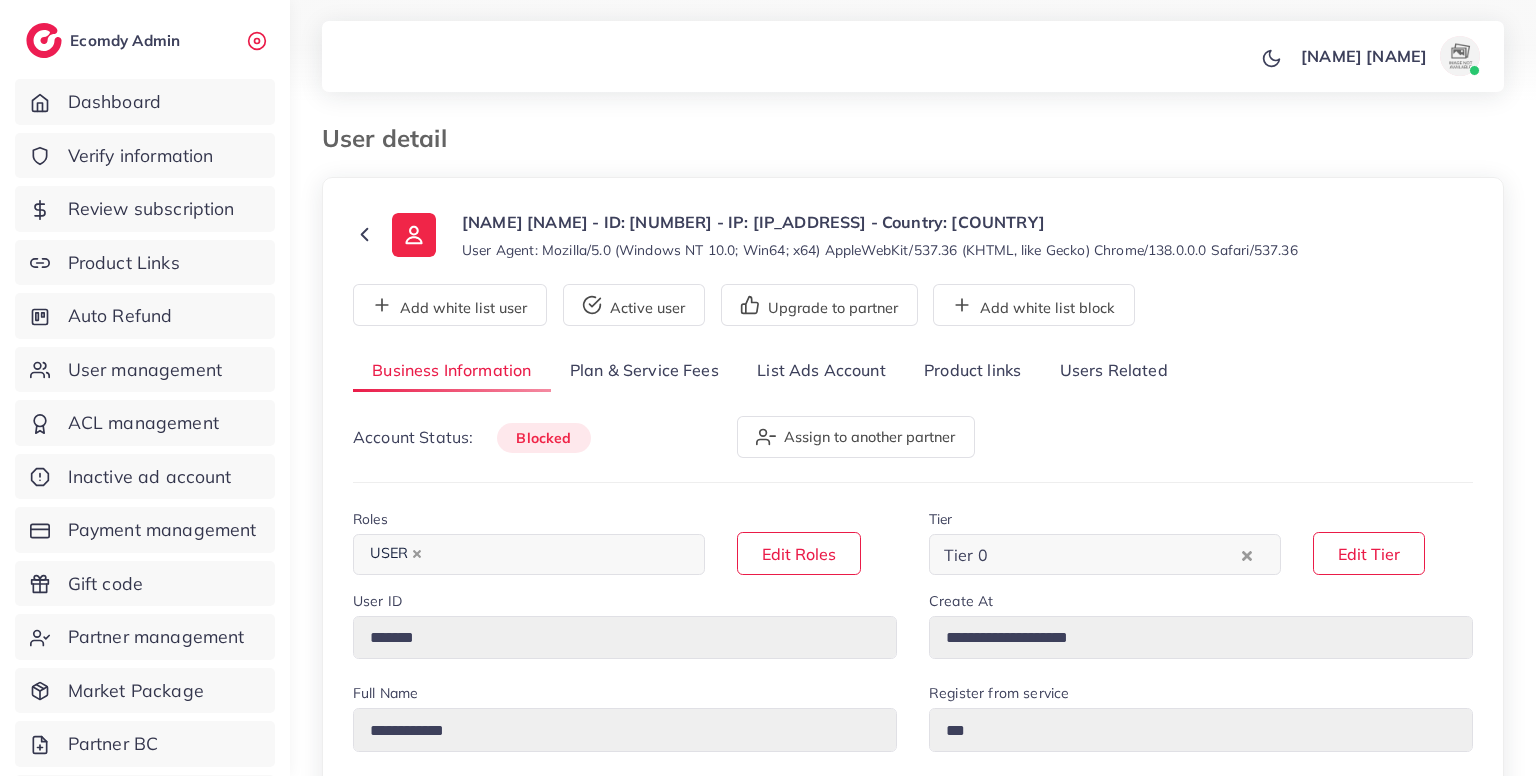 select on "********" 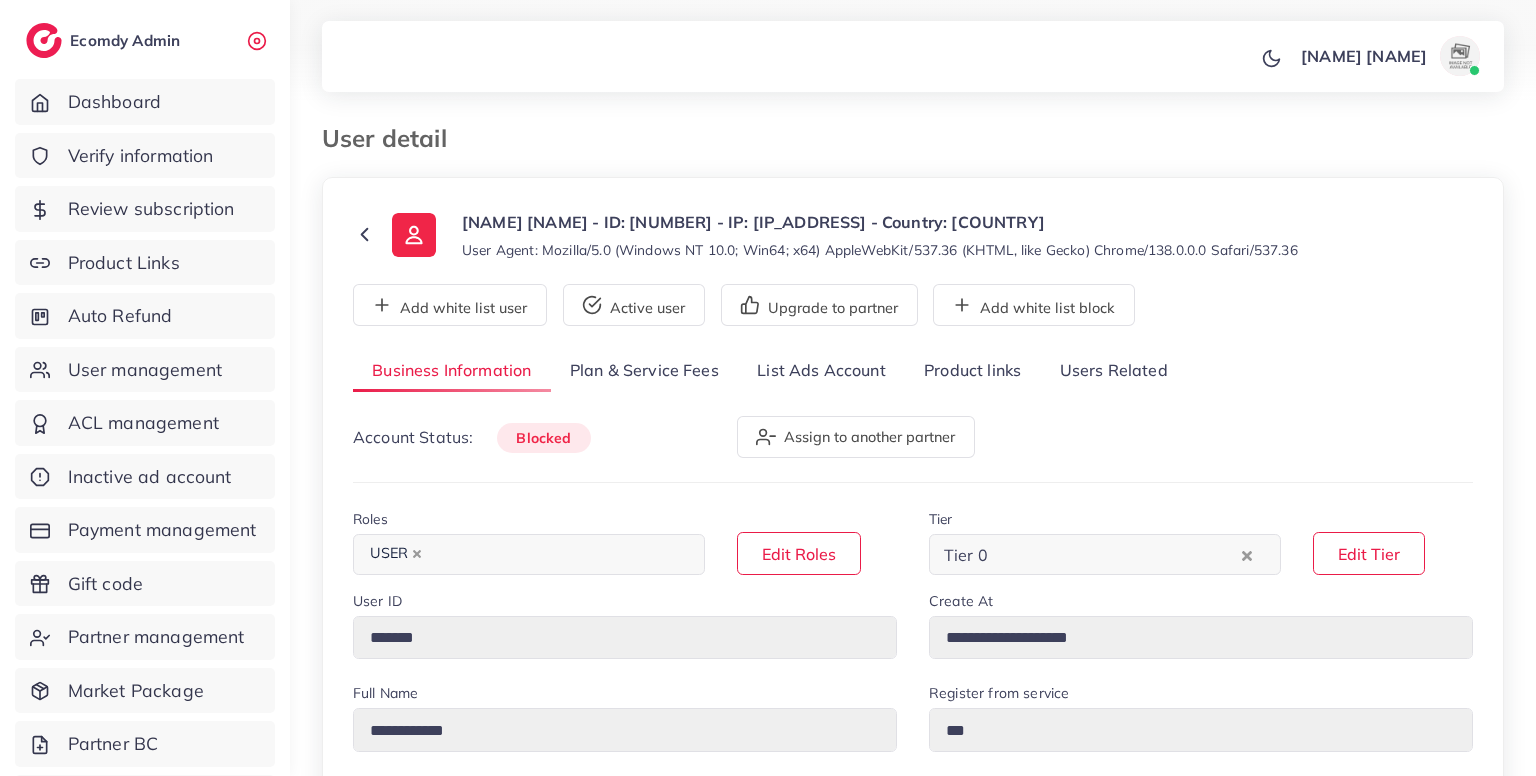click on "Users Related" at bounding box center [1113, 371] 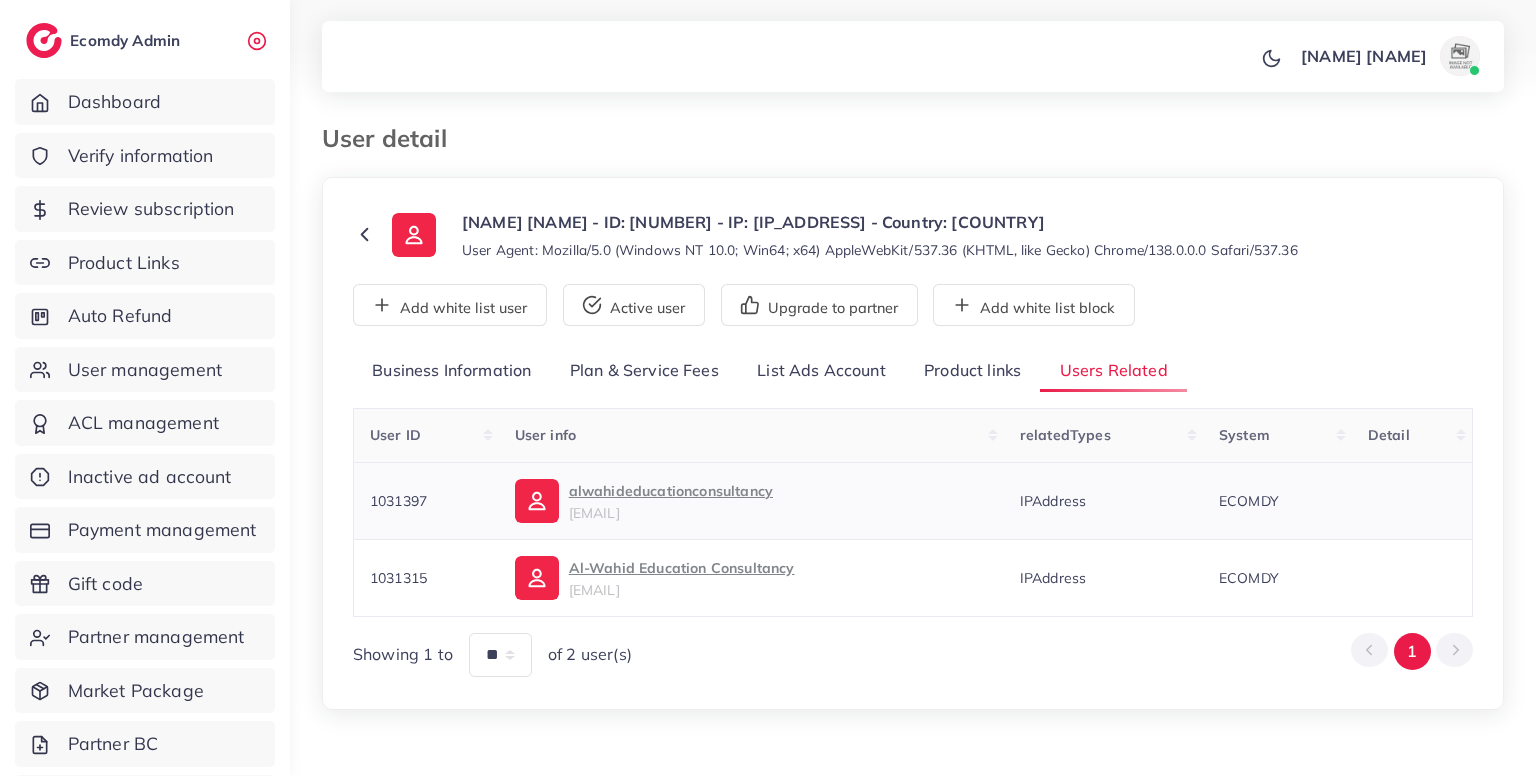 click on "1031397" at bounding box center [426, 500] 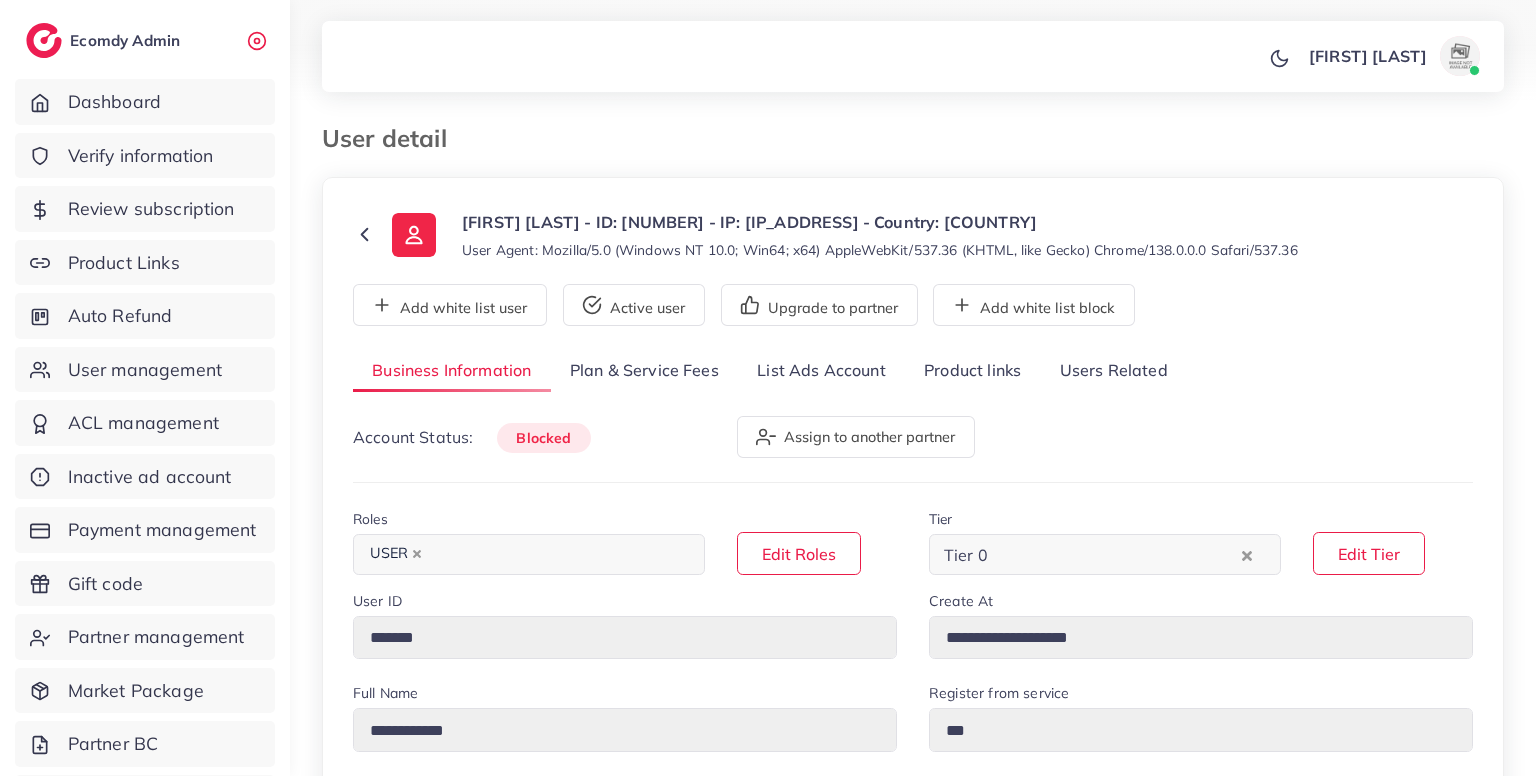 select on "********" 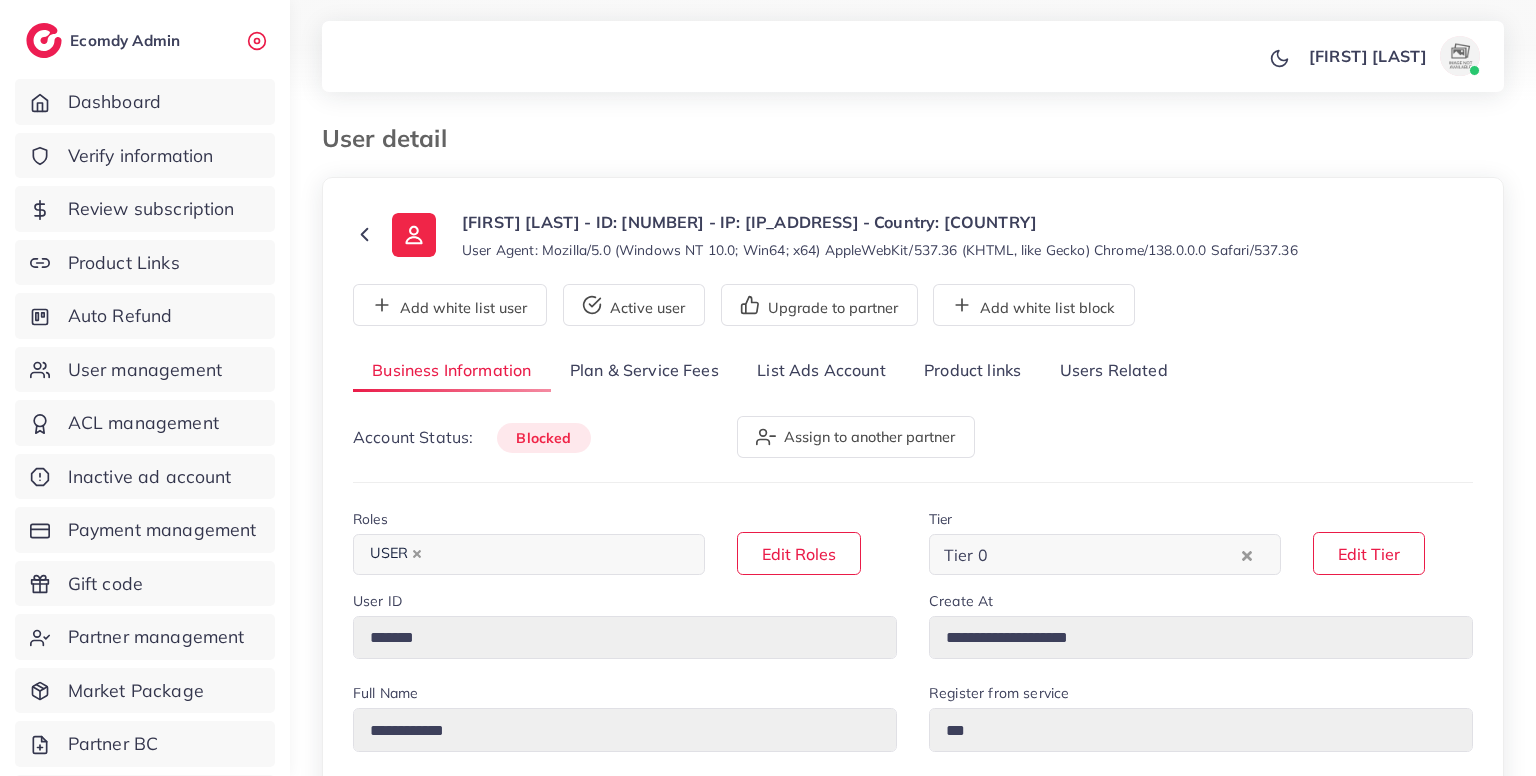 click on "Users Related" at bounding box center [1113, 371] 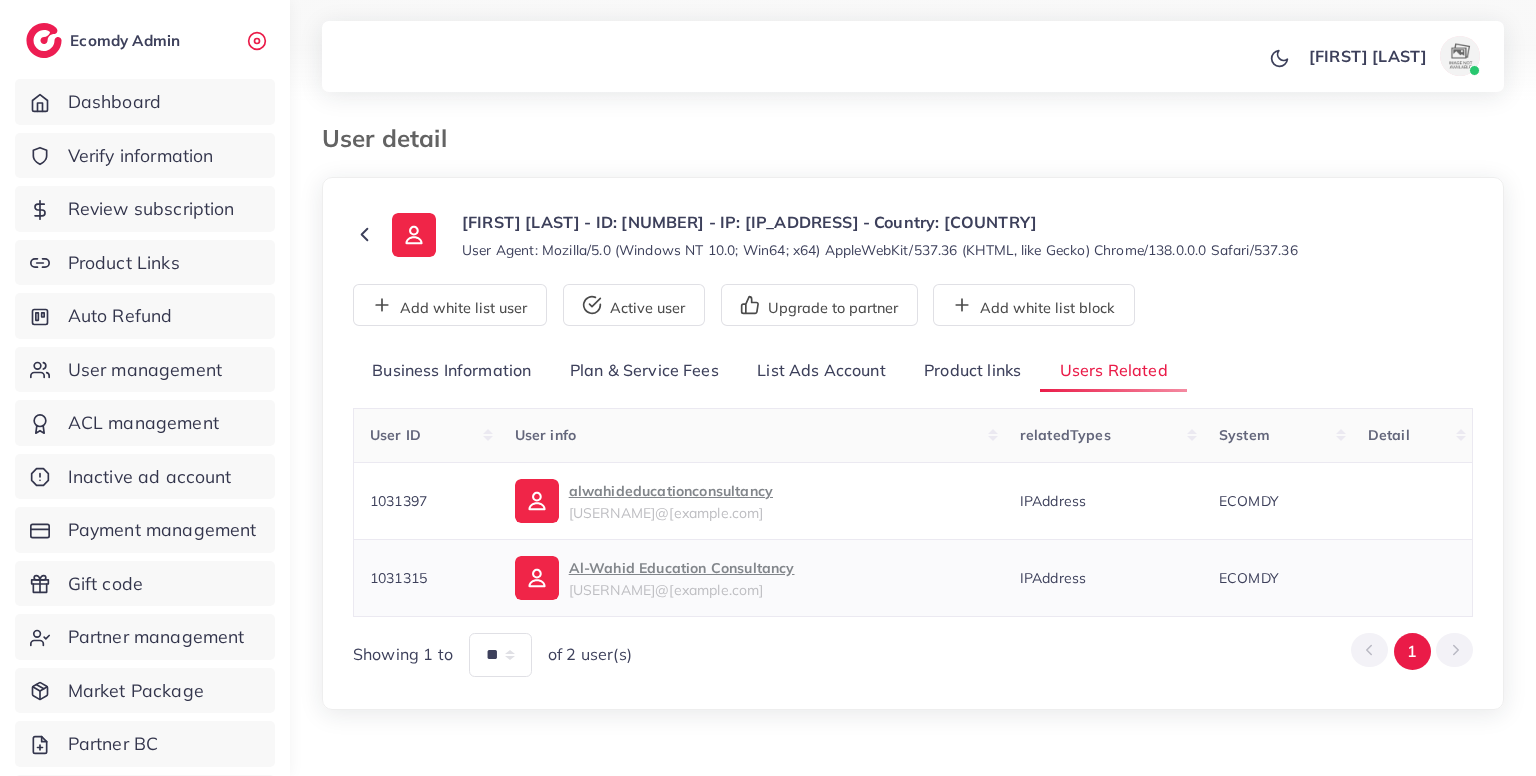 click on "1031315" at bounding box center (426, 577) 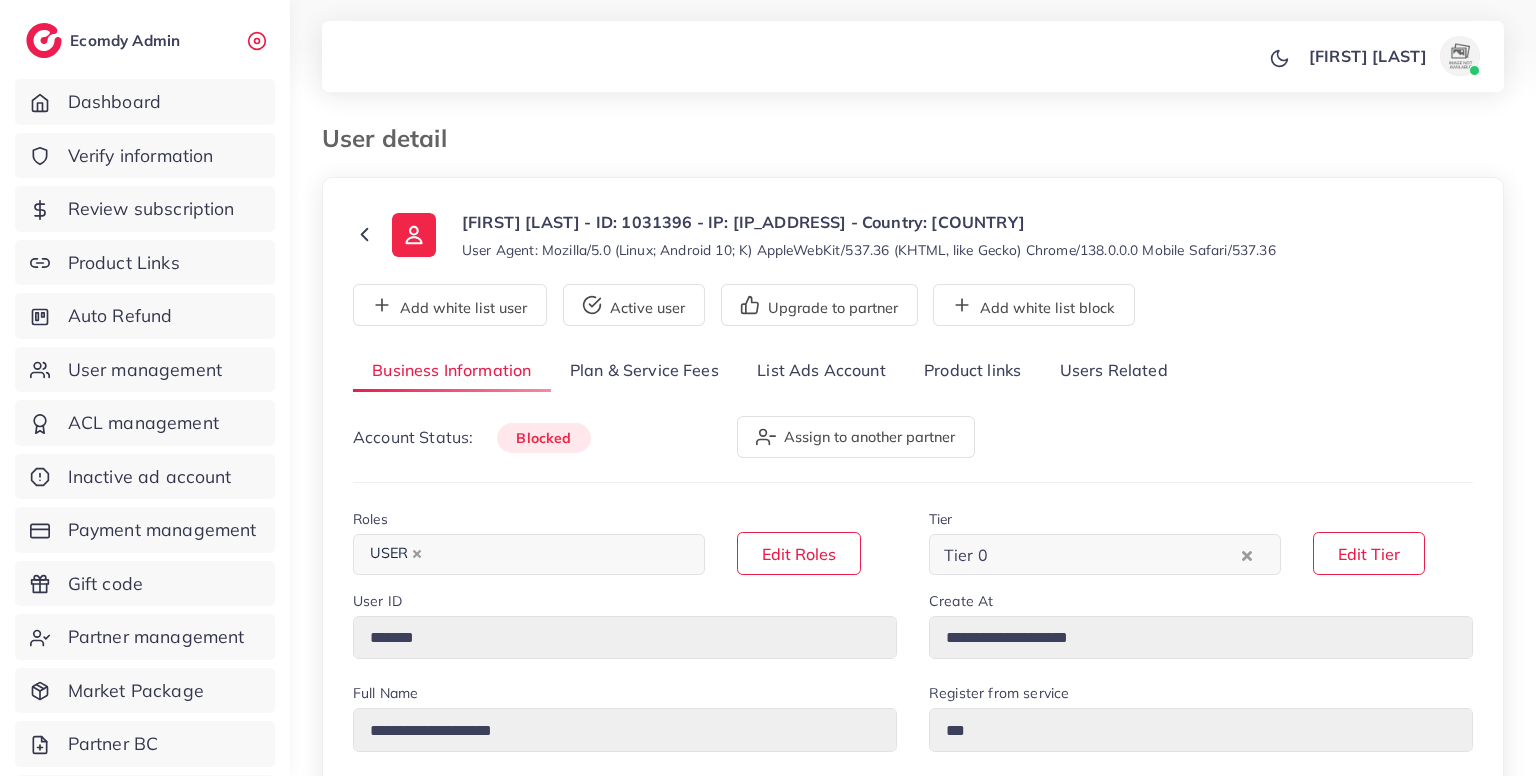 select on "********" 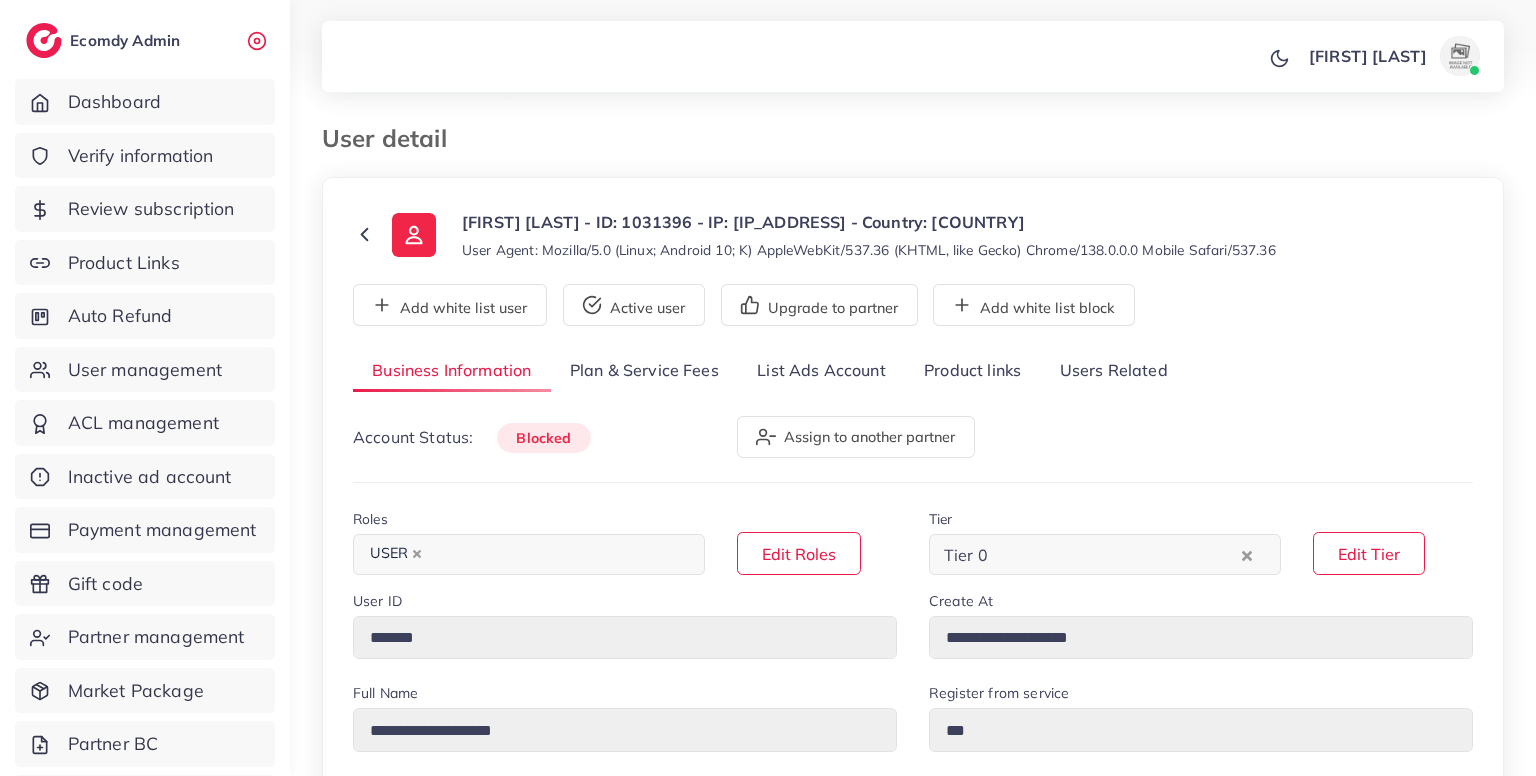 click on "Users Related" at bounding box center (1113, 371) 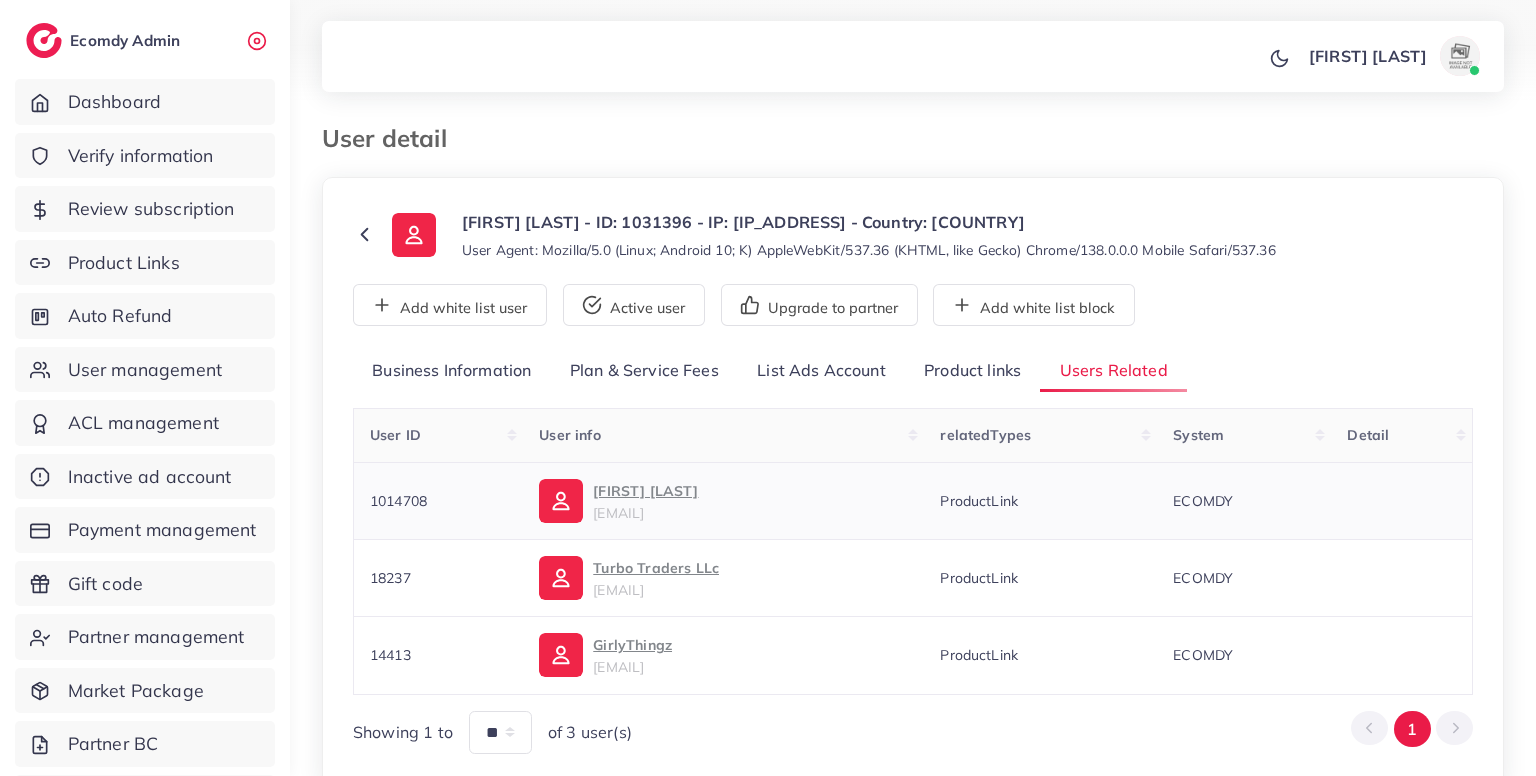 scroll, scrollTop: 126, scrollLeft: 0, axis: vertical 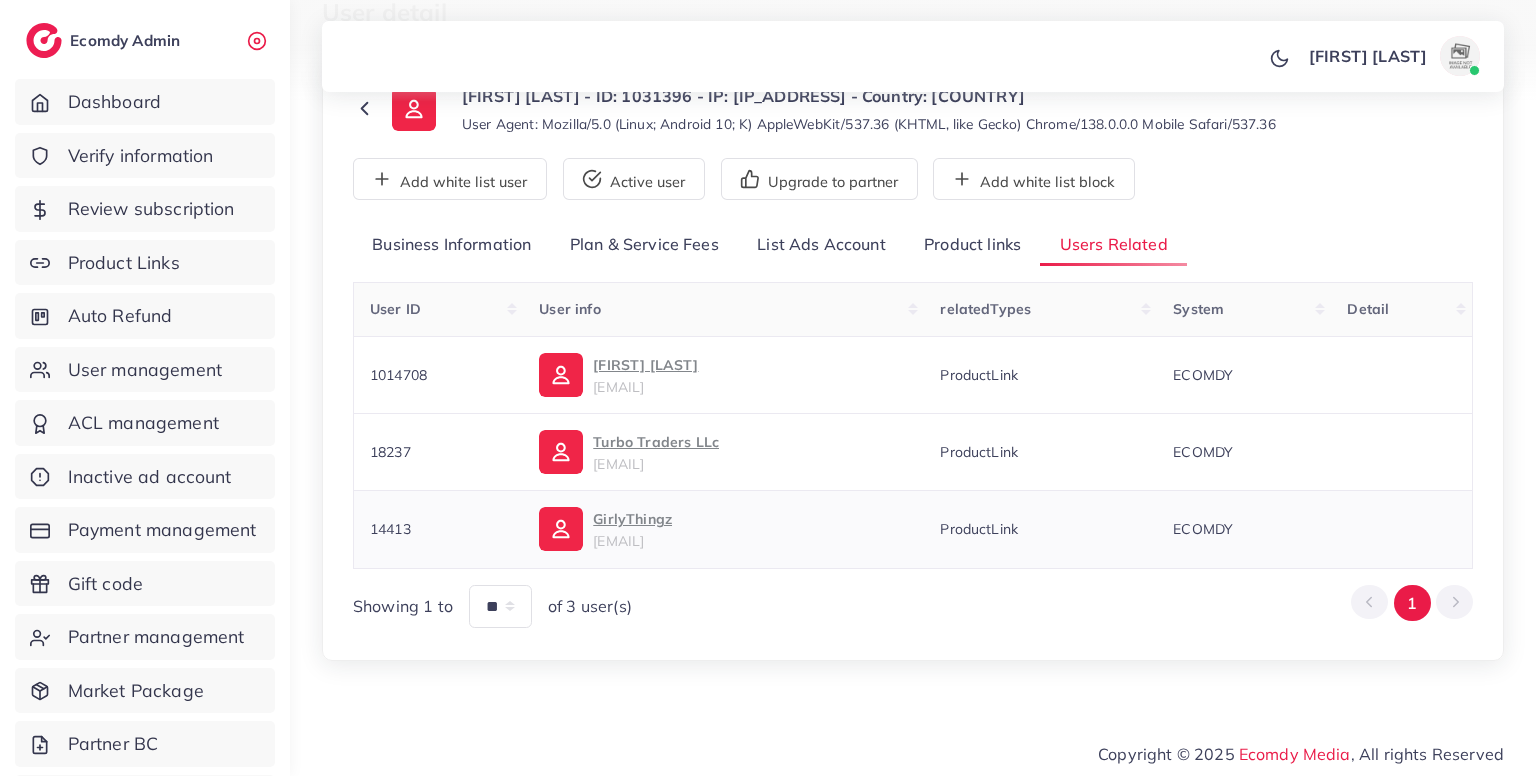 click on "14413" at bounding box center [390, 529] 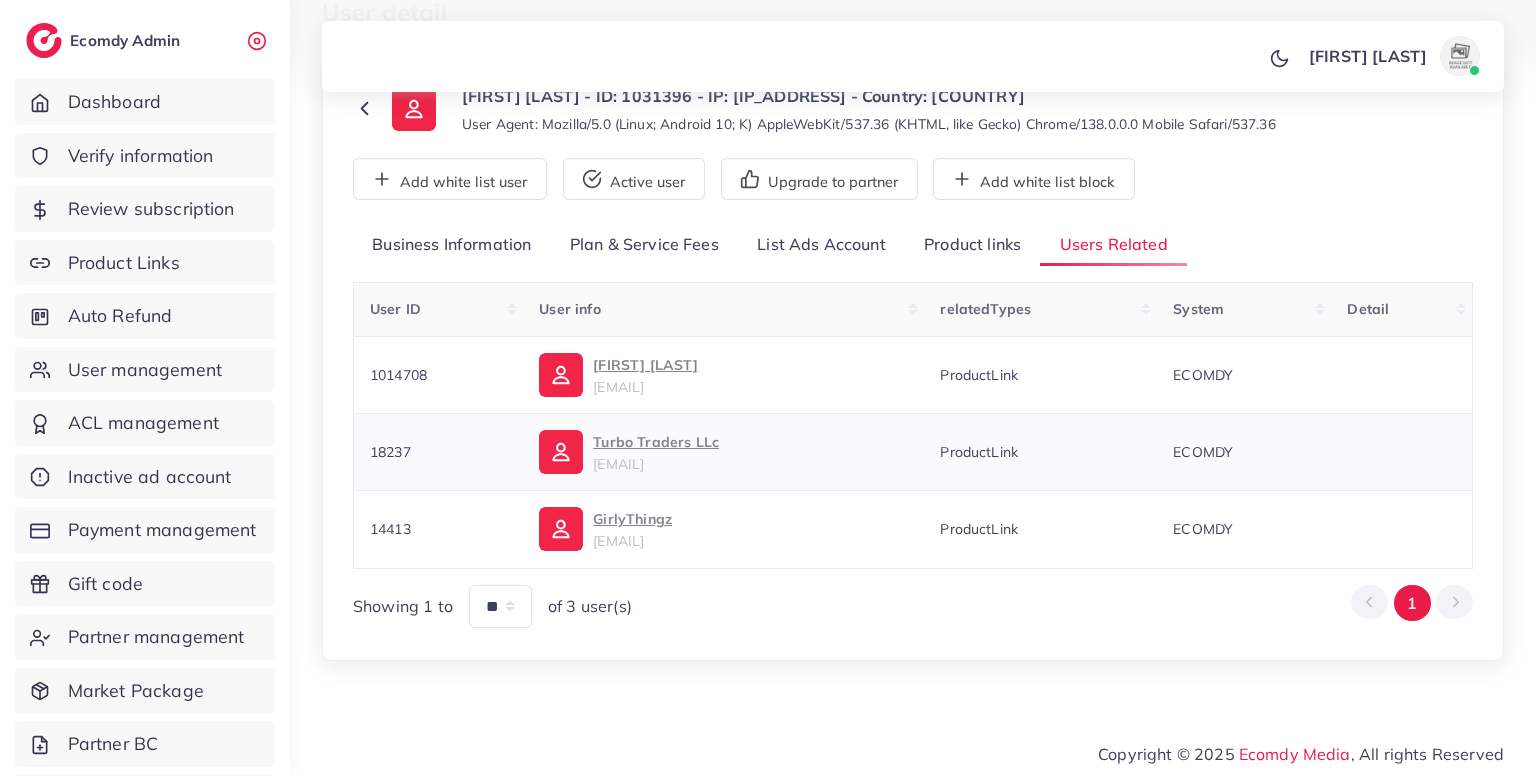 click on "18237" at bounding box center (390, 452) 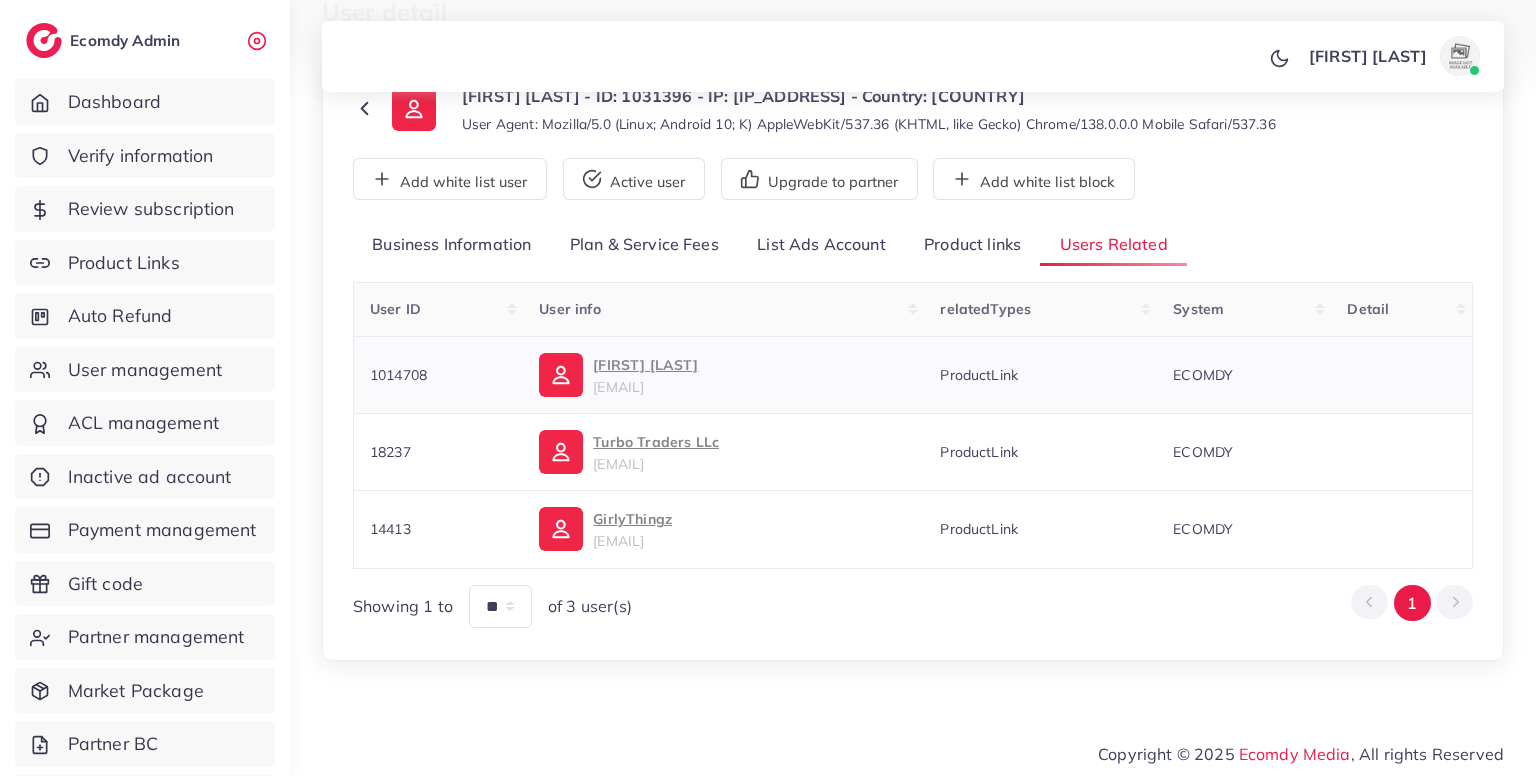 click on "1014708" at bounding box center [398, 375] 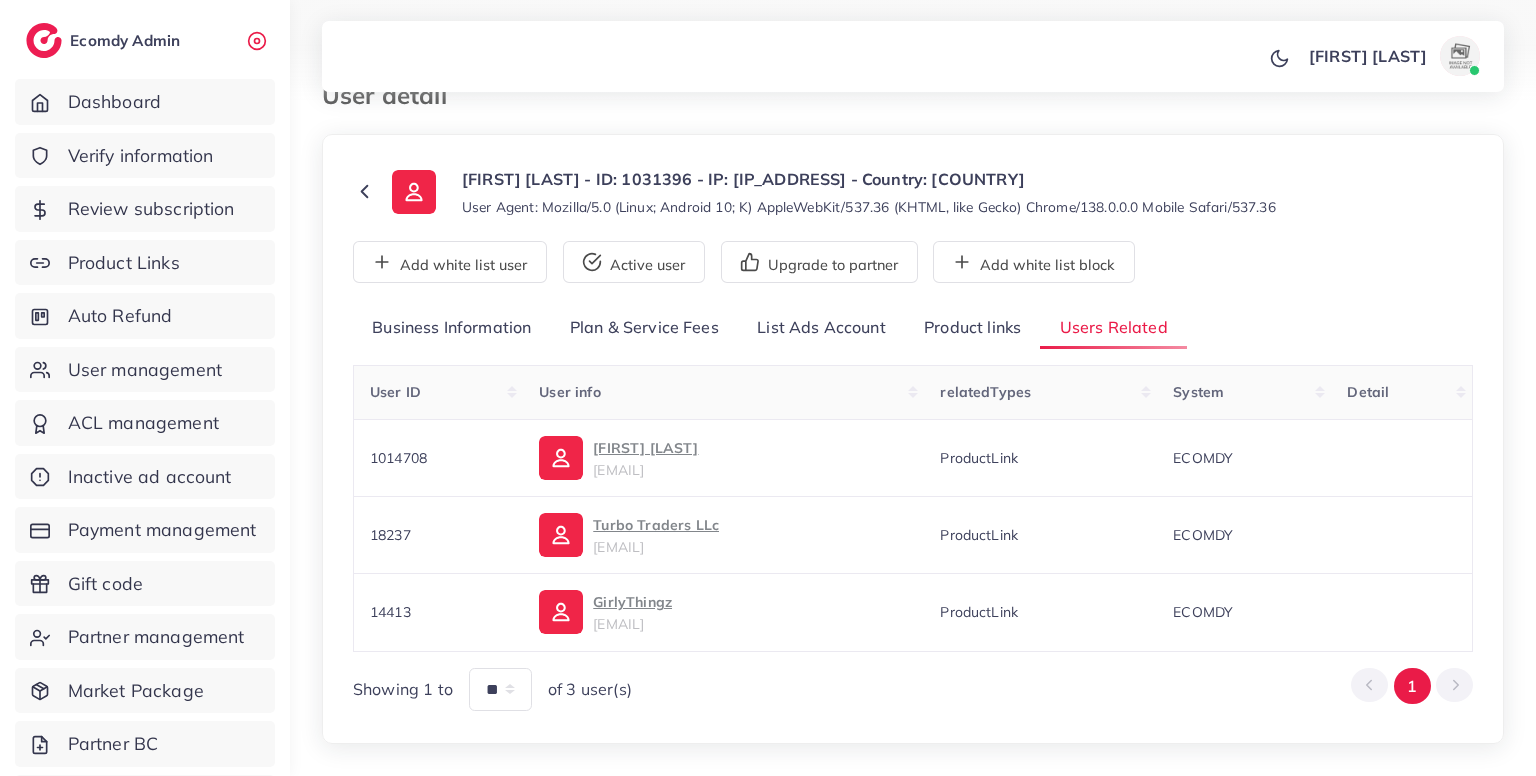 scroll, scrollTop: 0, scrollLeft: 0, axis: both 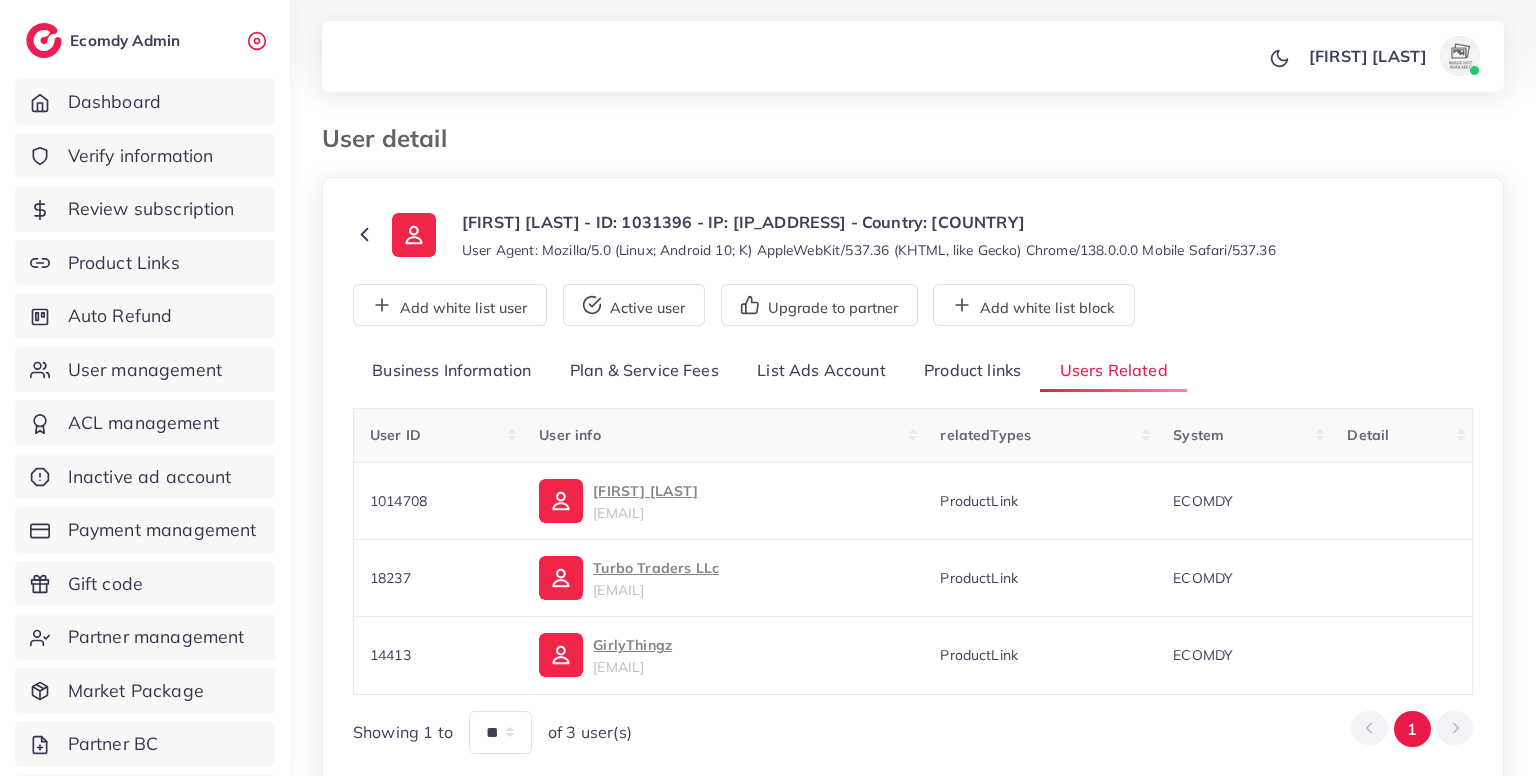 click on "[FIRST] [LAST] - ID: 1031396 - IP: [IP_ADDRESS] - Country: [COUNTRY]" at bounding box center (869, 222) 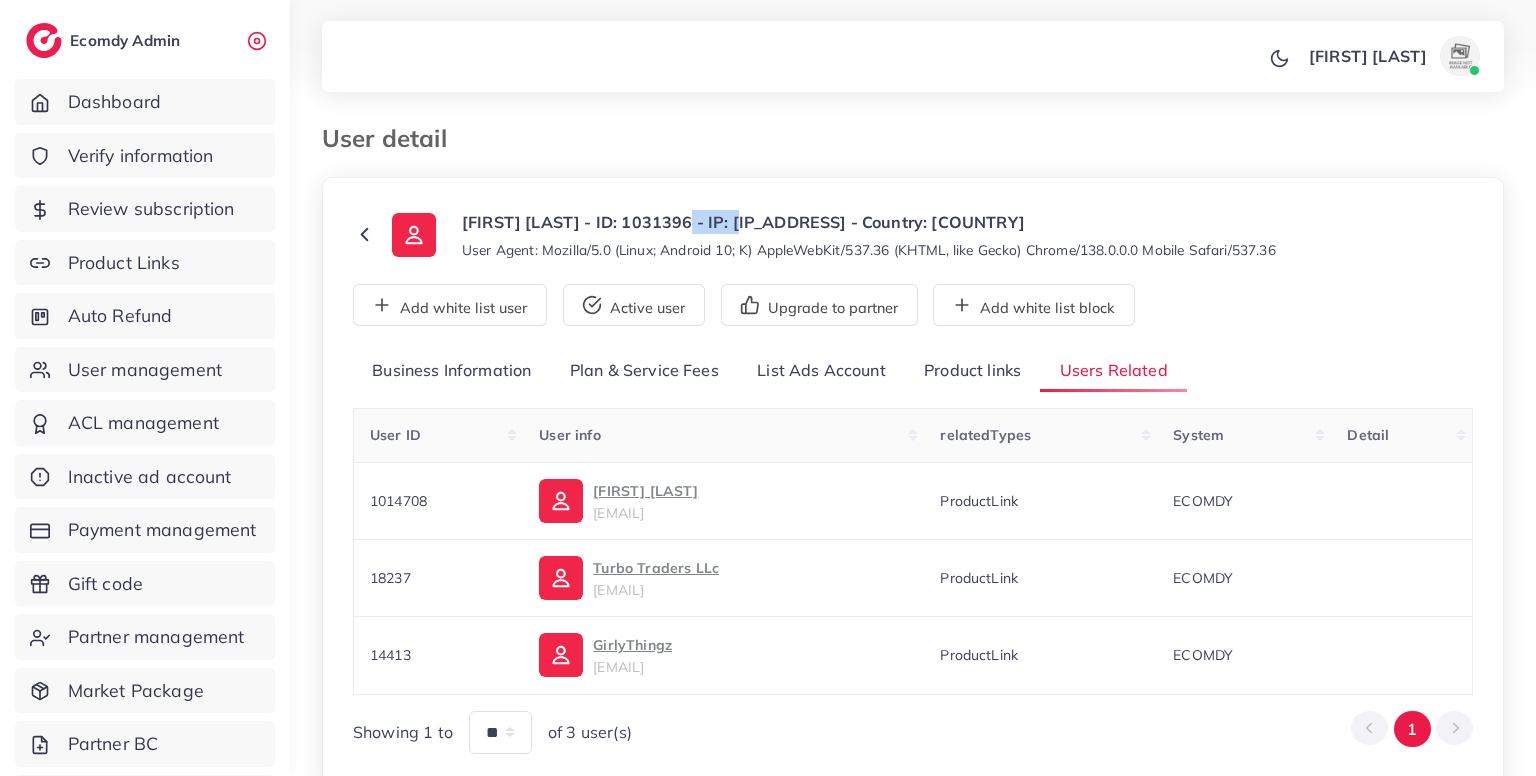 click on "[FIRST] [LAST] - ID: 1031396 - IP: [IP_ADDRESS] - Country: [COUNTRY]" at bounding box center [869, 222] 